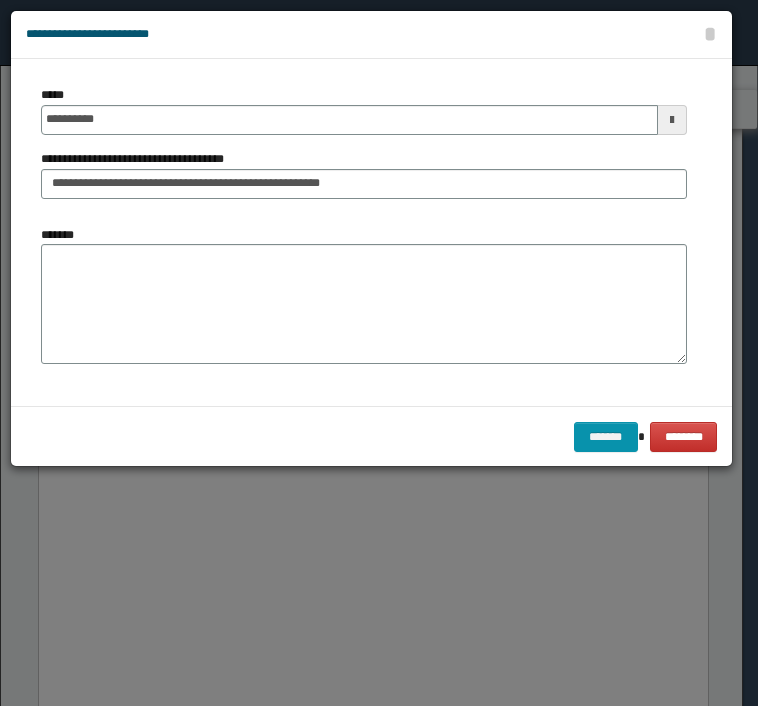 scroll, scrollTop: 2484, scrollLeft: 0, axis: vertical 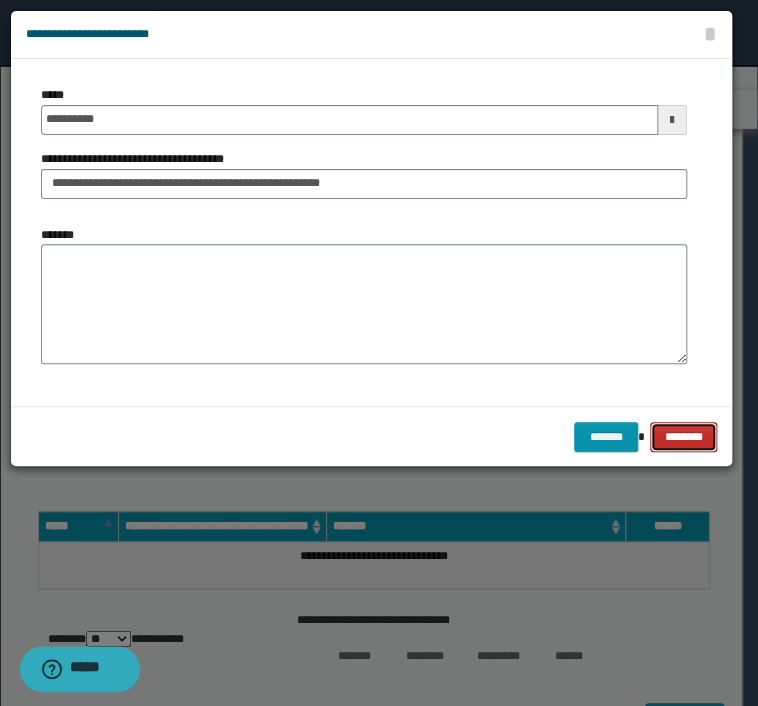 click on "********" at bounding box center [683, 437] 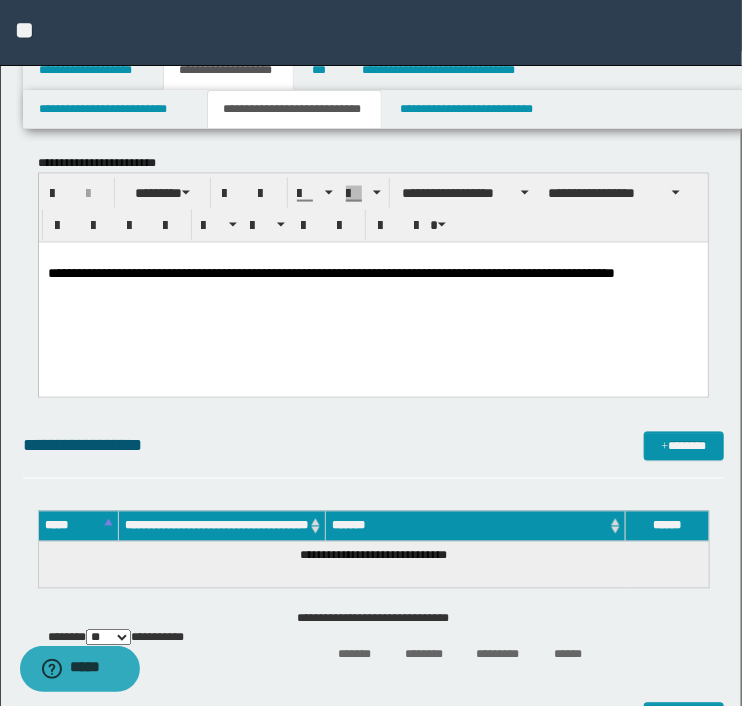 click on "**********" at bounding box center [373, -366] 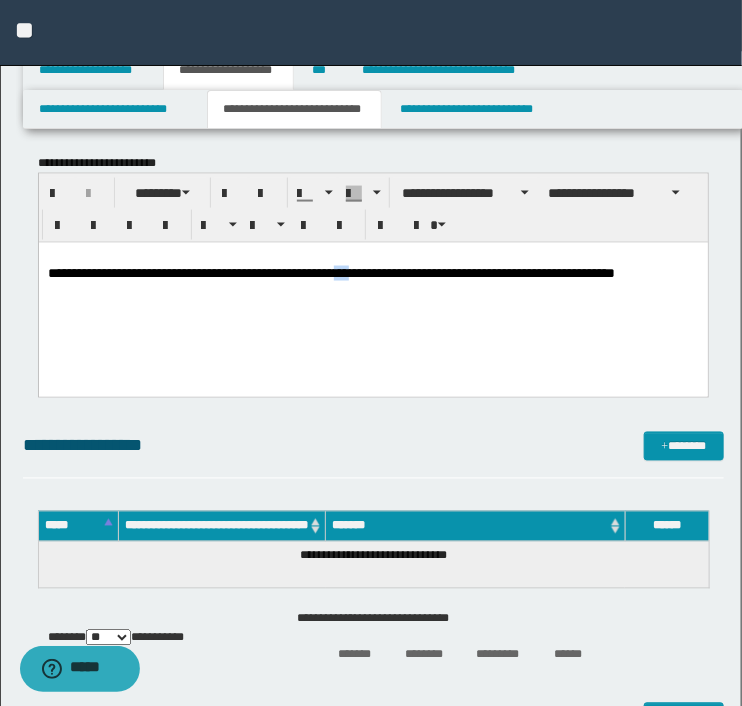 drag, startPoint x: 403, startPoint y: 279, endPoint x: 379, endPoint y: 275, distance: 24.33105 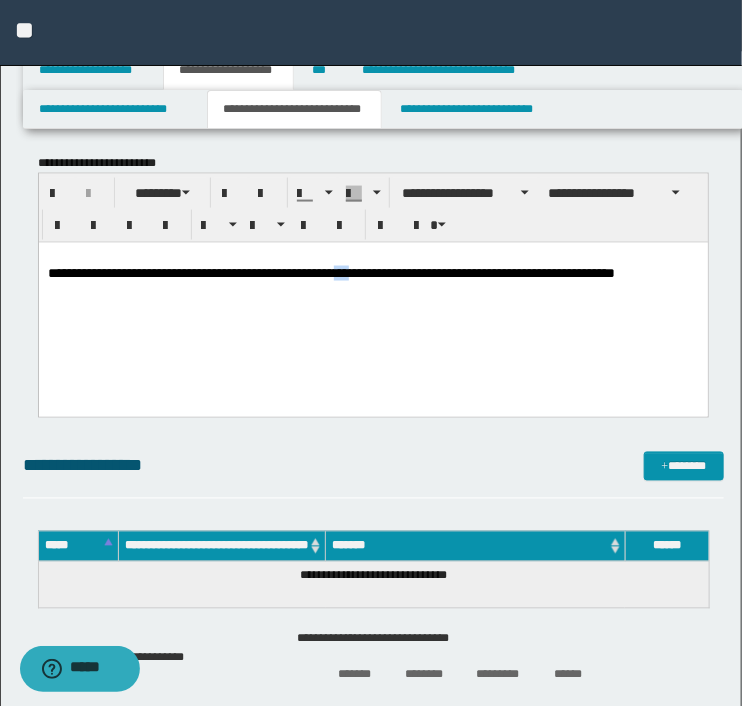 type 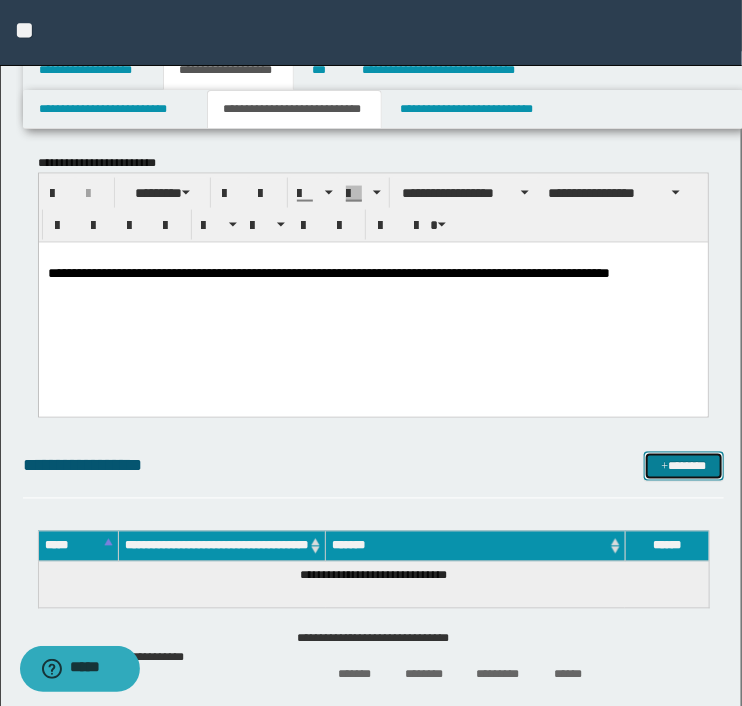 click on "*******" at bounding box center [683, 467] 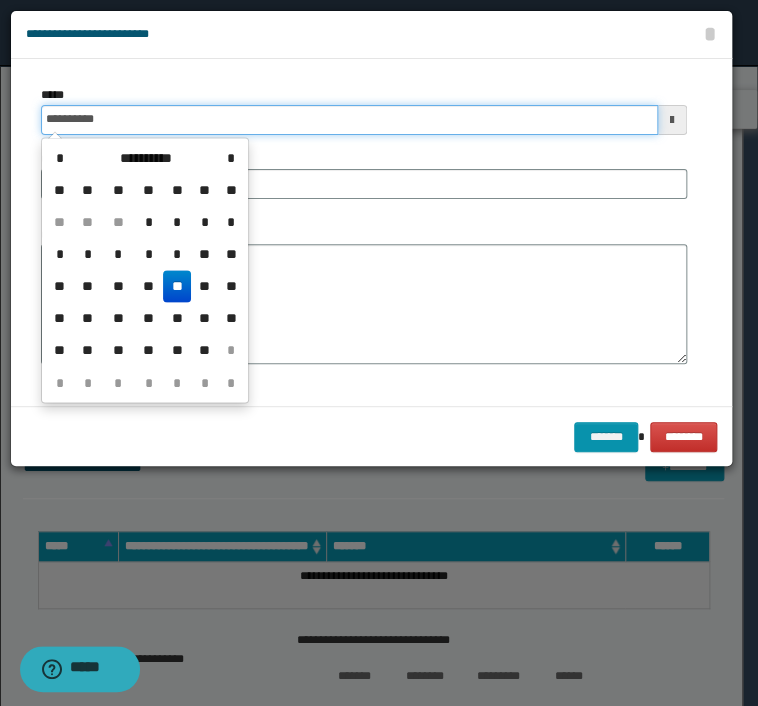 click on "**********" at bounding box center (349, 120) 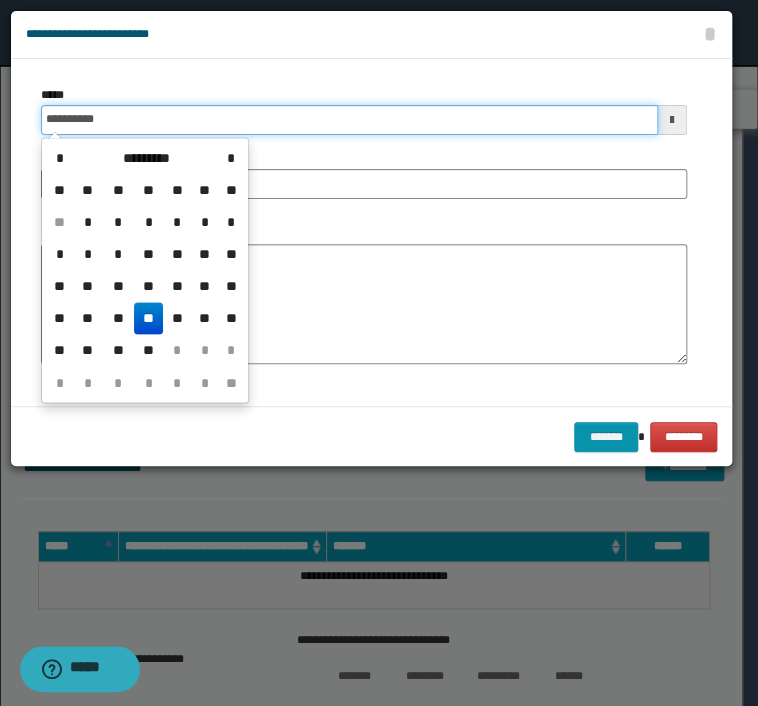 type on "**********" 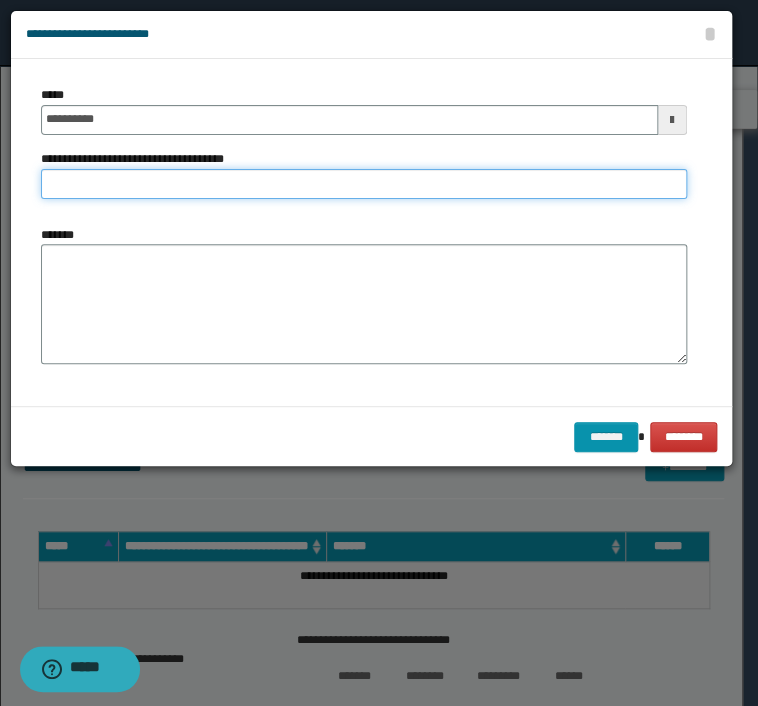 click on "**********" at bounding box center [364, 184] 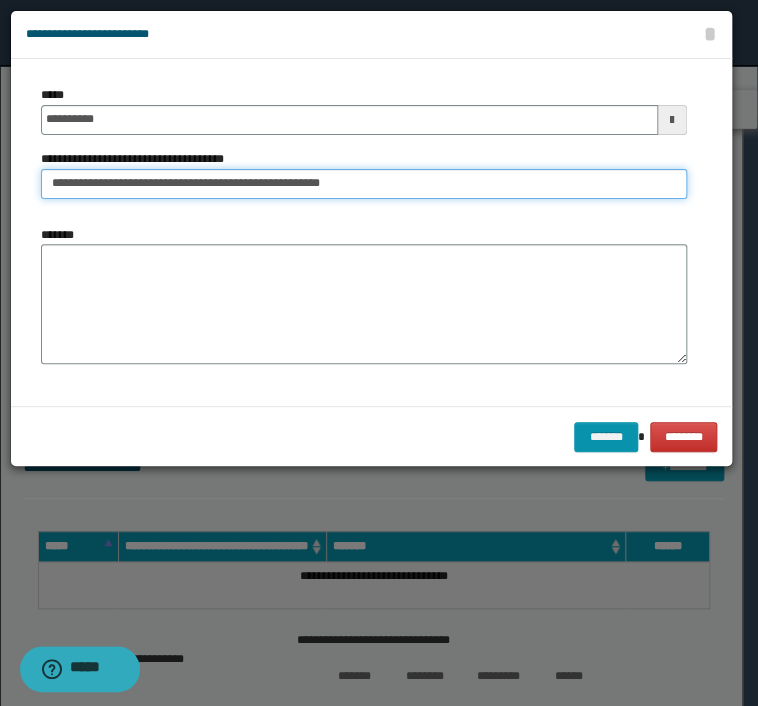 drag, startPoint x: 368, startPoint y: 179, endPoint x: 190, endPoint y: 181, distance: 178.01123 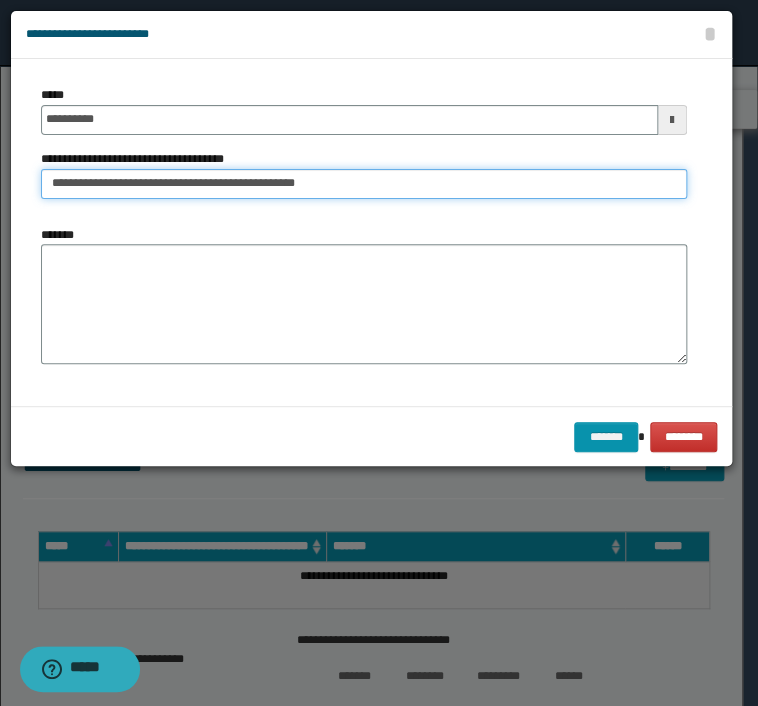 type on "**********" 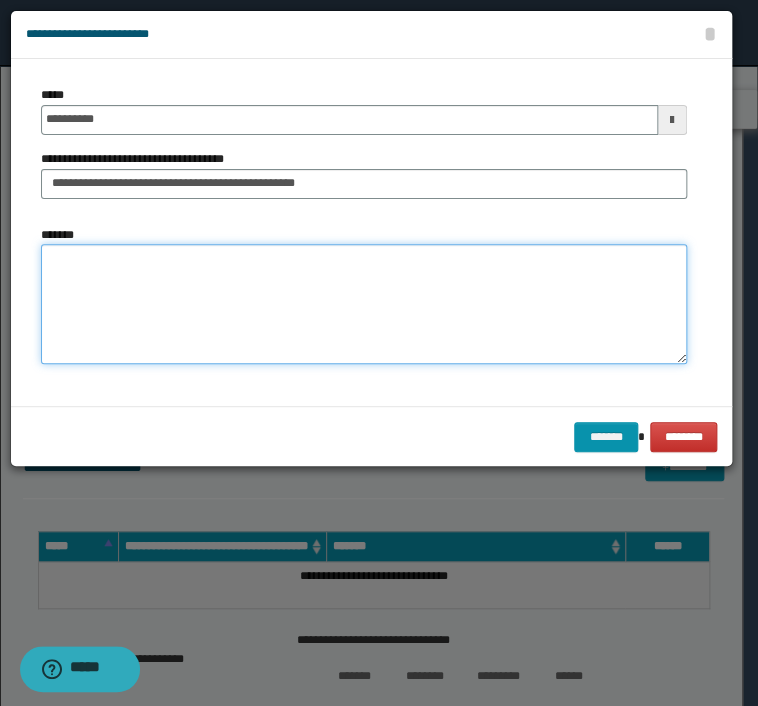 drag, startPoint x: 290, startPoint y: 177, endPoint x: 200, endPoint y: 307, distance: 158.11388 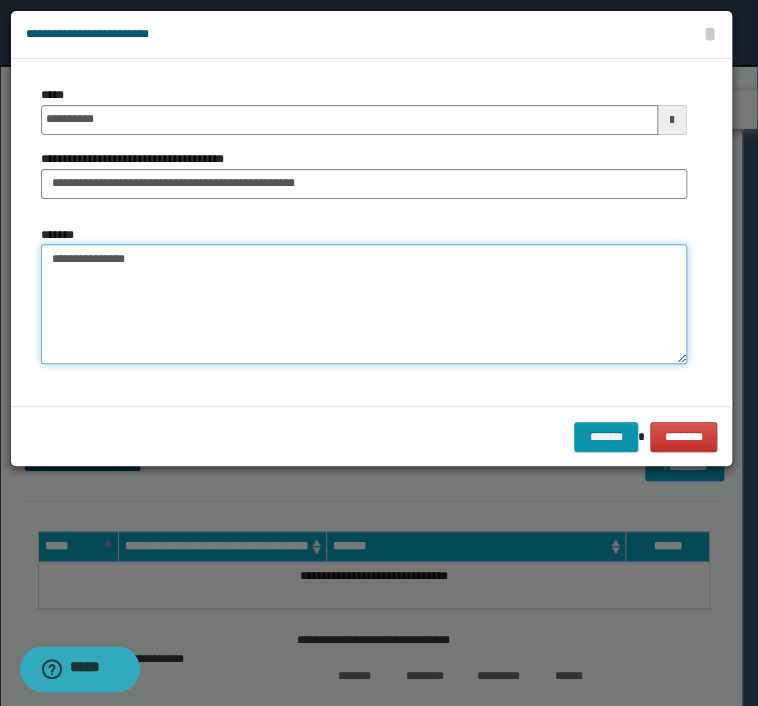 click on "**********" at bounding box center [364, 304] 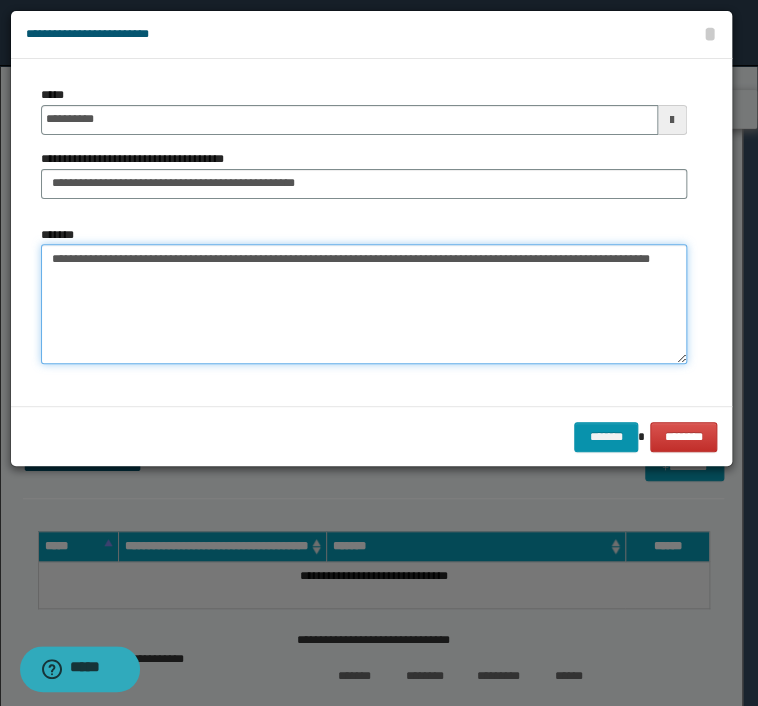 paste on "**********" 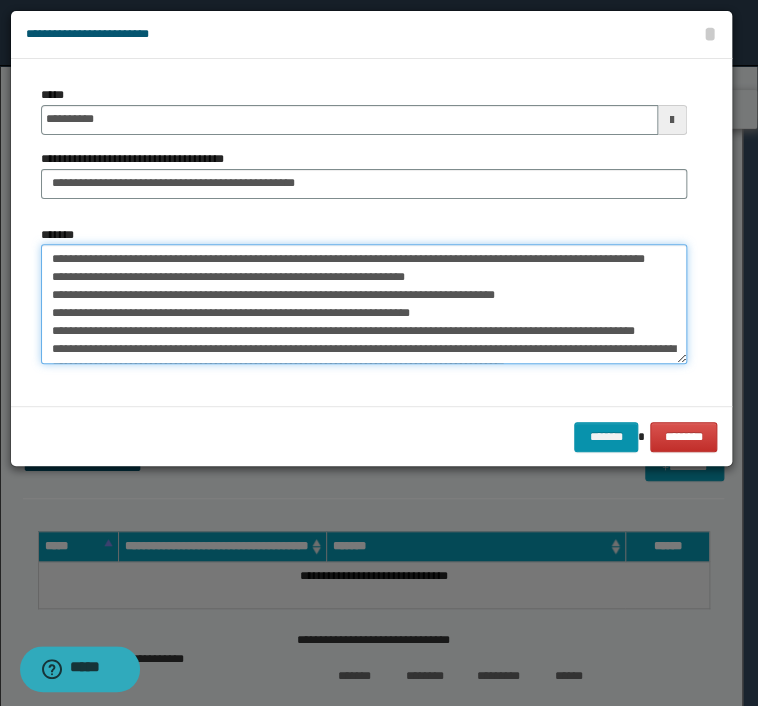 scroll, scrollTop: 210, scrollLeft: 0, axis: vertical 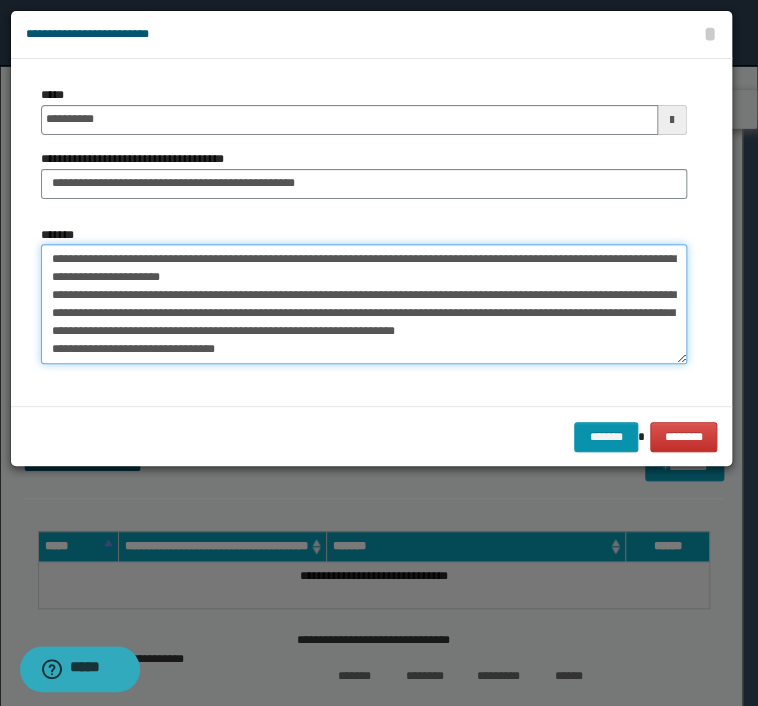 paste on "**********" 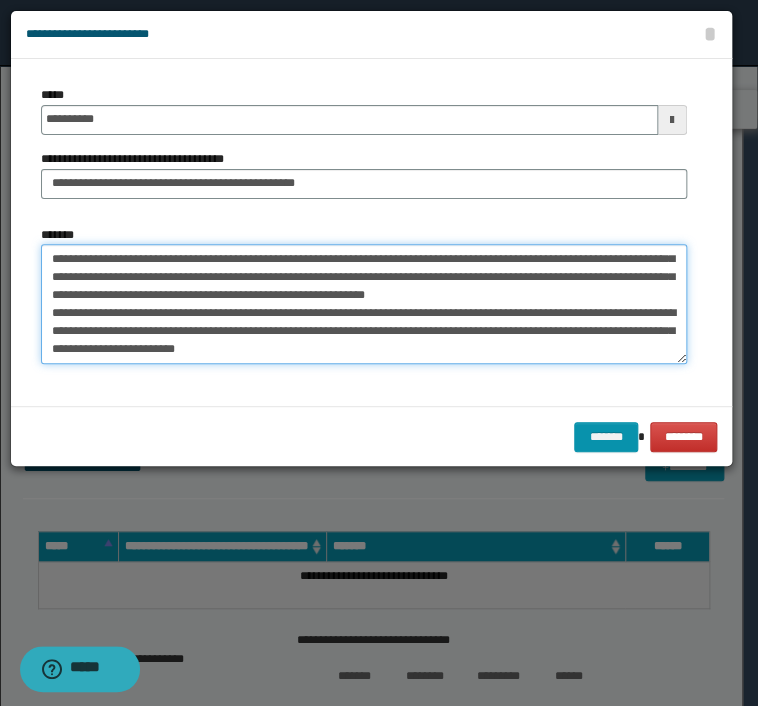 scroll, scrollTop: 241, scrollLeft: 0, axis: vertical 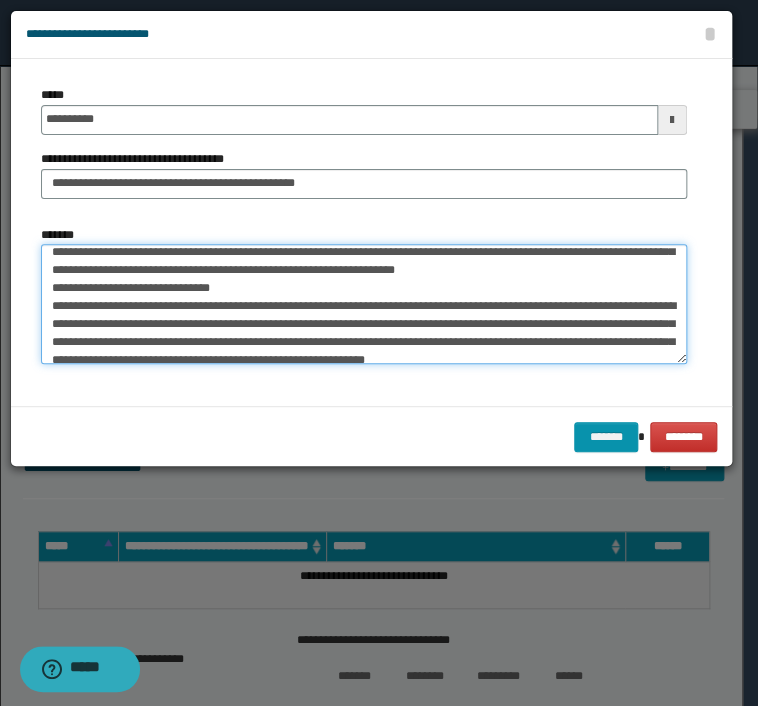 click on "*******" at bounding box center (364, 304) 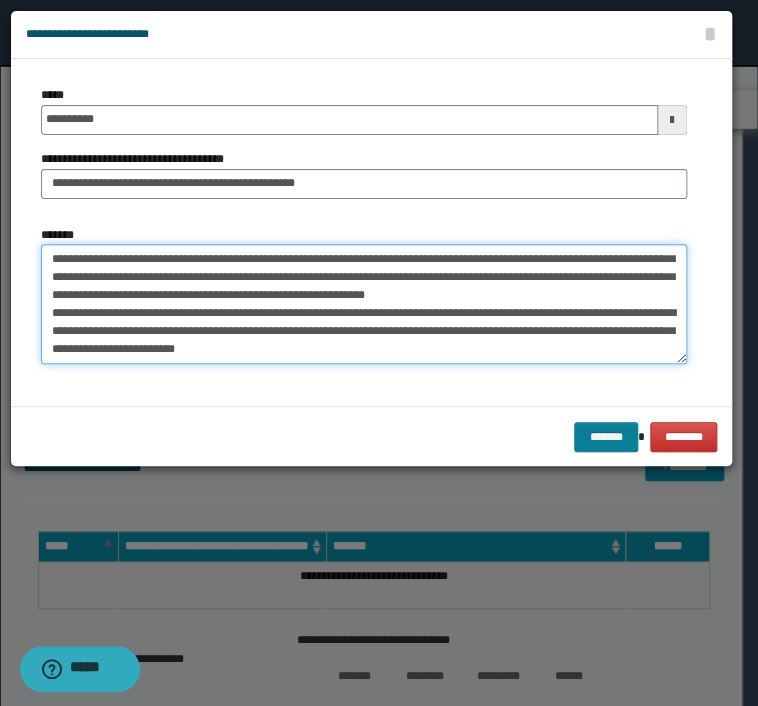 type on "**********" 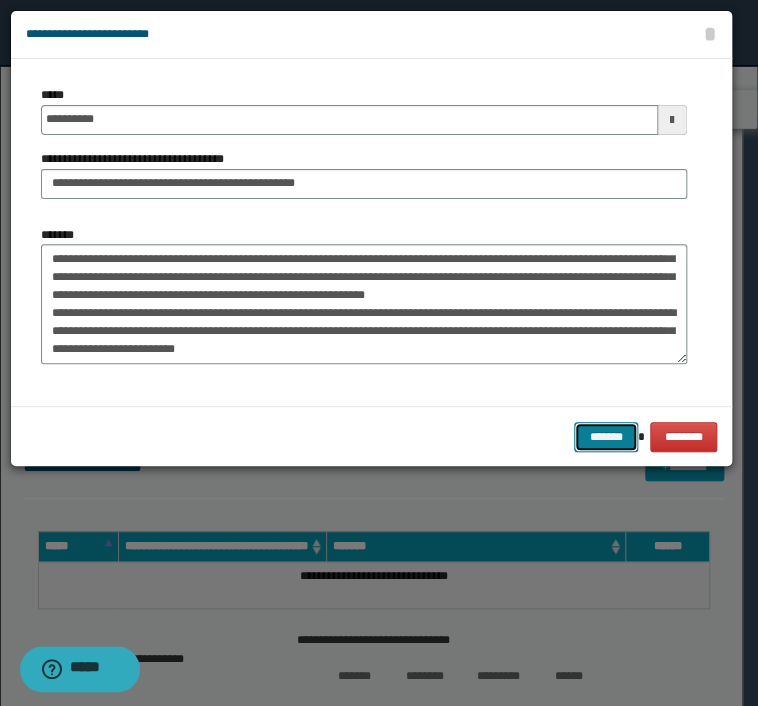 click on "*******" at bounding box center (606, 437) 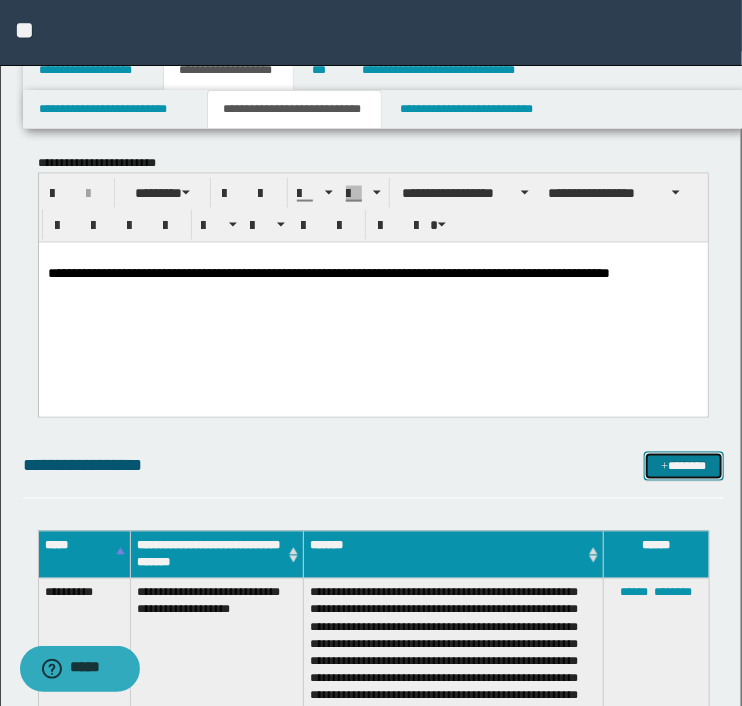 click on "*******" at bounding box center [683, 467] 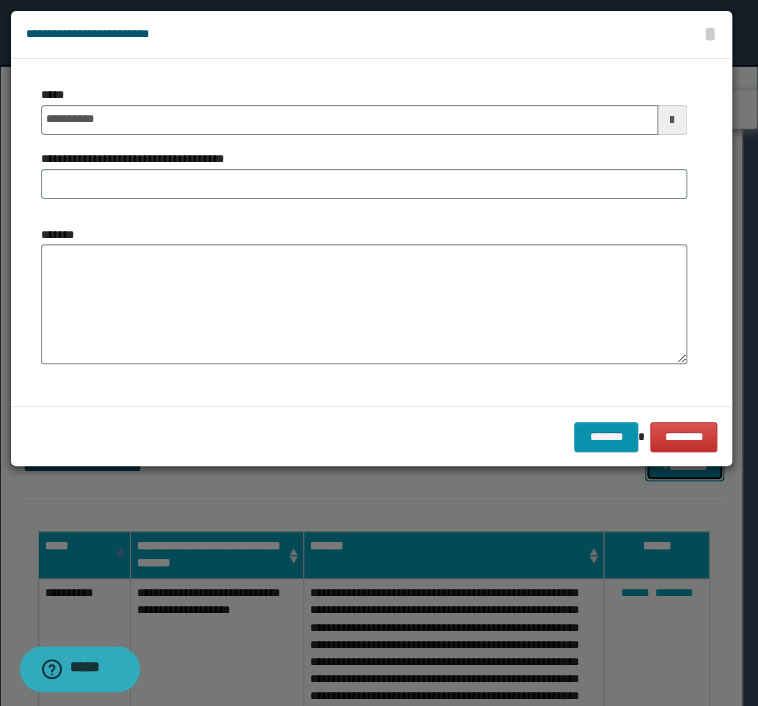 scroll, scrollTop: 0, scrollLeft: 0, axis: both 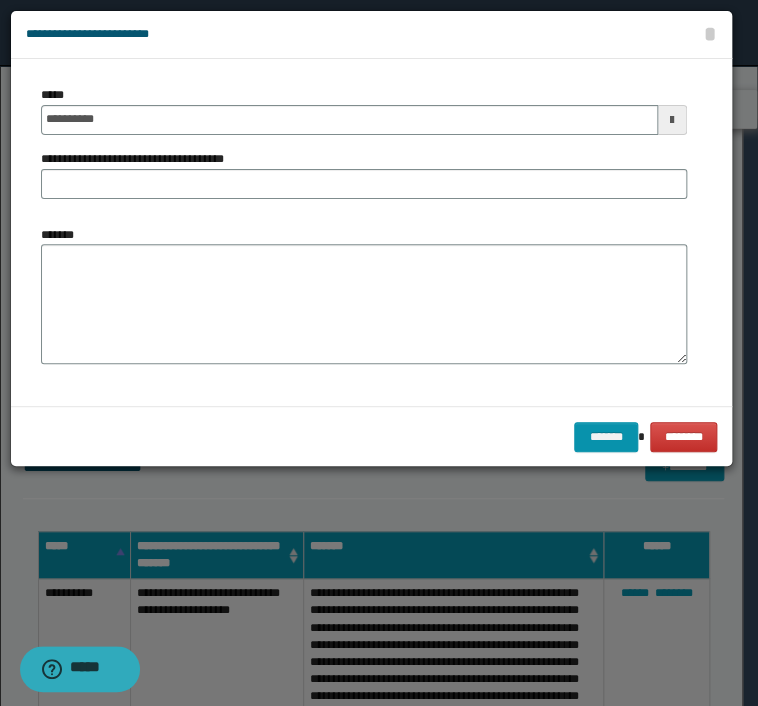click on "**********" at bounding box center [364, 150] 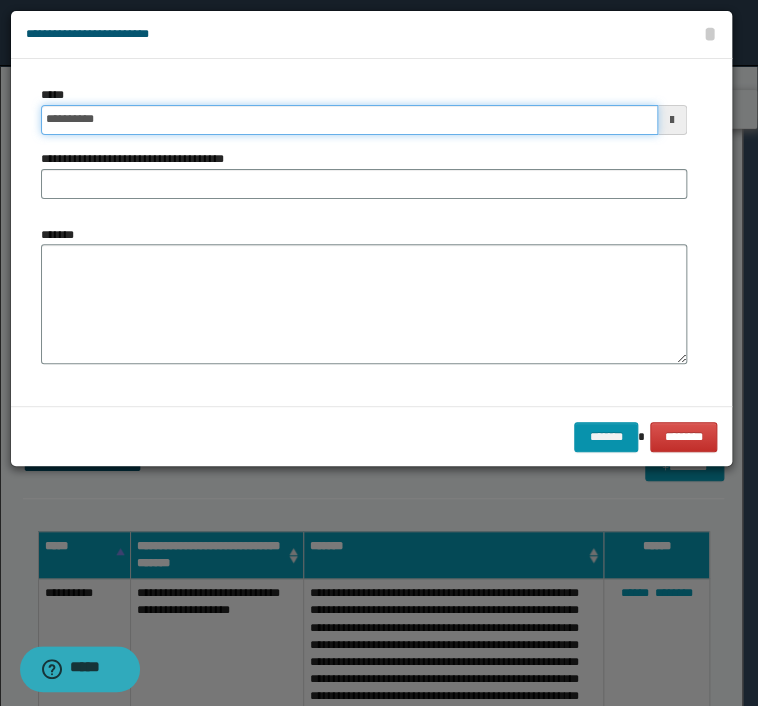 click on "**********" at bounding box center [349, 120] 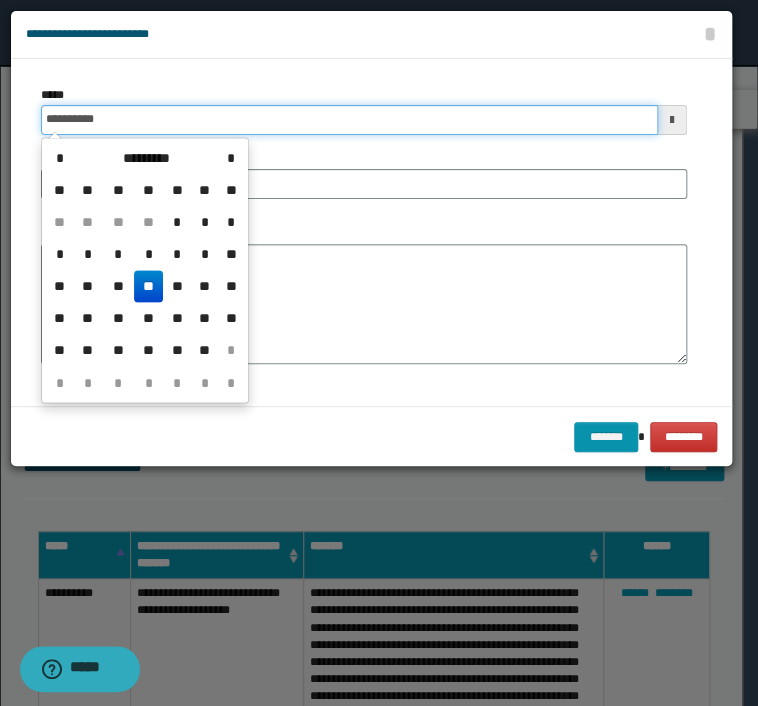 type on "**********" 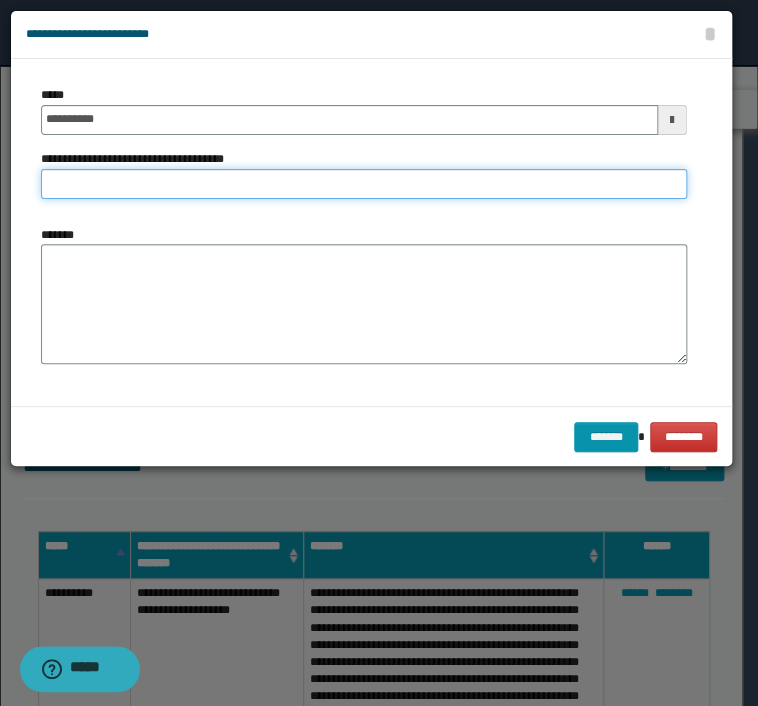 click on "**********" at bounding box center [364, 184] 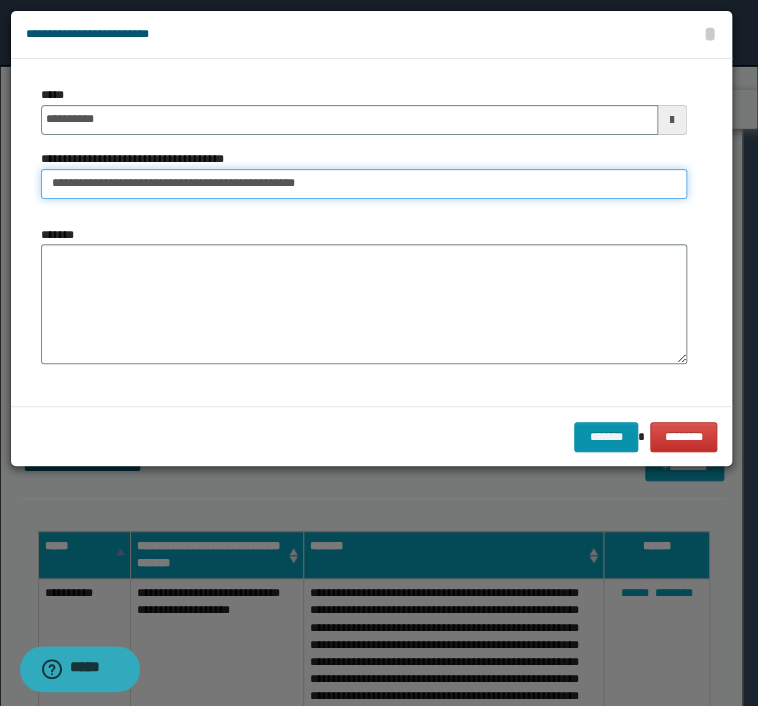 drag, startPoint x: 383, startPoint y: 176, endPoint x: 97, endPoint y: 177, distance: 286.00174 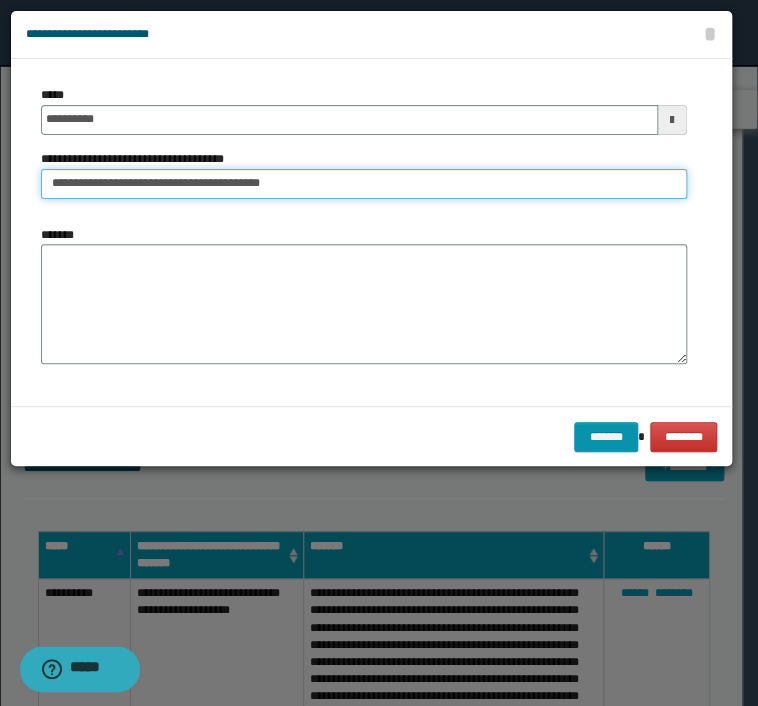 type on "**********" 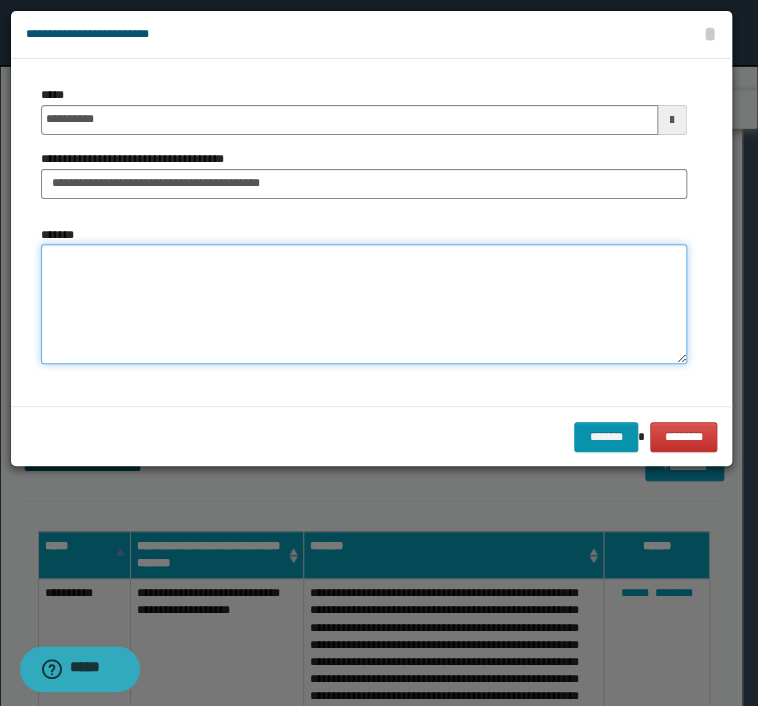click on "*******" at bounding box center (364, 304) 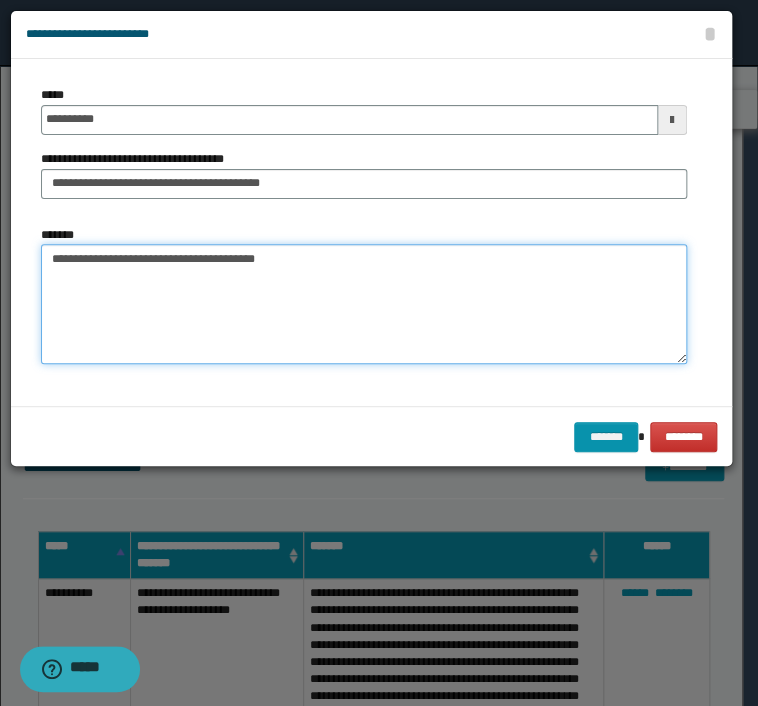 drag, startPoint x: 191, startPoint y: 265, endPoint x: 226, endPoint y: 277, distance: 37 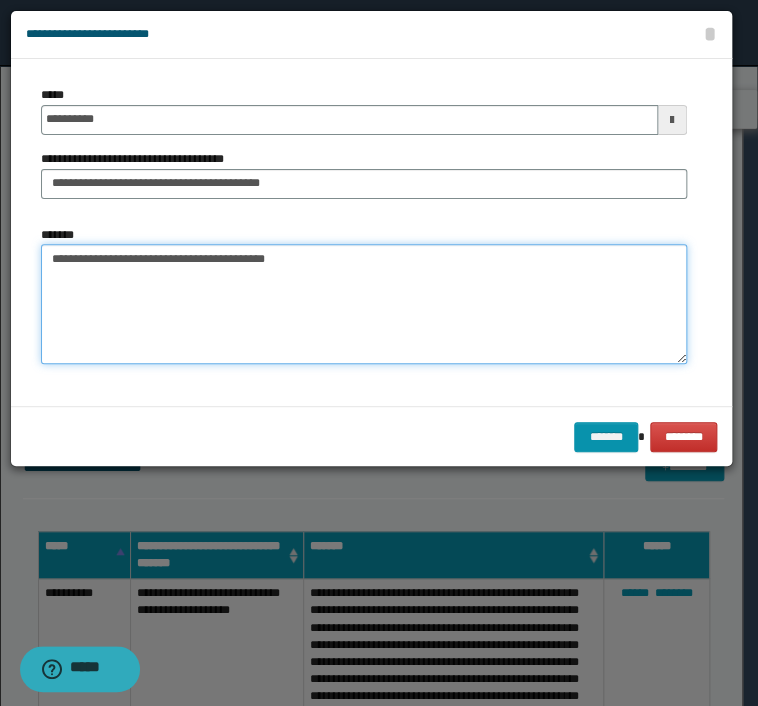 click on "**********" at bounding box center [364, 304] 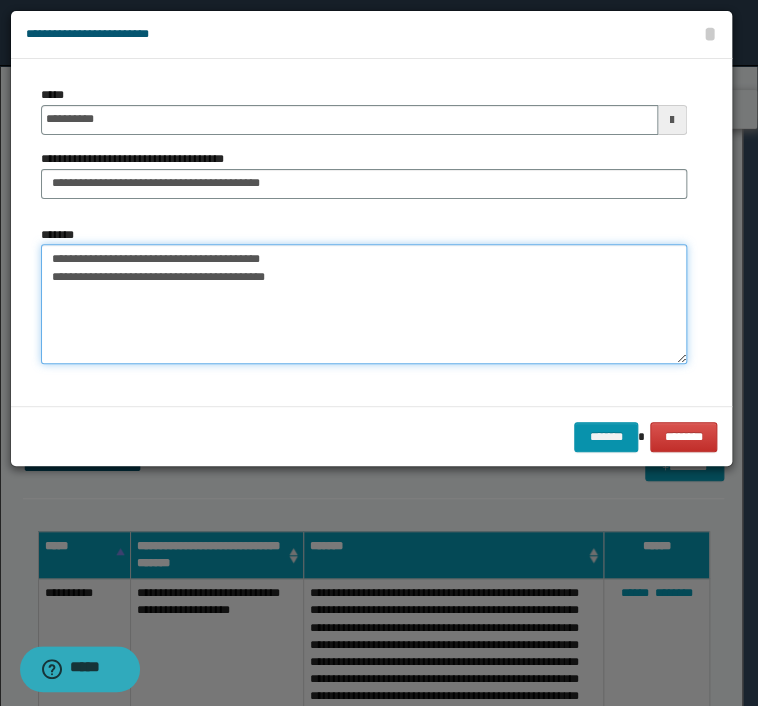 click on "**********" at bounding box center (364, 304) 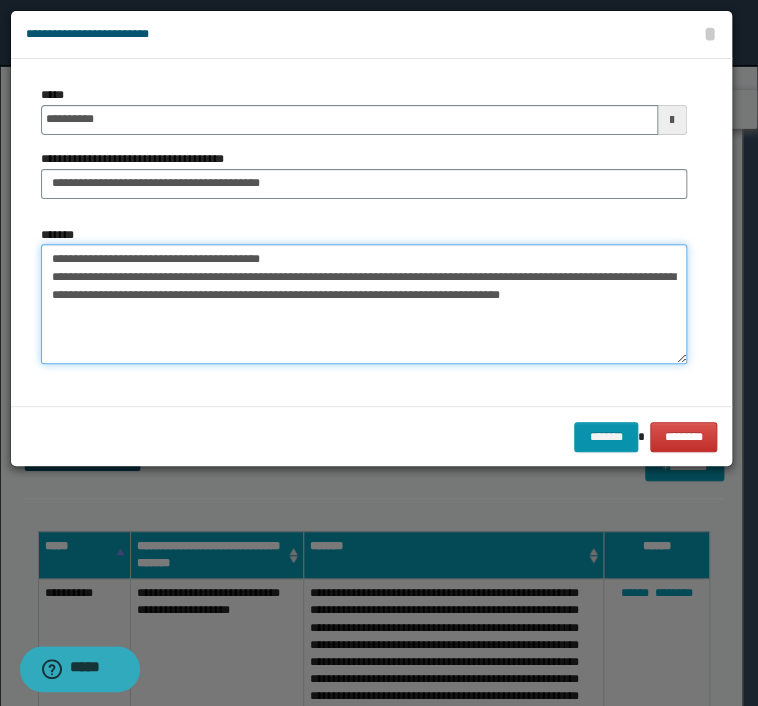 click on "**********" at bounding box center [364, 304] 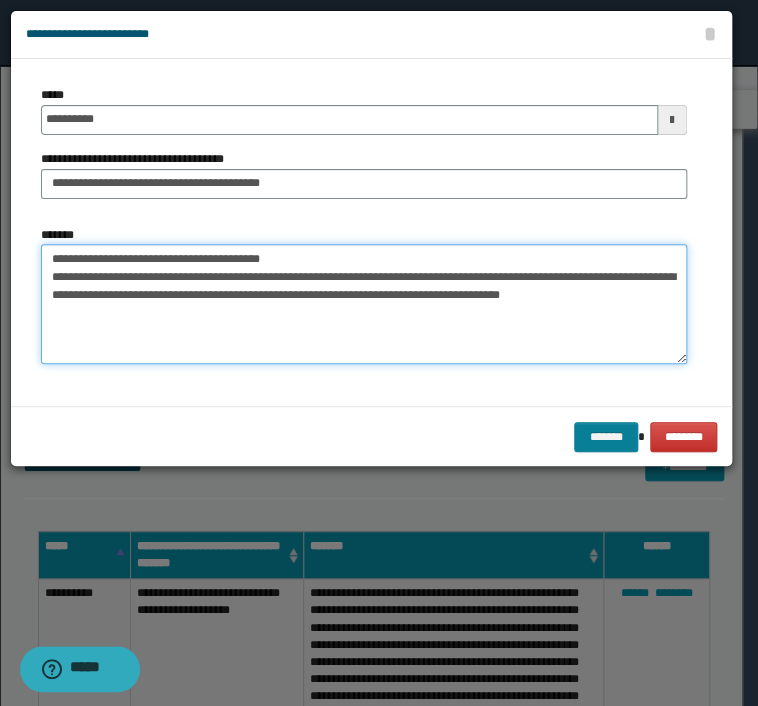 type on "**********" 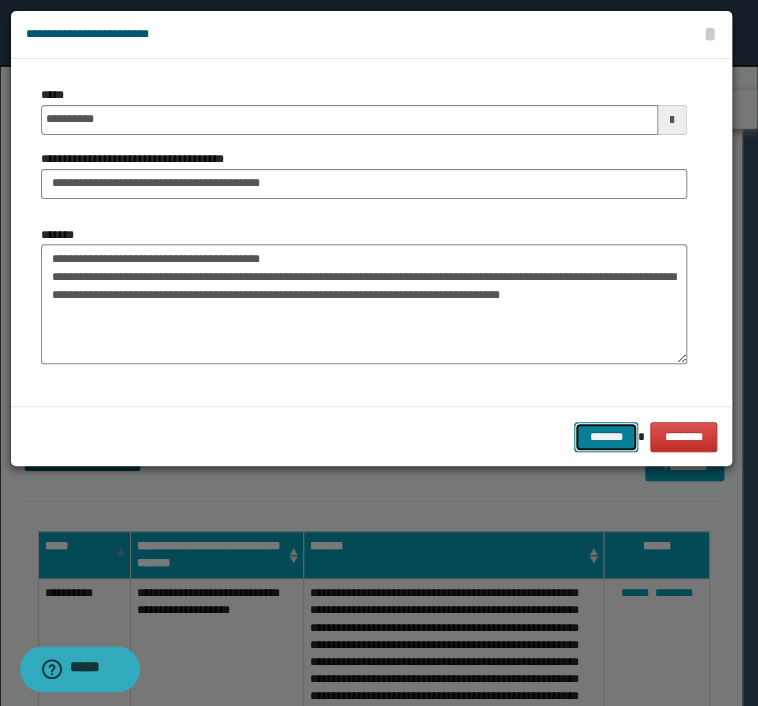 drag, startPoint x: 596, startPoint y: 434, endPoint x: 578, endPoint y: 425, distance: 20.12461 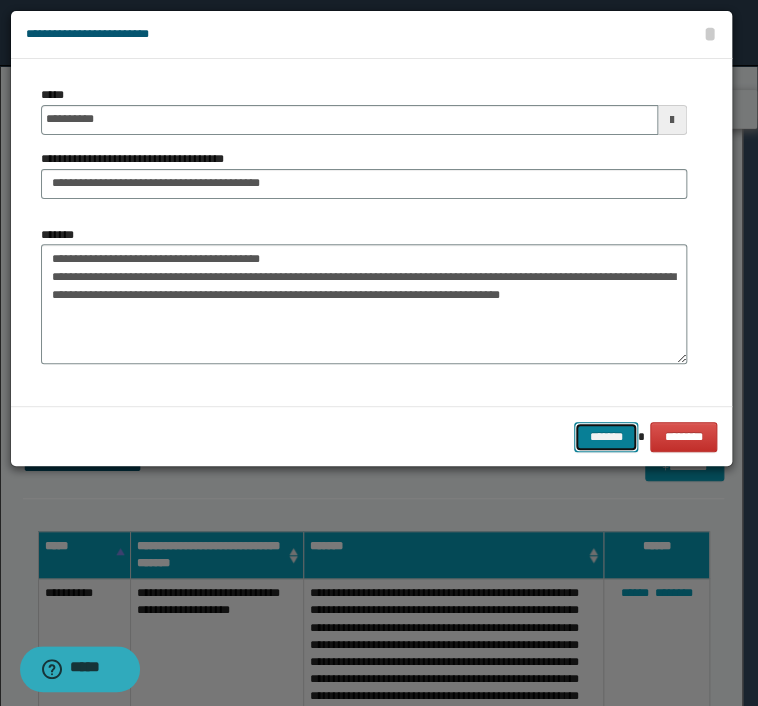 click on "*******" at bounding box center (606, 437) 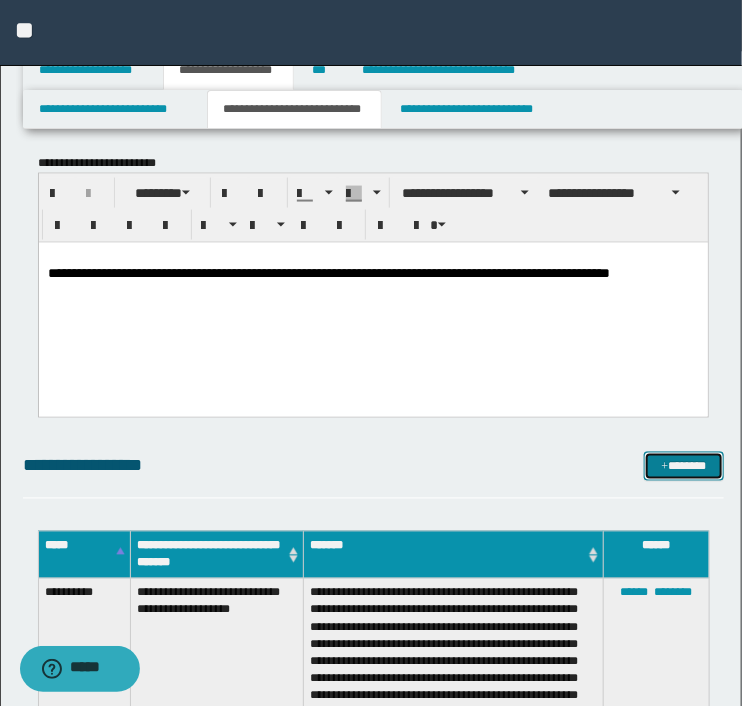 click on "*******" at bounding box center [683, 467] 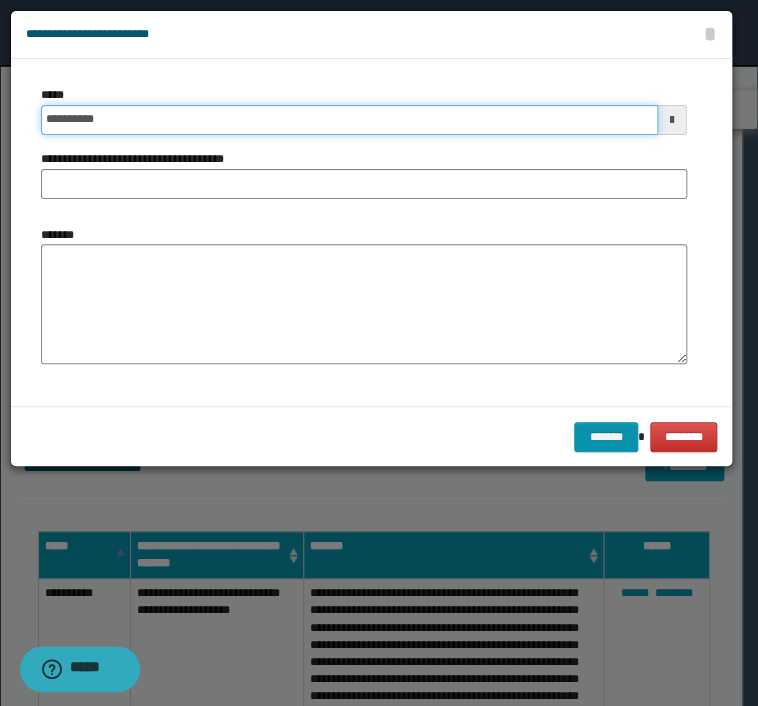 click on "**********" at bounding box center [349, 120] 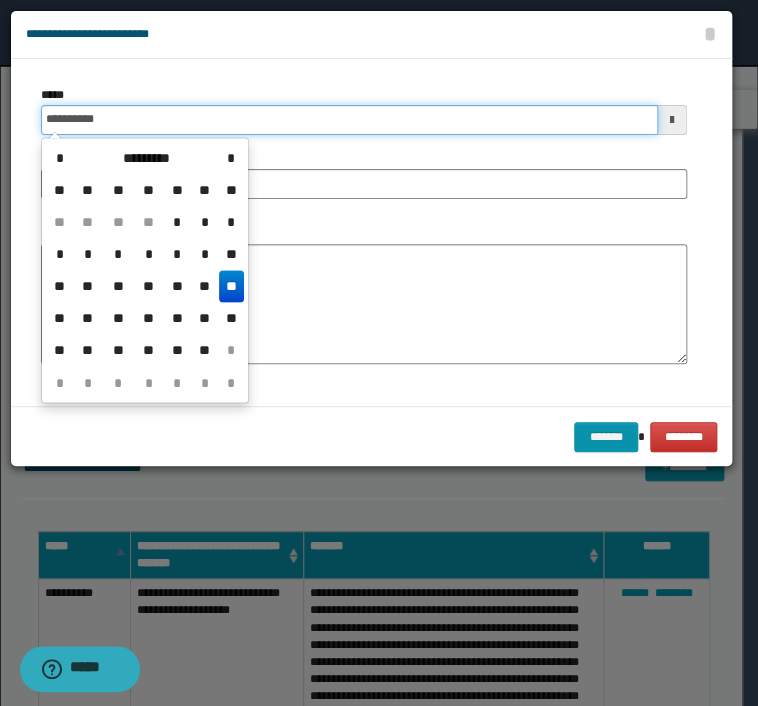 type on "**********" 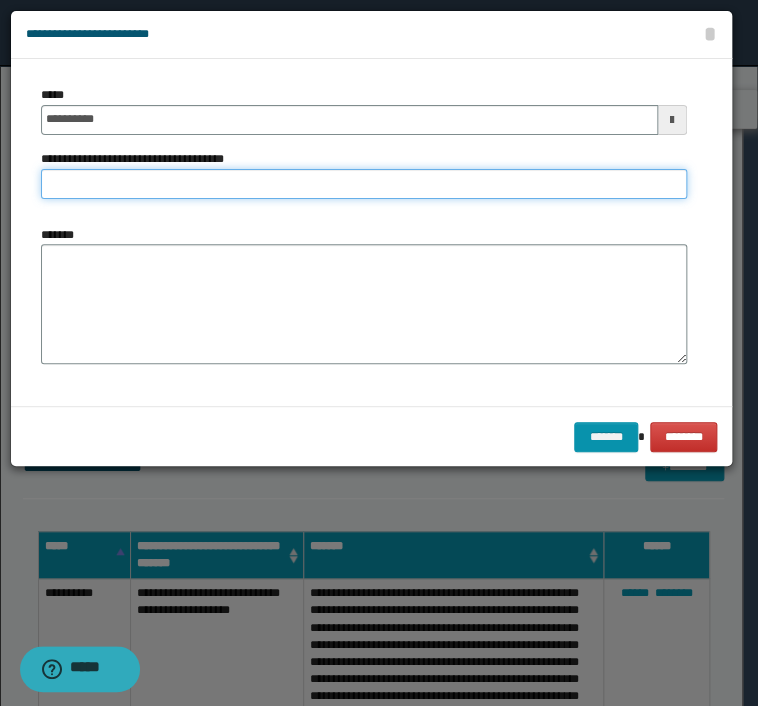 click on "**********" at bounding box center [364, 184] 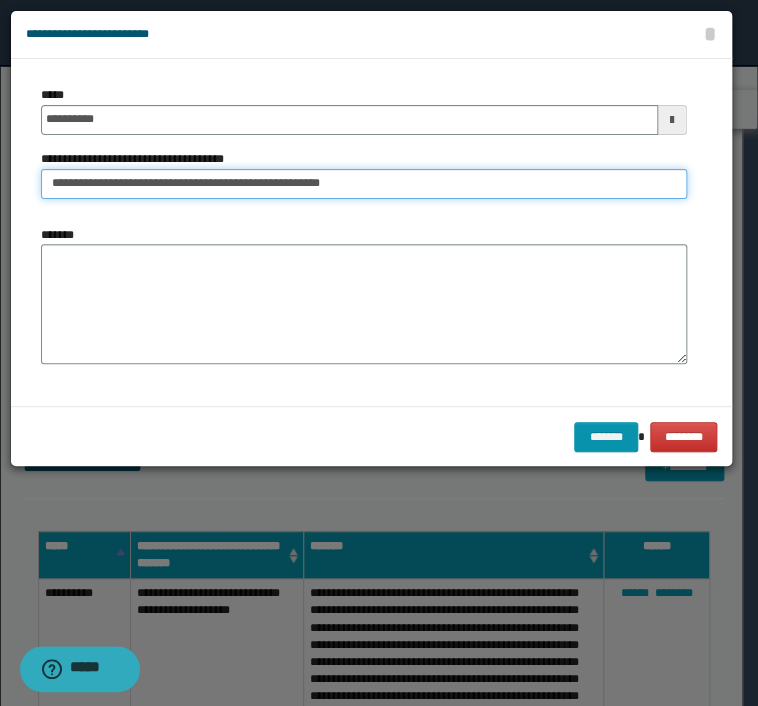 drag, startPoint x: 372, startPoint y: 188, endPoint x: 188, endPoint y: 186, distance: 184.01086 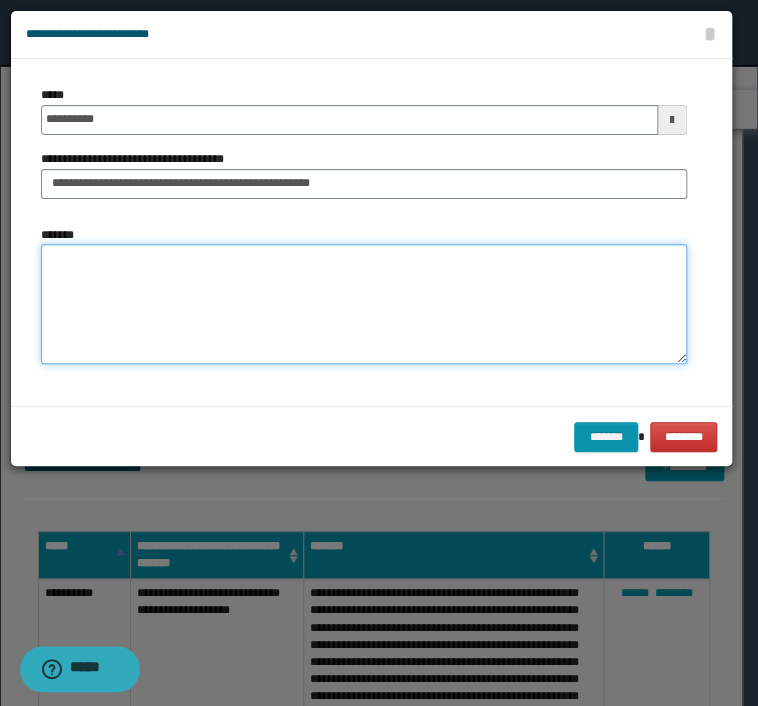 click on "*******" at bounding box center (364, 304) 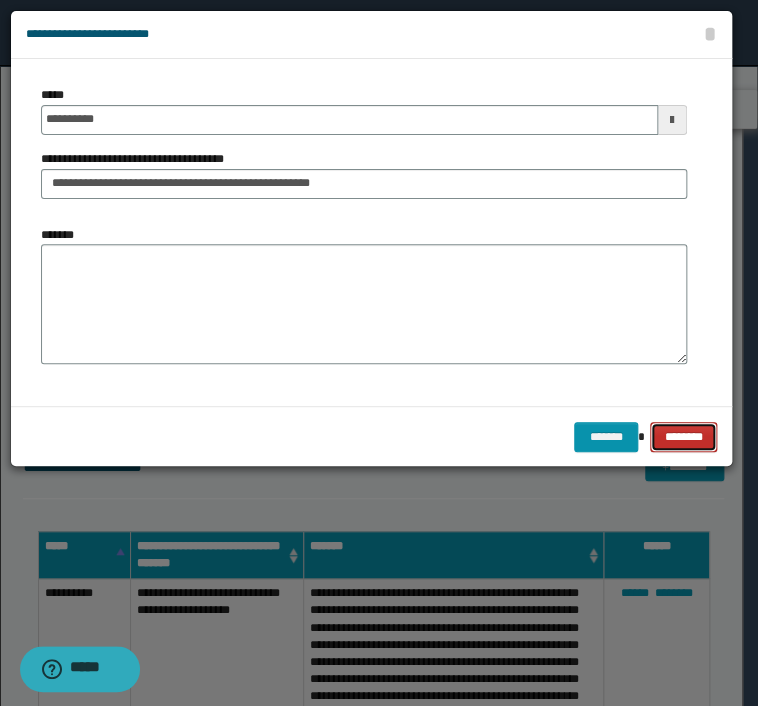 drag, startPoint x: 697, startPoint y: 437, endPoint x: 634, endPoint y: 448, distance: 63.953106 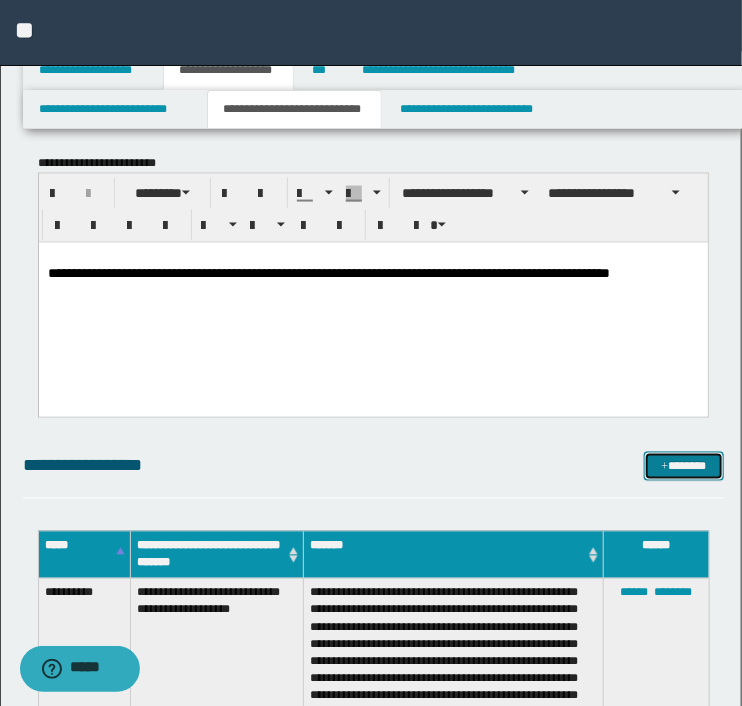 click at bounding box center [665, 468] 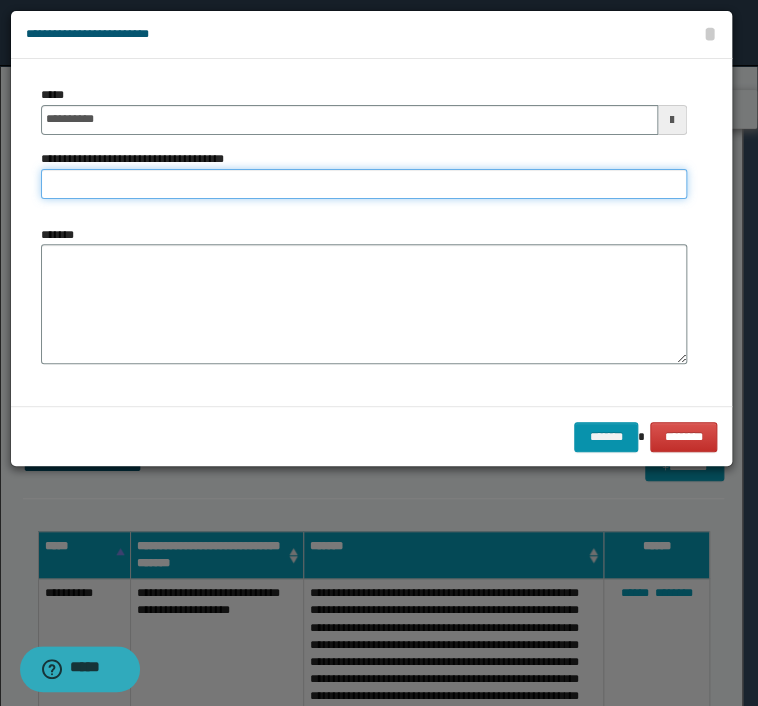 click on "**********" at bounding box center [364, 184] 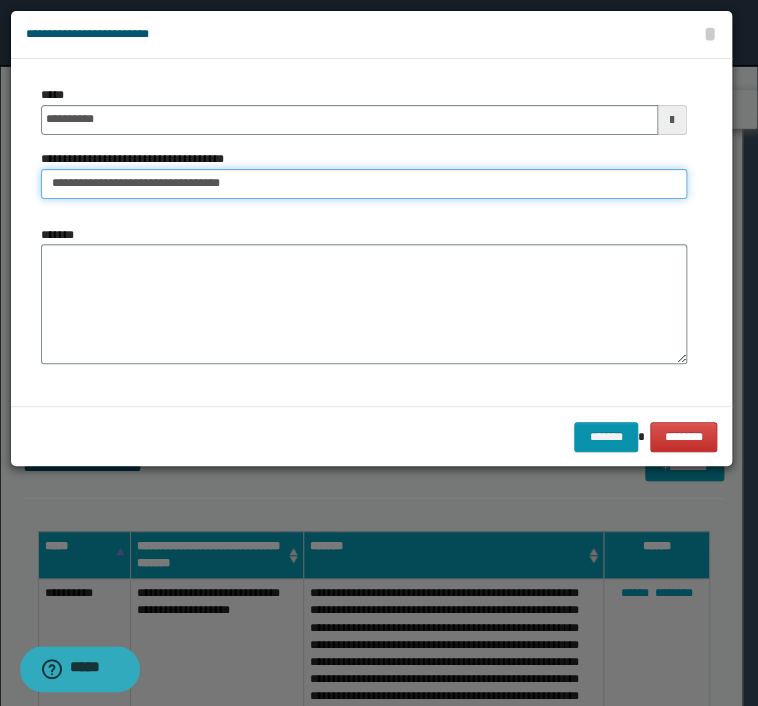 type on "**********" 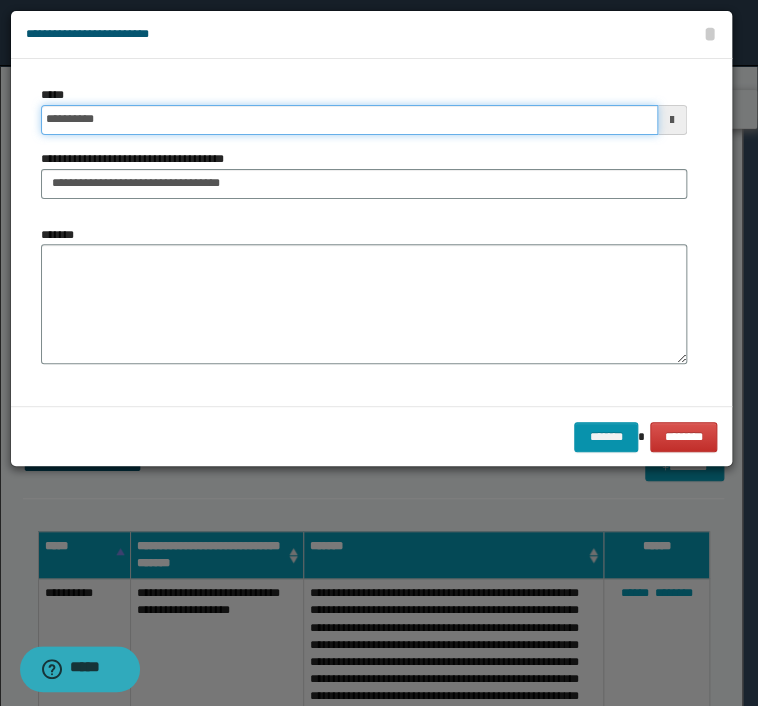 click on "**********" at bounding box center (349, 120) 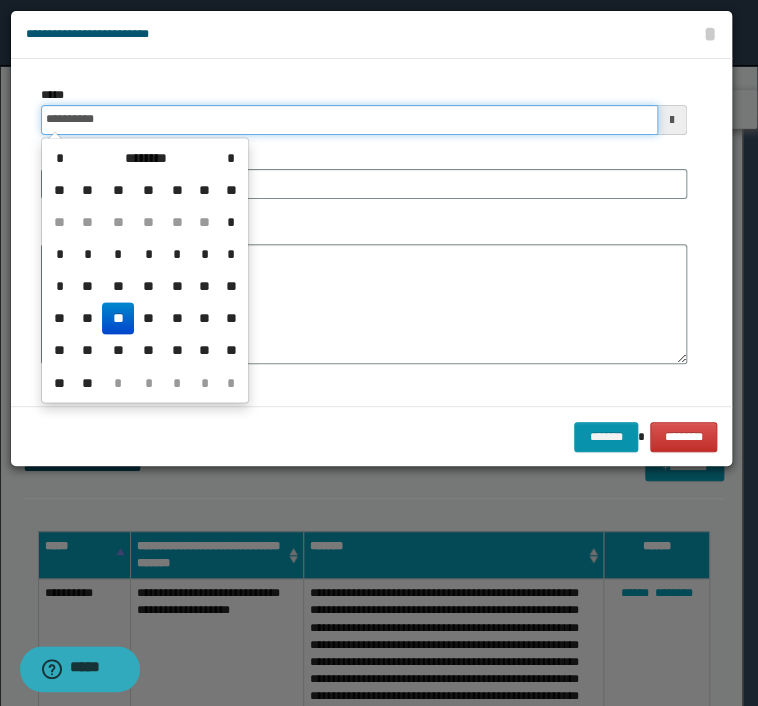 type on "**********" 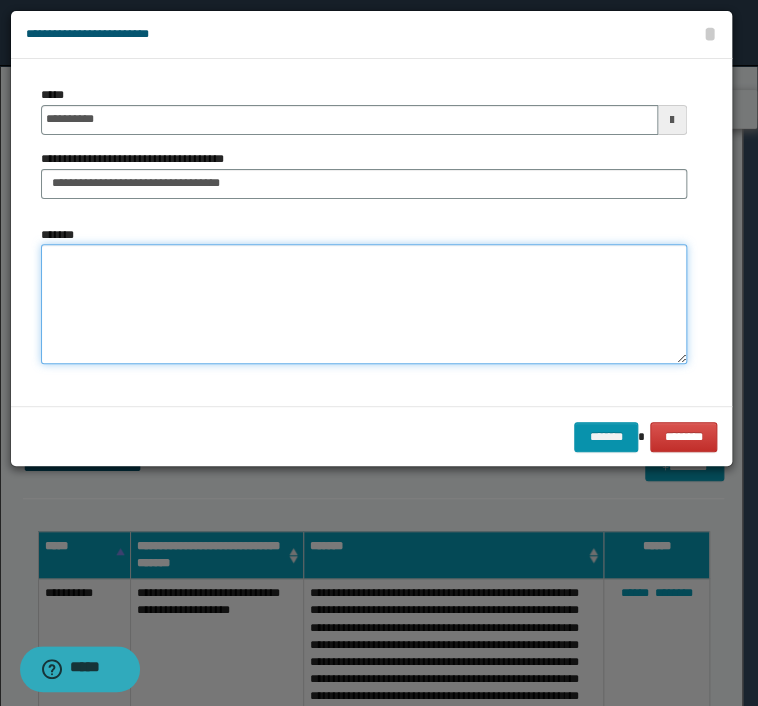 click on "*******" at bounding box center (364, 304) 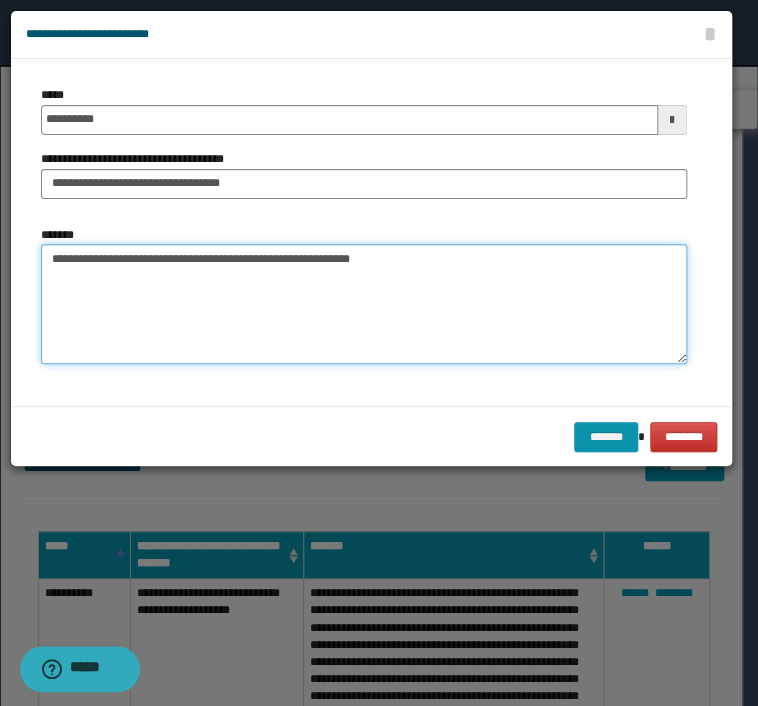 paste on "**********" 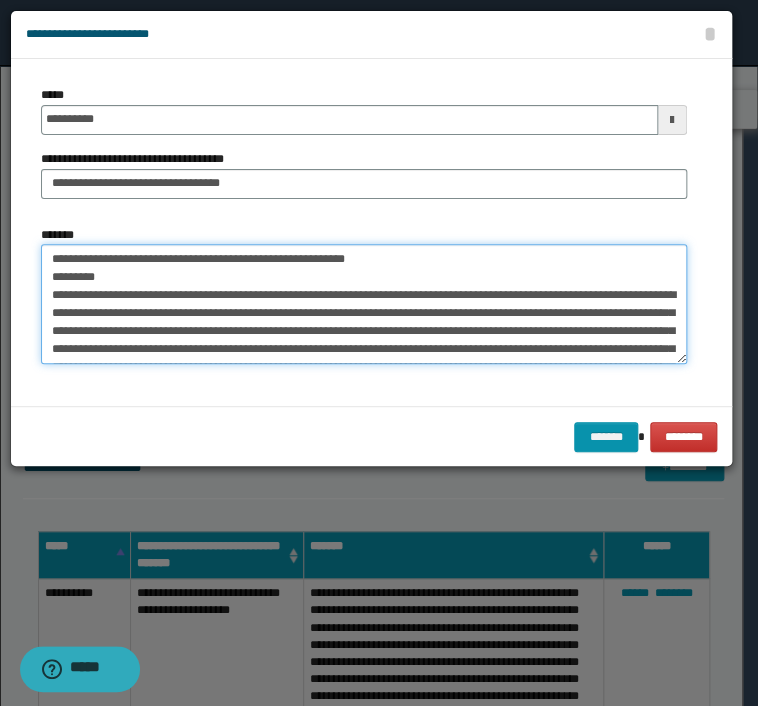 scroll, scrollTop: 84, scrollLeft: 0, axis: vertical 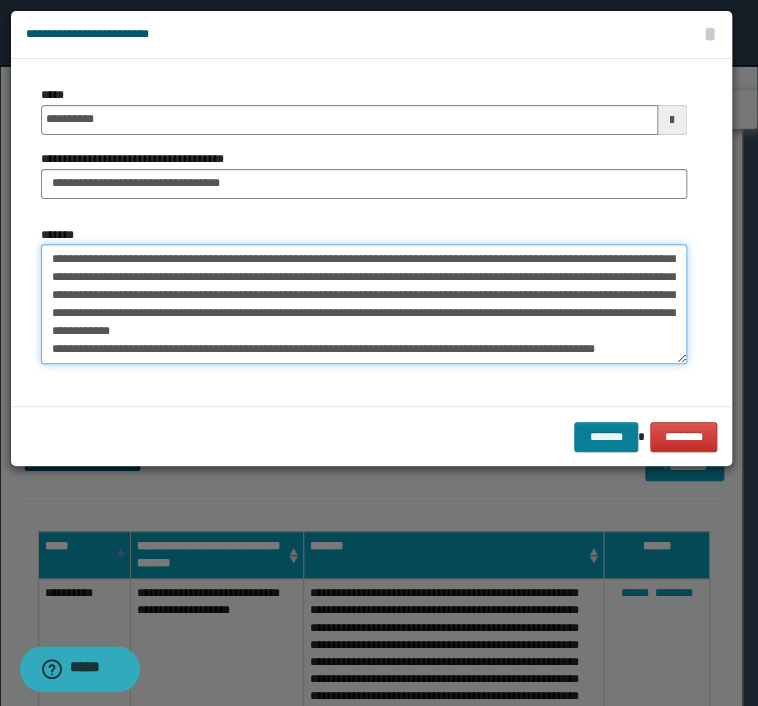 type on "**********" 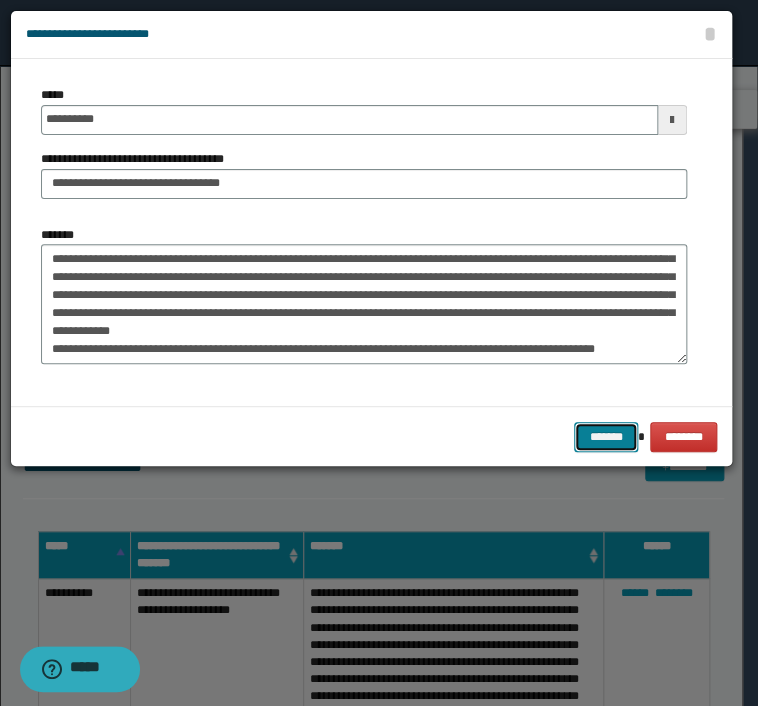 click on "*******" at bounding box center [606, 437] 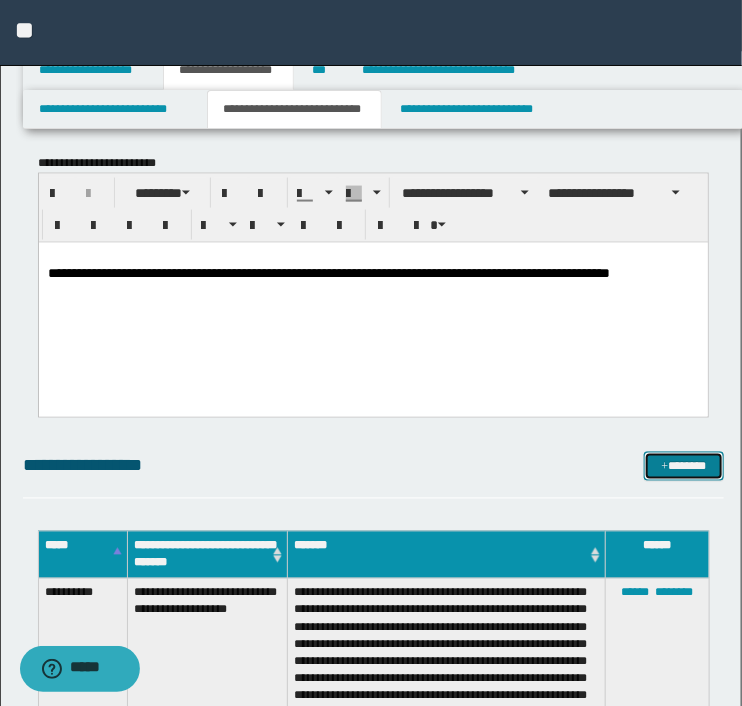 click on "*******" at bounding box center (683, 467) 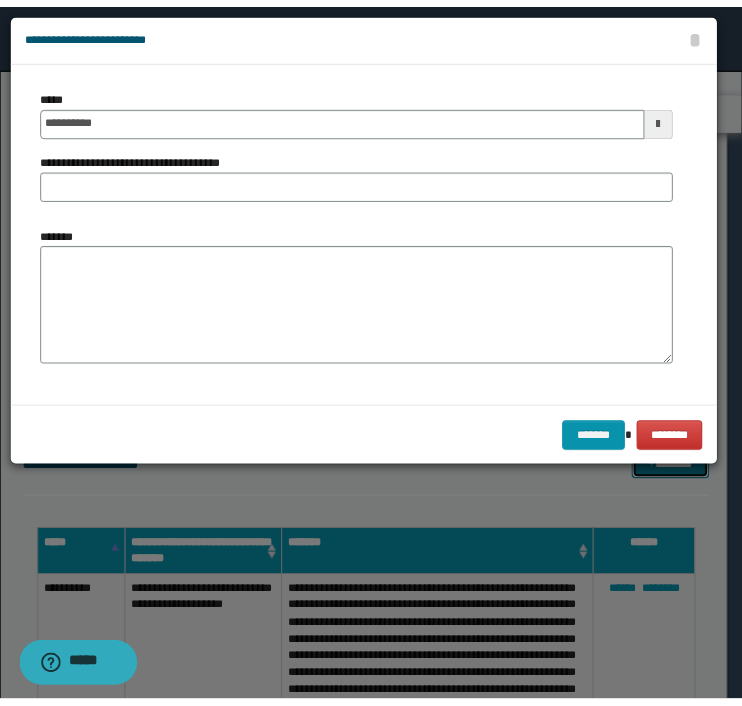 scroll, scrollTop: 0, scrollLeft: 0, axis: both 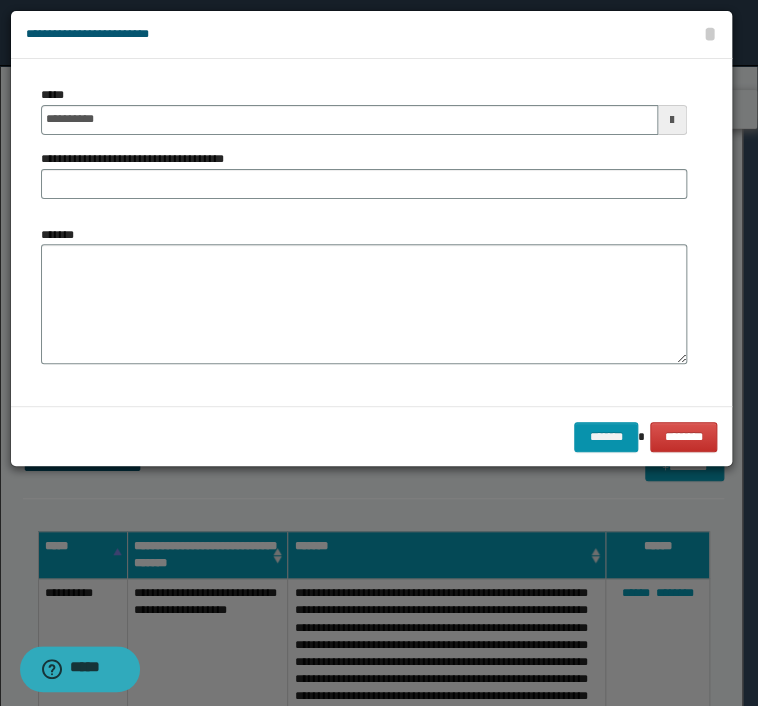 click at bounding box center [379, 353] 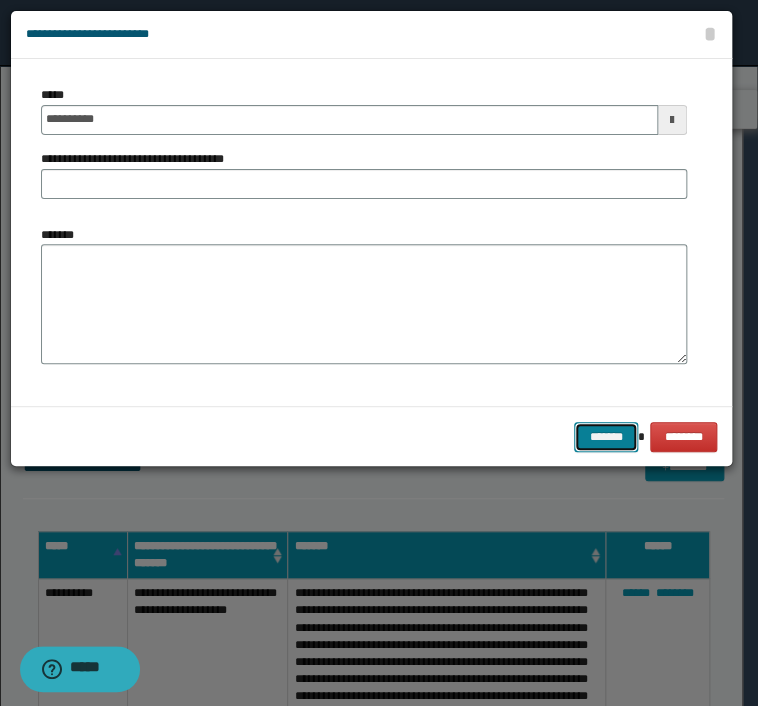 click on "*******" at bounding box center (606, 437) 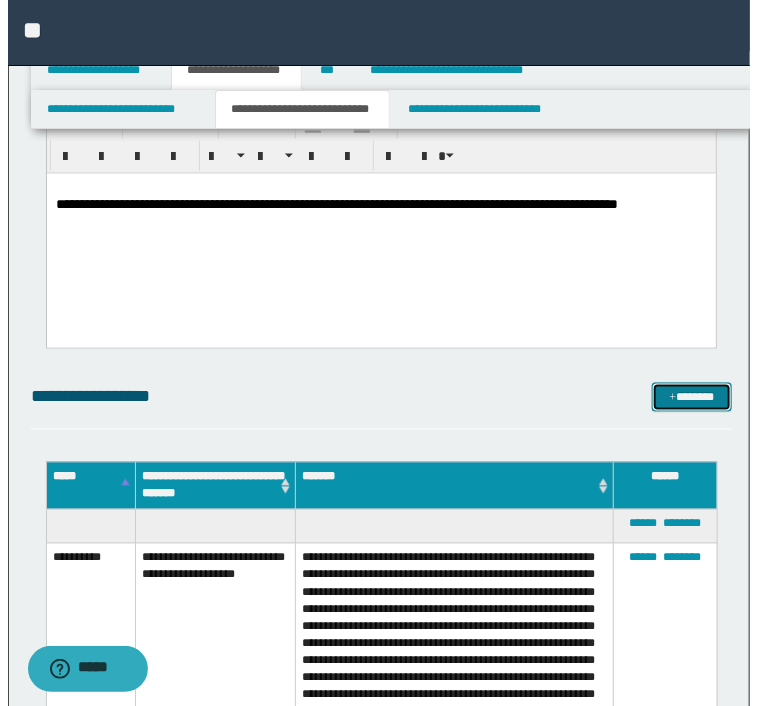 scroll, scrollTop: 2384, scrollLeft: 0, axis: vertical 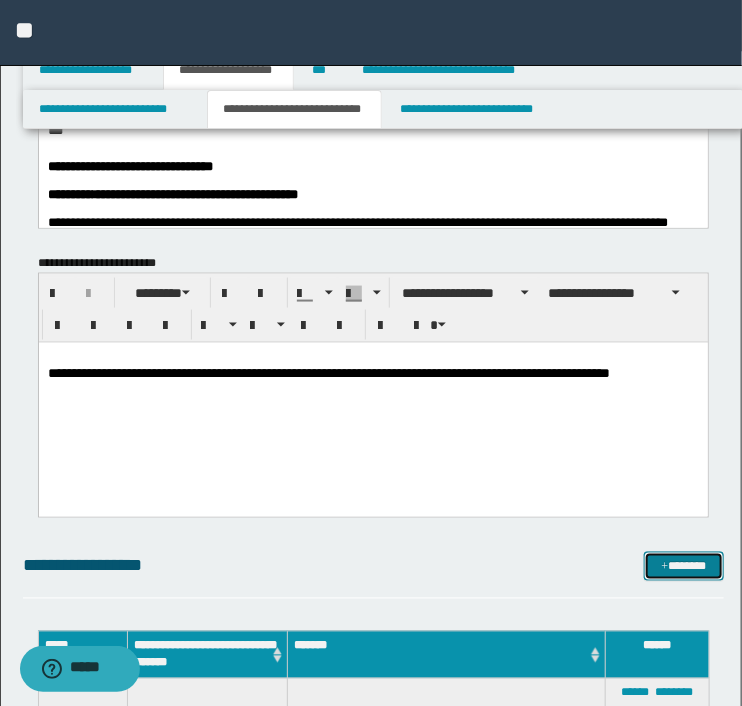 click on "*******" at bounding box center (683, 567) 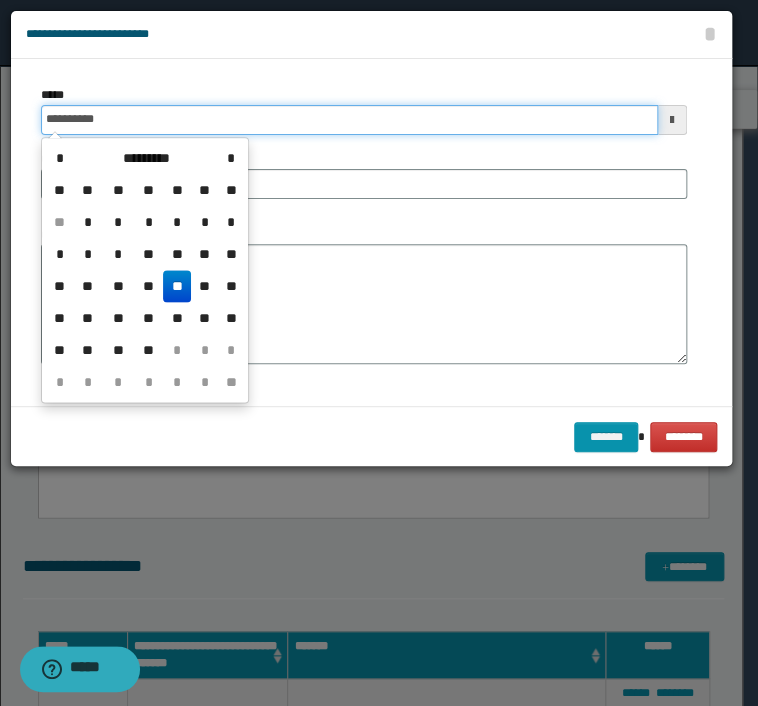 click on "**********" at bounding box center [349, 120] 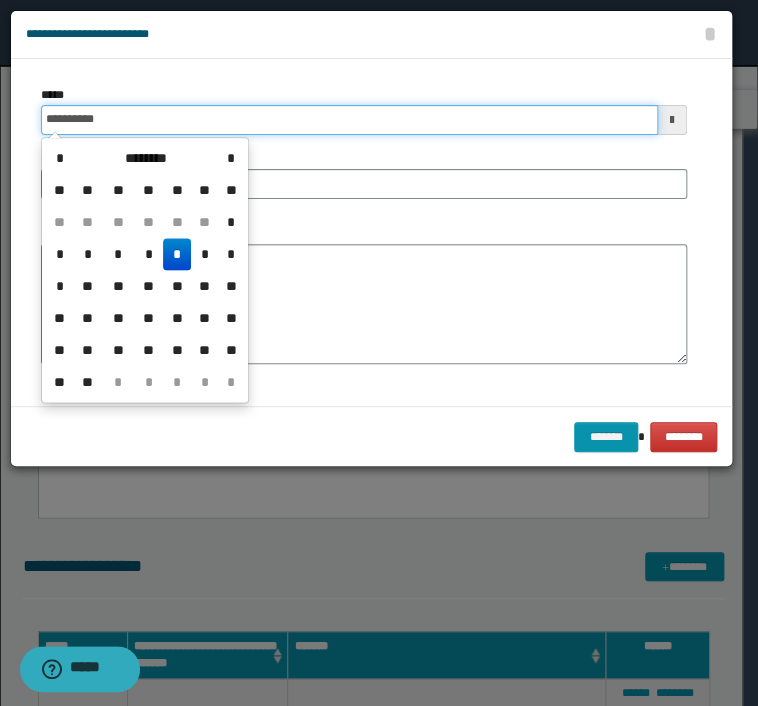 type on "**********" 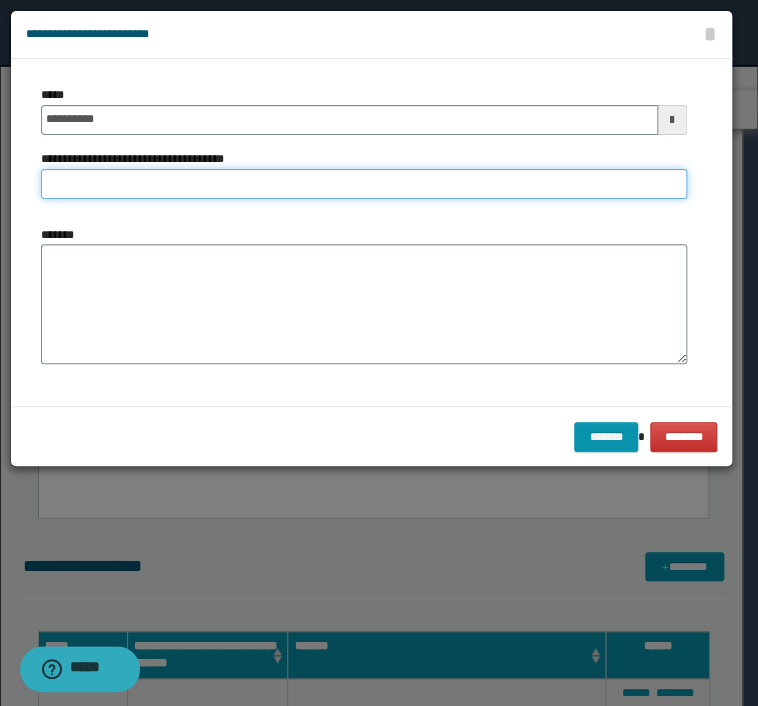 click on "**********" at bounding box center (364, 184) 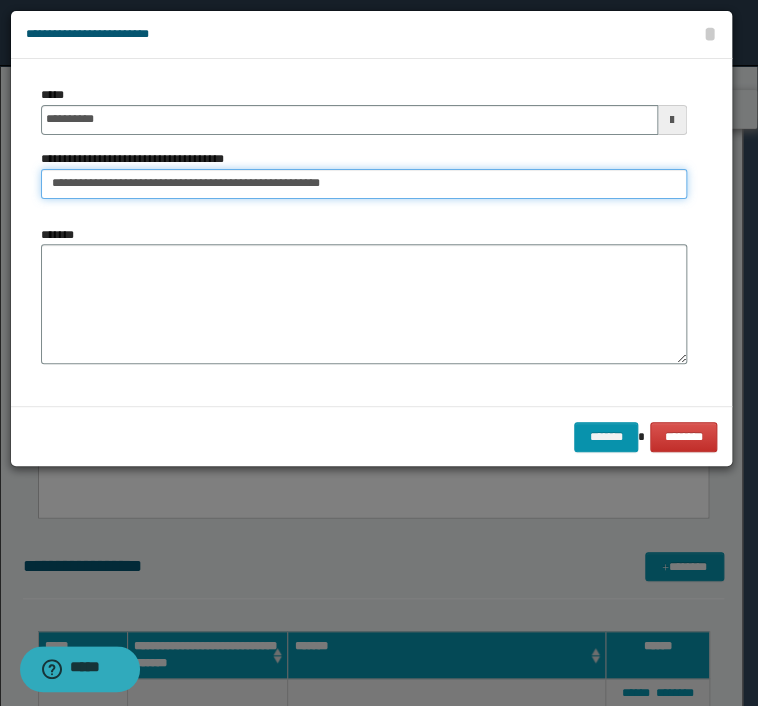 type on "**********" 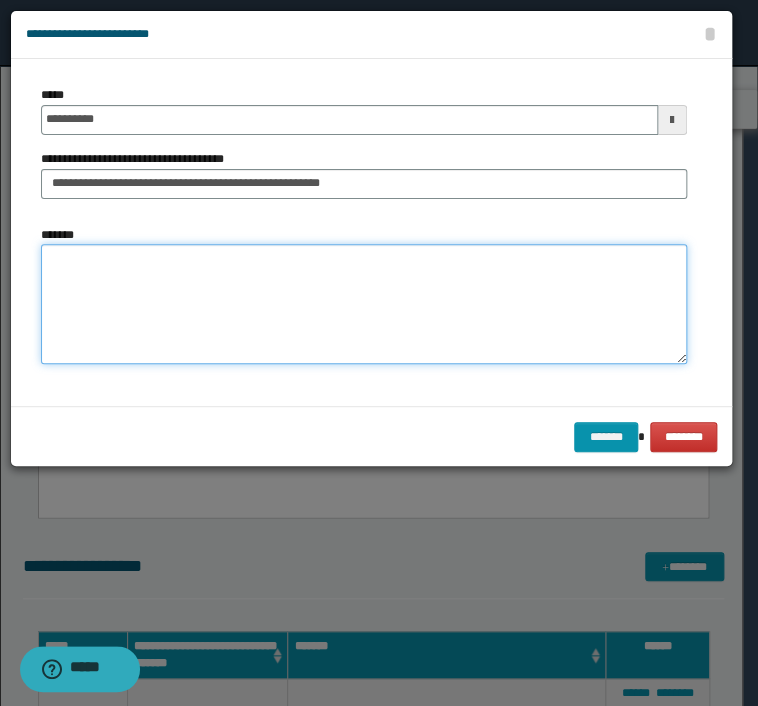 click on "*******" at bounding box center [364, 304] 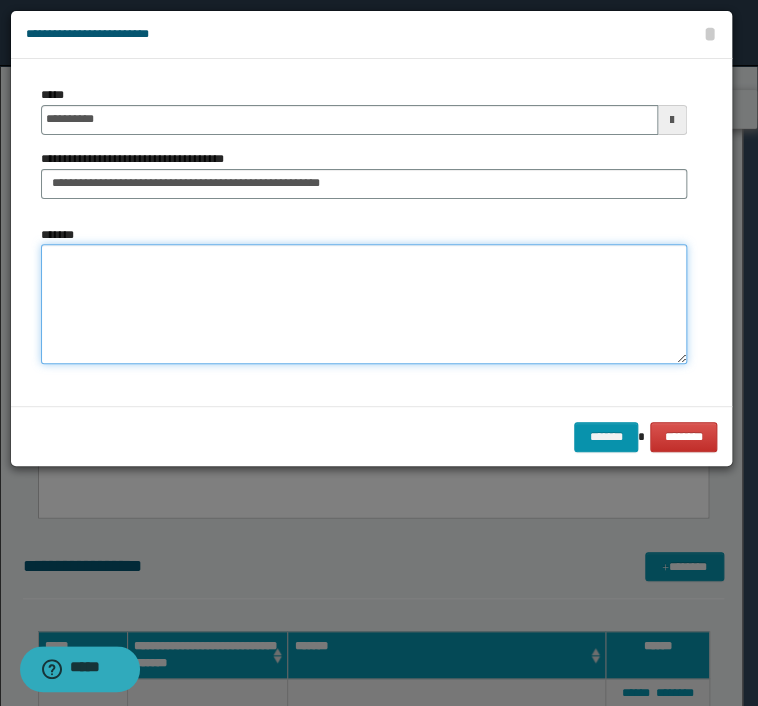 paste on "**********" 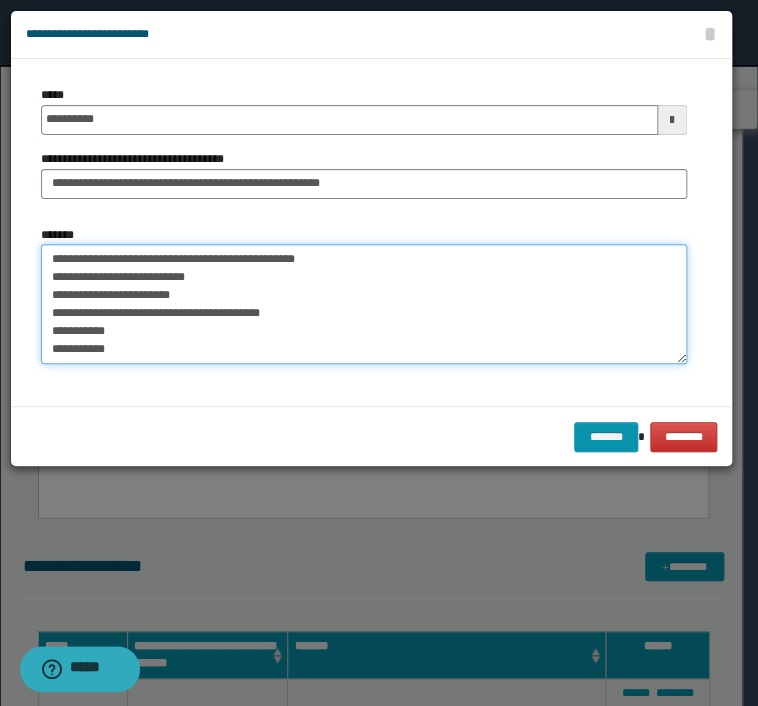 scroll, scrollTop: 36, scrollLeft: 0, axis: vertical 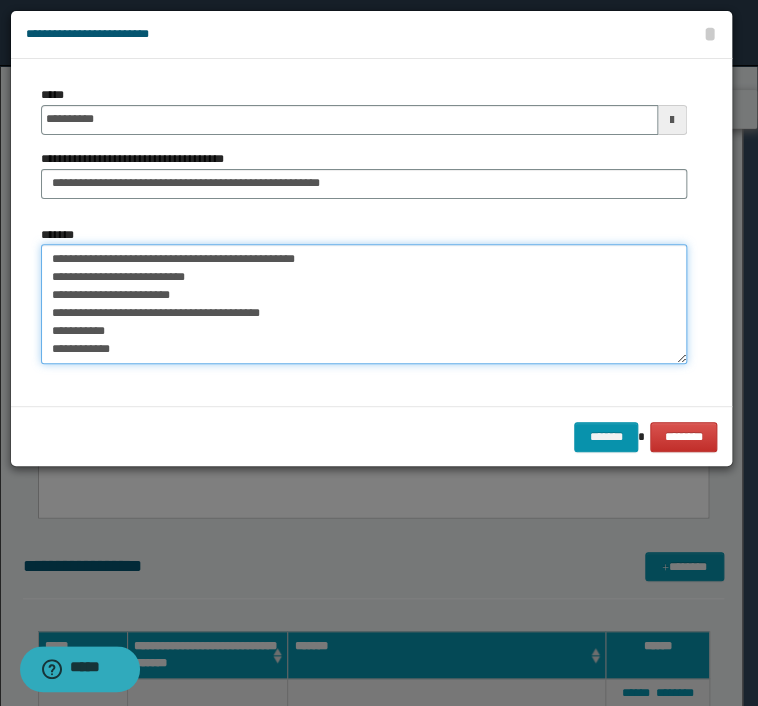 paste on "**********" 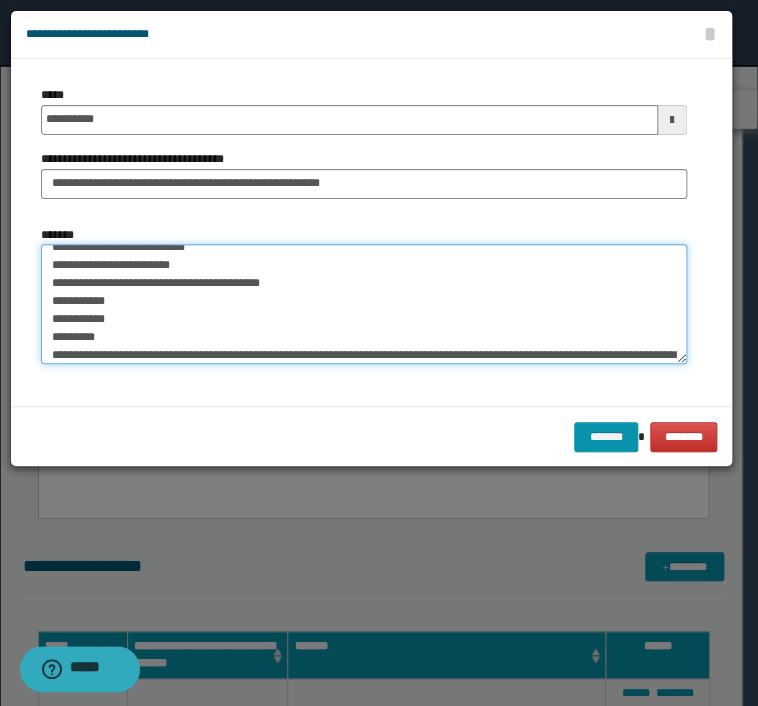 scroll, scrollTop: 125, scrollLeft: 0, axis: vertical 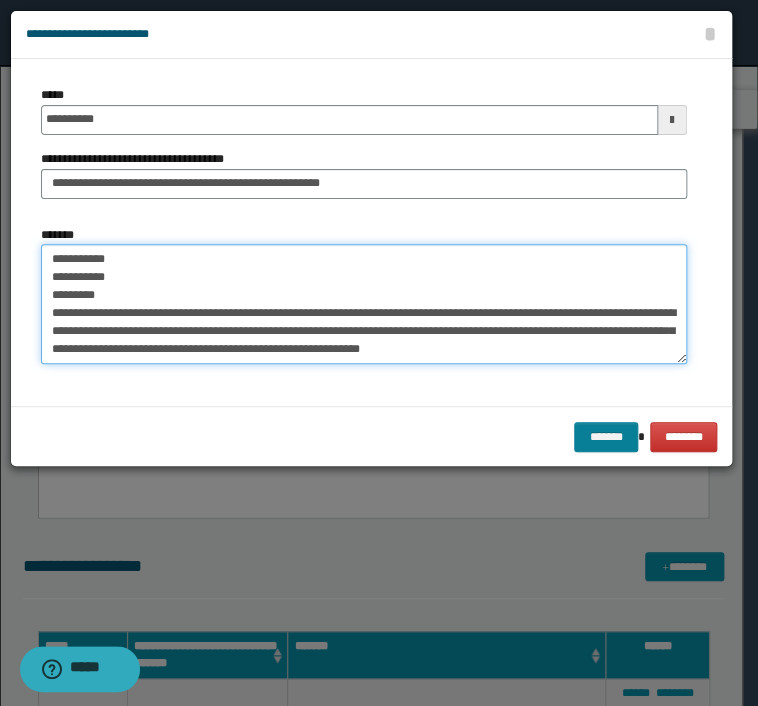 type on "**********" 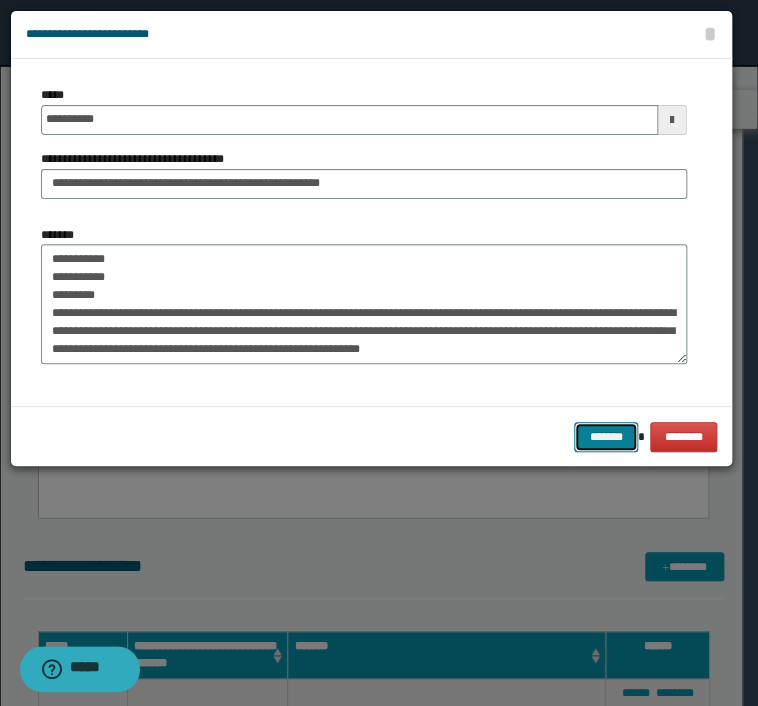 click on "*******" at bounding box center [606, 437] 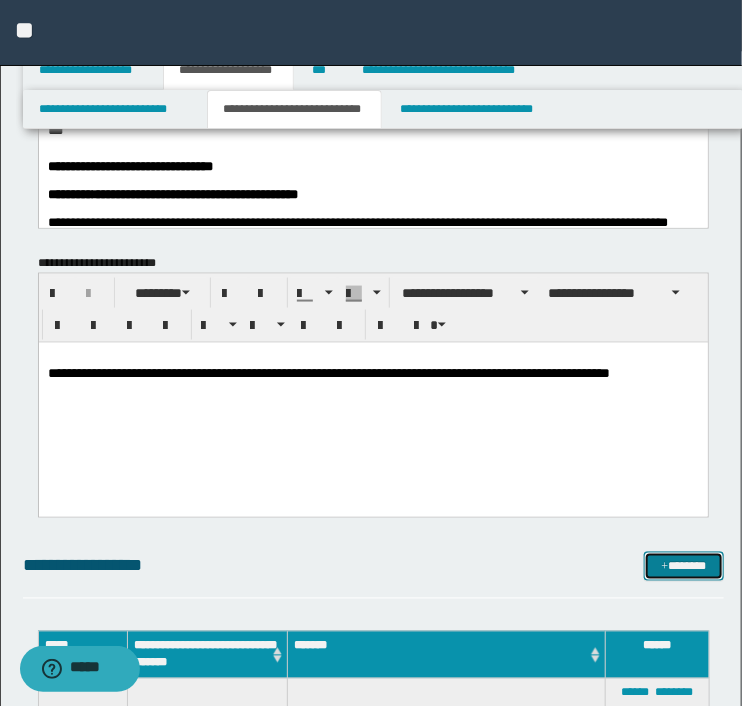 click on "*******" at bounding box center [683, 567] 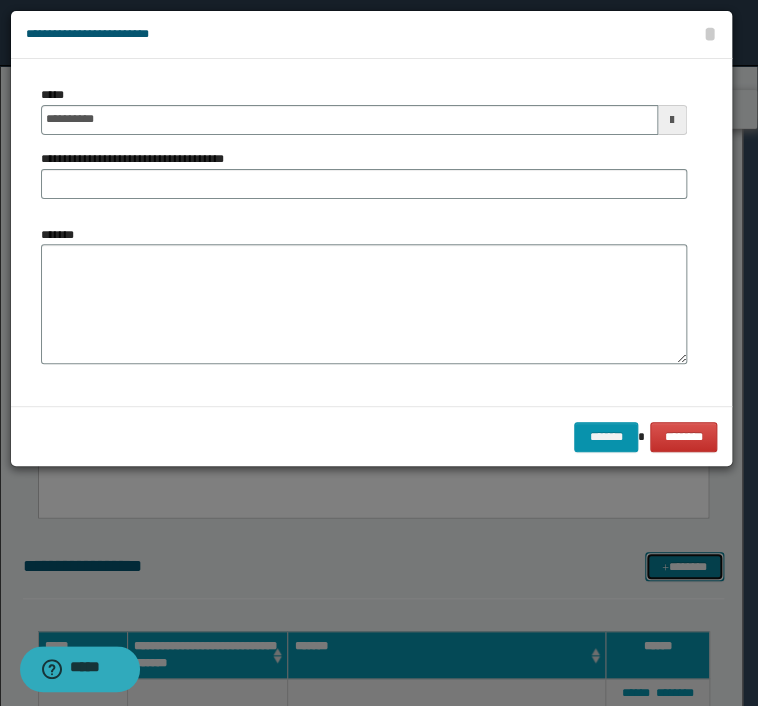scroll, scrollTop: 0, scrollLeft: 0, axis: both 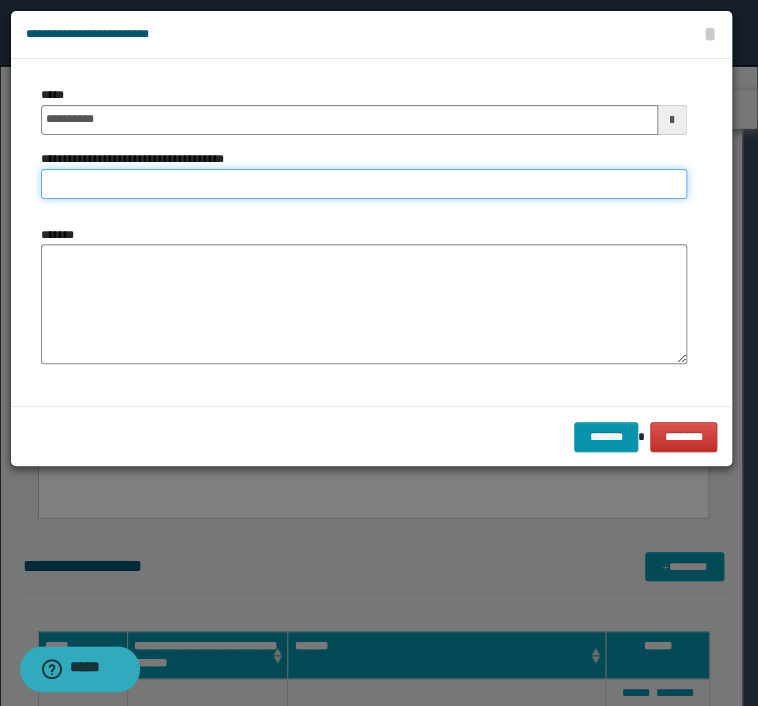 click on "**********" at bounding box center [364, 184] 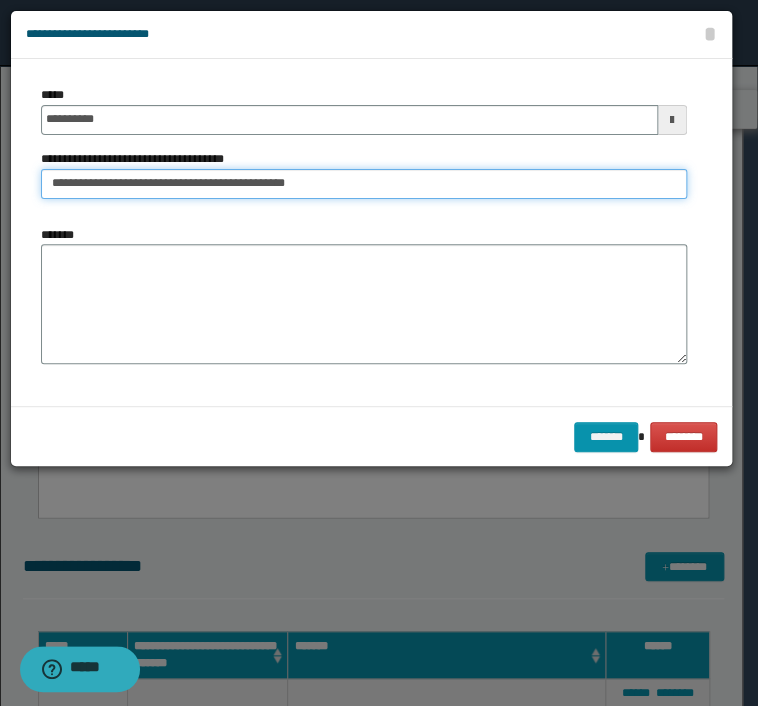 drag, startPoint x: 351, startPoint y: 184, endPoint x: 230, endPoint y: 177, distance: 121.20231 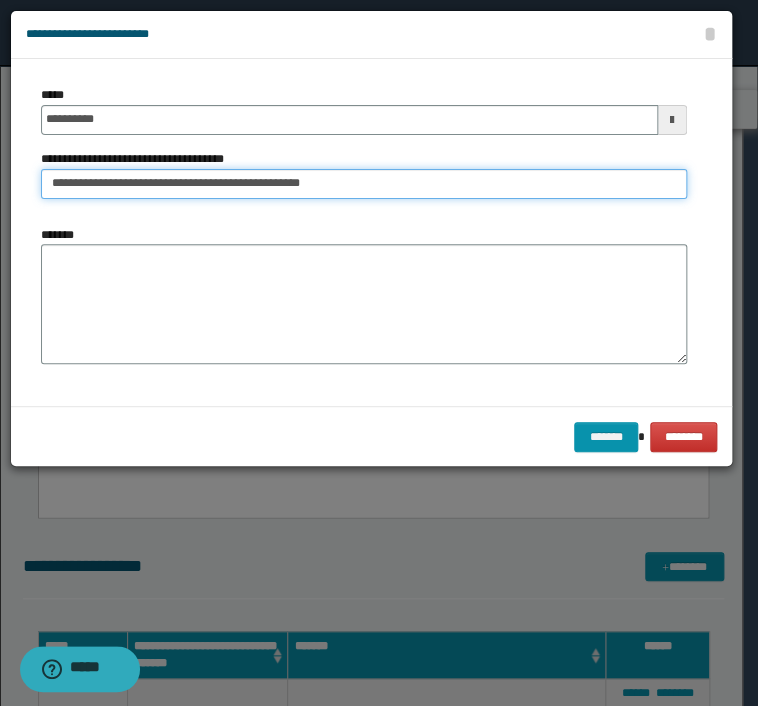 click on "**********" at bounding box center [364, 184] 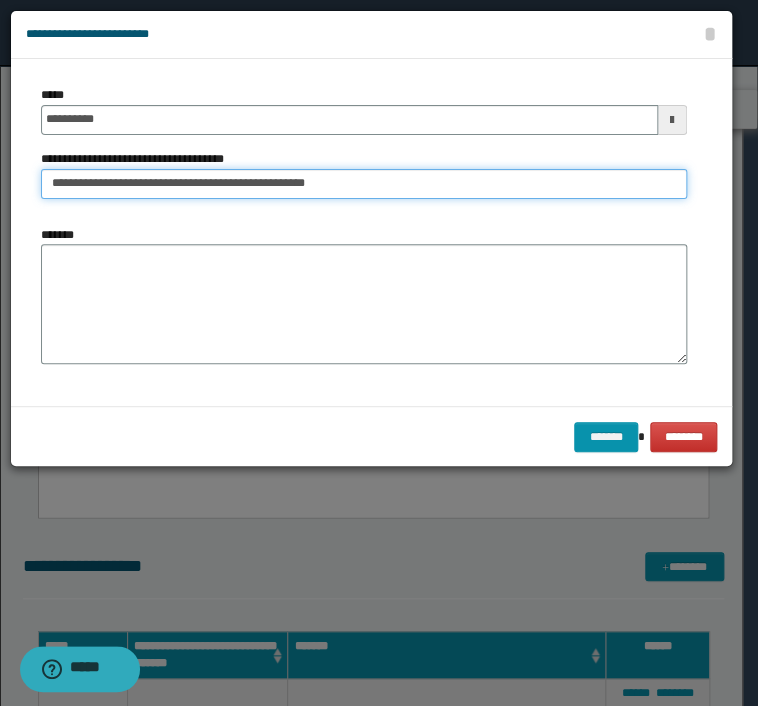 type on "**********" 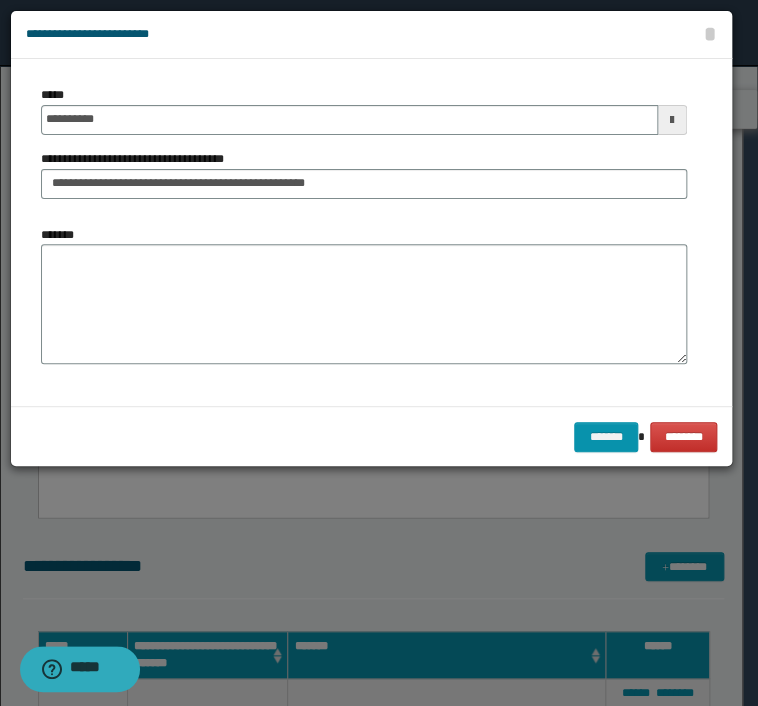 drag, startPoint x: 328, startPoint y: 225, endPoint x: 327, endPoint y: 257, distance: 32.01562 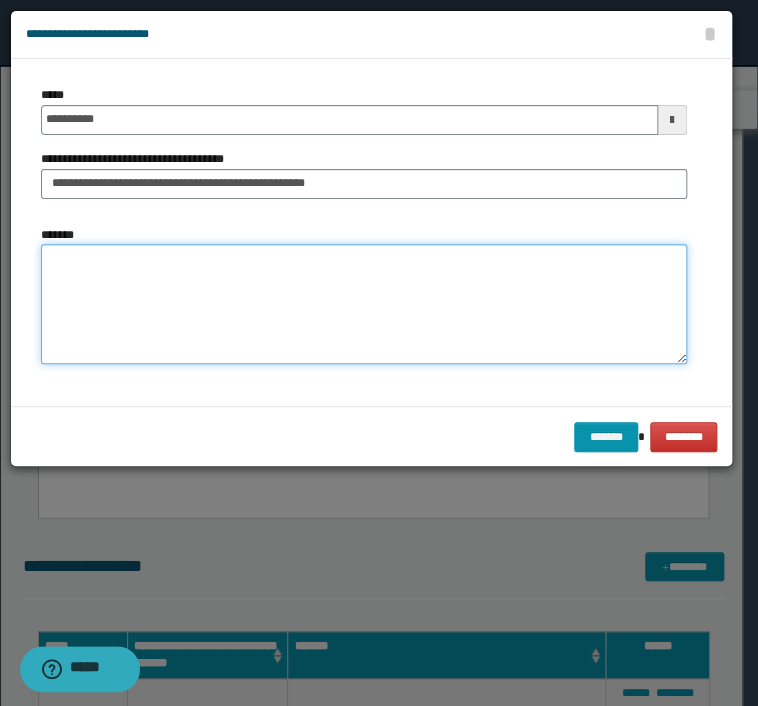 click on "*******" at bounding box center [364, 304] 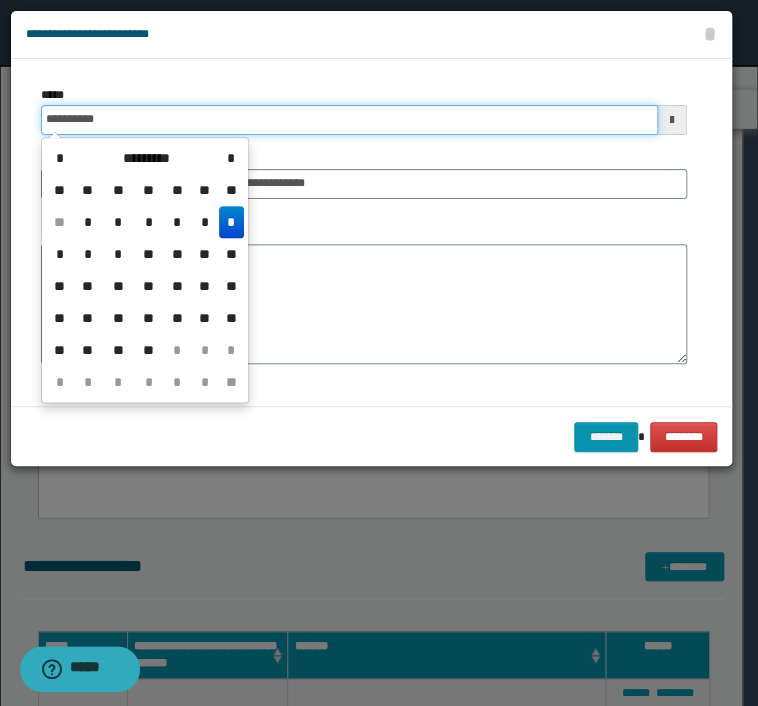 drag, startPoint x: 161, startPoint y: 111, endPoint x: 245, endPoint y: 181, distance: 109.3435 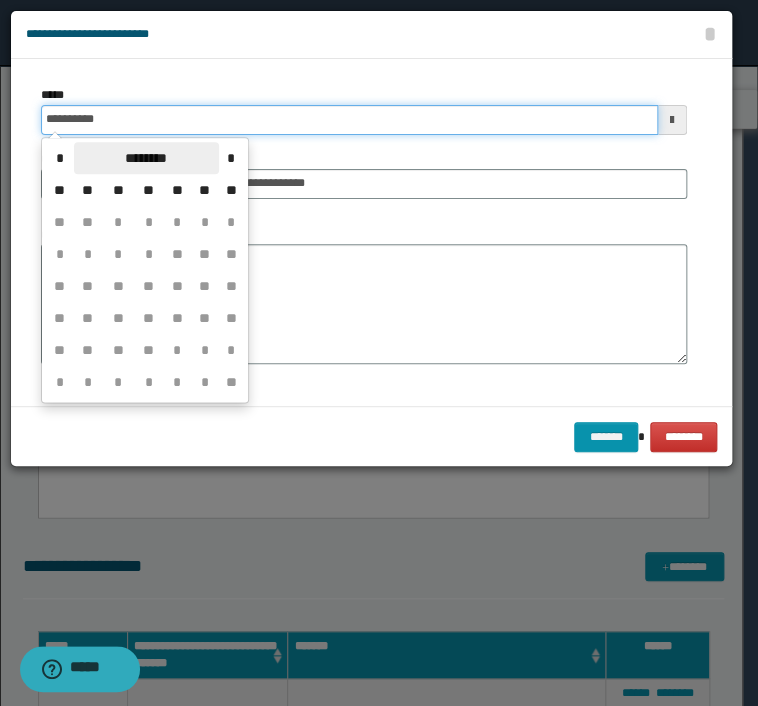 type on "**********" 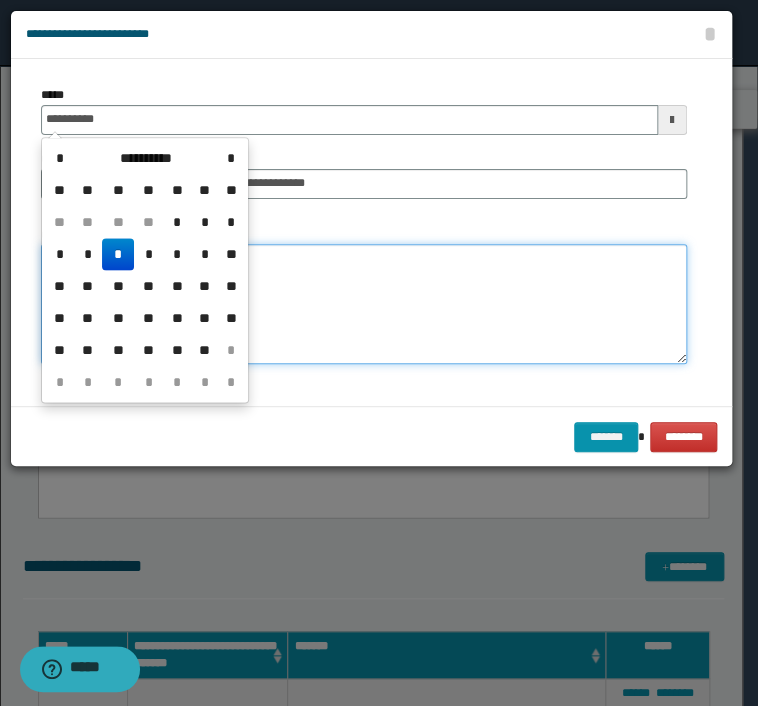 click on "*******" at bounding box center (364, 304) 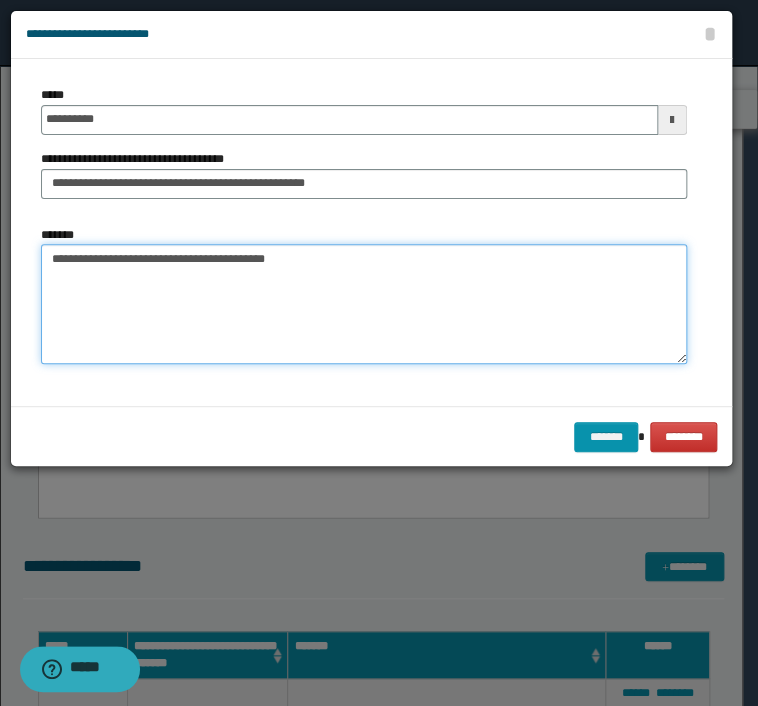 click on "**********" at bounding box center (364, 304) 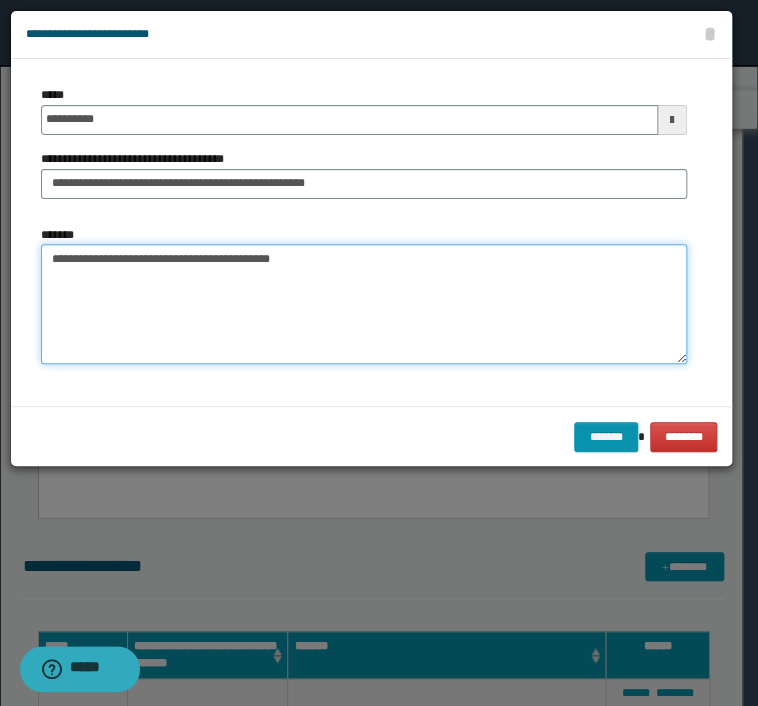 click on "**********" at bounding box center (364, 304) 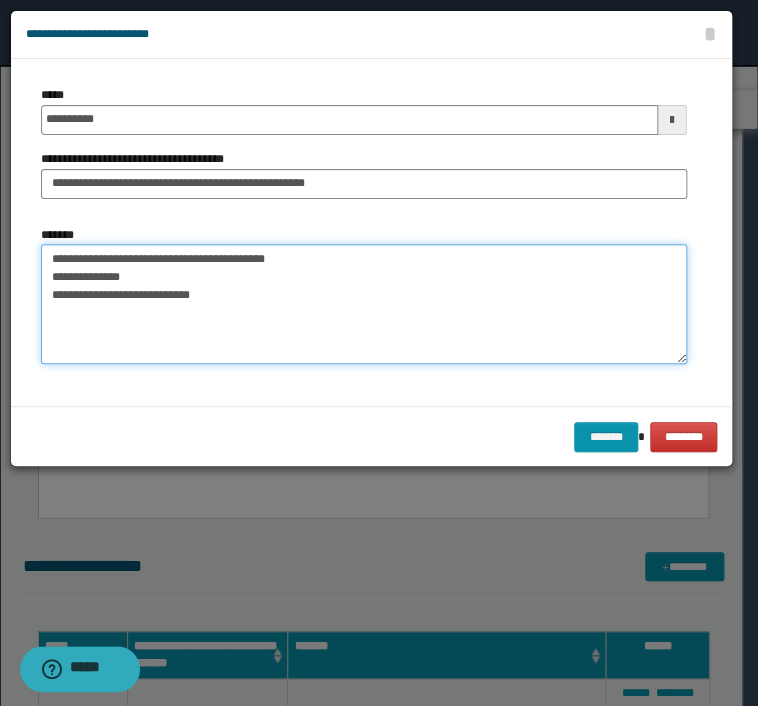 click on "**********" at bounding box center [364, 304] 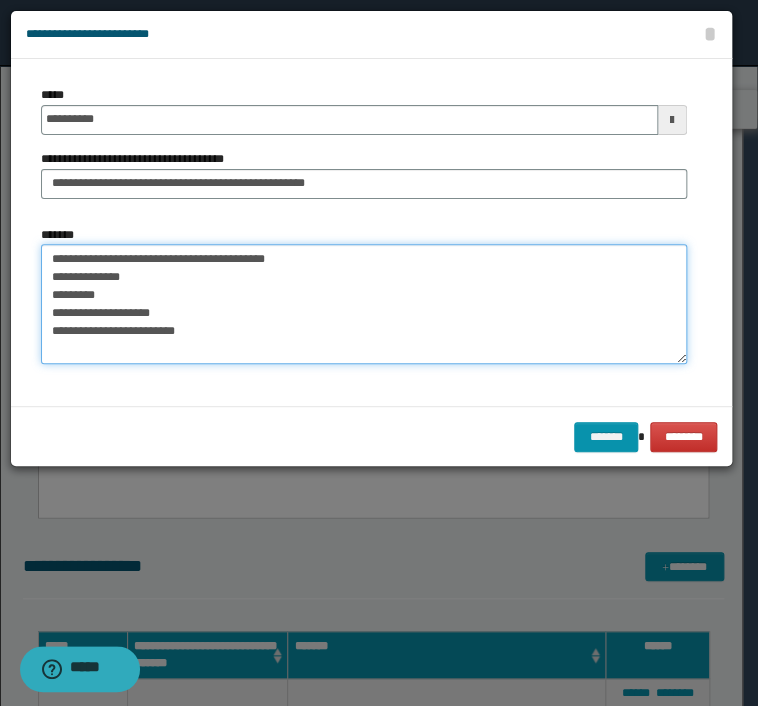 click on "**********" at bounding box center [364, 304] 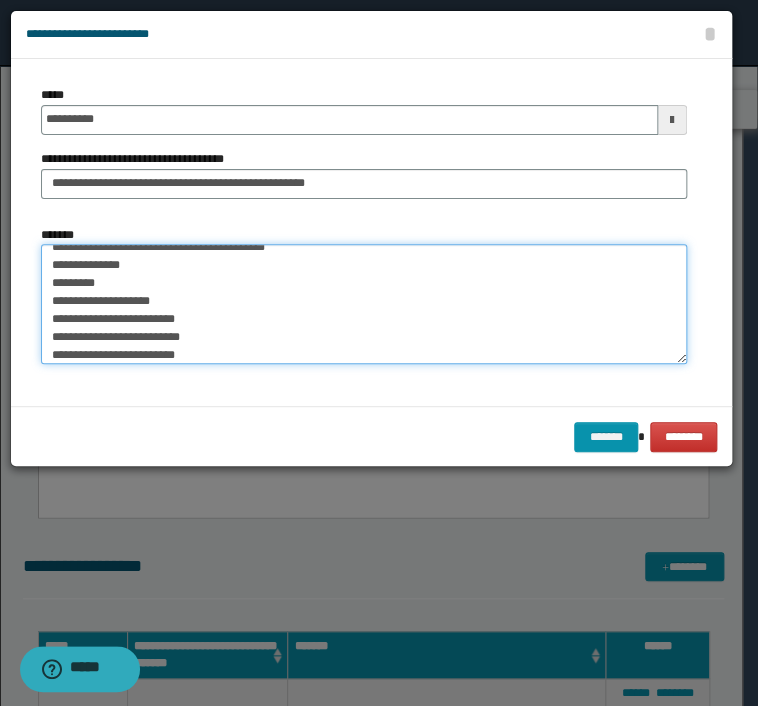 scroll, scrollTop: 30, scrollLeft: 0, axis: vertical 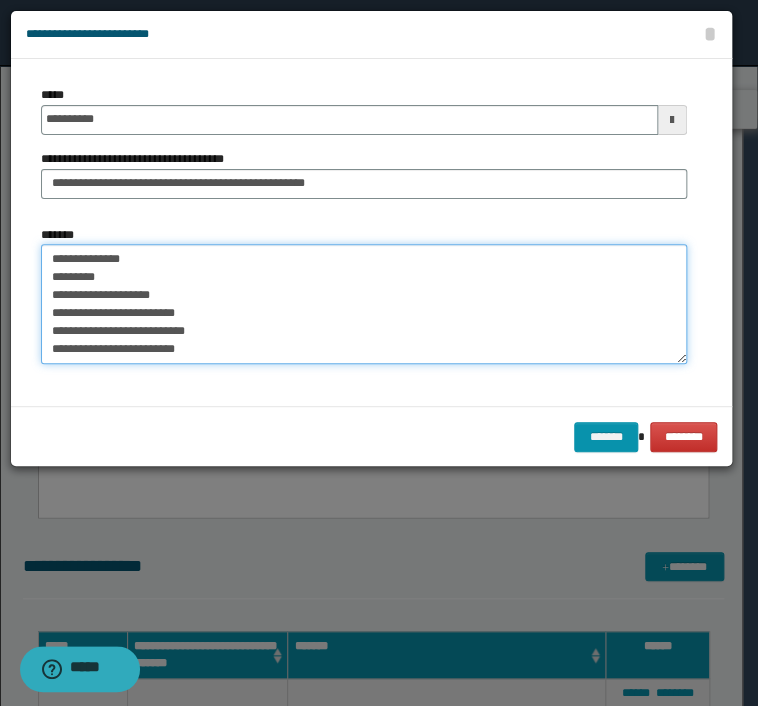 click on "**********" at bounding box center (364, 304) 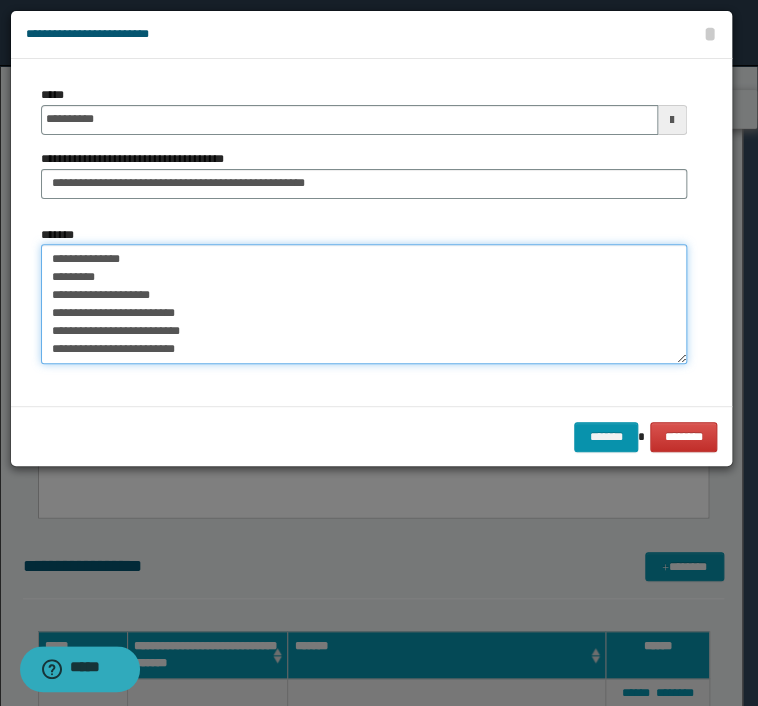 click on "**********" at bounding box center (364, 304) 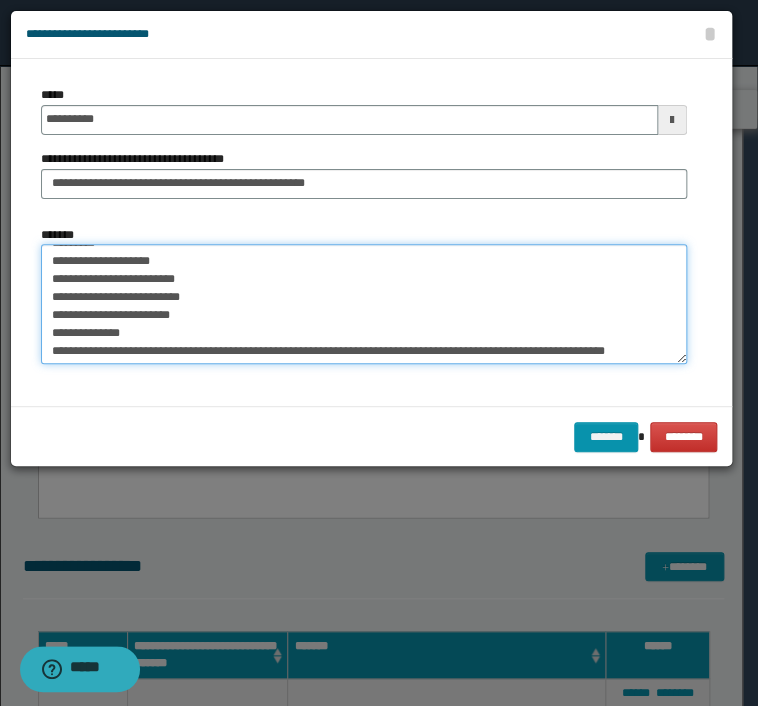 scroll, scrollTop: 53, scrollLeft: 0, axis: vertical 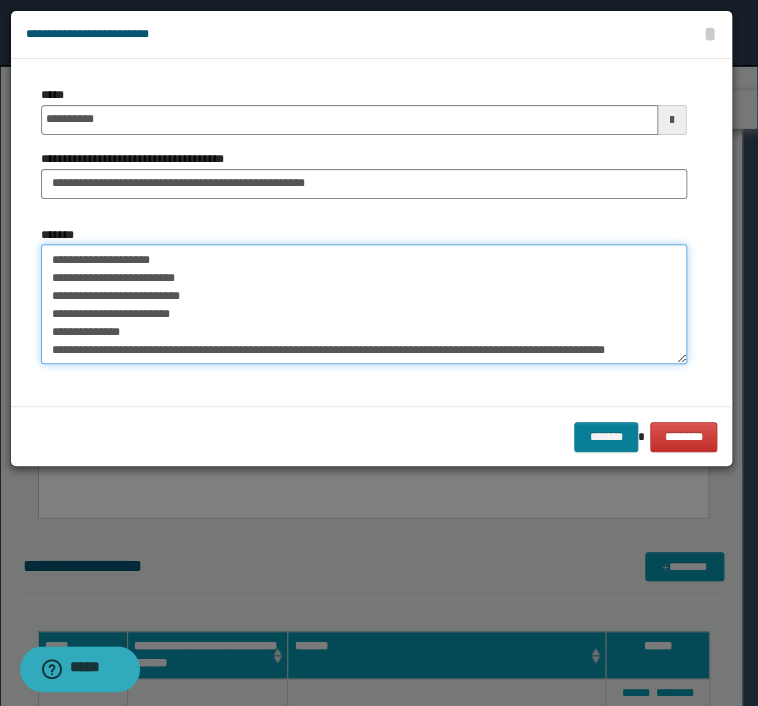 type on "**********" 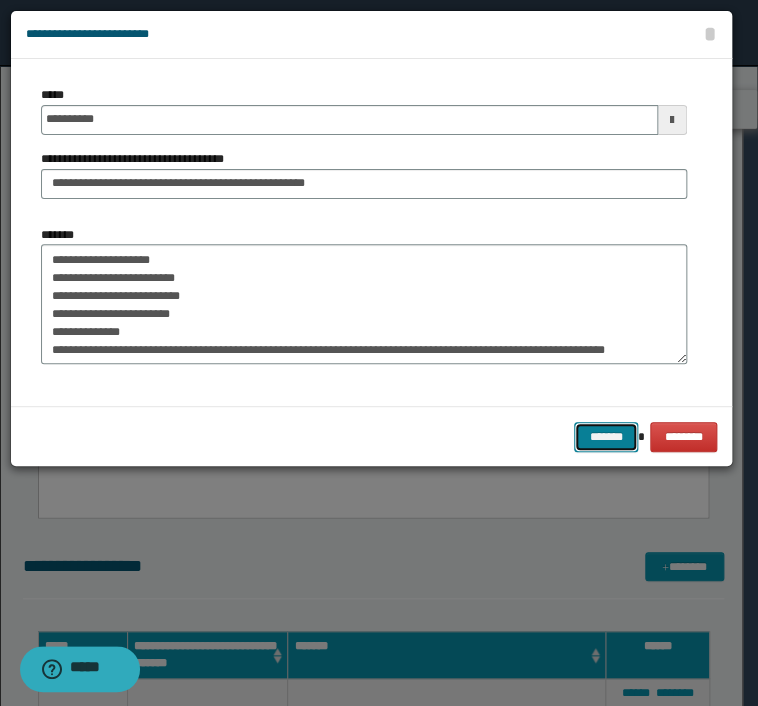 click on "*******" at bounding box center (606, 437) 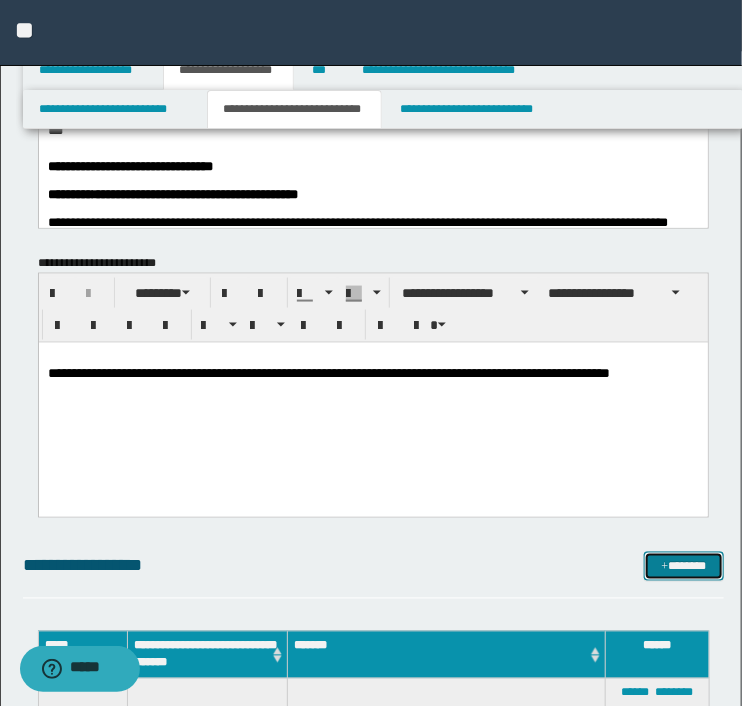 click on "*******" at bounding box center (683, 567) 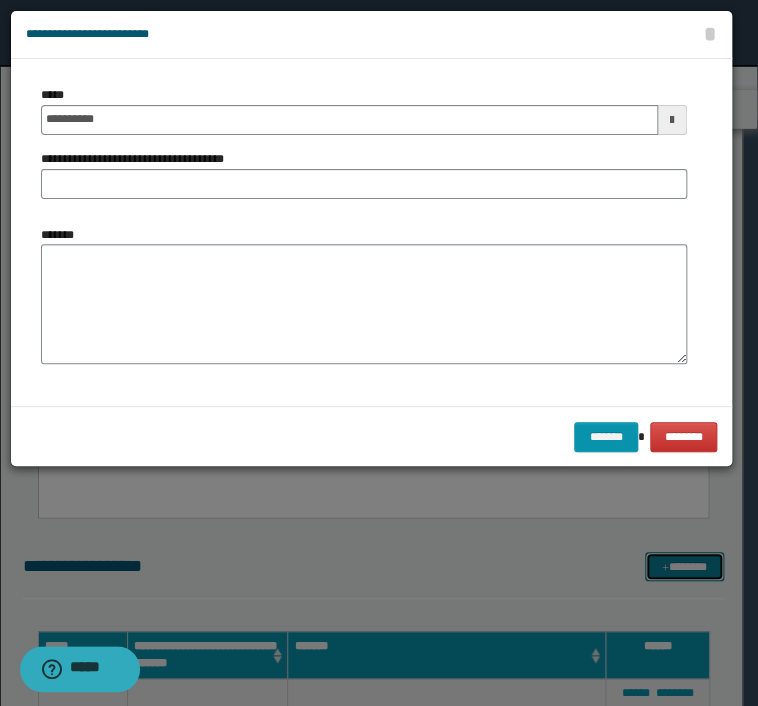 scroll, scrollTop: 0, scrollLeft: 0, axis: both 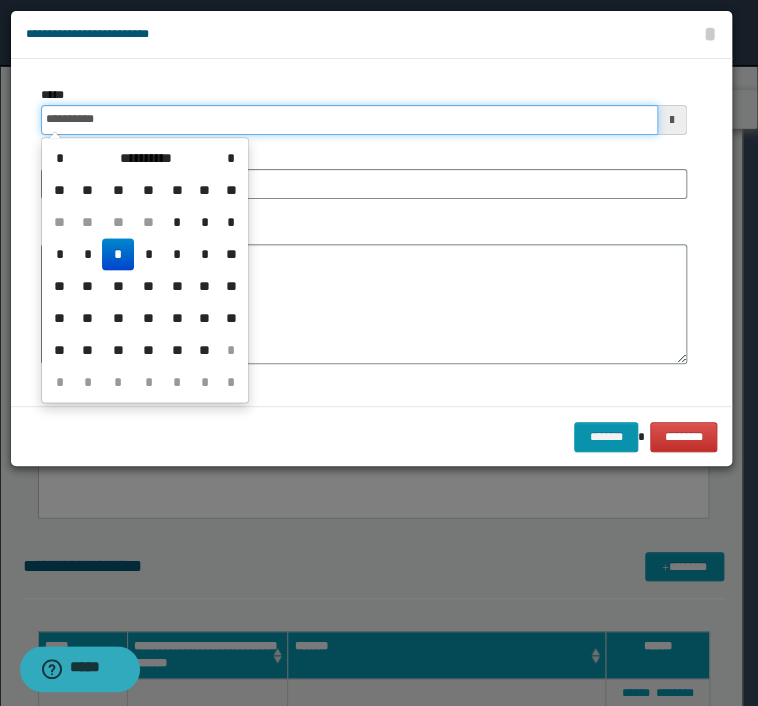 click on "**********" at bounding box center (349, 120) 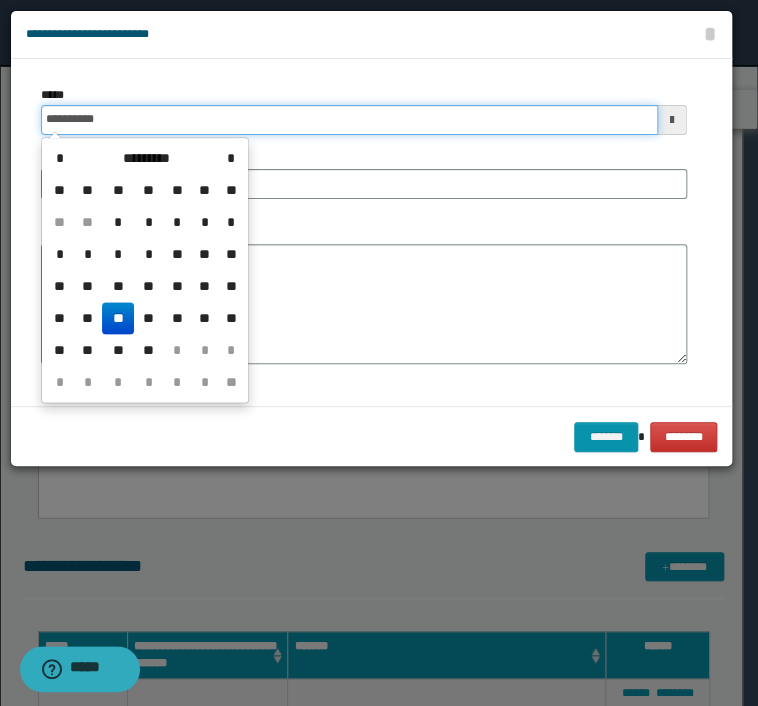 type on "**********" 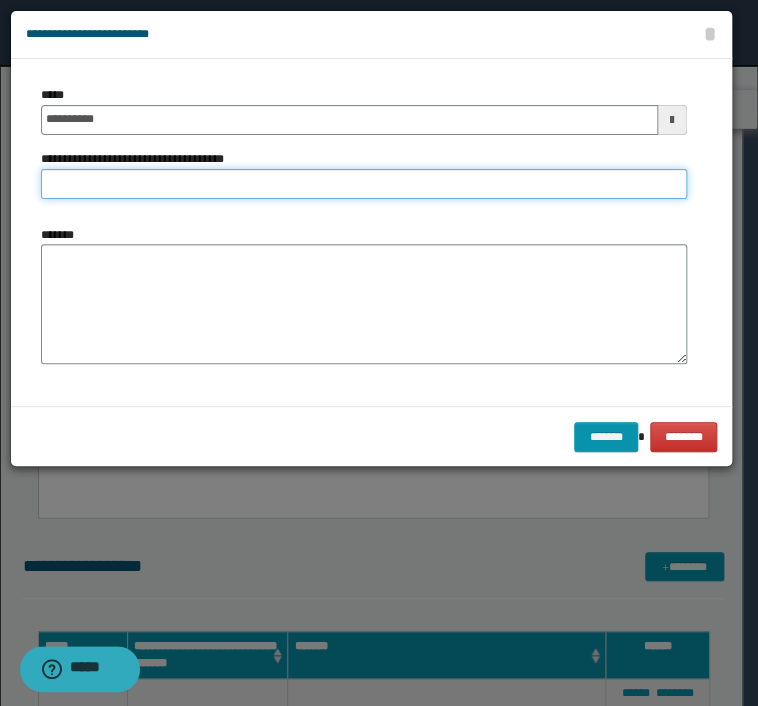 click on "**********" at bounding box center (364, 184) 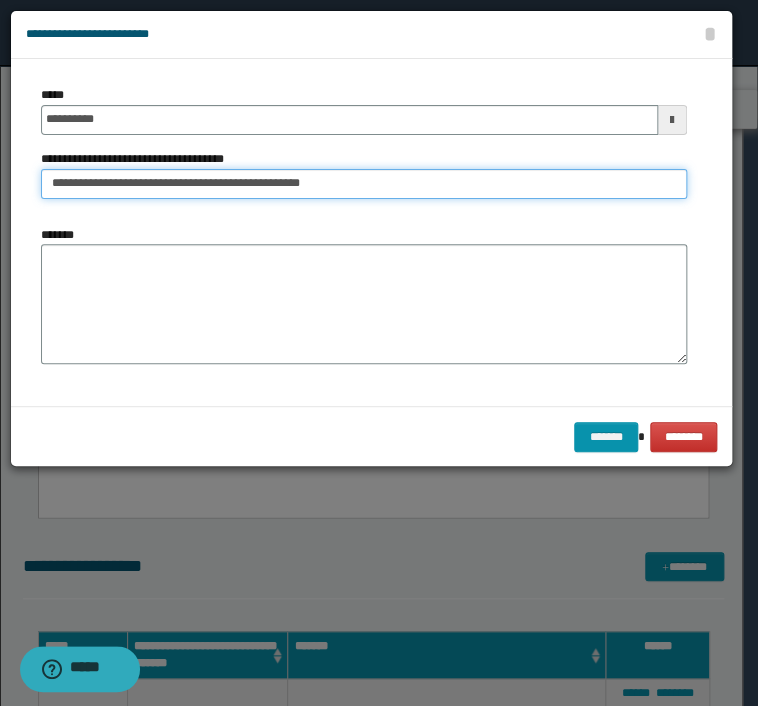 type on "**********" 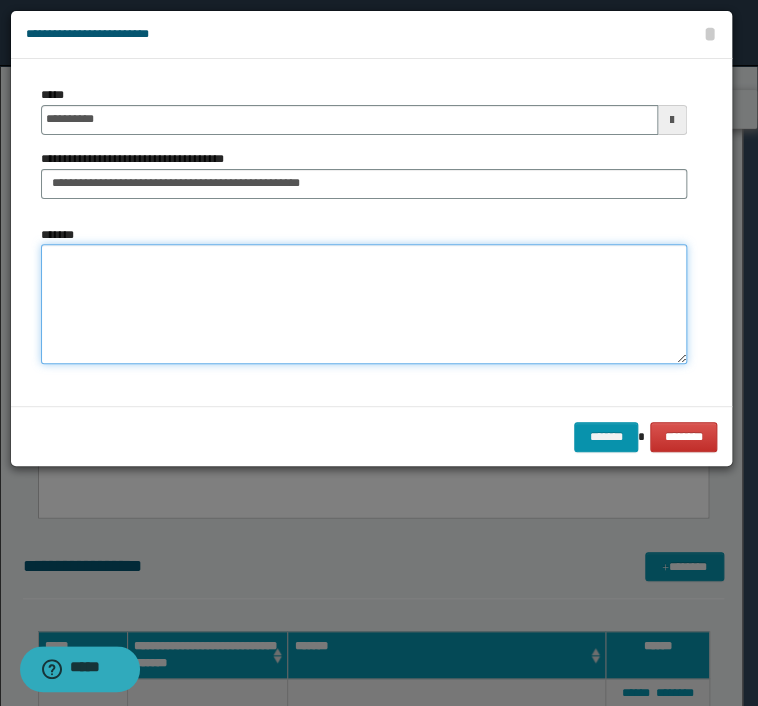 click on "*******" at bounding box center (364, 304) 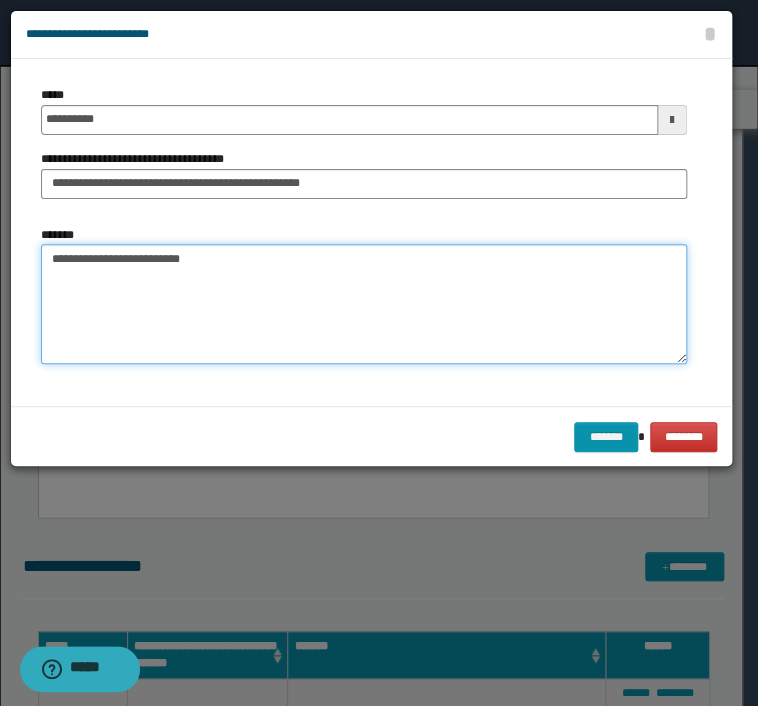 paste on "**********" 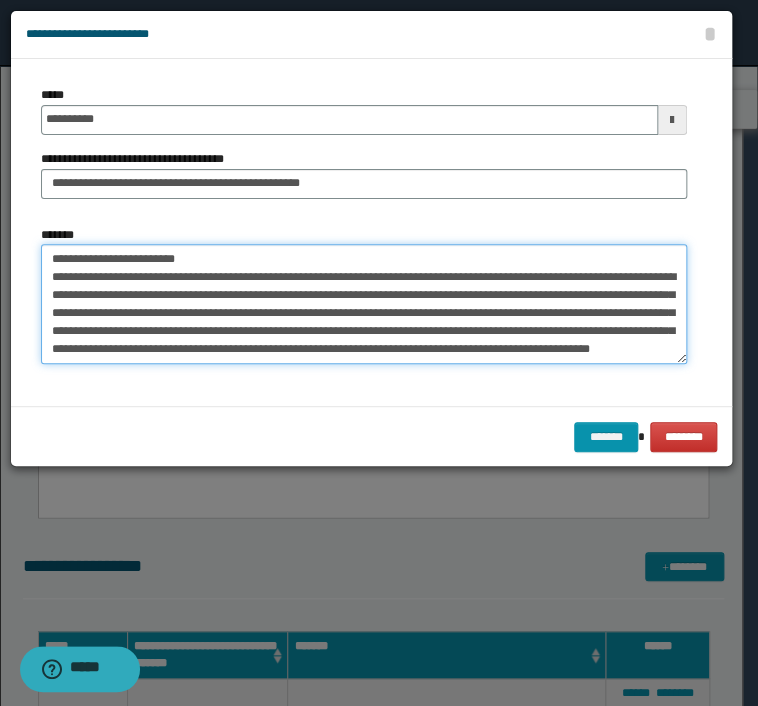 scroll, scrollTop: 12, scrollLeft: 0, axis: vertical 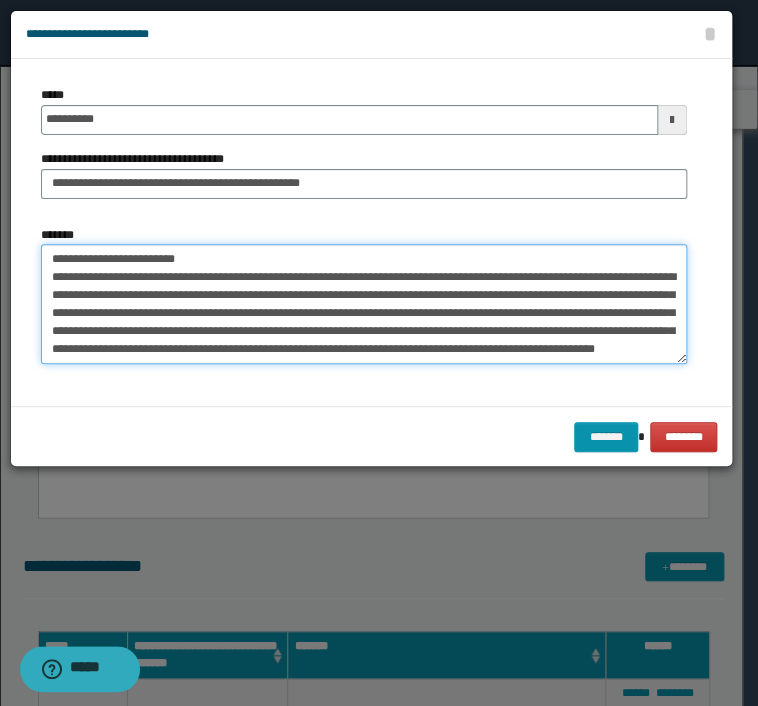 paste on "**********" 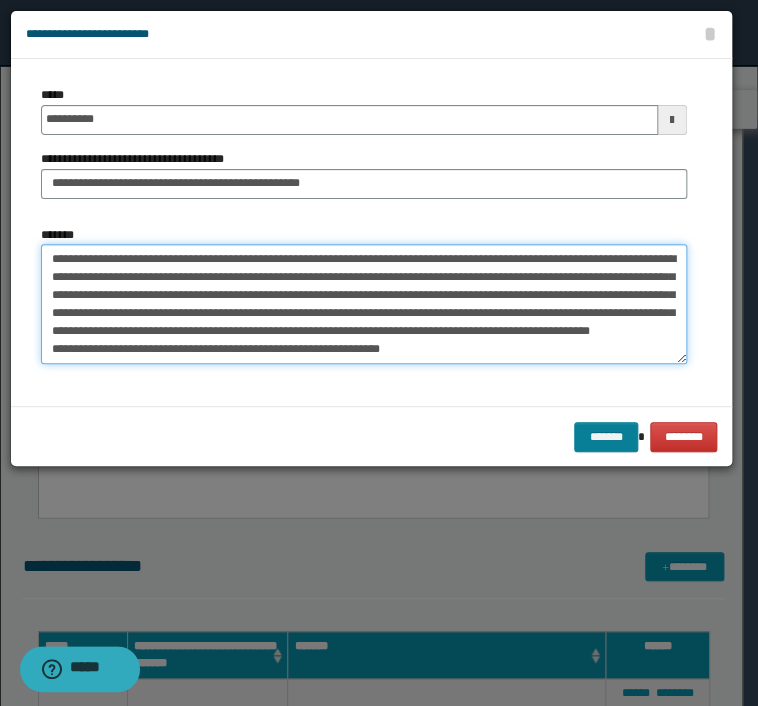type on "**********" 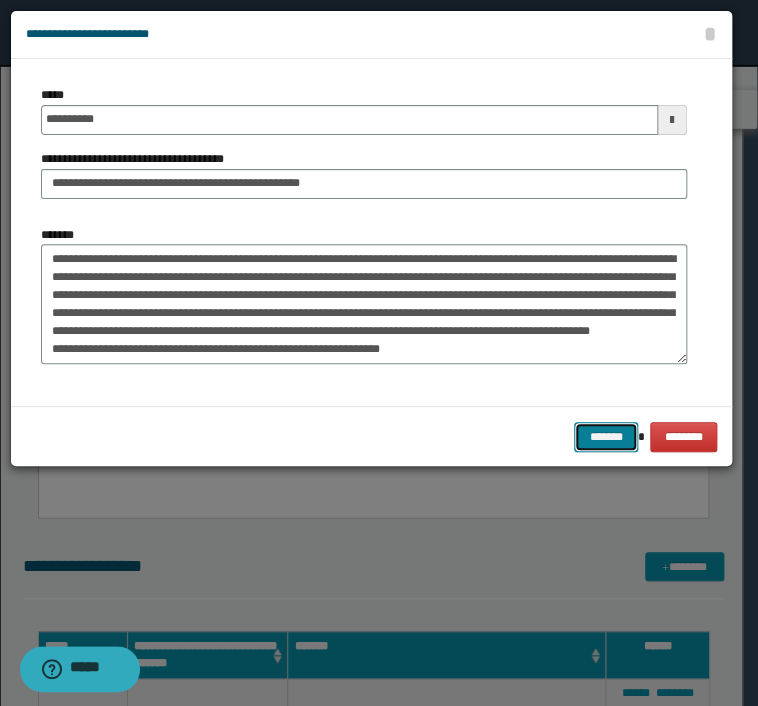 click on "*******" at bounding box center (606, 437) 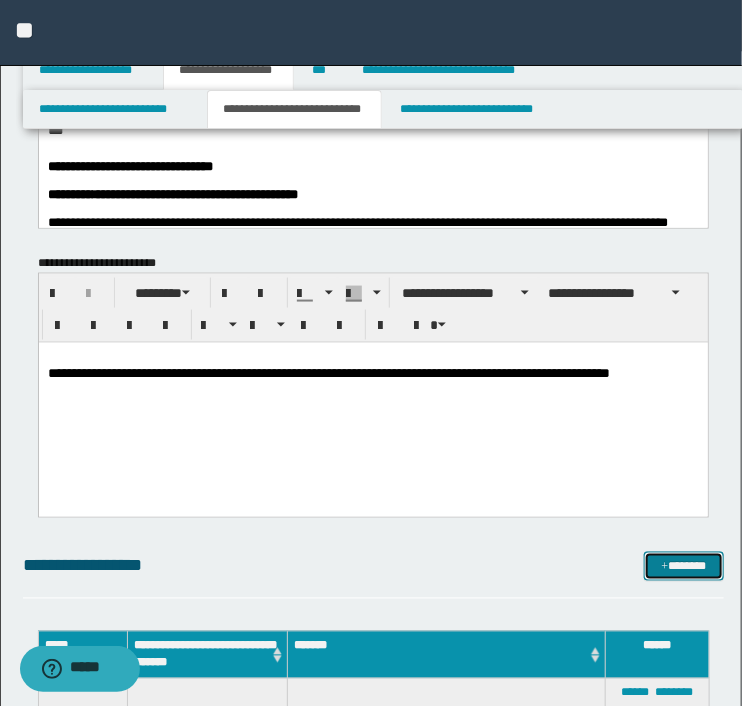 click on "*******" at bounding box center [683, 567] 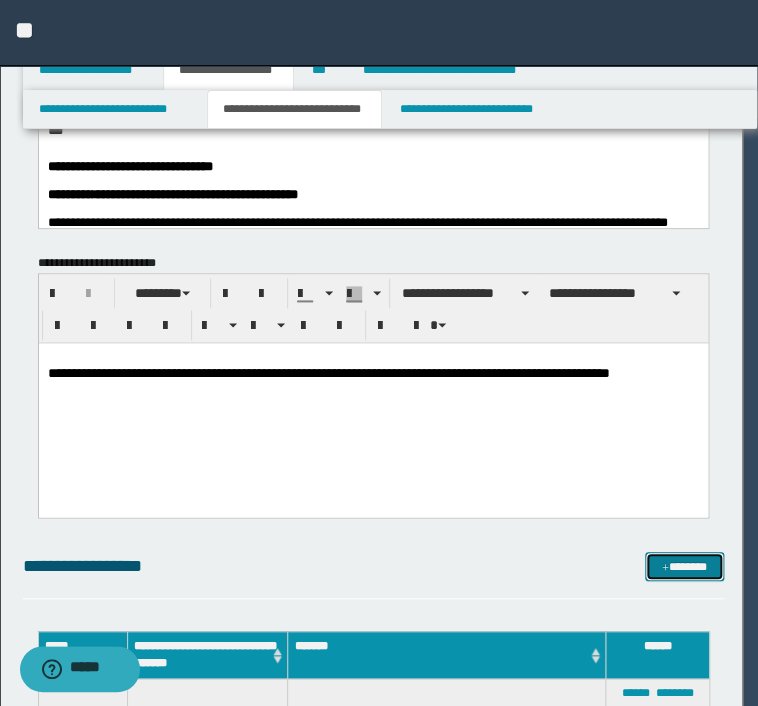 scroll, scrollTop: 0, scrollLeft: 0, axis: both 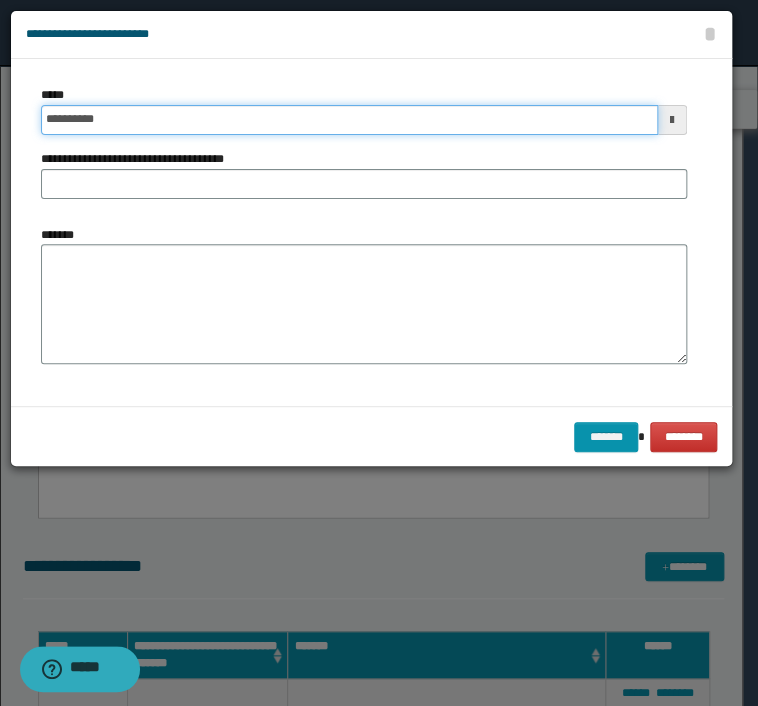 click on "**********" at bounding box center [349, 120] 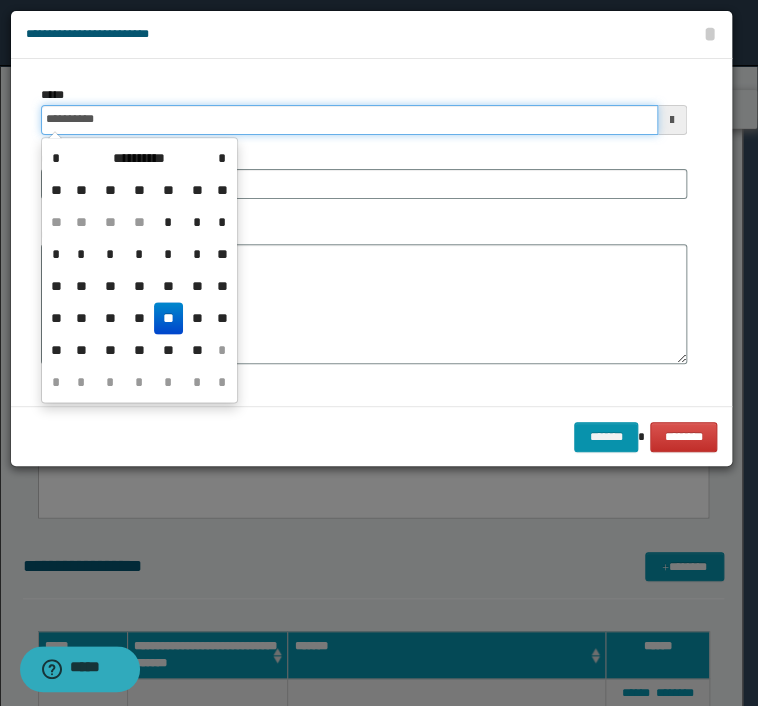 click on "**********" at bounding box center [349, 120] 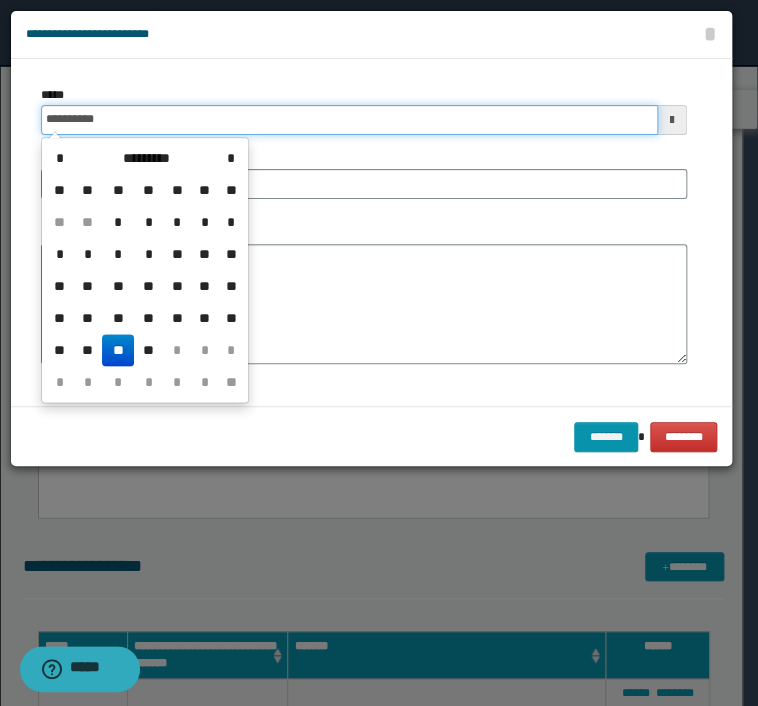 type on "**********" 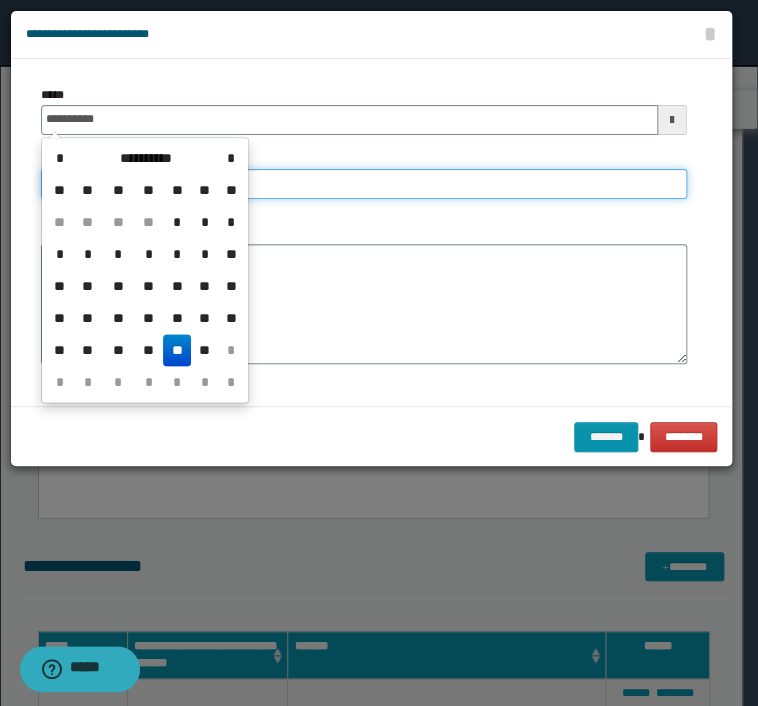 click on "**********" at bounding box center (364, 184) 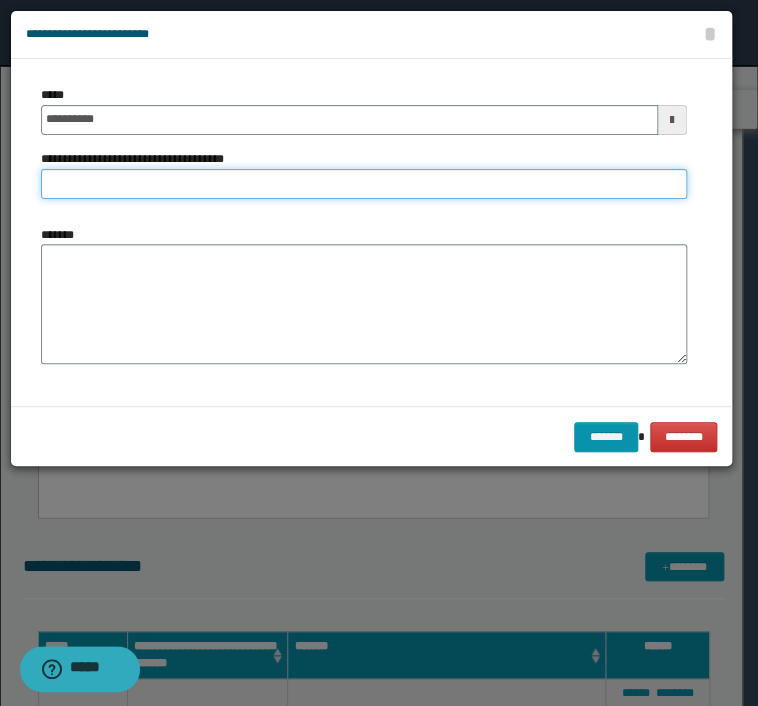 drag, startPoint x: 206, startPoint y: 163, endPoint x: 178, endPoint y: 118, distance: 53 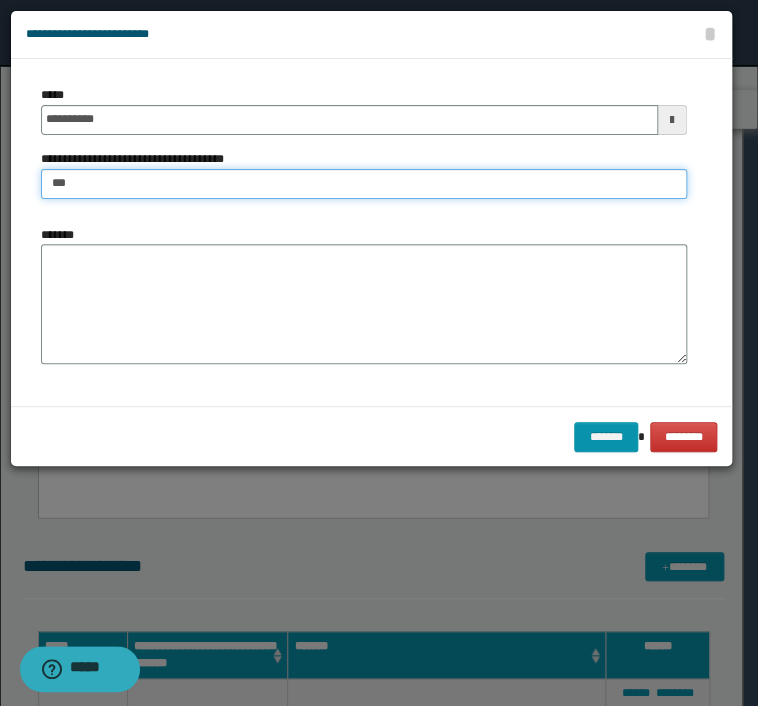type on "**********" 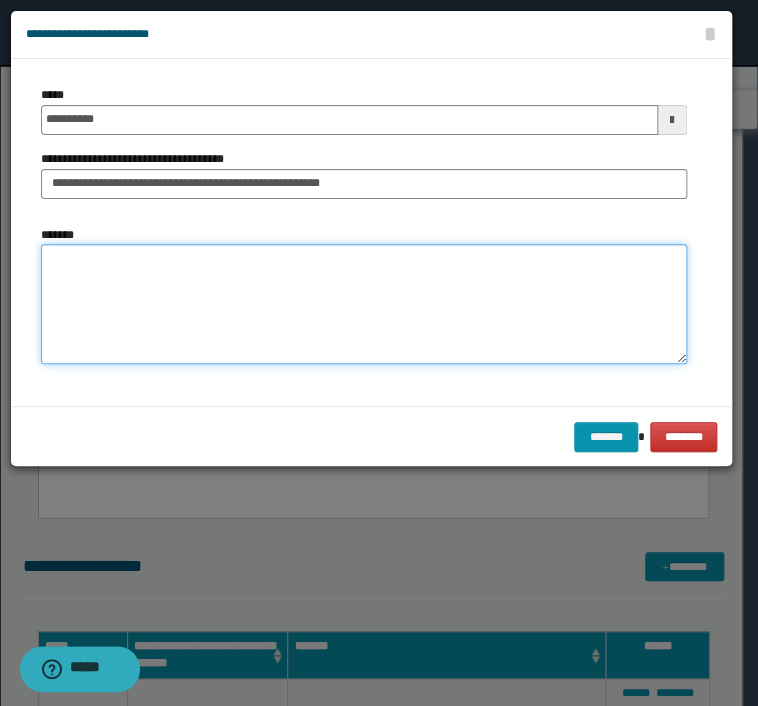 click on "*******" at bounding box center [364, 304] 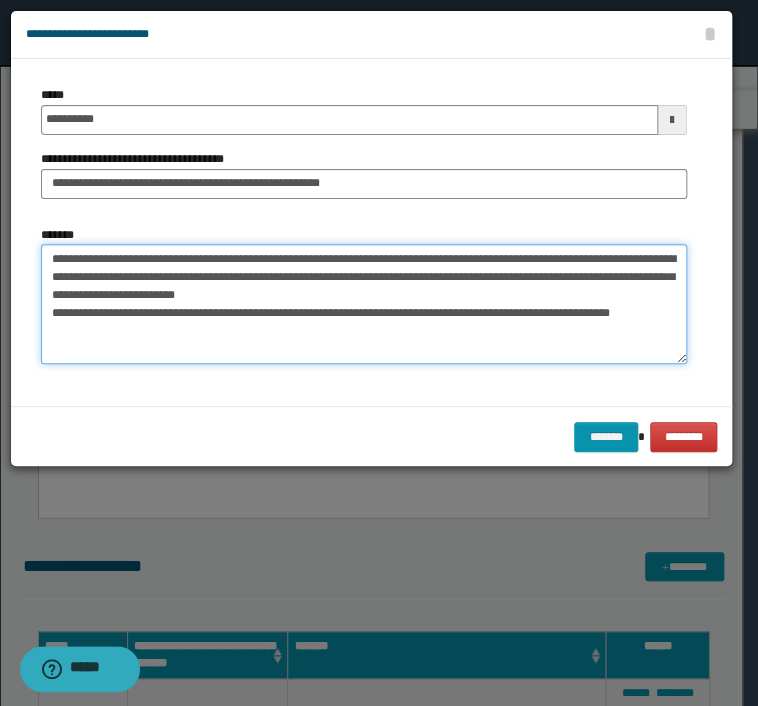 click on "**********" at bounding box center (364, 304) 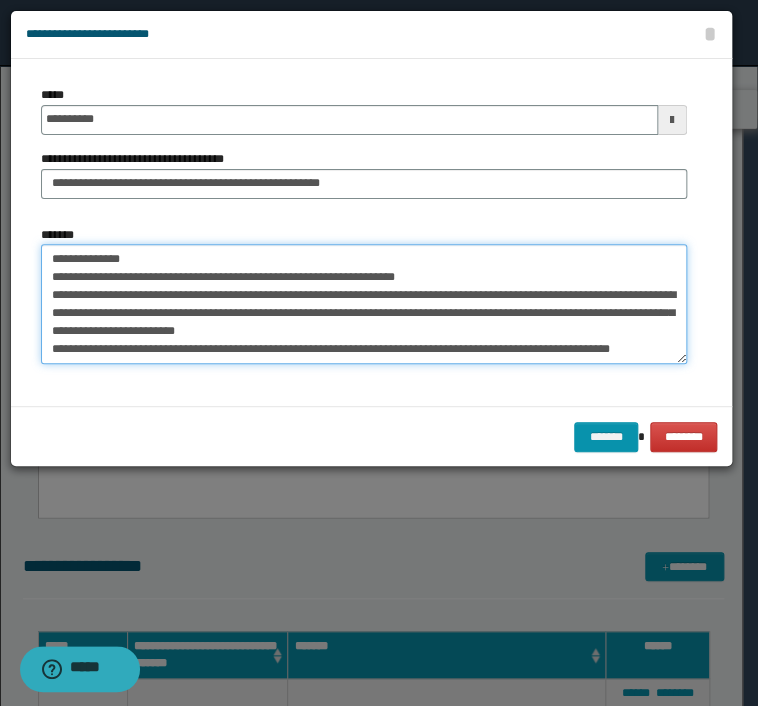 click on "**********" at bounding box center (364, 304) 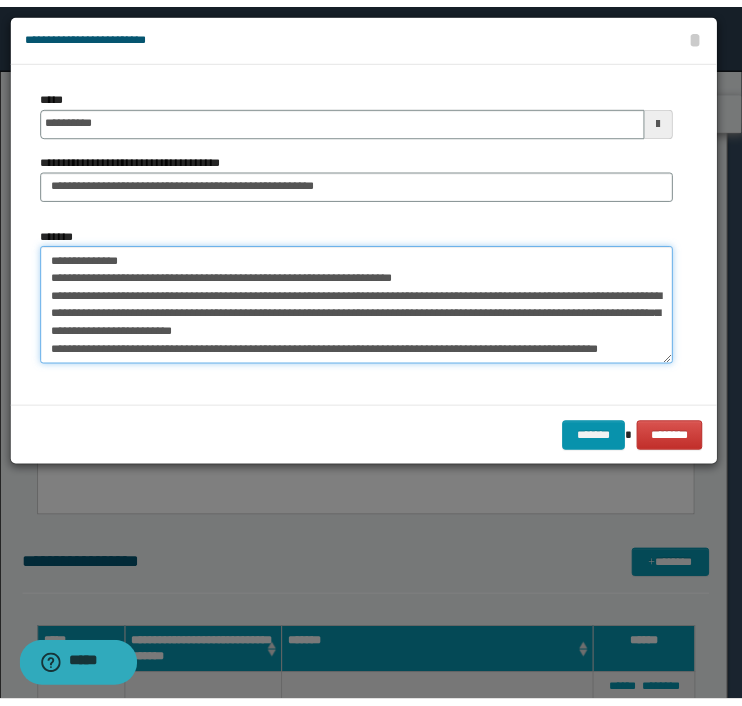 scroll, scrollTop: 17, scrollLeft: 0, axis: vertical 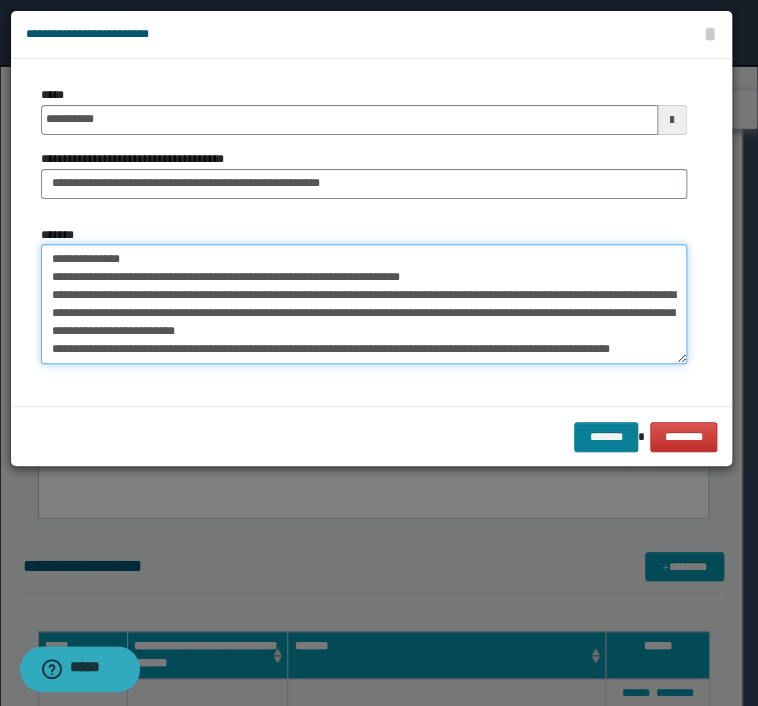 type on "**********" 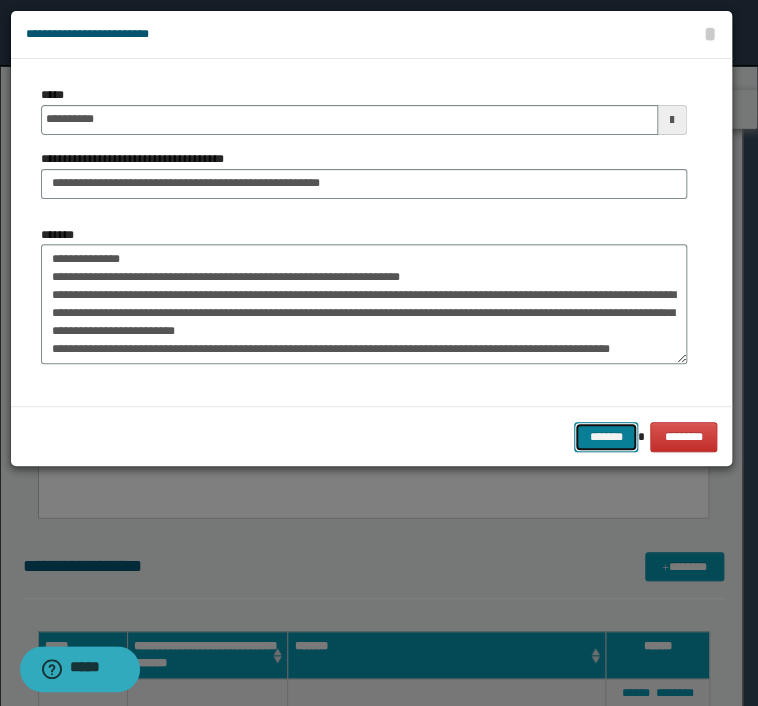 click on "*******" at bounding box center (606, 437) 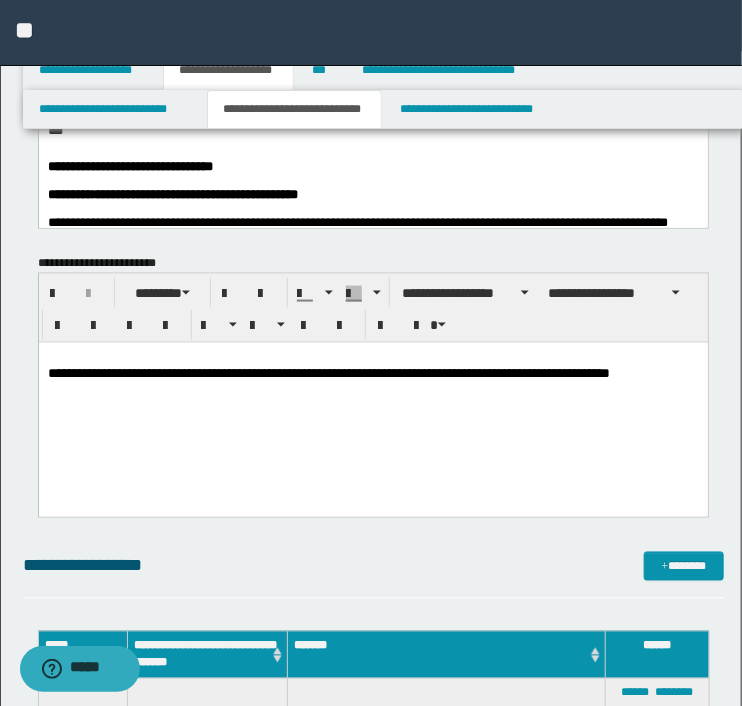 click on "**********" at bounding box center (373, 566) 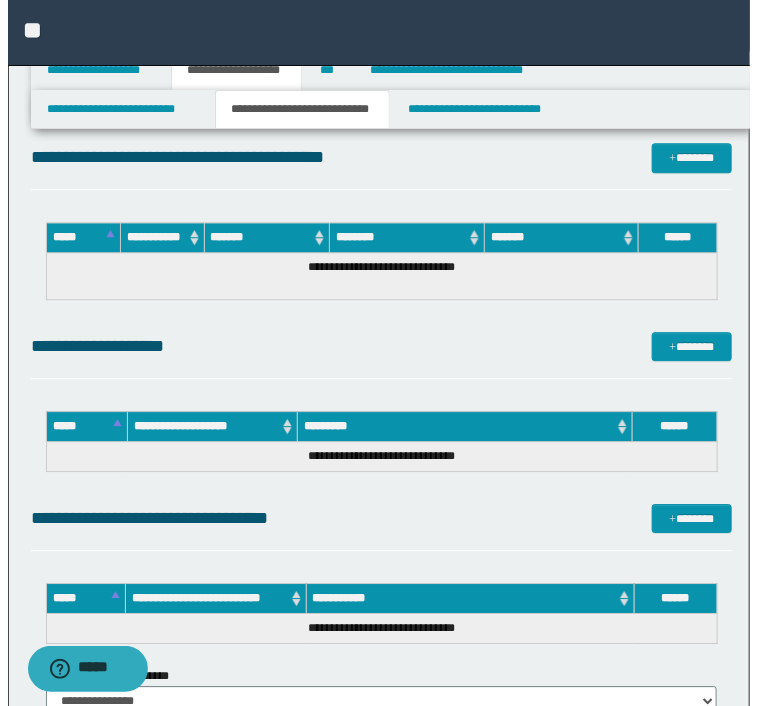 scroll, scrollTop: 4984, scrollLeft: 0, axis: vertical 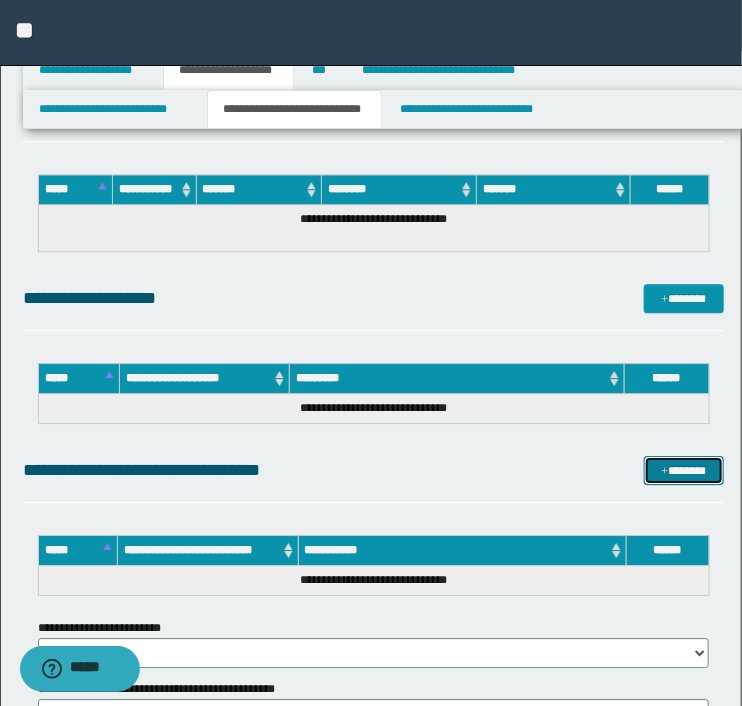 click on "*******" at bounding box center (683, 471) 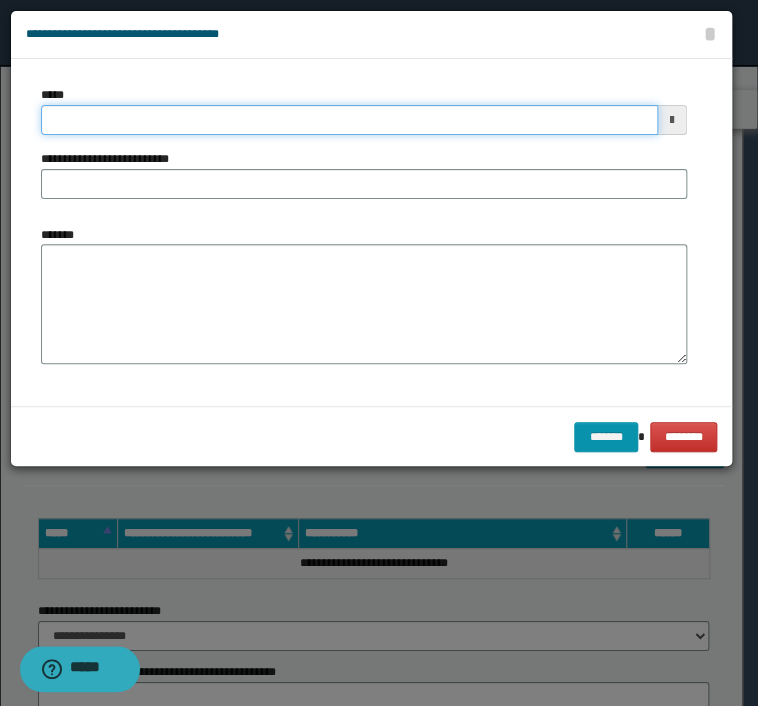 click on "*****" at bounding box center [349, 120] 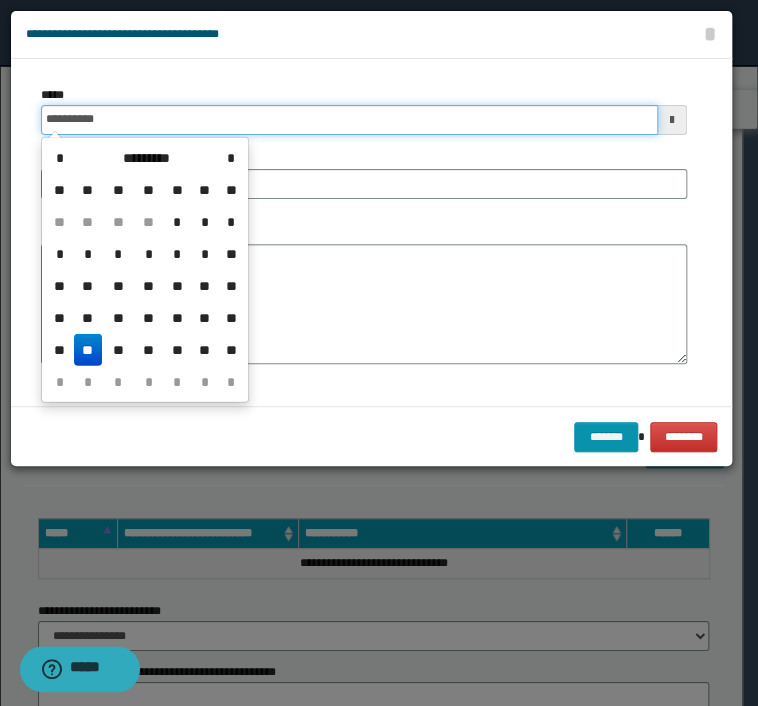 type on "**********" 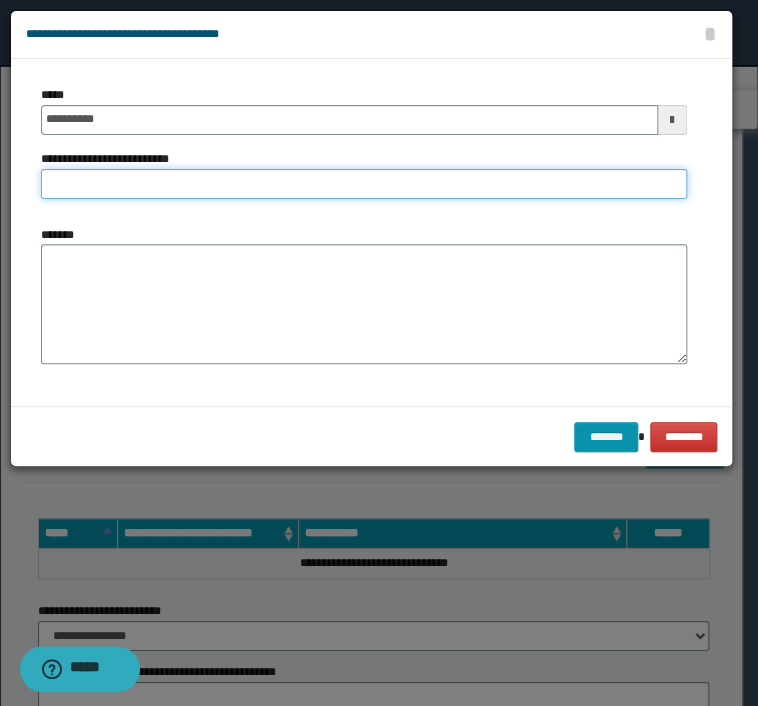click on "**********" at bounding box center (364, 184) 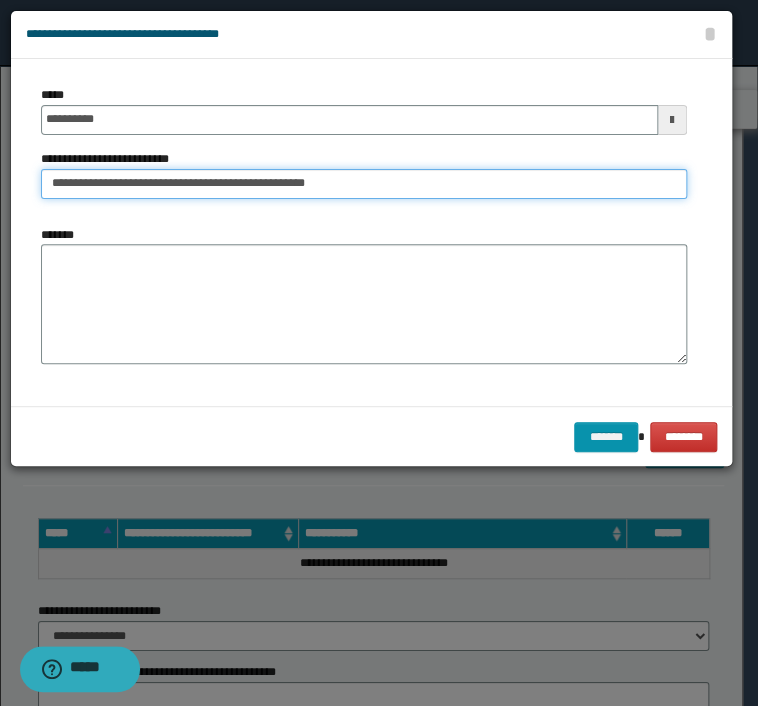 click on "**********" at bounding box center (364, 184) 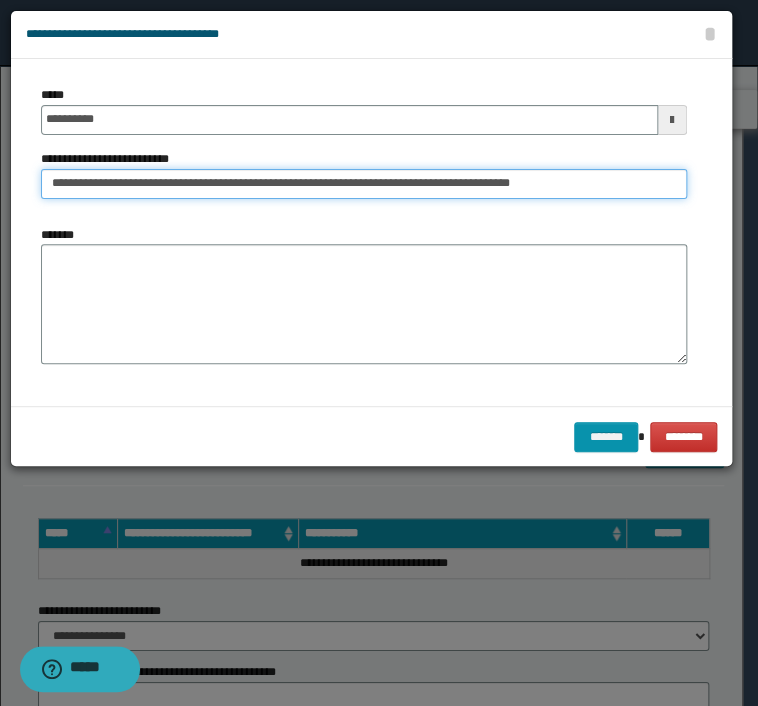 click on "**********" at bounding box center (364, 184) 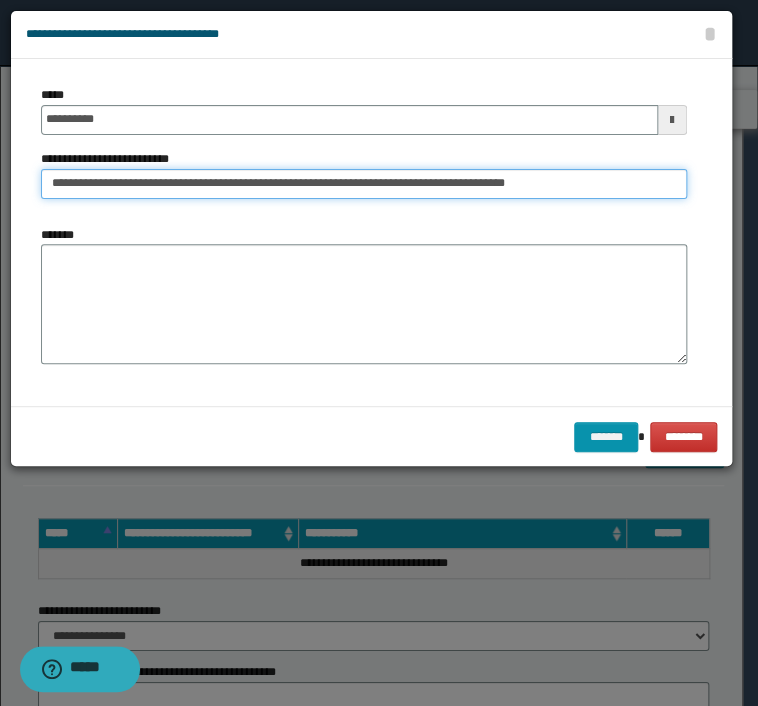 click on "**********" at bounding box center [364, 184] 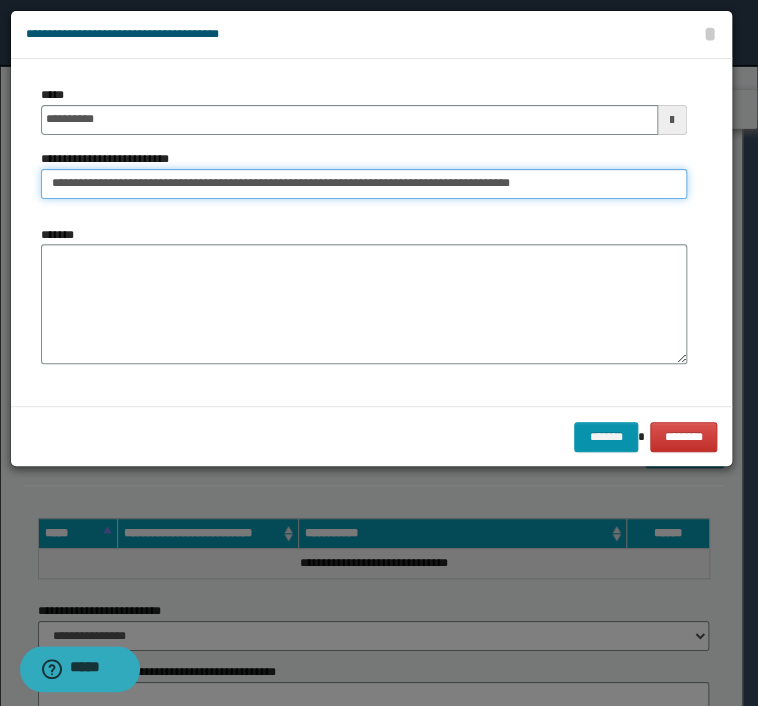 type on "**********" 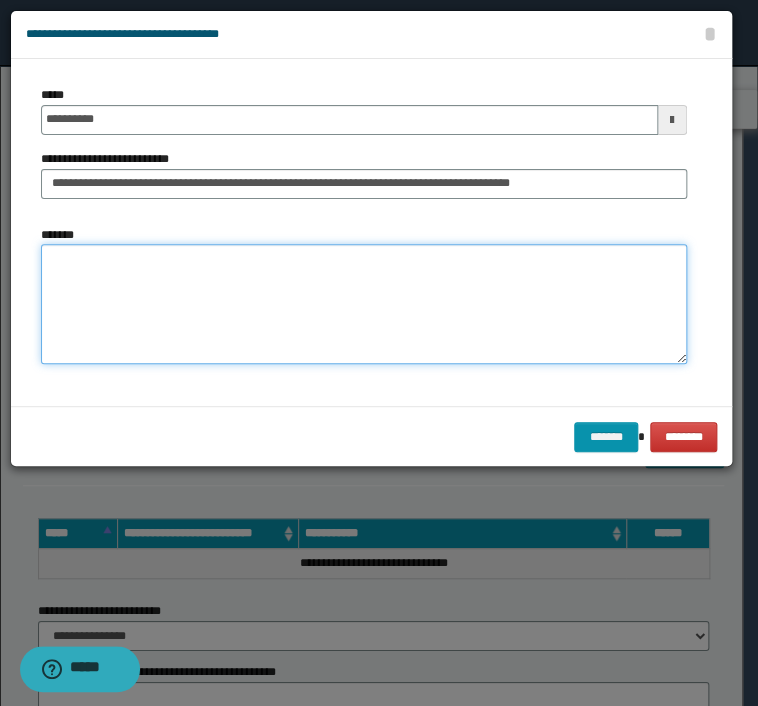 click on "*******" at bounding box center [364, 304] 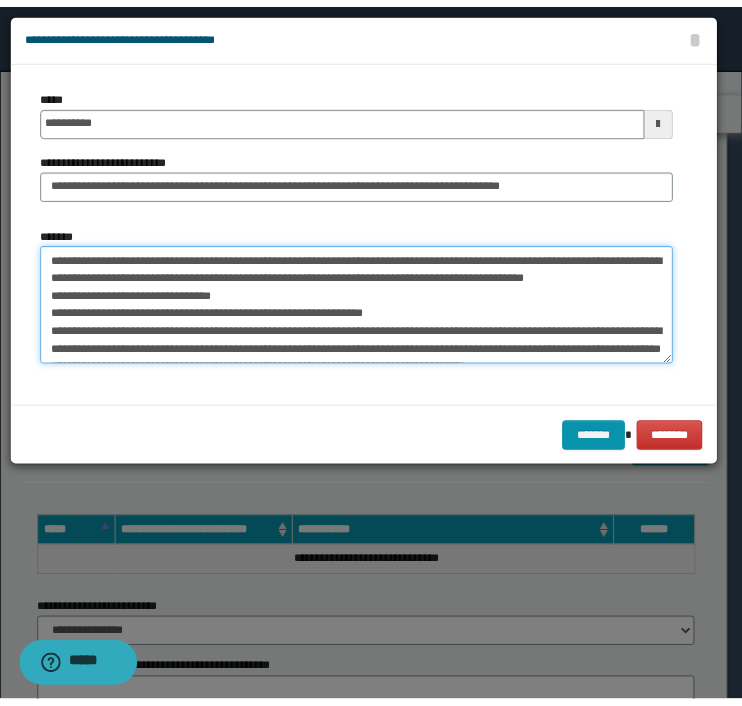 scroll, scrollTop: 156, scrollLeft: 0, axis: vertical 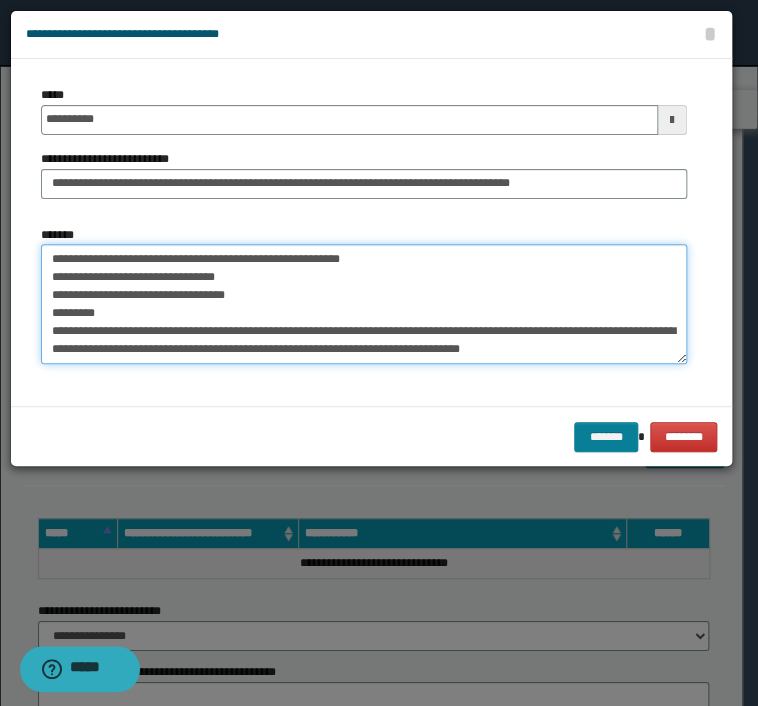 type on "**********" 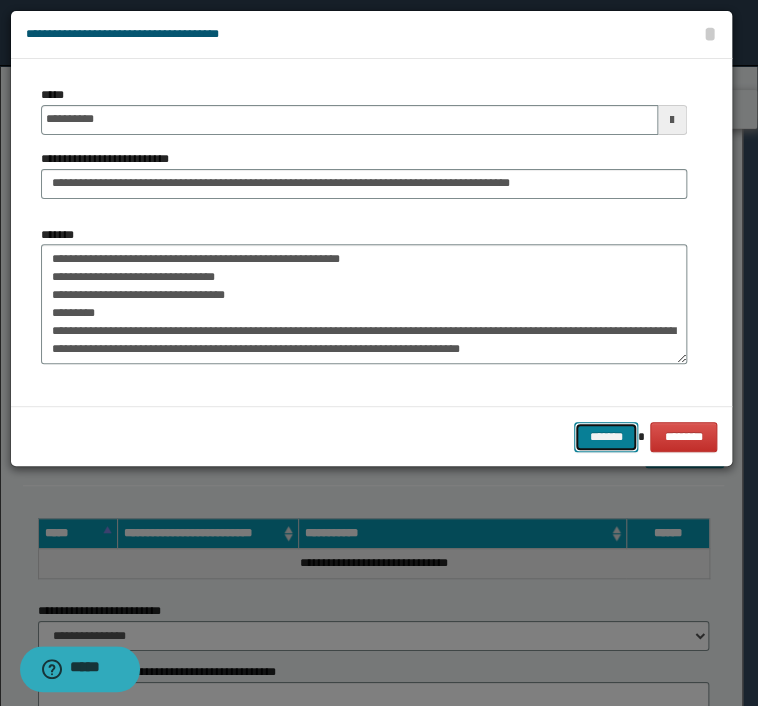 click on "*******" at bounding box center [606, 437] 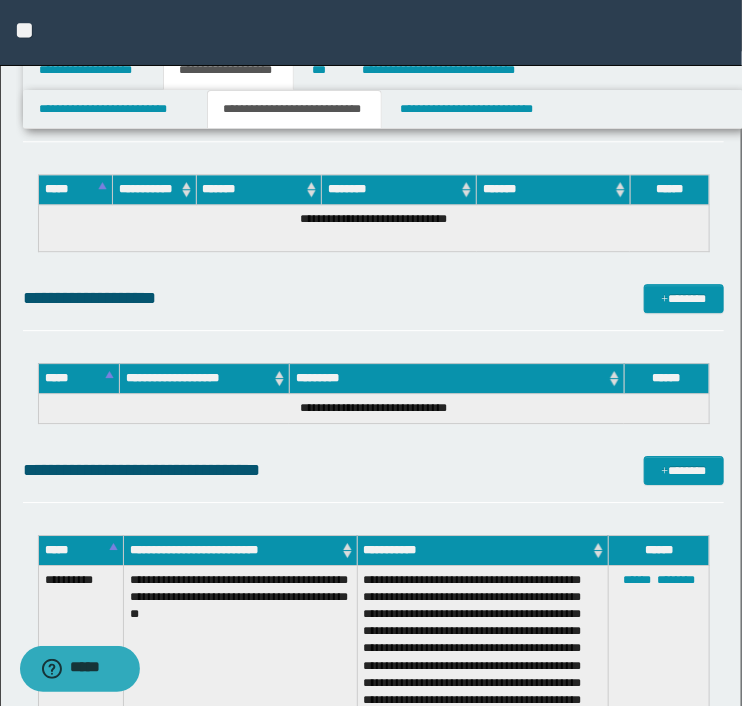 click on "**********" at bounding box center [373, -1714] 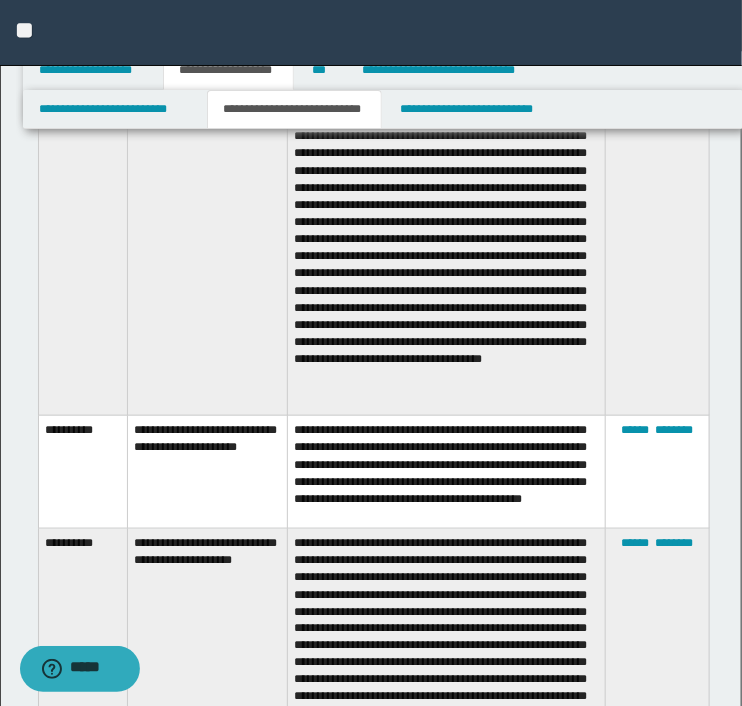 scroll, scrollTop: 3984, scrollLeft: 0, axis: vertical 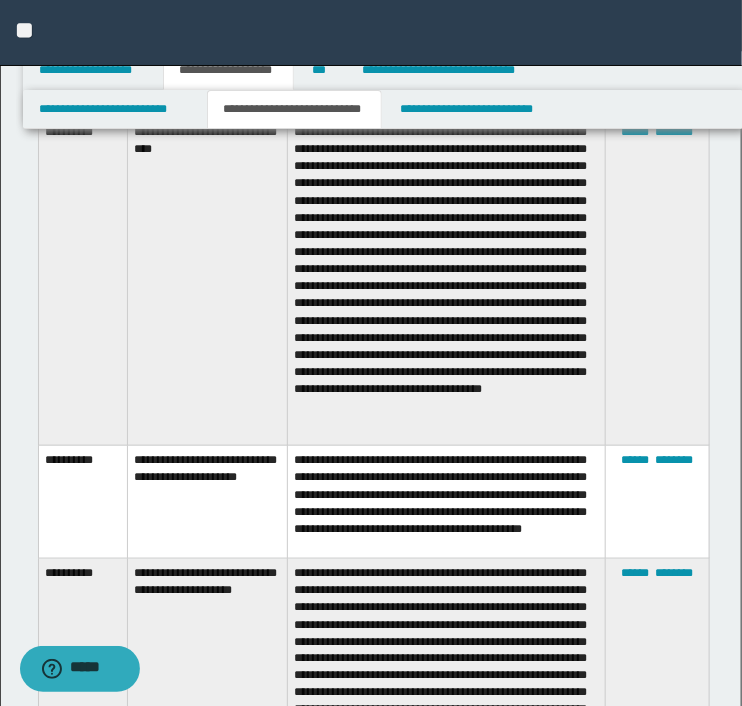 click on "**********" at bounding box center (83, 282) 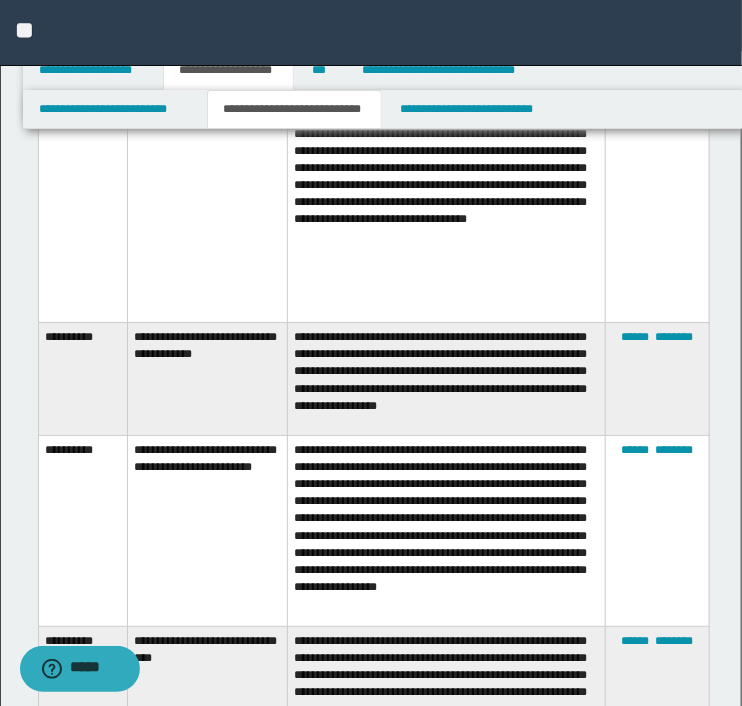 scroll, scrollTop: 3484, scrollLeft: 0, axis: vertical 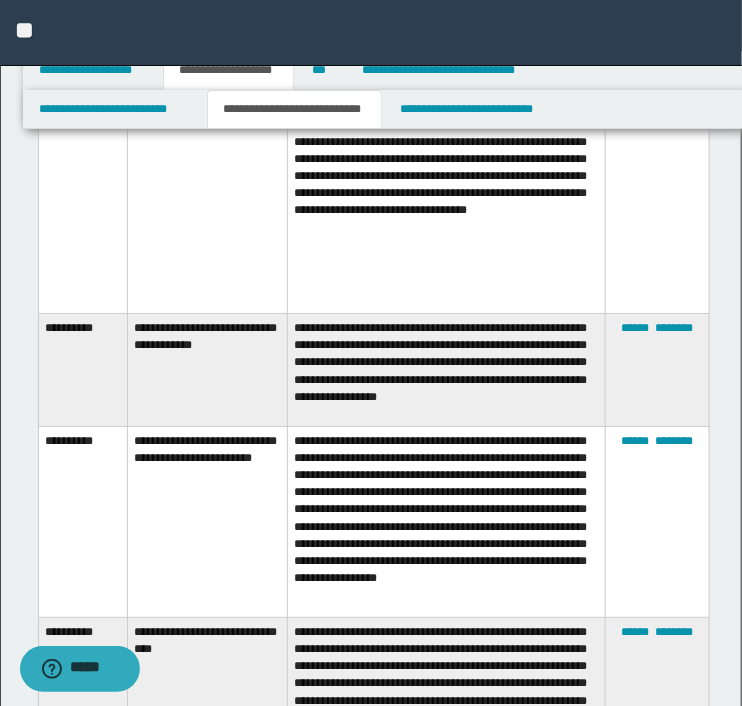 click on "**********" at bounding box center (208, 521) 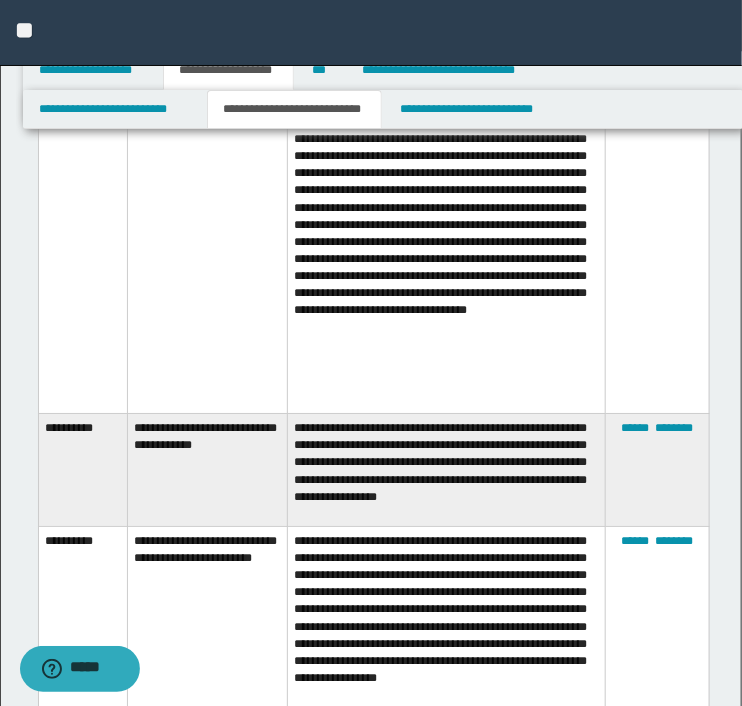 scroll, scrollTop: 3383, scrollLeft: 0, axis: vertical 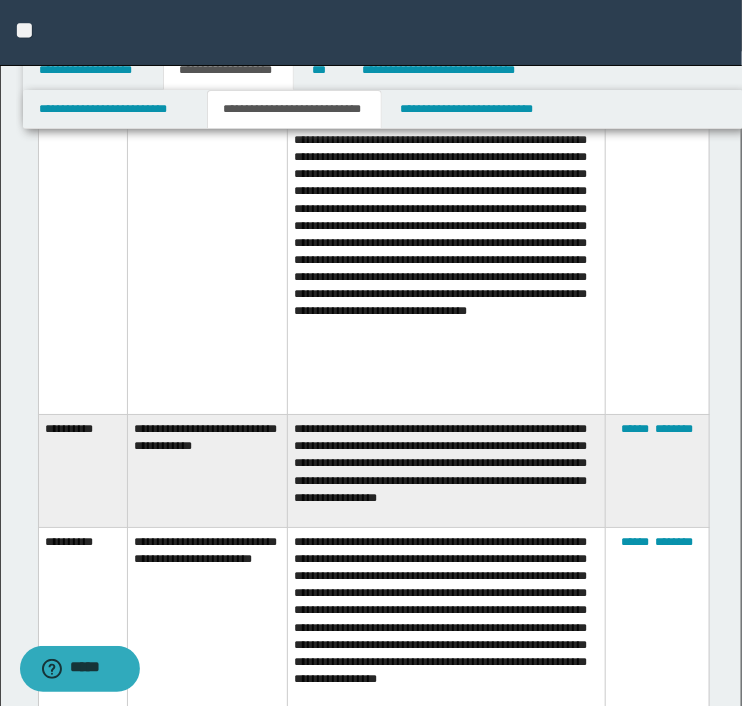 click on "**********" at bounding box center (373, 607) 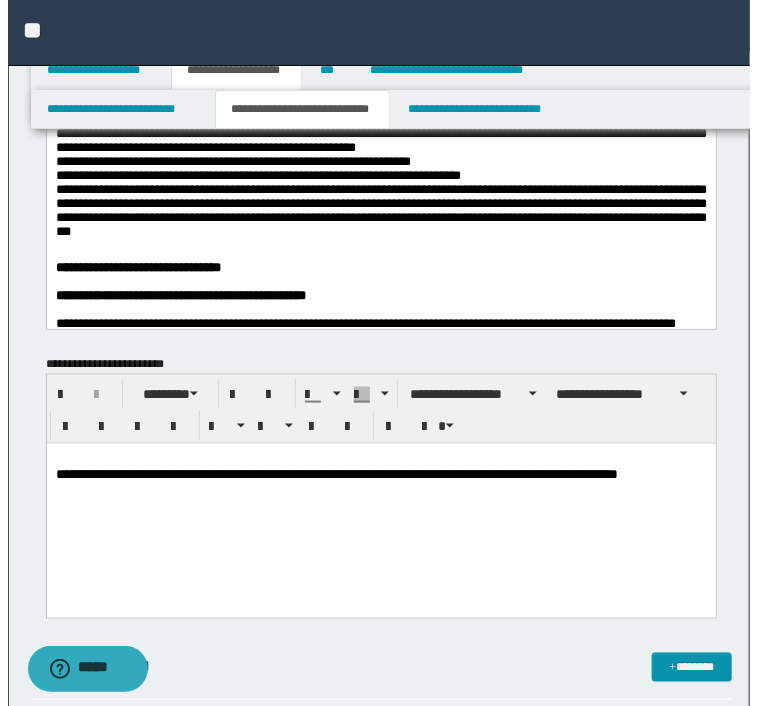 scroll, scrollTop: 2683, scrollLeft: 0, axis: vertical 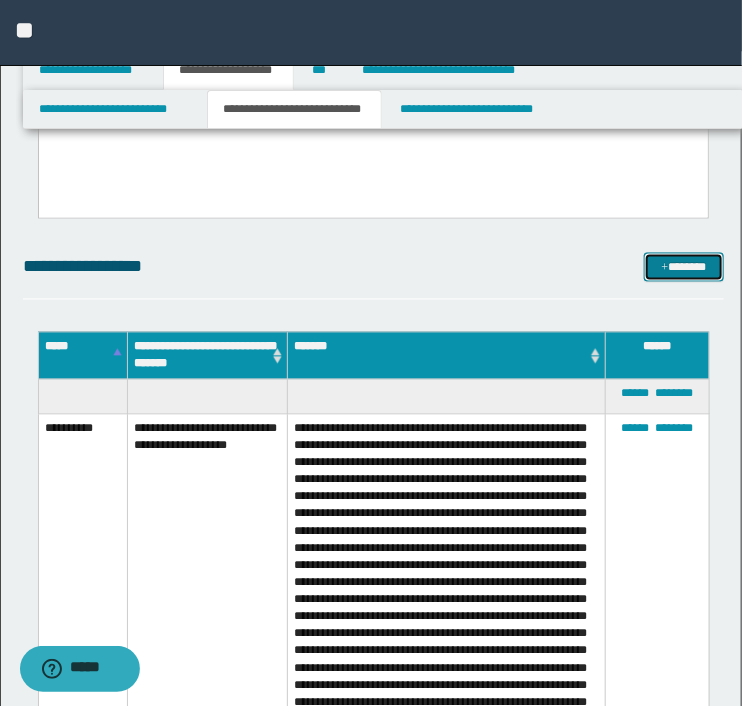 click on "*******" at bounding box center [683, 268] 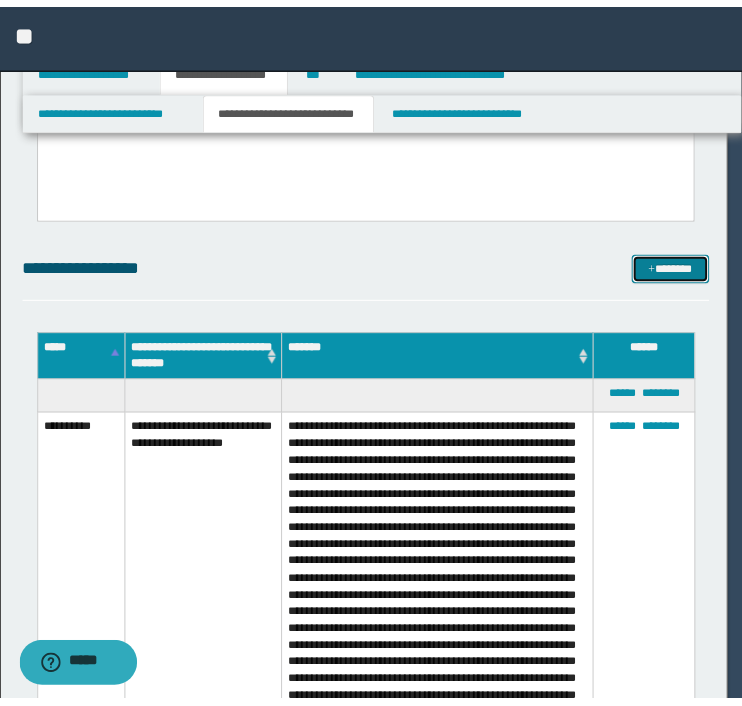 scroll, scrollTop: 0, scrollLeft: 0, axis: both 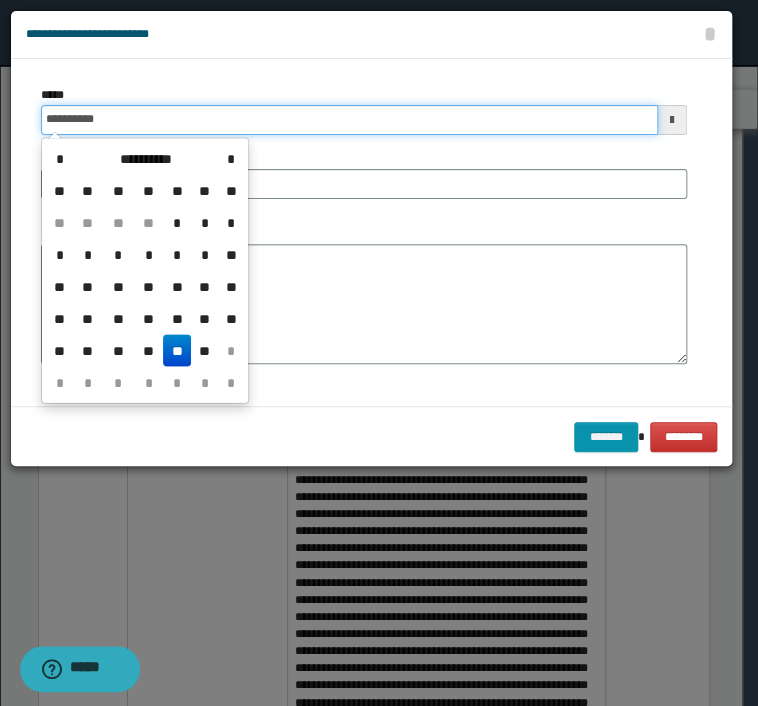 click on "**********" at bounding box center [349, 120] 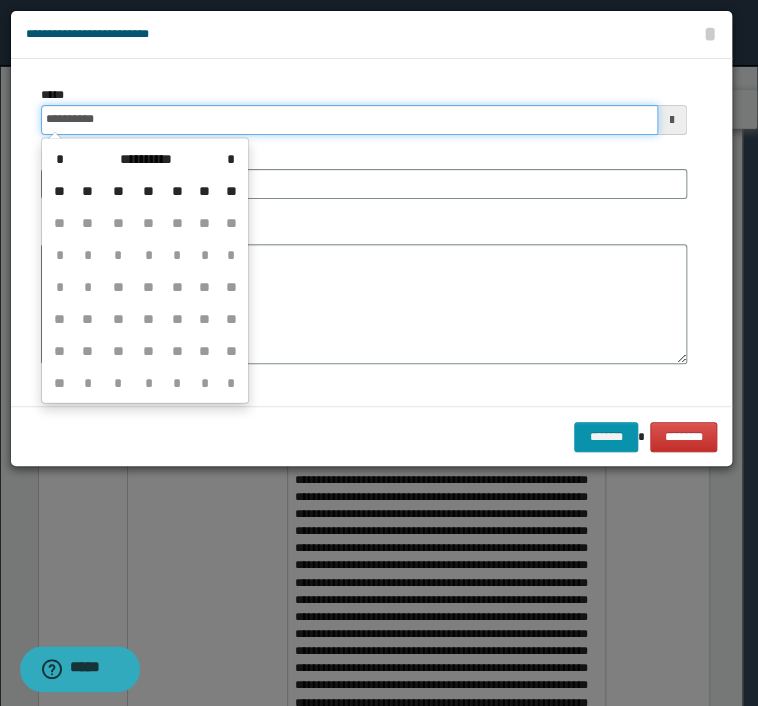 type on "**********" 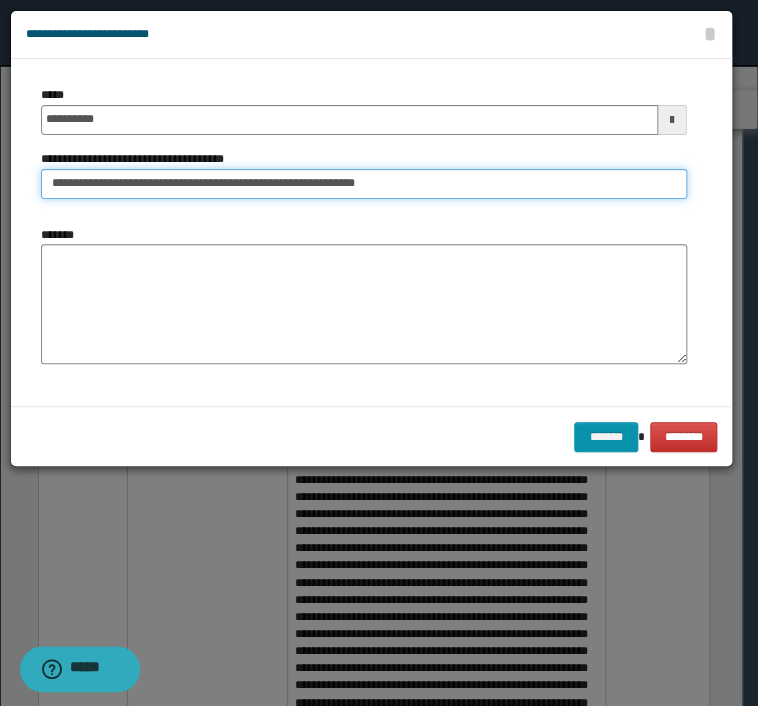 type on "**********" 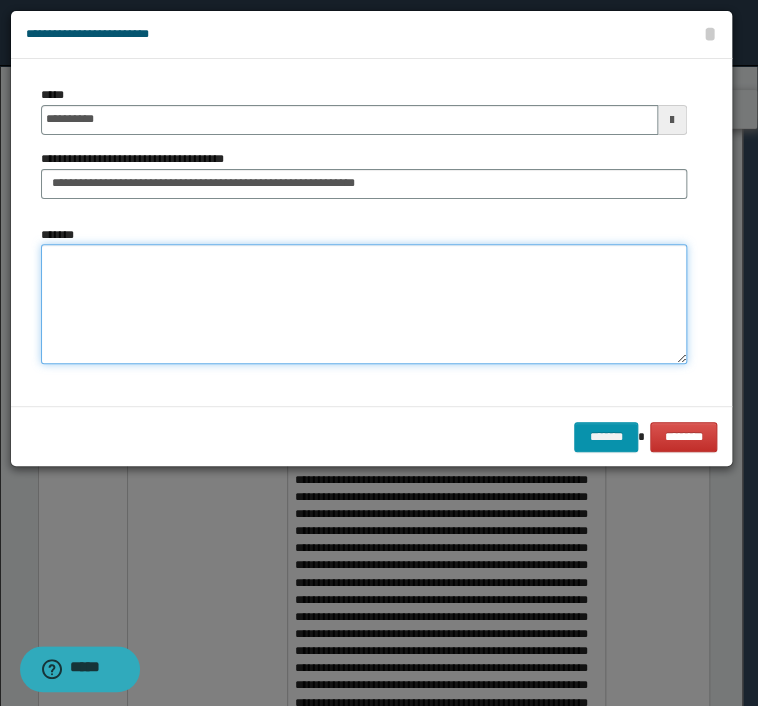 click on "*******" at bounding box center [364, 304] 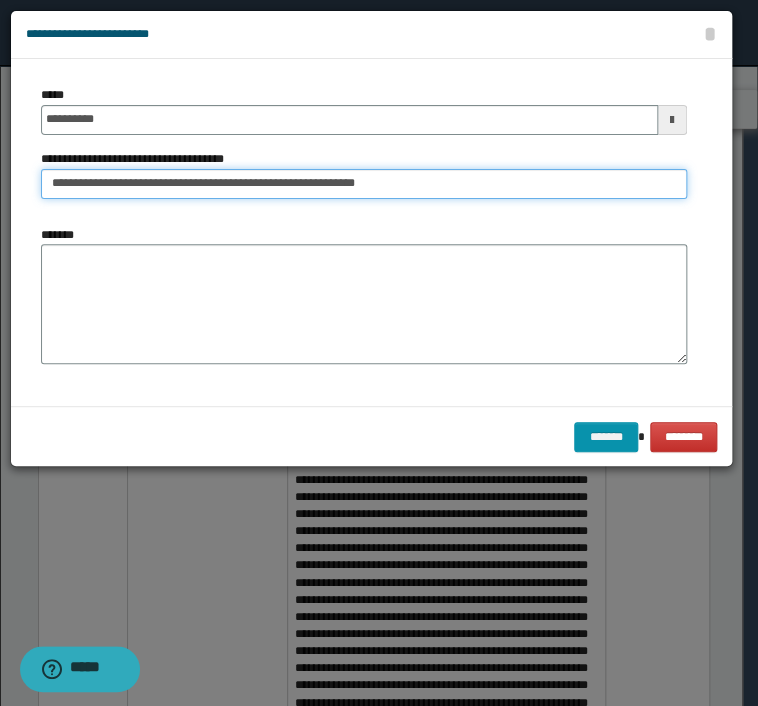 drag, startPoint x: 444, startPoint y: 185, endPoint x: 20, endPoint y: 184, distance: 424.0012 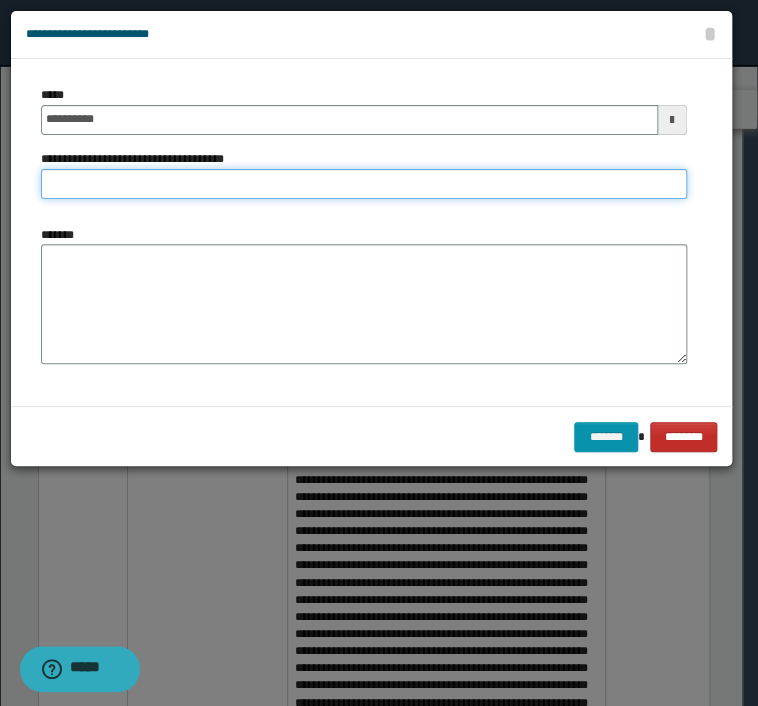 type 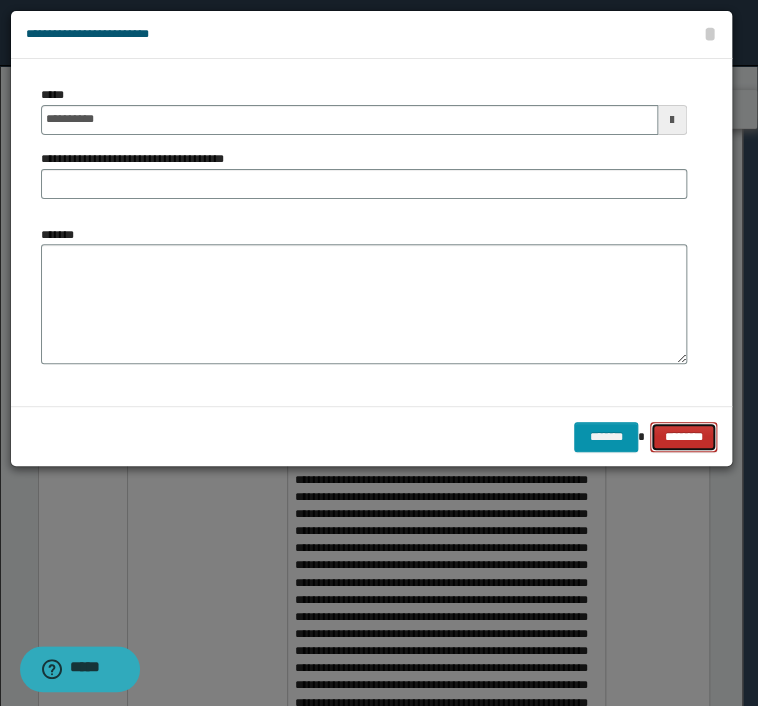 click on "********" at bounding box center [683, 437] 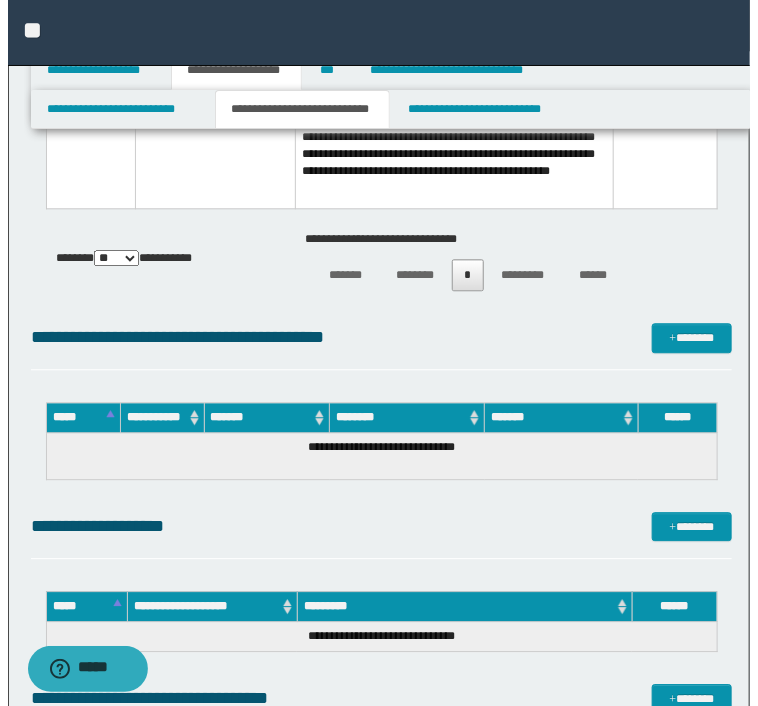 scroll, scrollTop: 4983, scrollLeft: 0, axis: vertical 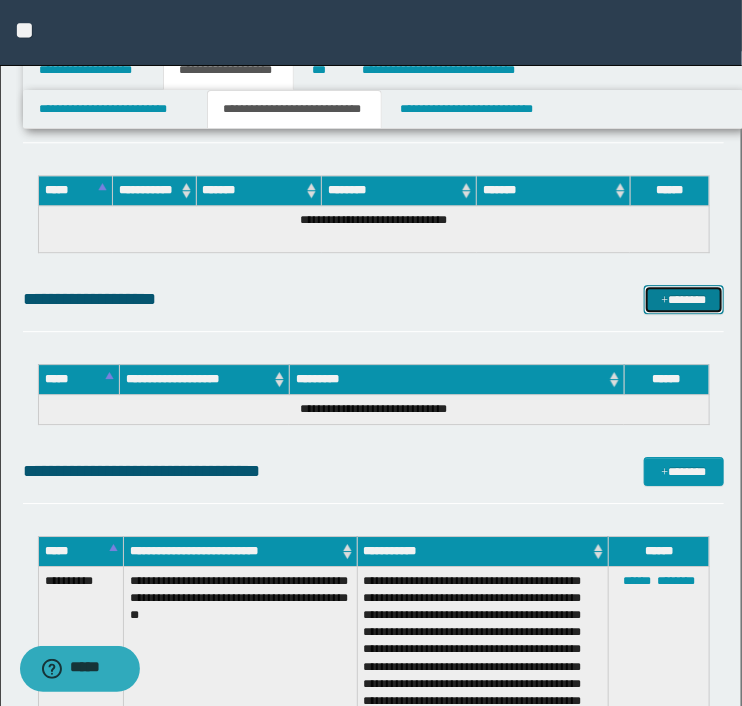 click on "*******" at bounding box center [683, 300] 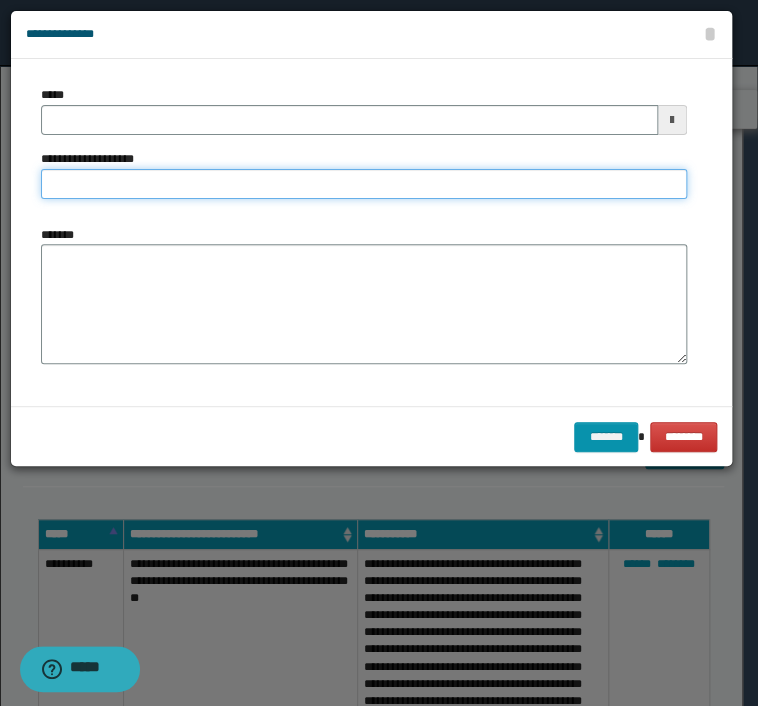 click on "**********" at bounding box center [364, 184] 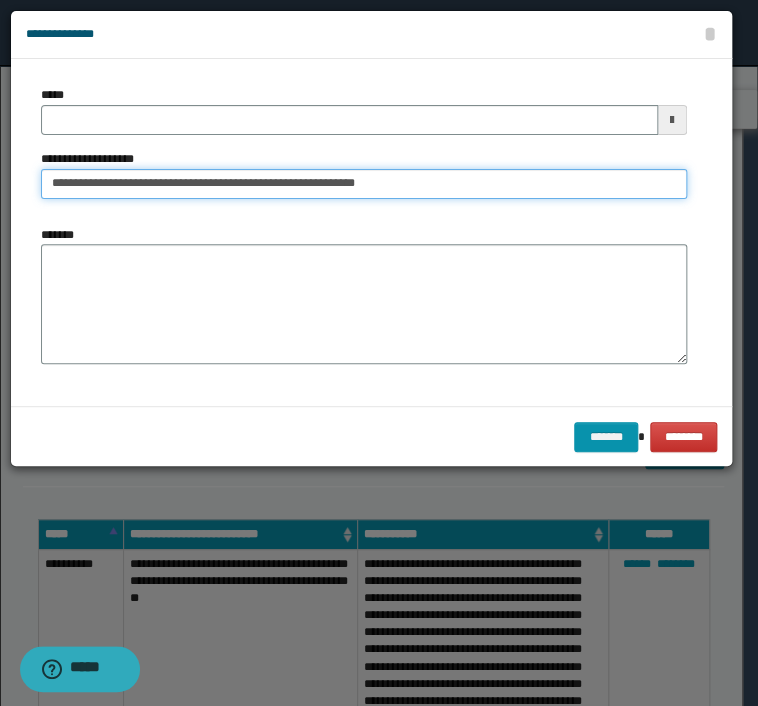type on "**********" 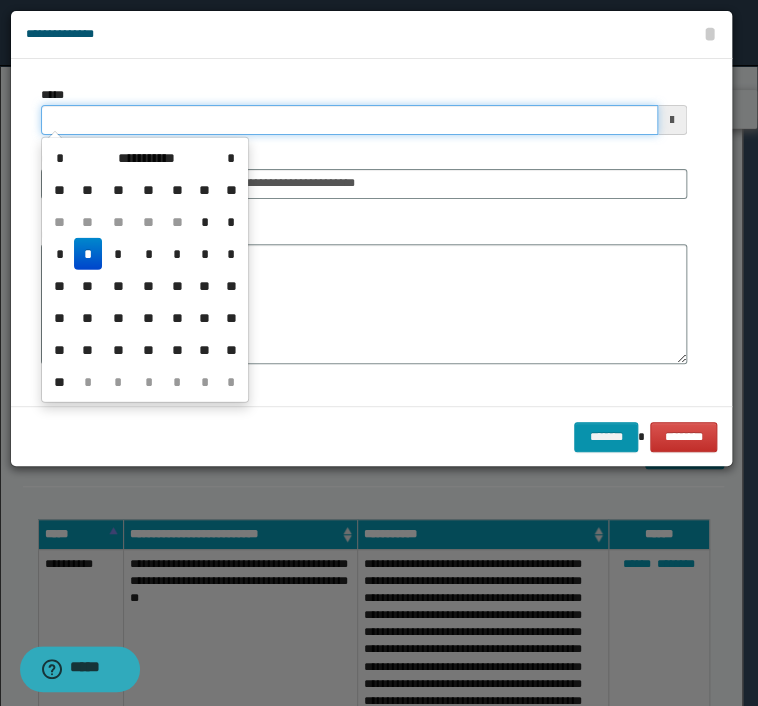 click on "*****" at bounding box center (349, 120) 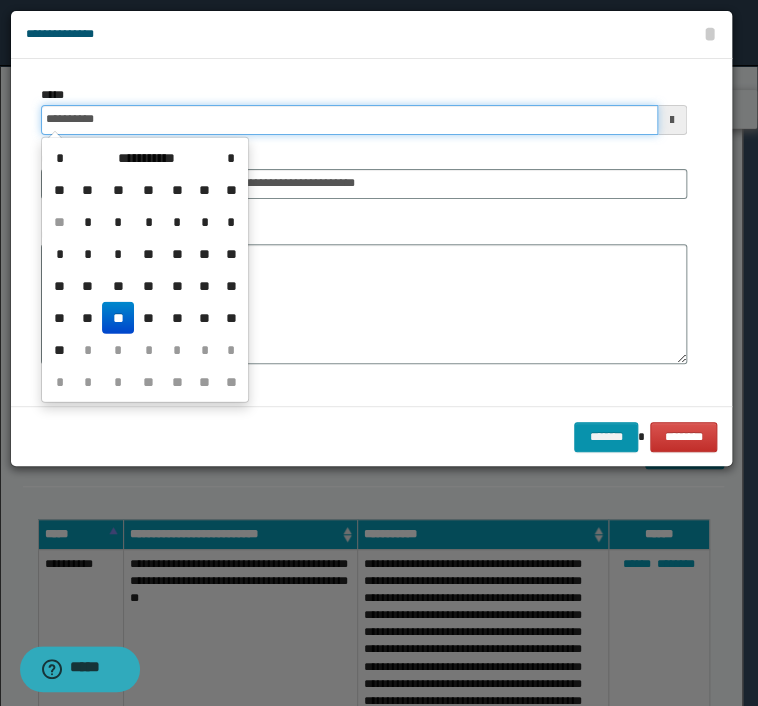 type on "**********" 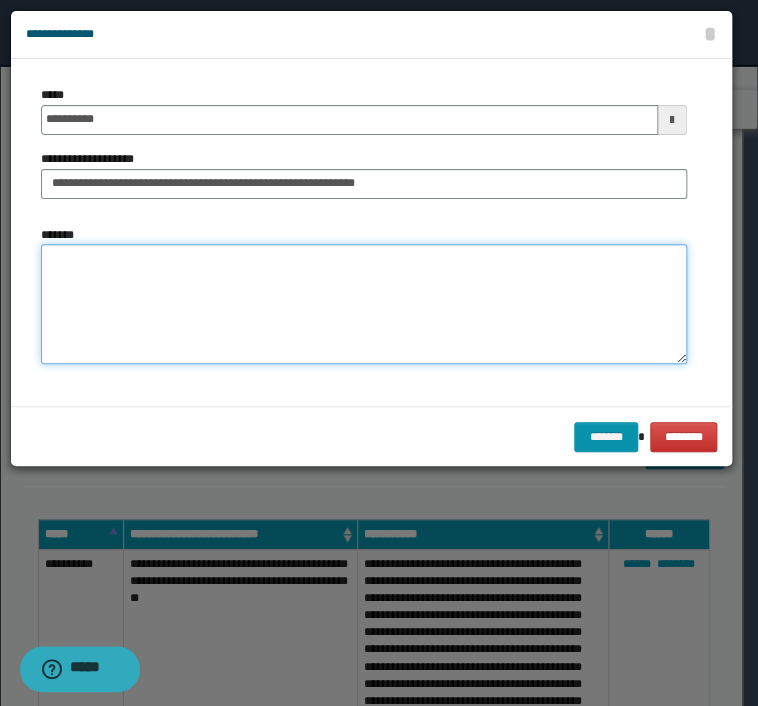 click on "*******" at bounding box center [364, 304] 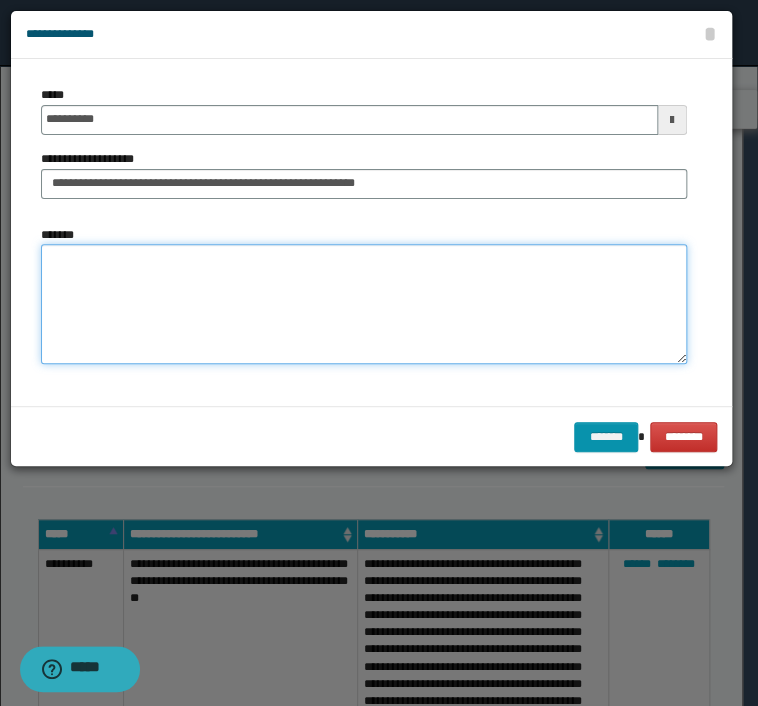 paste on "**********" 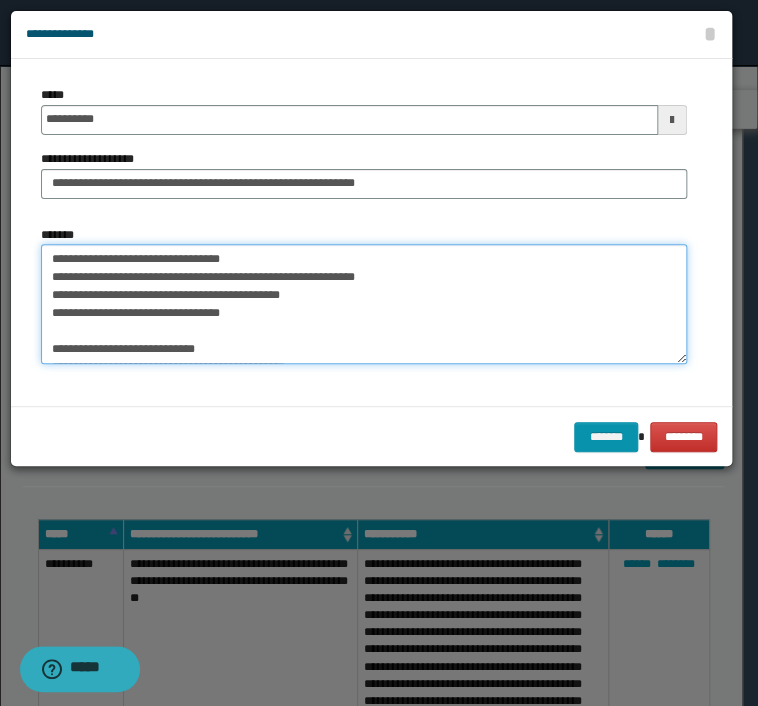 scroll, scrollTop: 192, scrollLeft: 0, axis: vertical 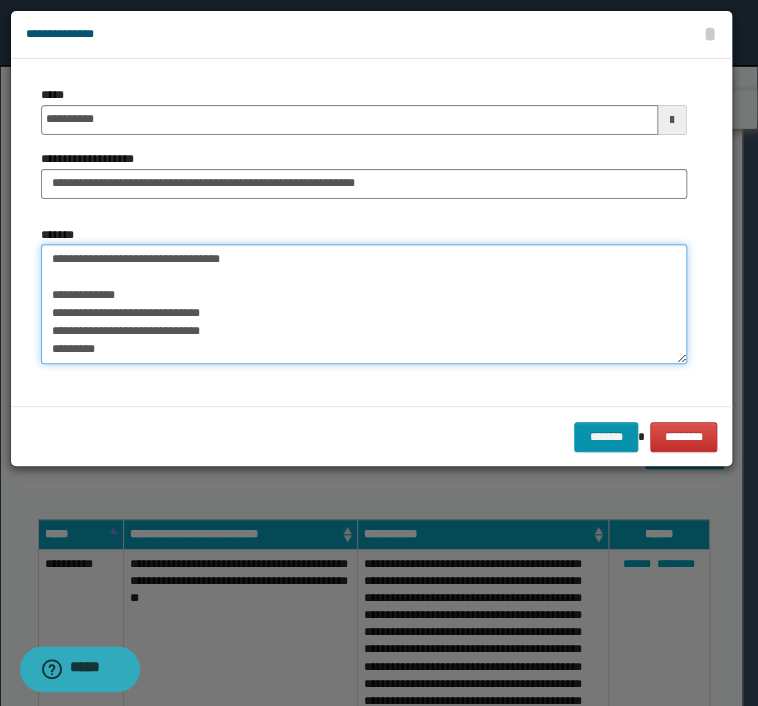 click on "**********" at bounding box center [364, 304] 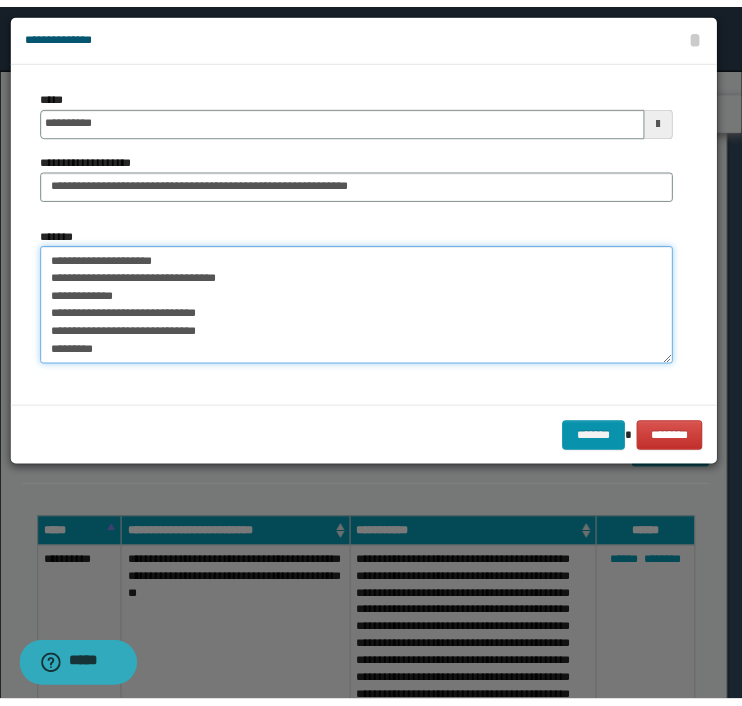 scroll, scrollTop: 174, scrollLeft: 0, axis: vertical 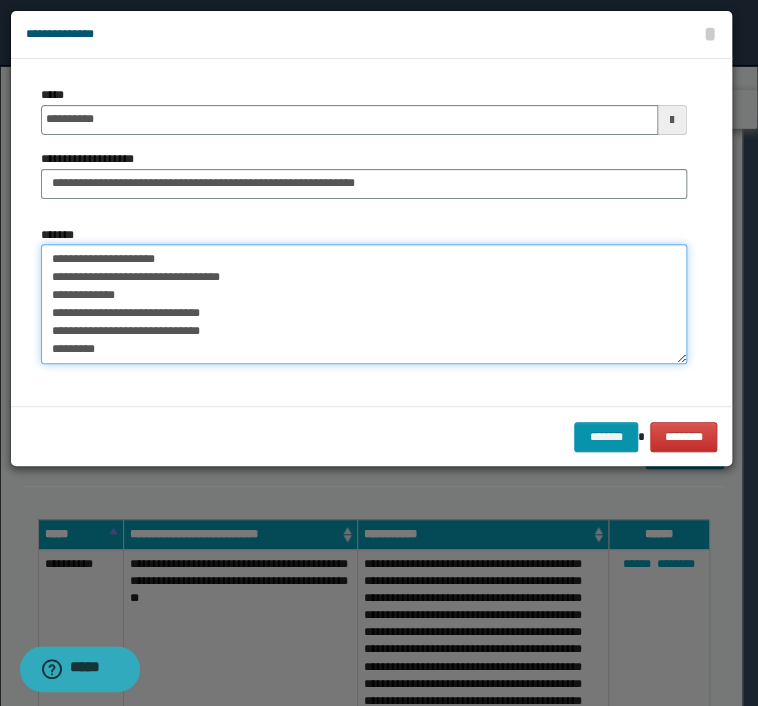 type on "**********" 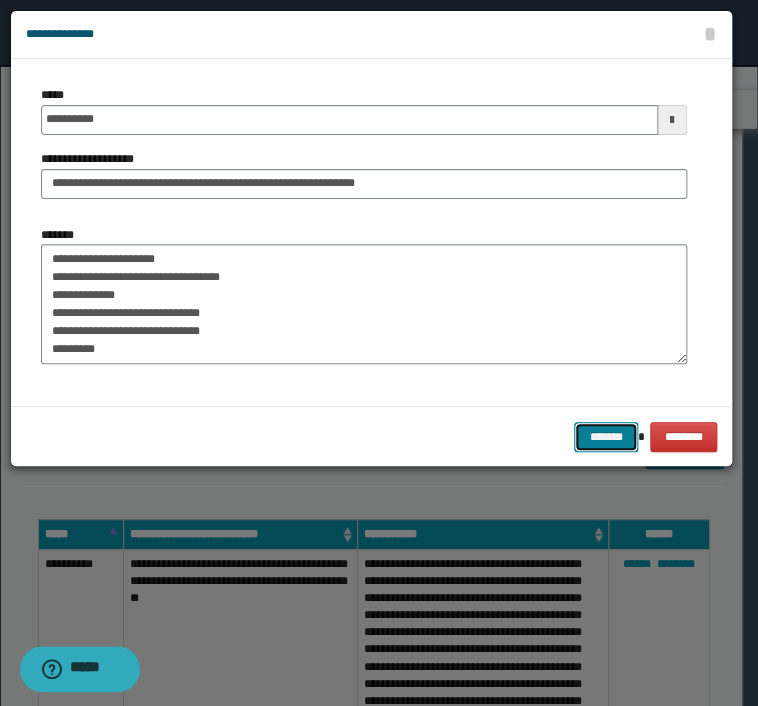 click on "*******" at bounding box center (606, 437) 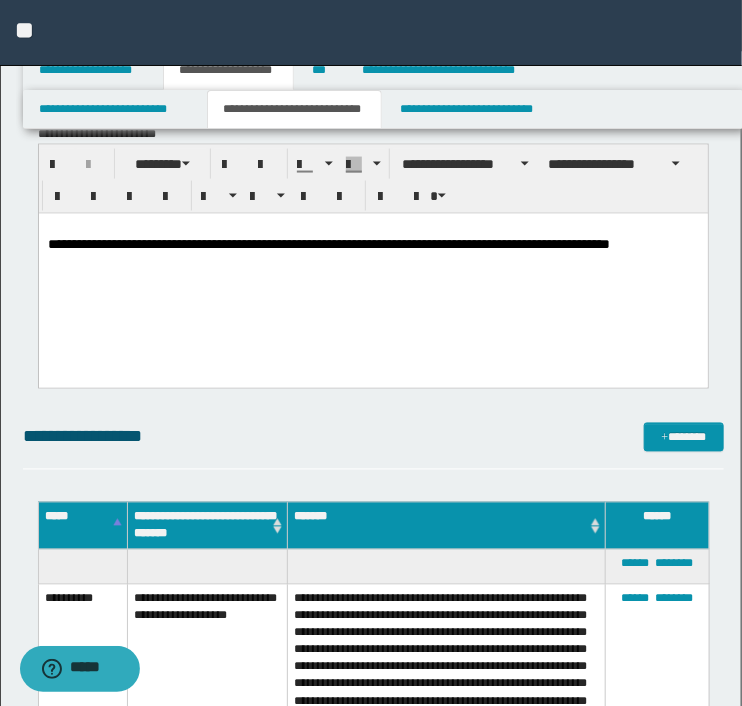 scroll, scrollTop: 2483, scrollLeft: 0, axis: vertical 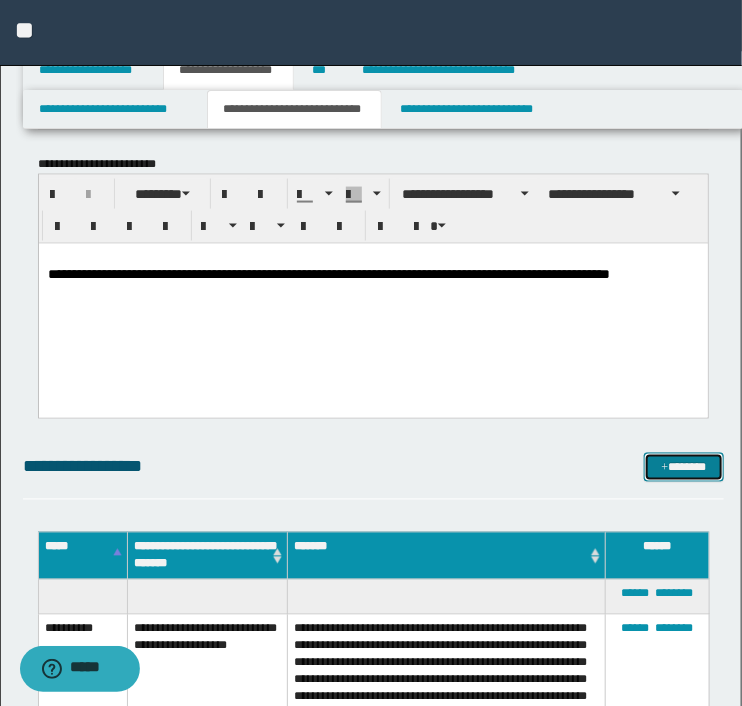 click on "*******" at bounding box center (683, 468) 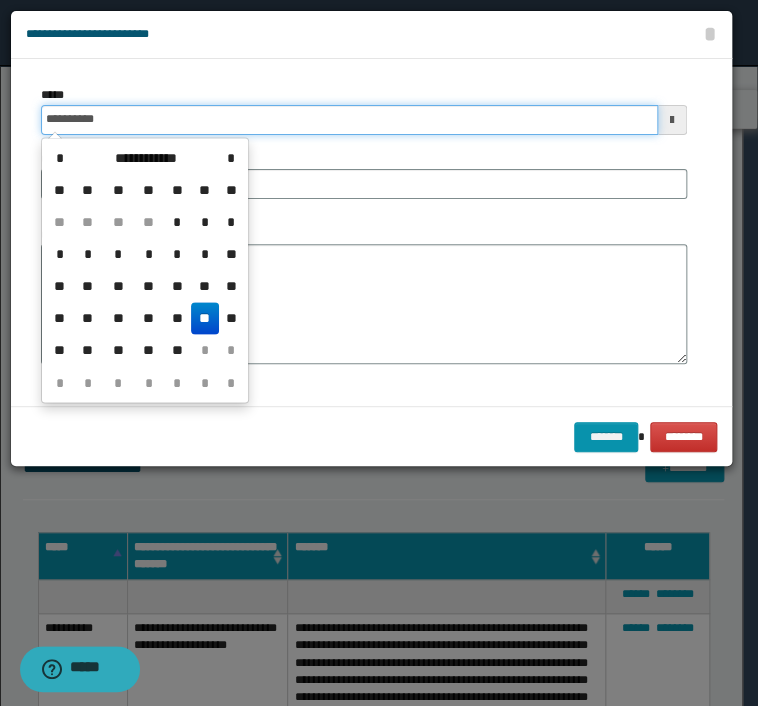 click on "**********" at bounding box center [349, 120] 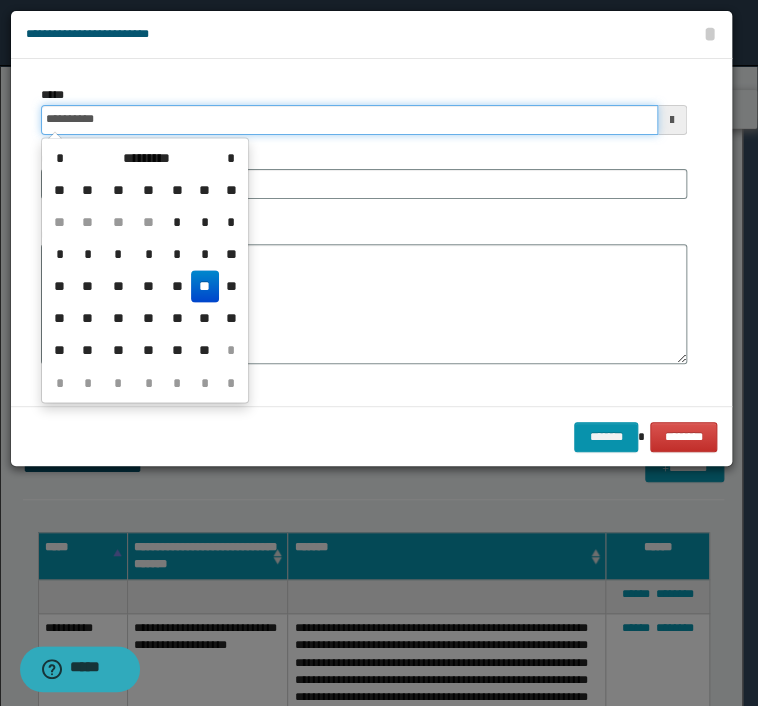 type on "**********" 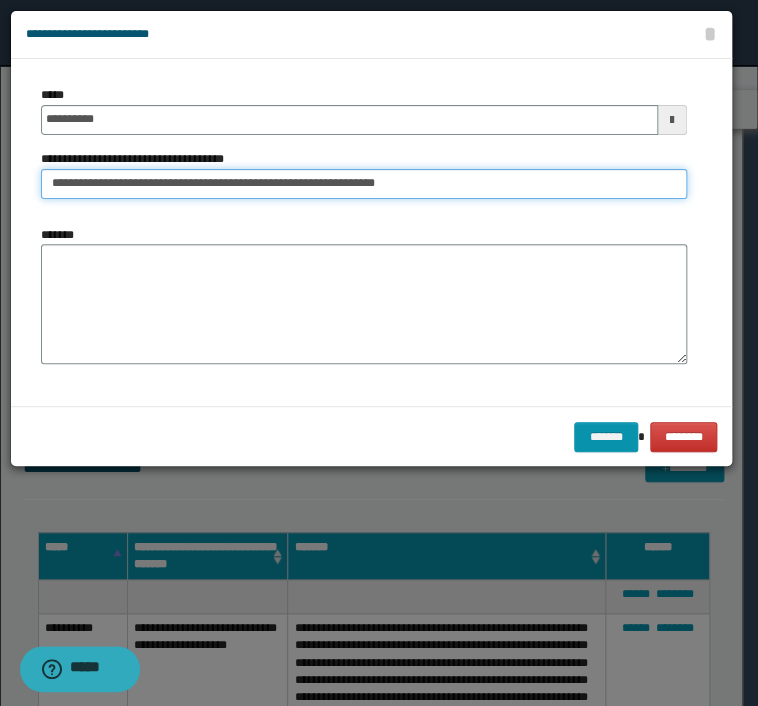 type on "**********" 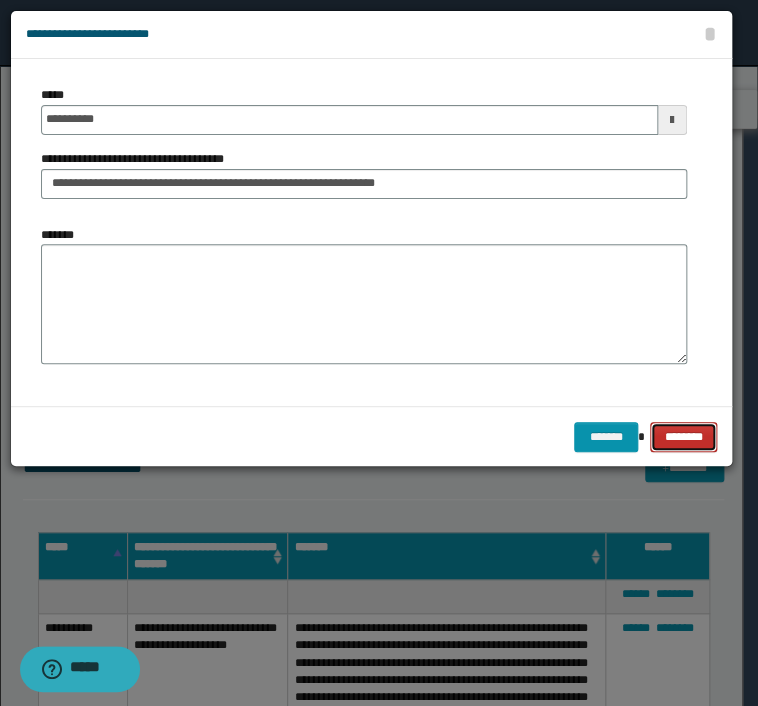 click on "********" at bounding box center [683, 437] 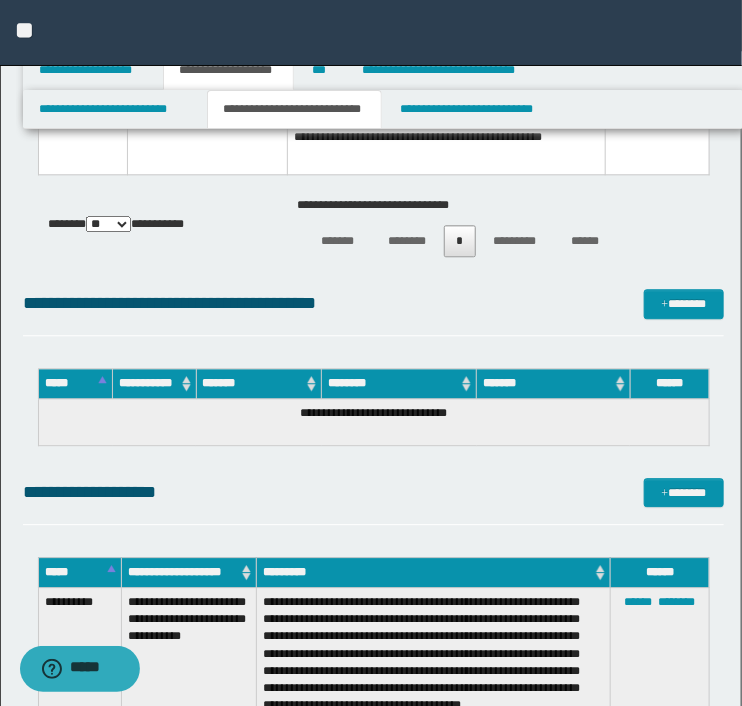 scroll, scrollTop: 4783, scrollLeft: 0, axis: vertical 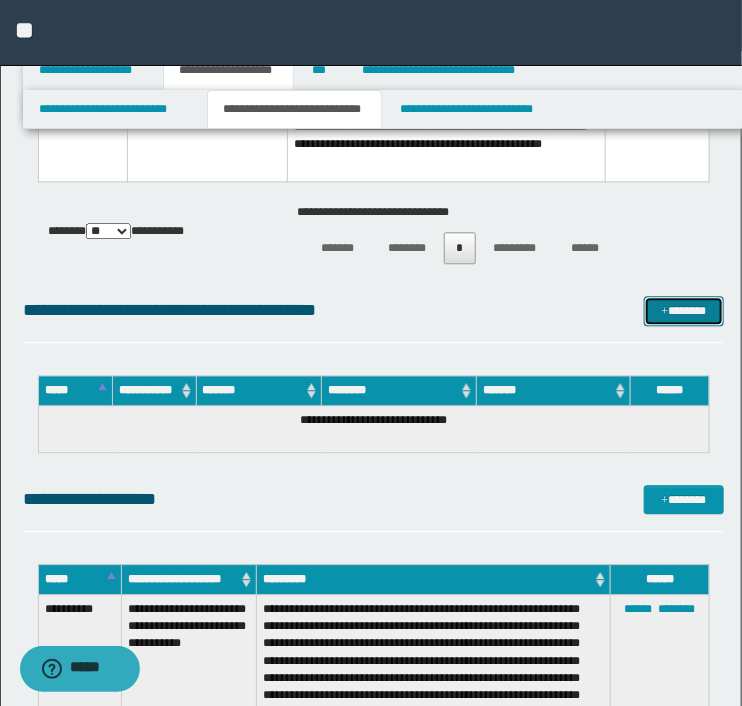 click on "*******" at bounding box center [683, 311] 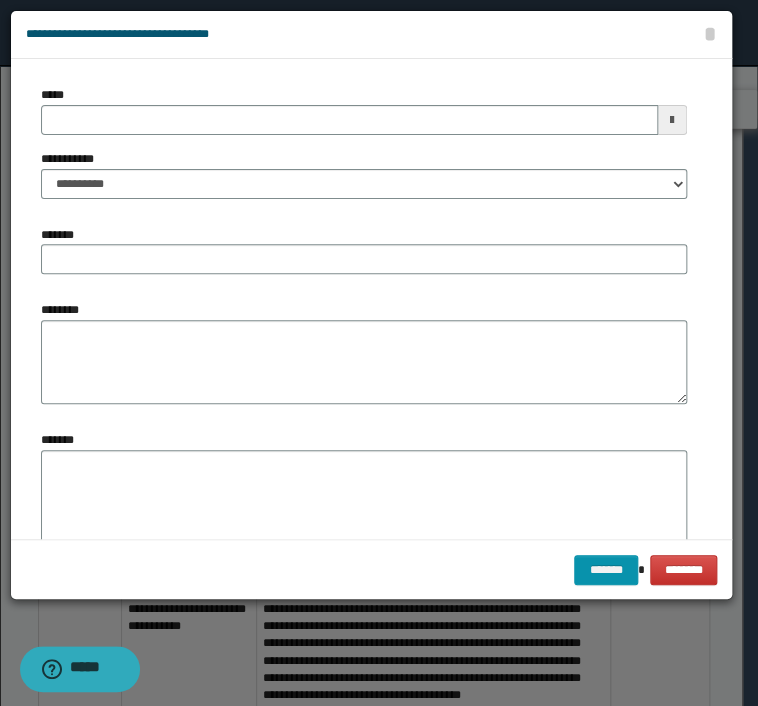 click at bounding box center (379, 353) 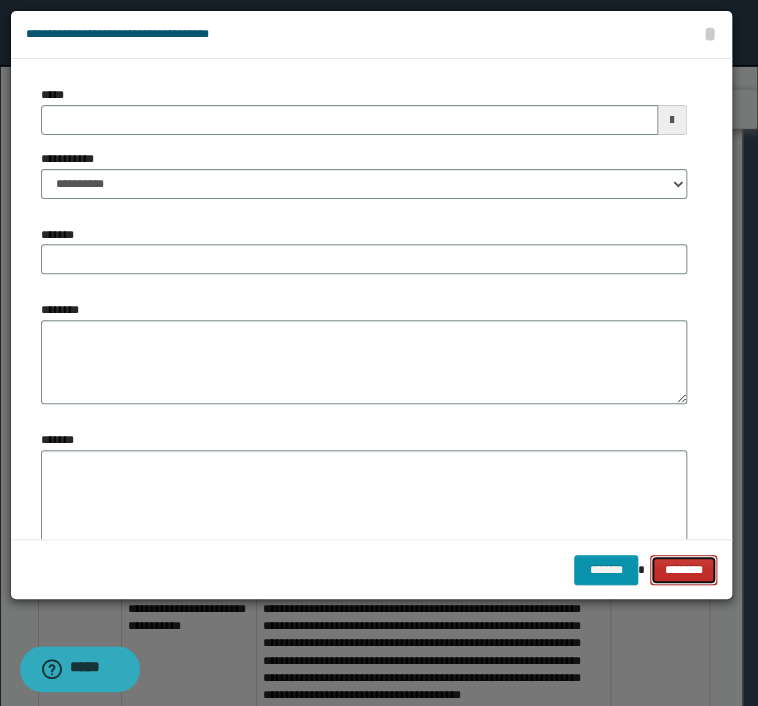 click on "********" at bounding box center [683, 570] 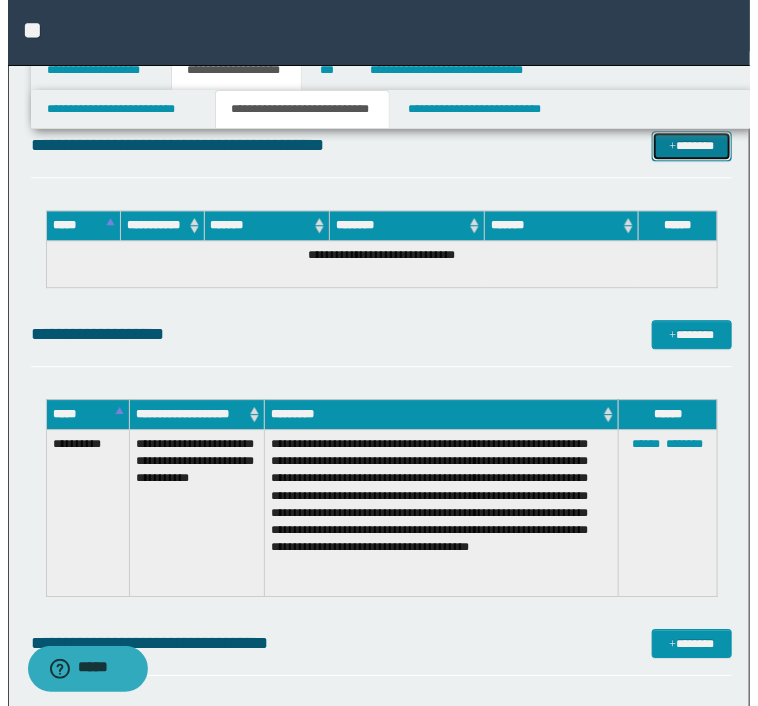 scroll, scrollTop: 4983, scrollLeft: 0, axis: vertical 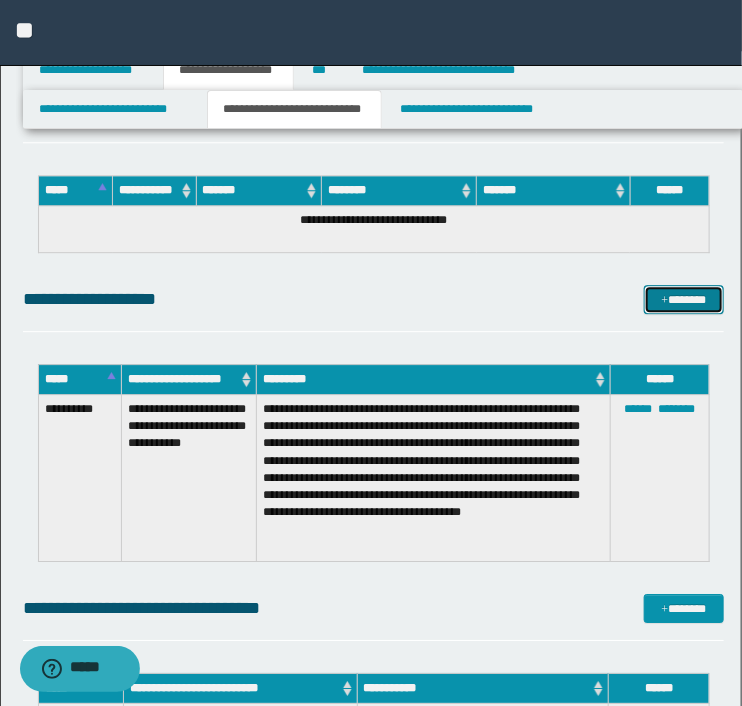 click on "*******" at bounding box center [683, 300] 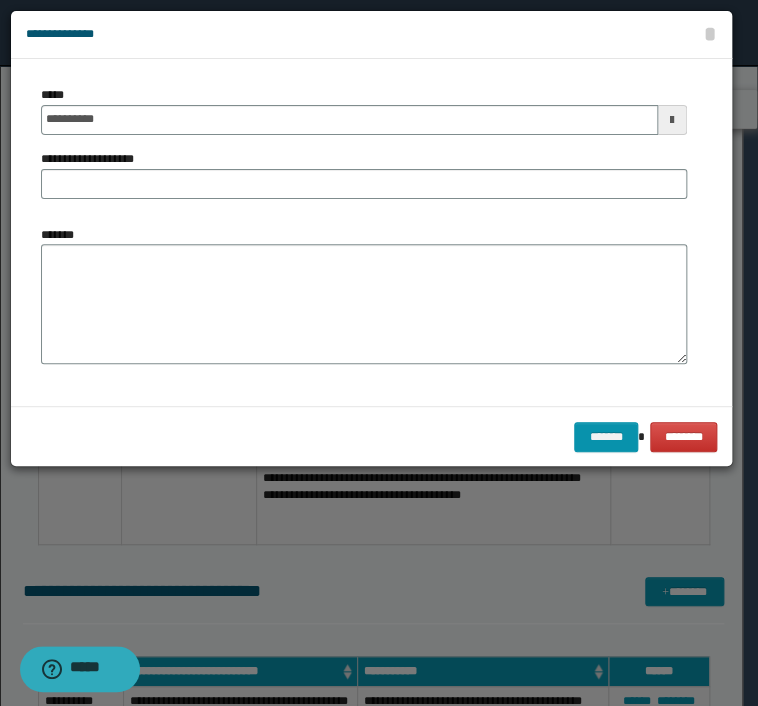 scroll, scrollTop: 0, scrollLeft: 0, axis: both 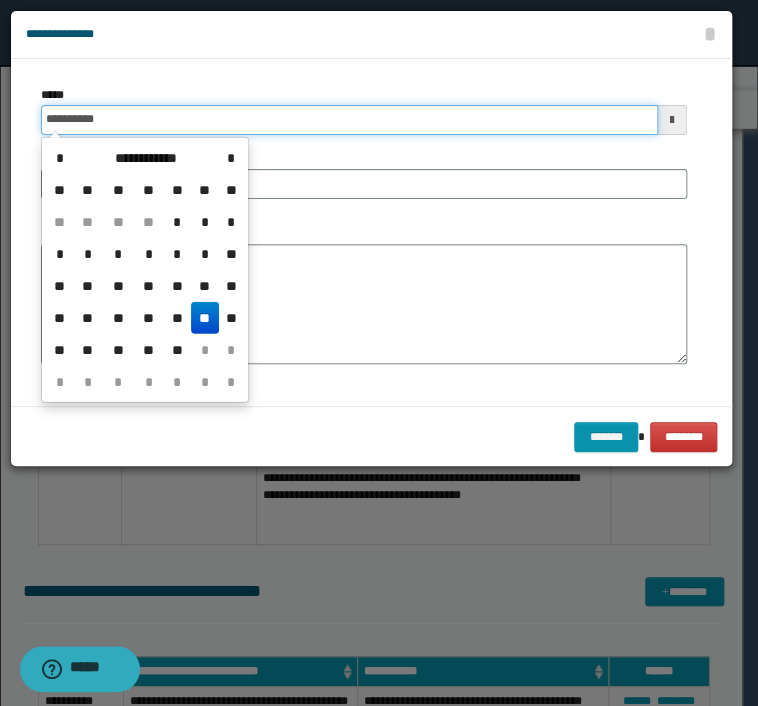 click on "**********" at bounding box center (349, 120) 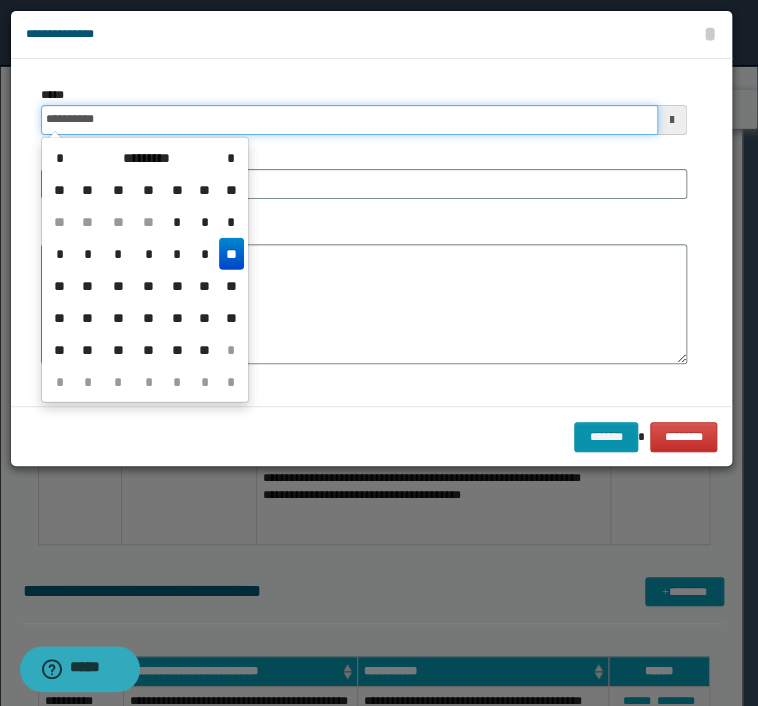type on "**********" 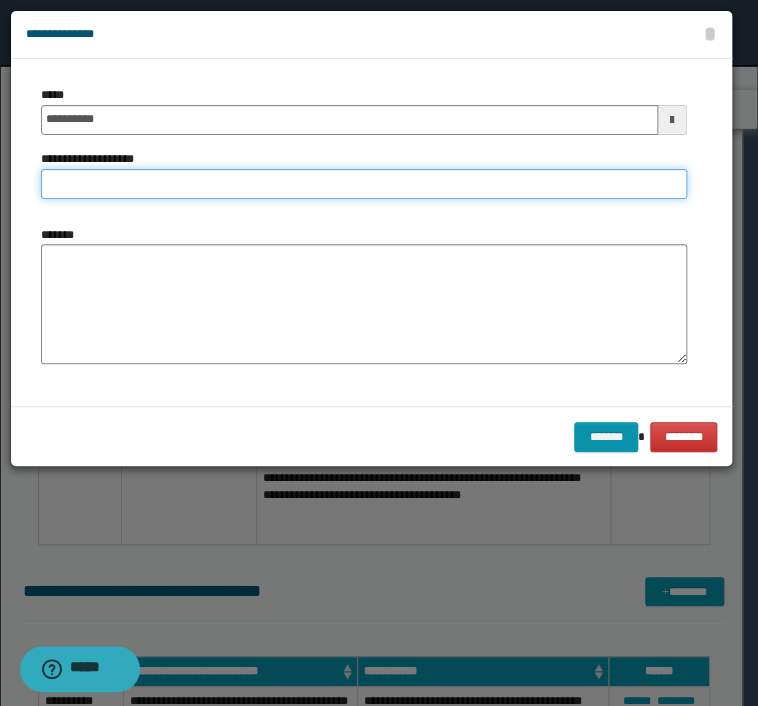 click on "**********" at bounding box center (364, 184) 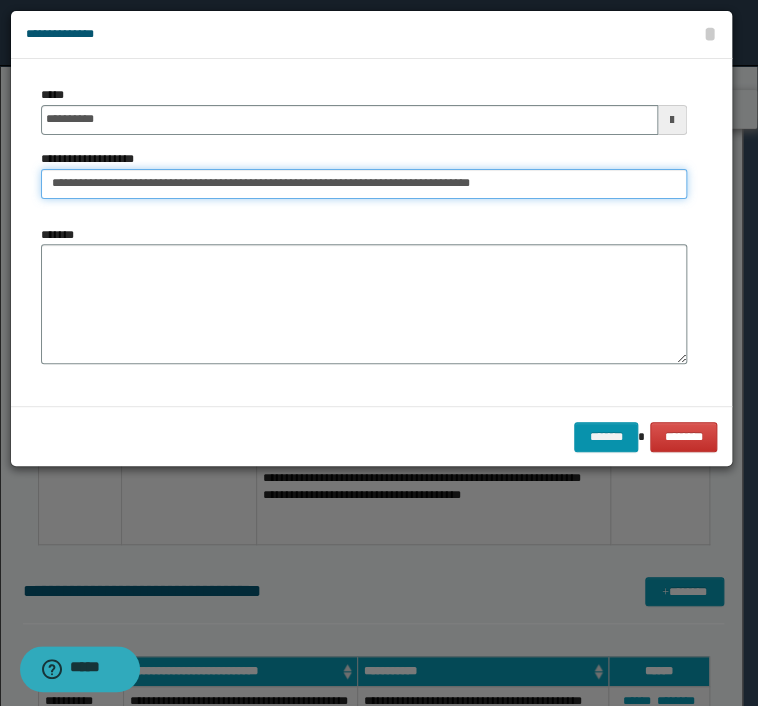 type on "**********" 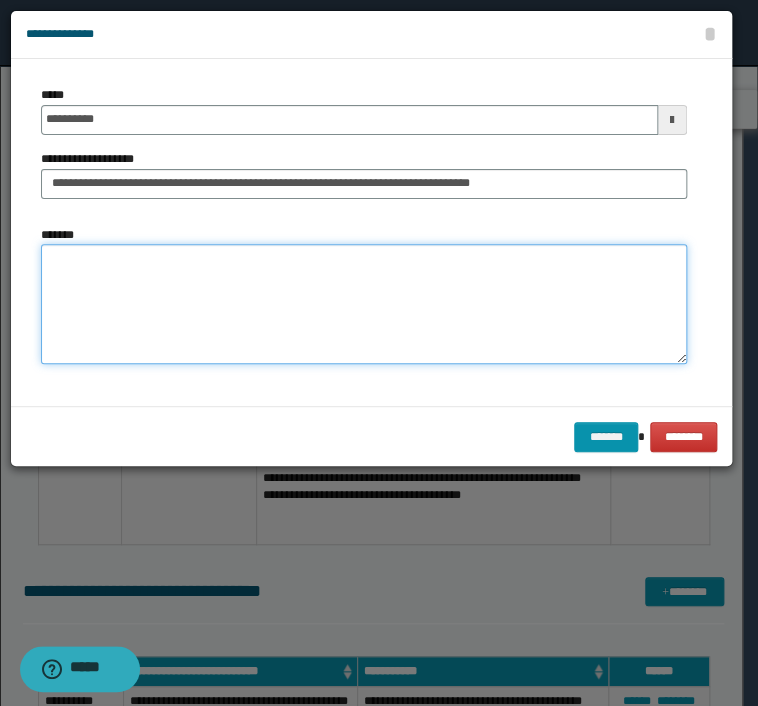 drag, startPoint x: 71, startPoint y: 320, endPoint x: 113, endPoint y: 408, distance: 97.50897 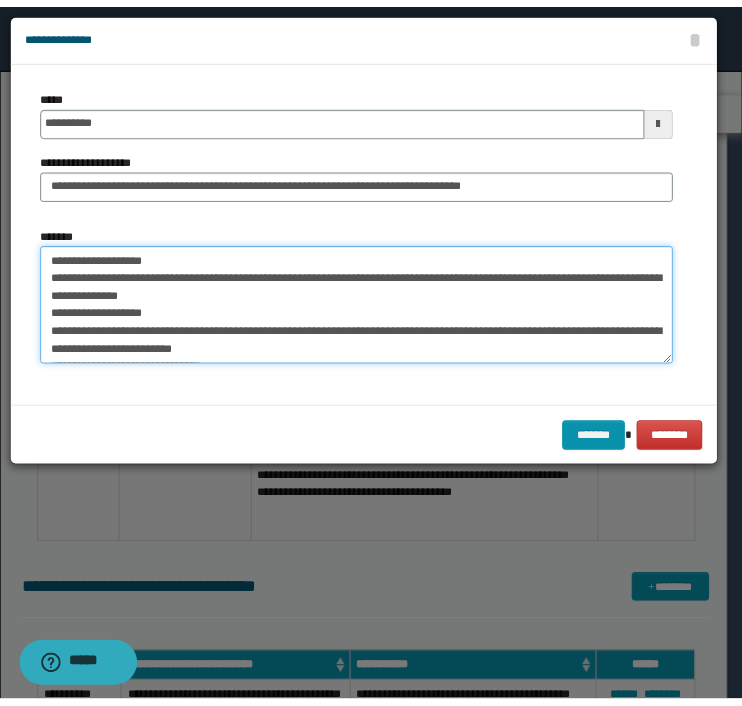 scroll, scrollTop: 138, scrollLeft: 0, axis: vertical 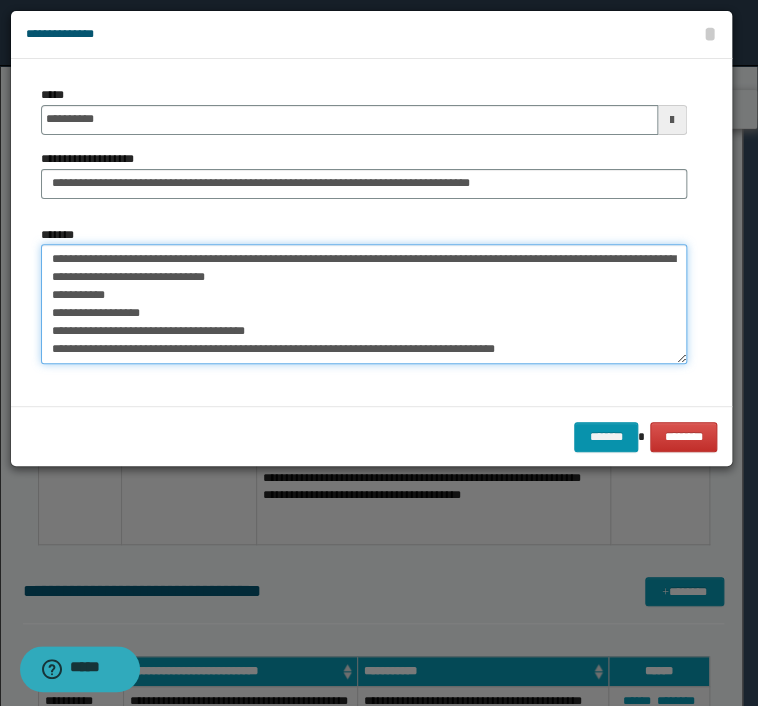 type on "**********" 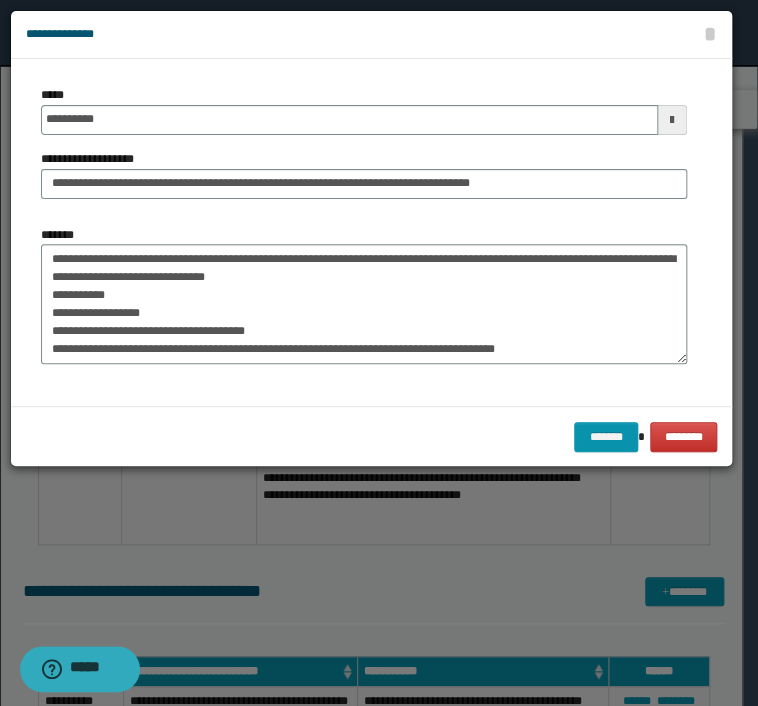 click on "*******
********" at bounding box center [371, 436] 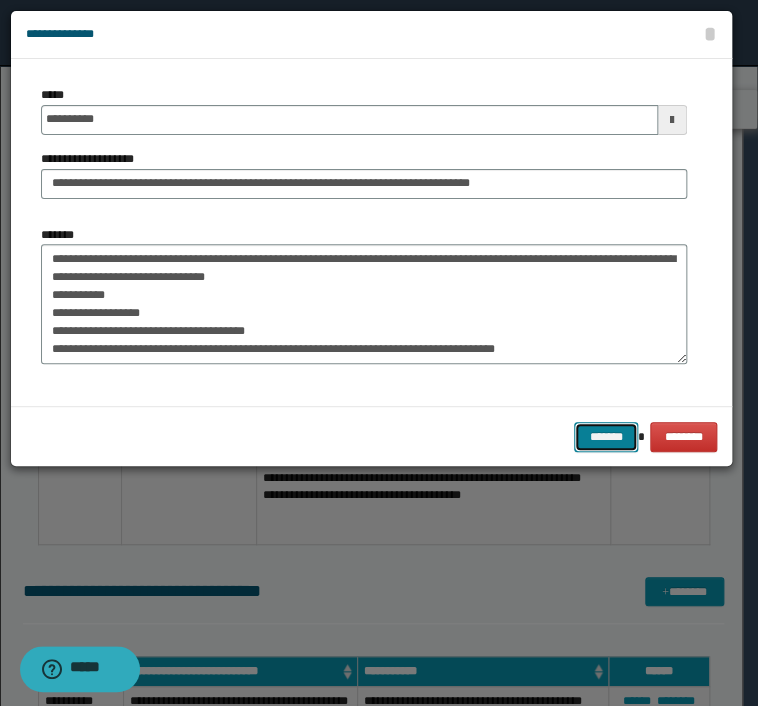 click on "*******" at bounding box center (606, 437) 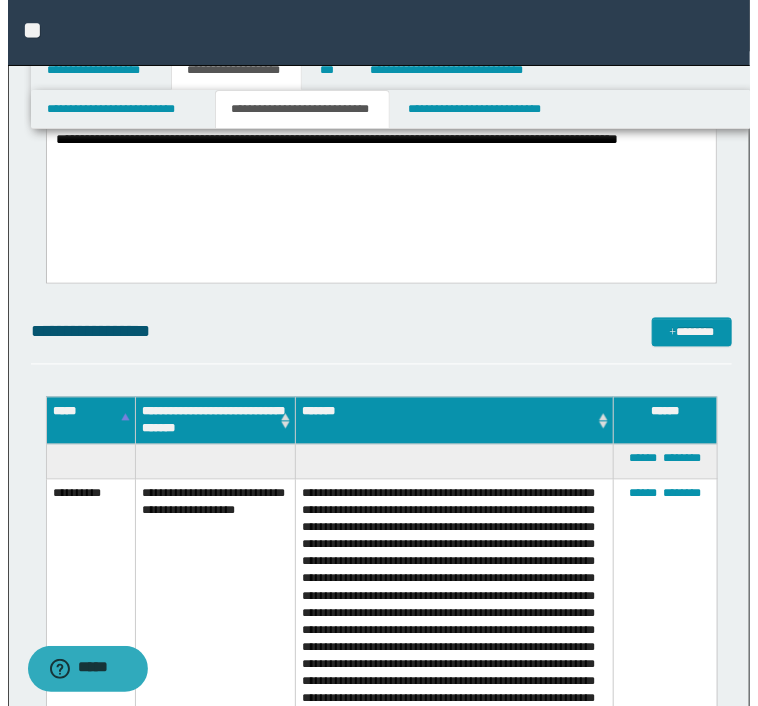scroll, scrollTop: 2583, scrollLeft: 0, axis: vertical 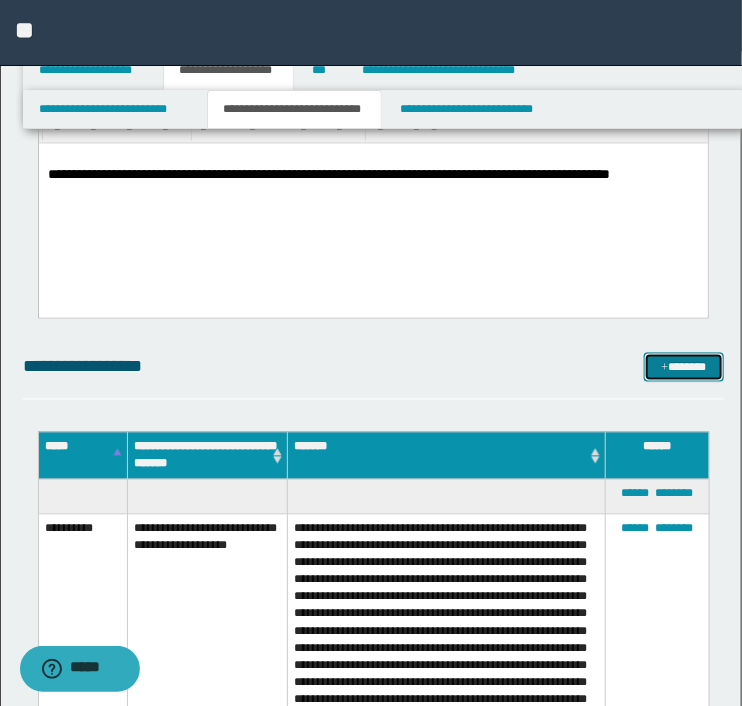 click on "*******" at bounding box center [683, 368] 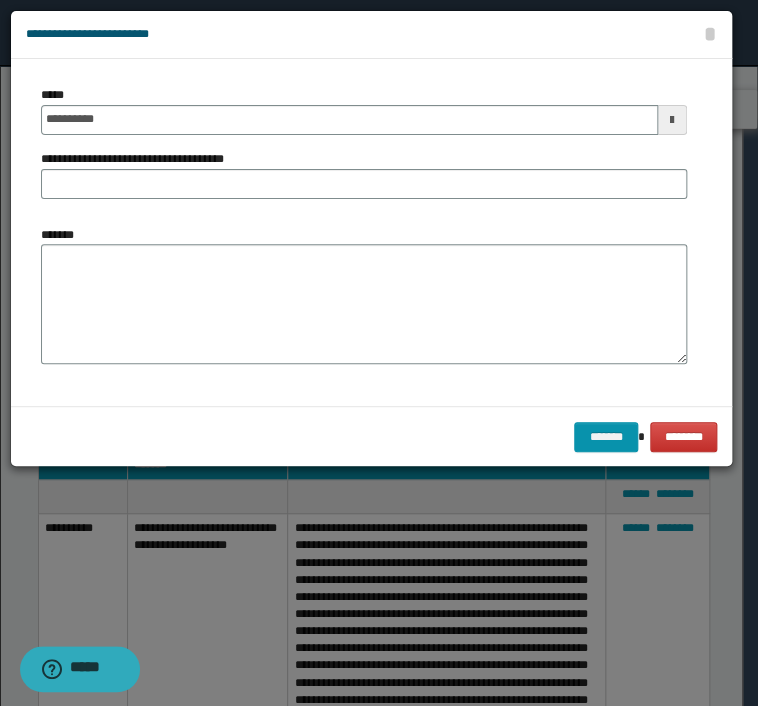 click on "**********" at bounding box center (364, 150) 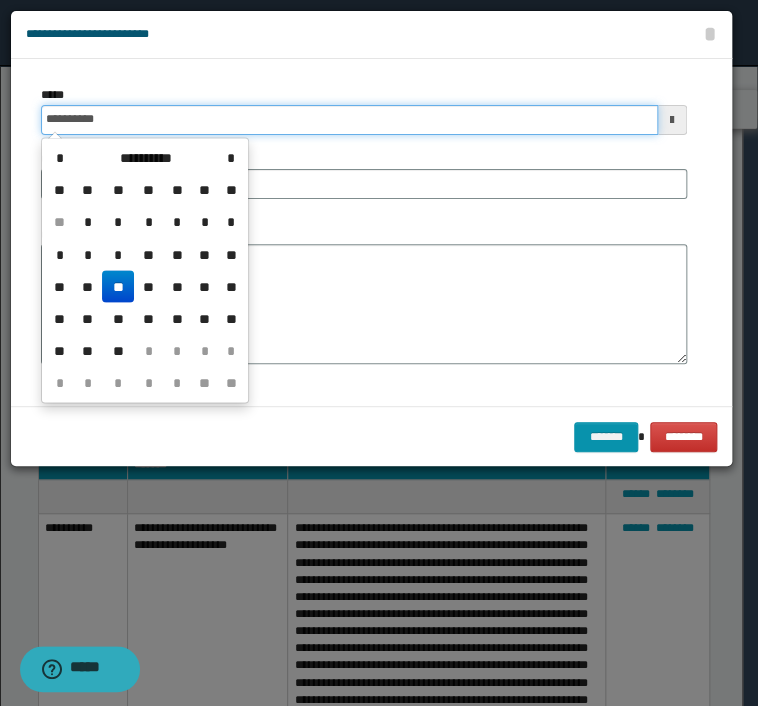 click on "**********" at bounding box center [349, 120] 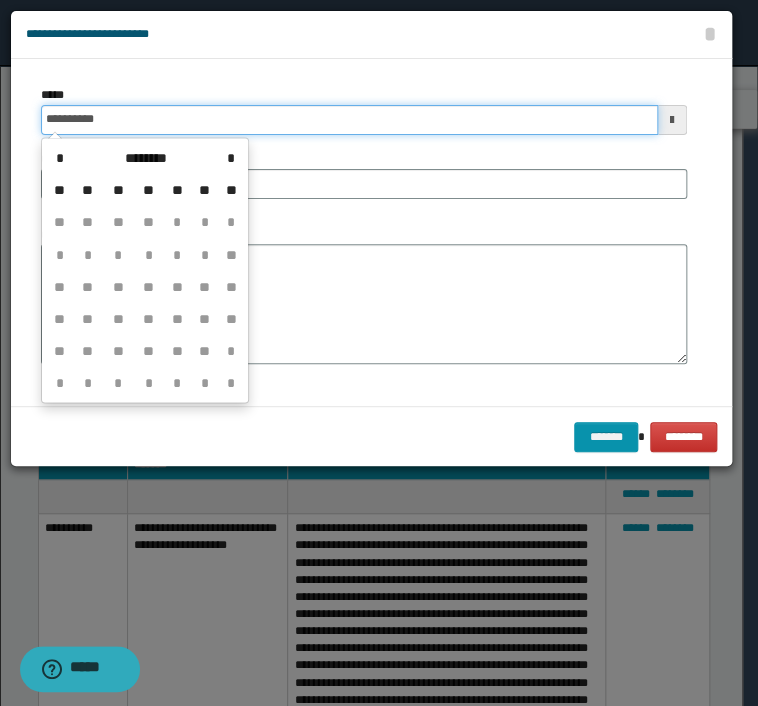 type on "**********" 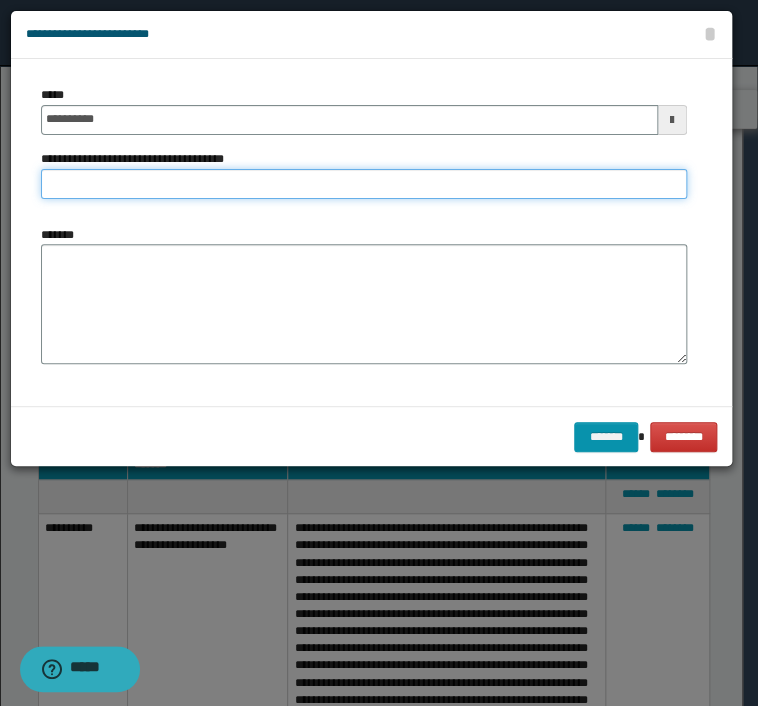 click on "**********" at bounding box center [364, 184] 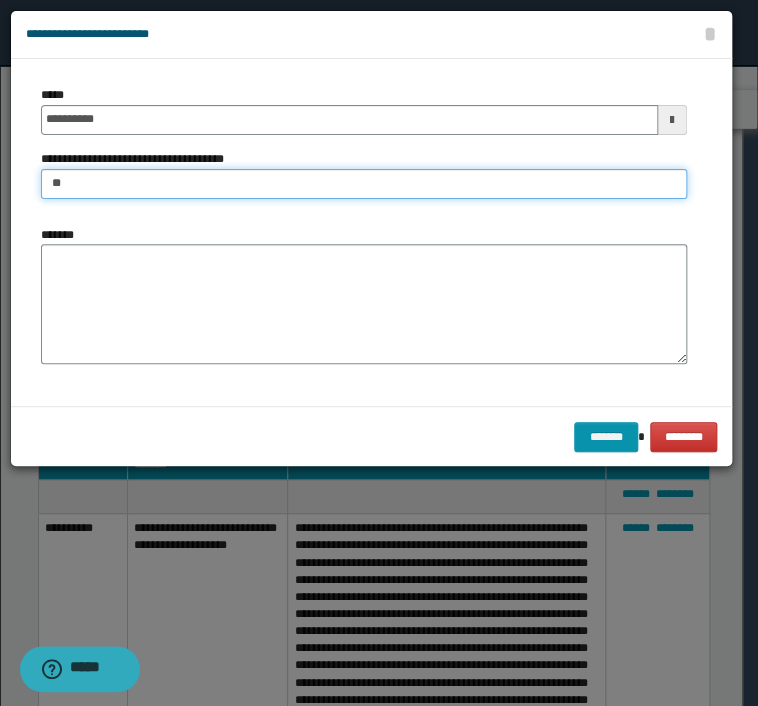 type on "*" 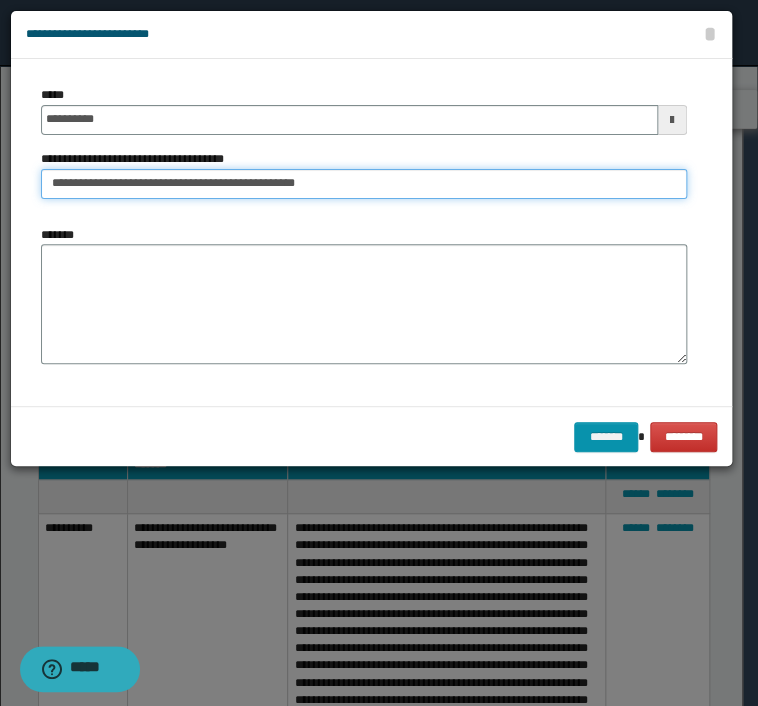 type on "**********" 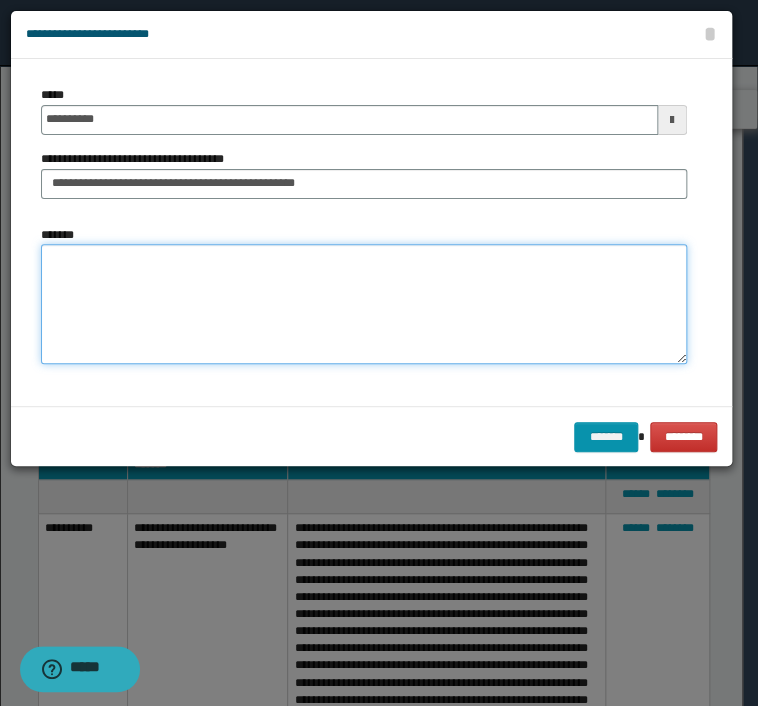 click on "*******" at bounding box center [364, 304] 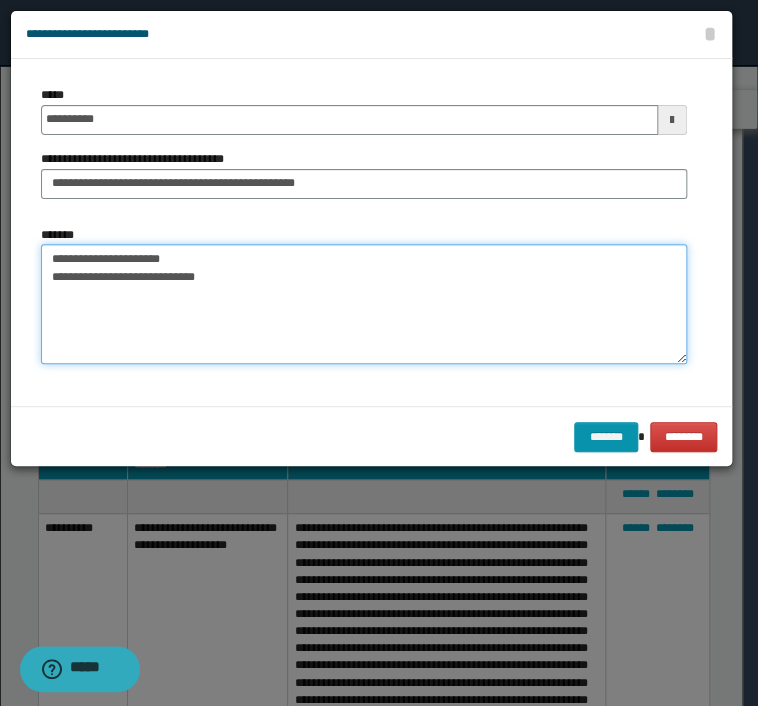 paste on "**********" 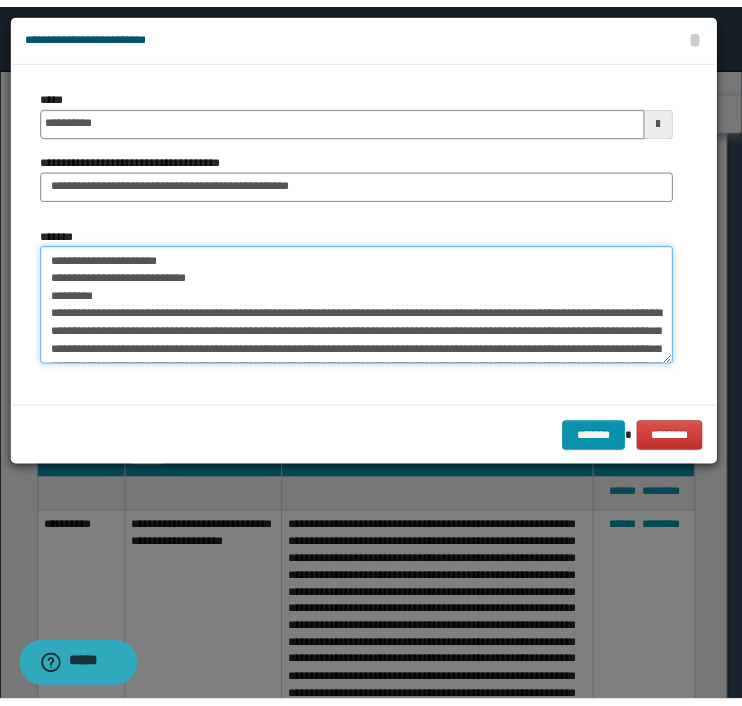scroll, scrollTop: 138, scrollLeft: 0, axis: vertical 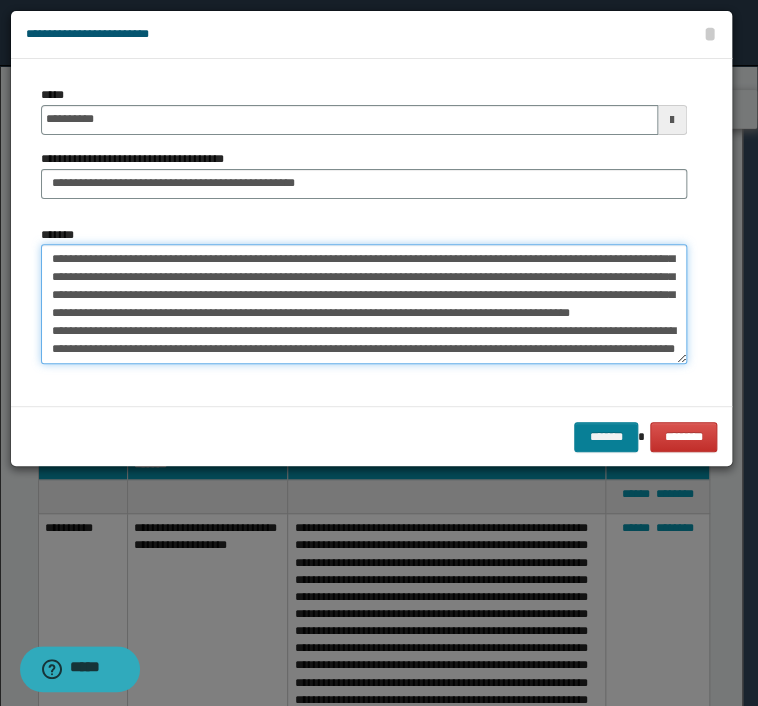 type on "**********" 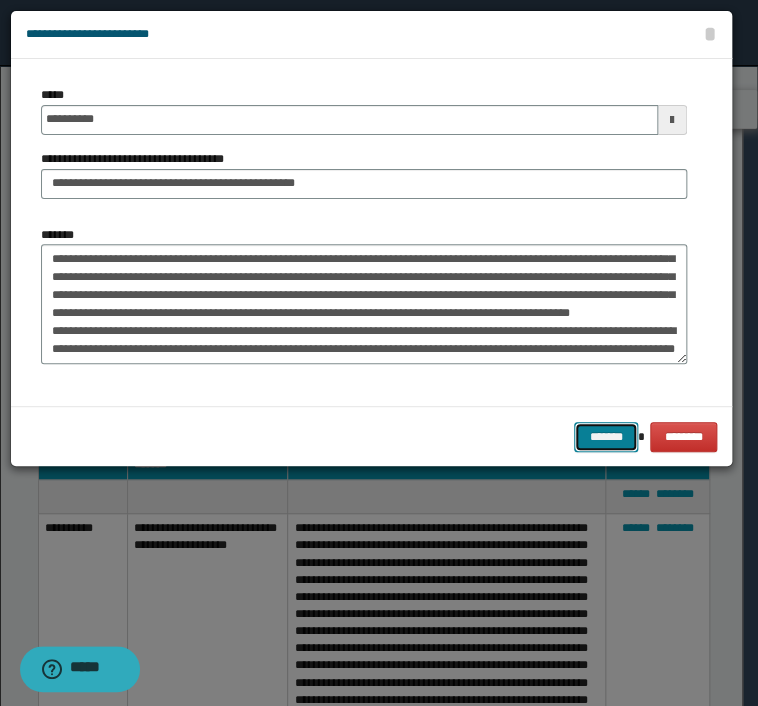 click on "*******" at bounding box center (606, 437) 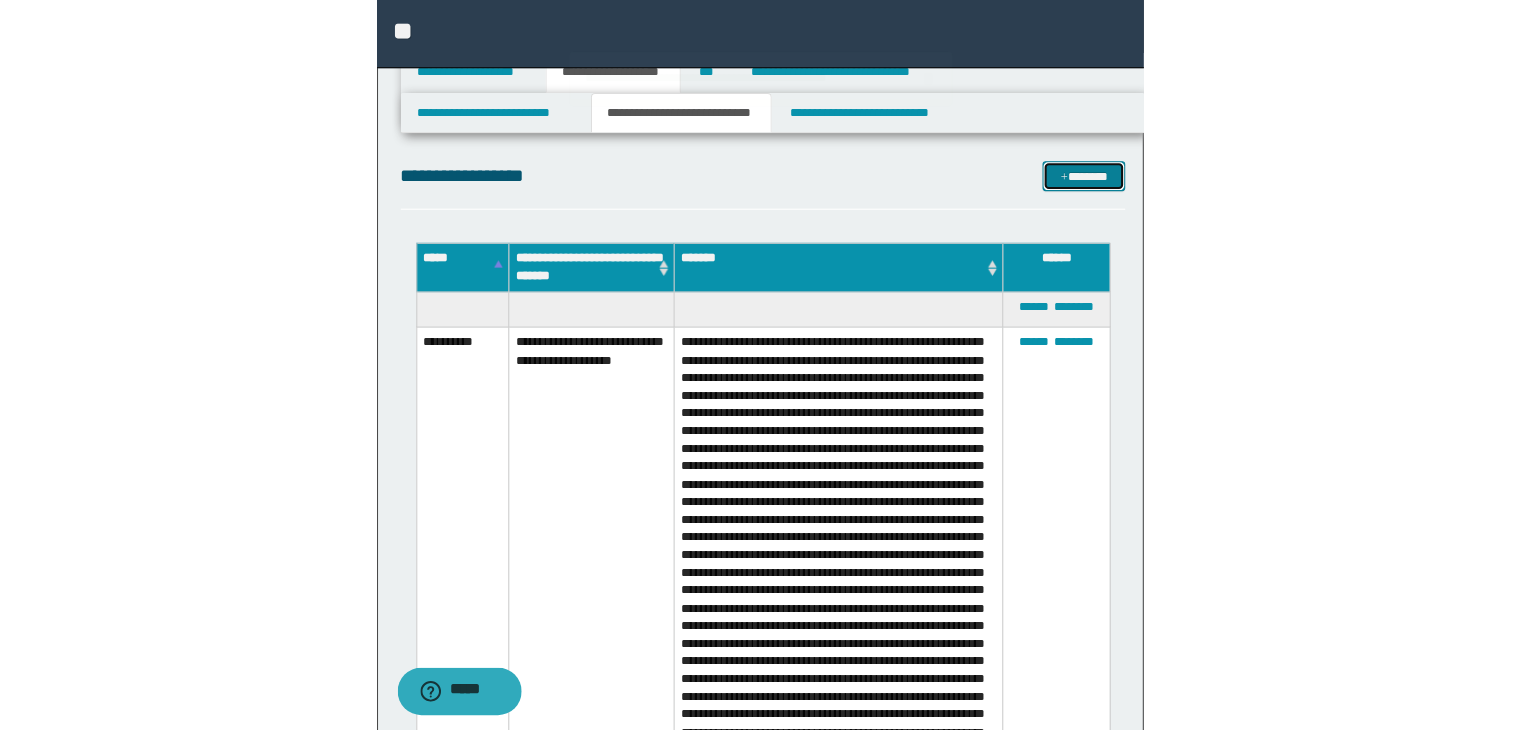 scroll, scrollTop: 2783, scrollLeft: 0, axis: vertical 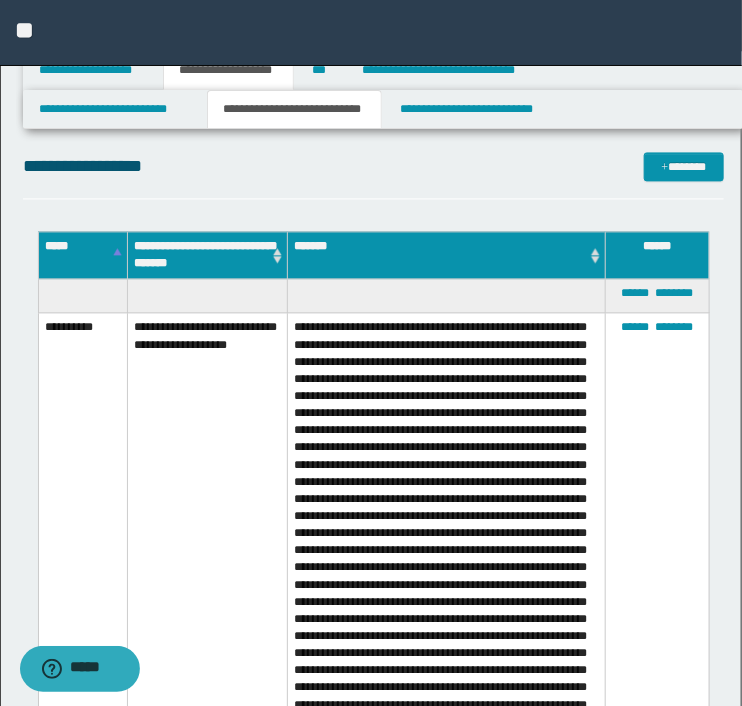 click at bounding box center (447, 297) 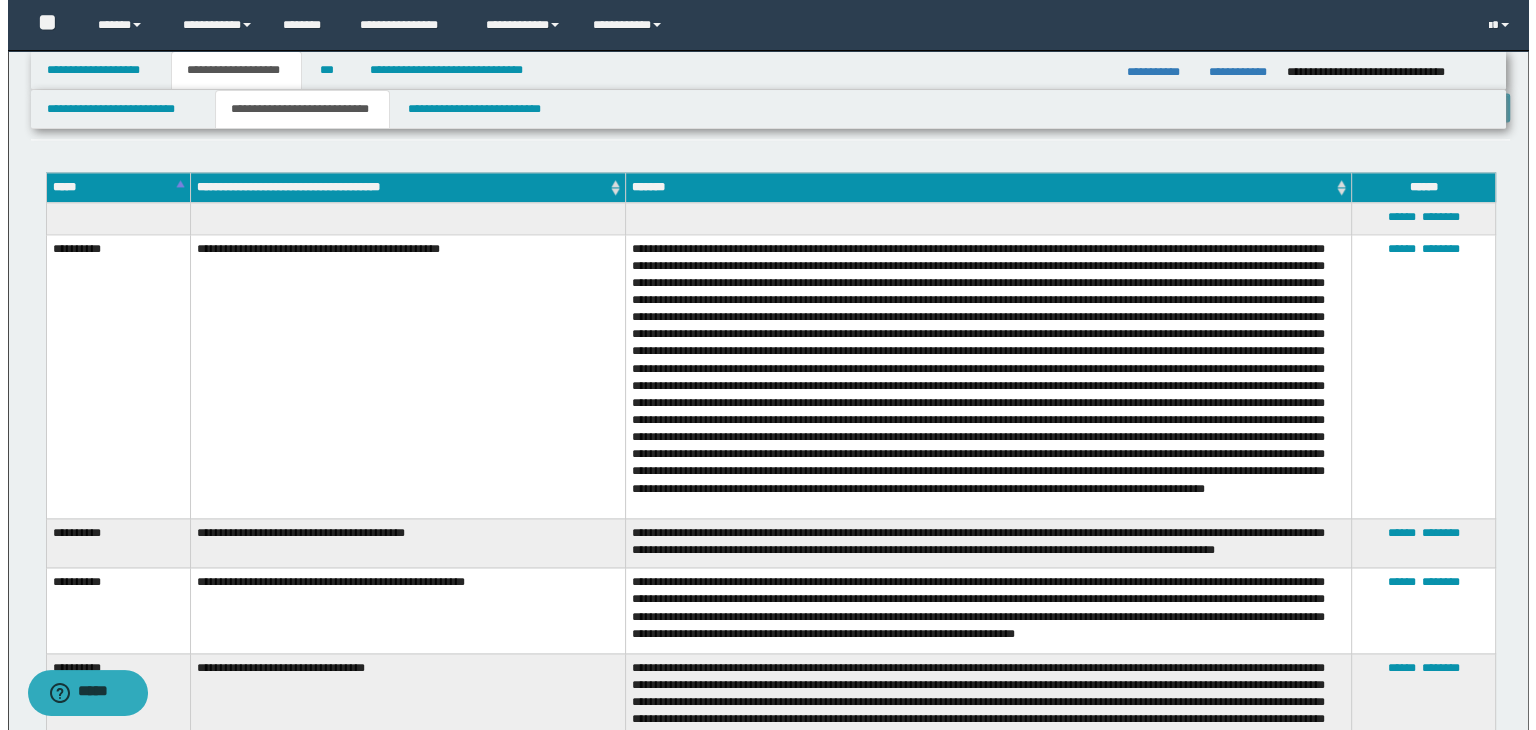 scroll, scrollTop: 2683, scrollLeft: 0, axis: vertical 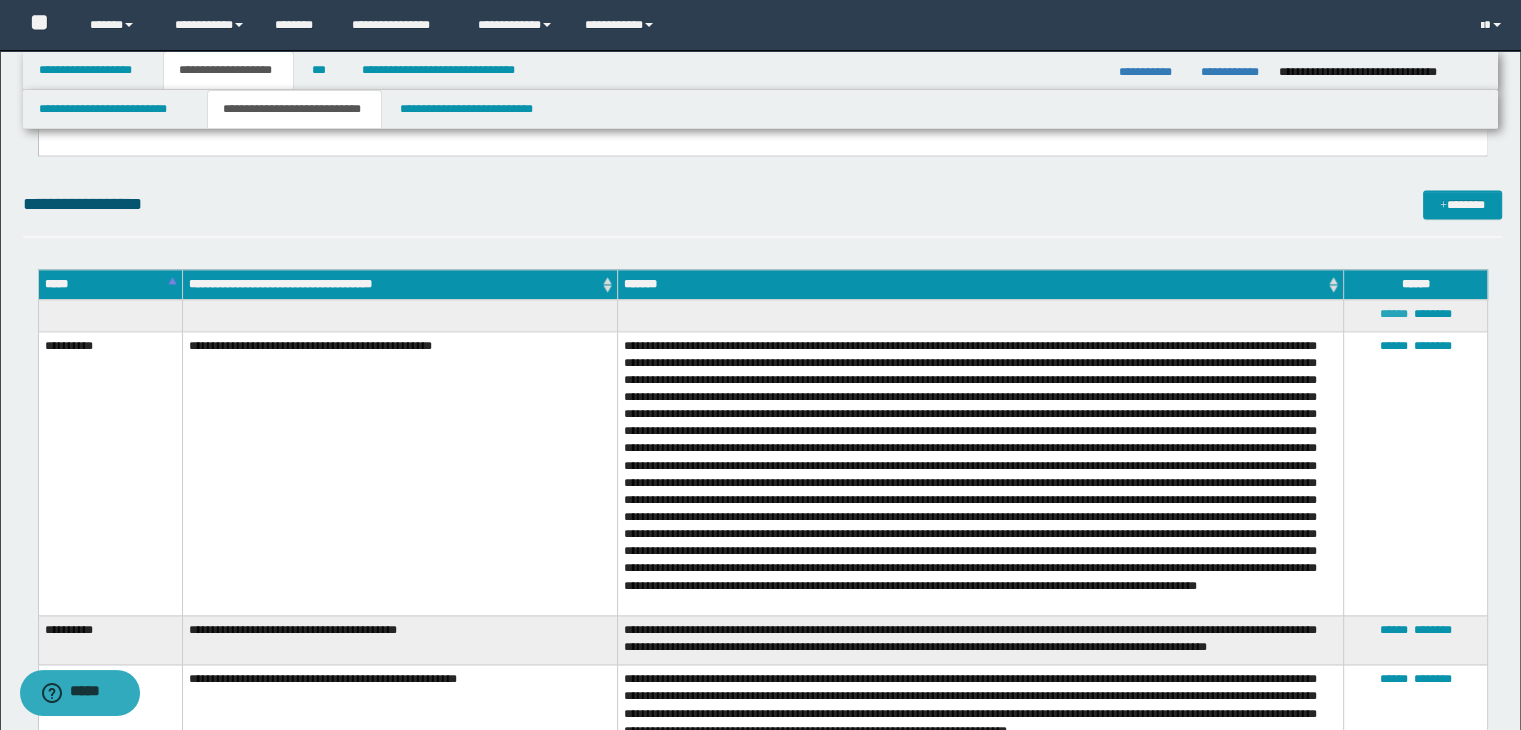 click on "******" at bounding box center (1393, 314) 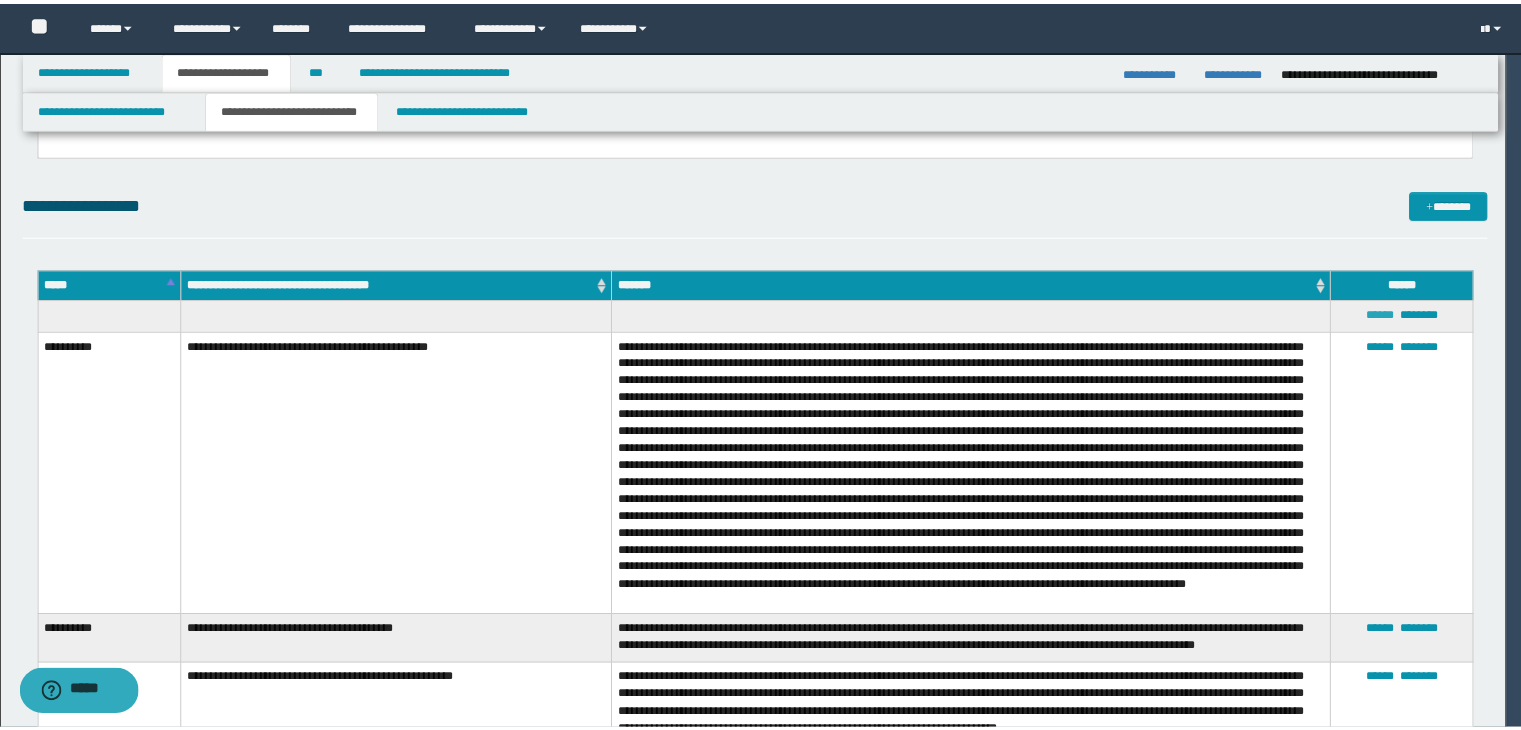 scroll, scrollTop: 0, scrollLeft: 0, axis: both 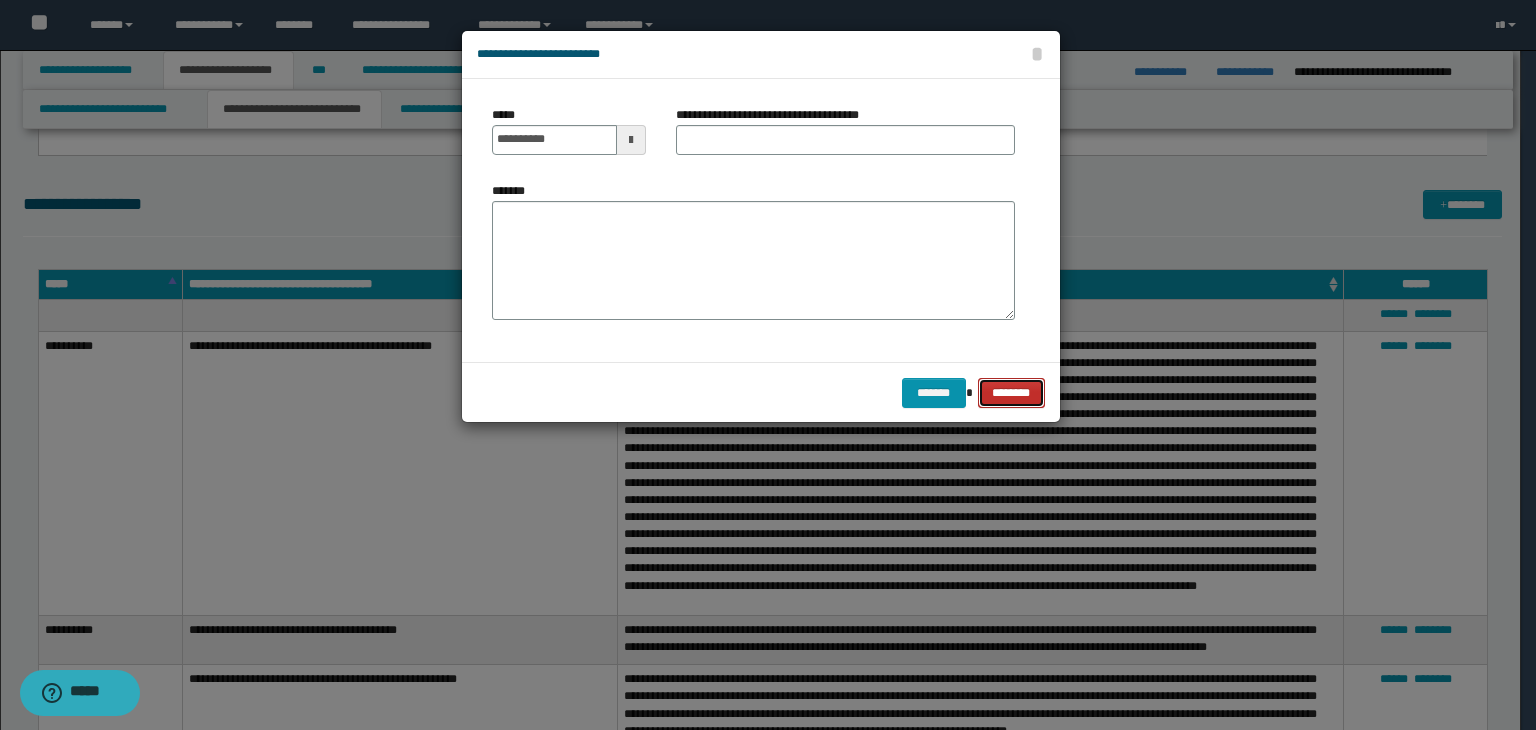 click on "********" at bounding box center [1011, 393] 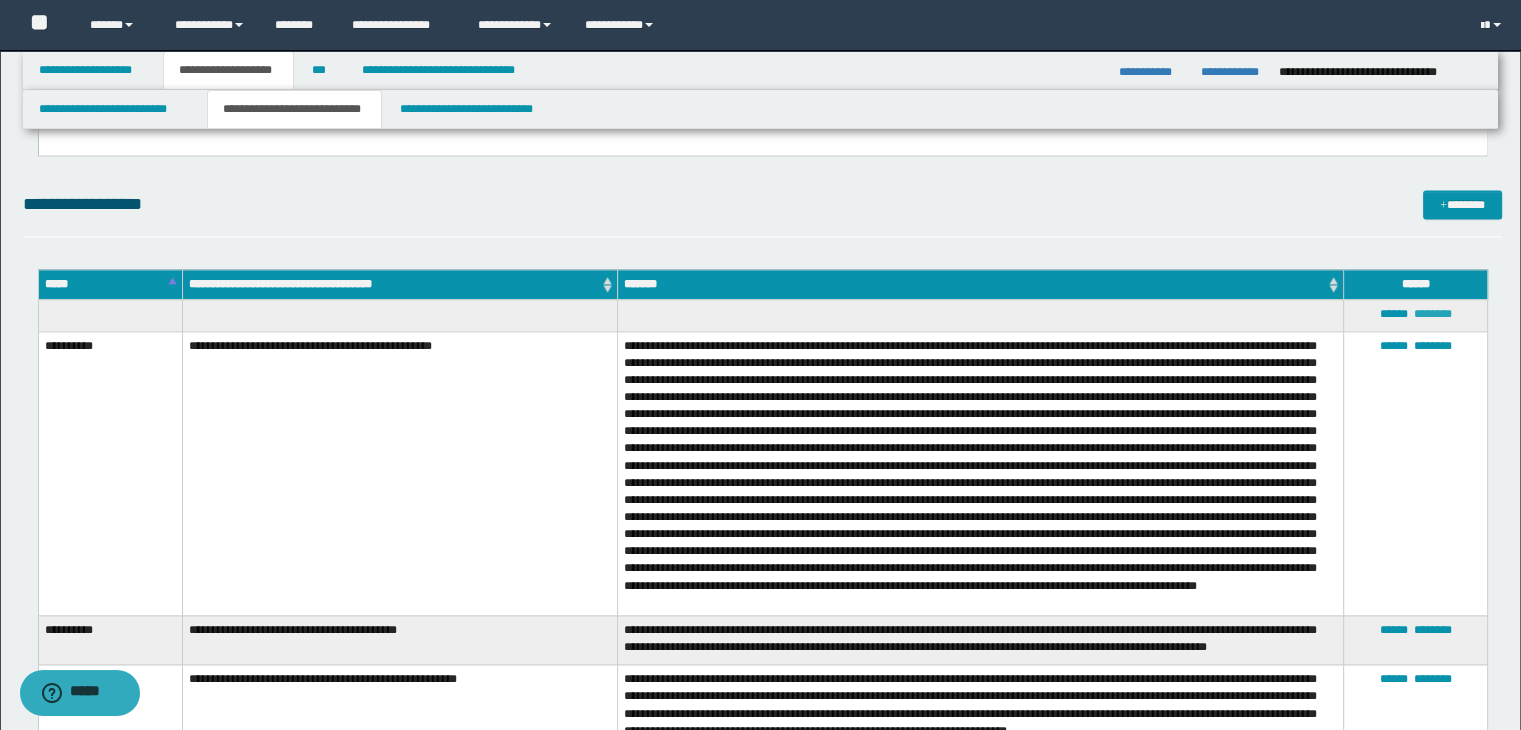 click on "********" at bounding box center (1432, 314) 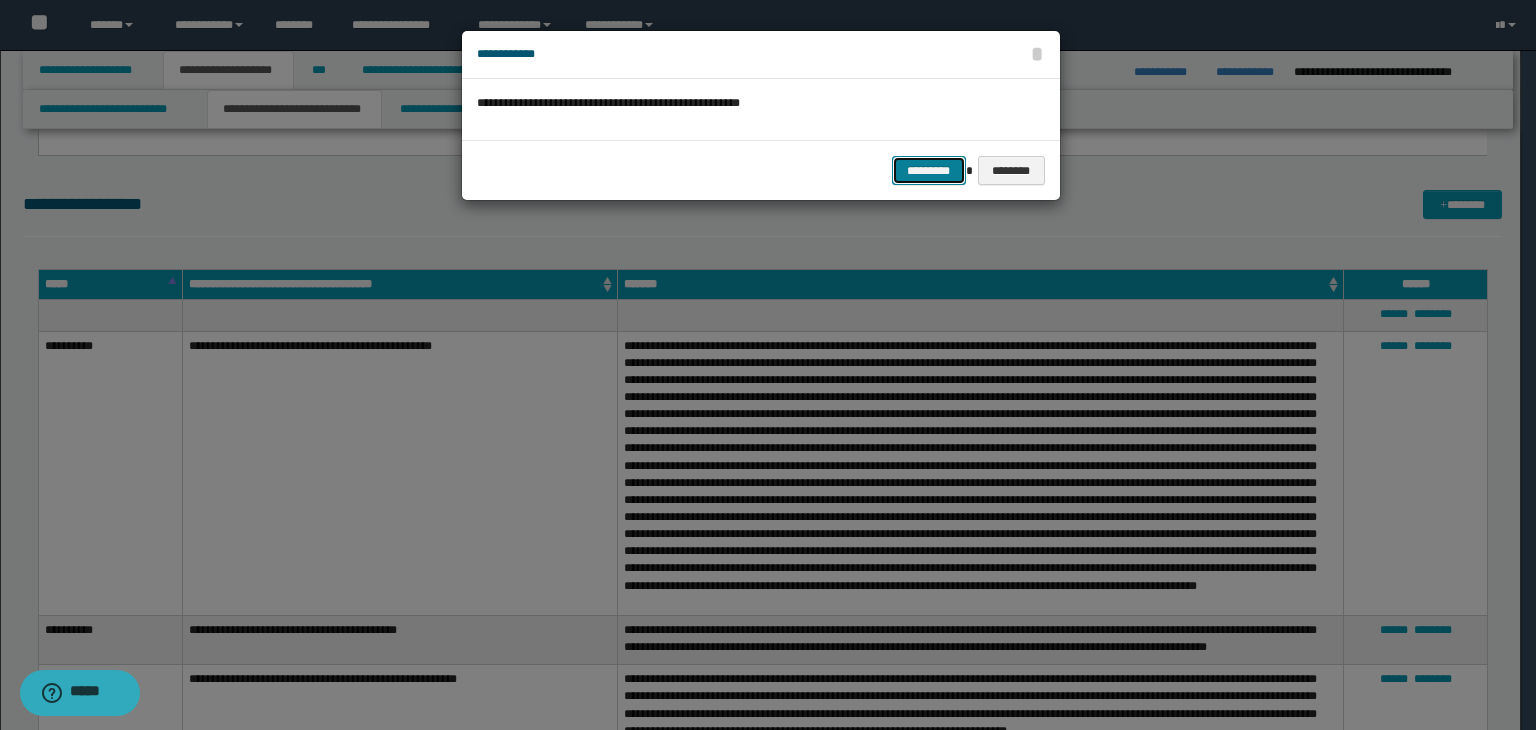 click on "*********" at bounding box center (929, 171) 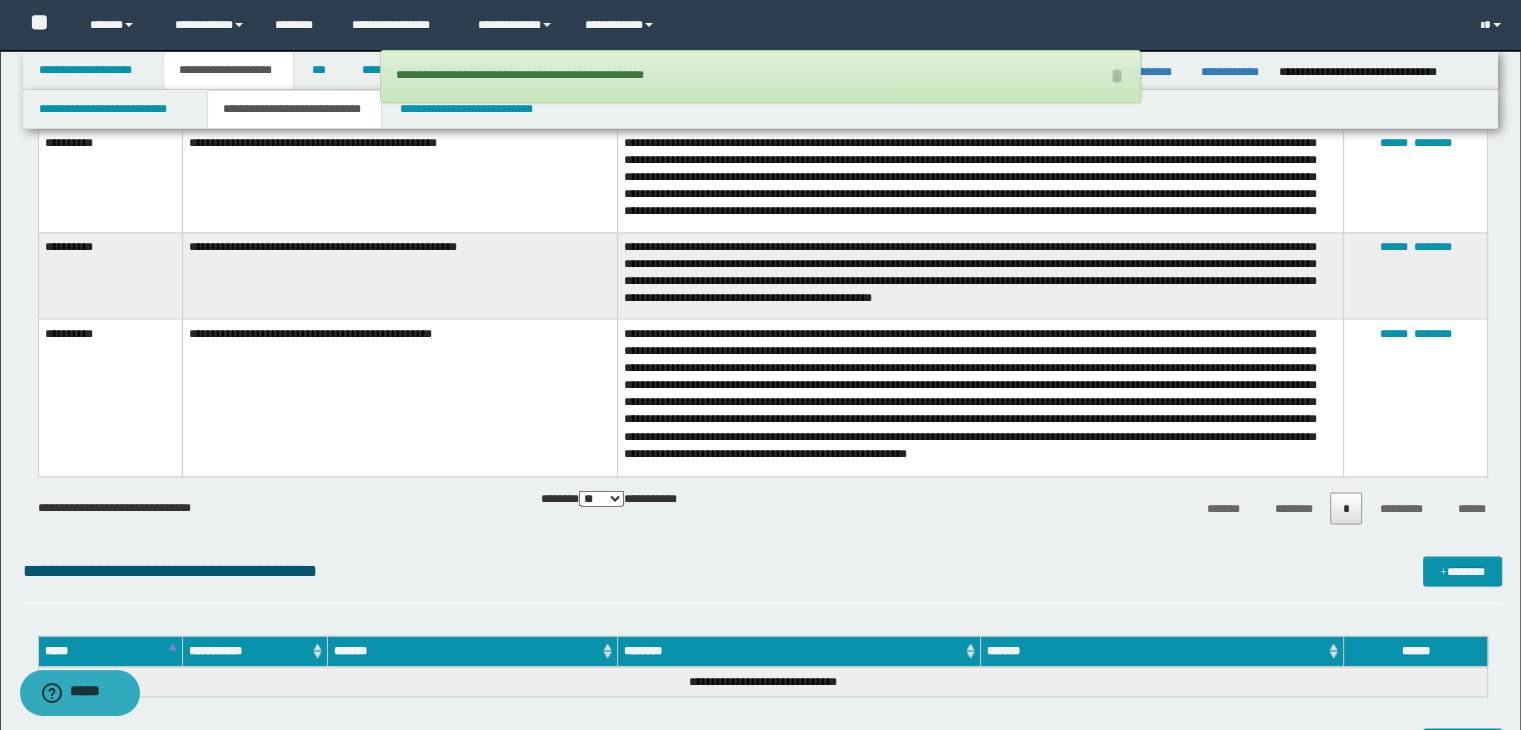 scroll, scrollTop: 3483, scrollLeft: 0, axis: vertical 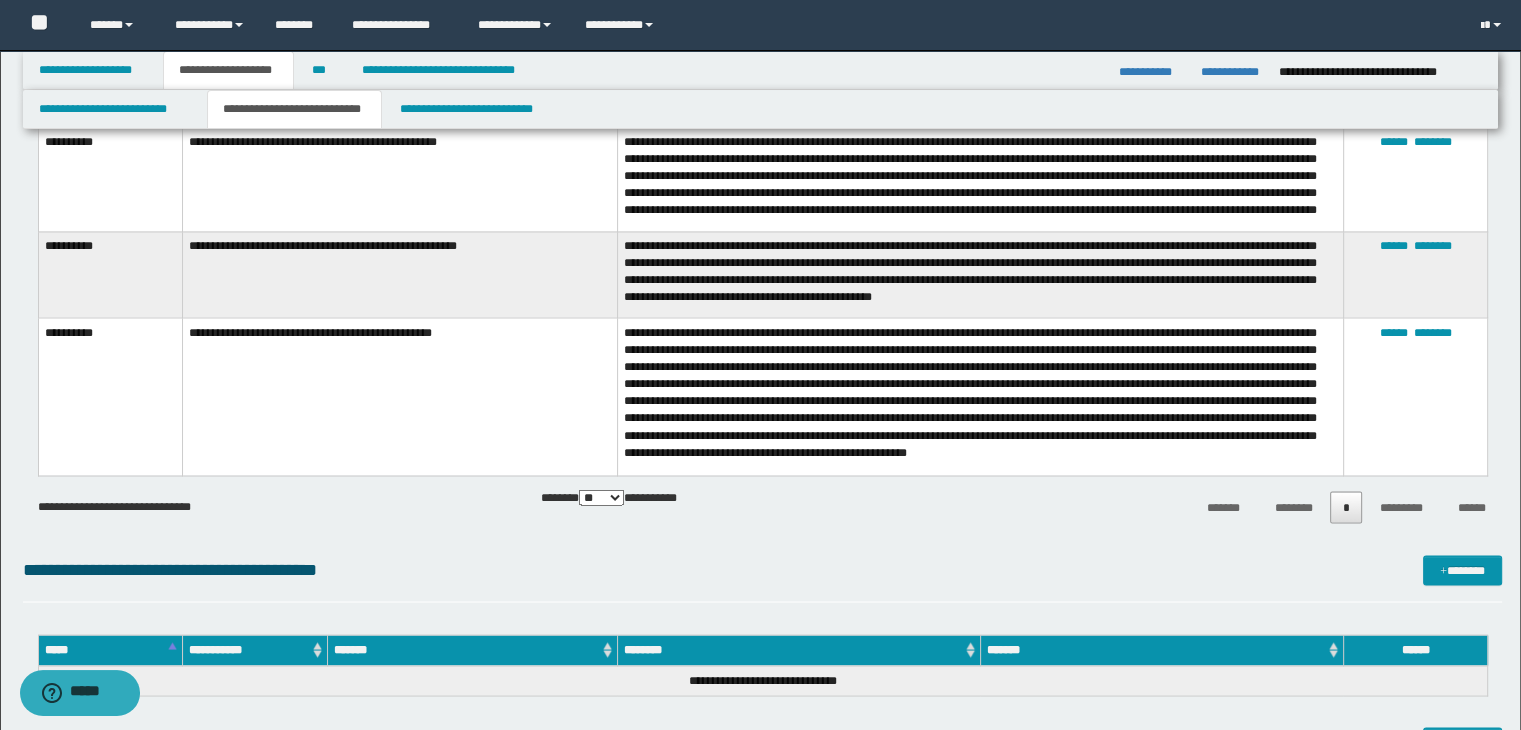 click on "**********" at bounding box center [763, 578] 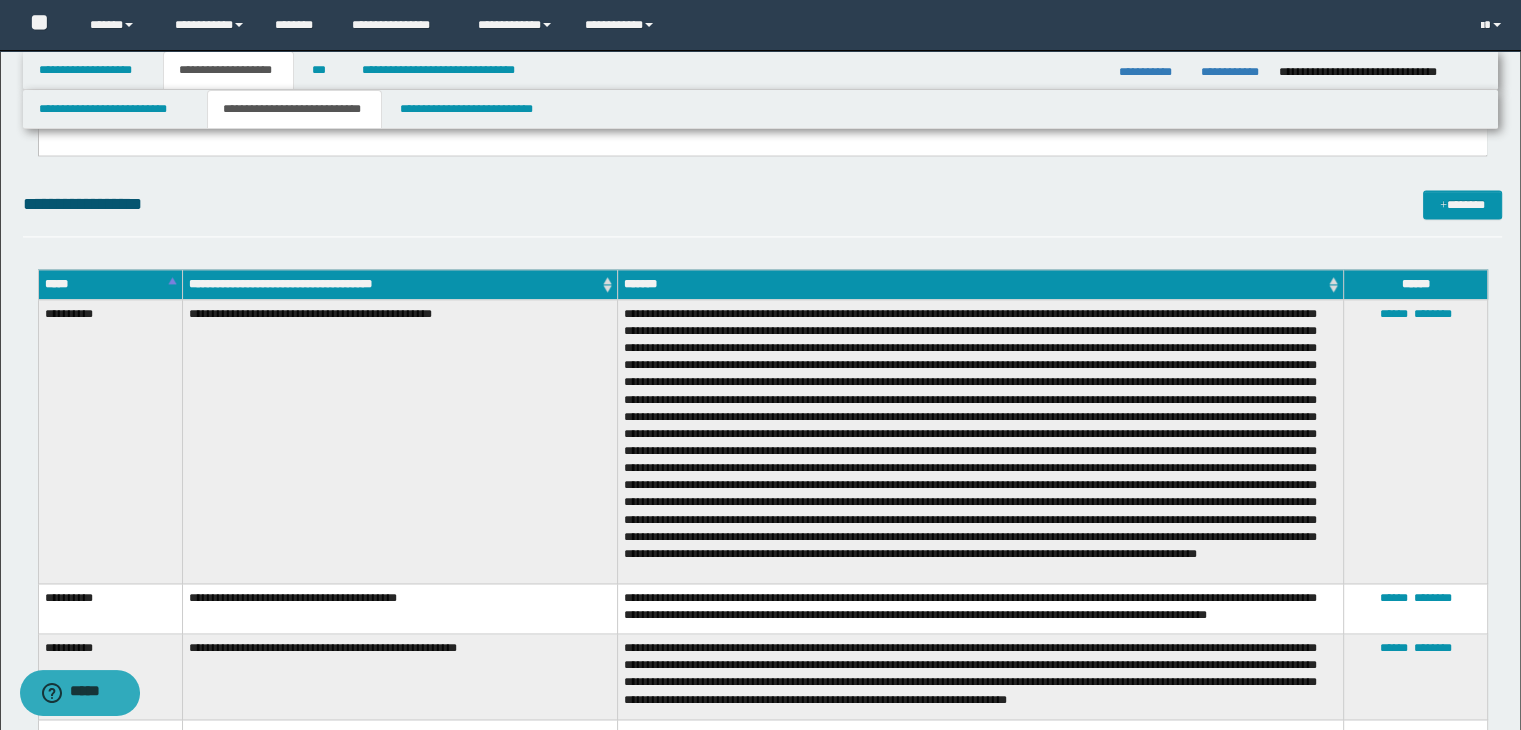 scroll, scrollTop: 2483, scrollLeft: 0, axis: vertical 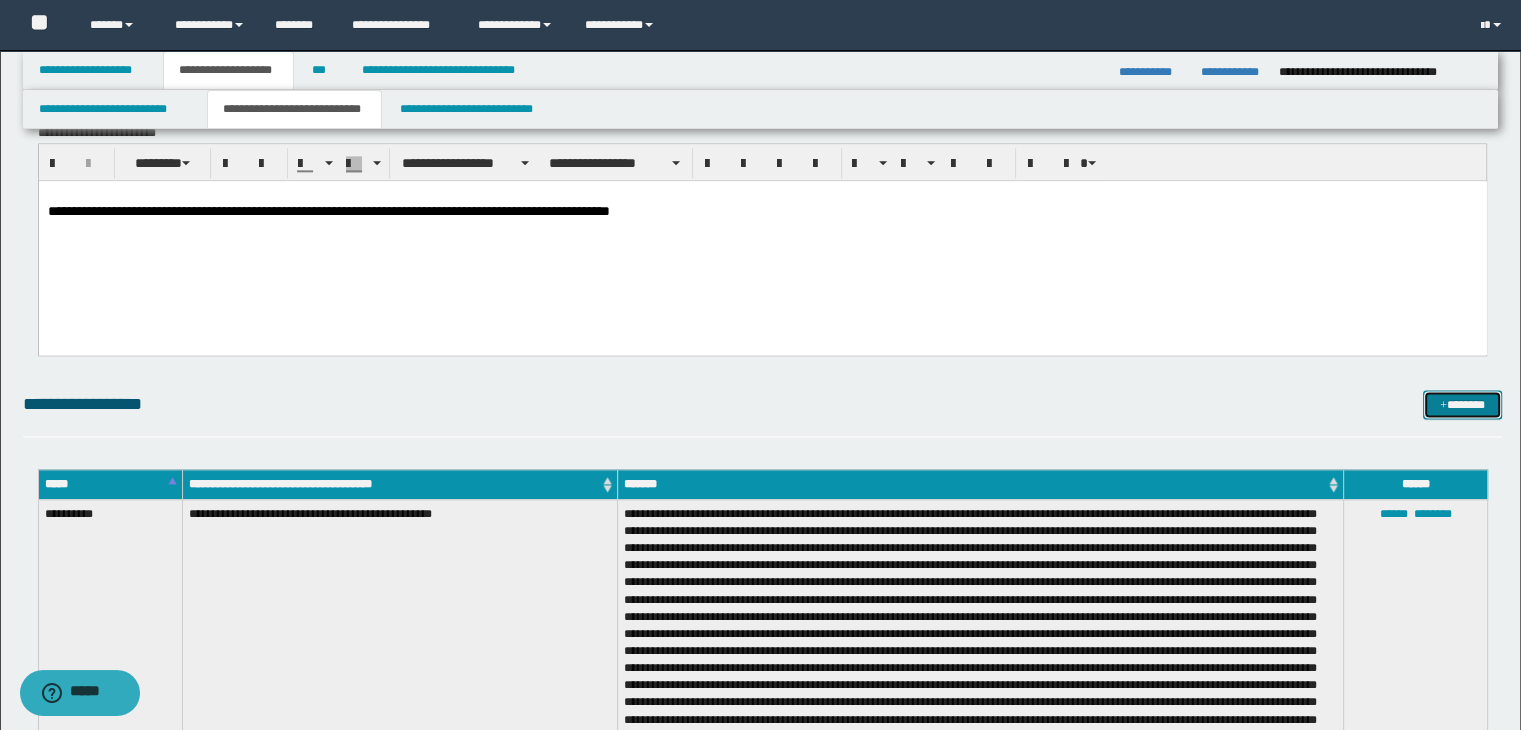 drag, startPoint x: 1482, startPoint y: 406, endPoint x: 1361, endPoint y: 364, distance: 128.082 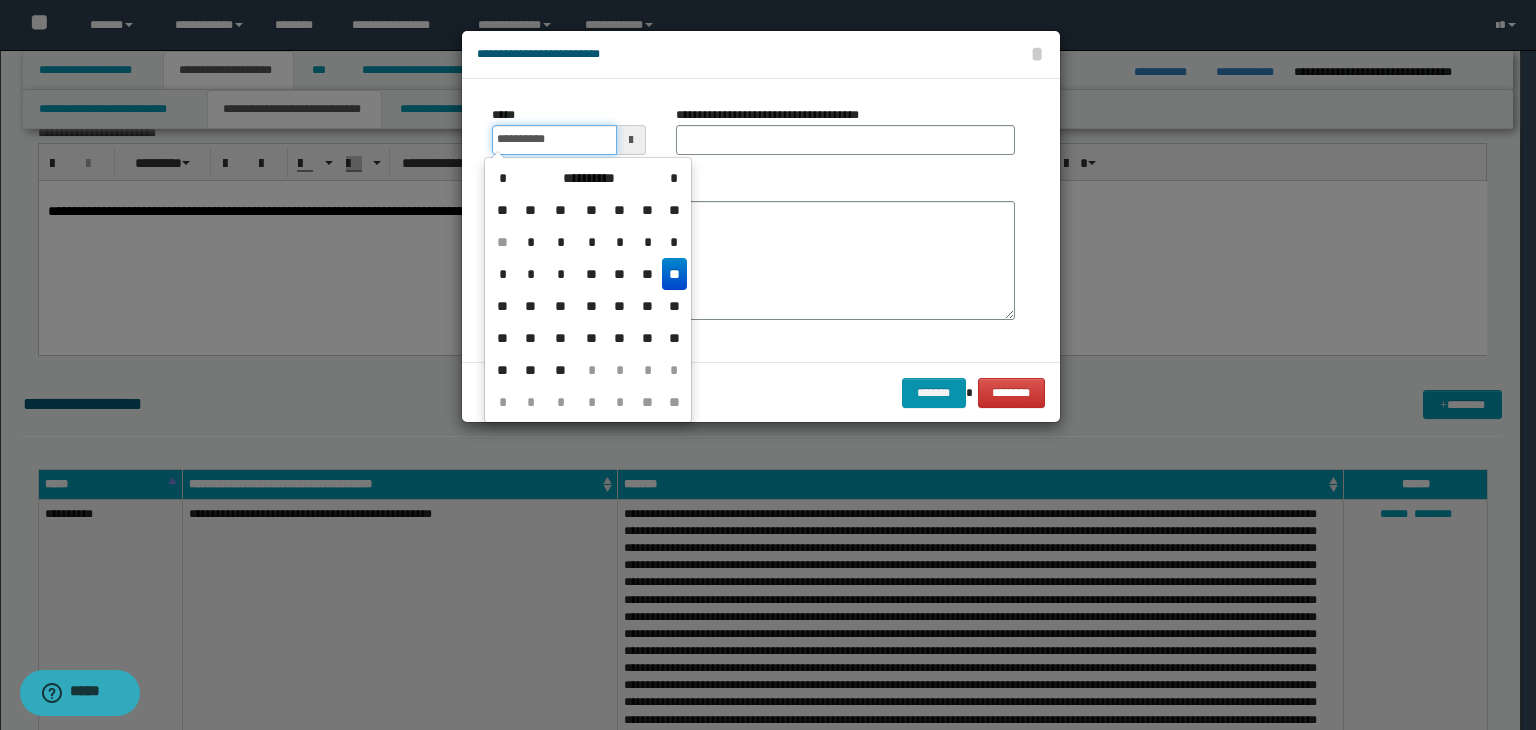 click on "**********" at bounding box center [554, 140] 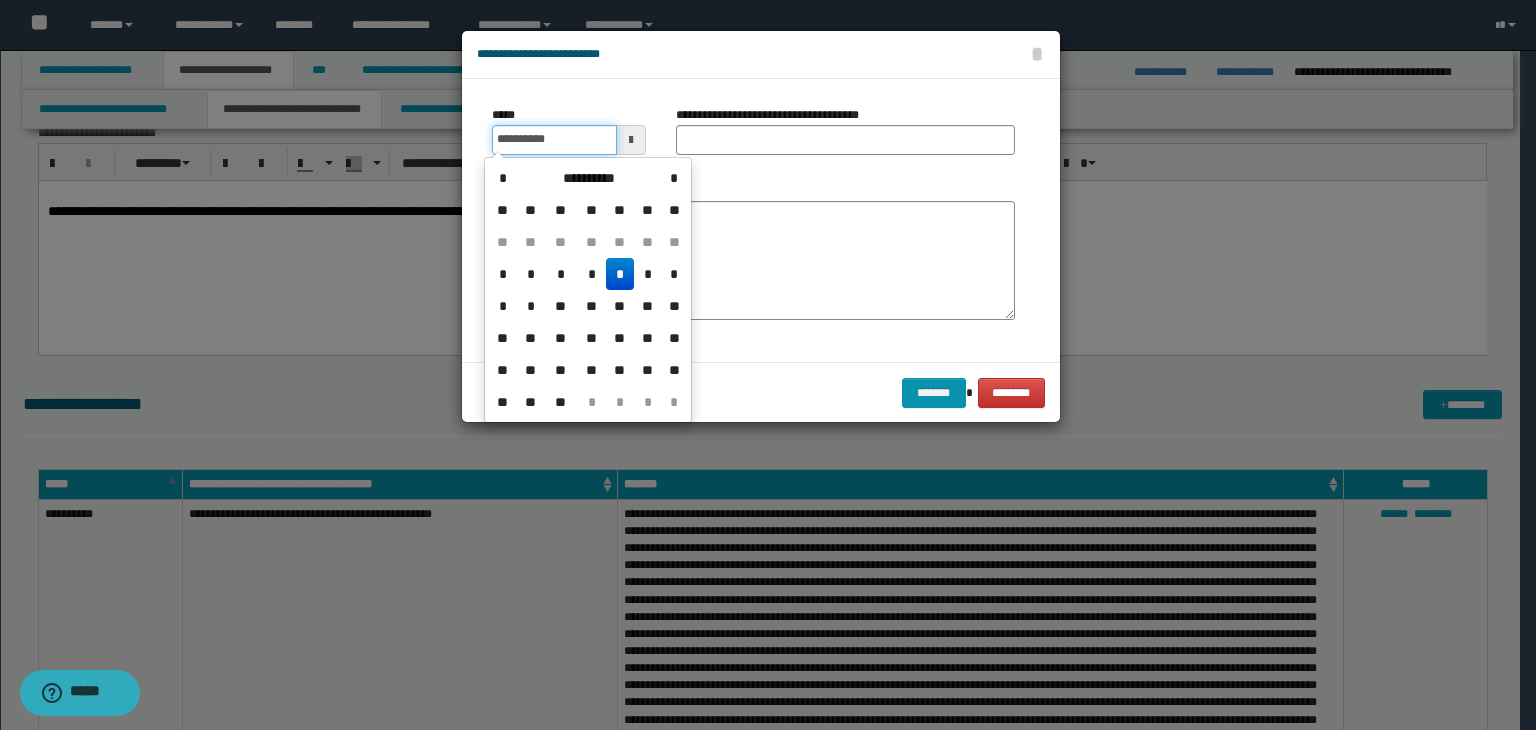 type on "**********" 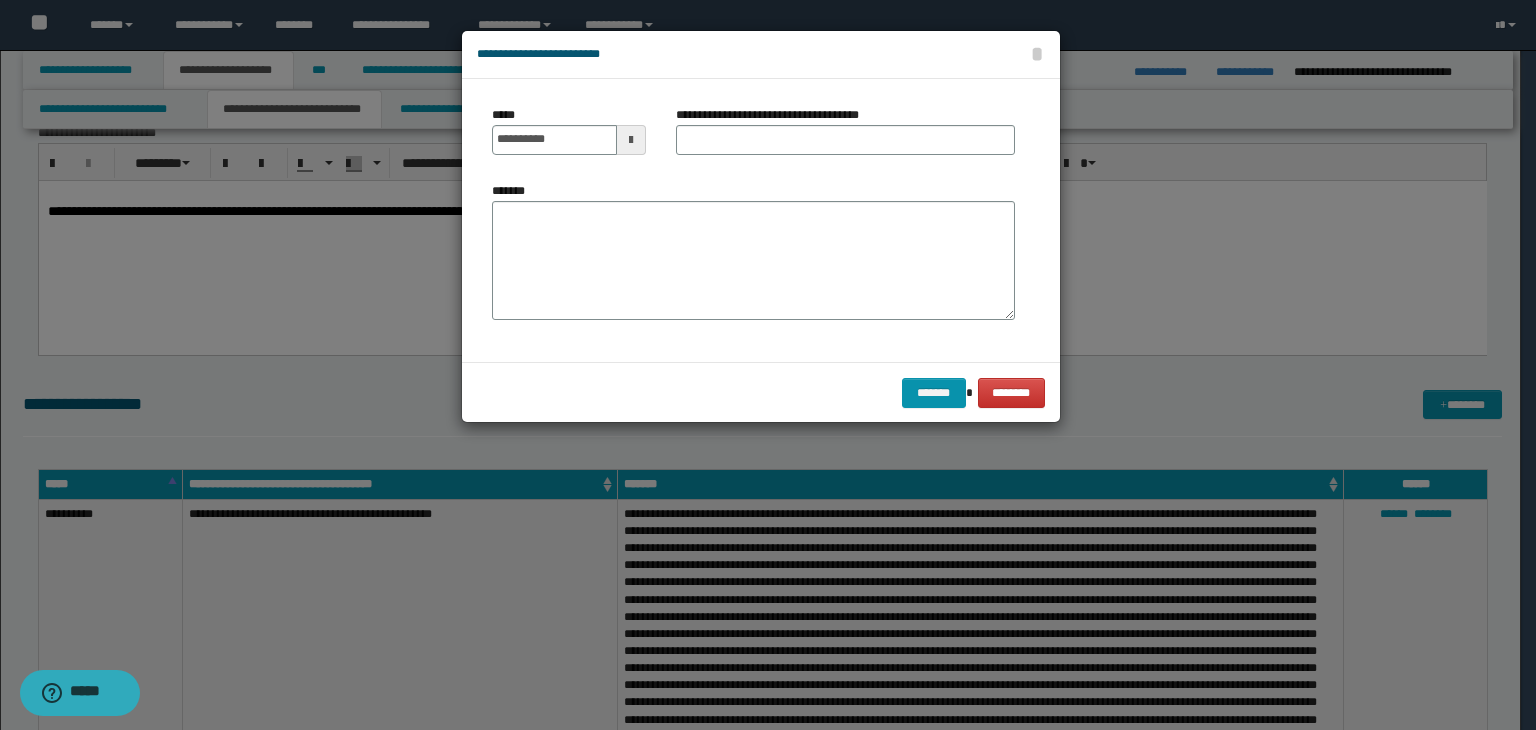 click at bounding box center (768, 365) 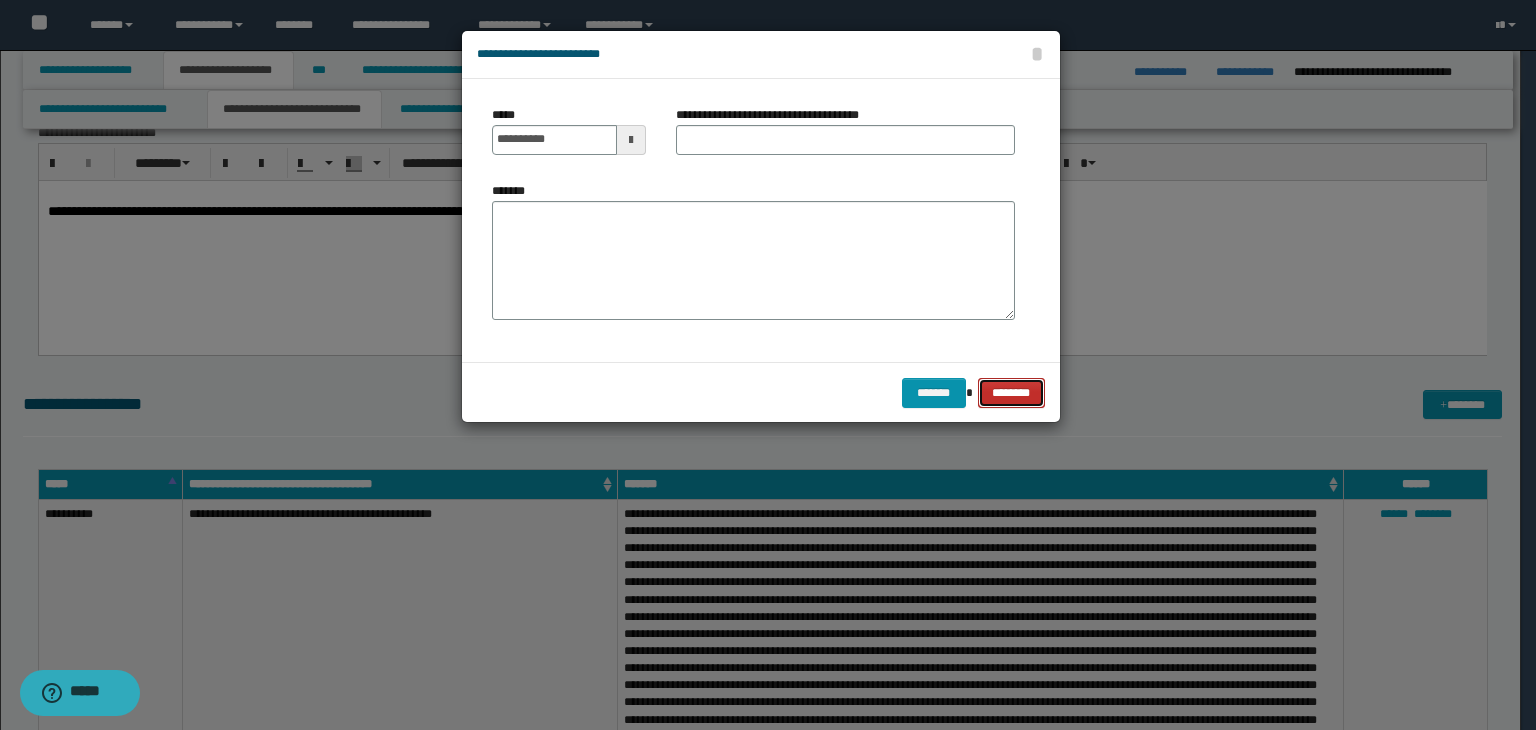 click on "********" at bounding box center [1011, 393] 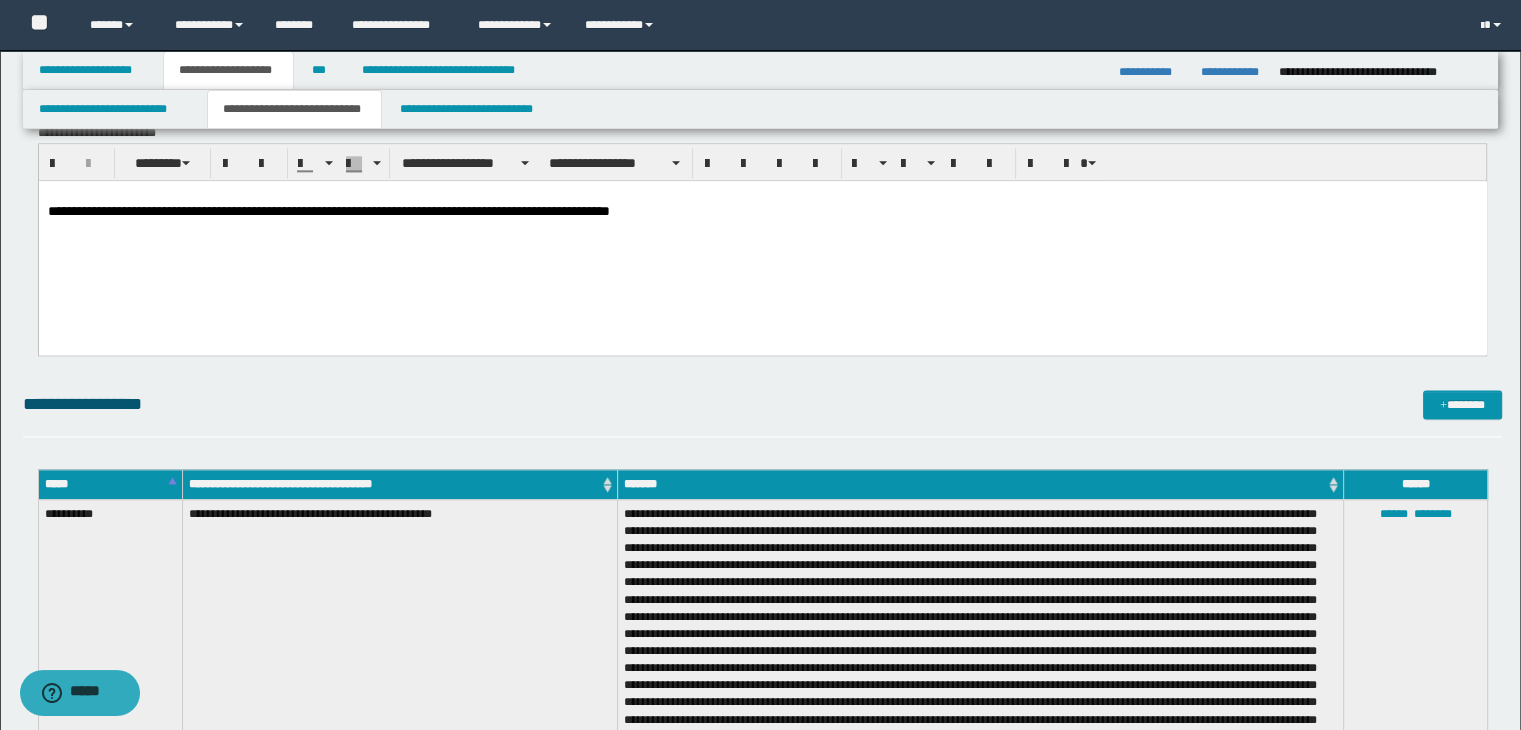 click on "**********" at bounding box center [762, 228] 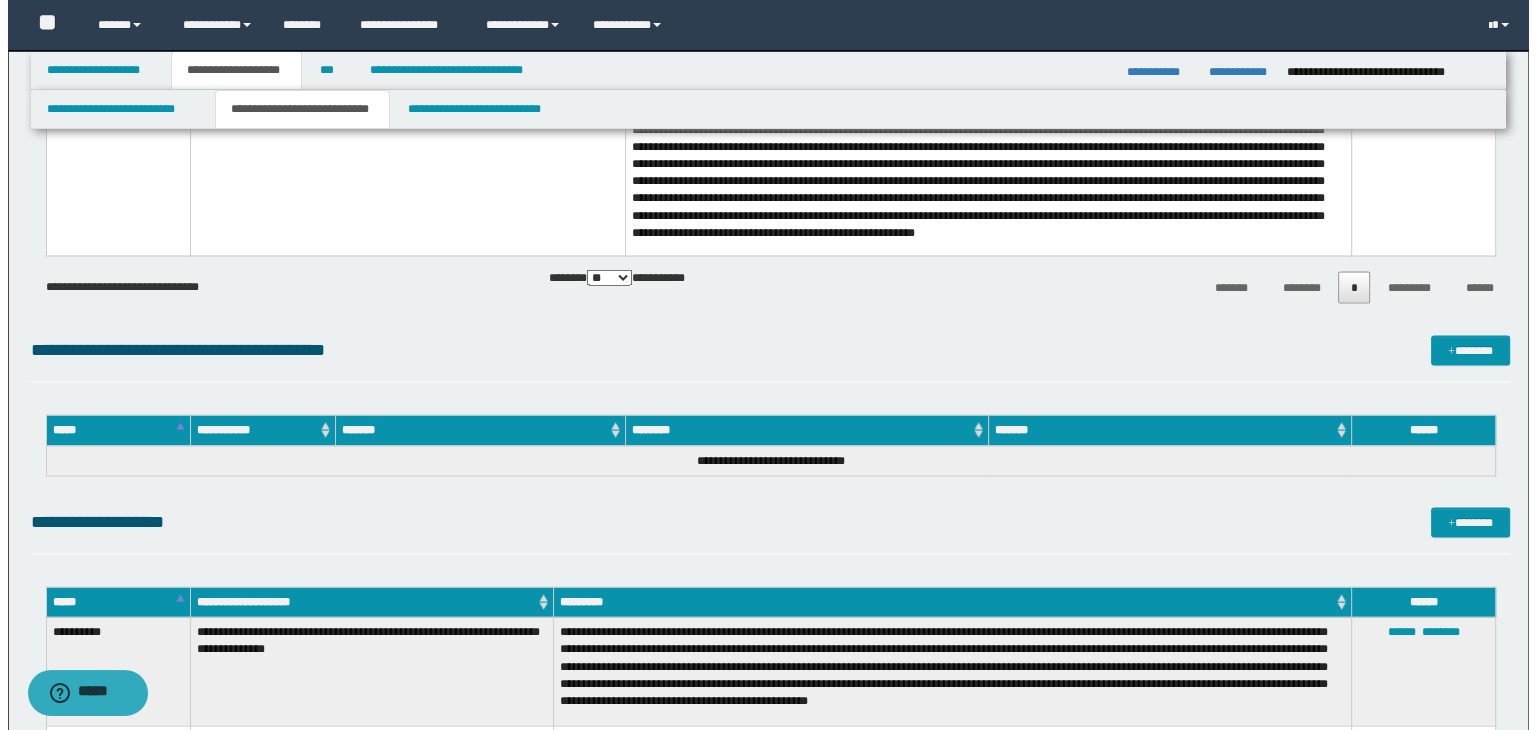 scroll, scrollTop: 3783, scrollLeft: 0, axis: vertical 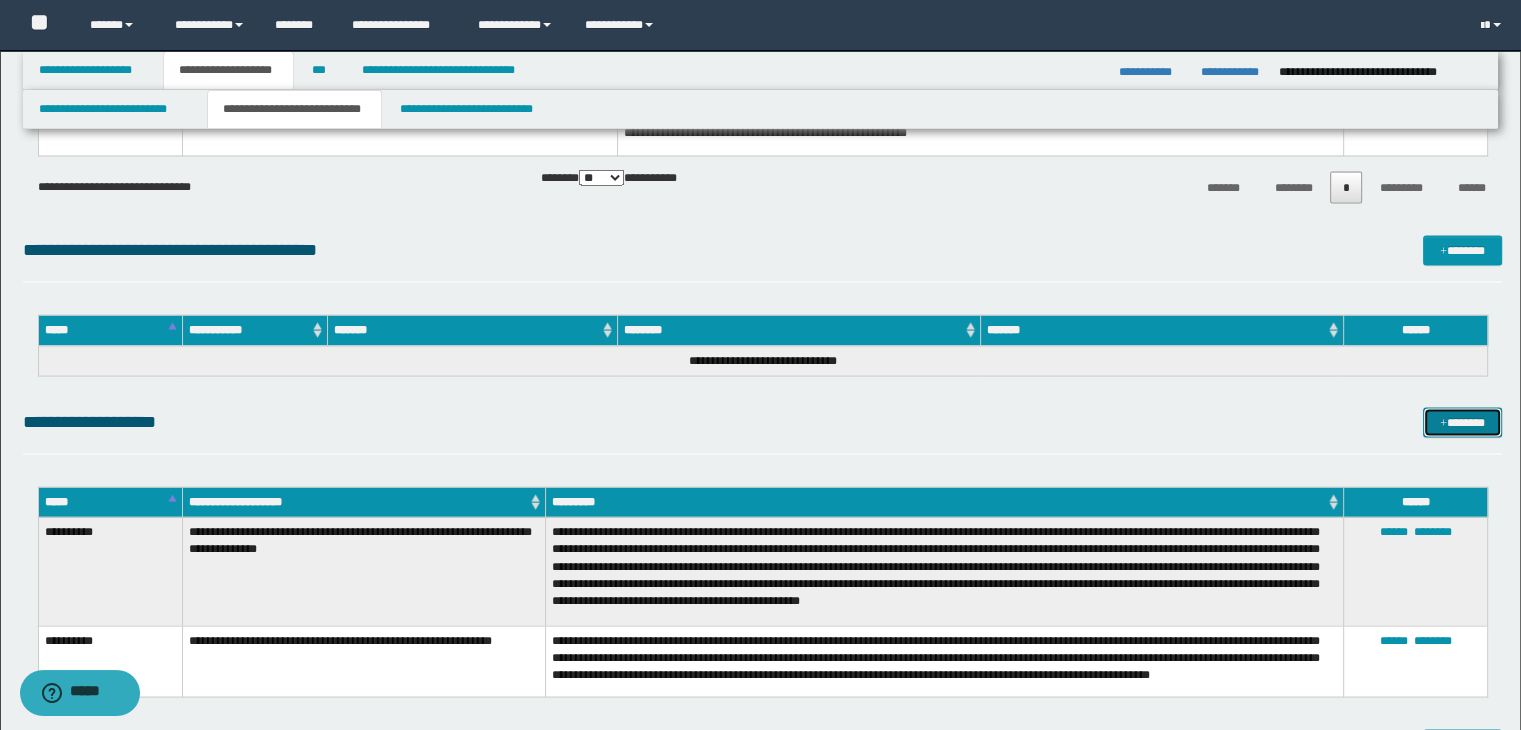 click on "*******" at bounding box center (1462, 422) 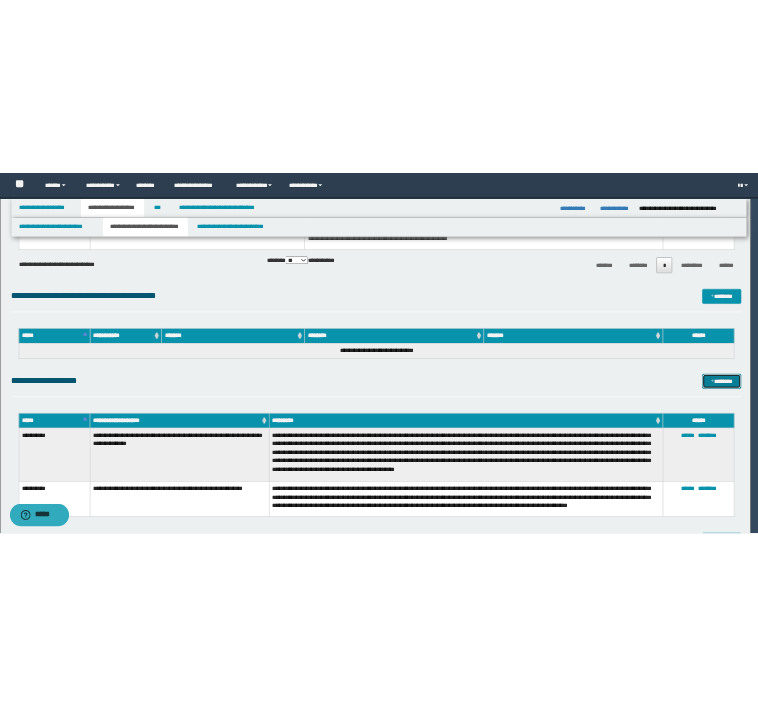 scroll, scrollTop: 0, scrollLeft: 0, axis: both 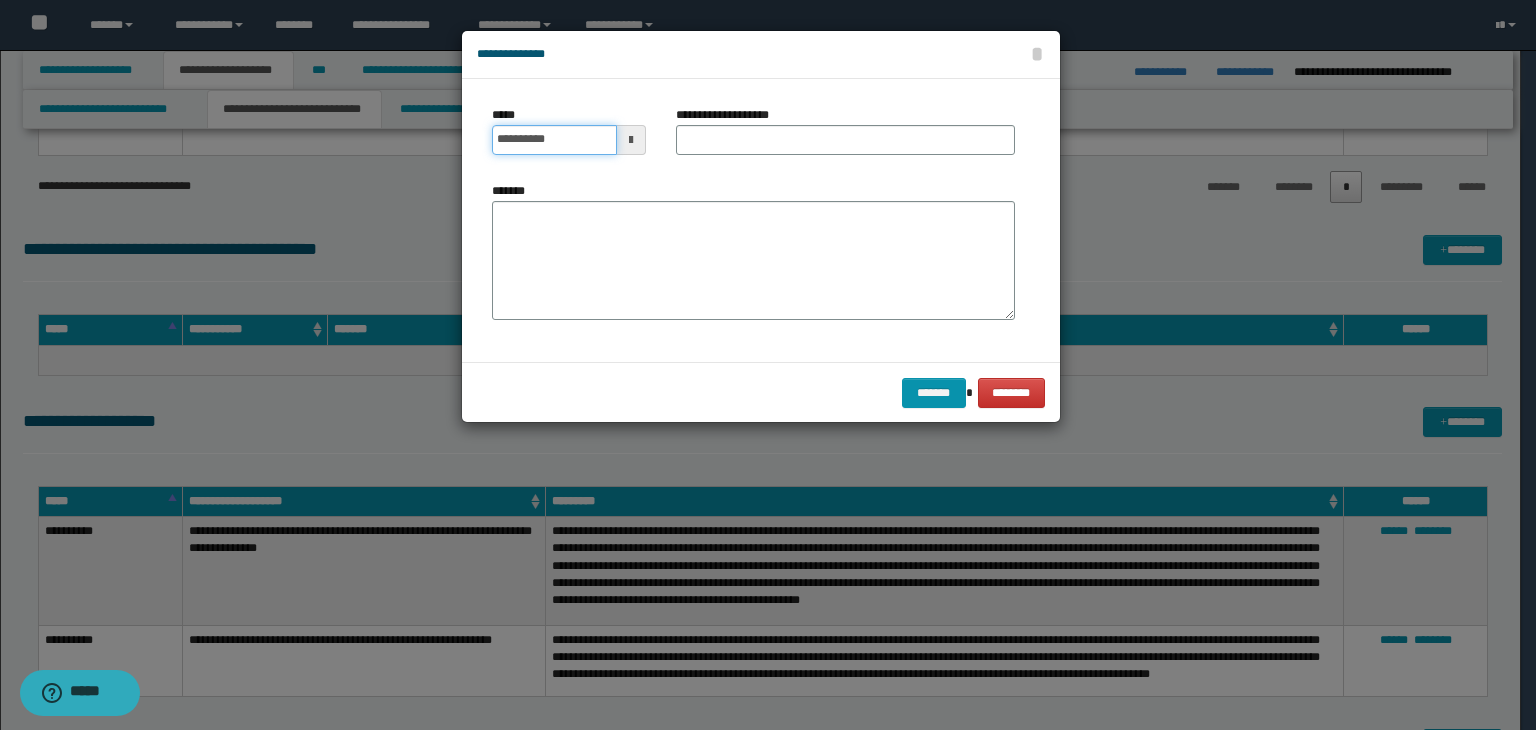 click on "**********" at bounding box center [554, 140] 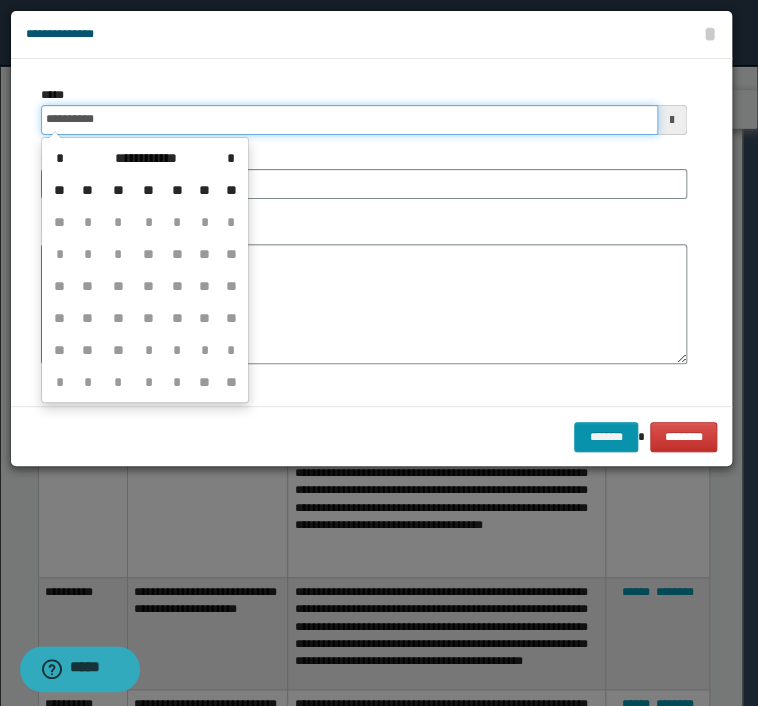 type on "**********" 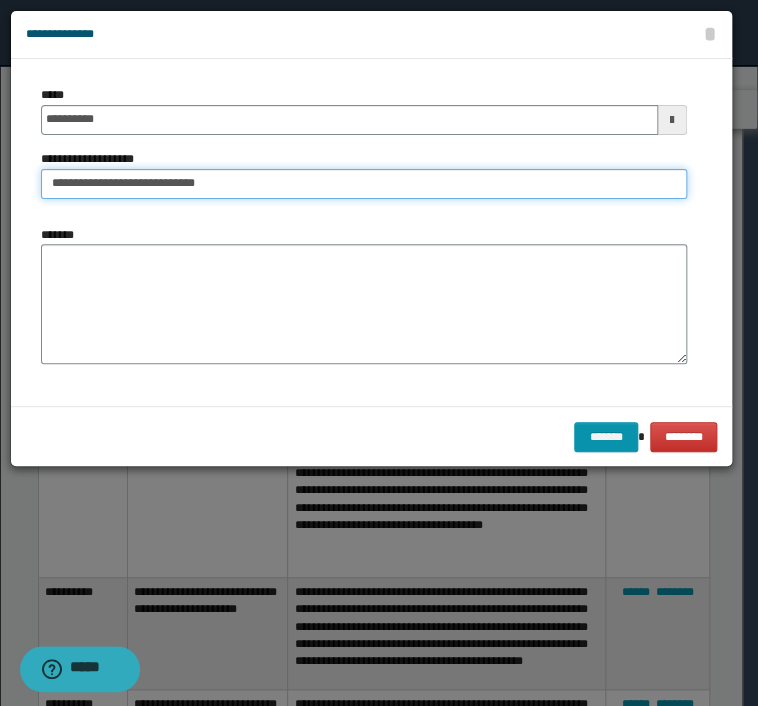 click on "**********" at bounding box center (364, 184) 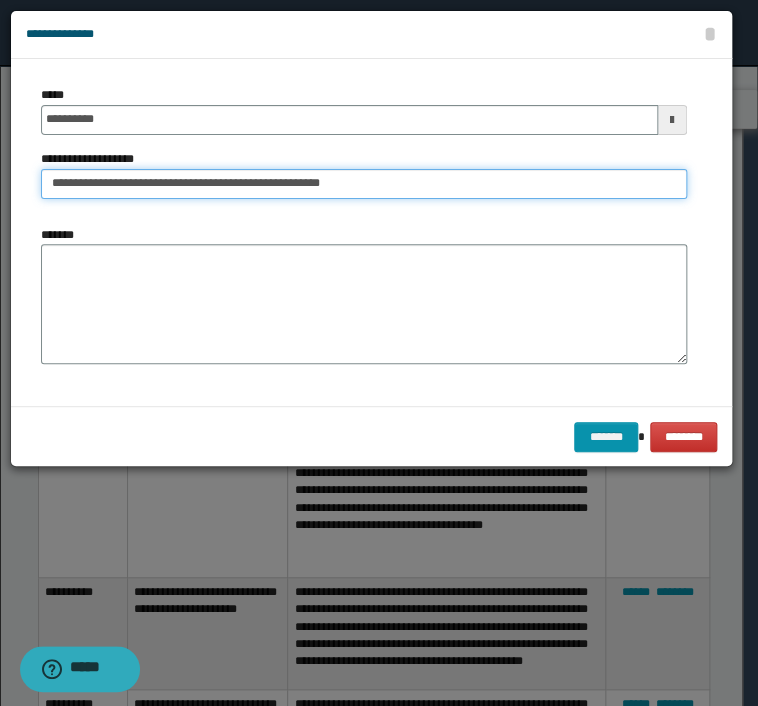 type on "**********" 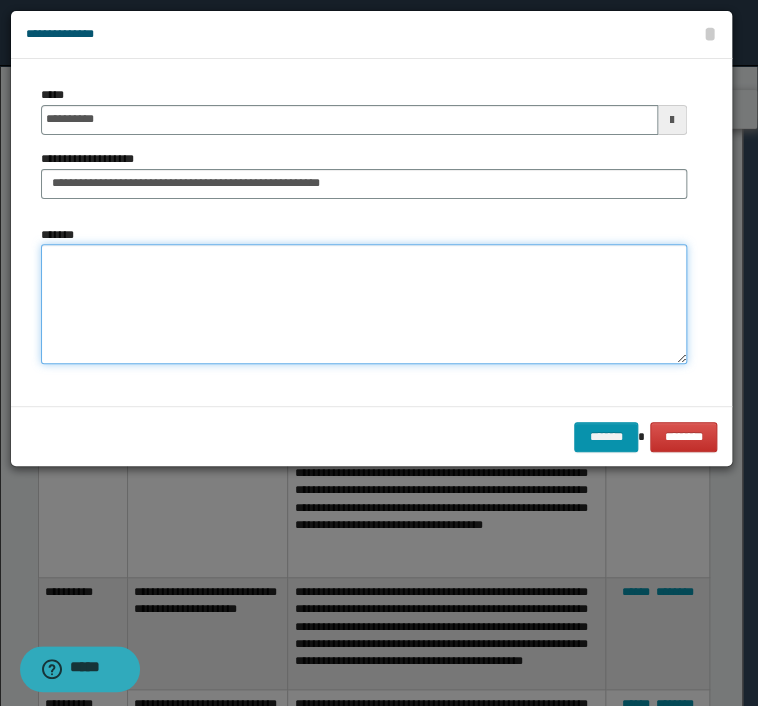 click on "*******" at bounding box center (364, 304) 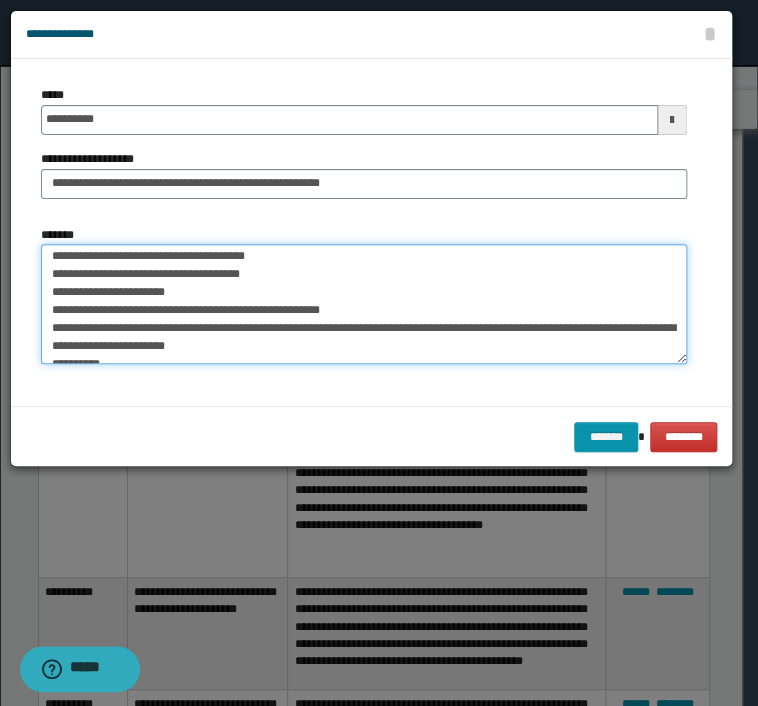 scroll, scrollTop: 190, scrollLeft: 0, axis: vertical 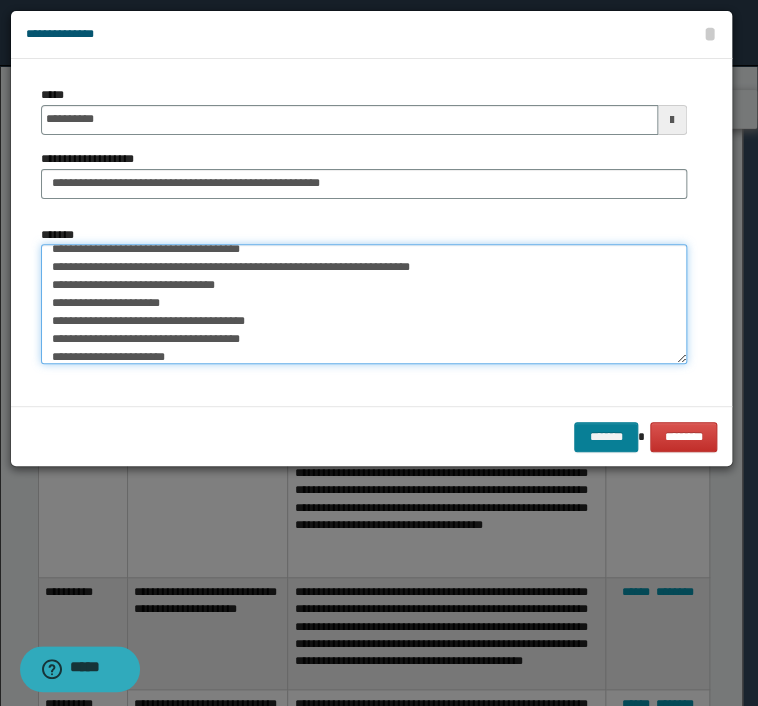 type on "**********" 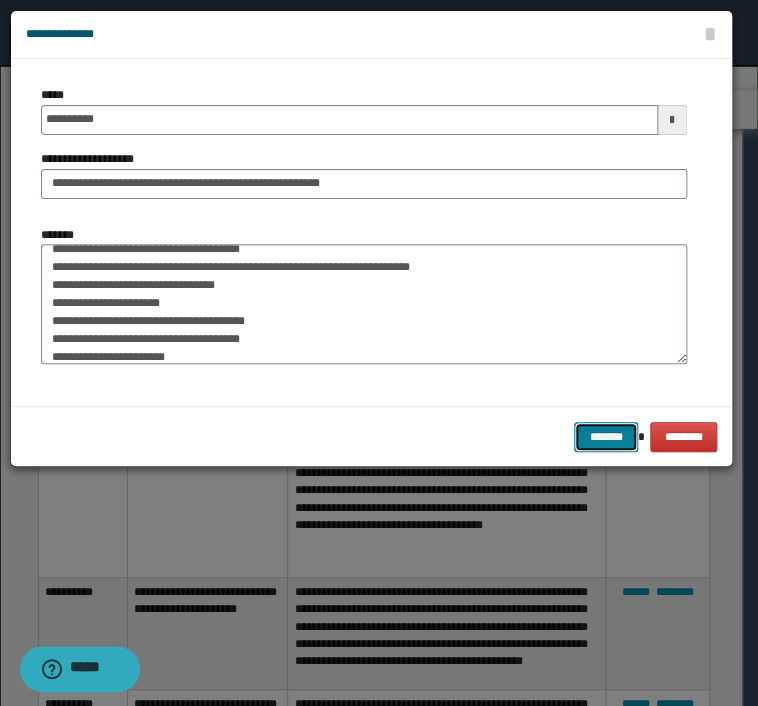 click on "*******" at bounding box center [606, 437] 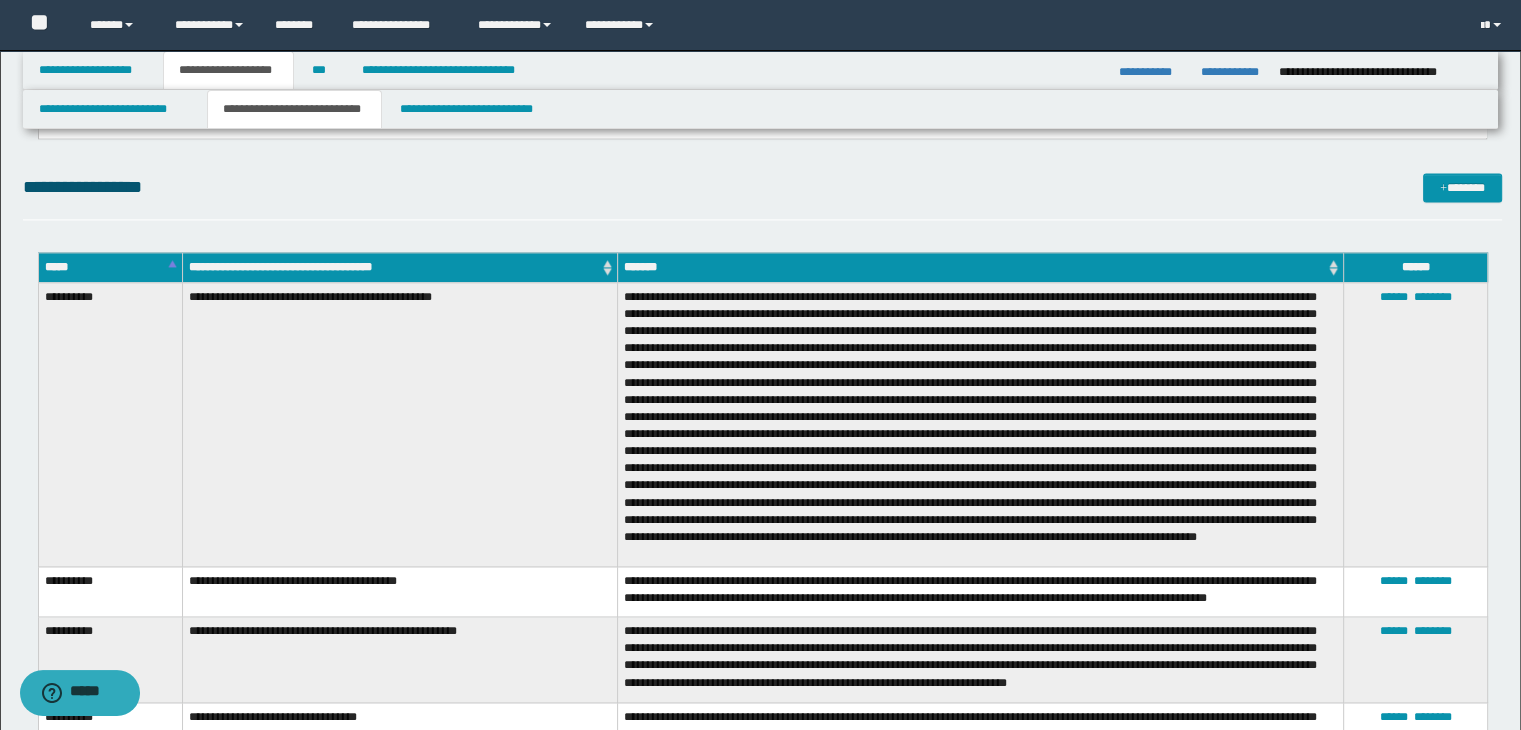 scroll, scrollTop: 2280, scrollLeft: 0, axis: vertical 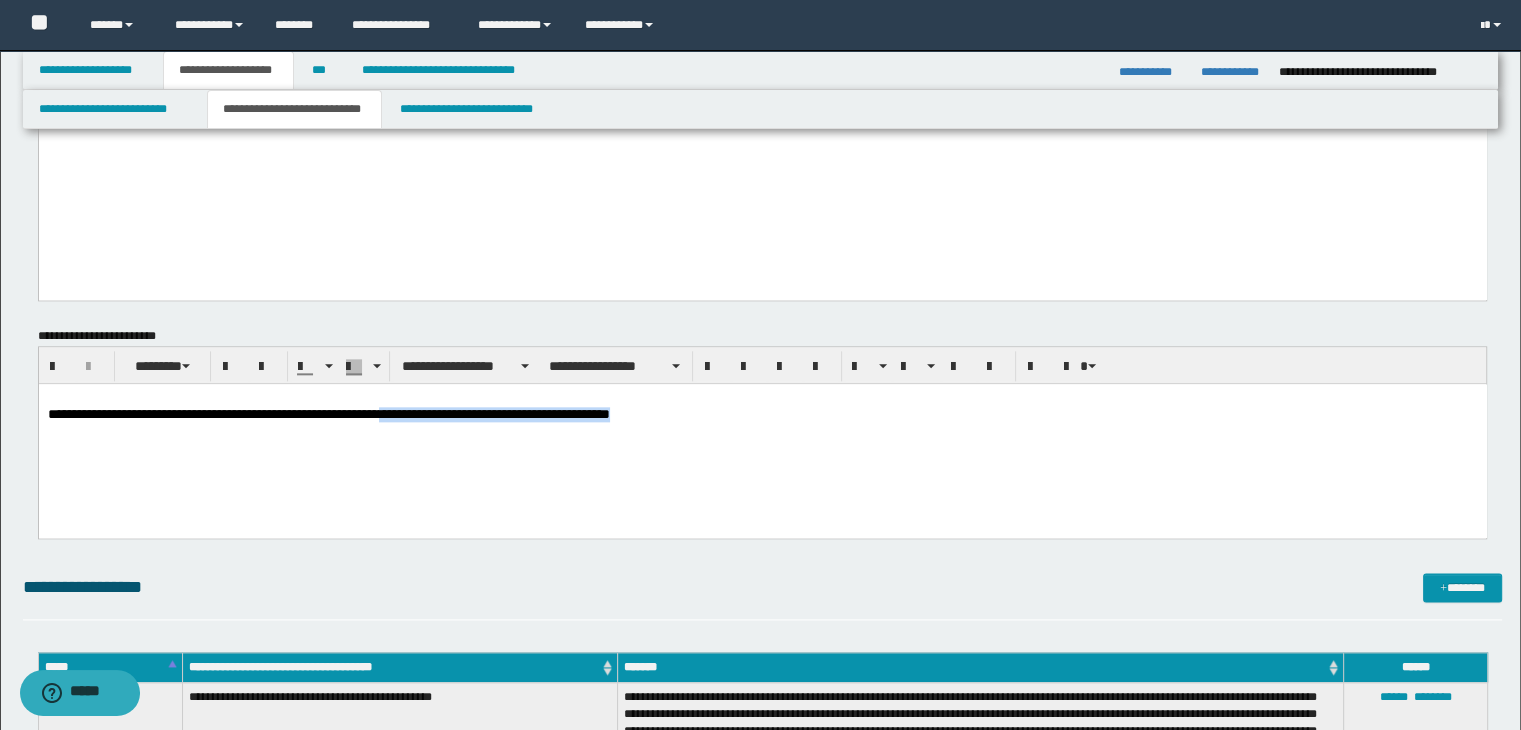 drag, startPoint x: 727, startPoint y: 423, endPoint x: 434, endPoint y: 421, distance: 293.00684 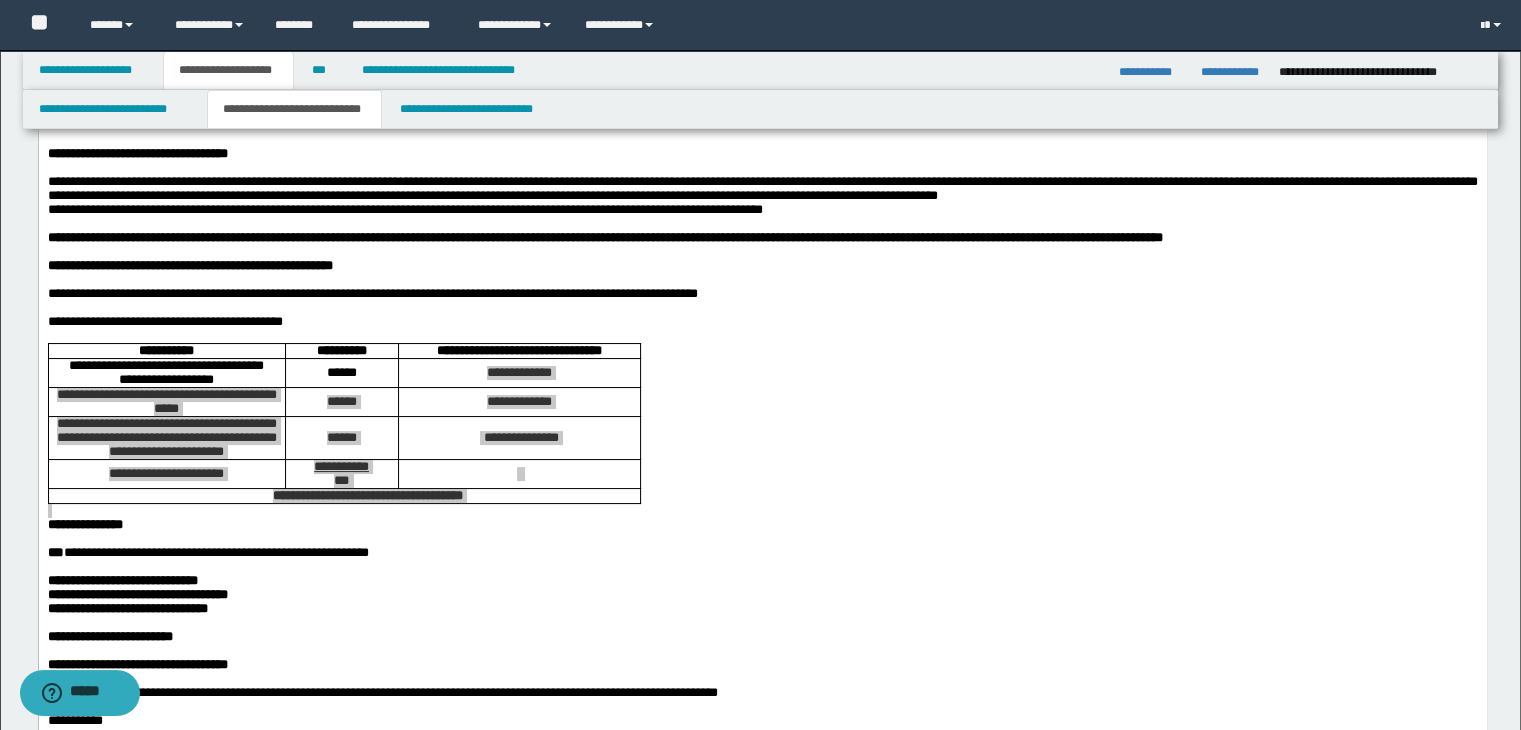 scroll, scrollTop: 0, scrollLeft: 0, axis: both 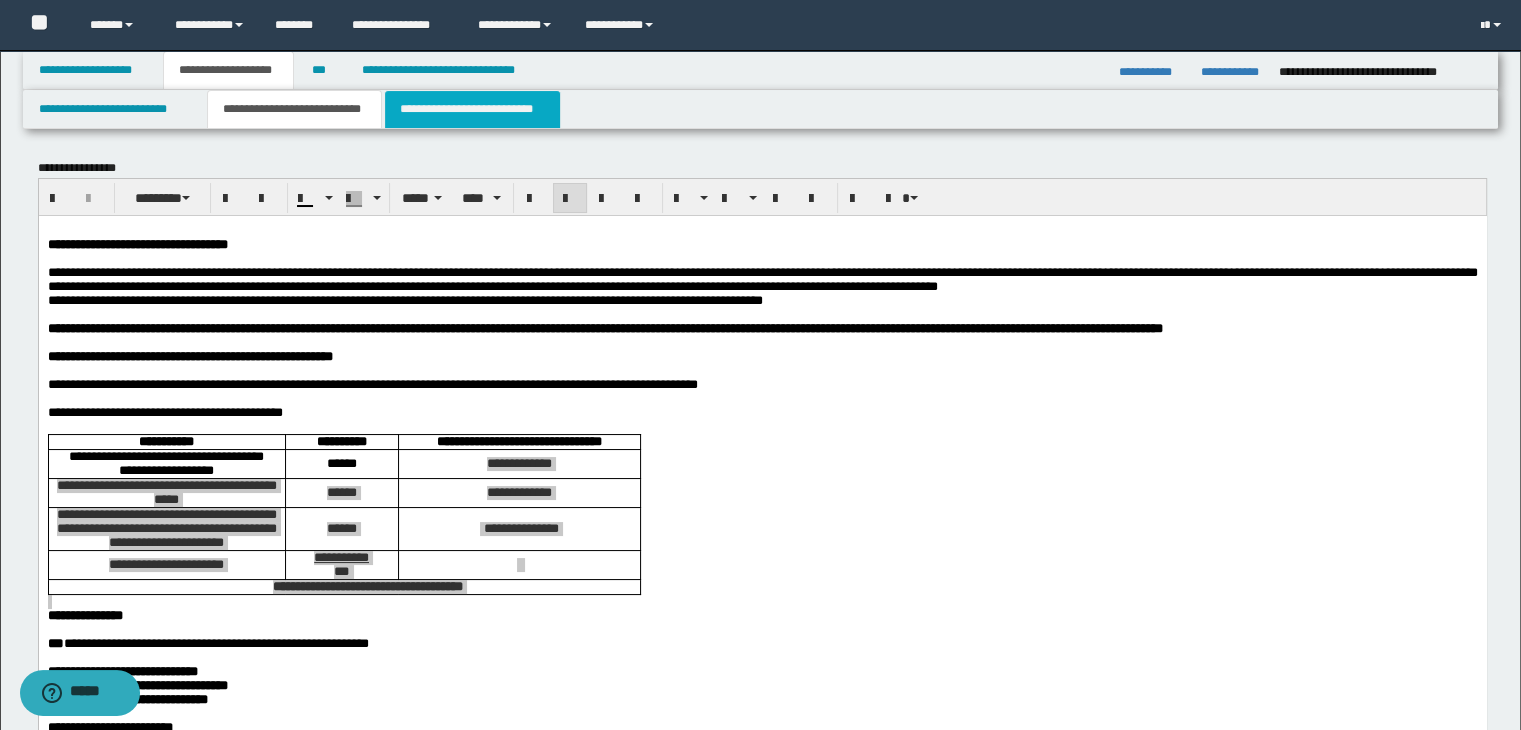 click on "**********" at bounding box center (472, 109) 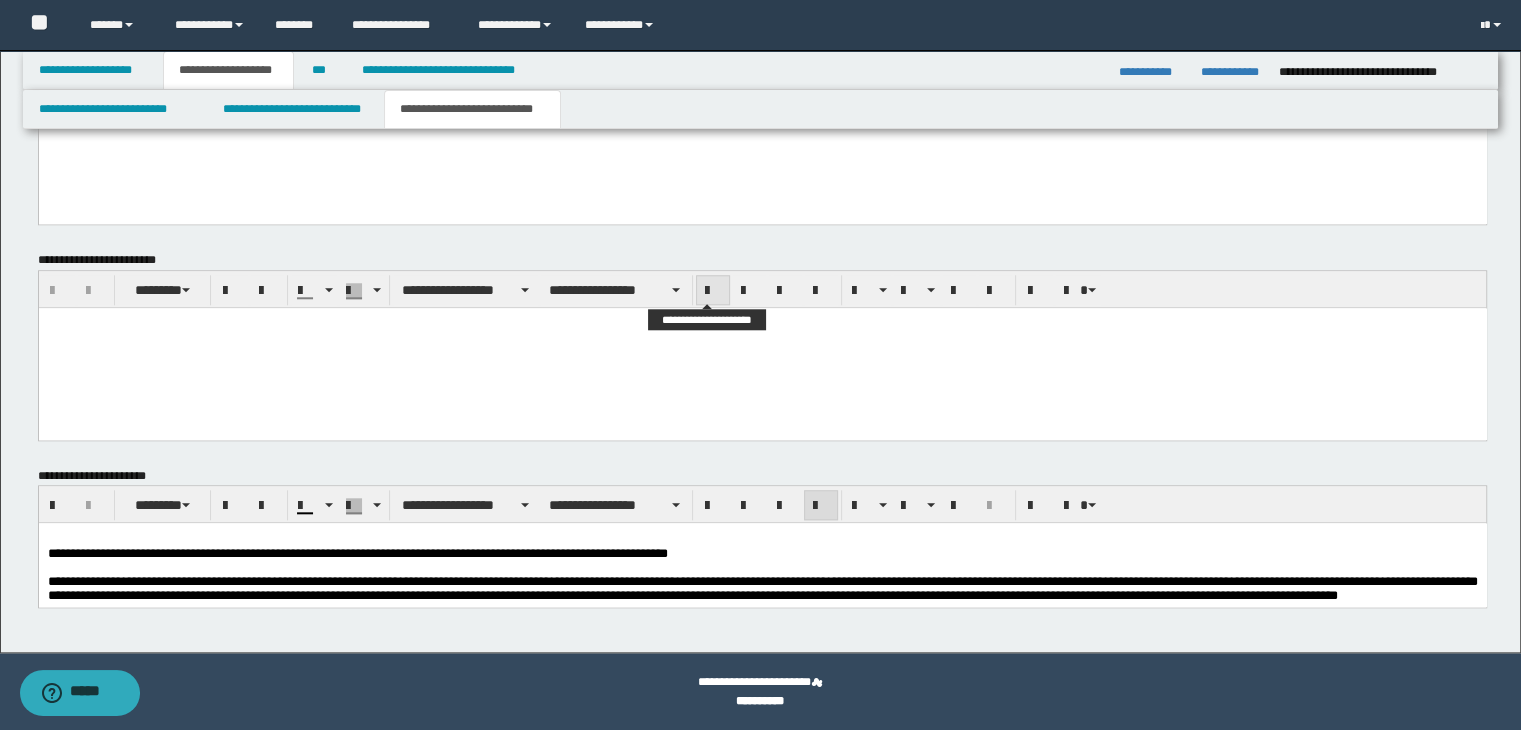 scroll, scrollTop: 1932, scrollLeft: 0, axis: vertical 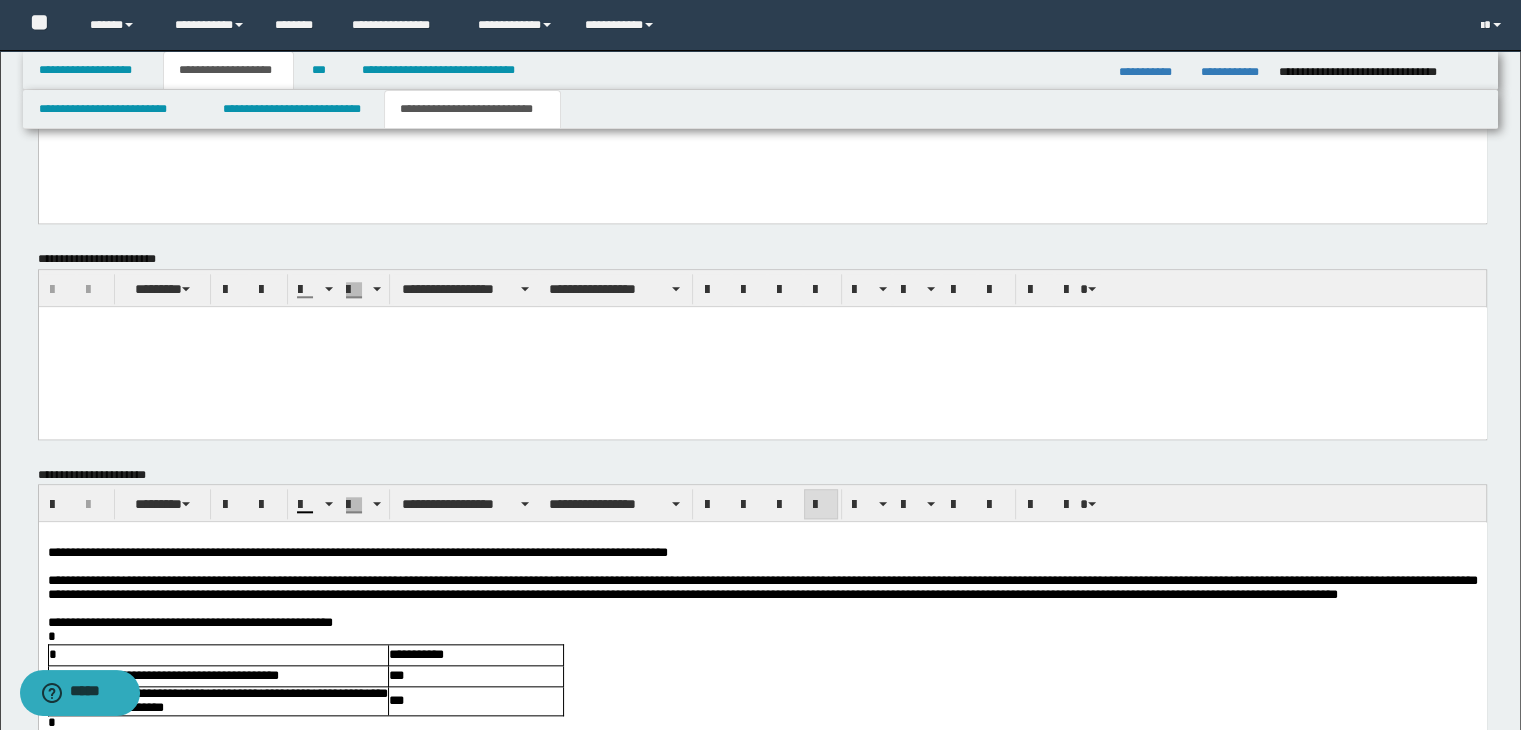 click on "**********" at bounding box center [762, 926] 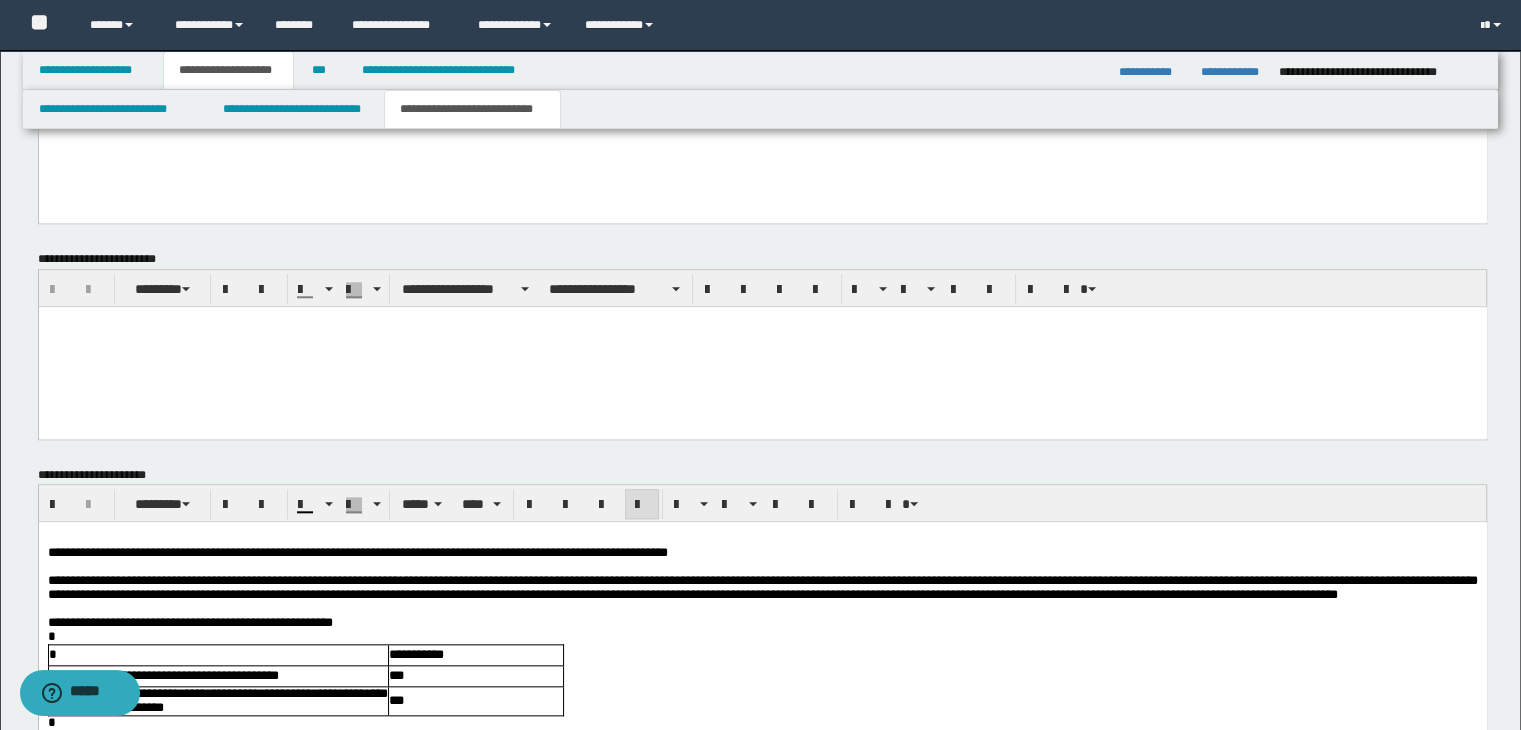 drag, startPoint x: 40, startPoint y: 553, endPoint x: 69, endPoint y: 563, distance: 30.675724 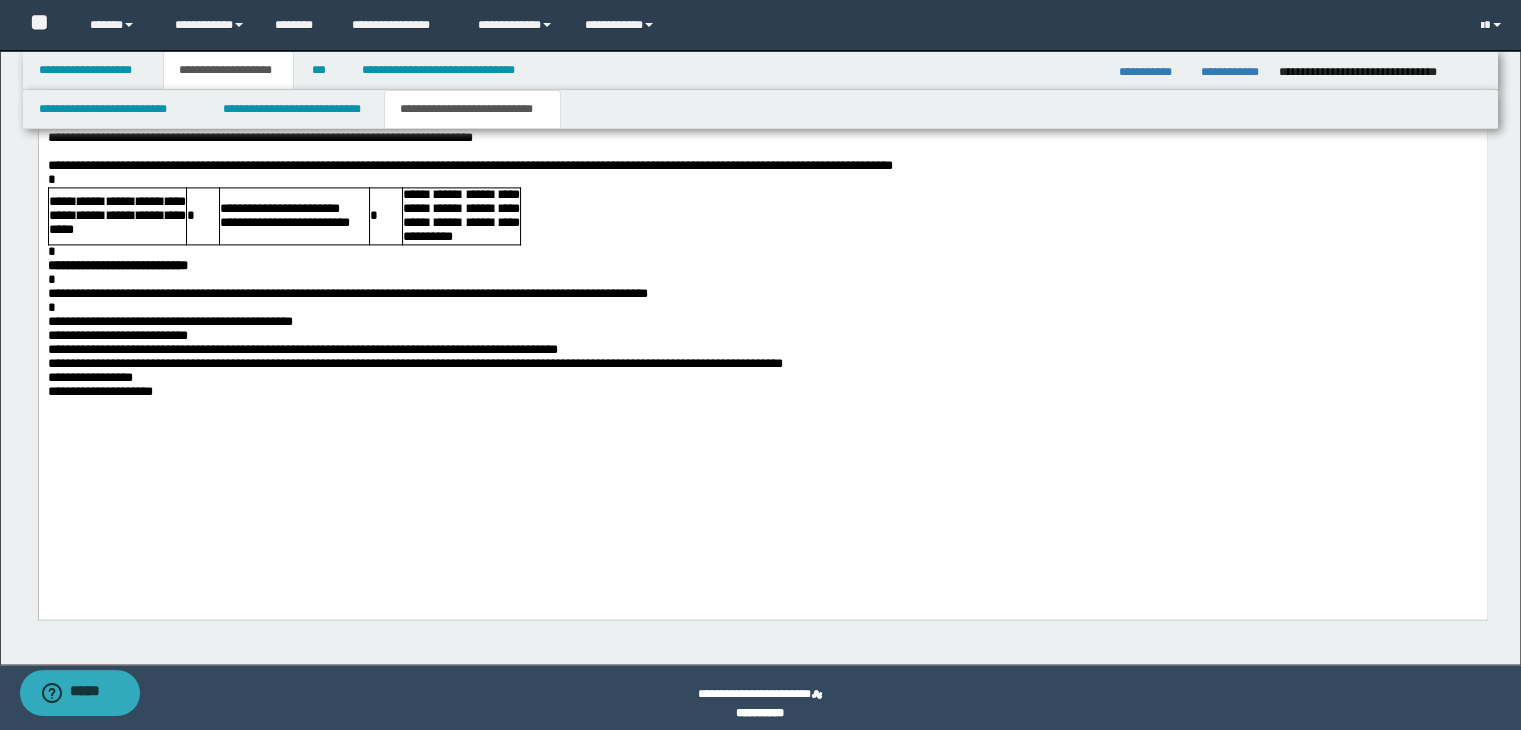 scroll, scrollTop: 2819, scrollLeft: 0, axis: vertical 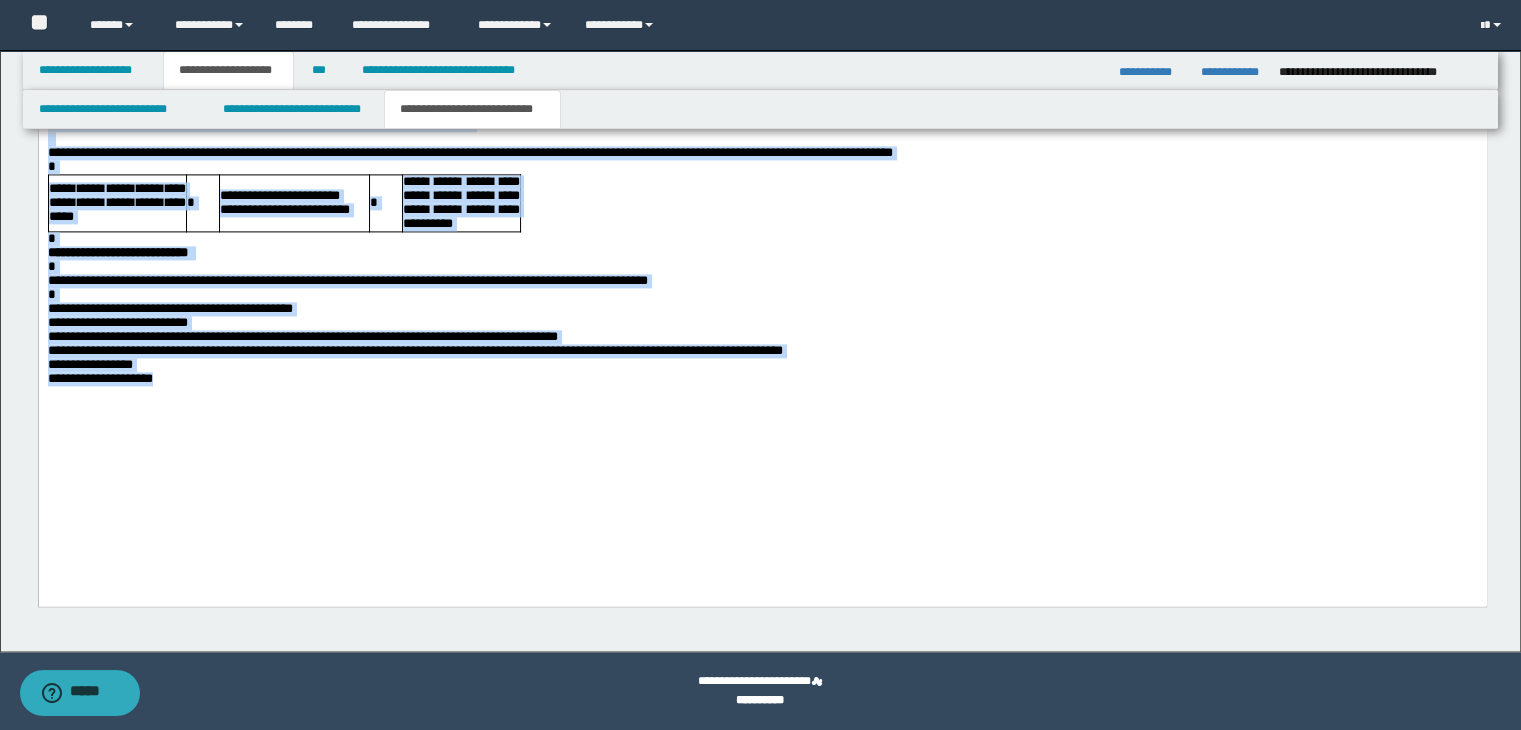 drag, startPoint x: 50, startPoint y: -331, endPoint x: 423, endPoint y: 584, distance: 988.10626 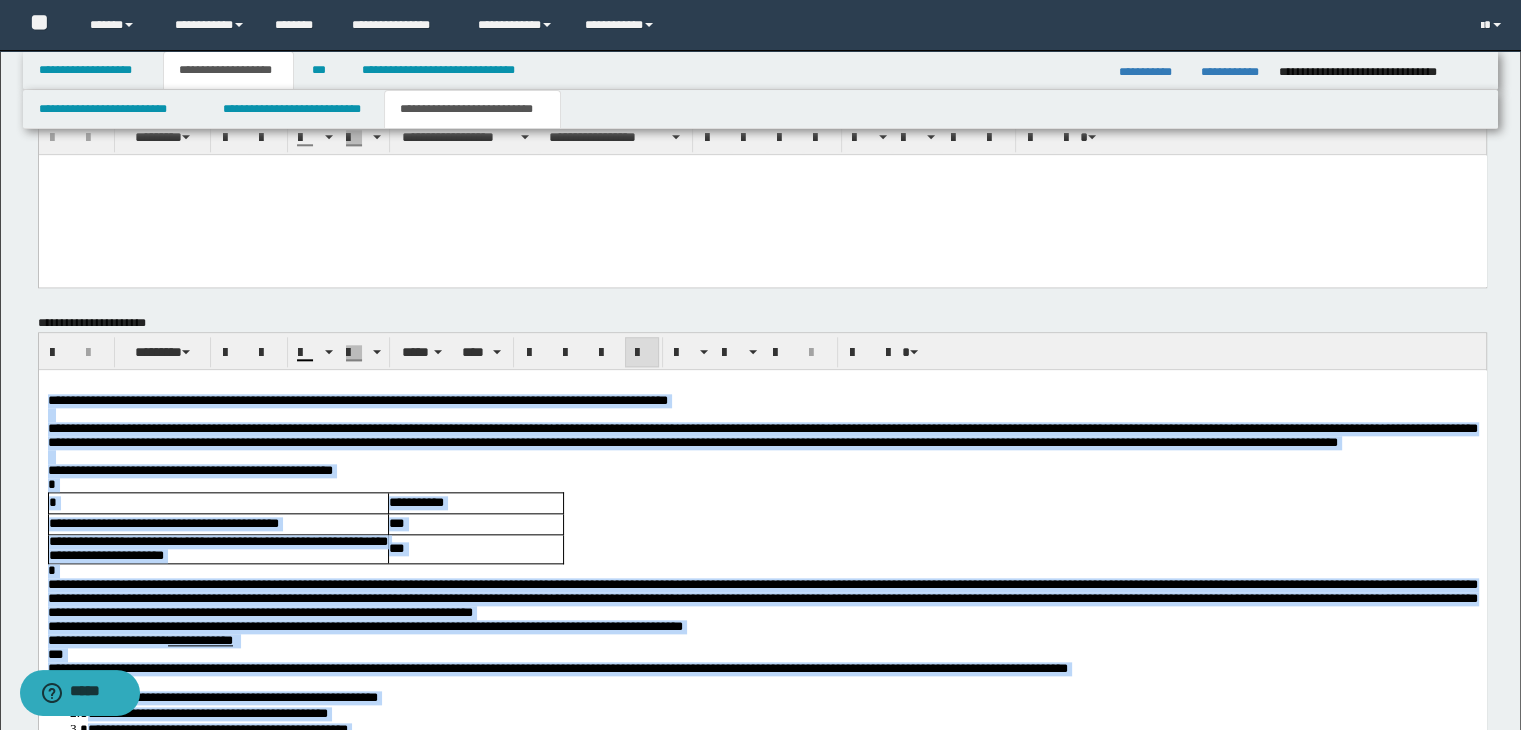 scroll, scrollTop: 1919, scrollLeft: 0, axis: vertical 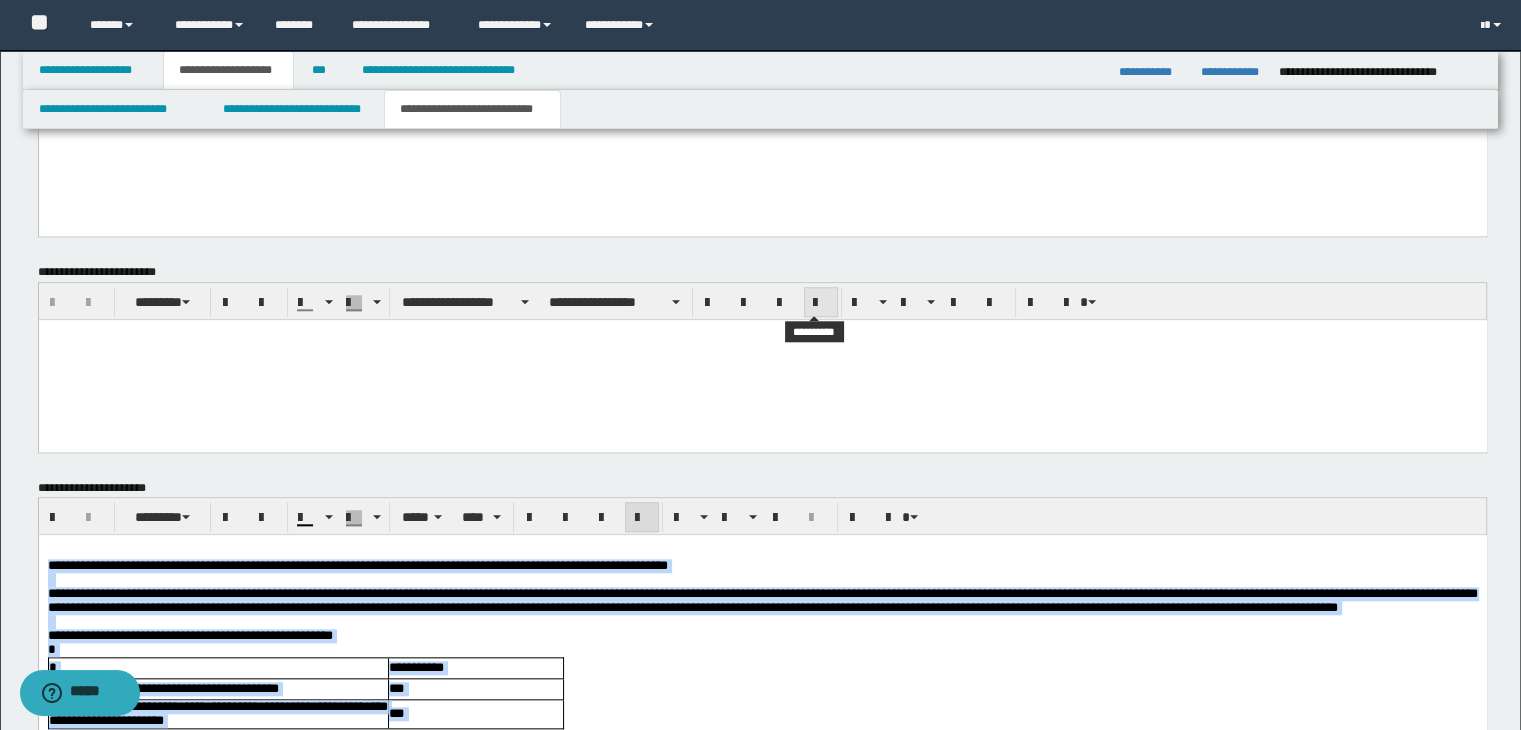 click at bounding box center (821, 303) 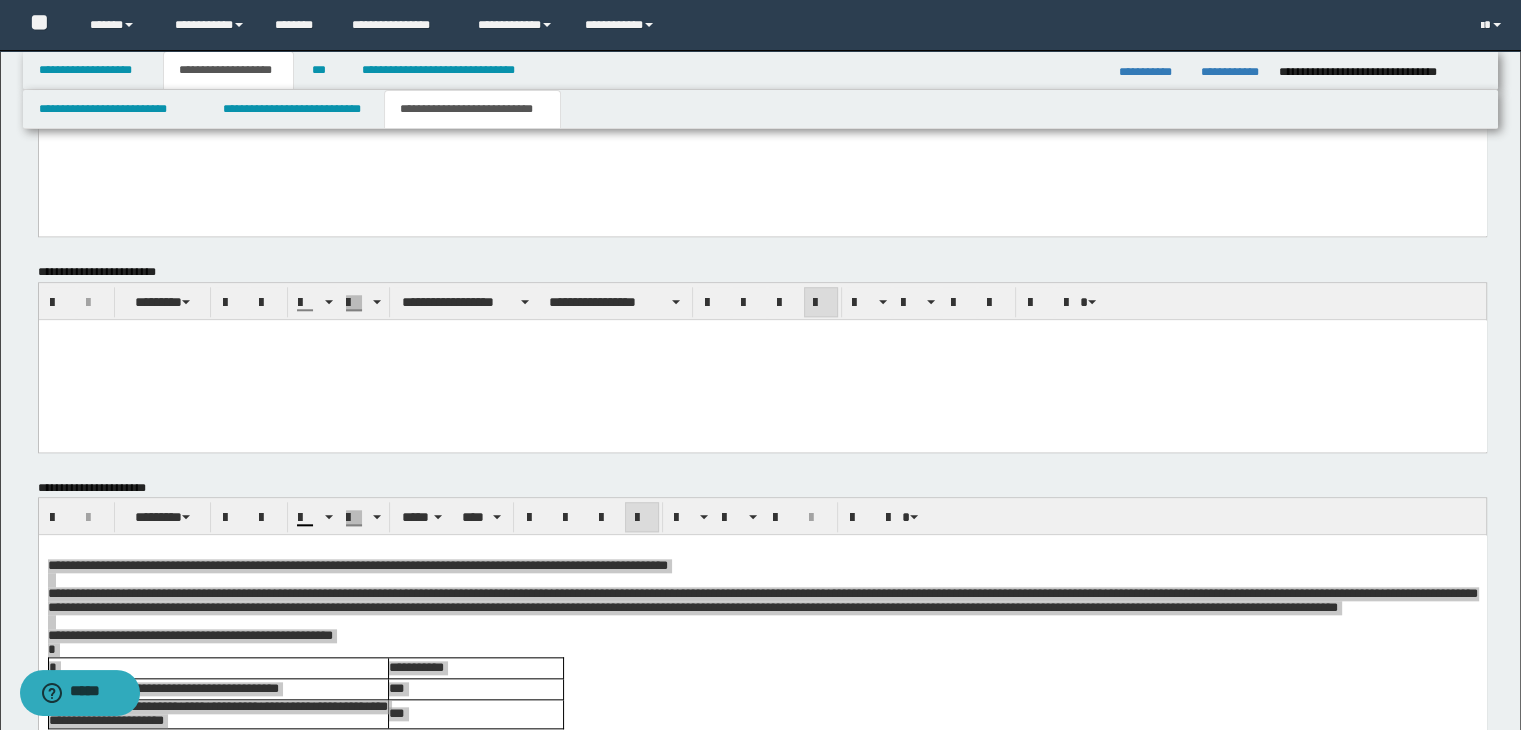 click at bounding box center [642, 517] 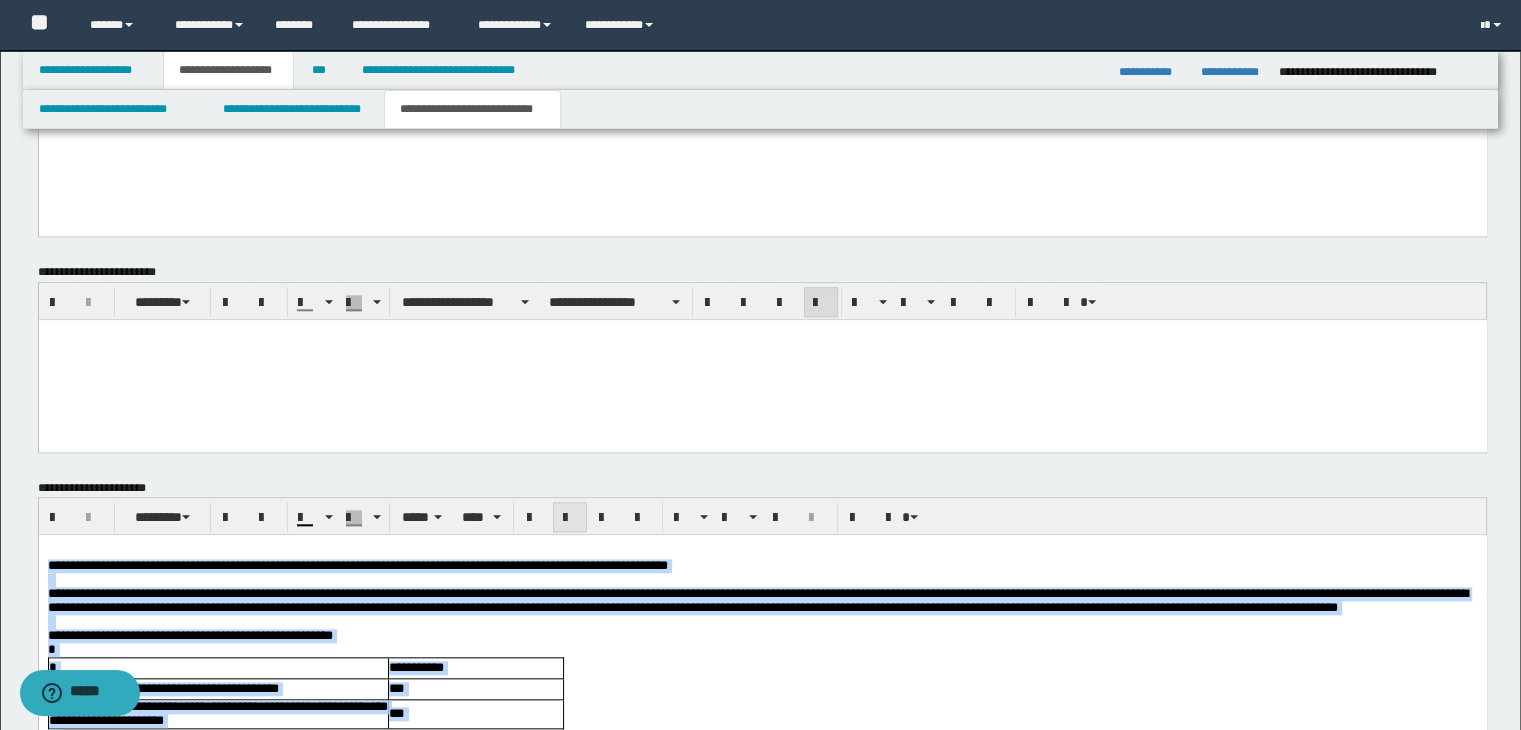 click at bounding box center (570, 518) 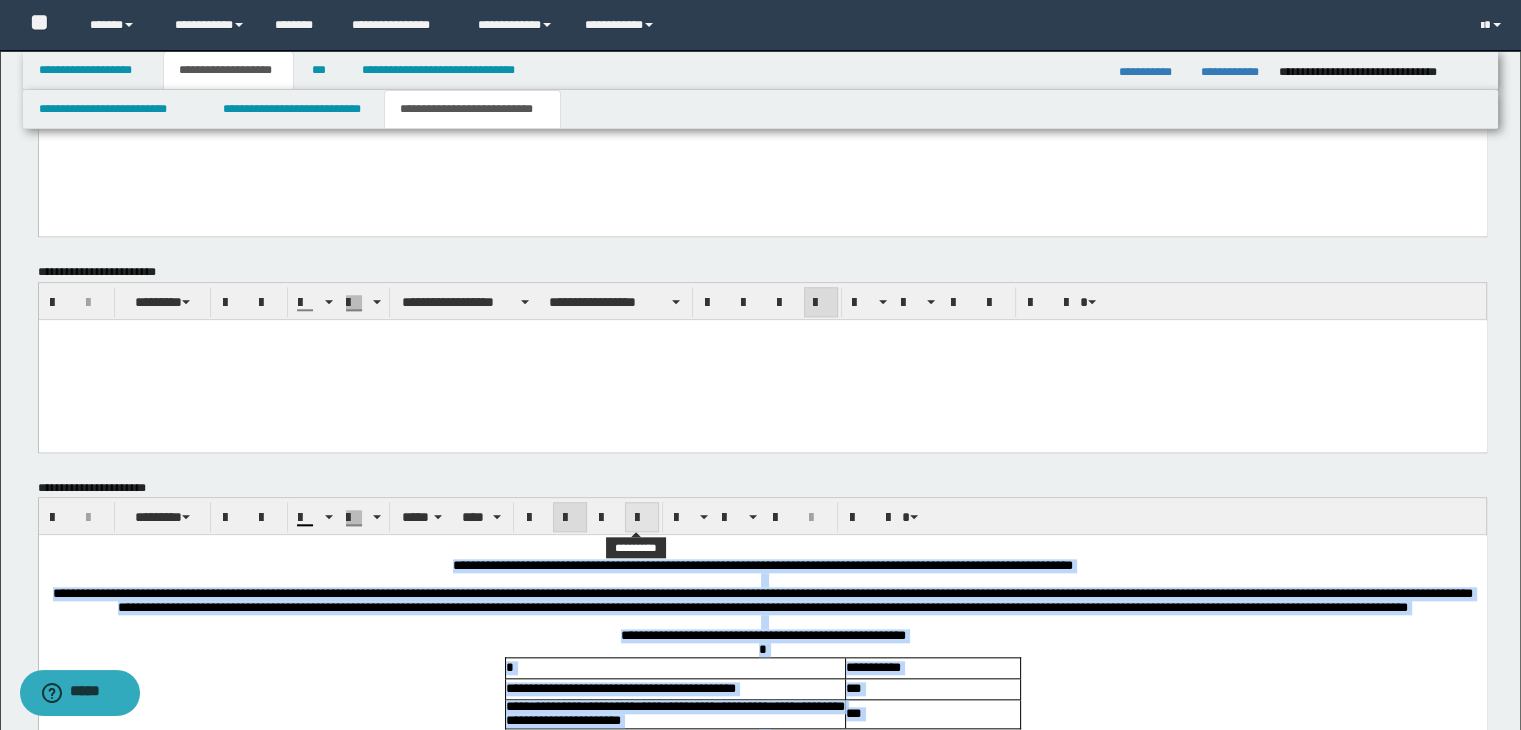 click at bounding box center [642, 517] 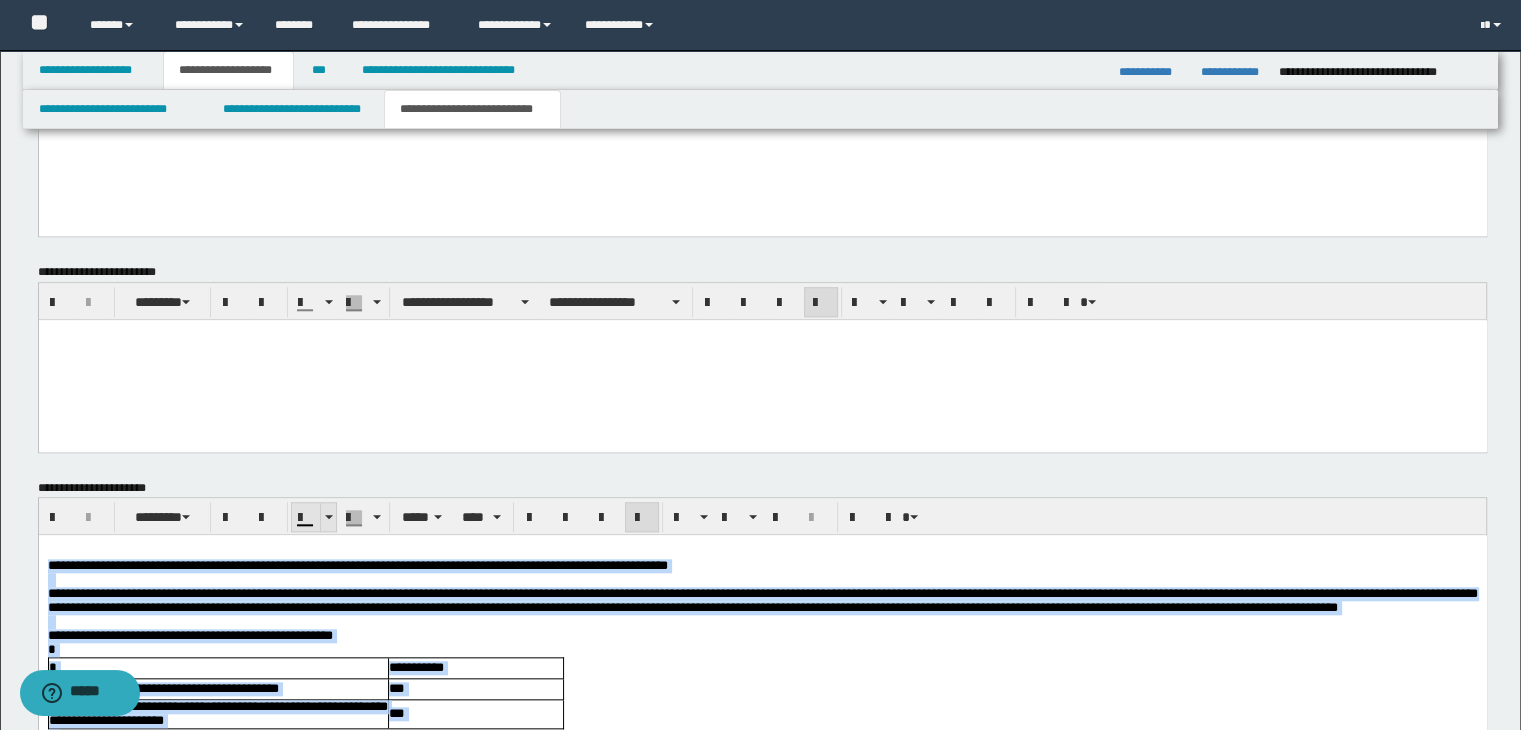 click at bounding box center (328, 517) 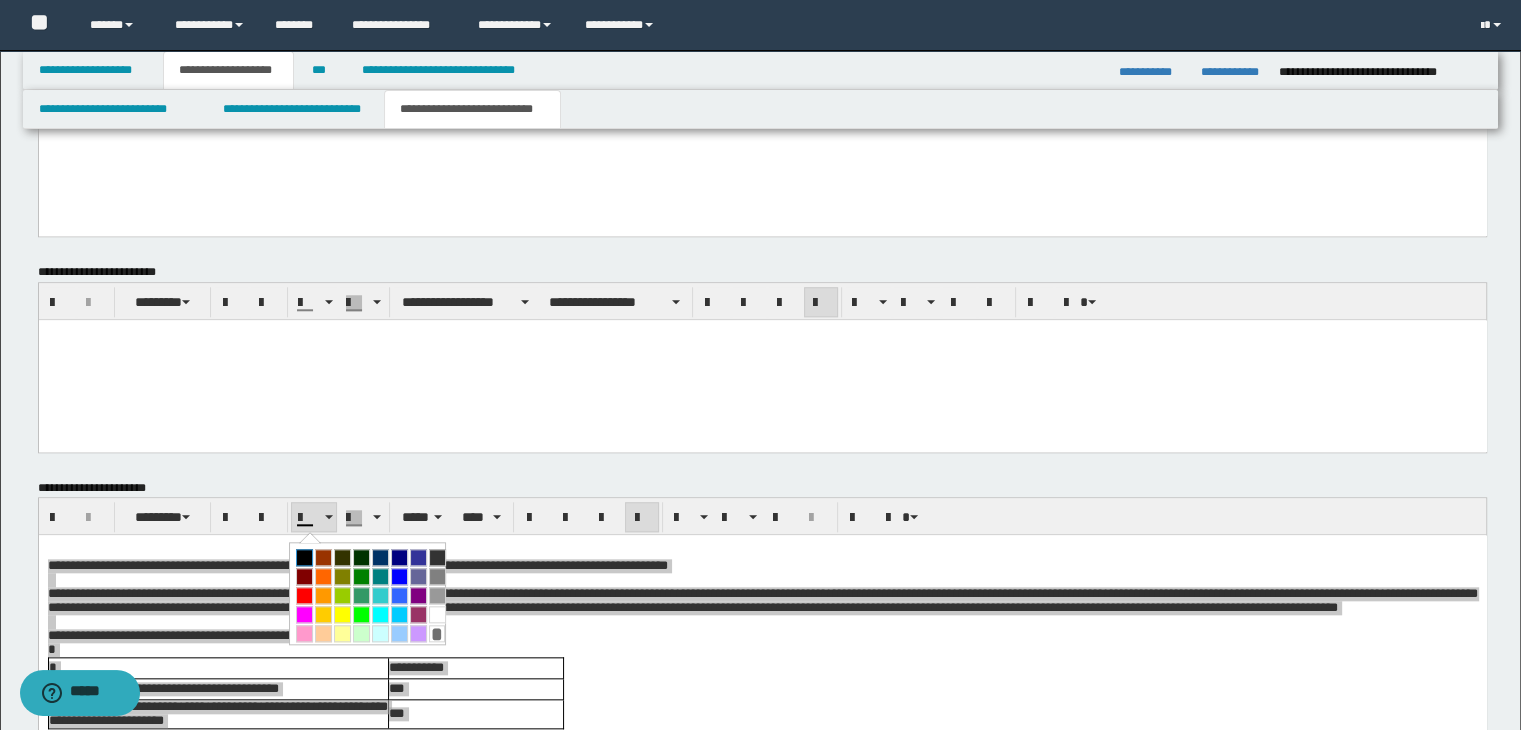 click at bounding box center [304, 557] 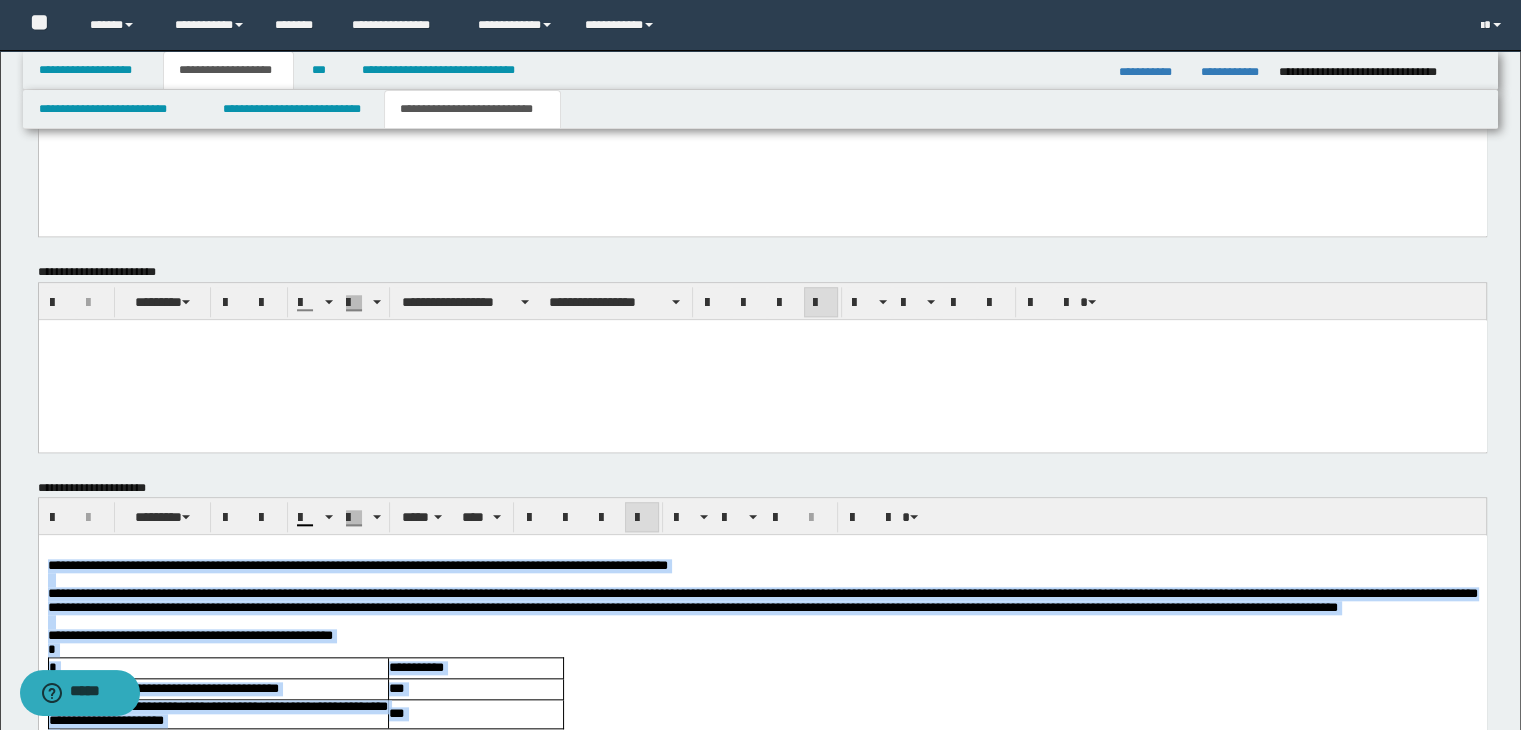 drag, startPoint x: 766, startPoint y: 638, endPoint x: 757, endPoint y: 631, distance: 11.401754 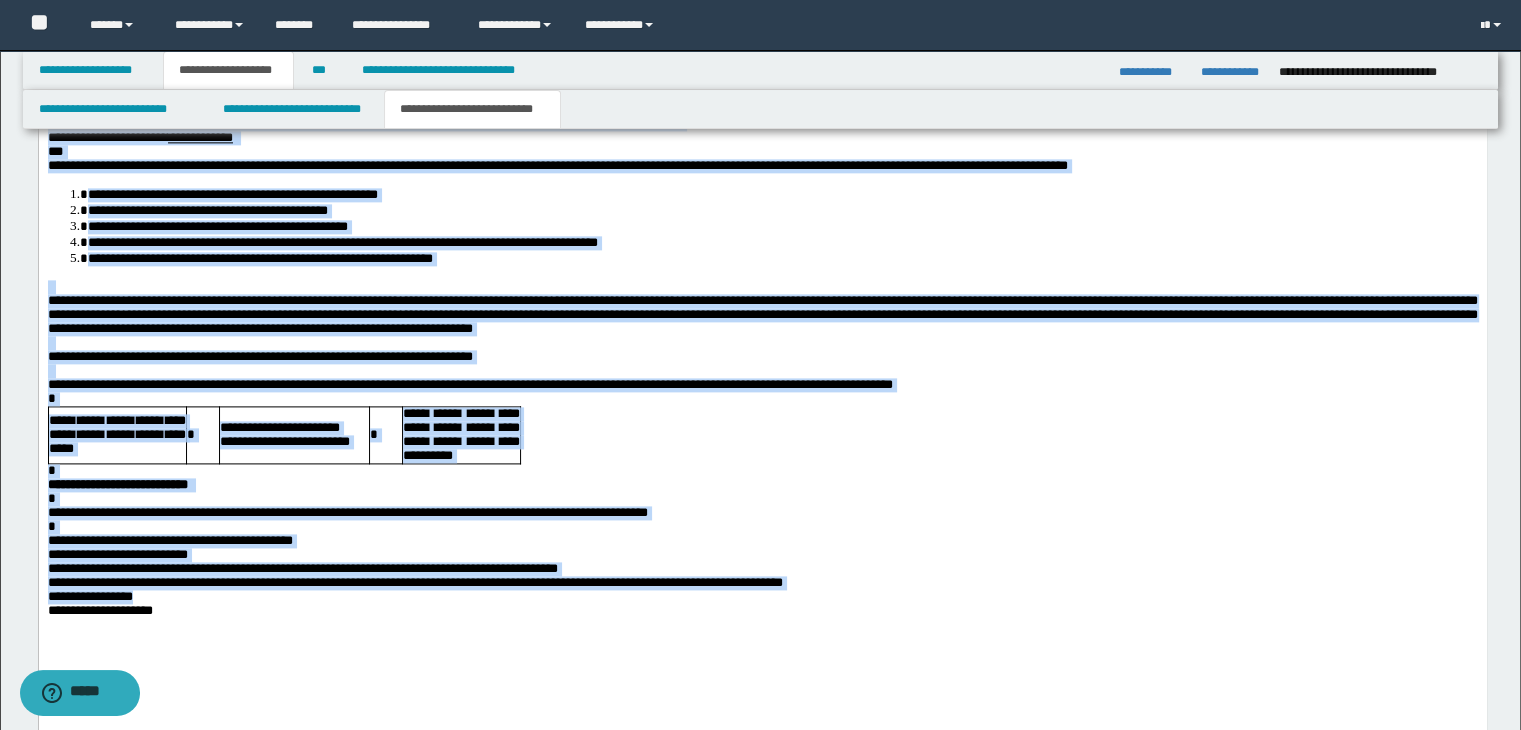 scroll, scrollTop: 2819, scrollLeft: 0, axis: vertical 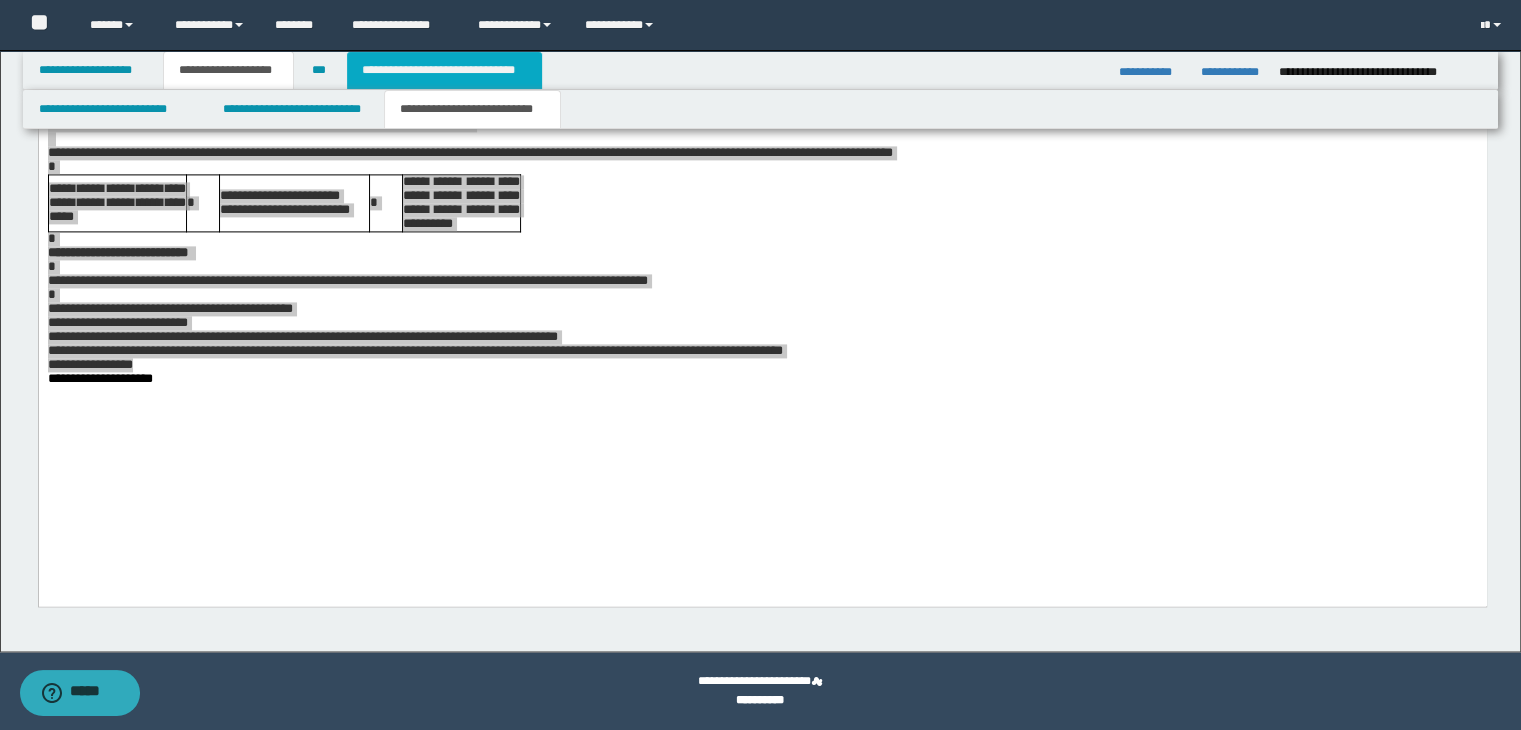 click on "**********" at bounding box center [444, 70] 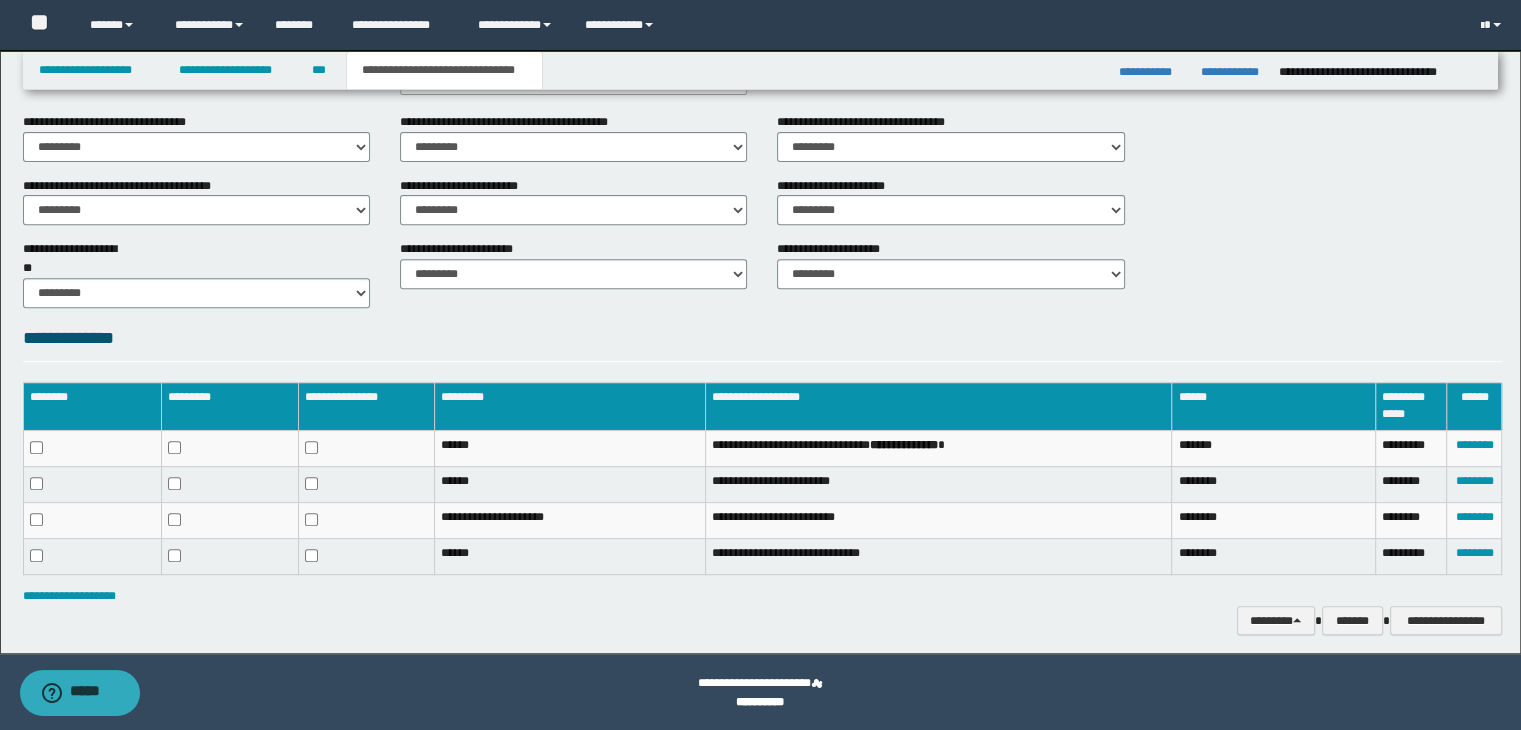 scroll, scrollTop: 751, scrollLeft: 0, axis: vertical 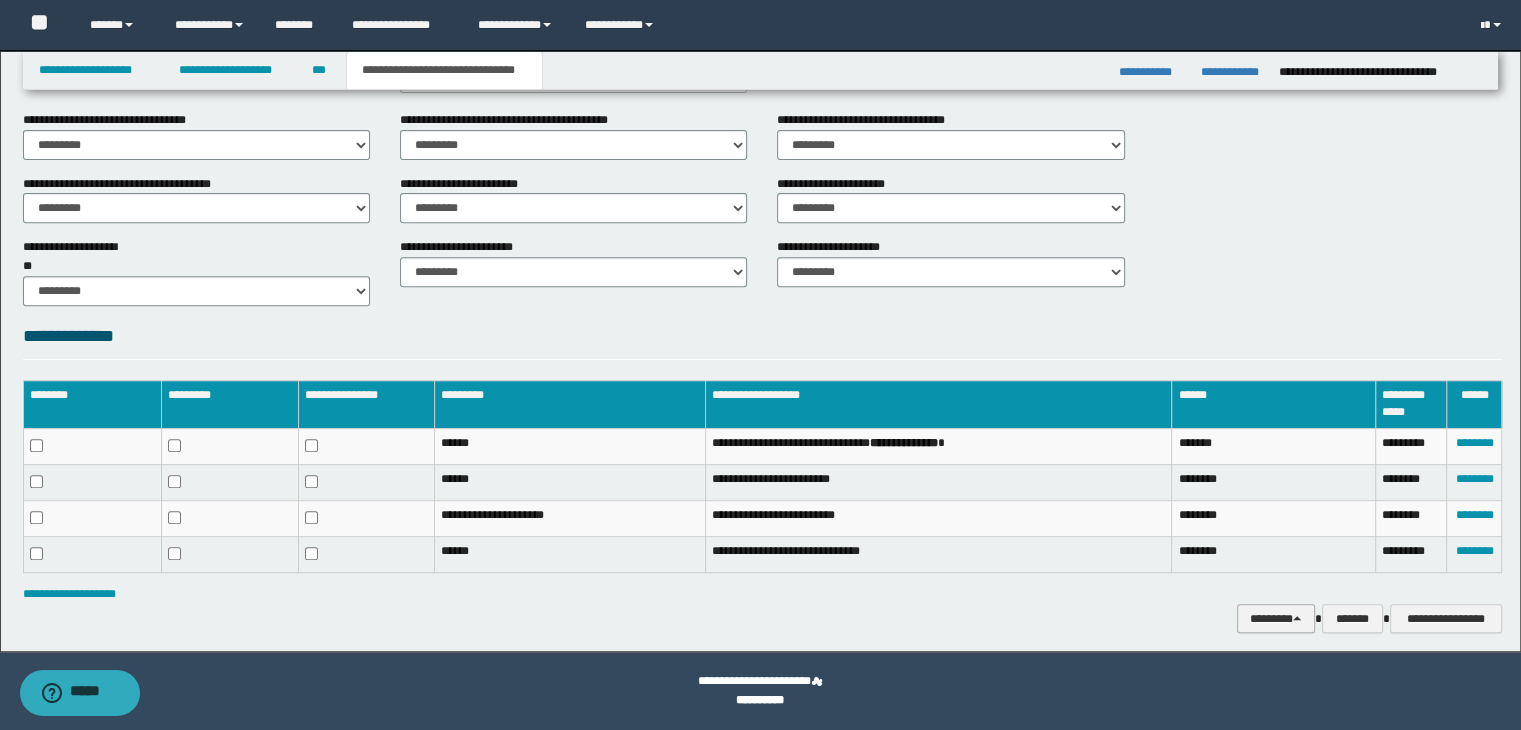 click on "********" at bounding box center (1276, 619) 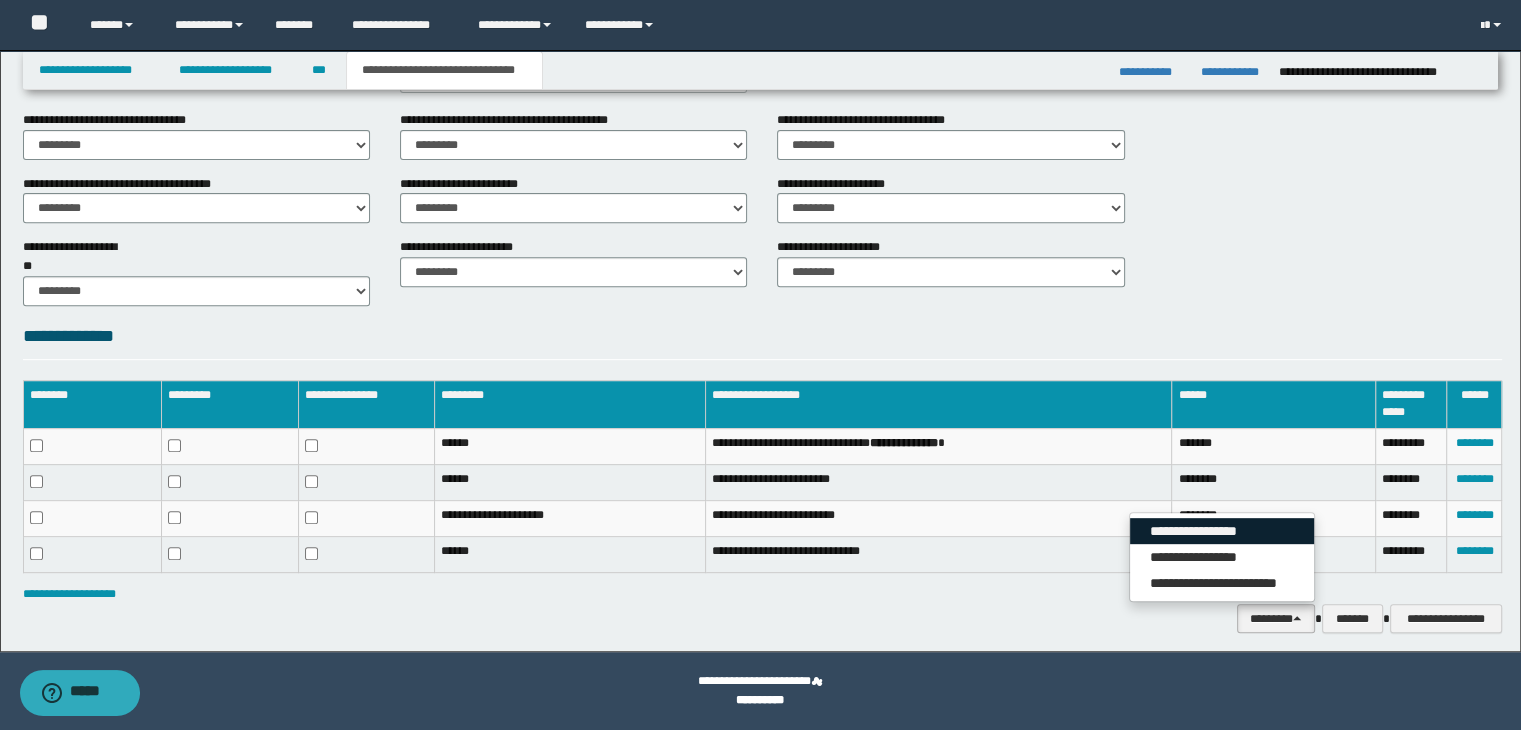 click on "**********" at bounding box center (1222, 531) 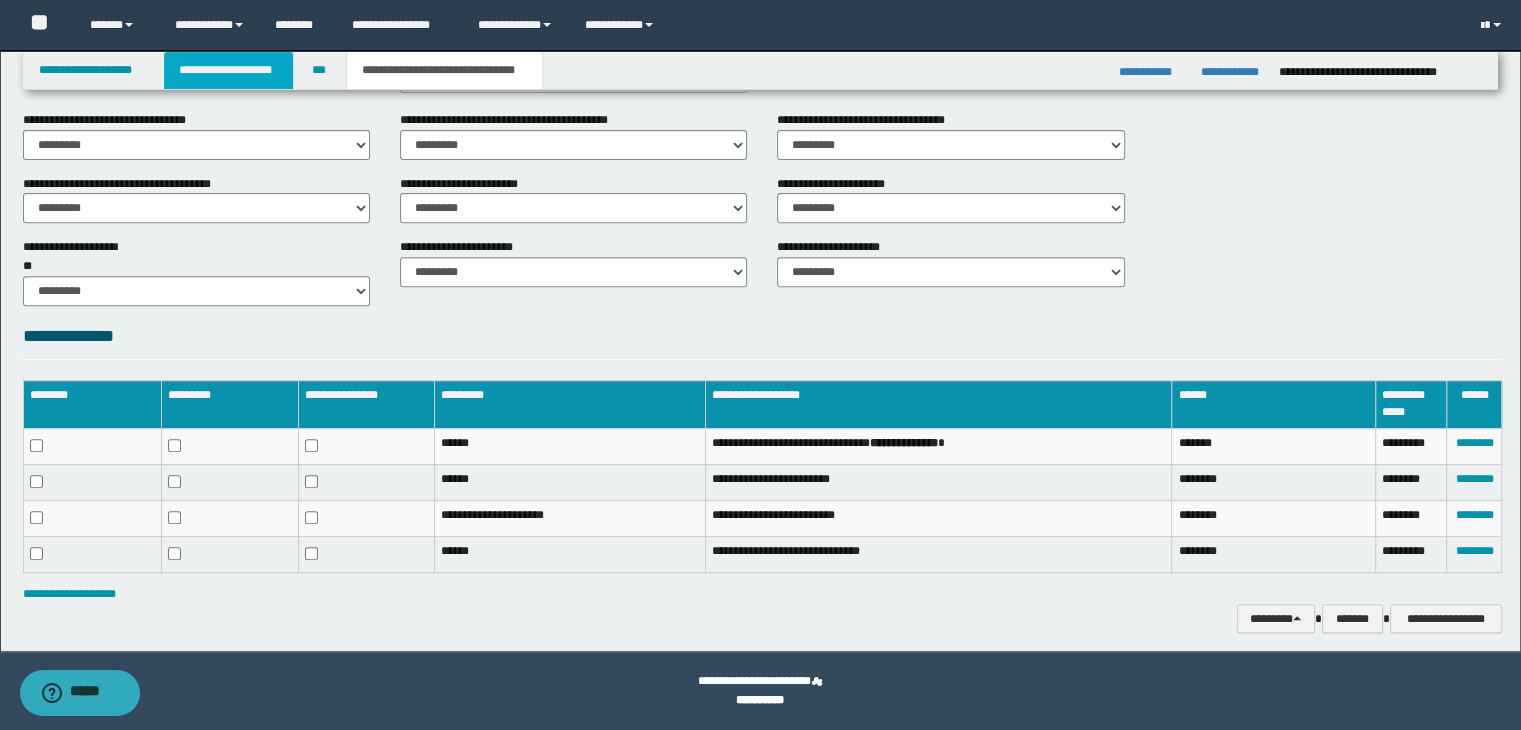 click on "**********" at bounding box center [228, 70] 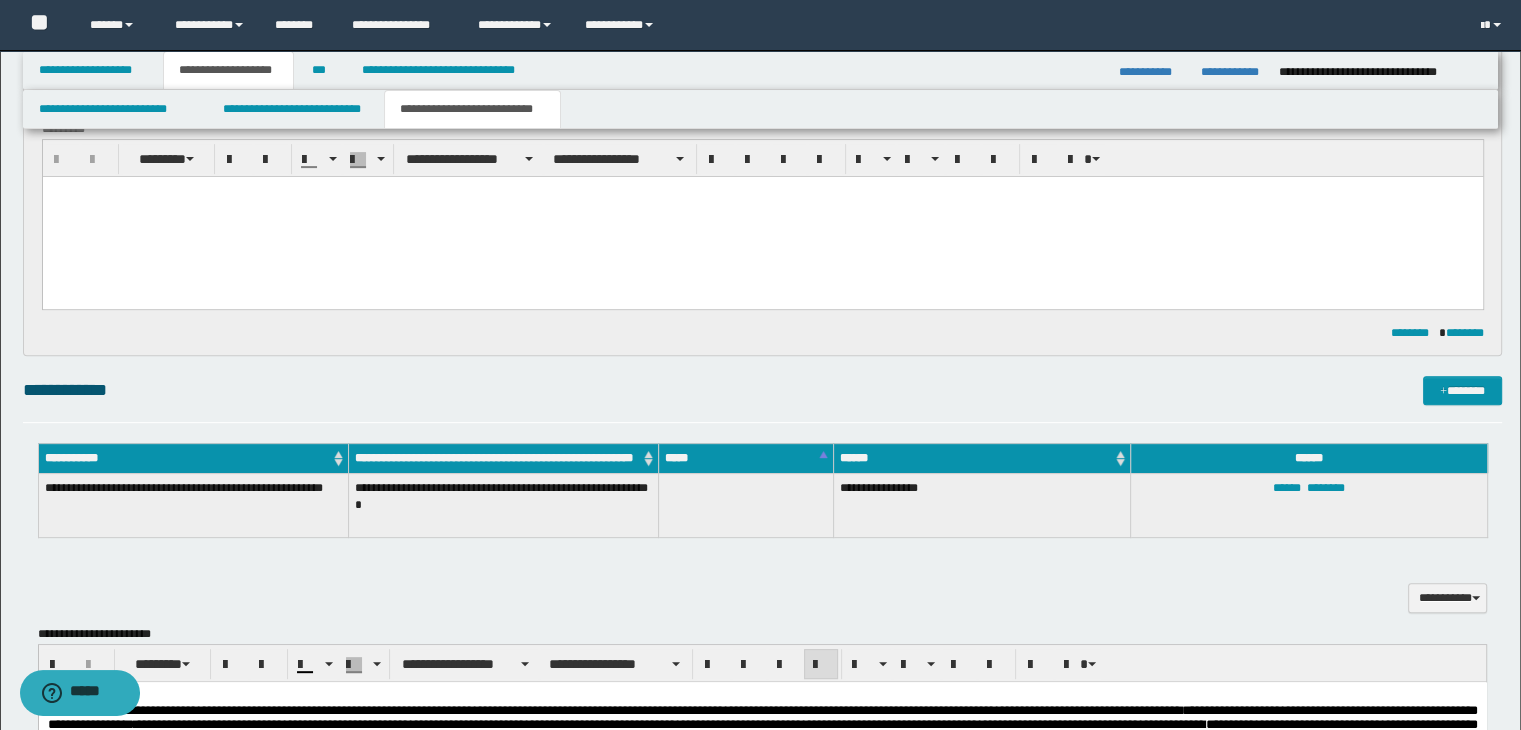 scroll, scrollTop: 482, scrollLeft: 0, axis: vertical 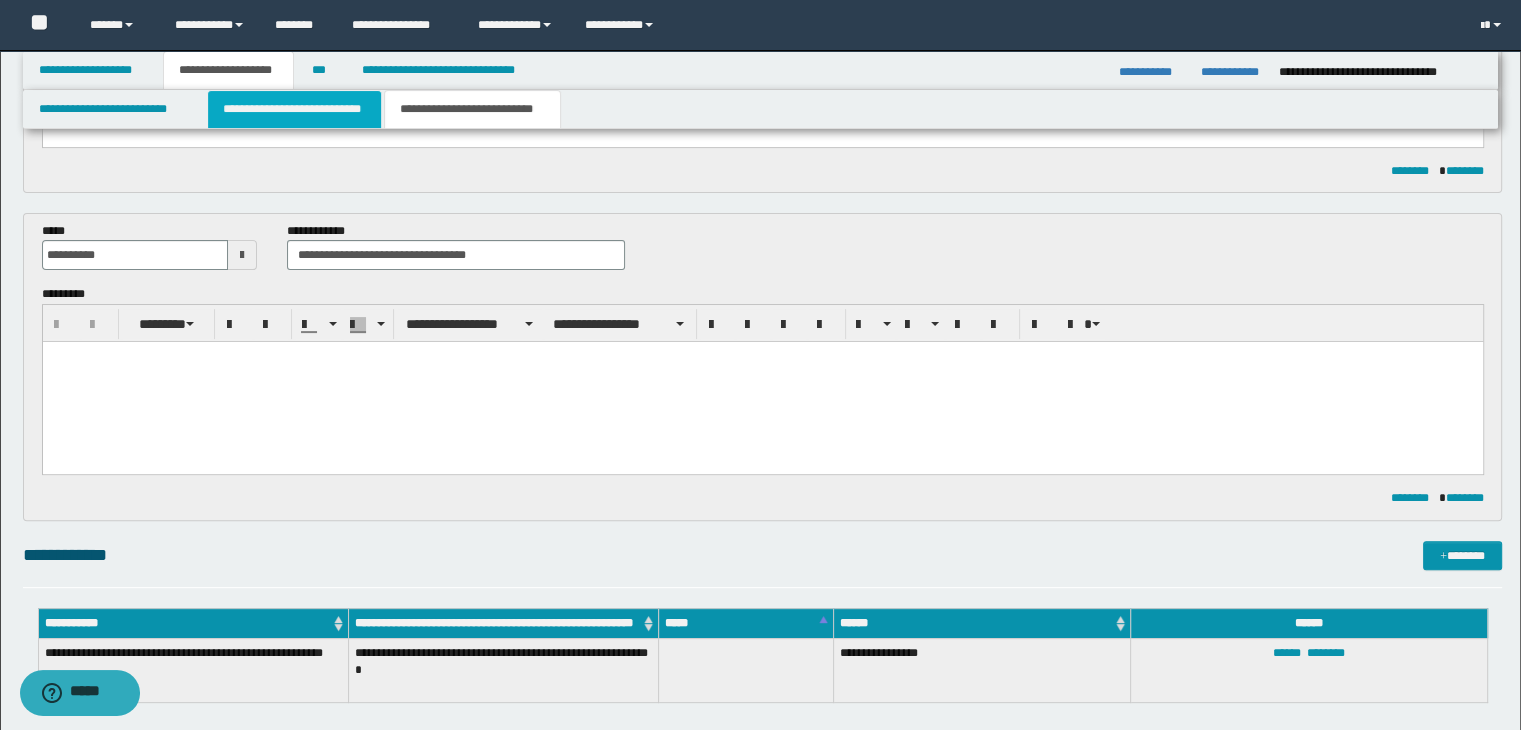 click on "**********" at bounding box center [294, 109] 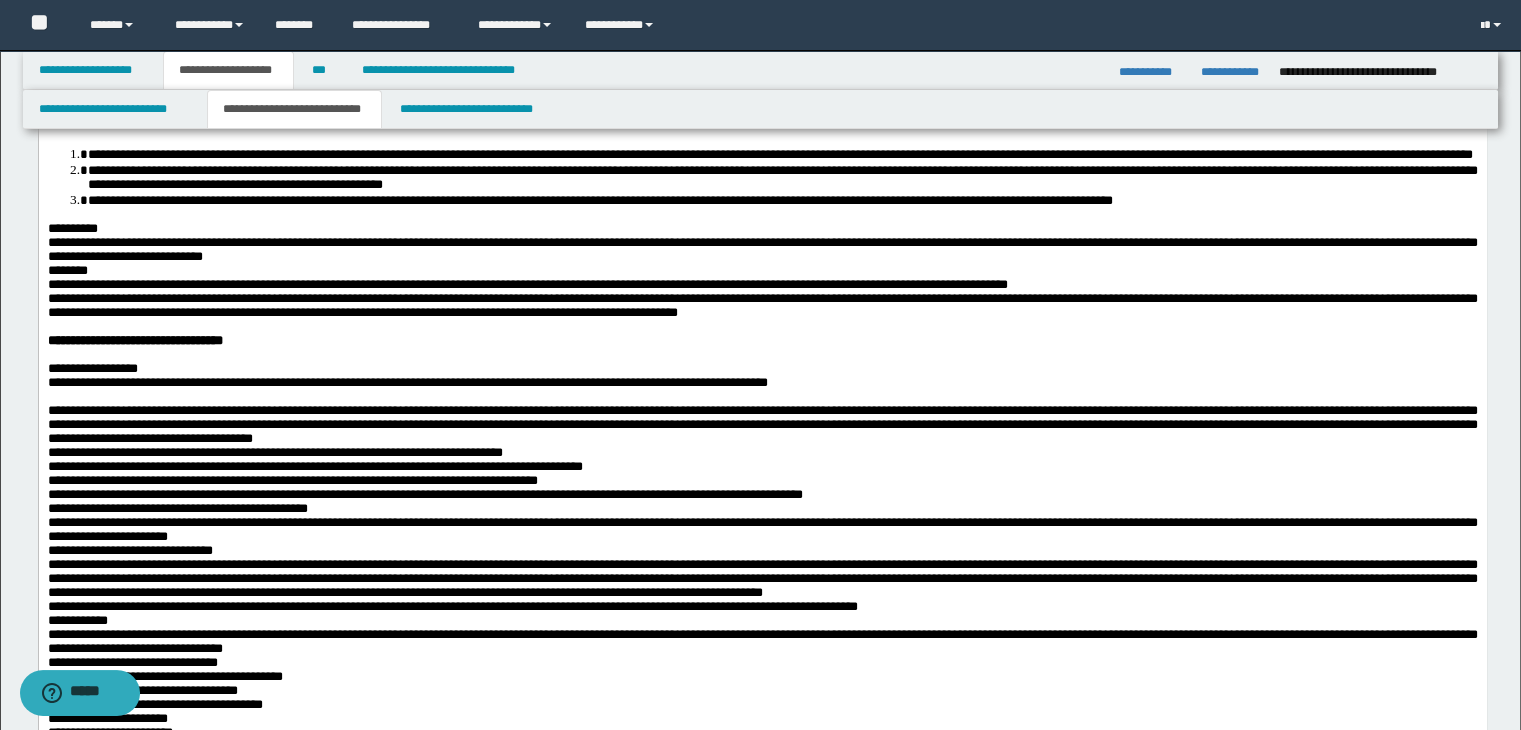 scroll, scrollTop: 582, scrollLeft: 0, axis: vertical 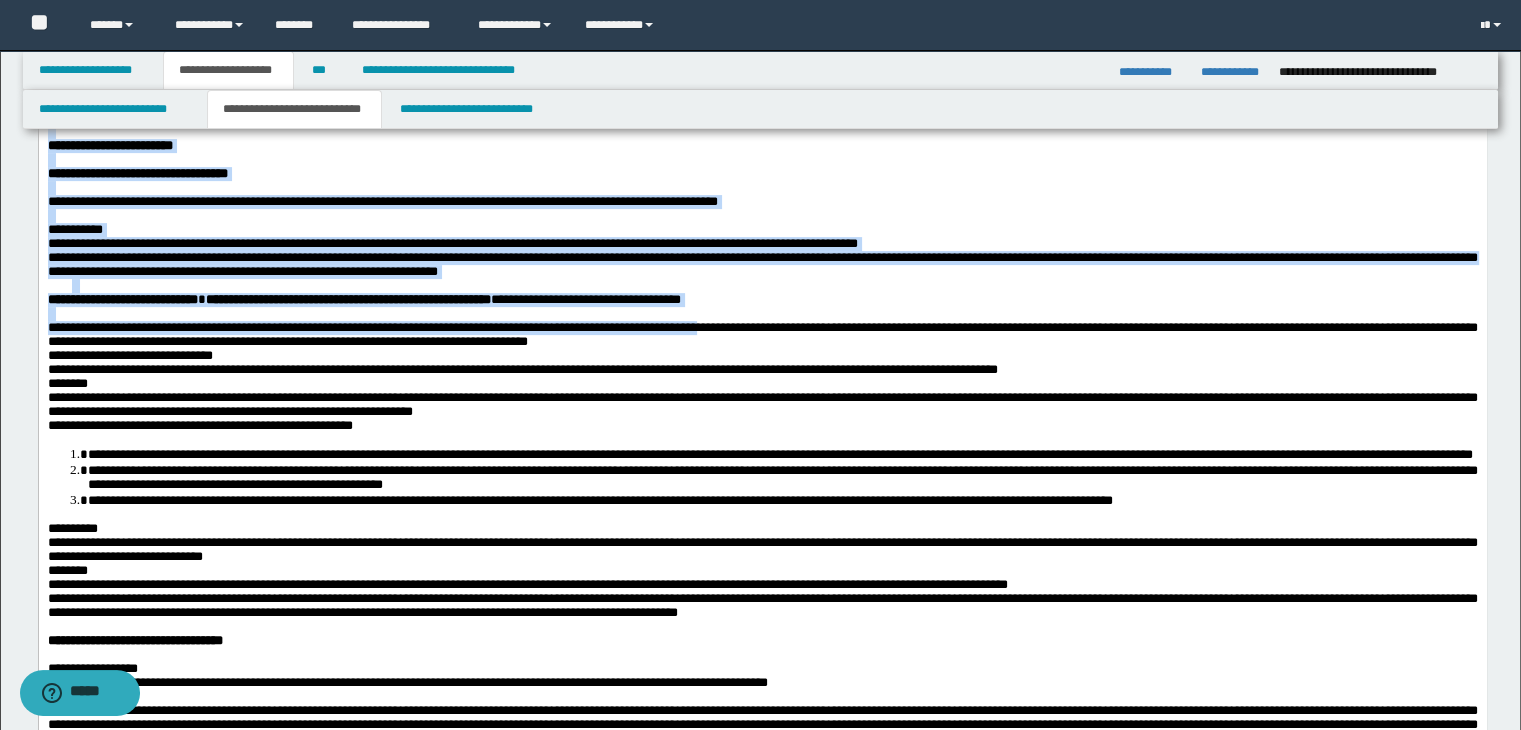 drag, startPoint x: 828, startPoint y: 425, endPoint x: 859, endPoint y: 462, distance: 48.270073 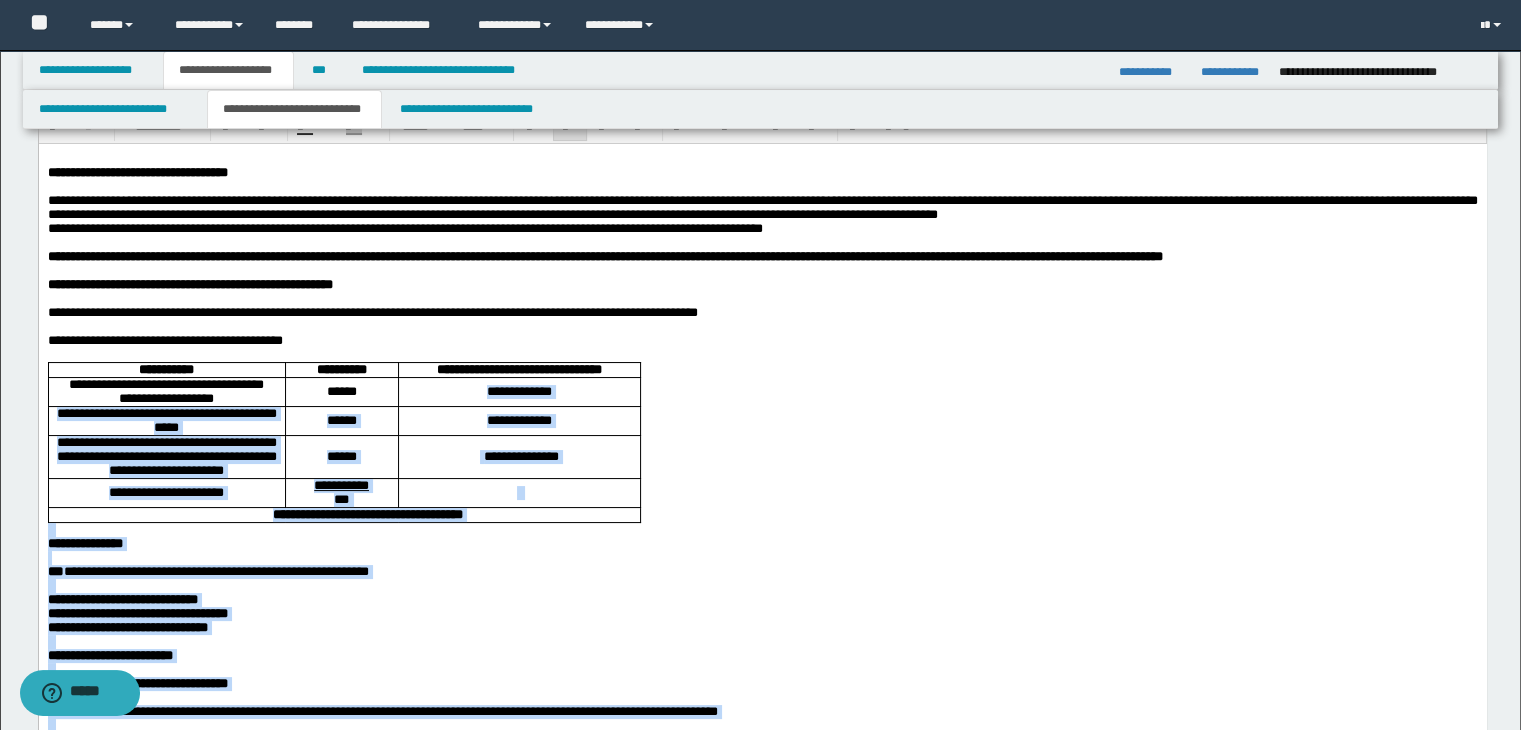 scroll, scrollTop: 0, scrollLeft: 0, axis: both 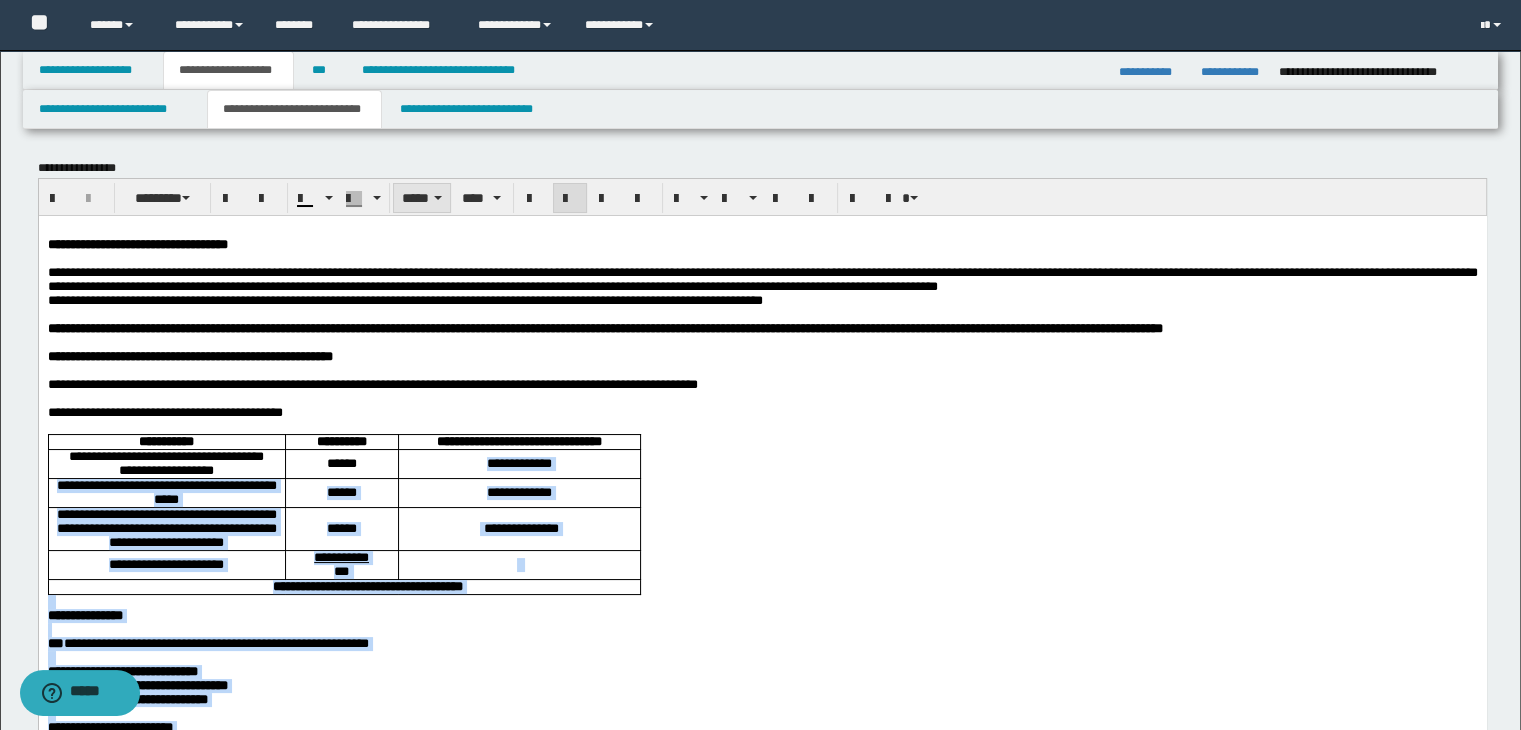 drag, startPoint x: 434, startPoint y: 197, endPoint x: 448, endPoint y: 273, distance: 77.27872 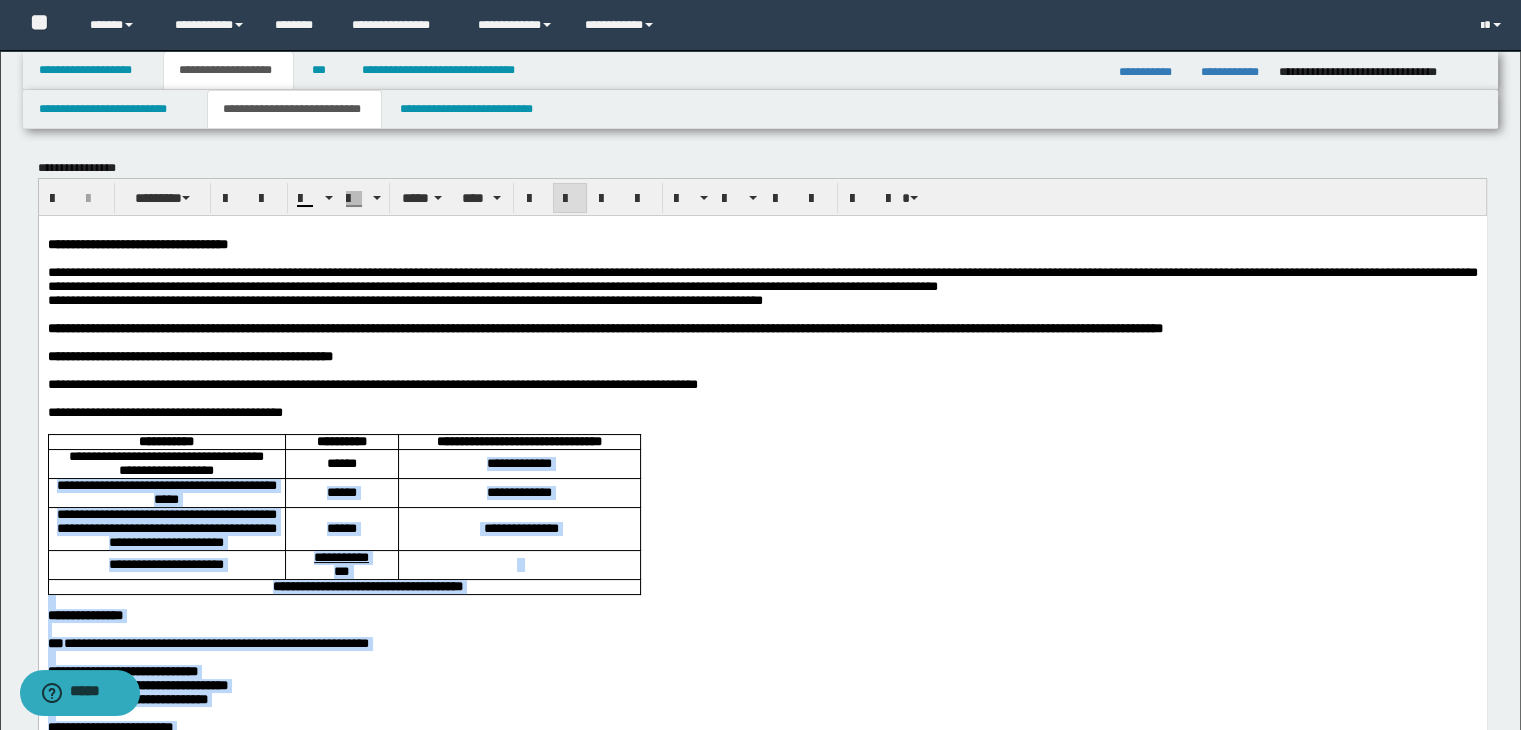 click on "*****" at bounding box center [422, 198] 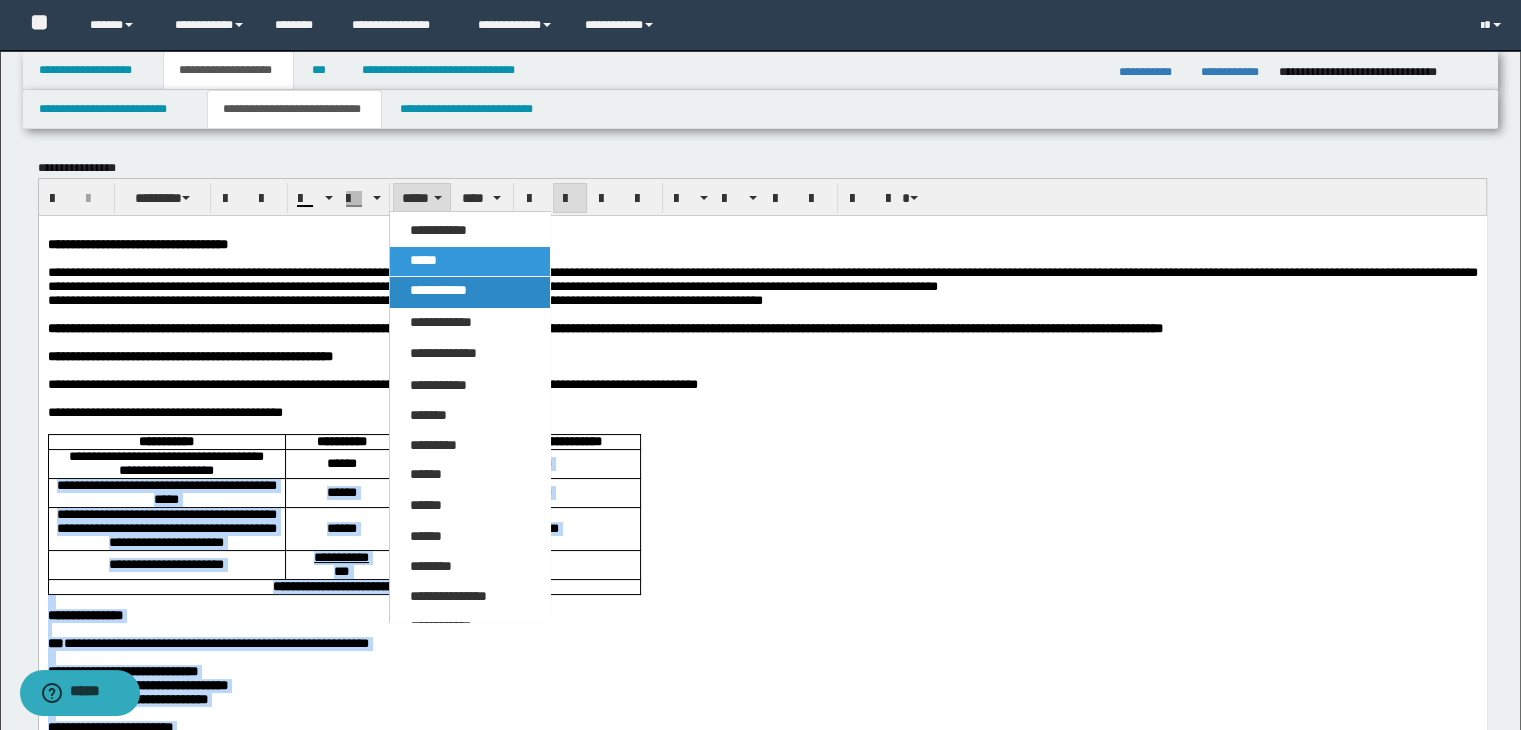 drag, startPoint x: 436, startPoint y: 303, endPoint x: 399, endPoint y: 23, distance: 282.43405 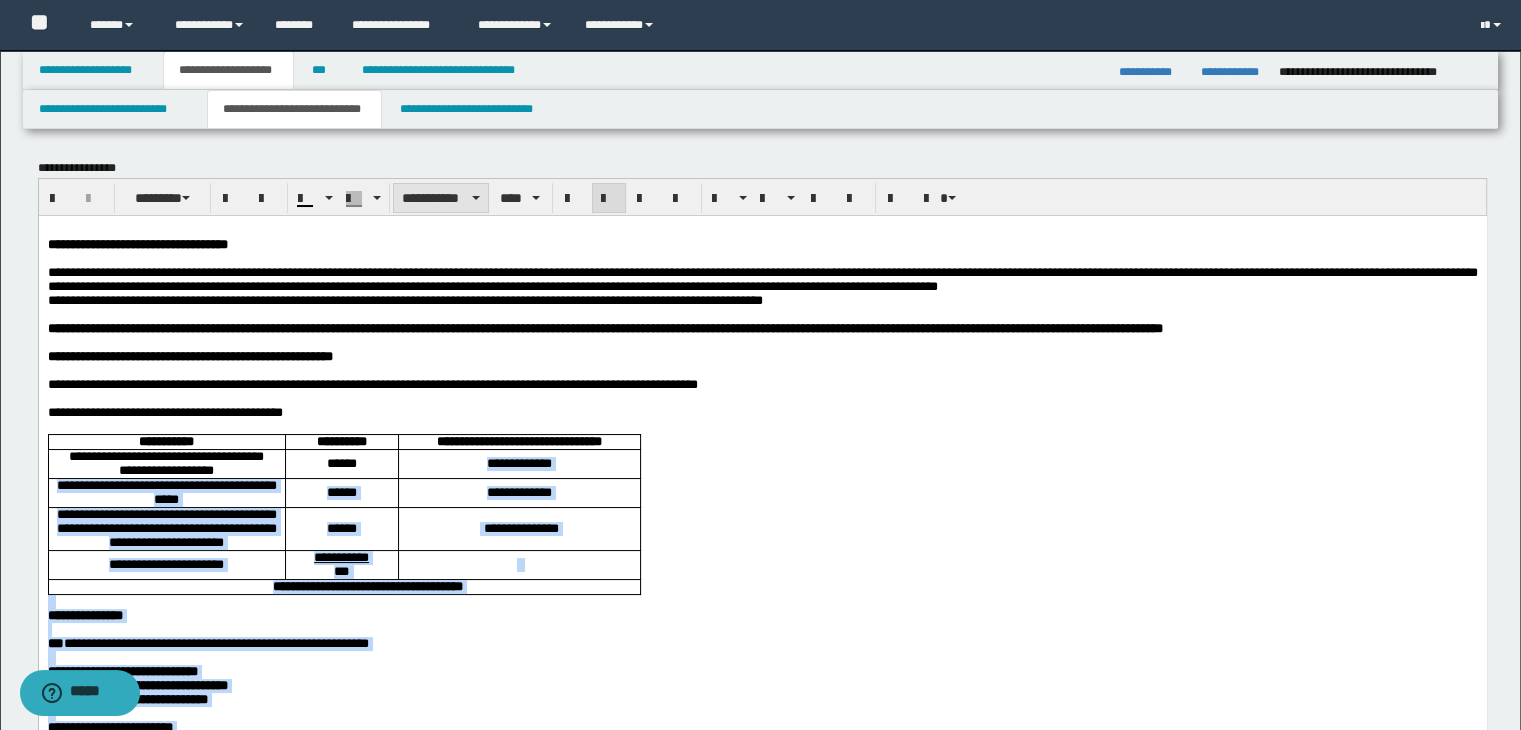 click on "**********" at bounding box center (441, 198) 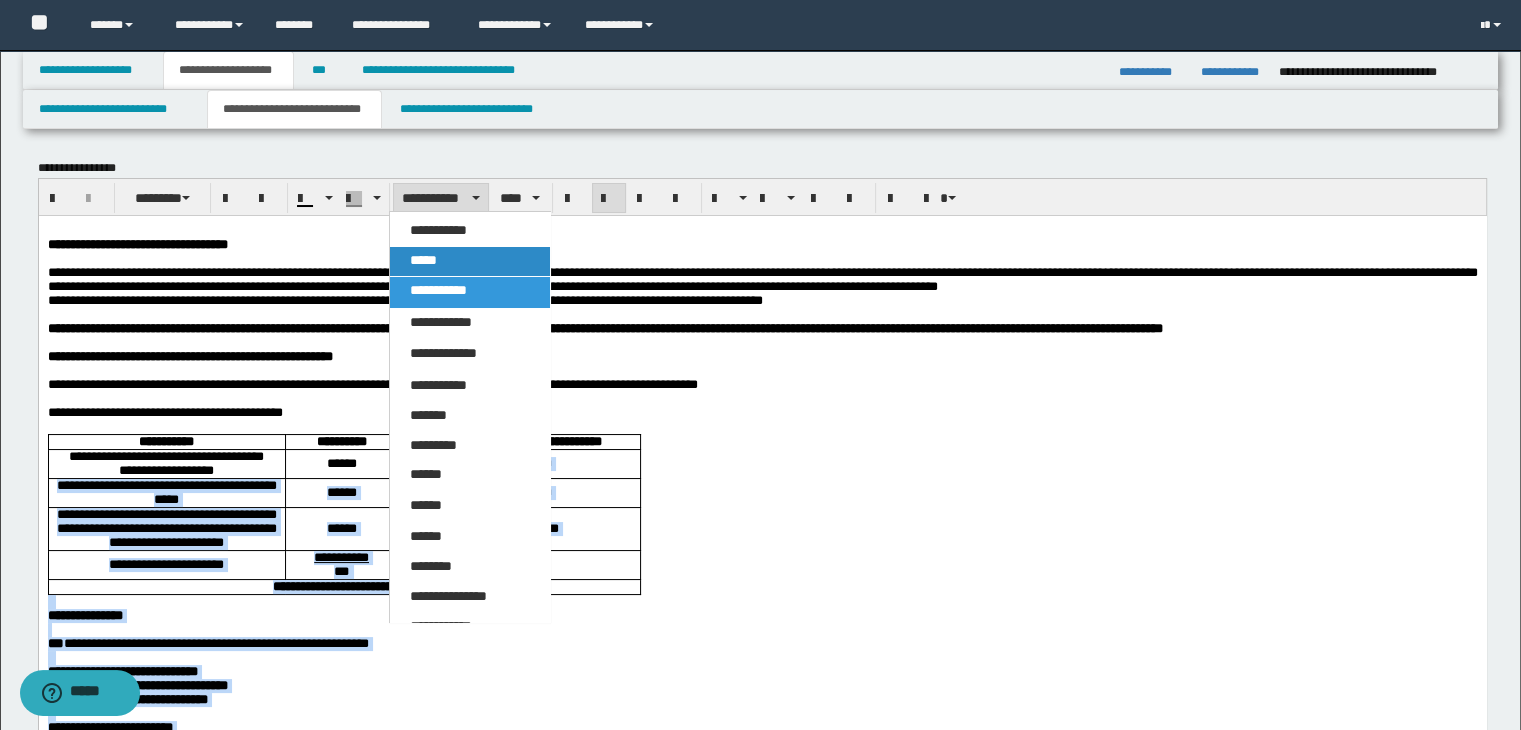 click on "*****" at bounding box center (470, 261) 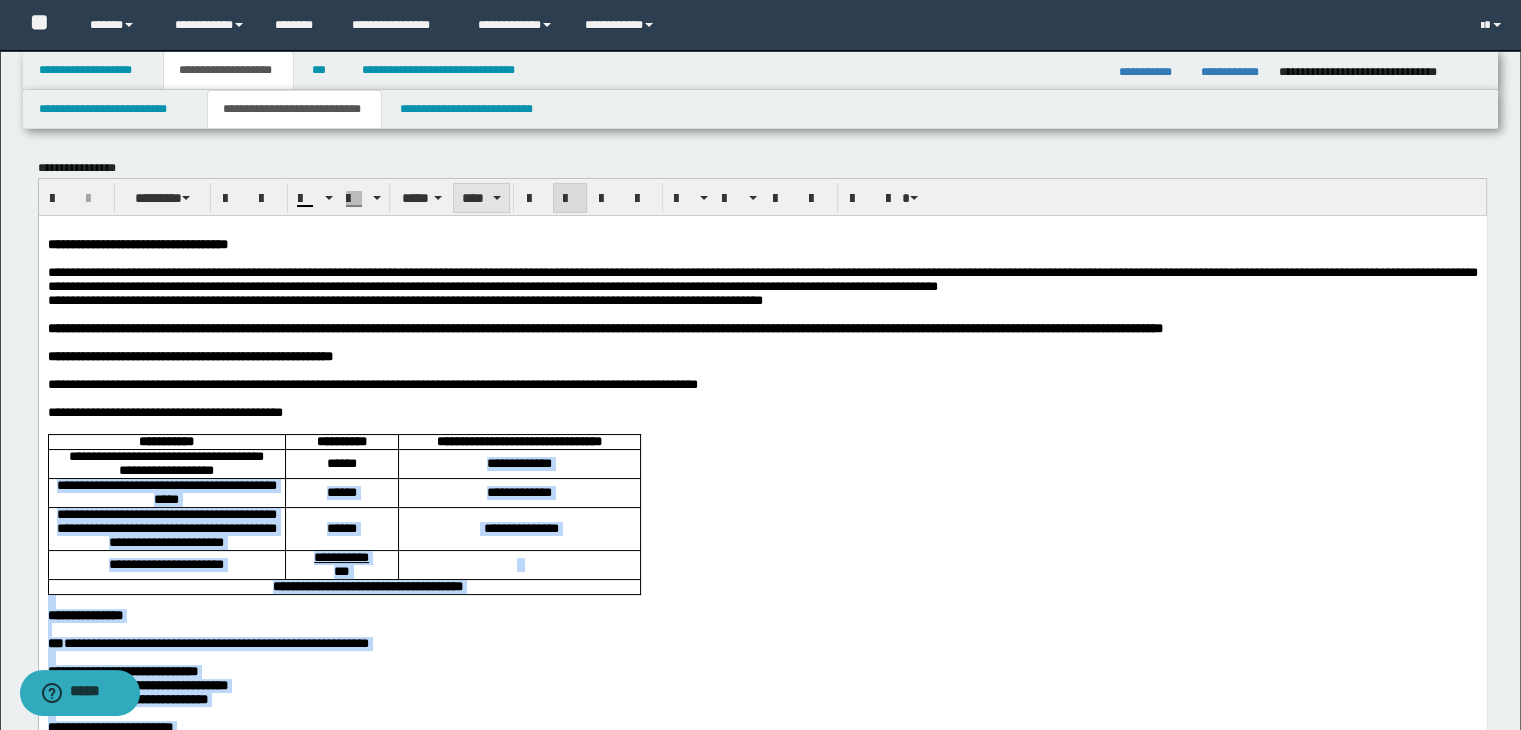 click on "****" at bounding box center (481, 198) 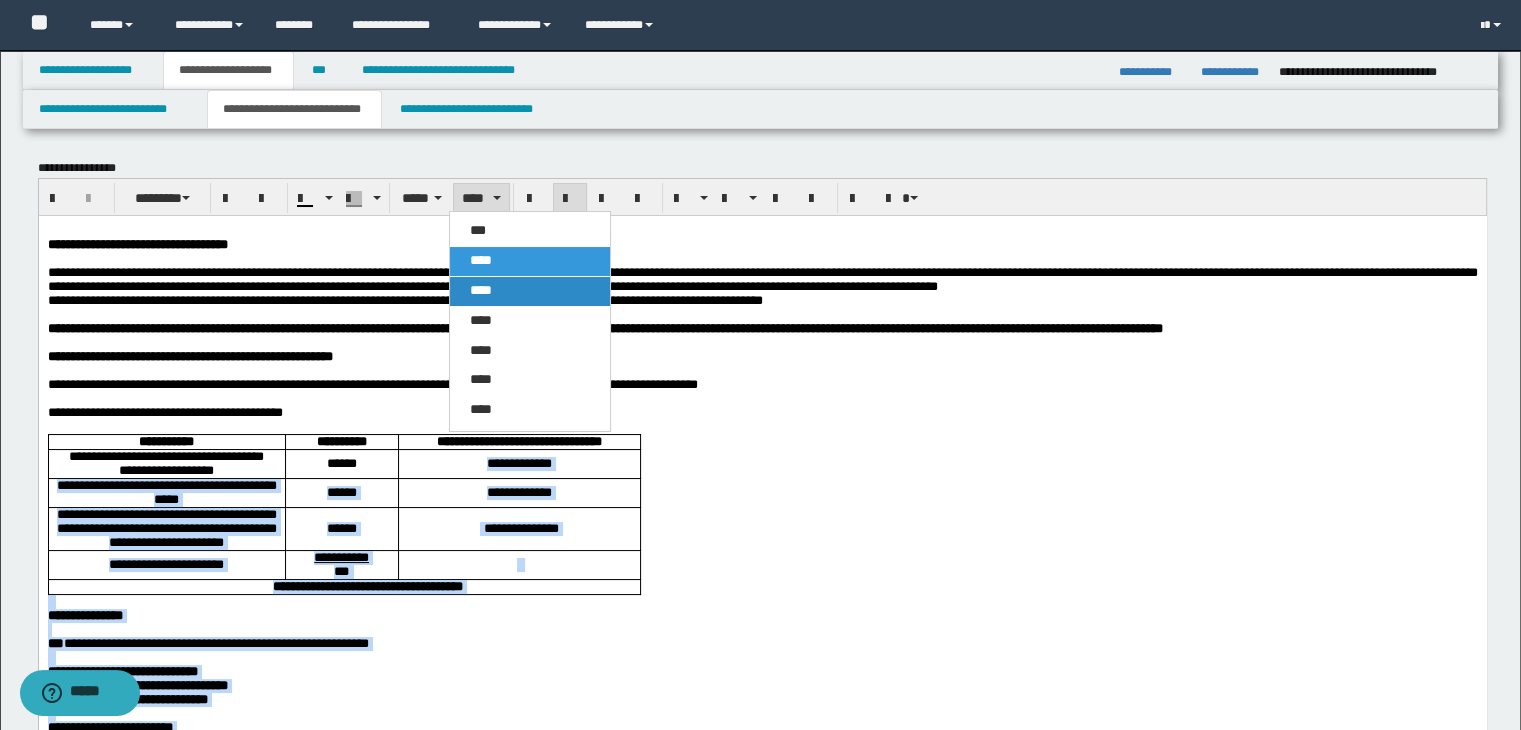 drag, startPoint x: 491, startPoint y: 293, endPoint x: 492, endPoint y: 281, distance: 12.0415945 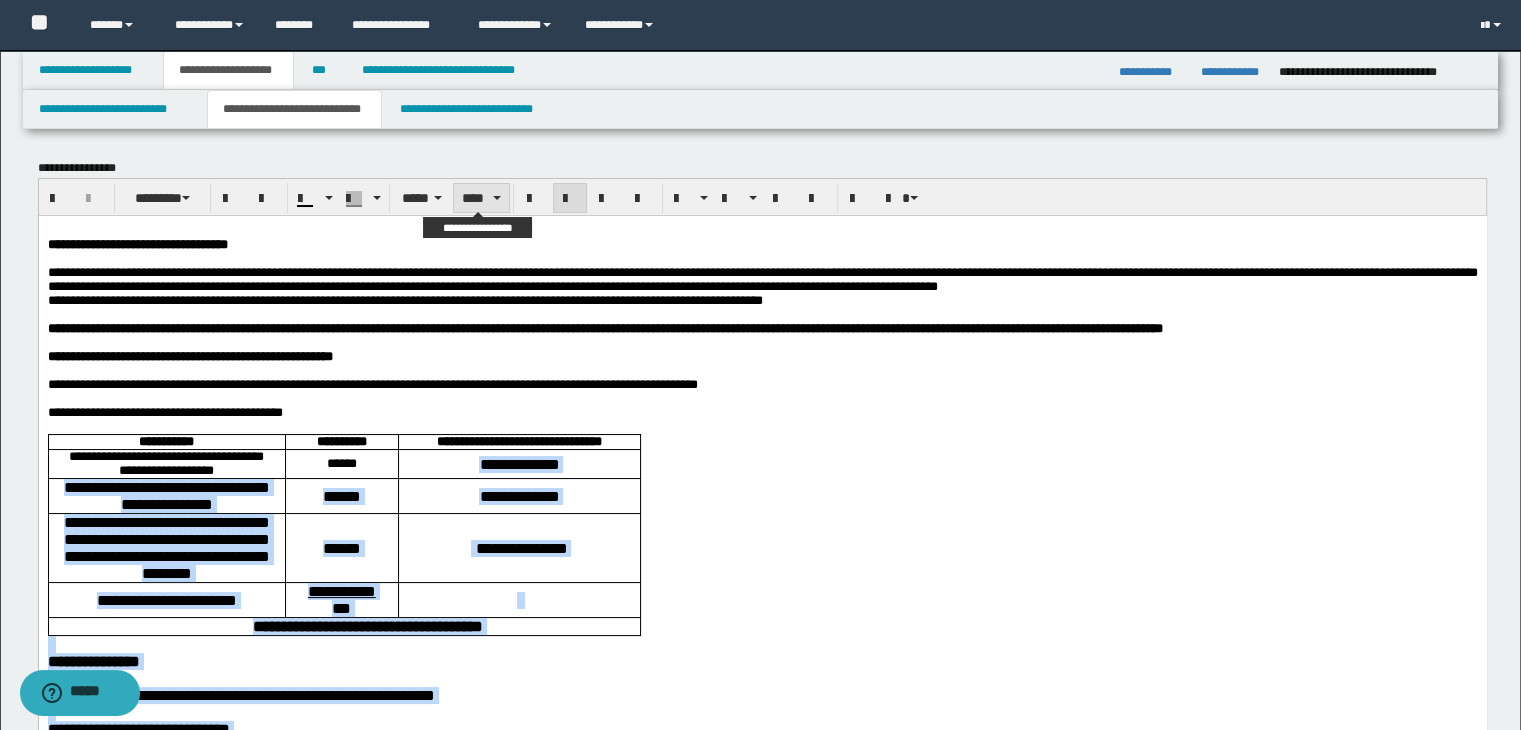 click on "****" at bounding box center (481, 198) 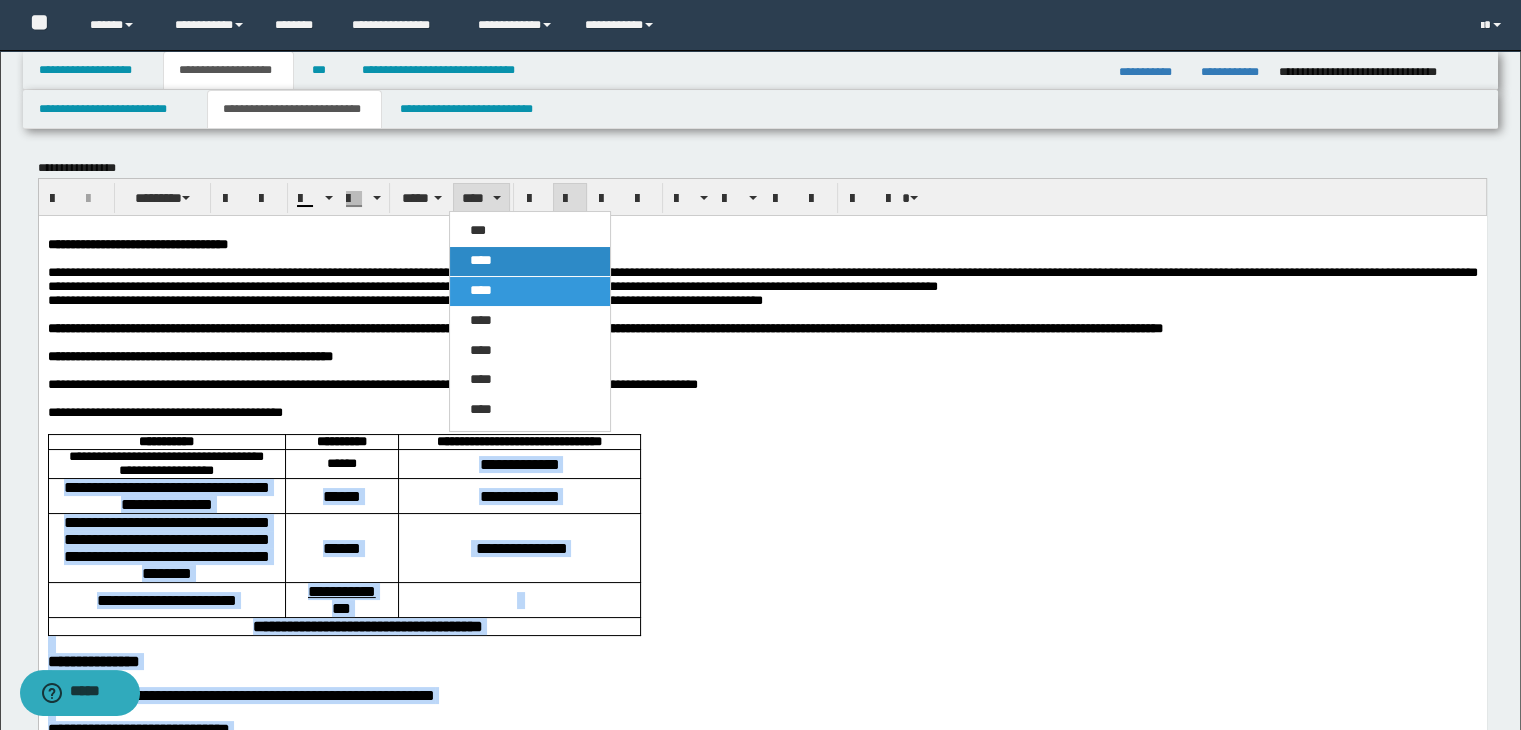 click on "****" at bounding box center (481, 260) 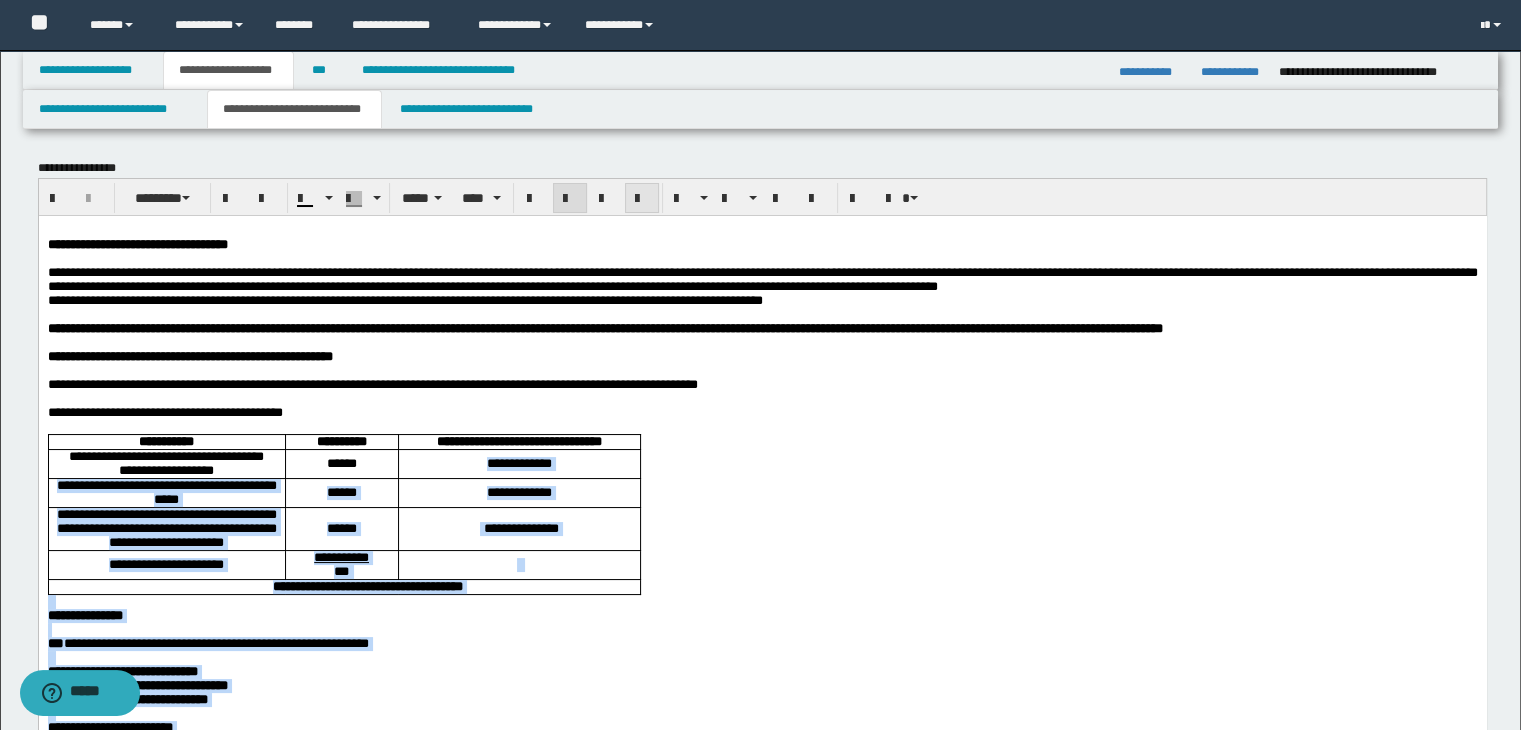 click at bounding box center (642, 198) 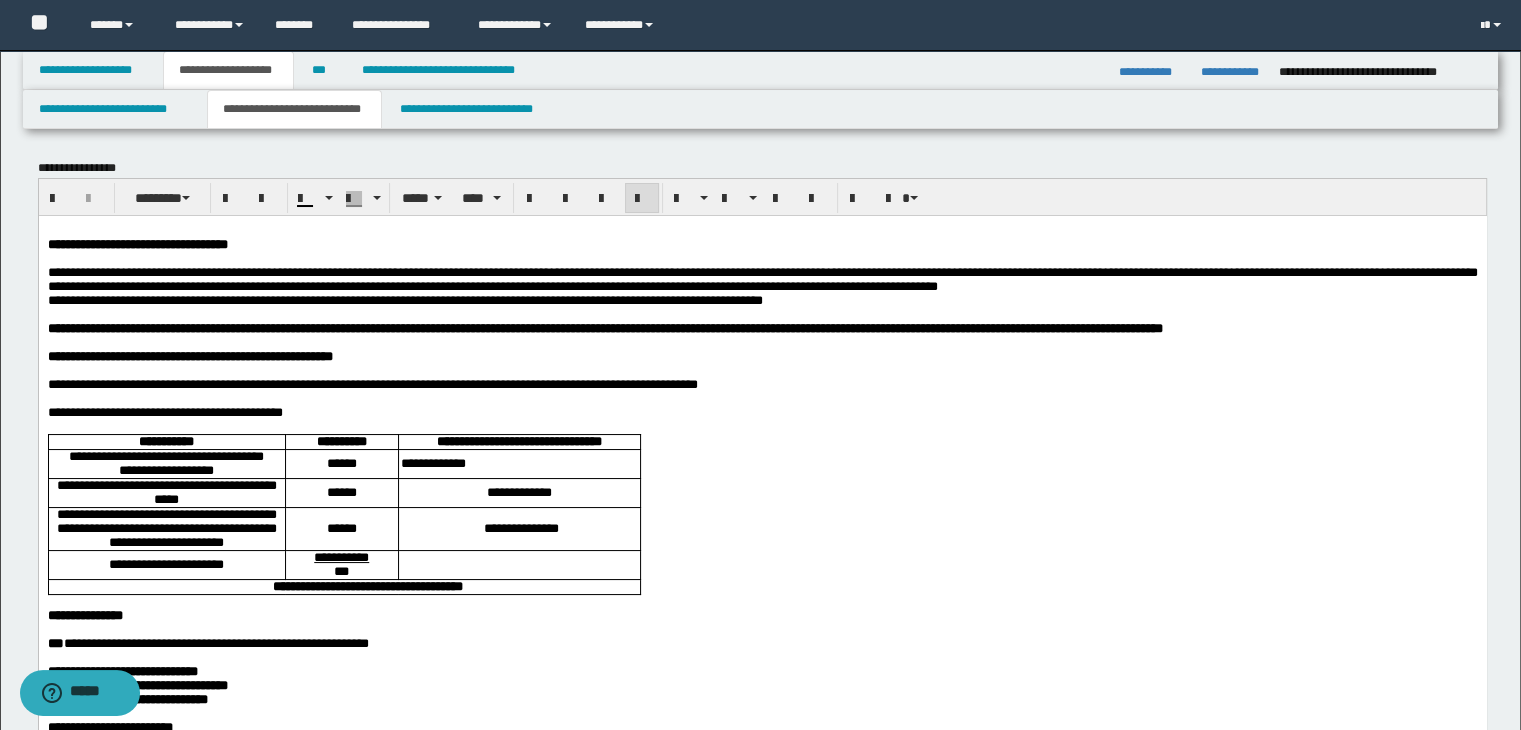 click at bounding box center (762, 370) 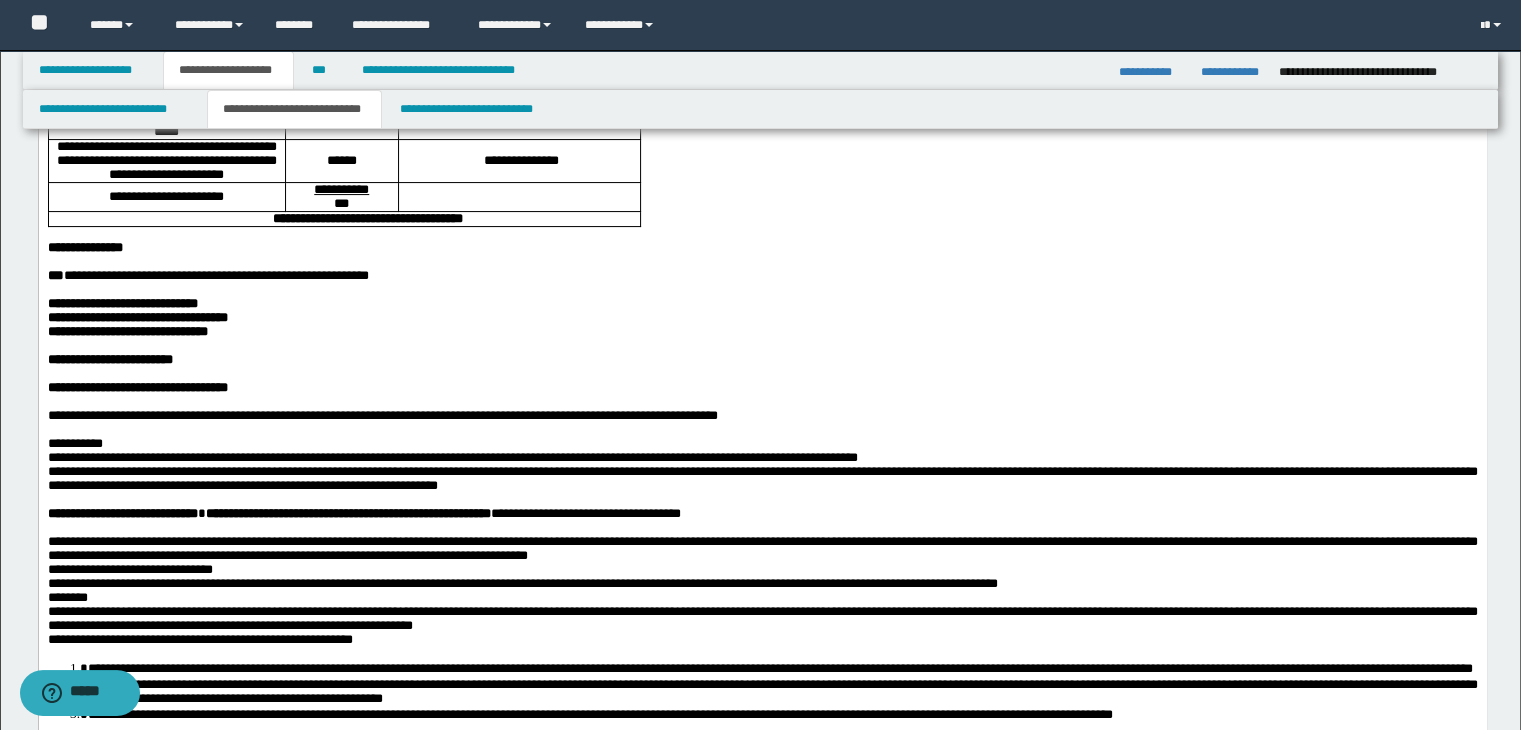 scroll, scrollTop: 300, scrollLeft: 0, axis: vertical 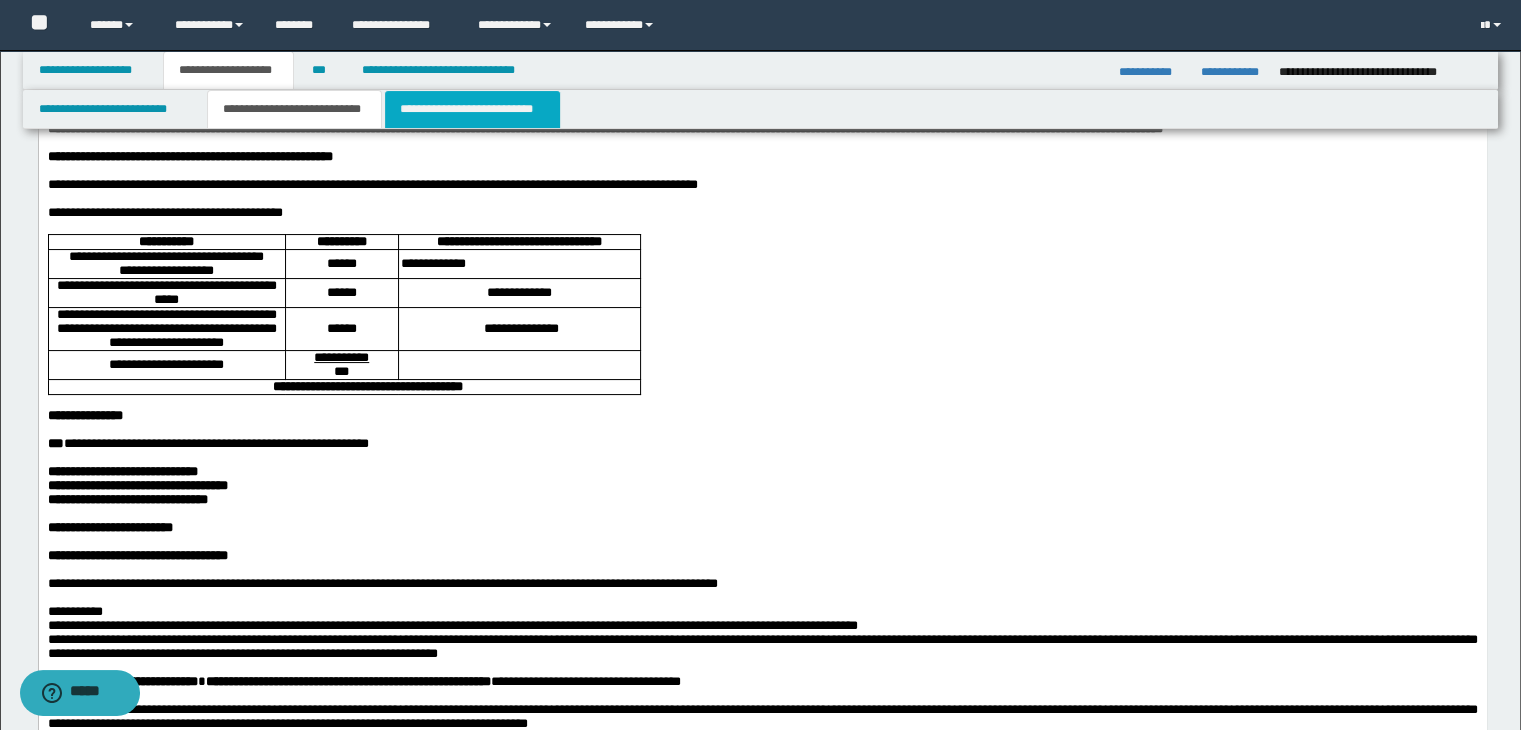 click on "**********" at bounding box center [472, 109] 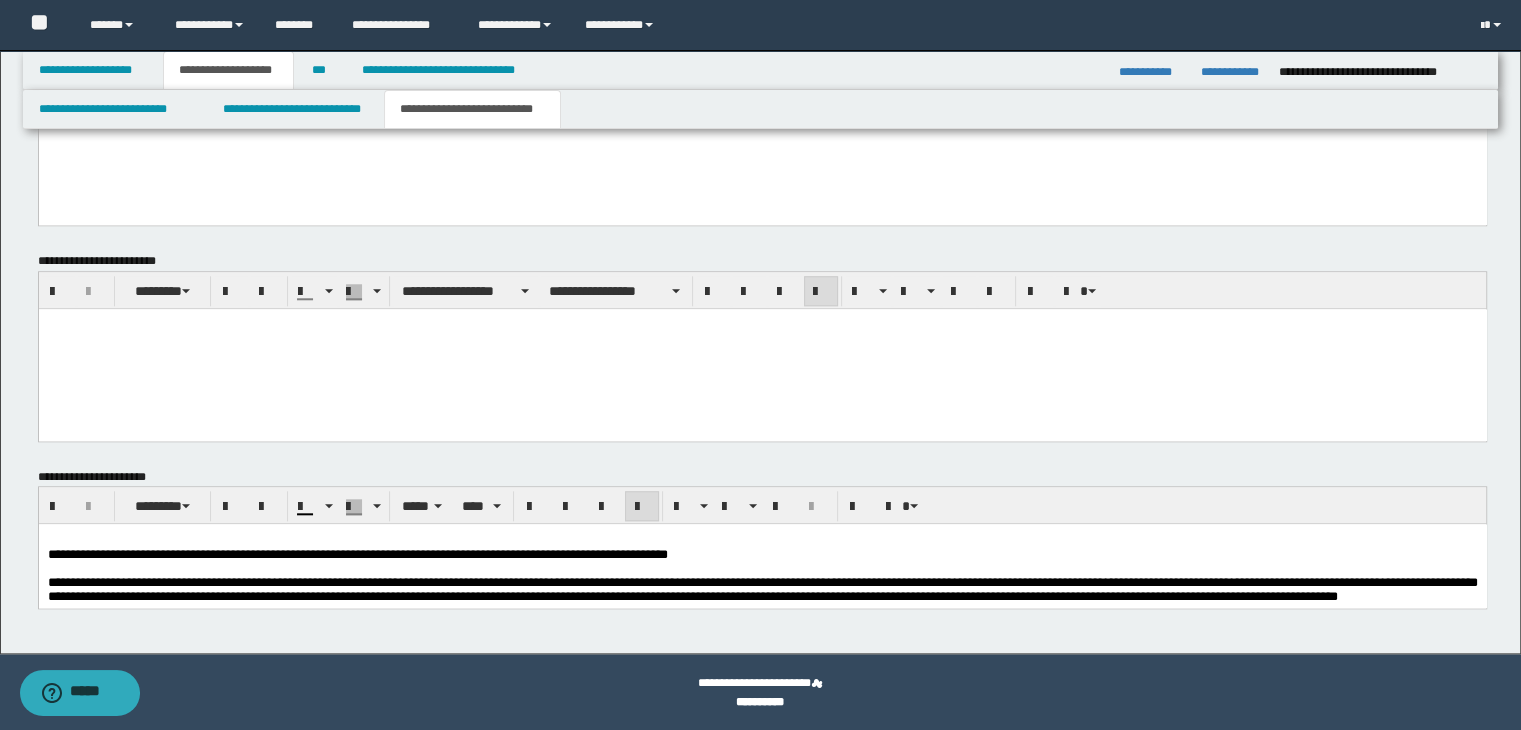 scroll, scrollTop: 1932, scrollLeft: 0, axis: vertical 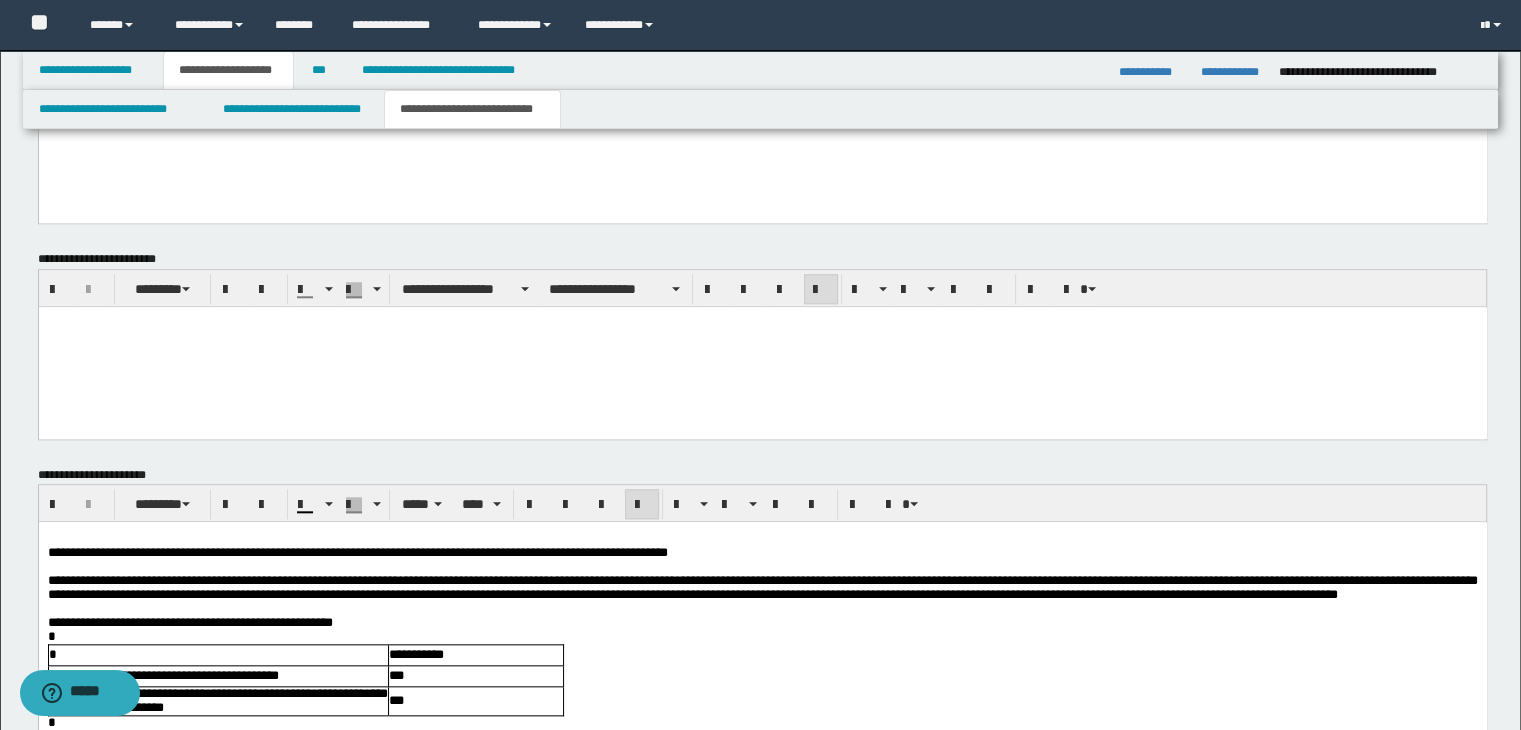 click at bounding box center [762, 567] 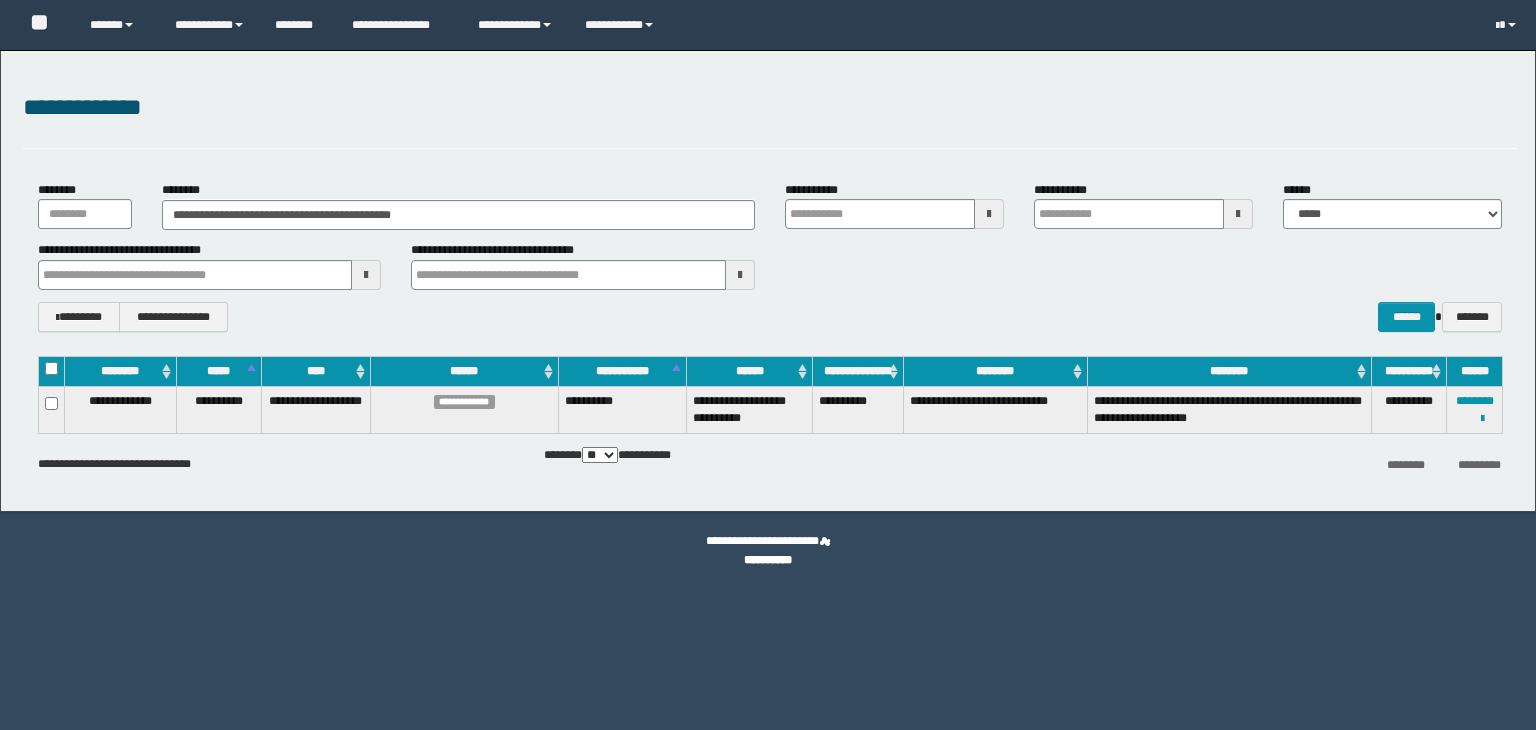 scroll, scrollTop: 0, scrollLeft: 0, axis: both 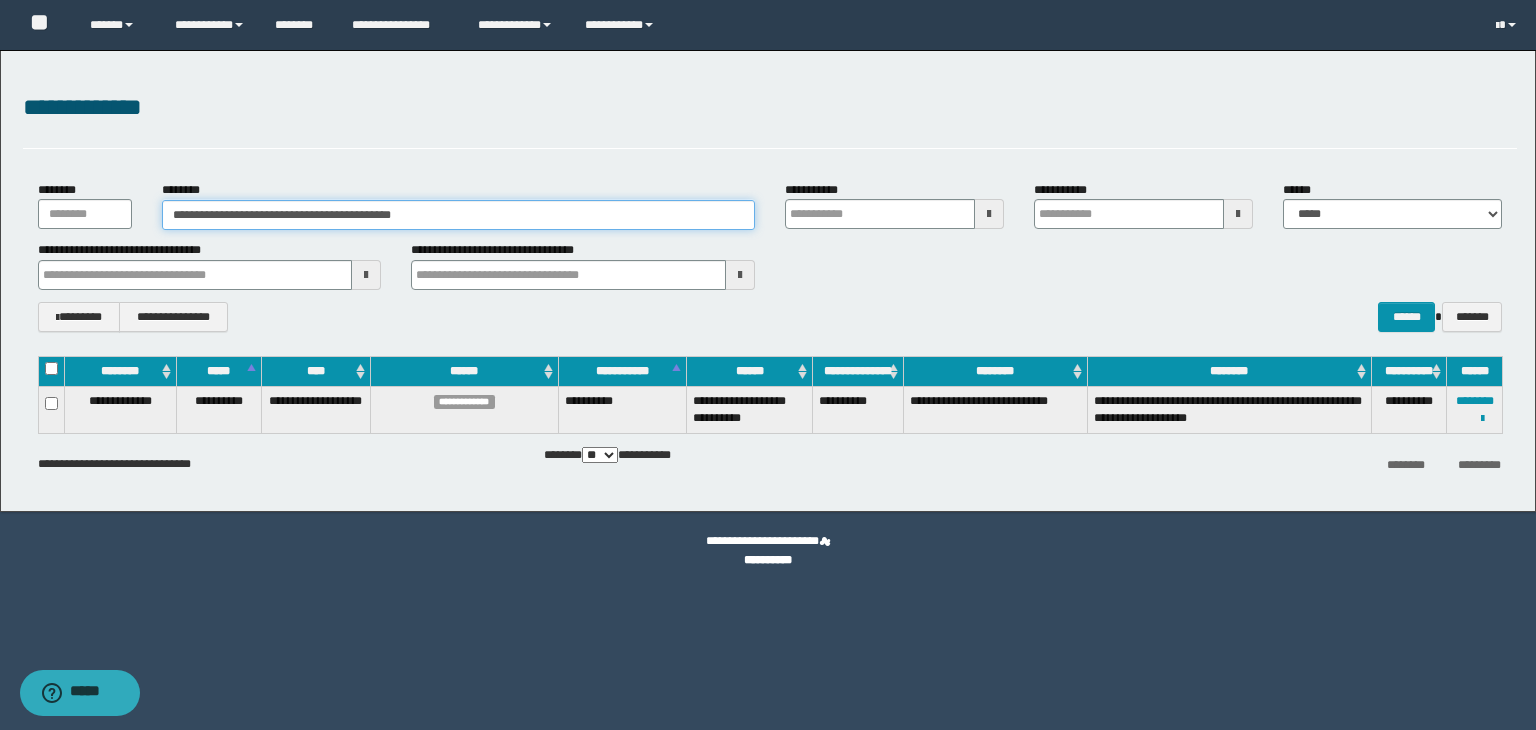 drag, startPoint x: 528, startPoint y: 205, endPoint x: 1, endPoint y: 192, distance: 527.16034 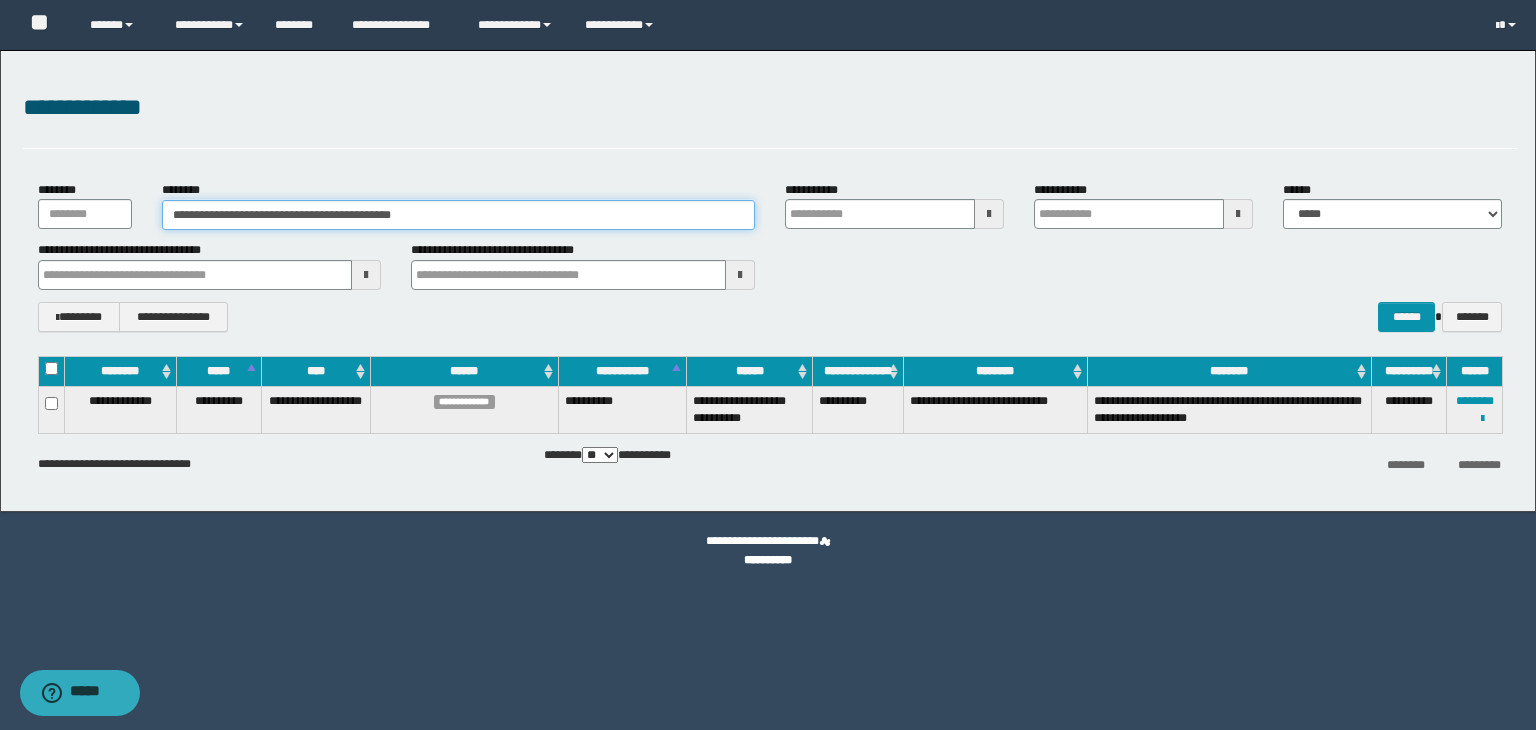 paste 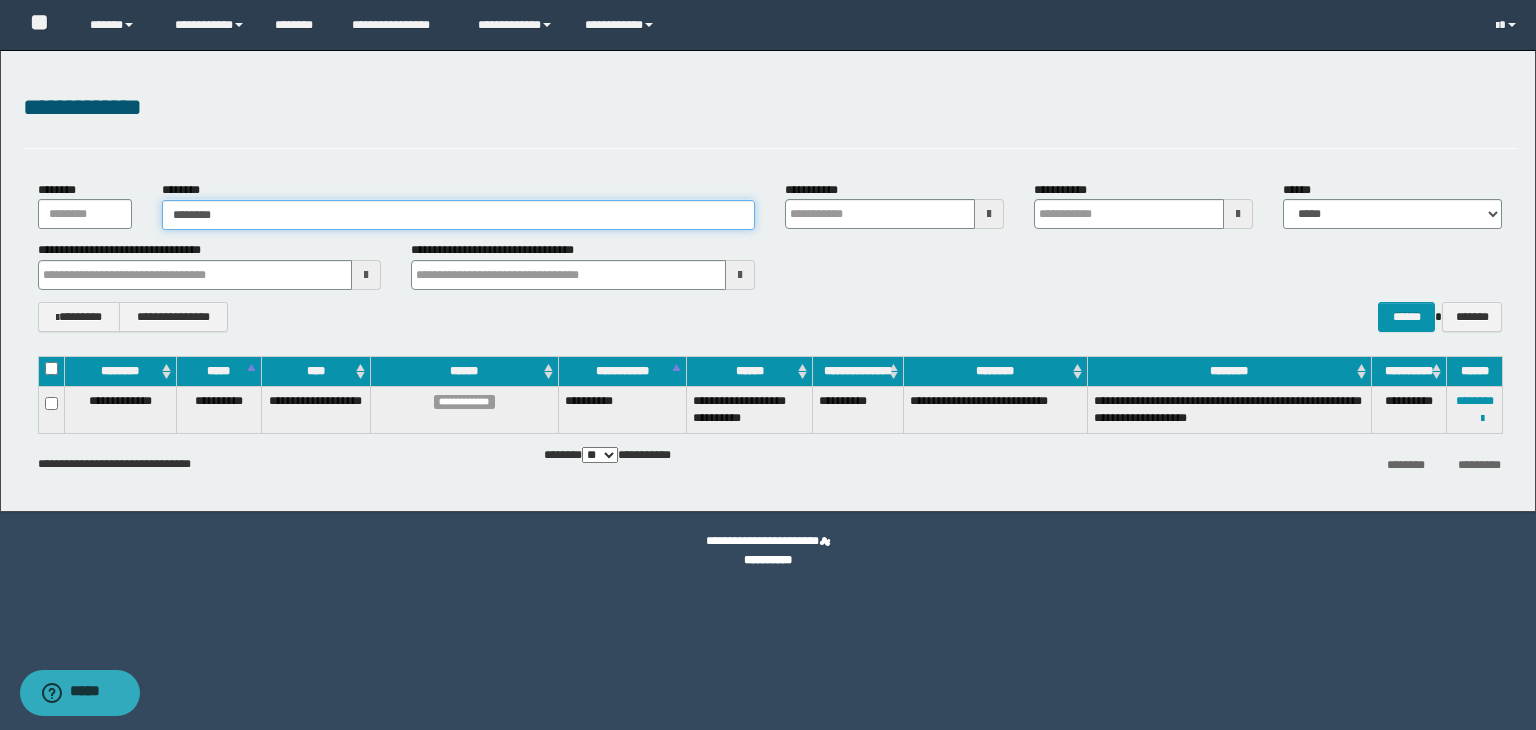 type on "********" 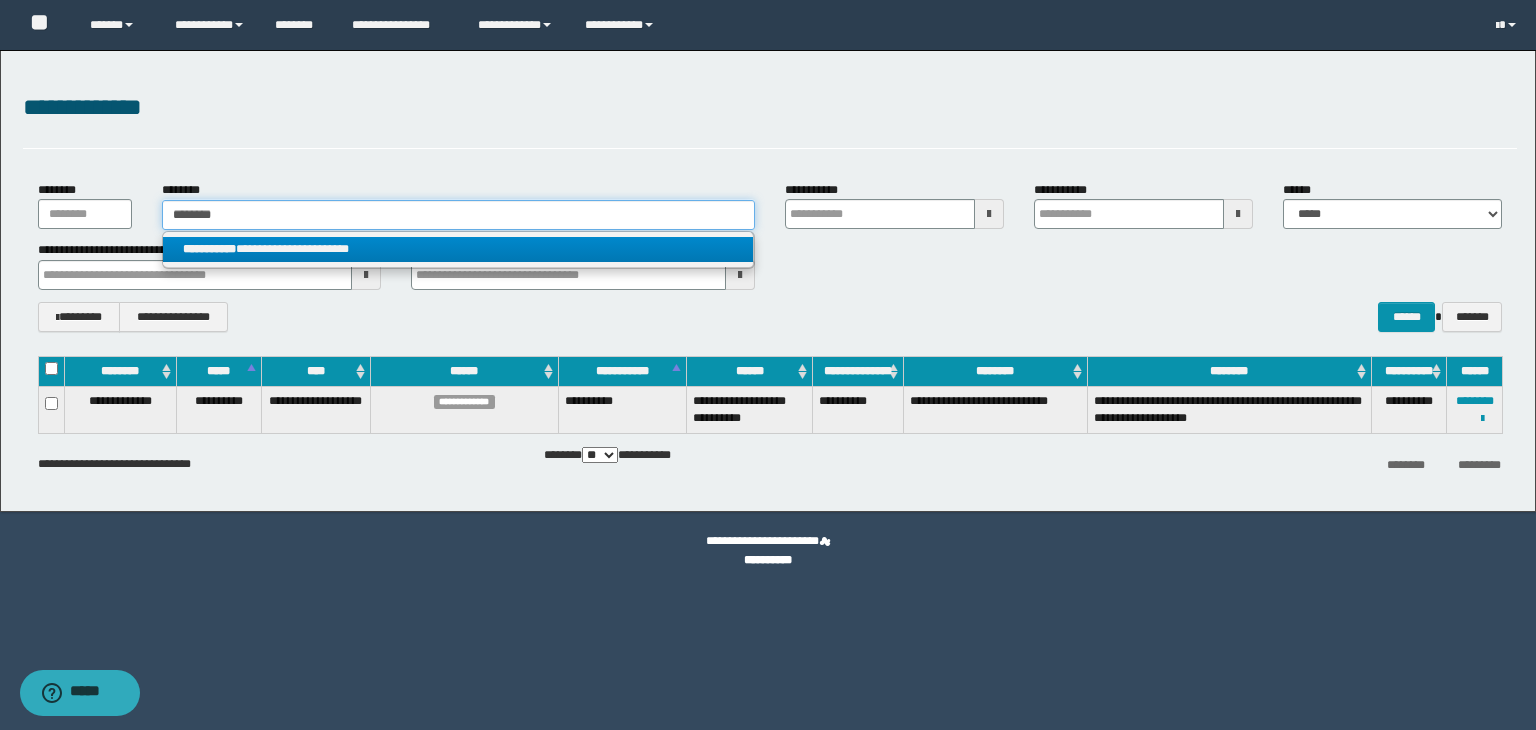 type on "********" 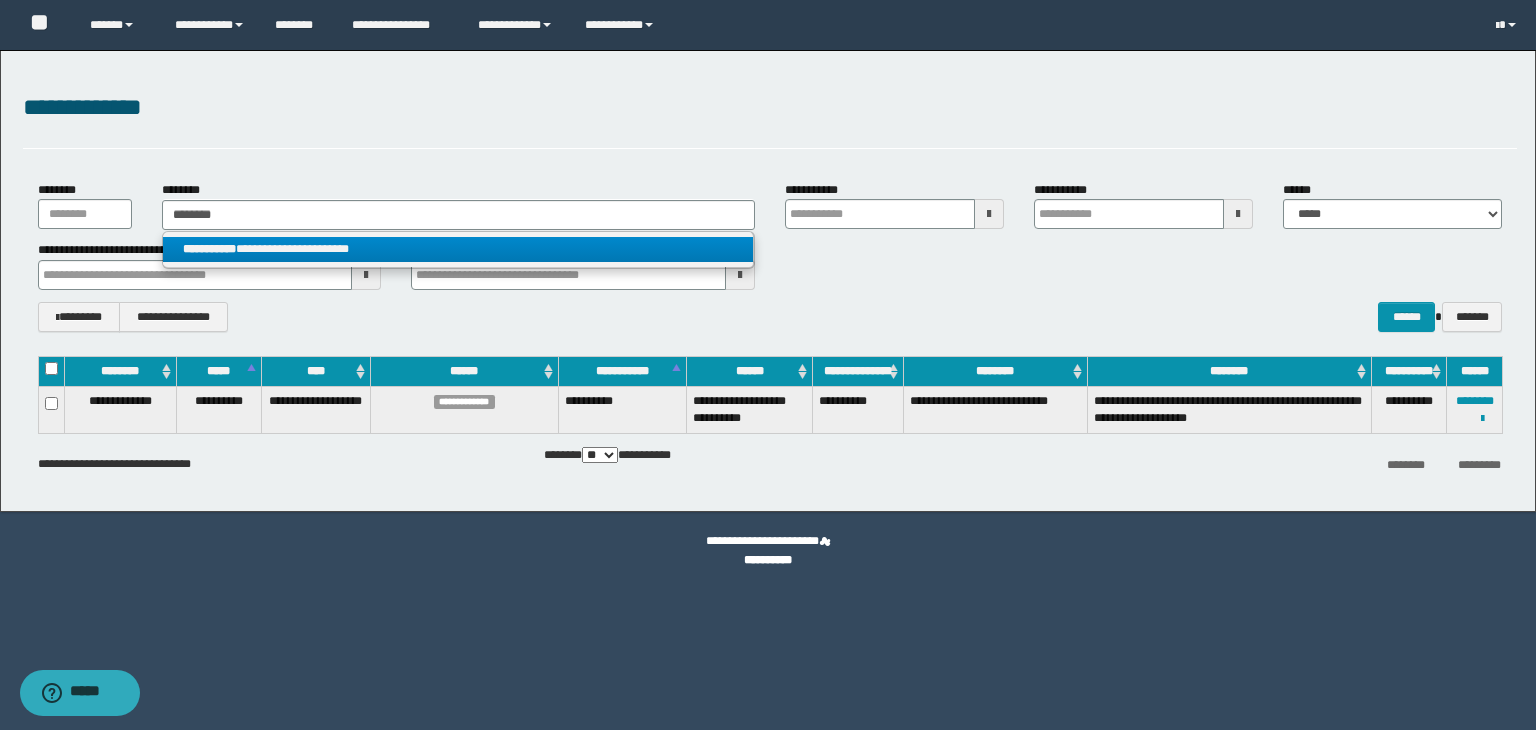 click on "**********" at bounding box center (458, 249) 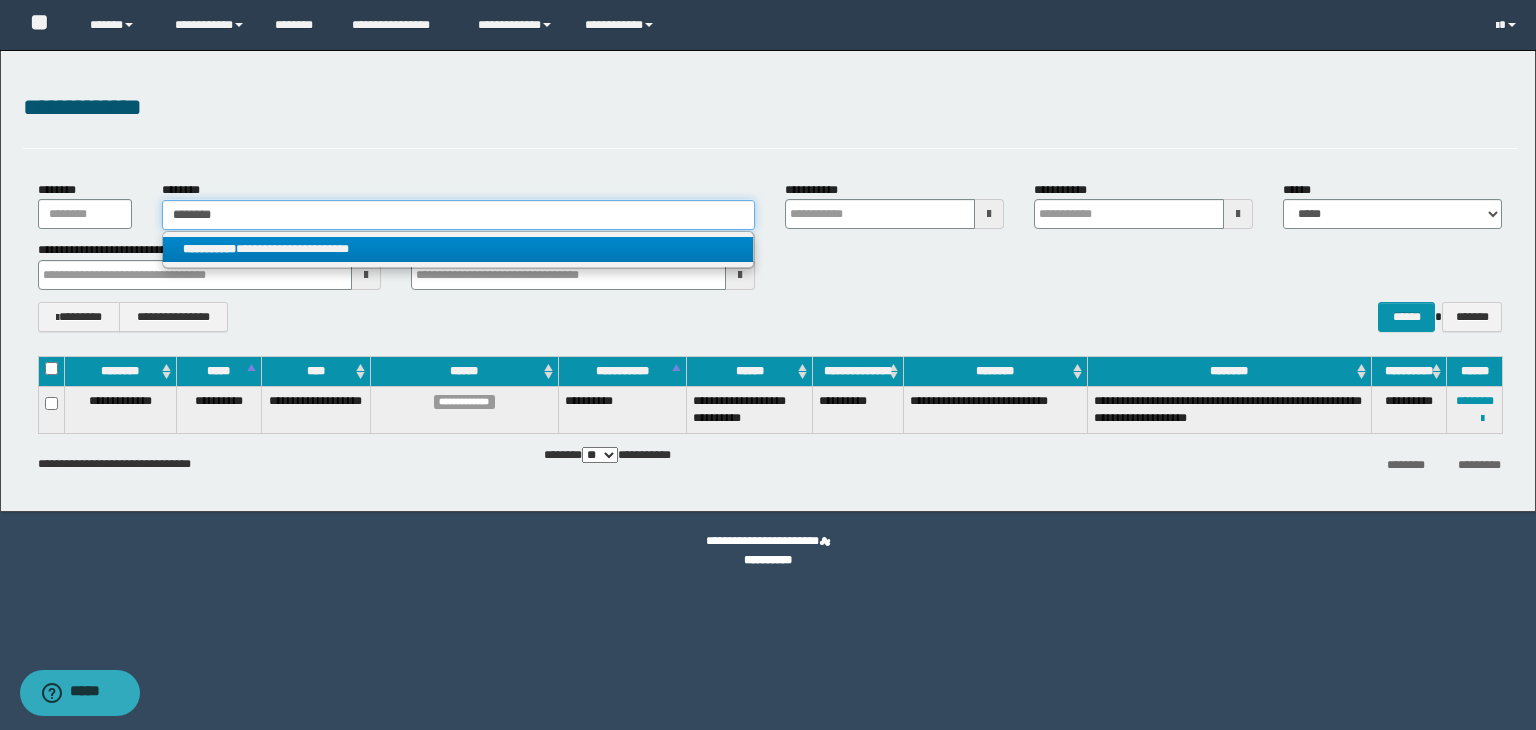 type 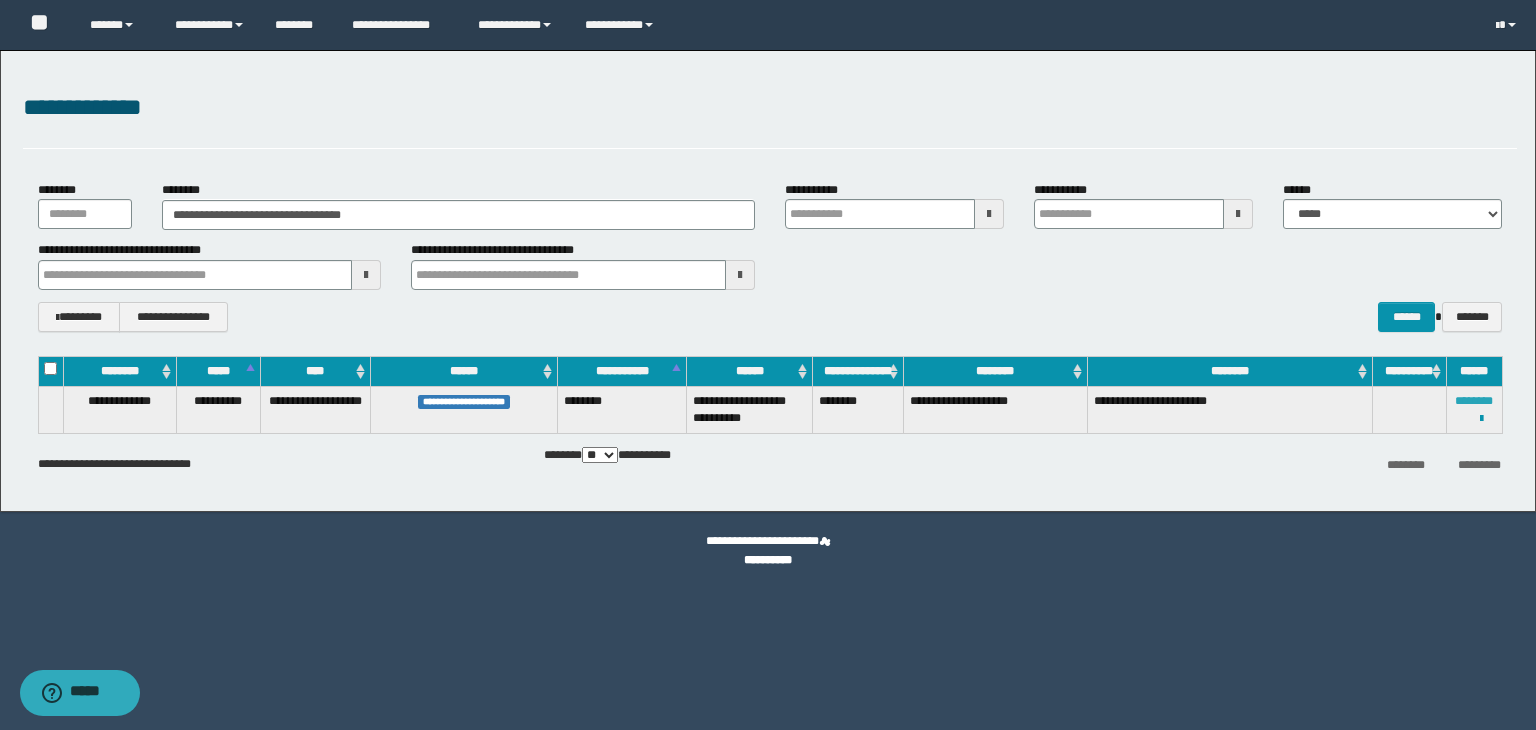click on "********" at bounding box center (1474, 401) 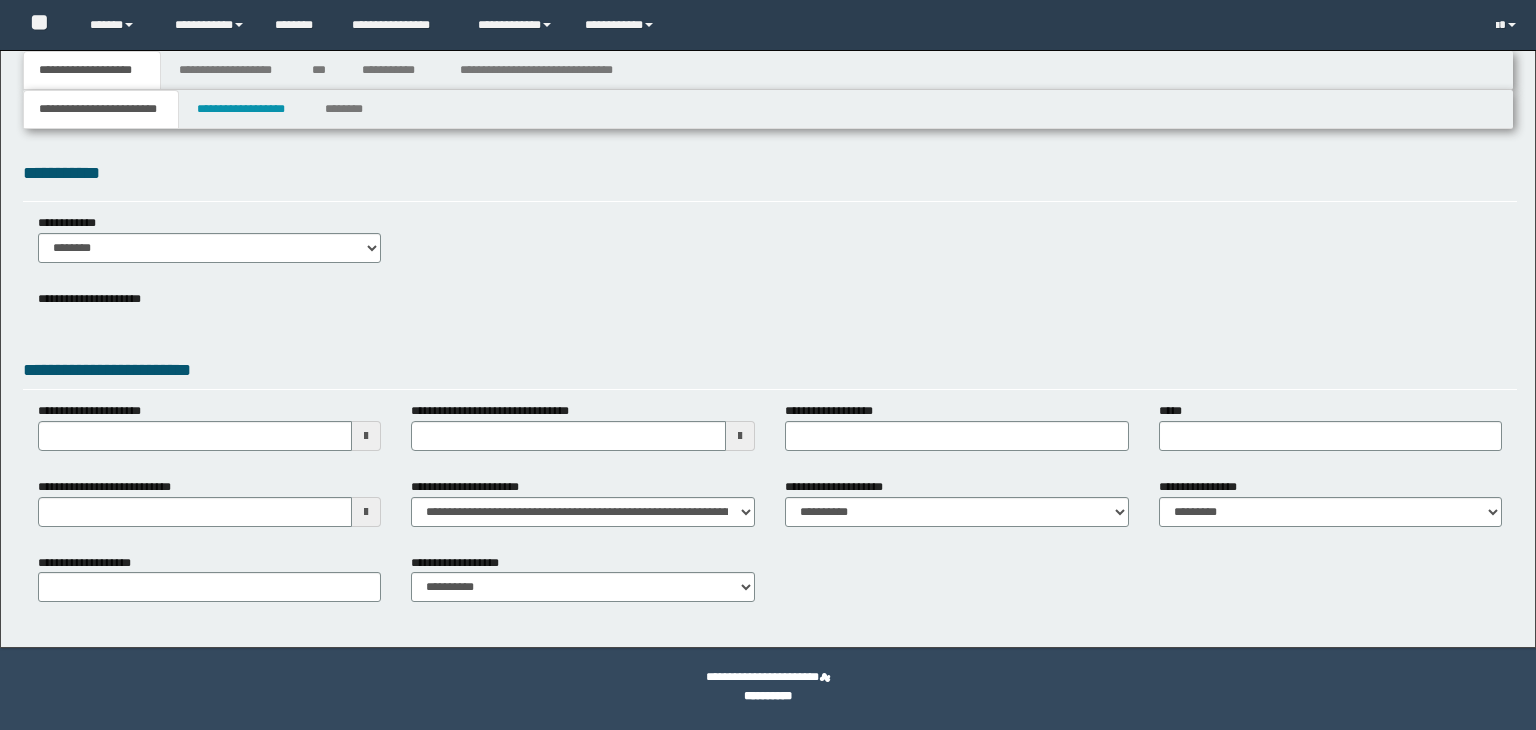 scroll, scrollTop: 0, scrollLeft: 0, axis: both 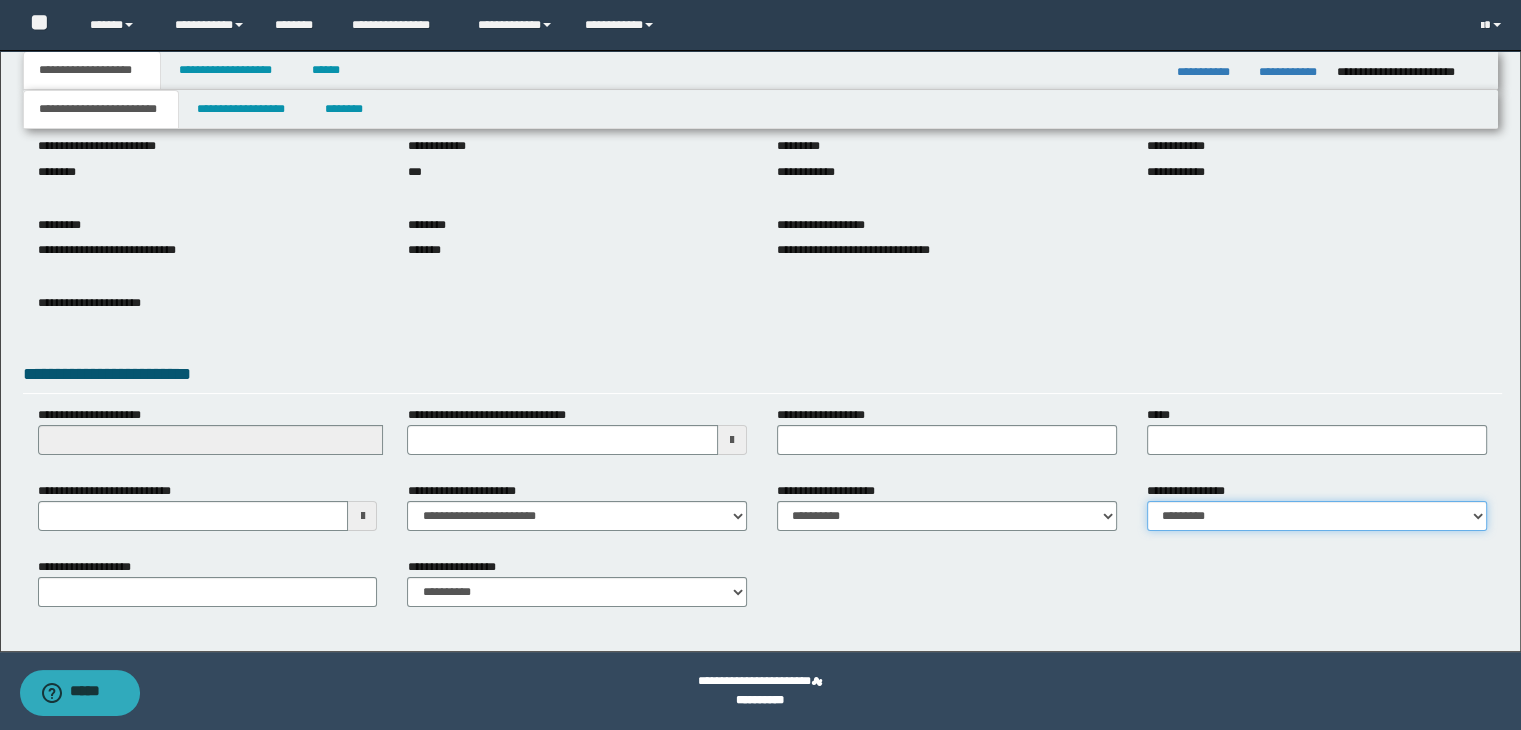click on "**********" at bounding box center [1317, 516] 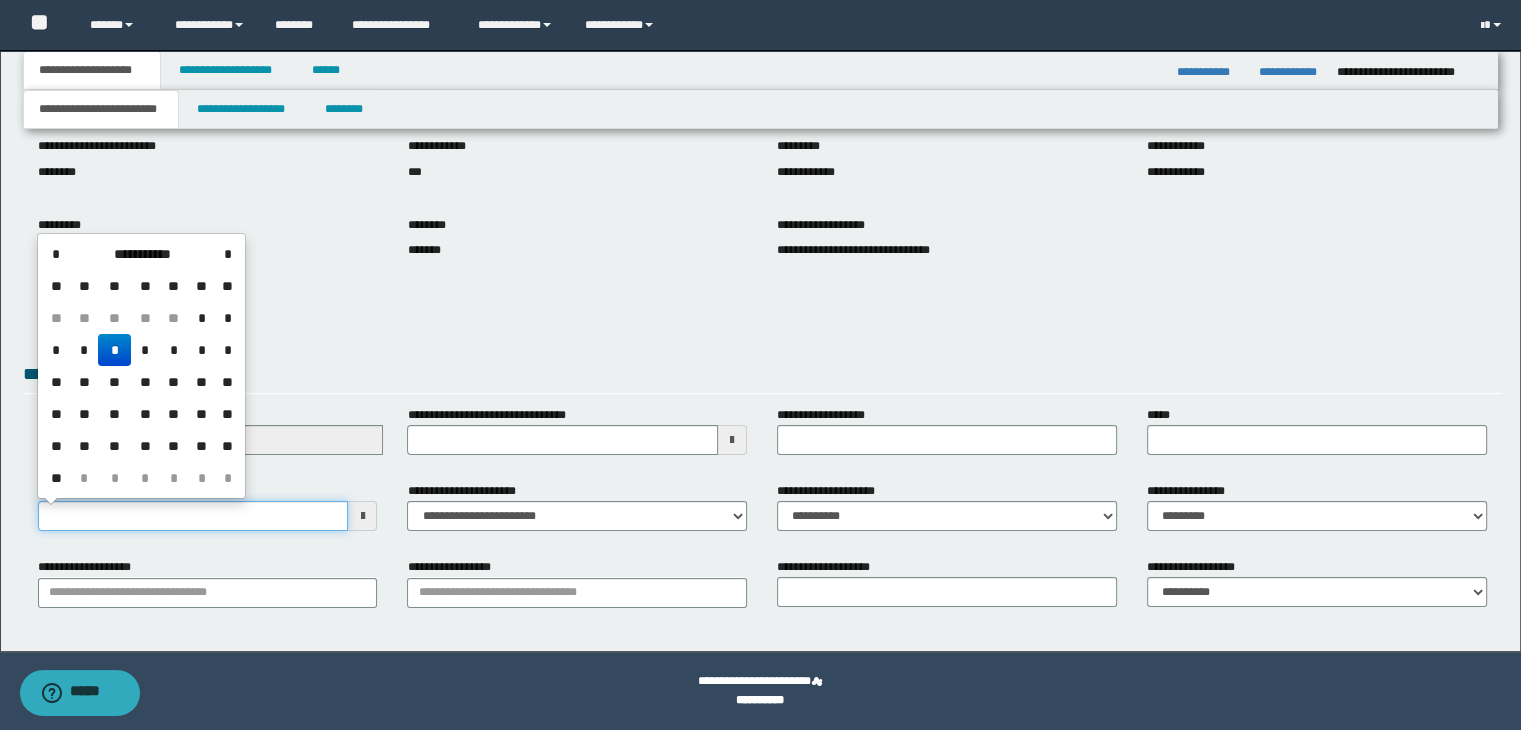 click on "**********" at bounding box center [193, 516] 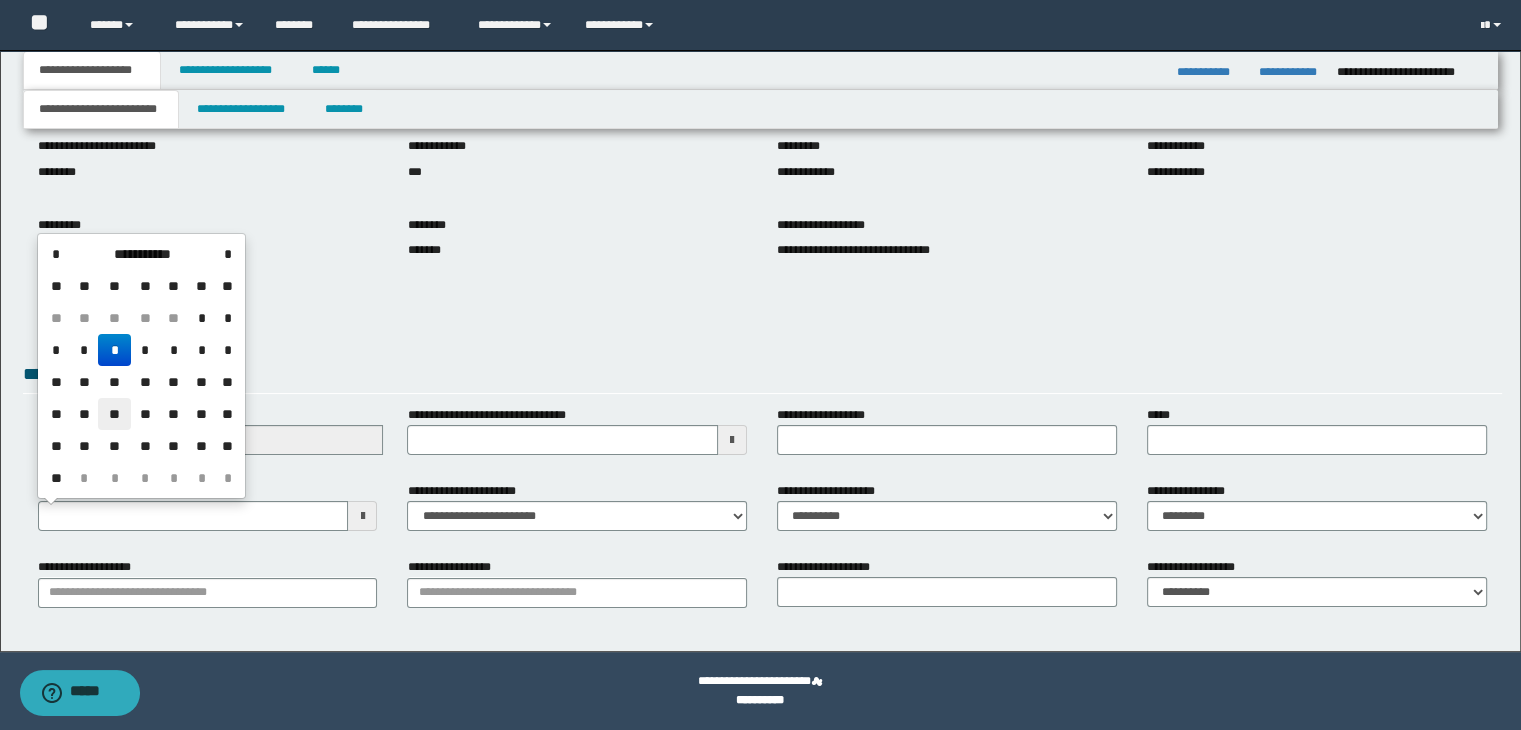 click on "**" at bounding box center [114, 414] 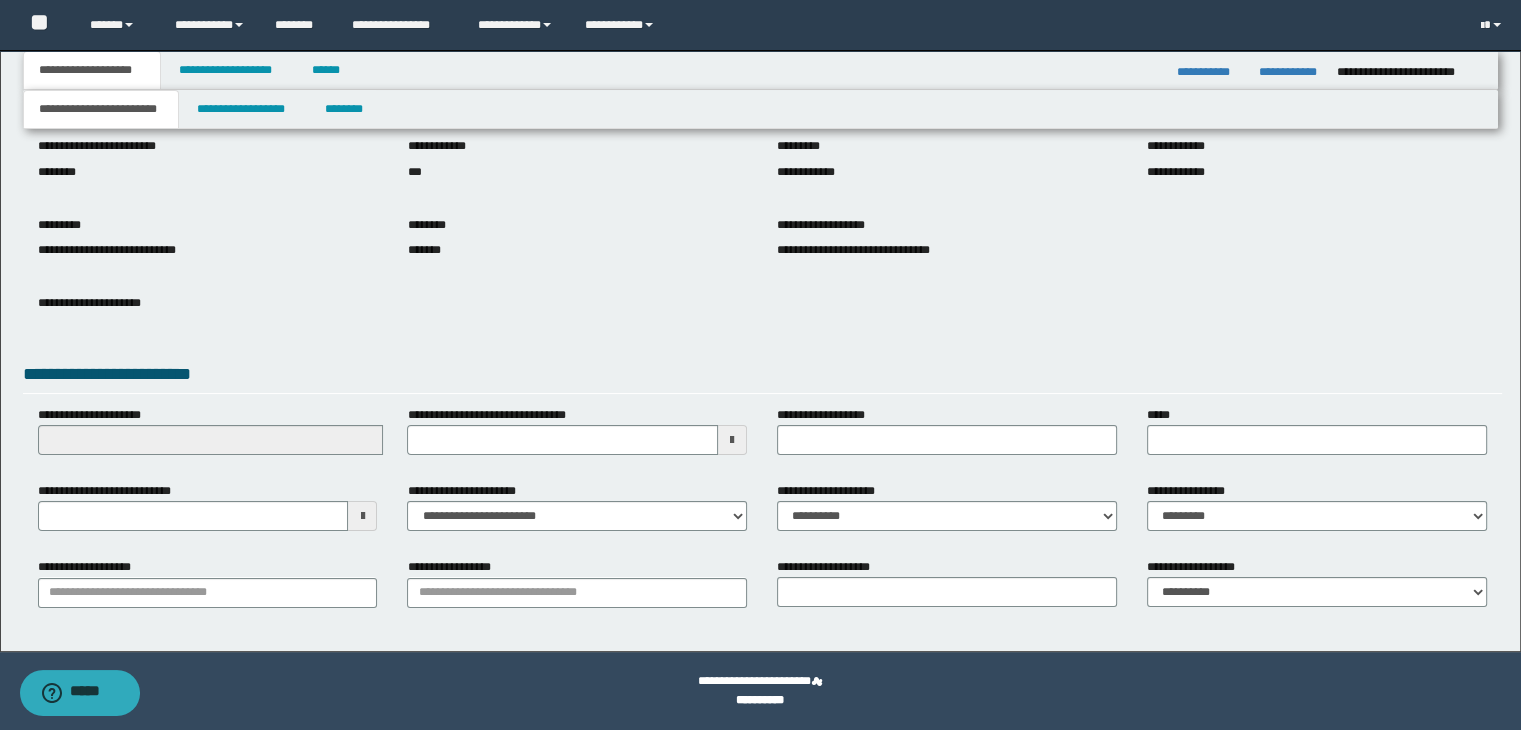 click on "**********" at bounding box center (763, 314) 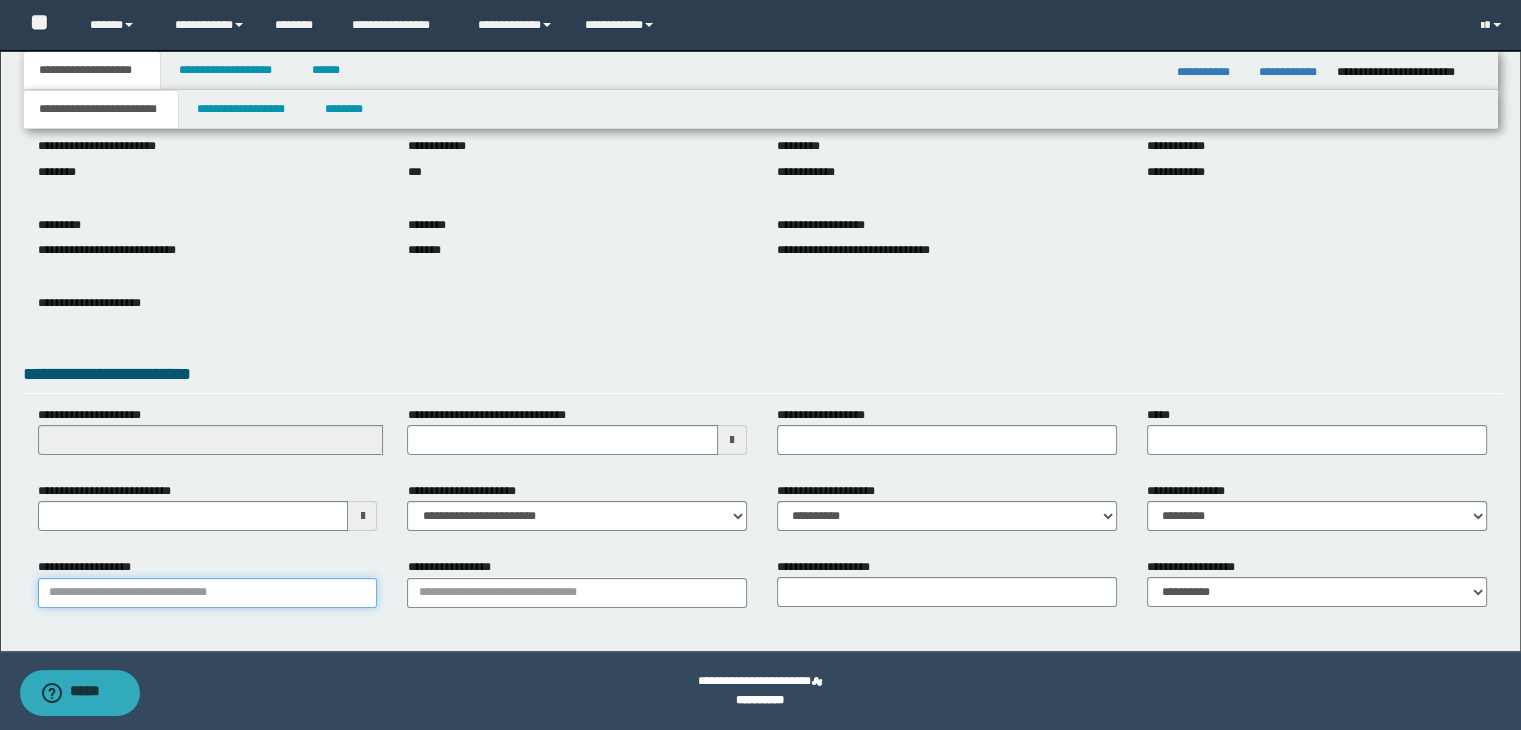 click on "**********" at bounding box center (208, 593) 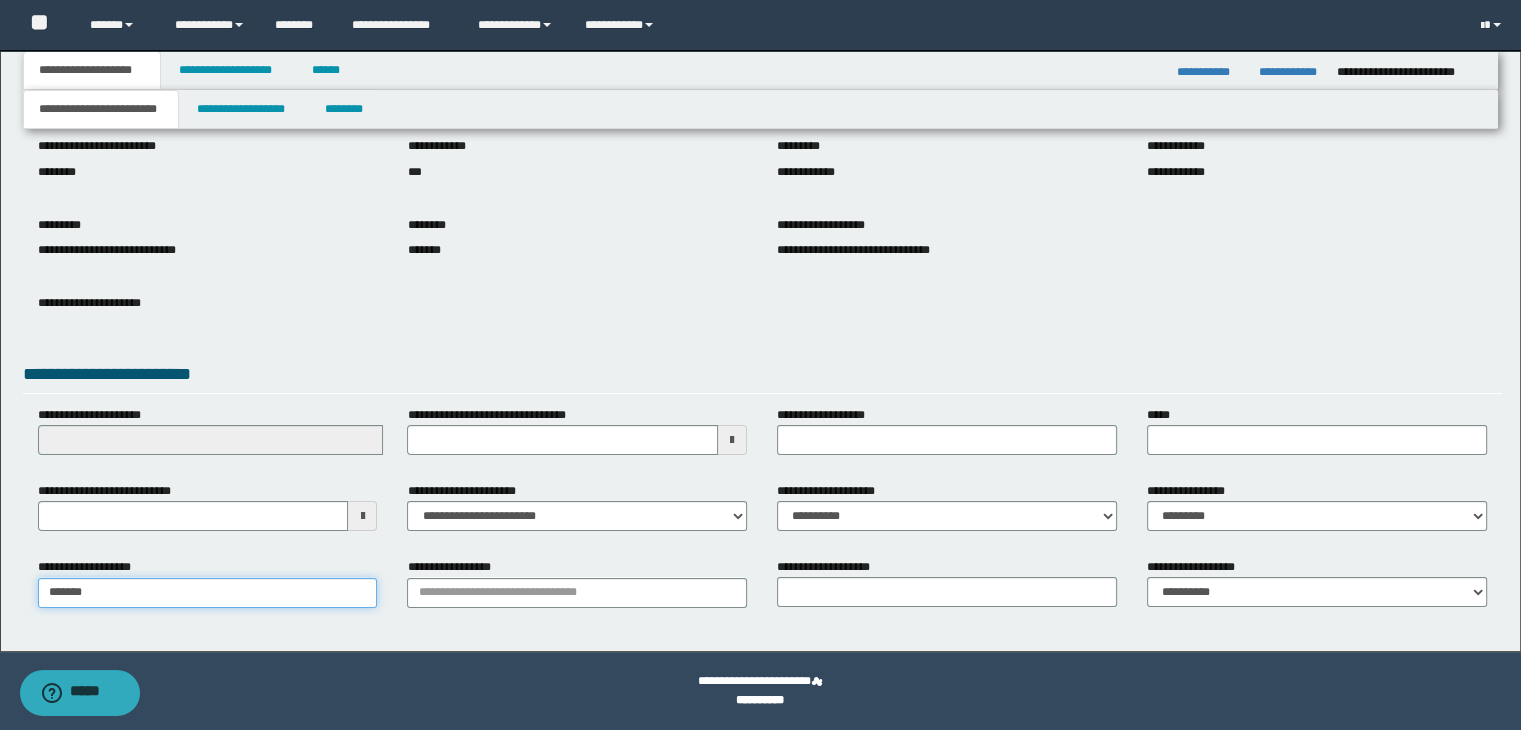 type on "********" 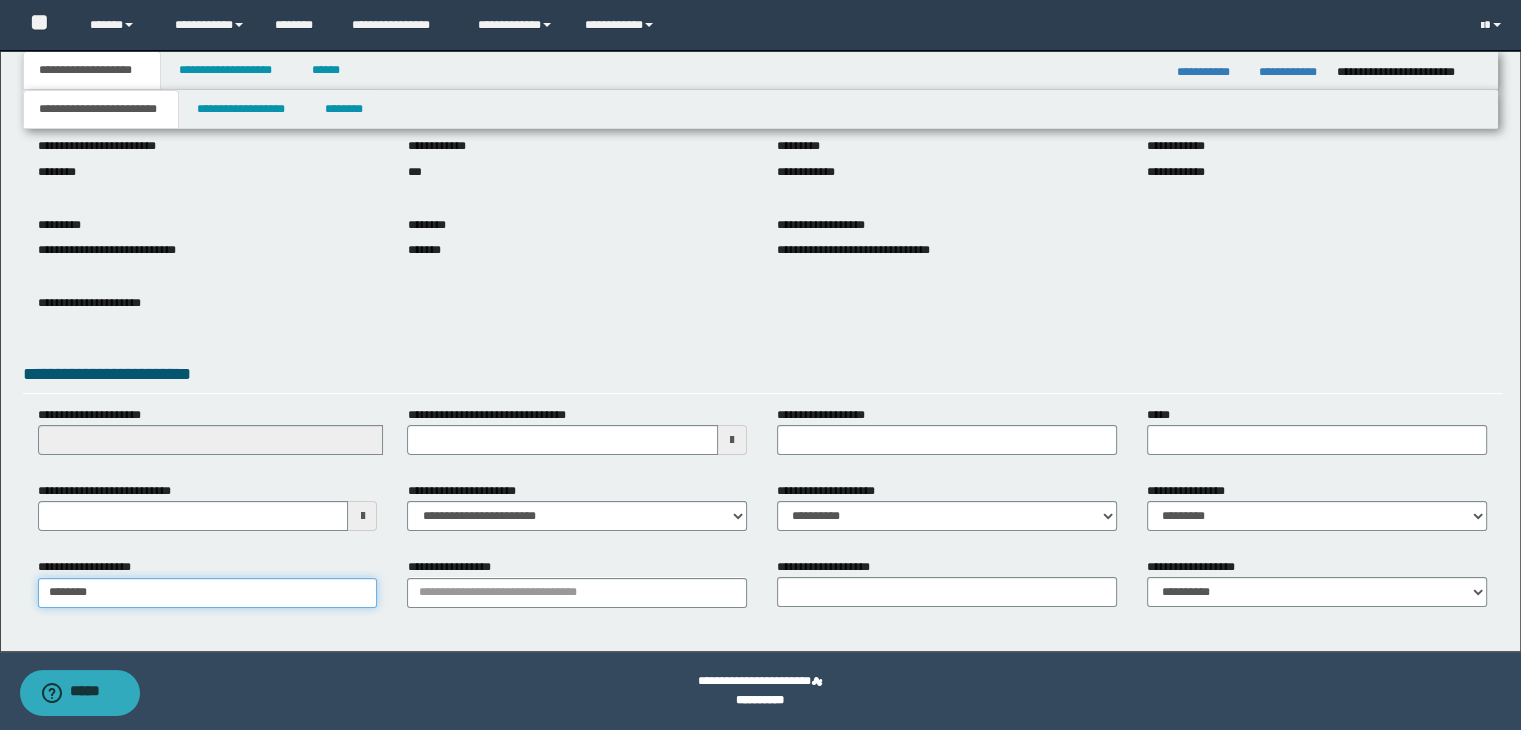 type on "********" 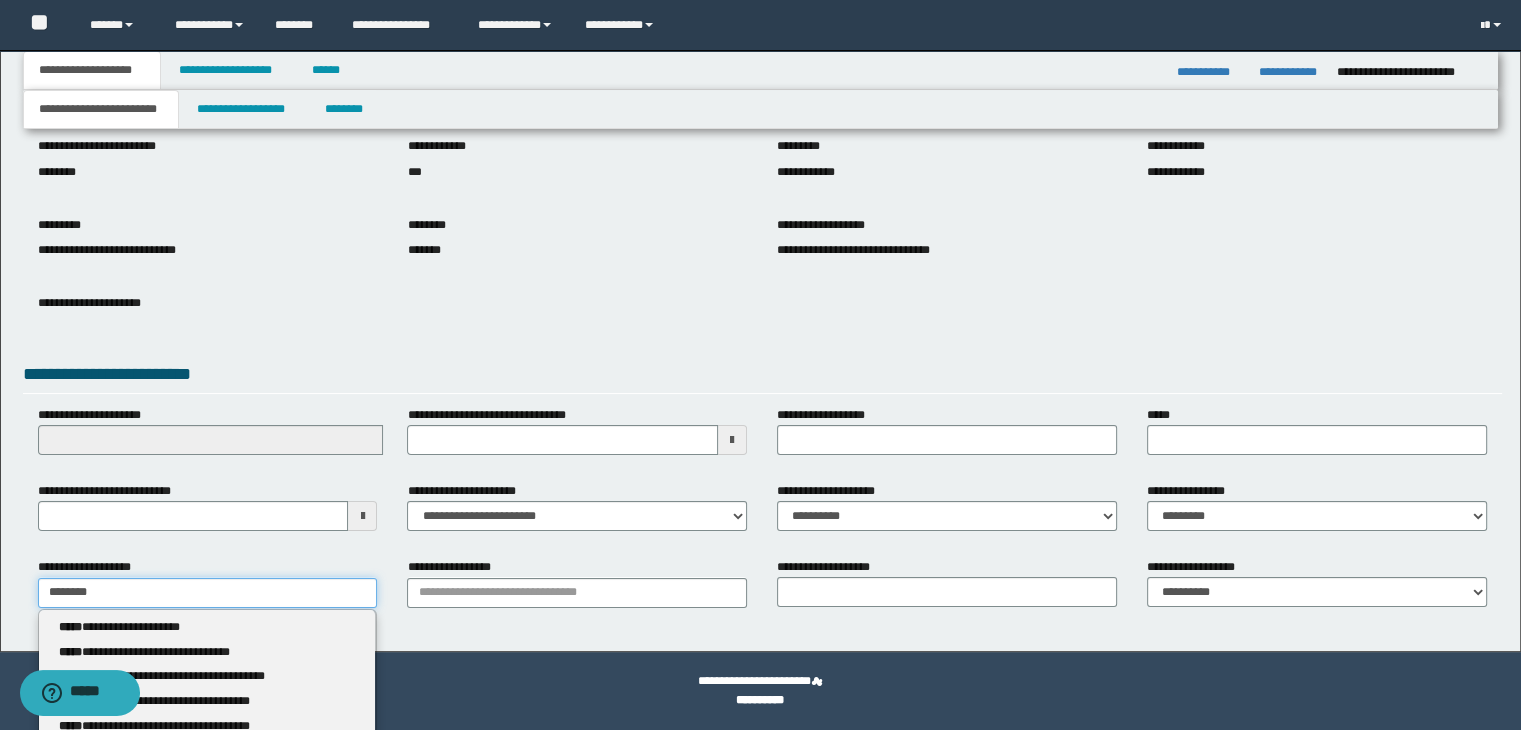 type 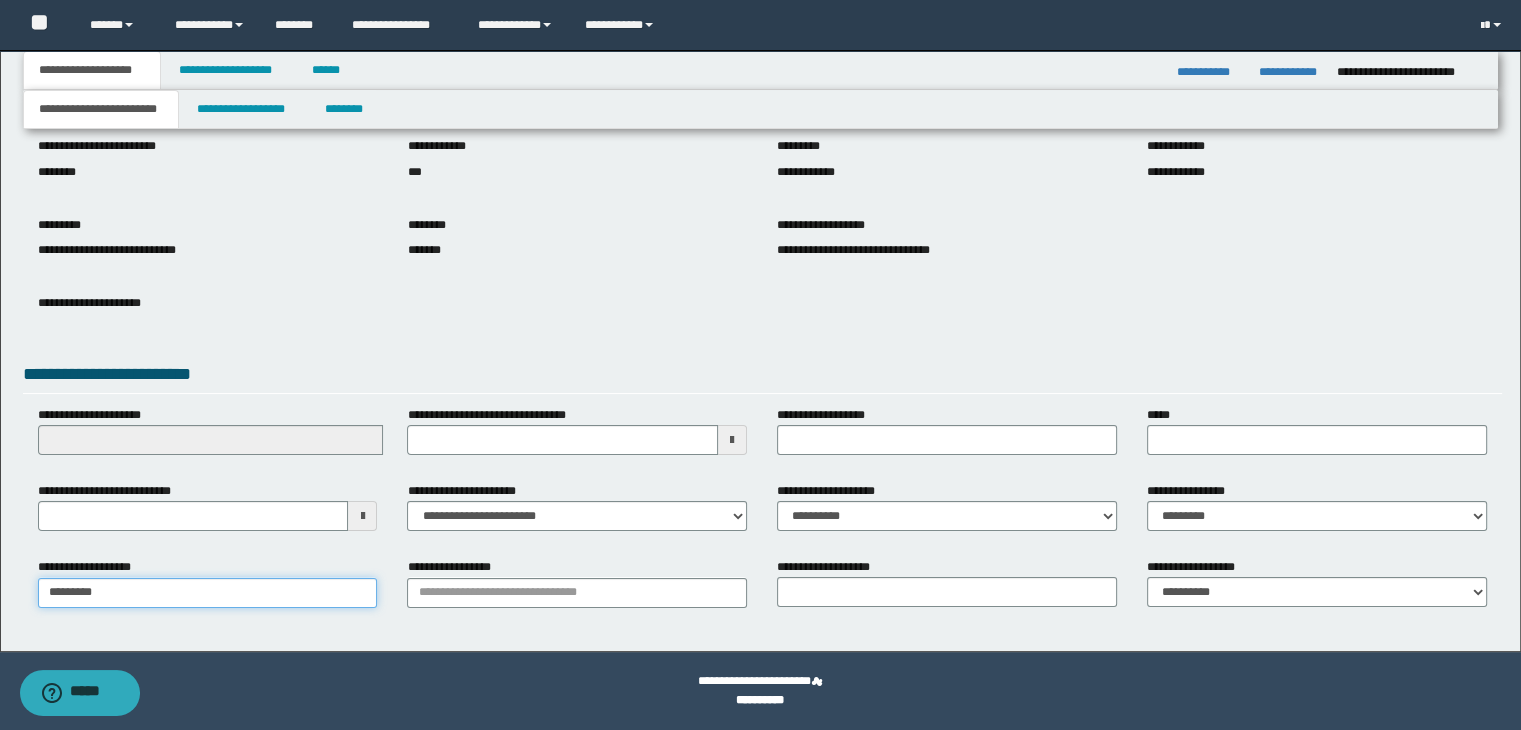 type on "********" 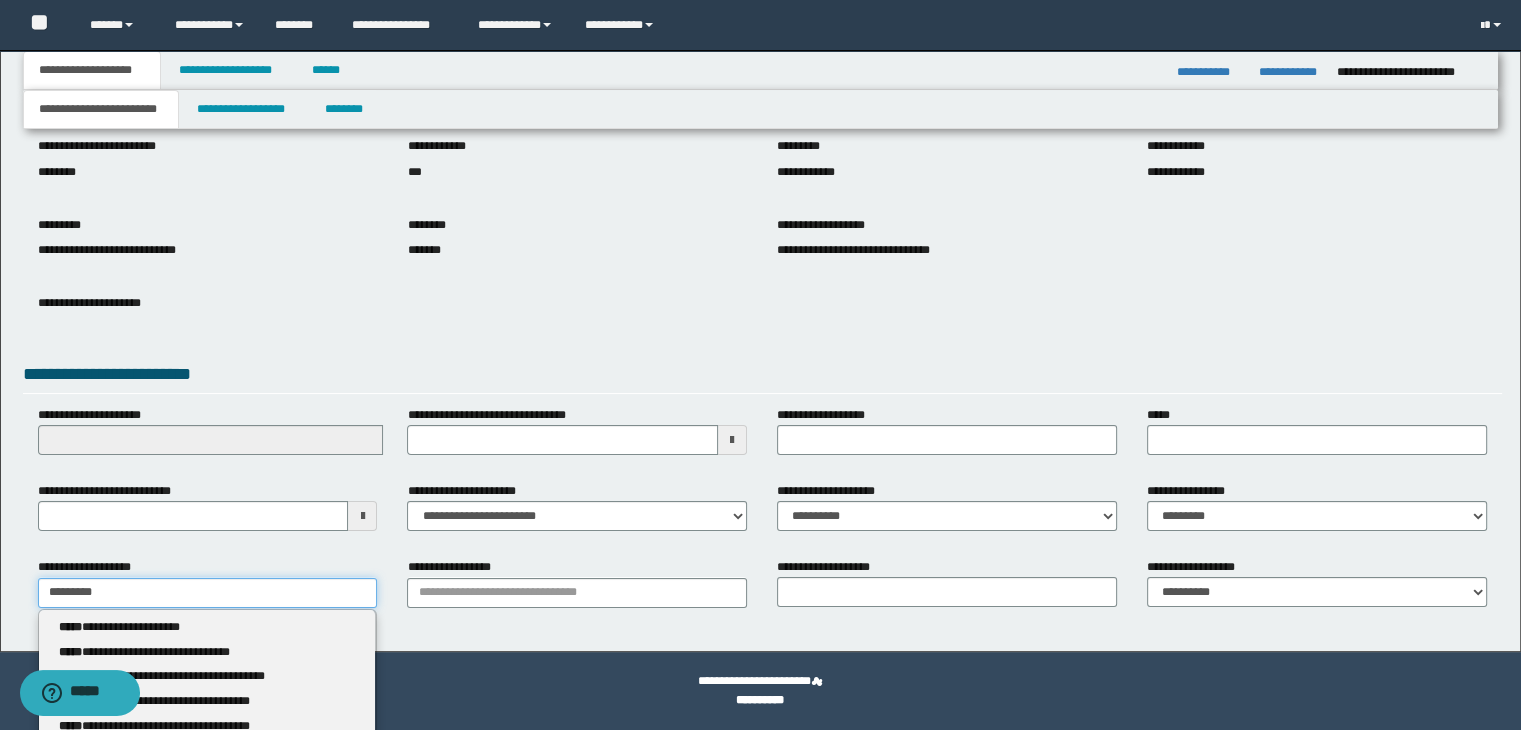 type 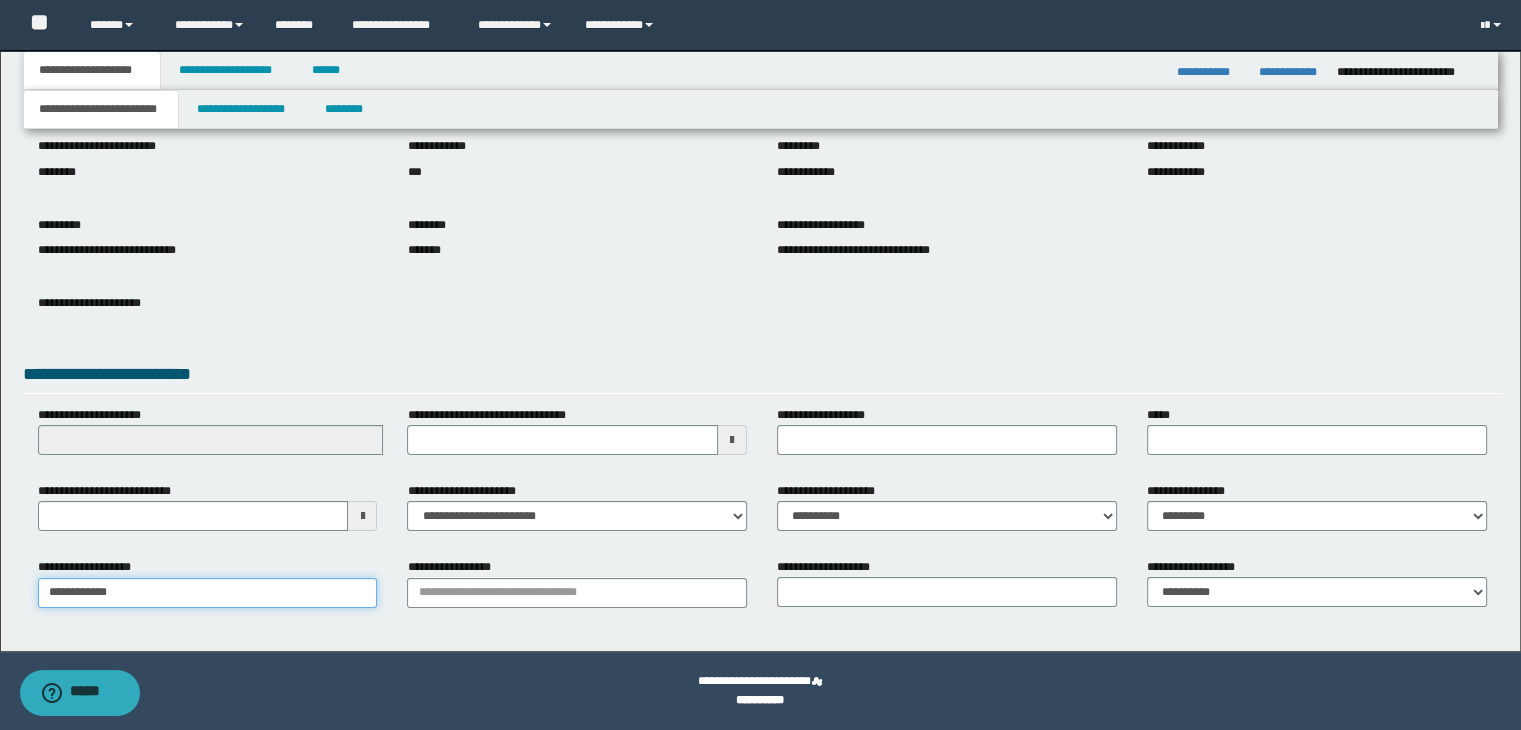 type on "**********" 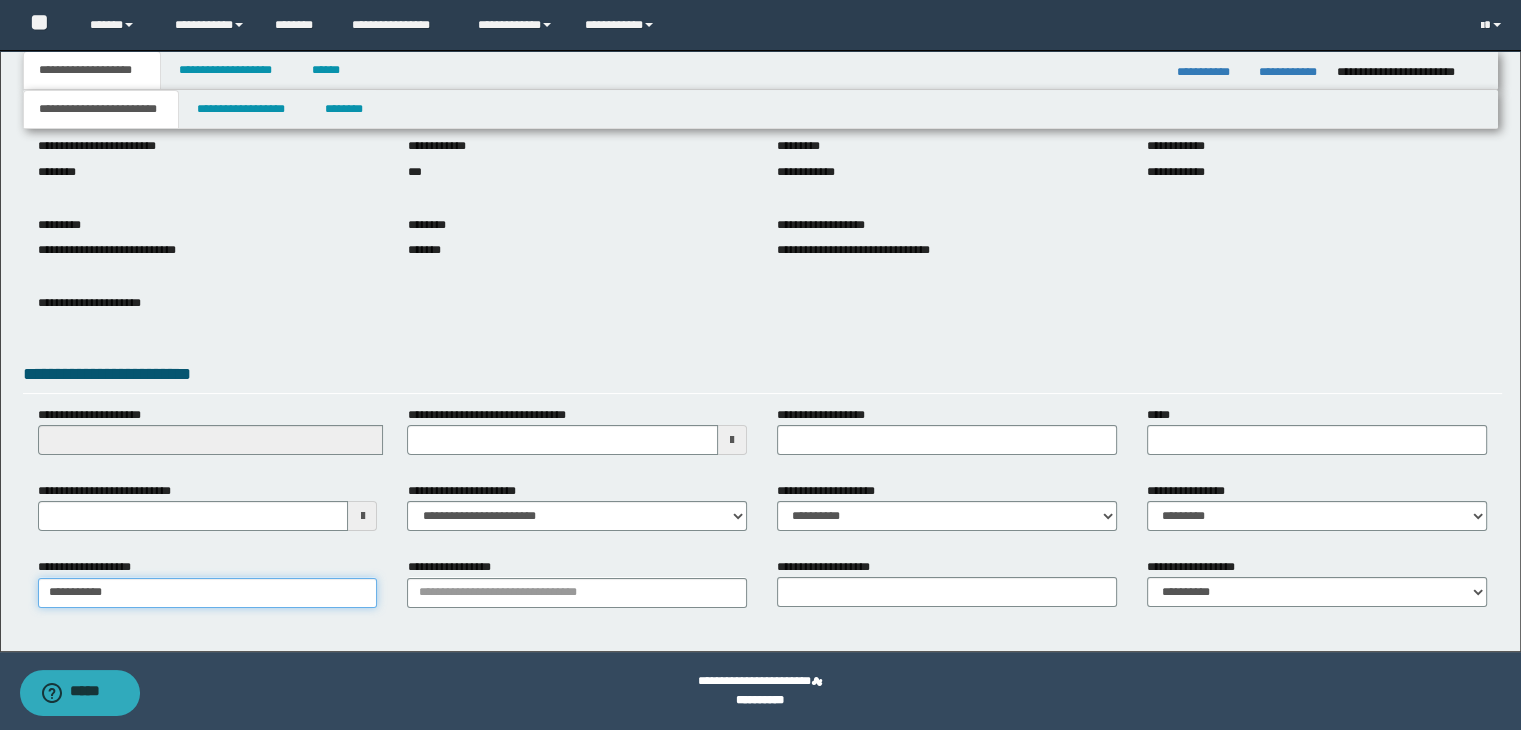 type on "**********" 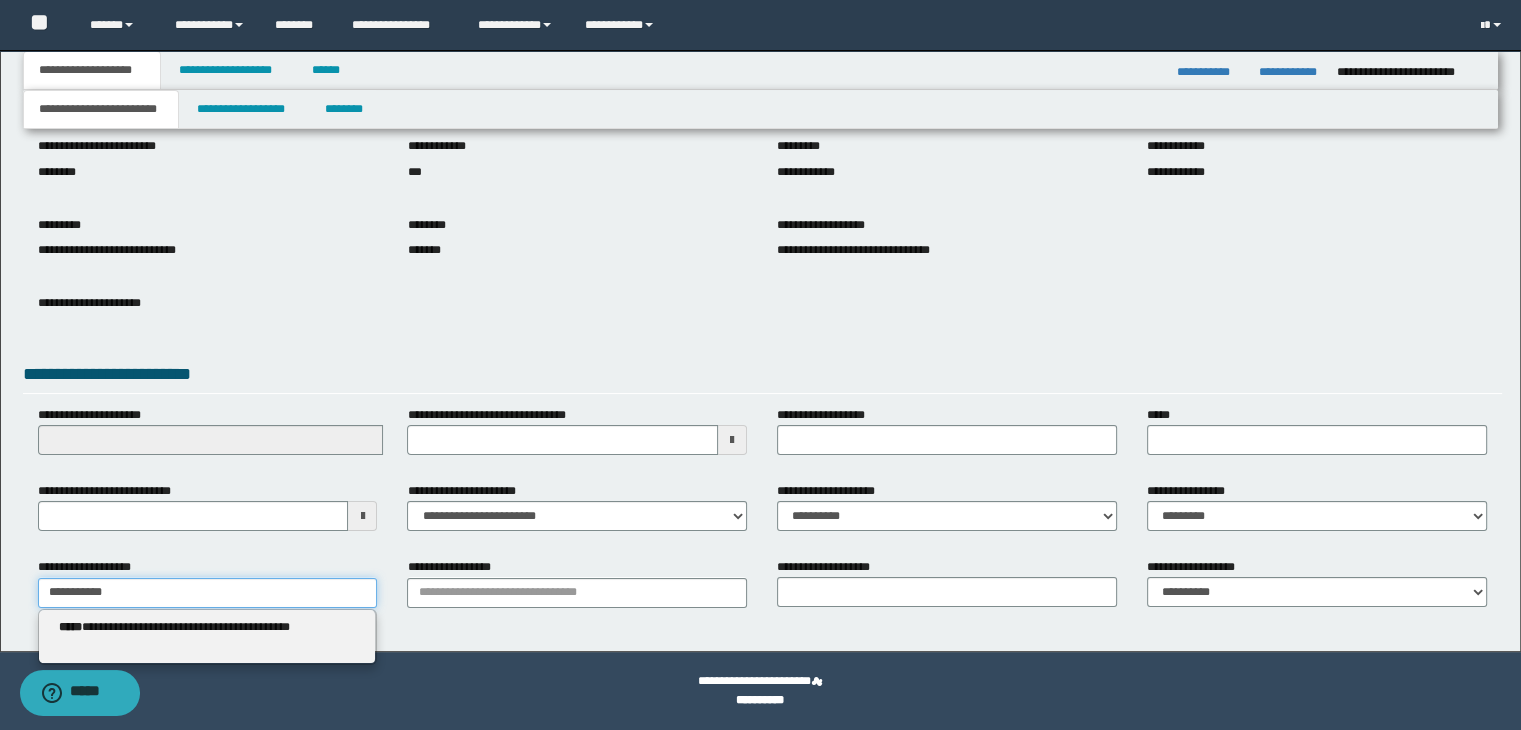 type 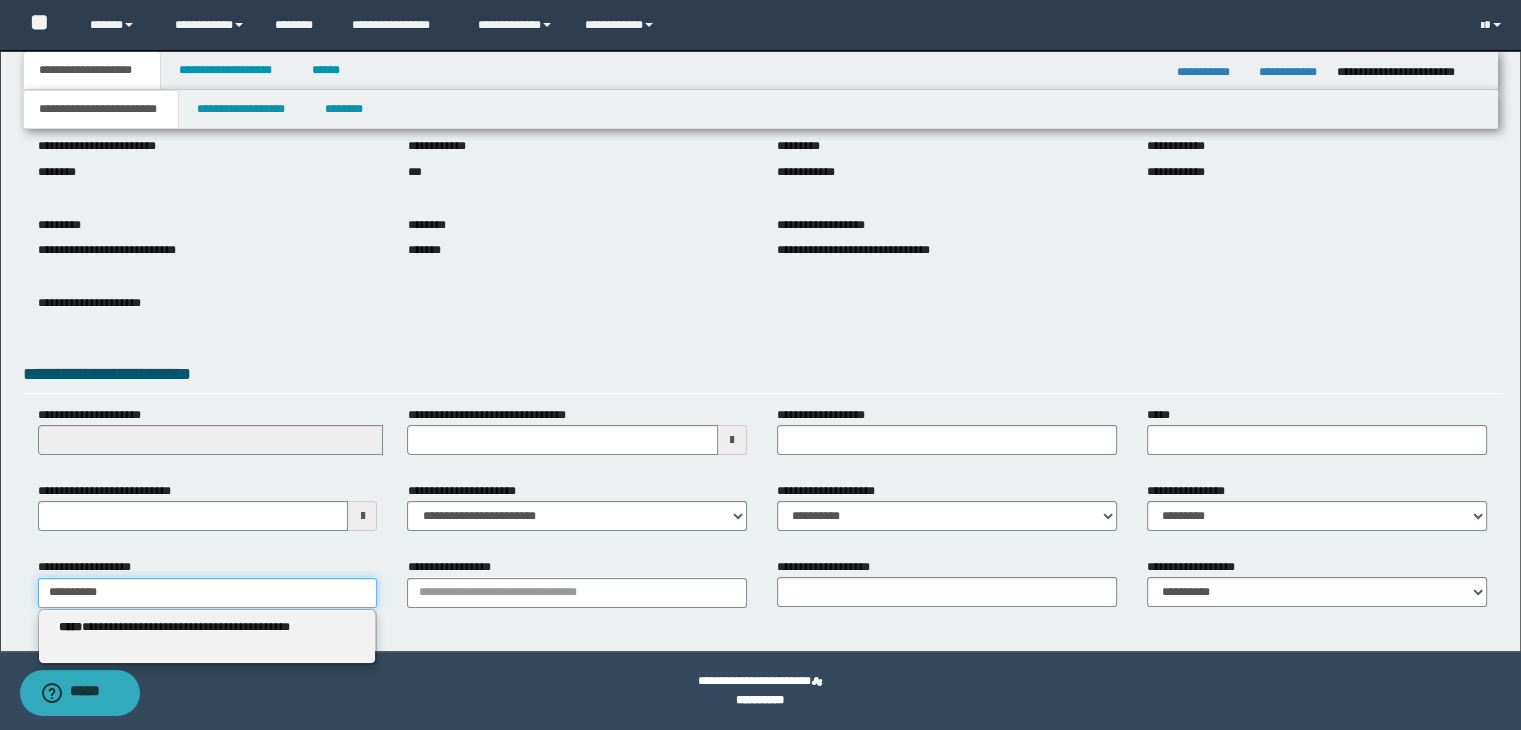 type on "********" 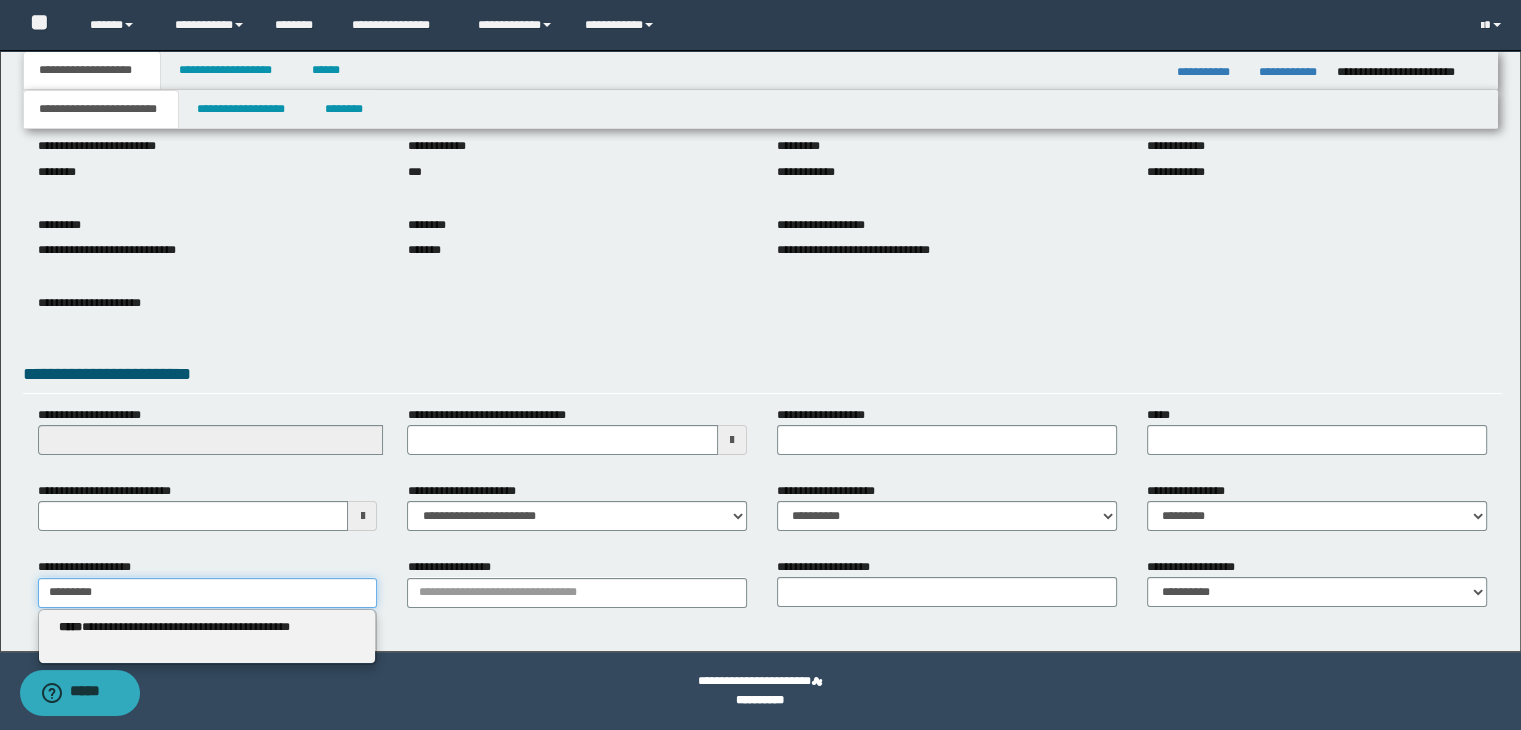 type on "********" 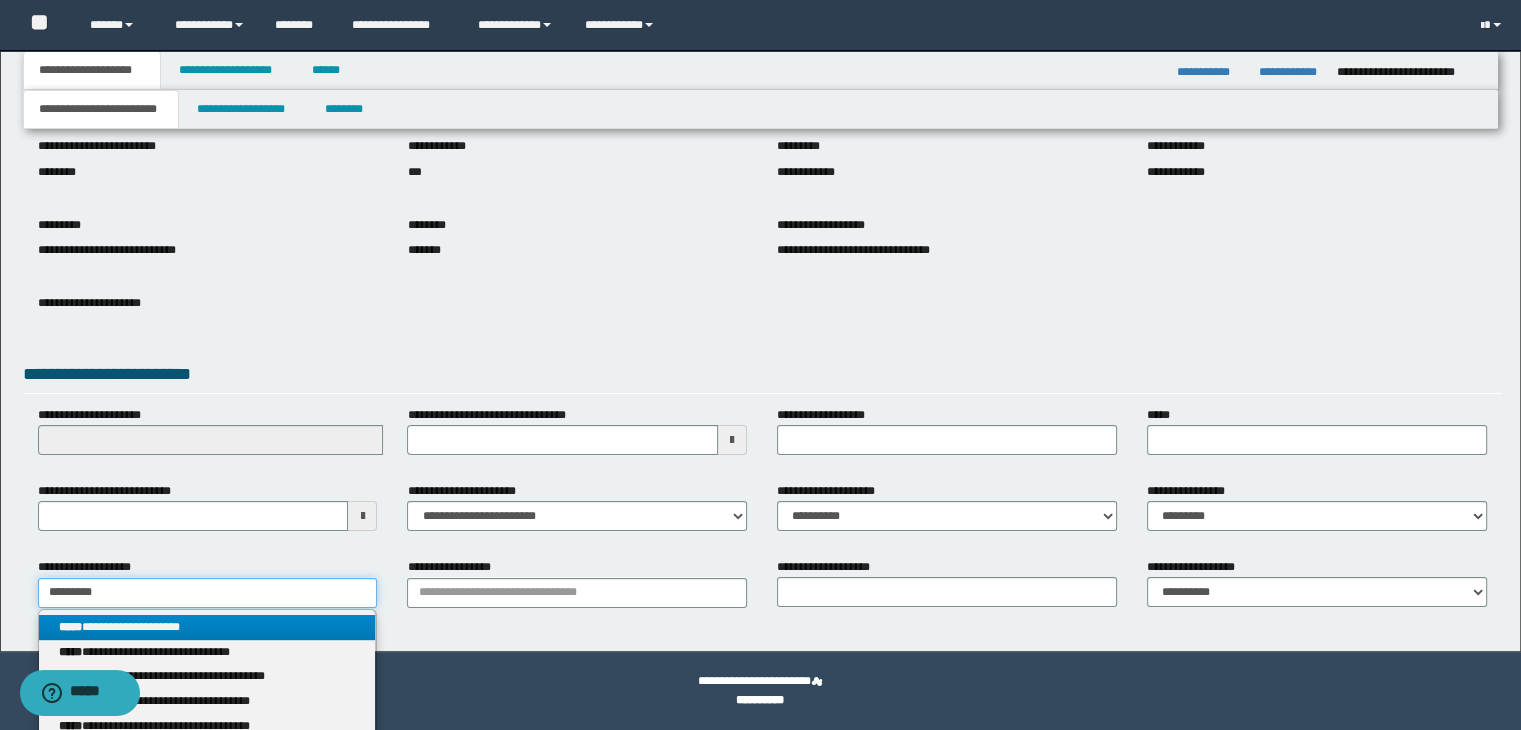 type on "********" 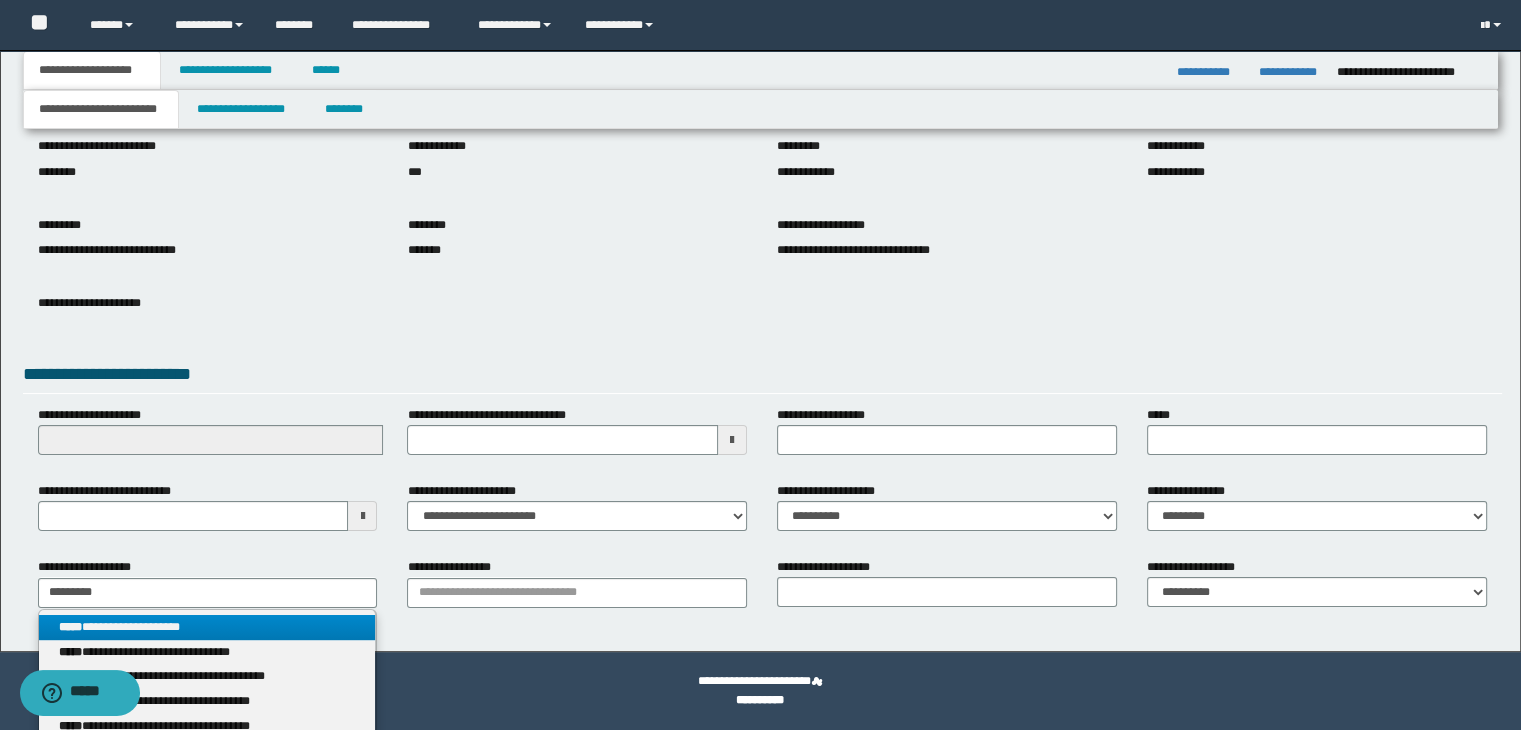 click on "**********" at bounding box center [208, 627] 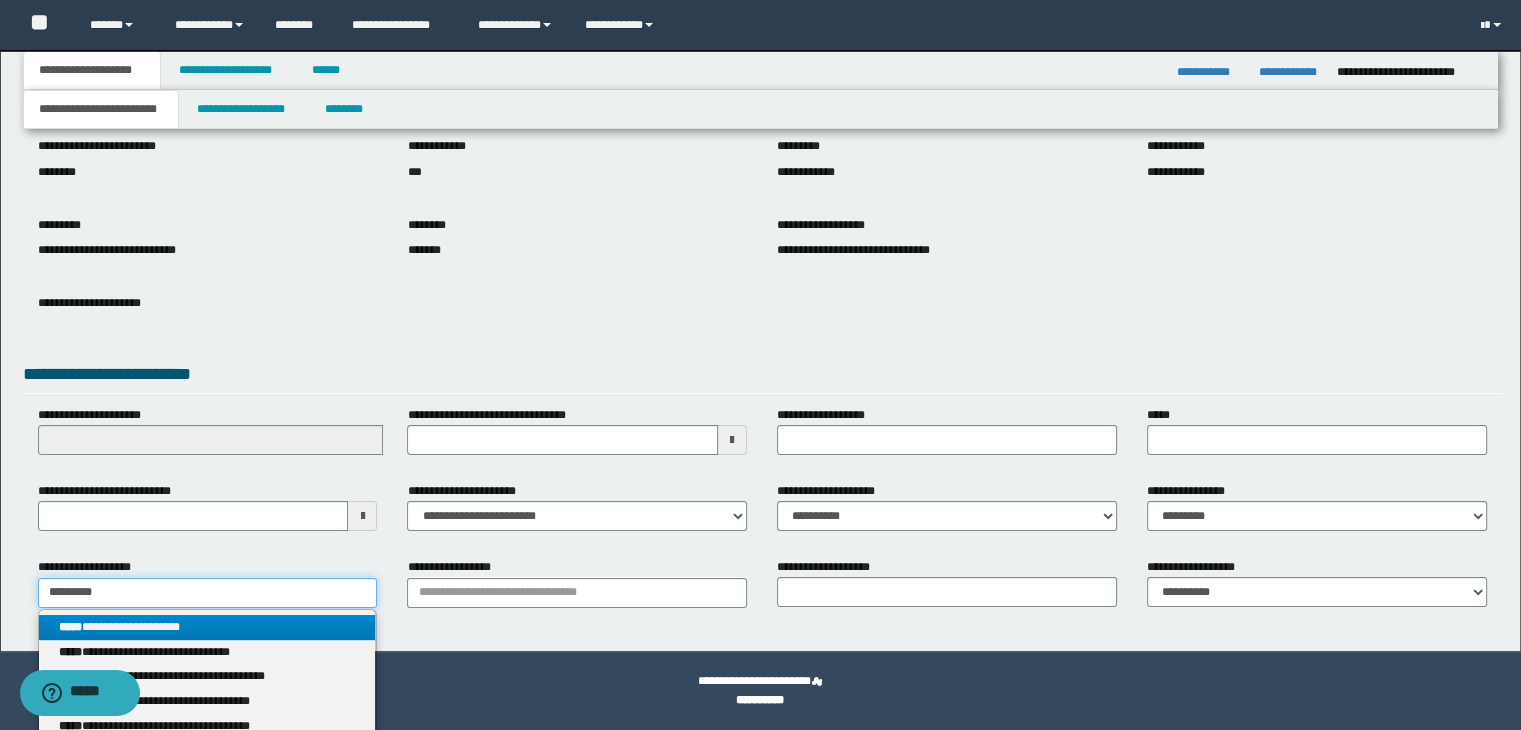 type 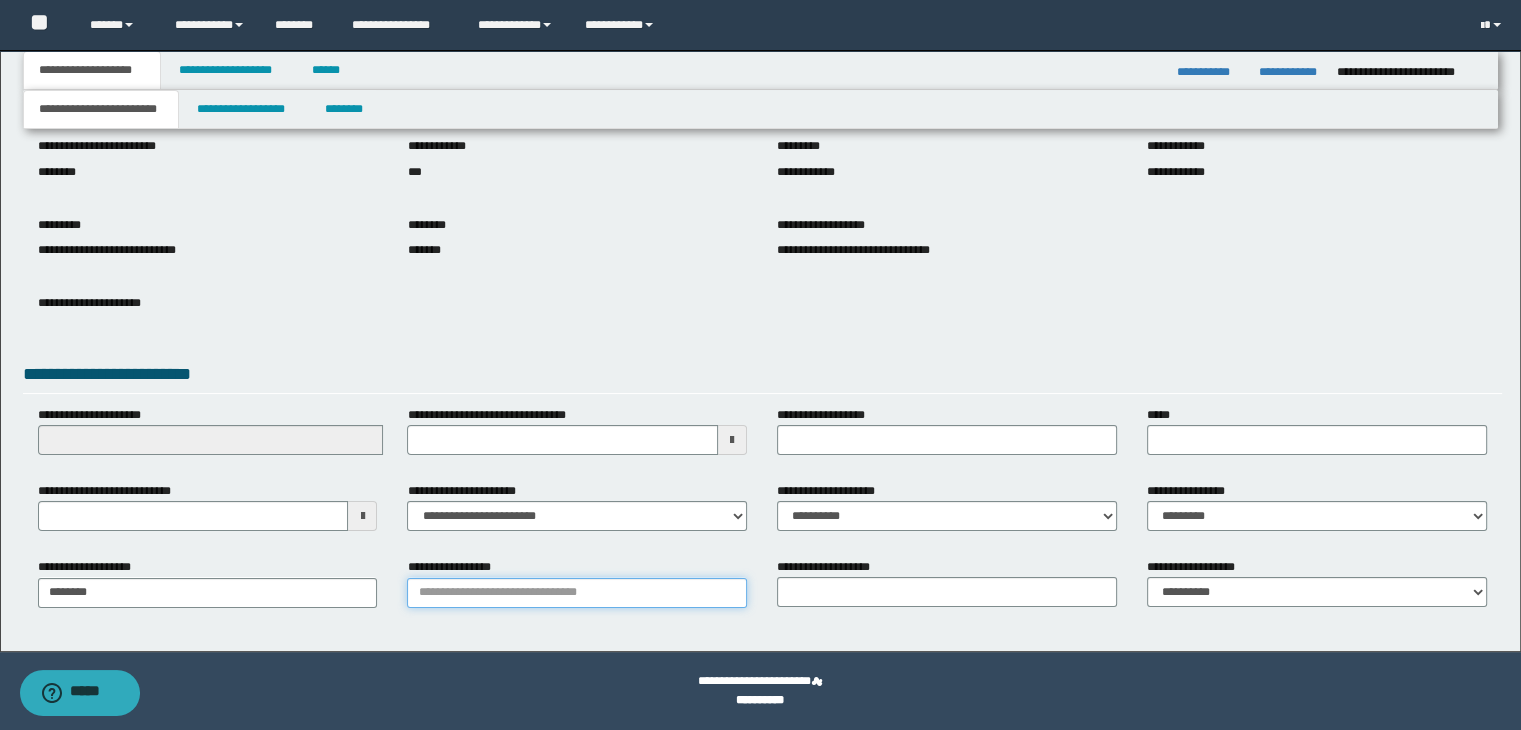 click on "**********" at bounding box center [577, 593] 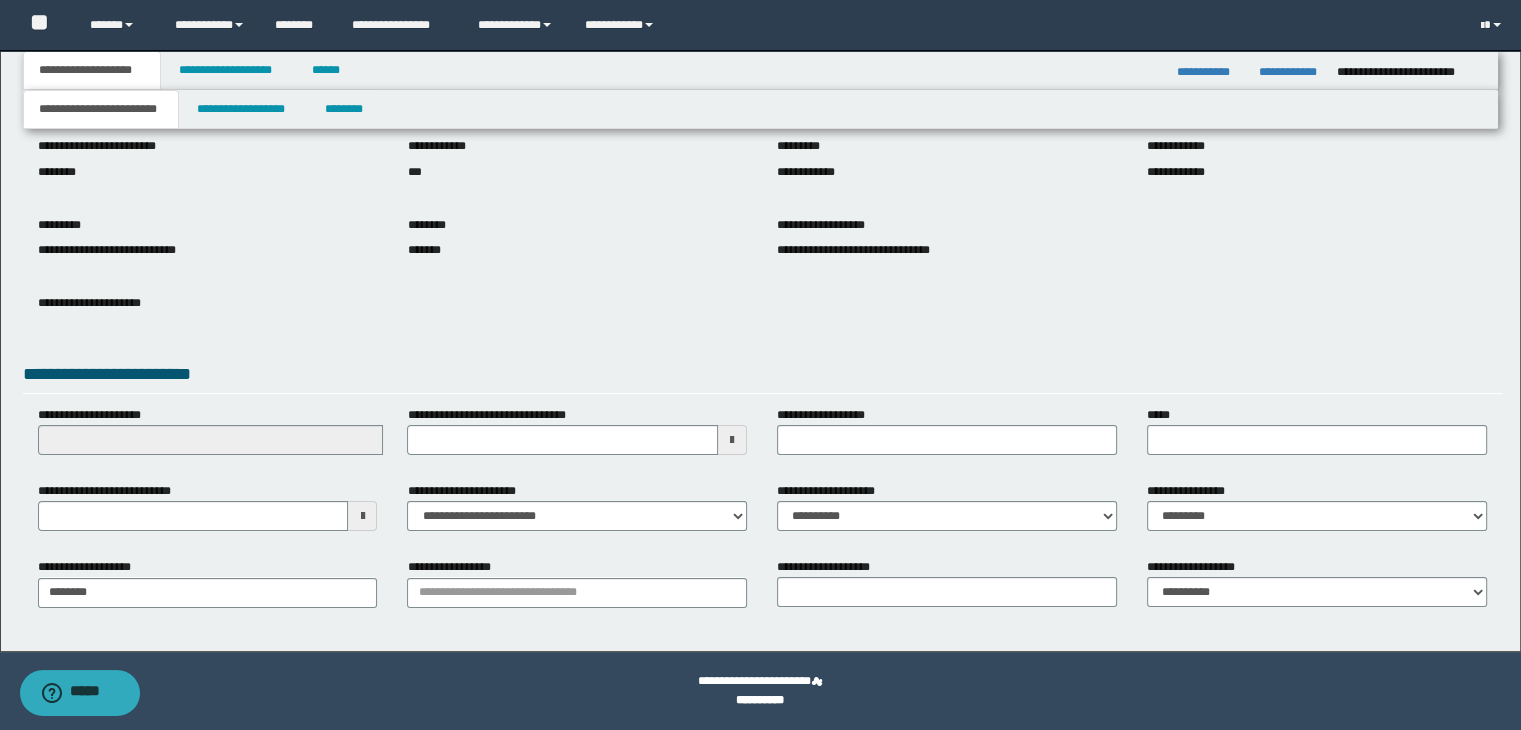 drag, startPoint x: 811, startPoint y: 358, endPoint x: 809, endPoint y: 412, distance: 54.037025 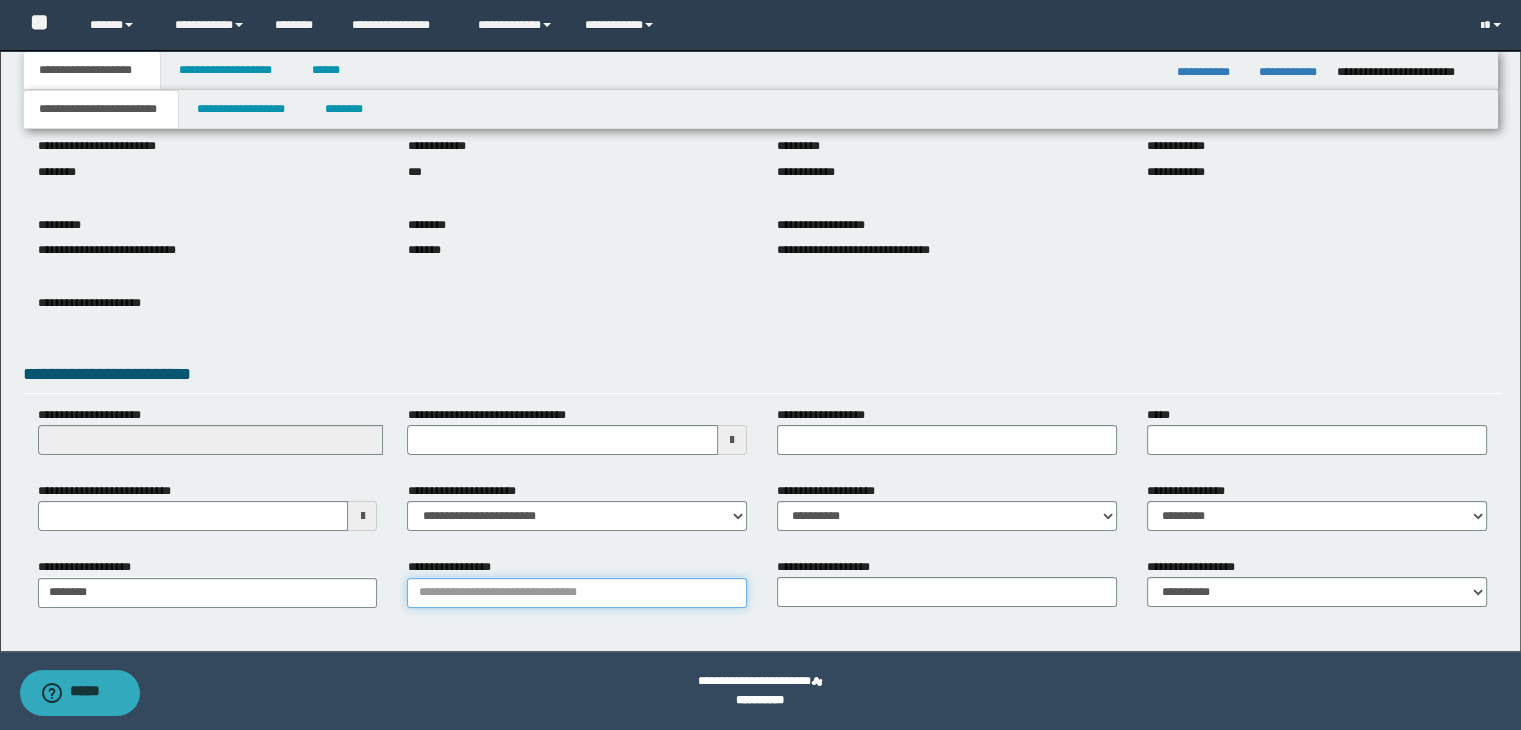click on "**********" at bounding box center [577, 593] 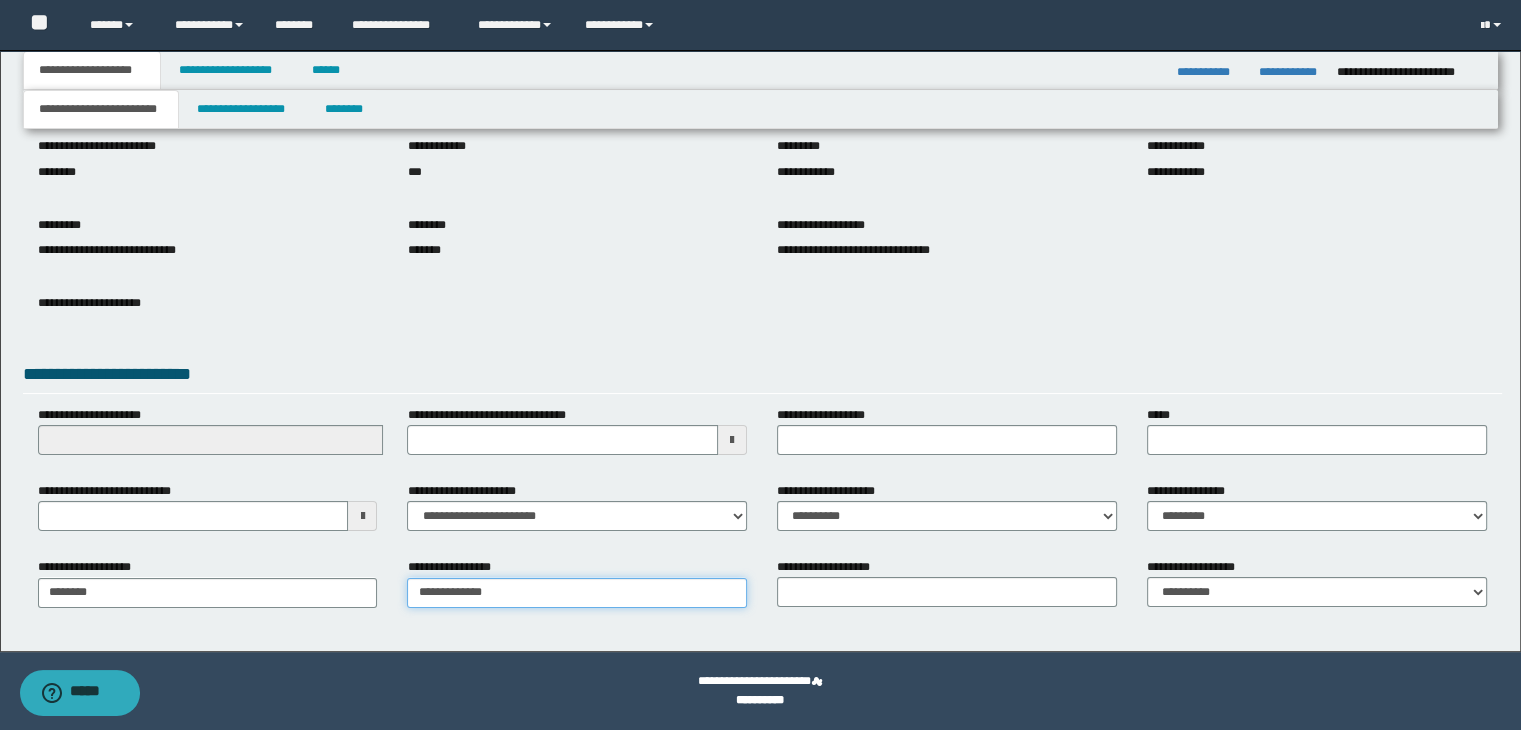 type on "**********" 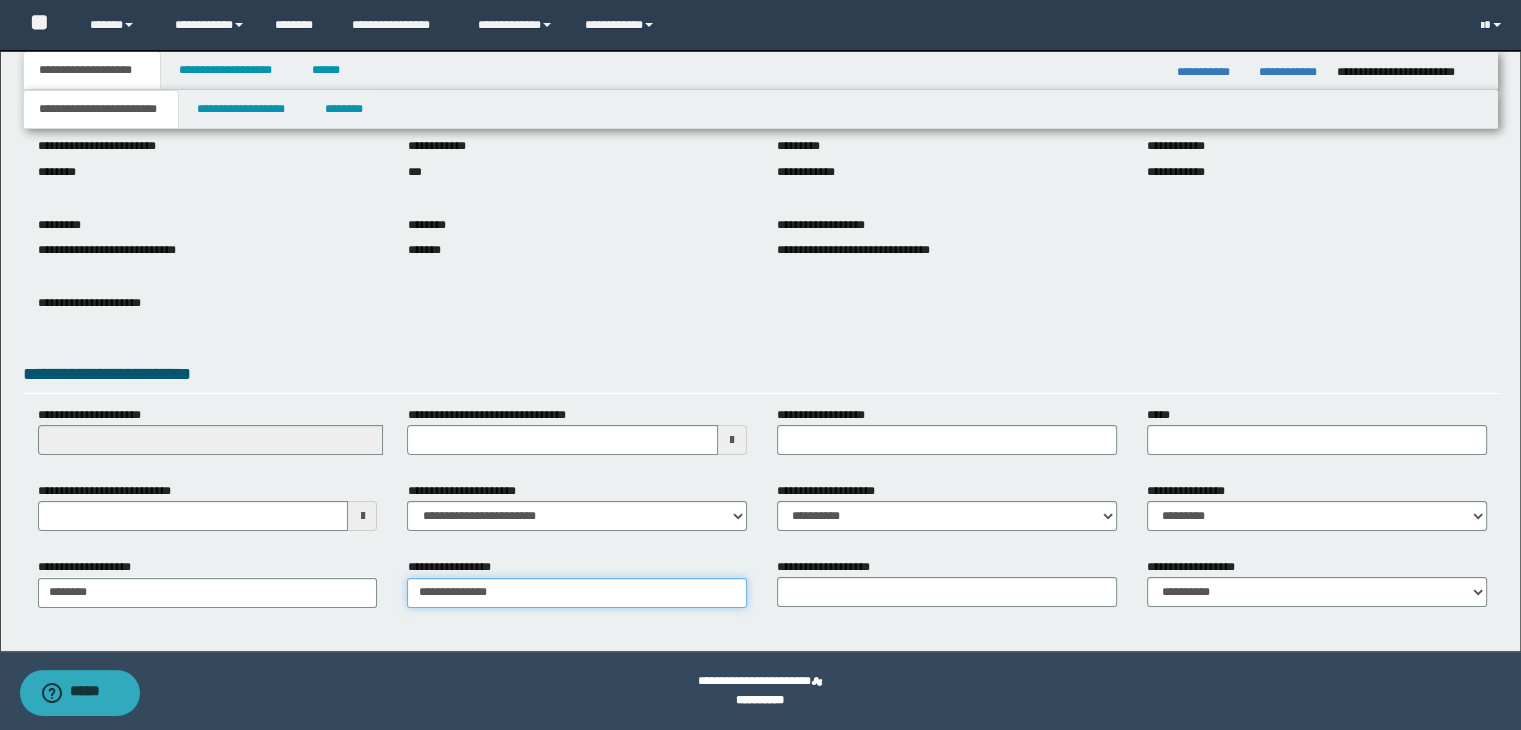type on "**********" 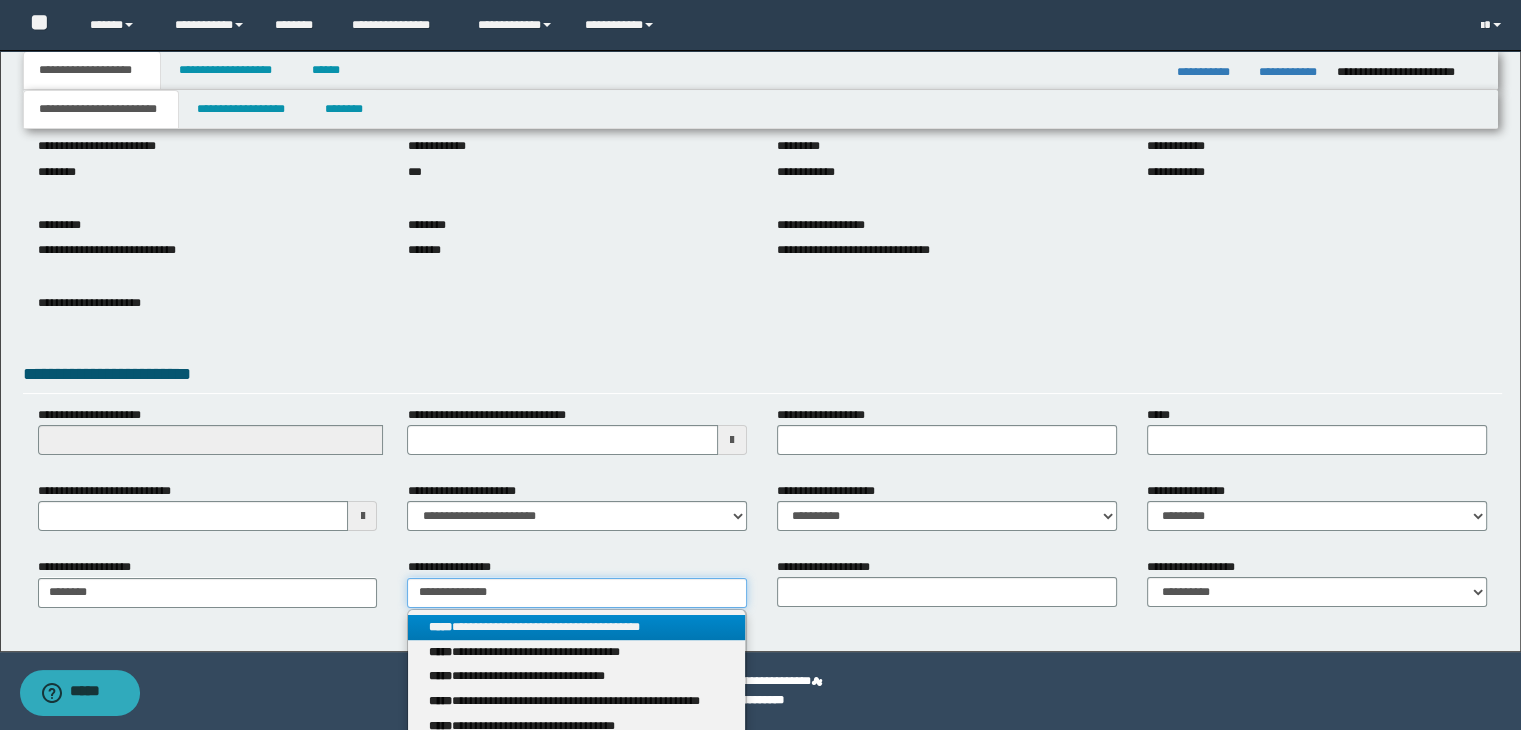 type 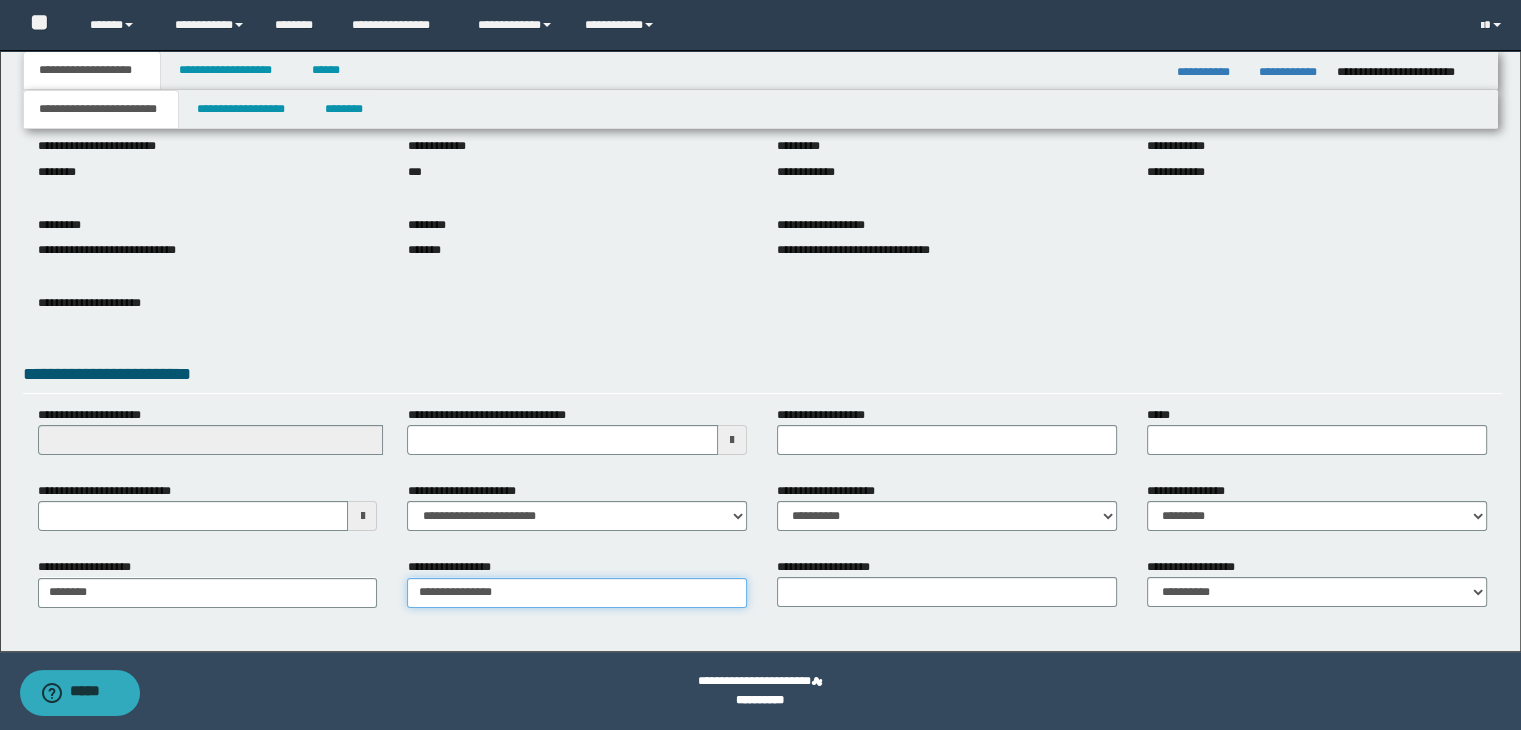 type on "**********" 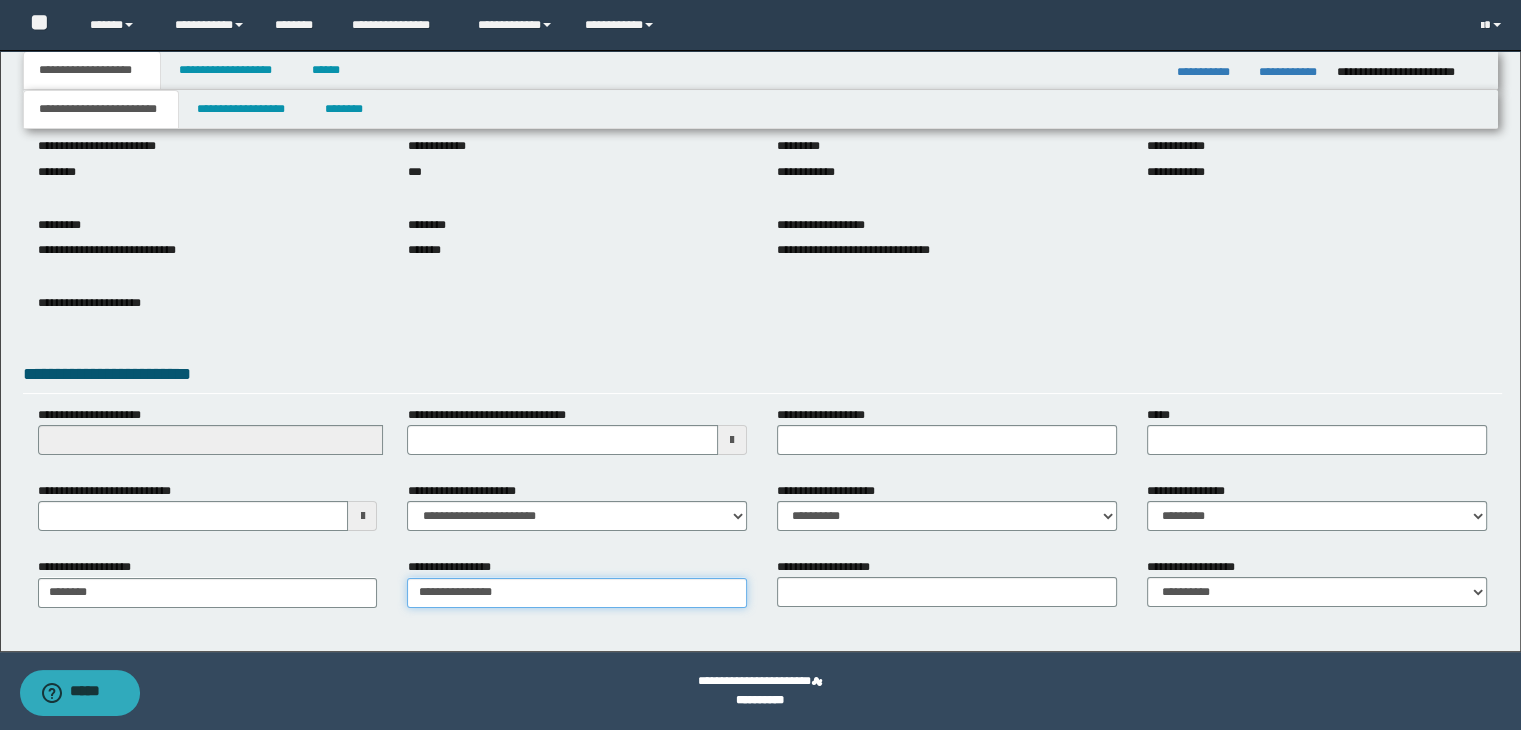 type 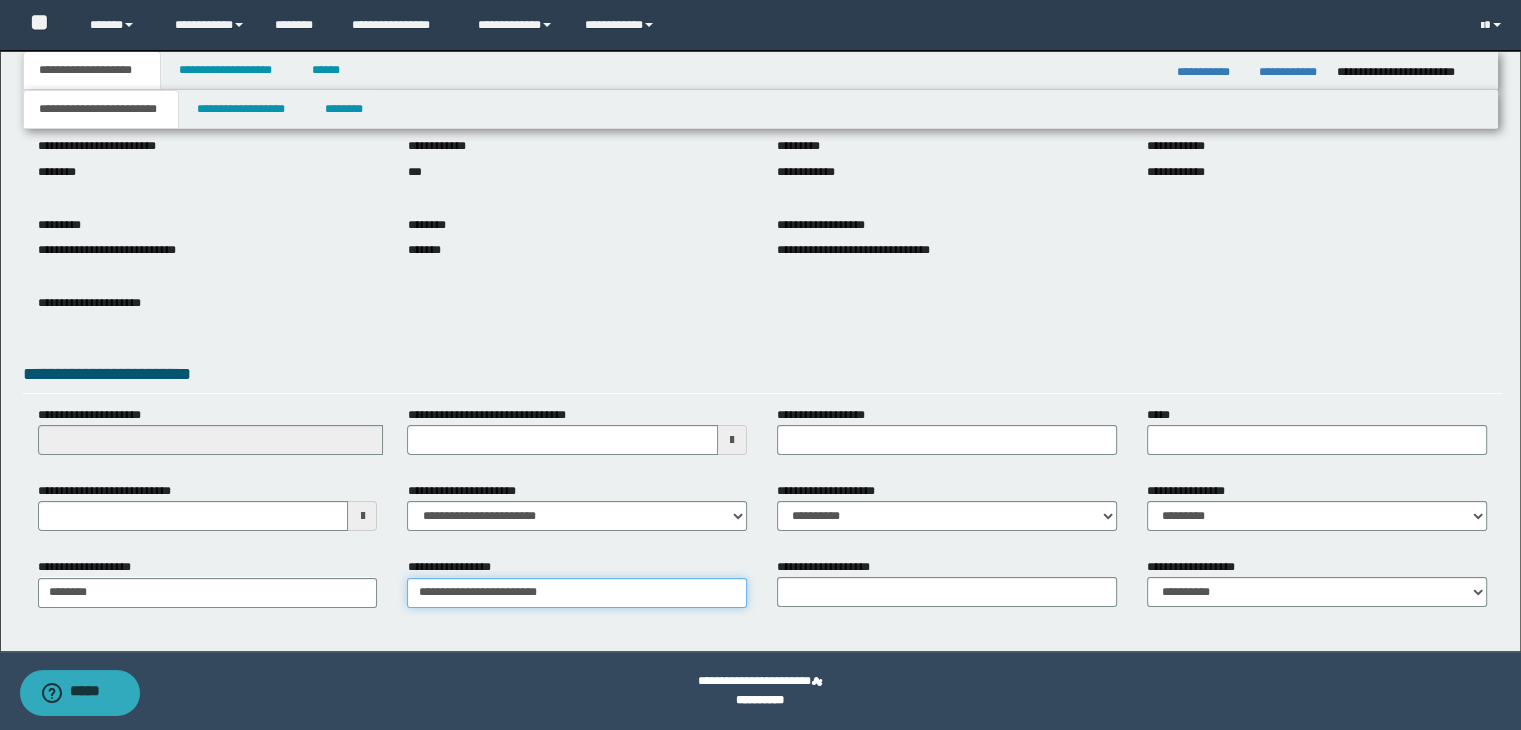 type on "**********" 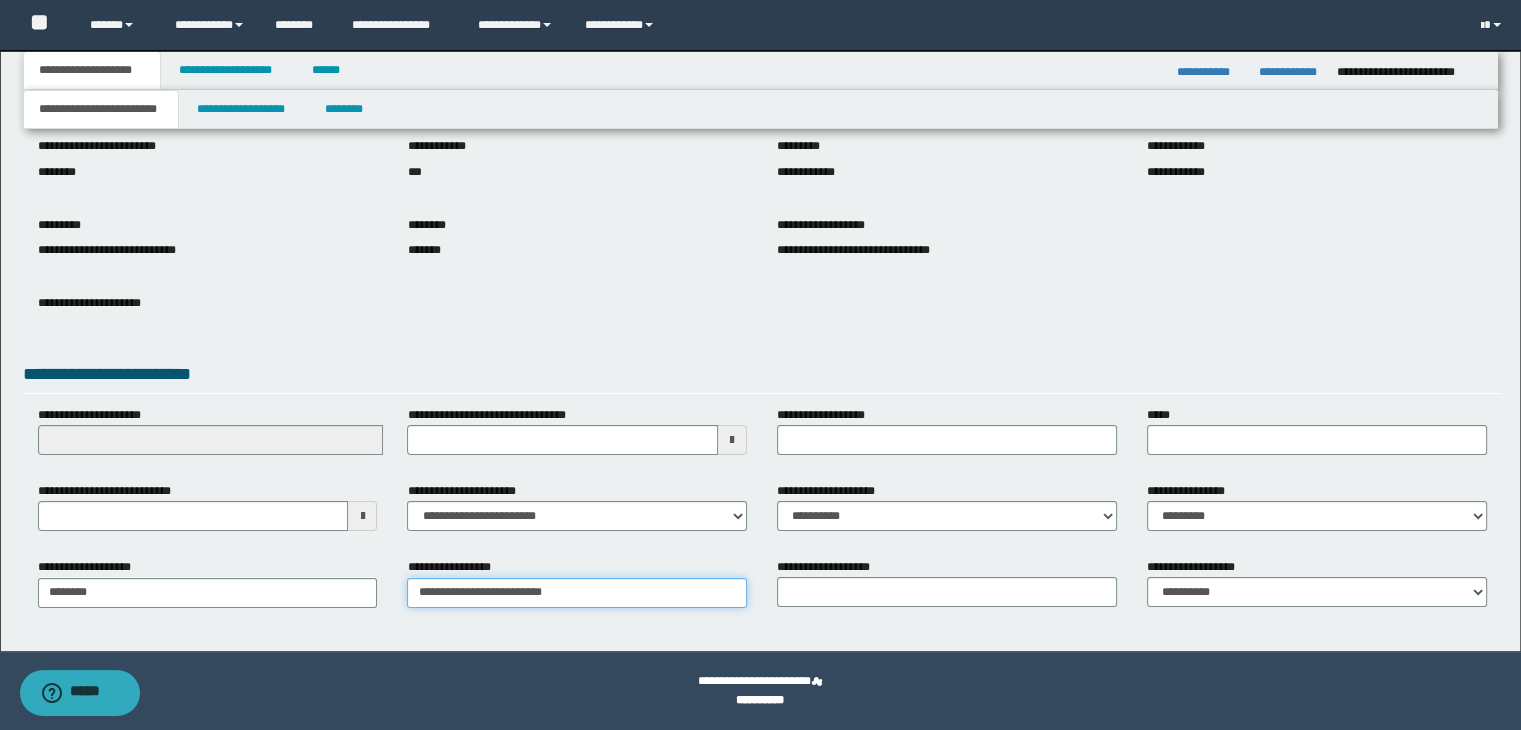 type on "**********" 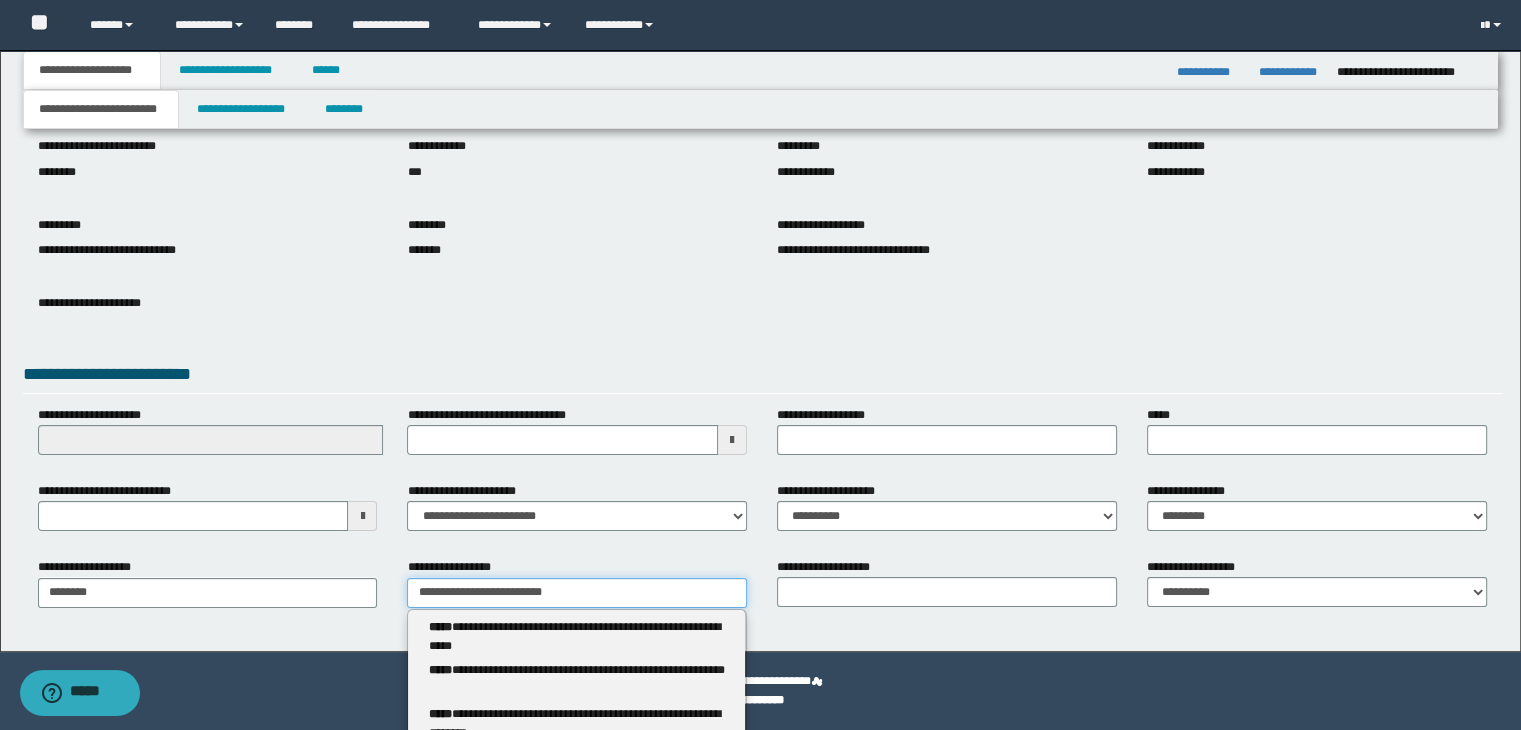 type 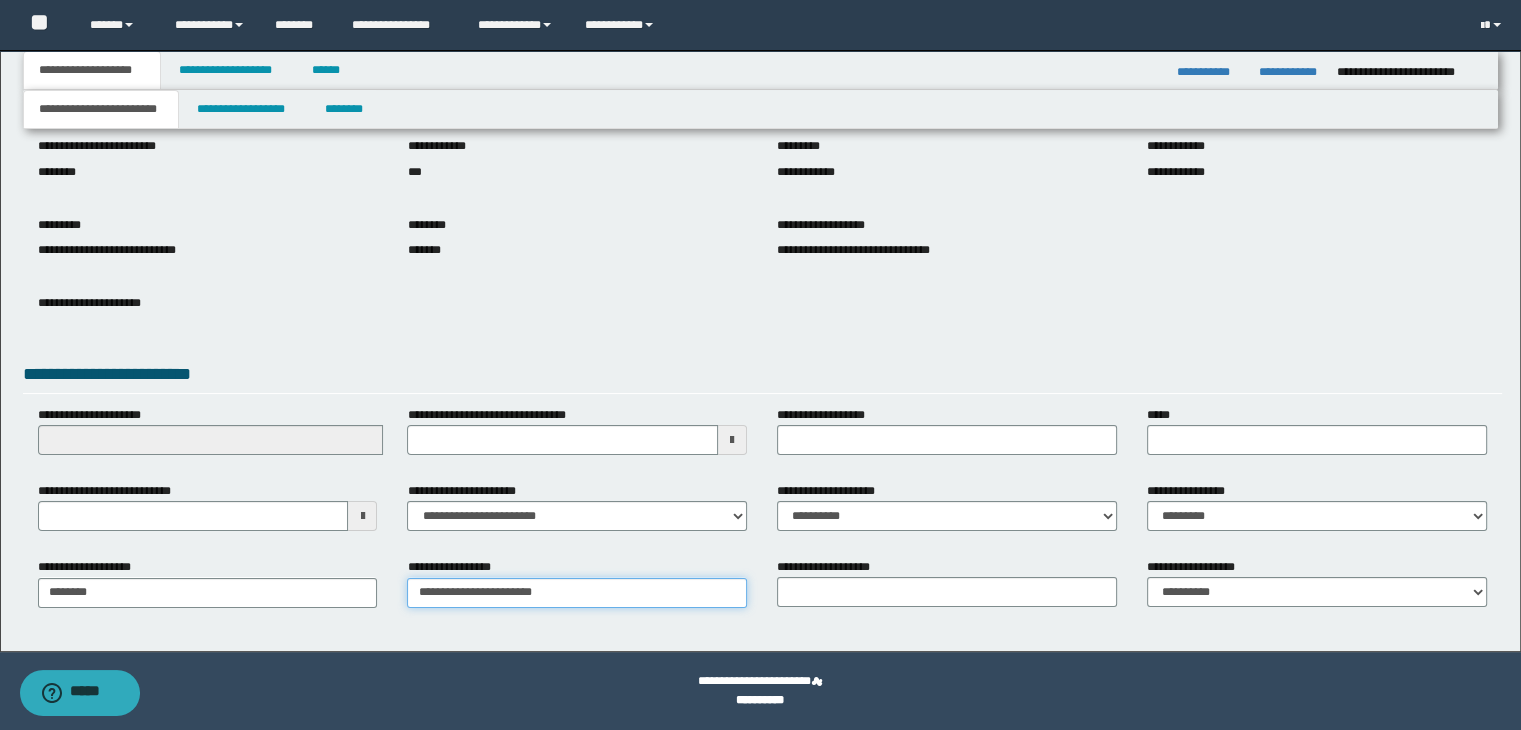 type on "**********" 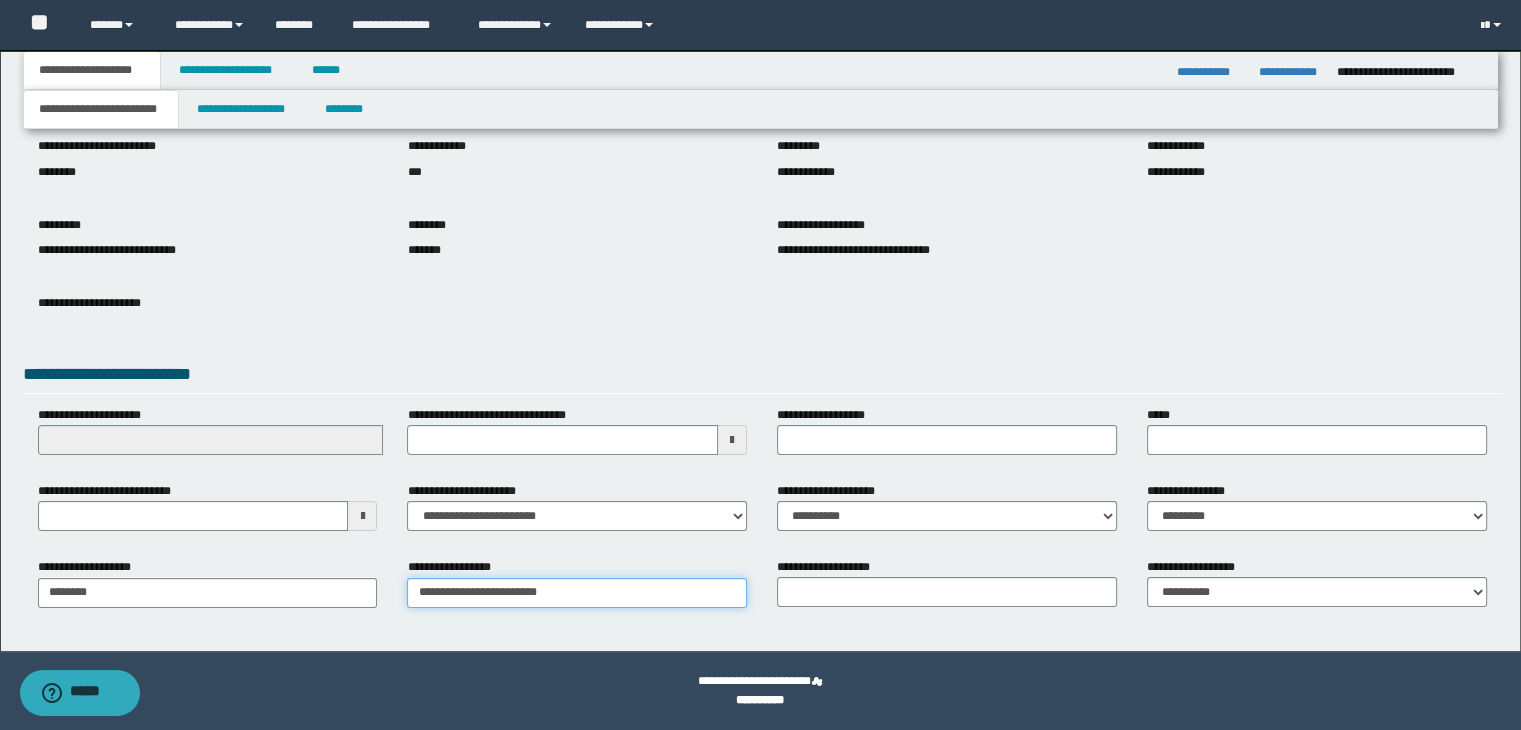 type on "**********" 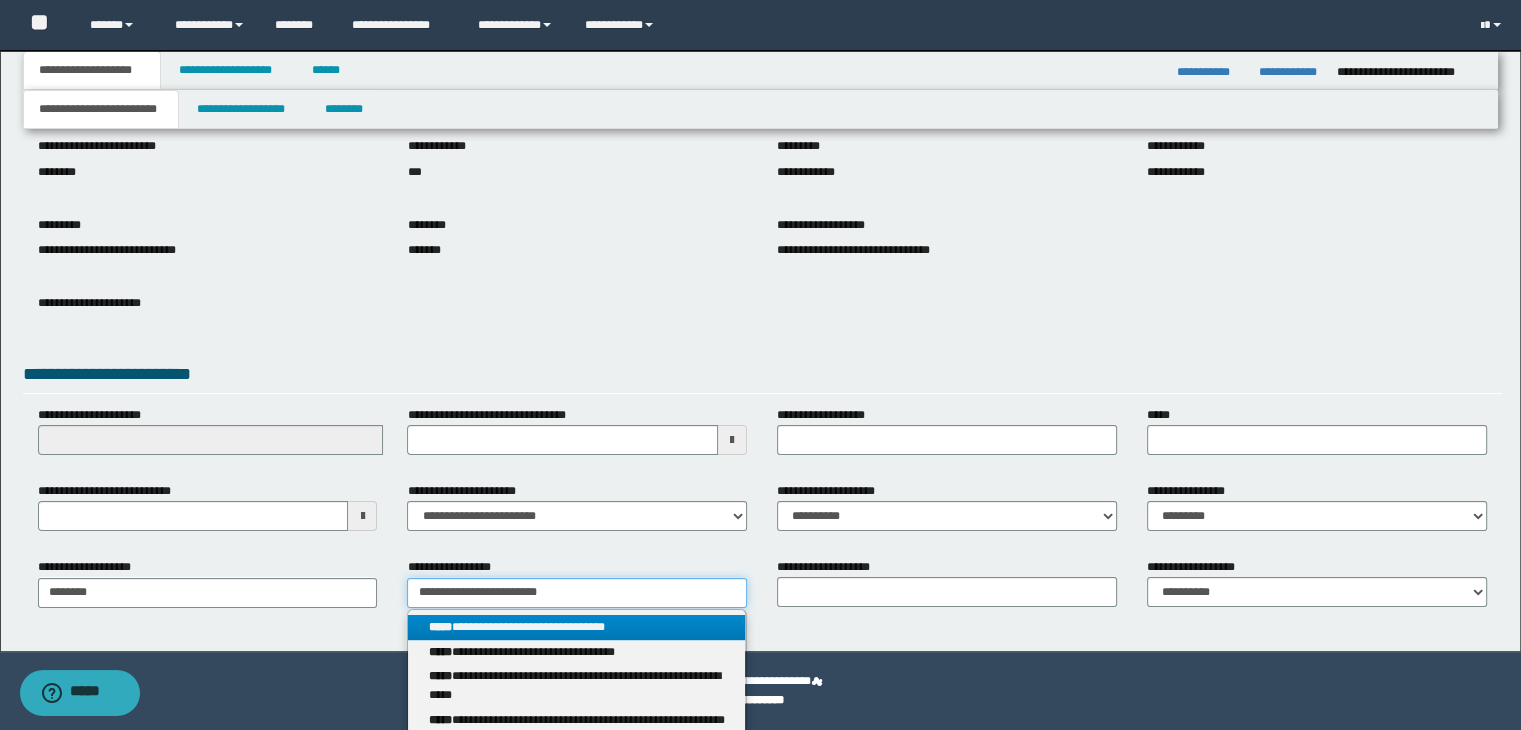drag, startPoint x: 541, startPoint y: 591, endPoint x: 339, endPoint y: 580, distance: 202.29929 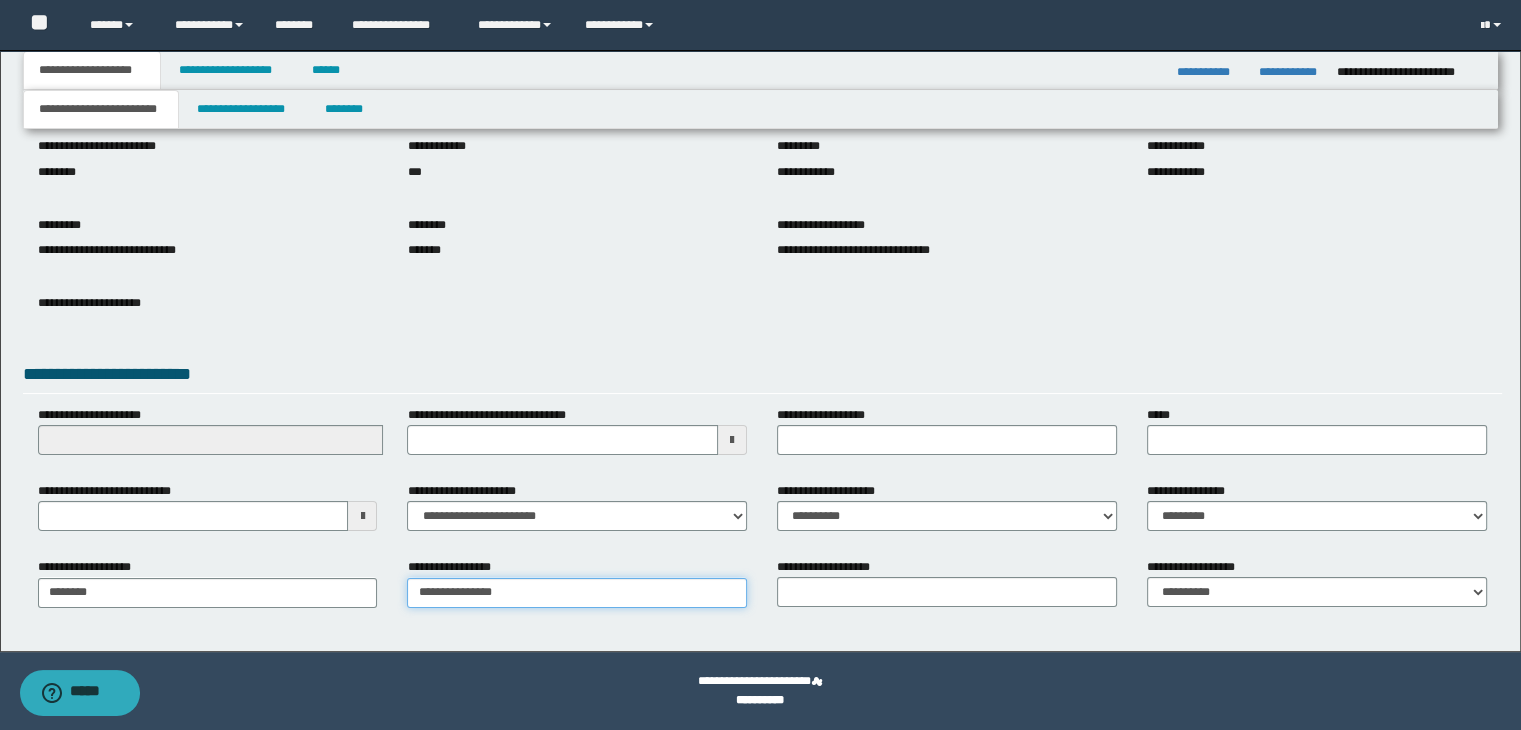type on "**********" 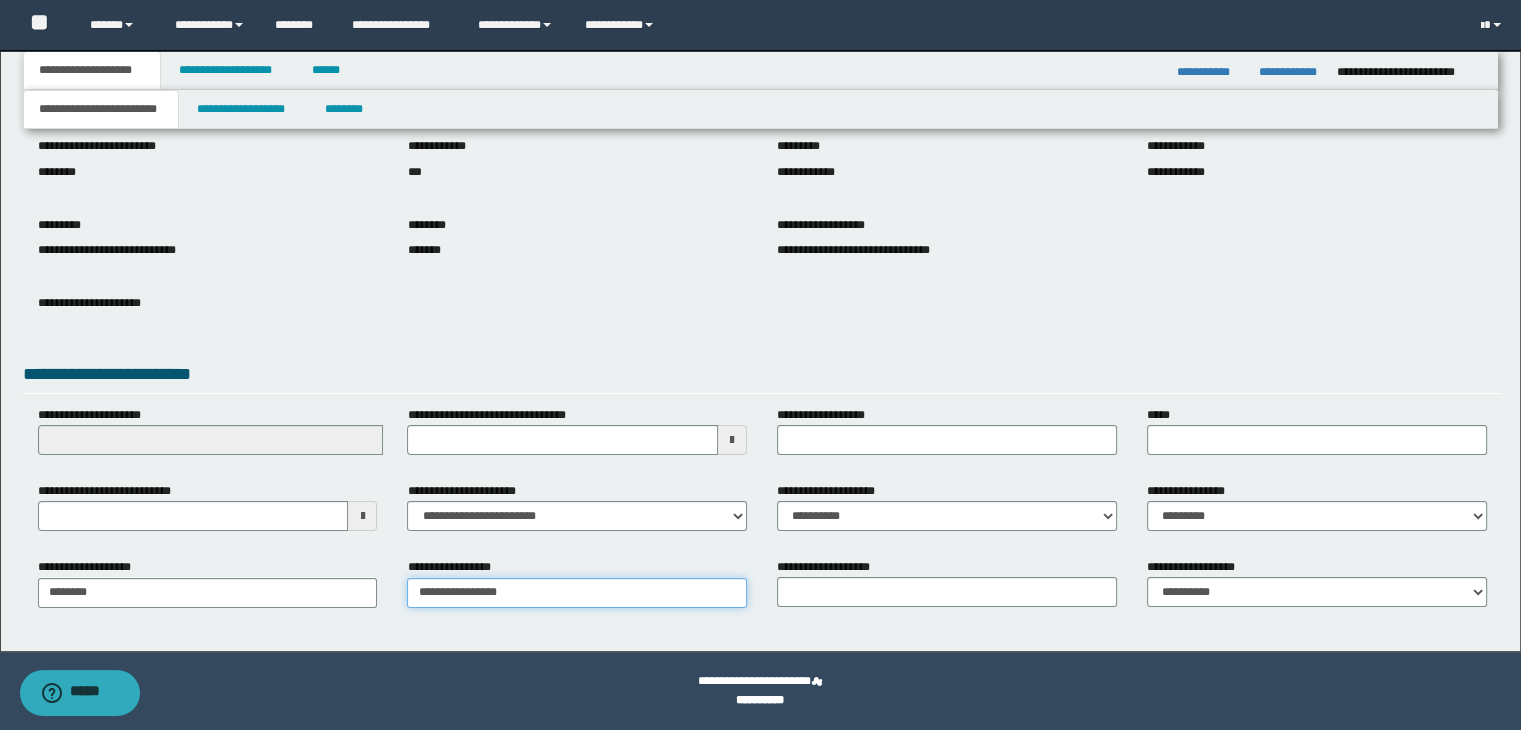 type on "**********" 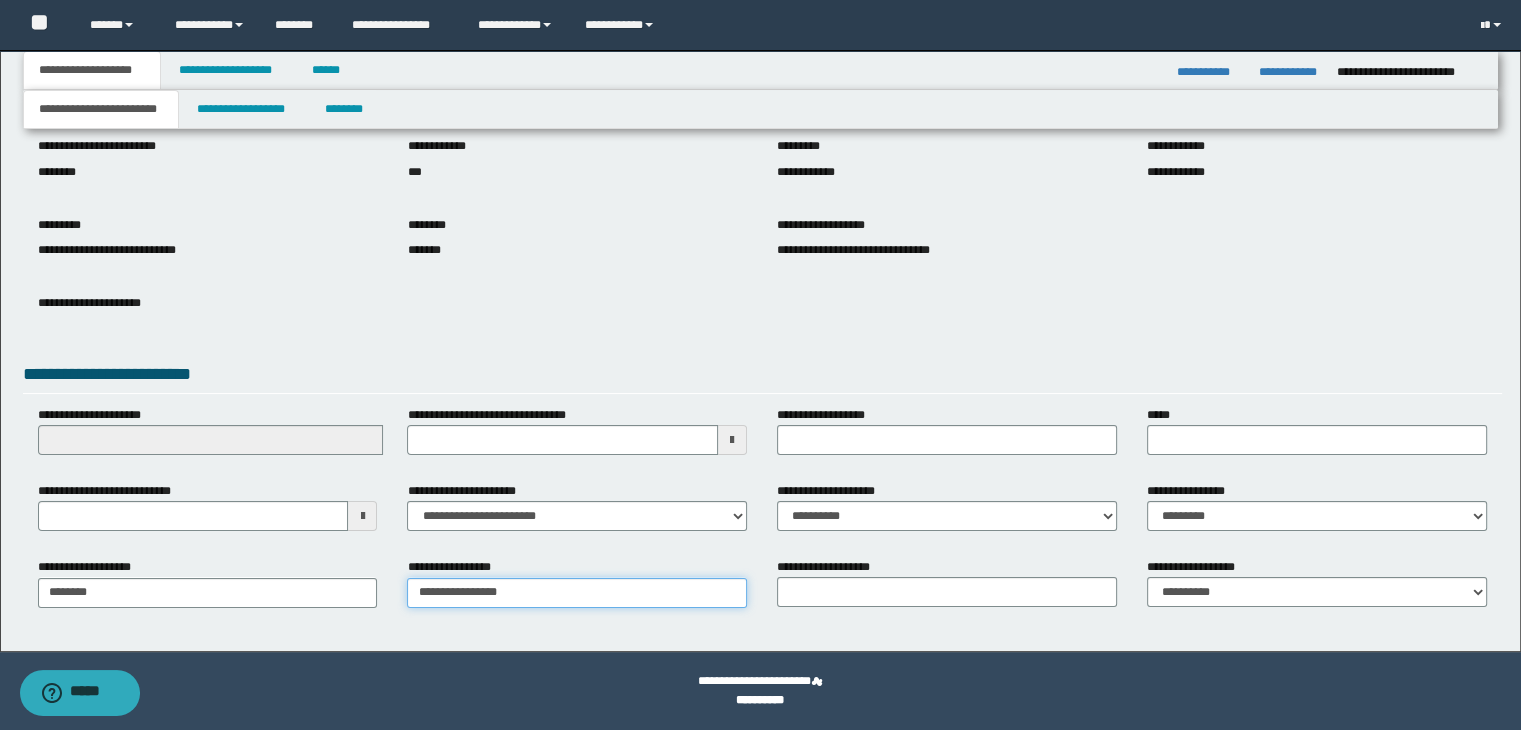 type 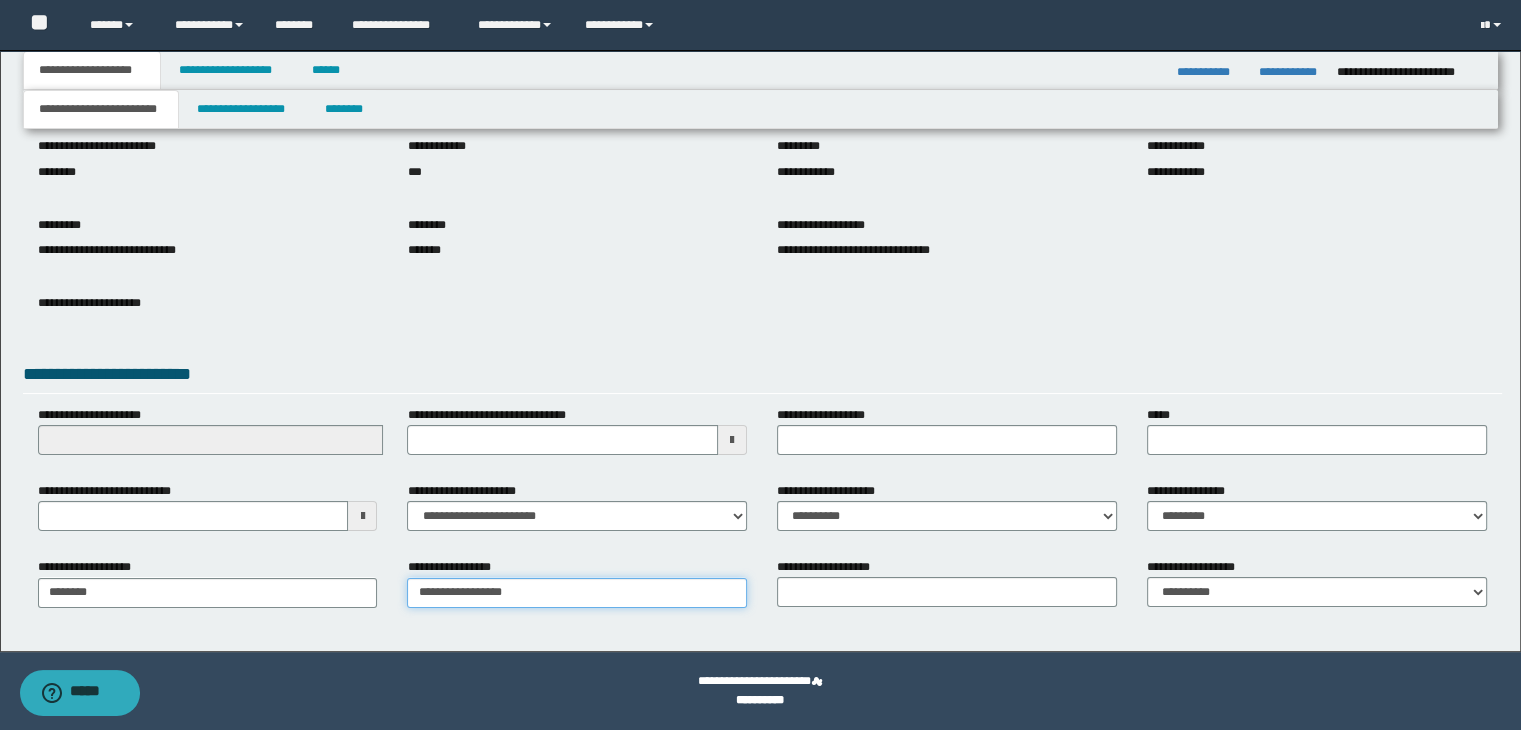 type on "**********" 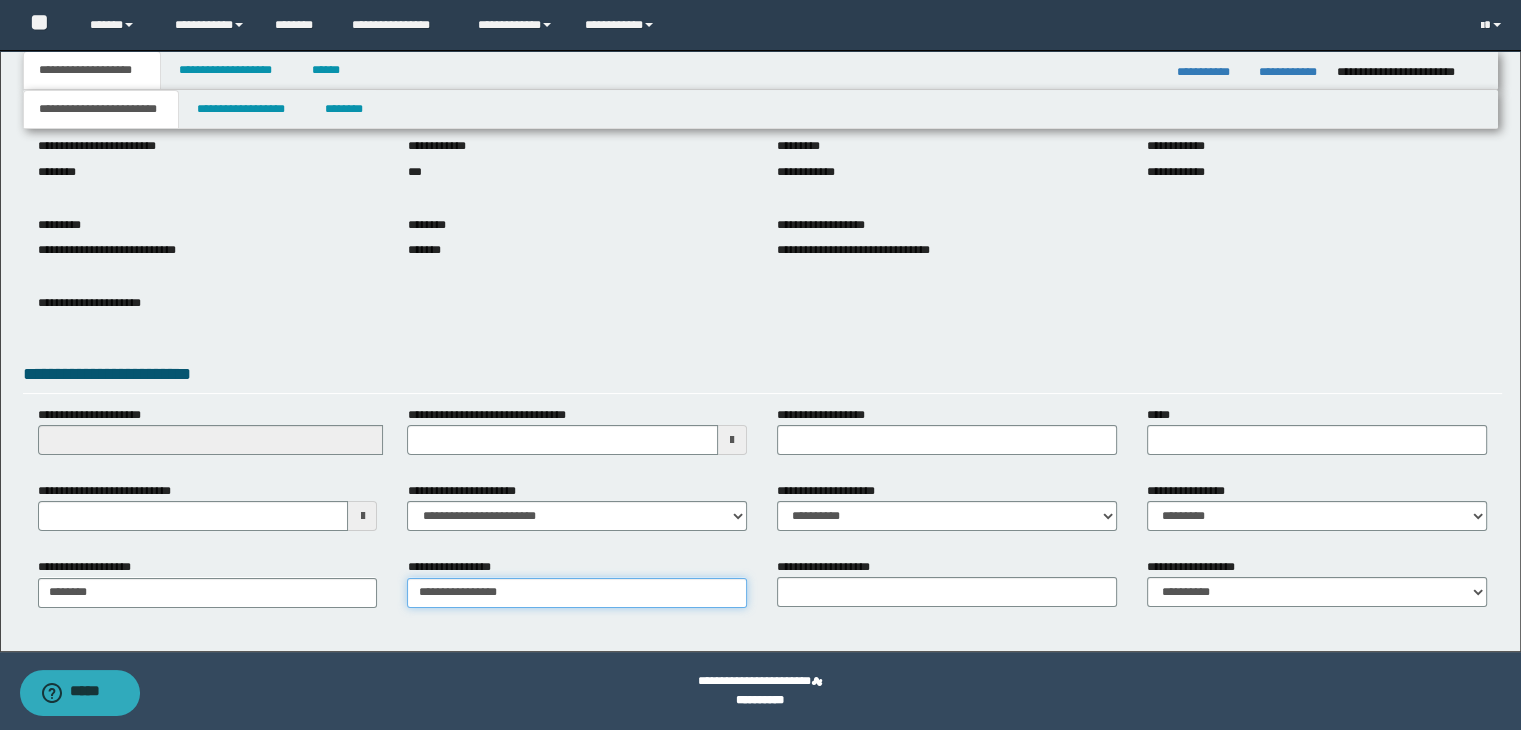 type on "**********" 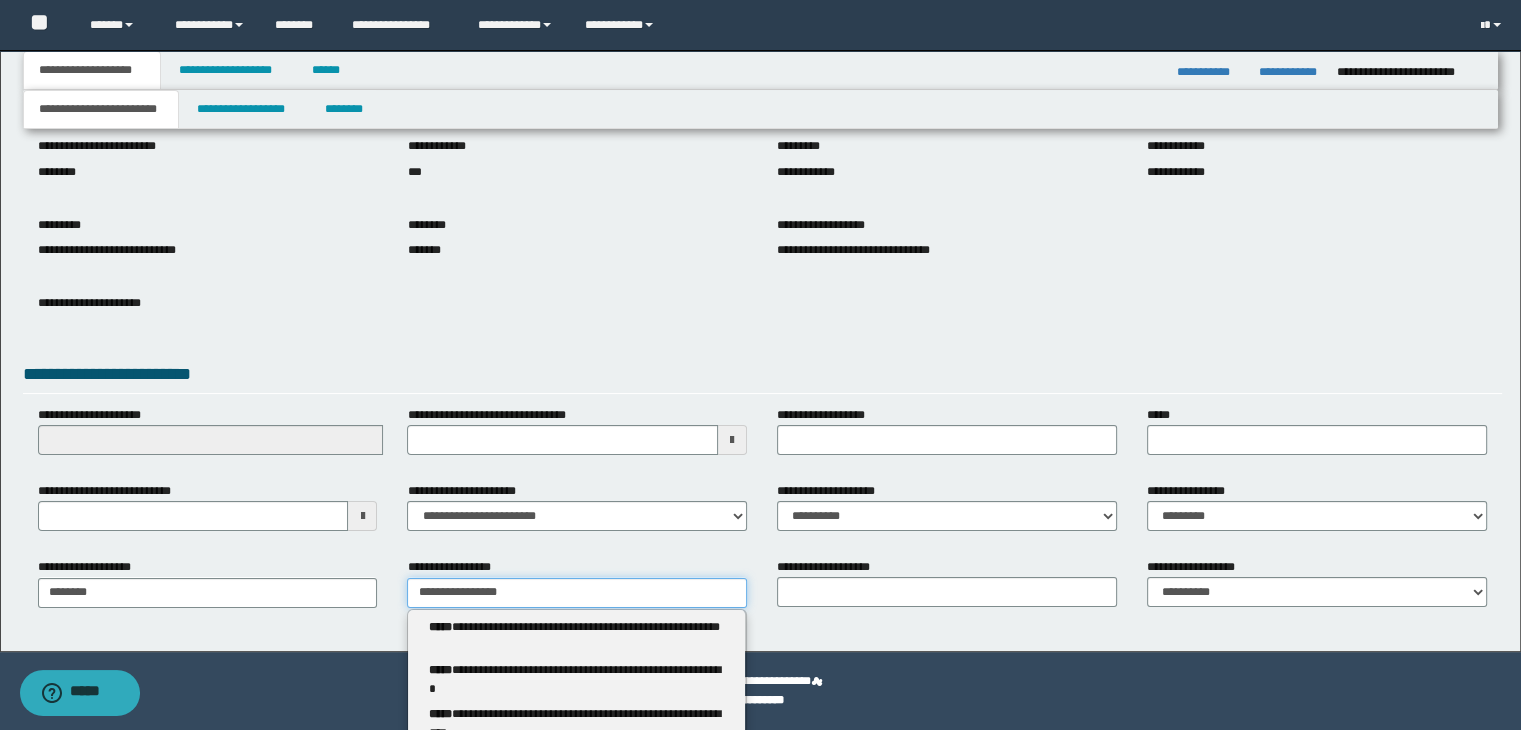type 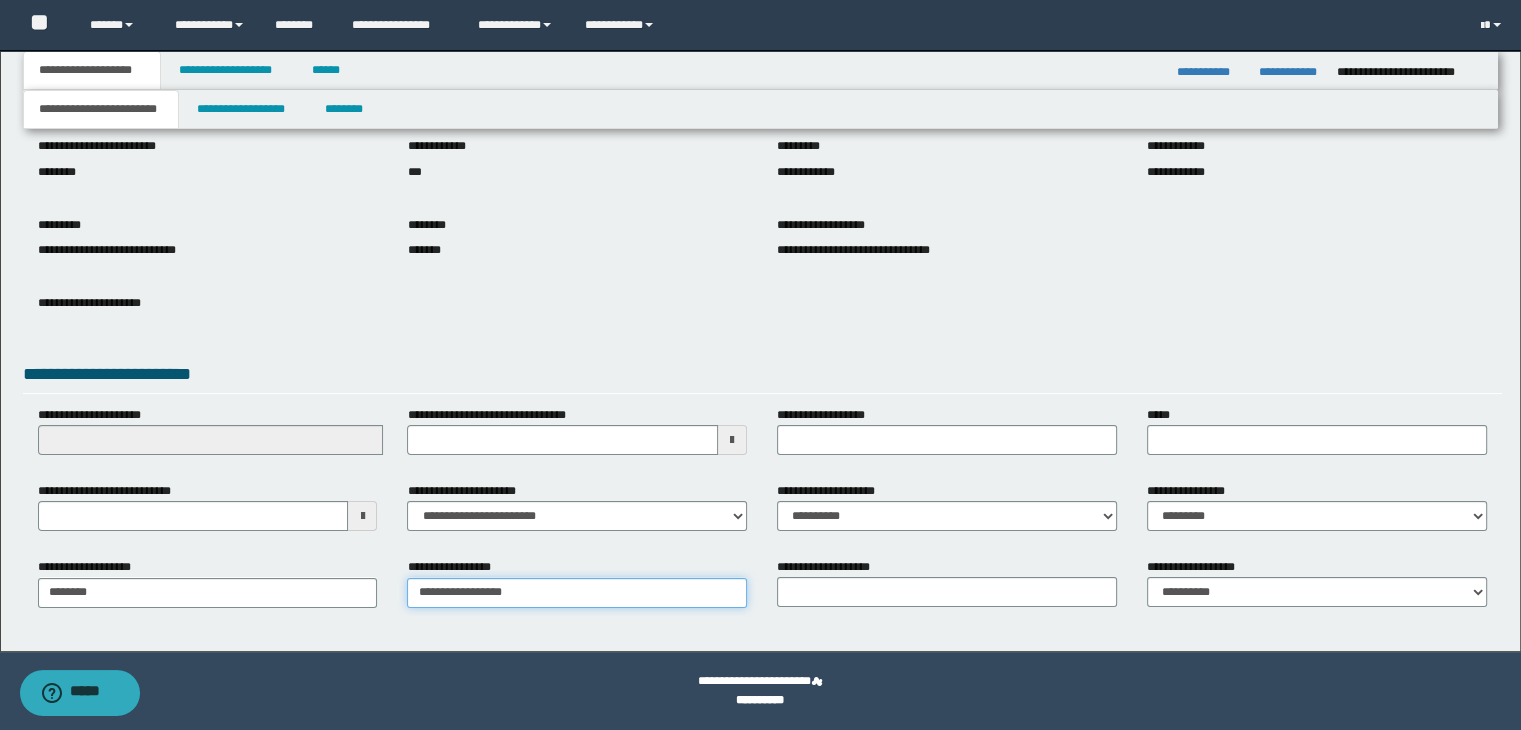 type on "**********" 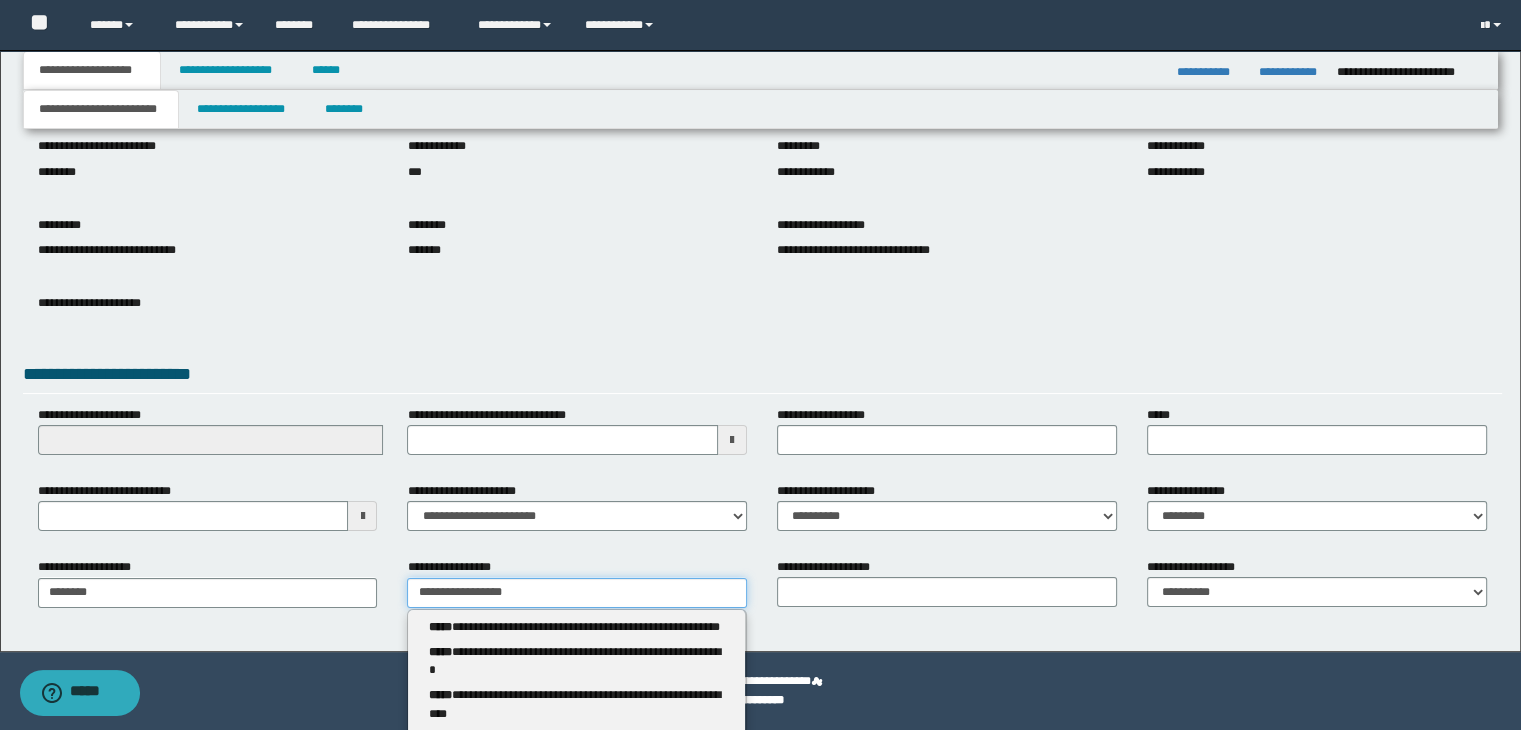 type 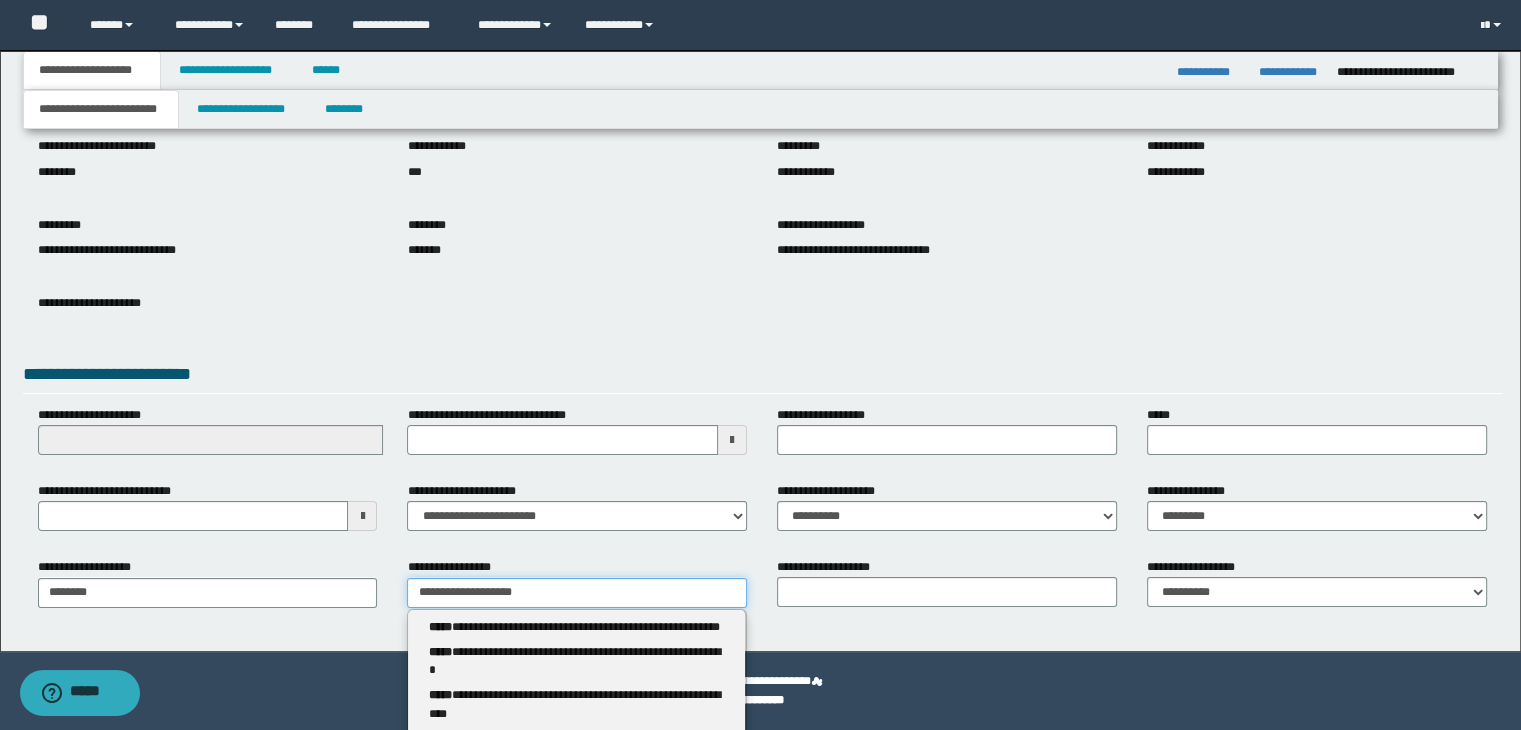 type on "**********" 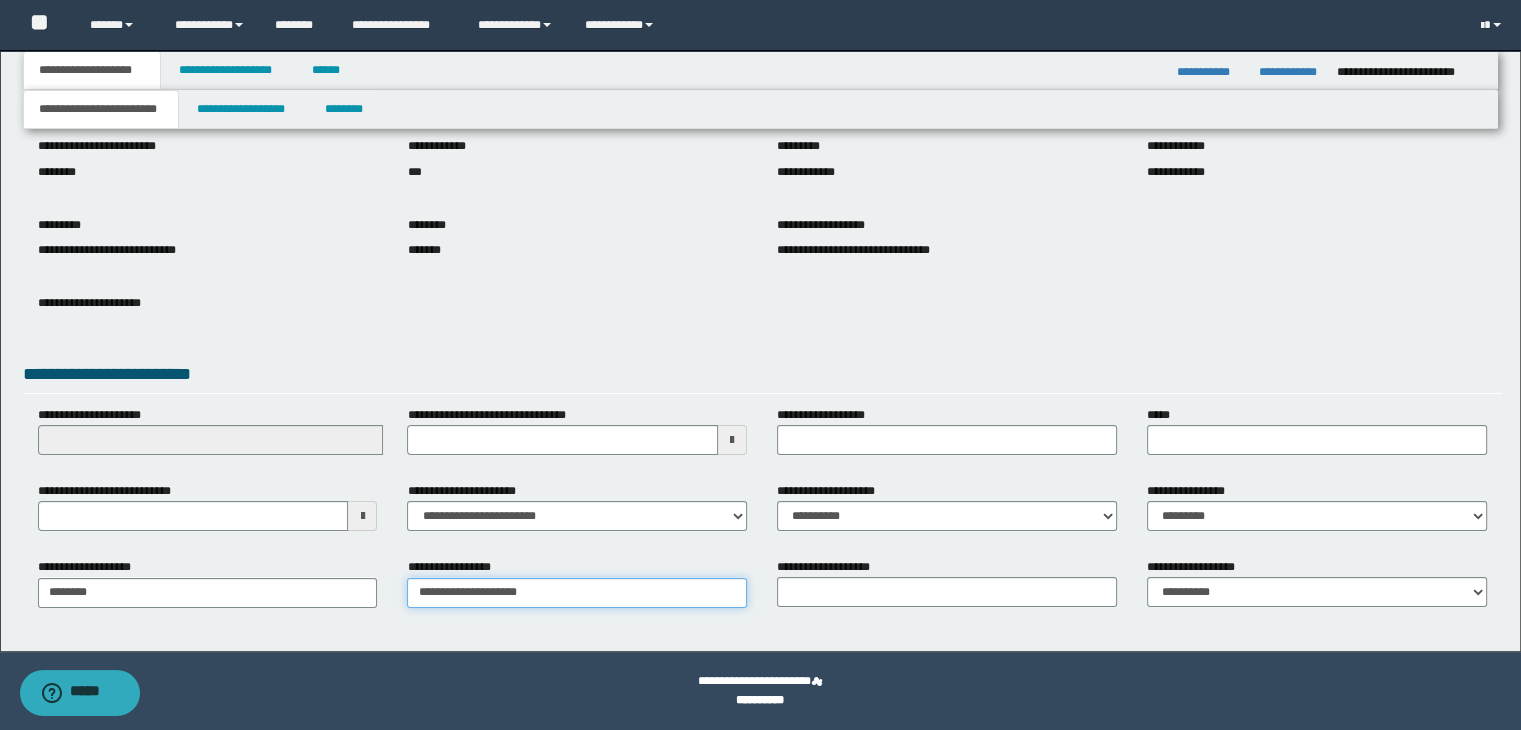 type on "**********" 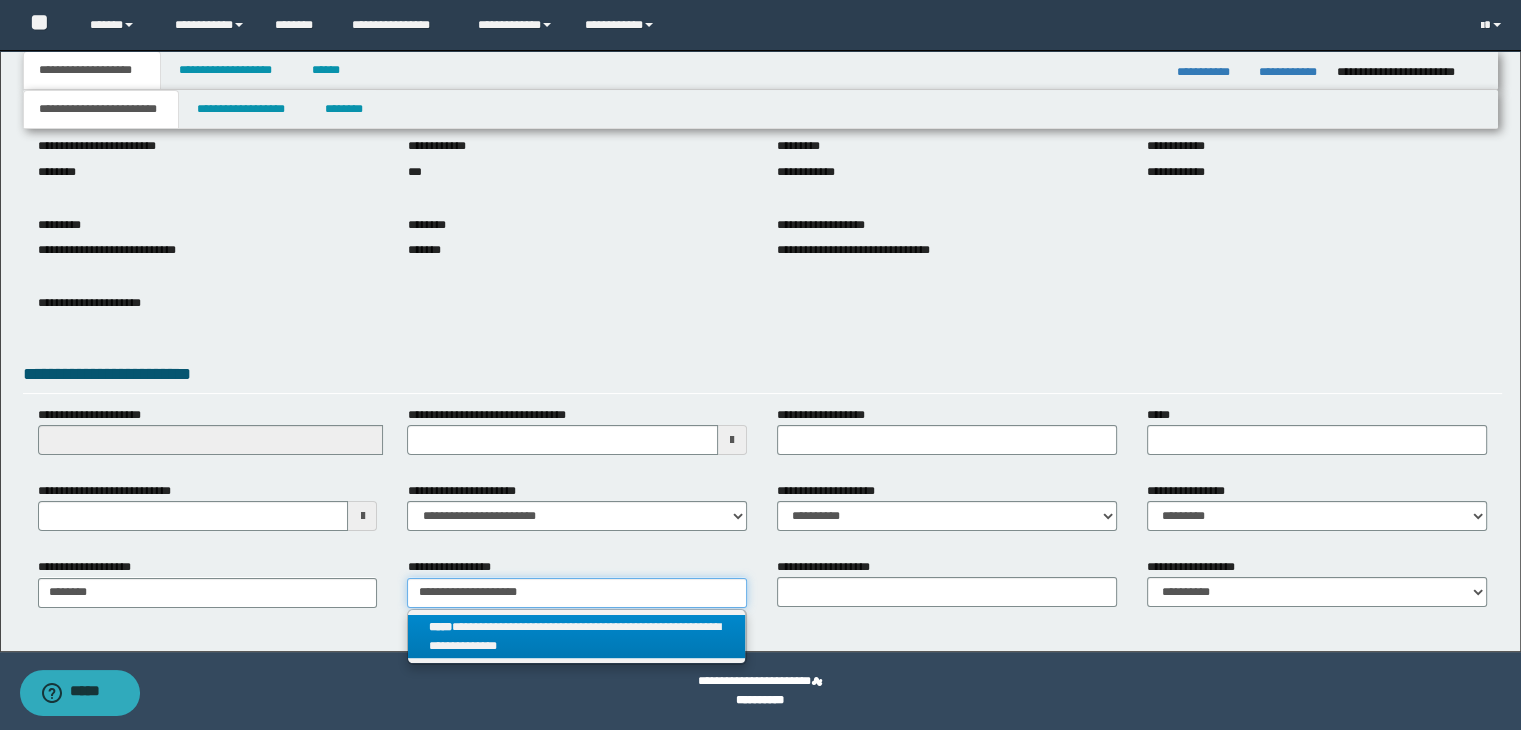 type on "**********" 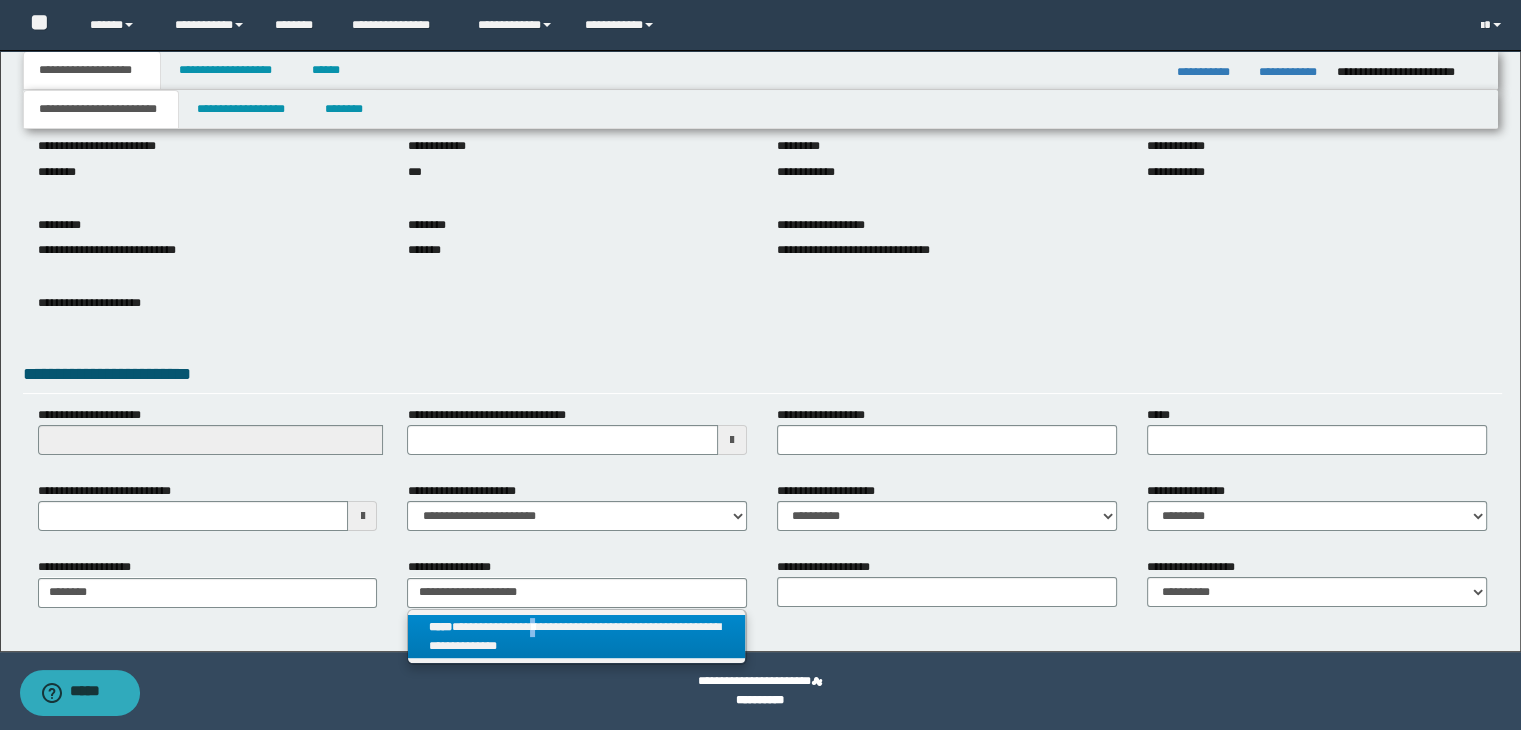 click on "**********" at bounding box center [577, 637] 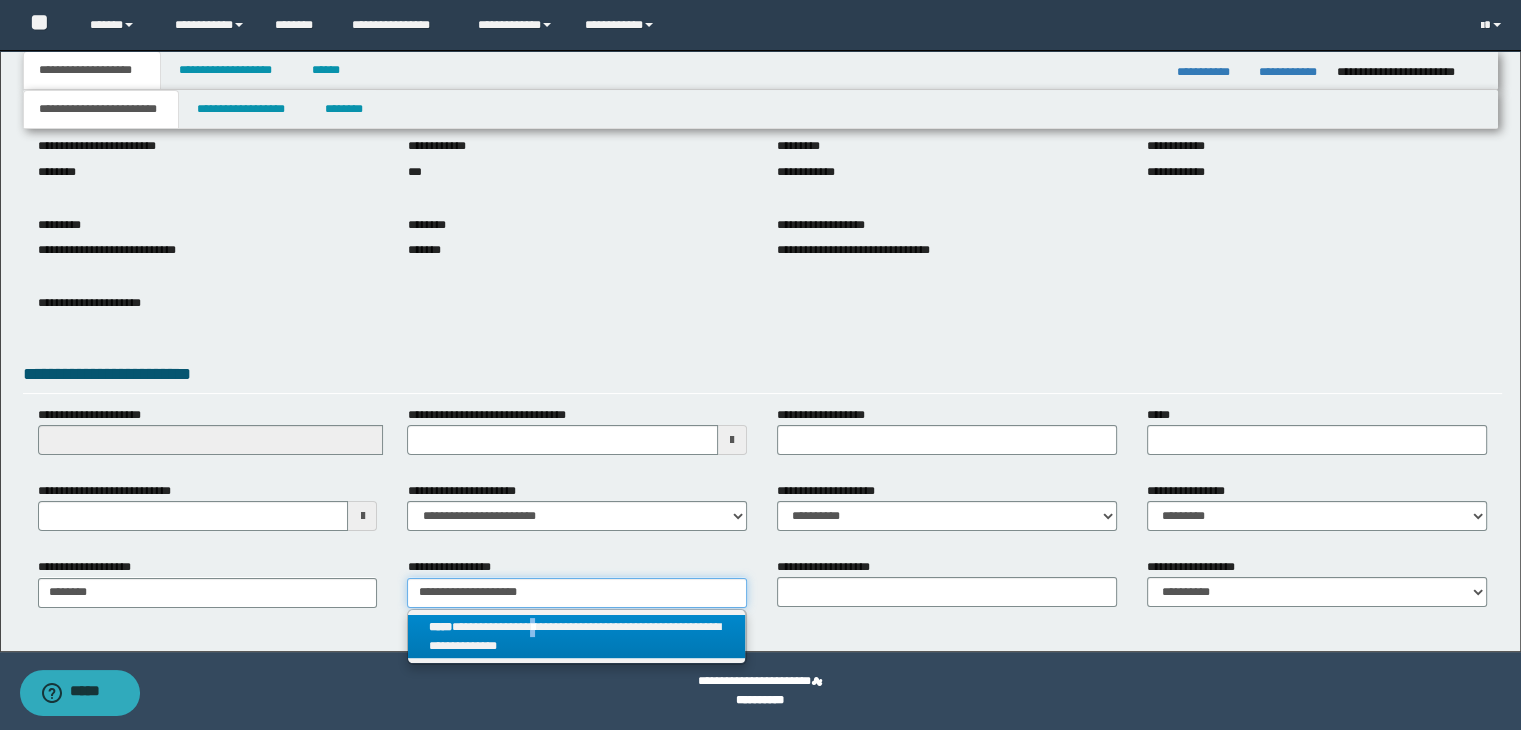 type 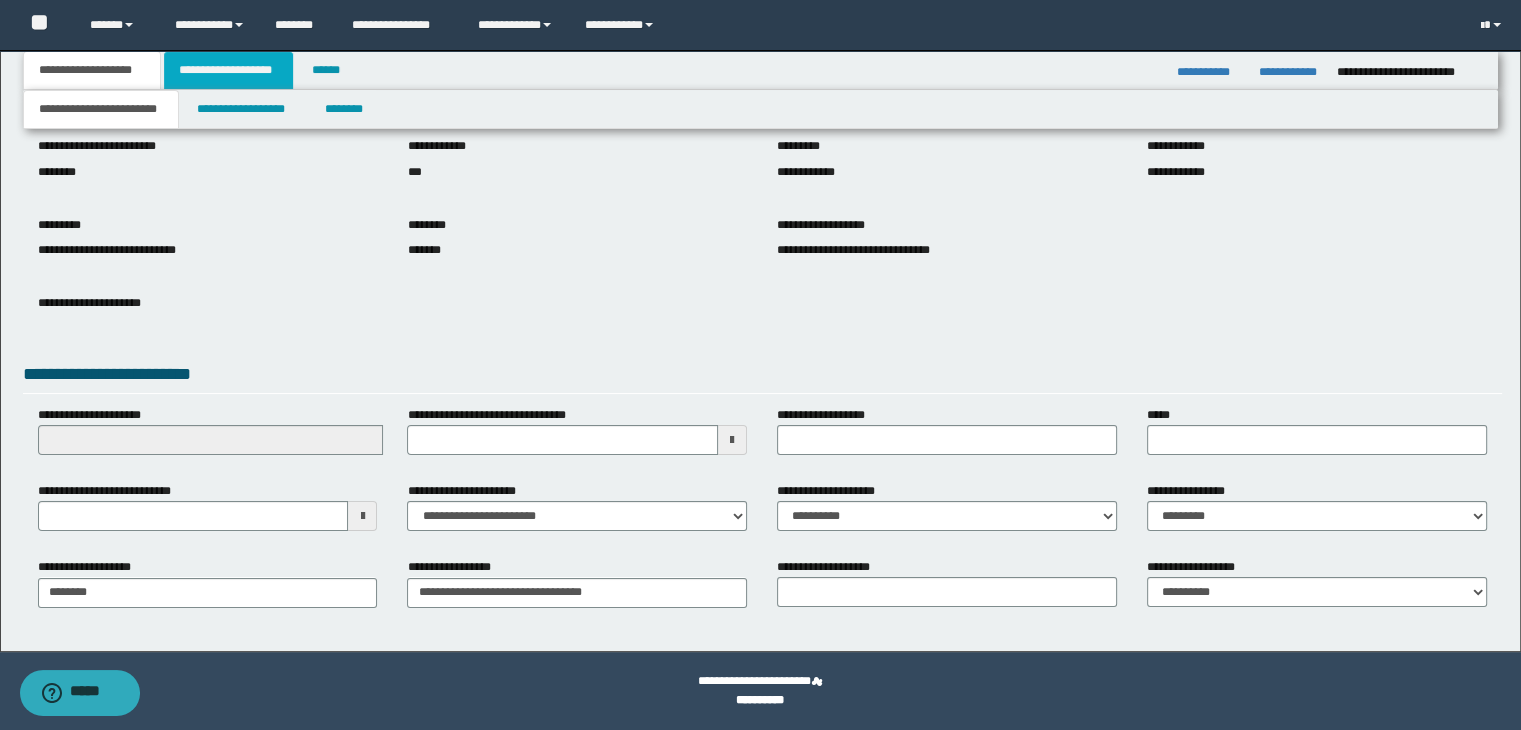 click on "**********" at bounding box center [228, 70] 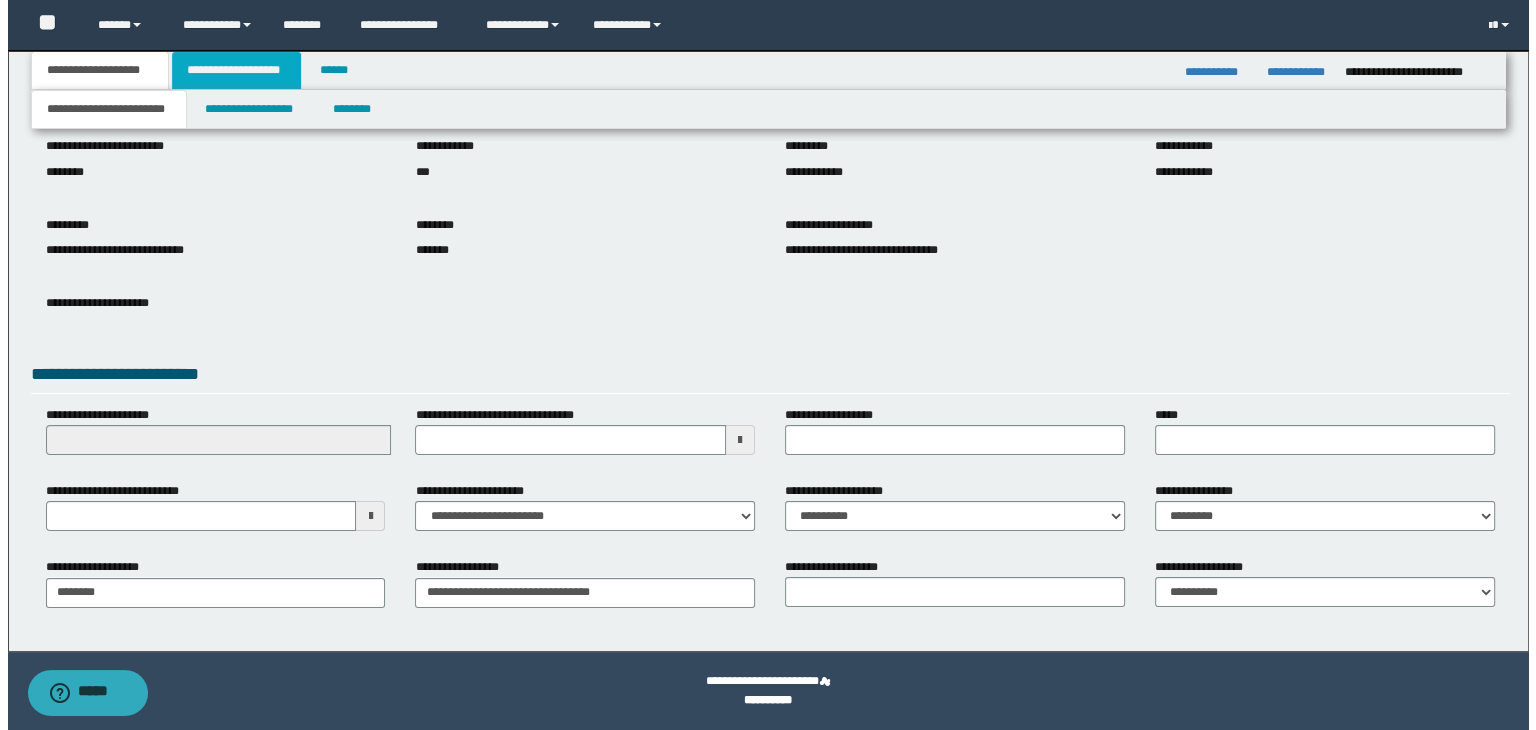 scroll, scrollTop: 0, scrollLeft: 0, axis: both 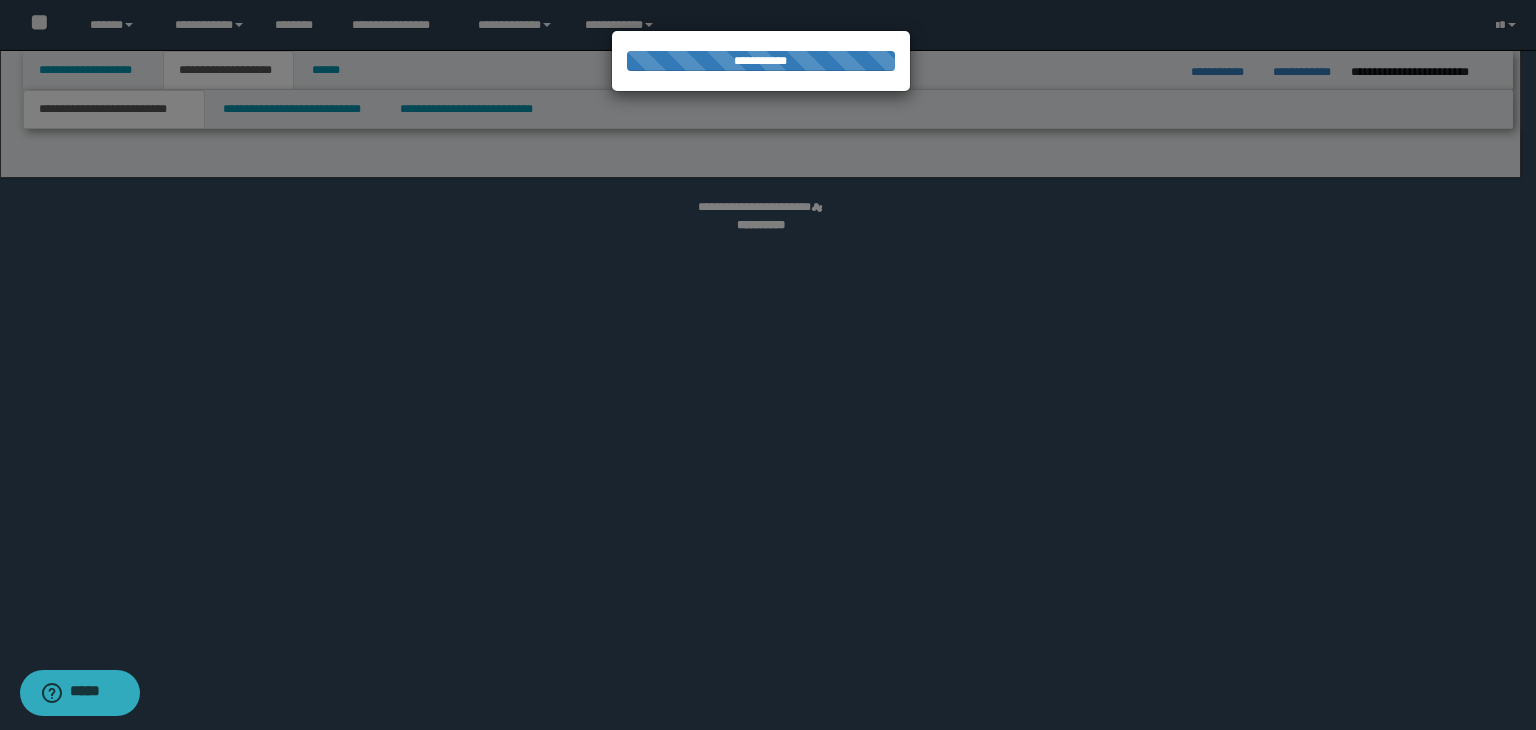 click at bounding box center (768, 365) 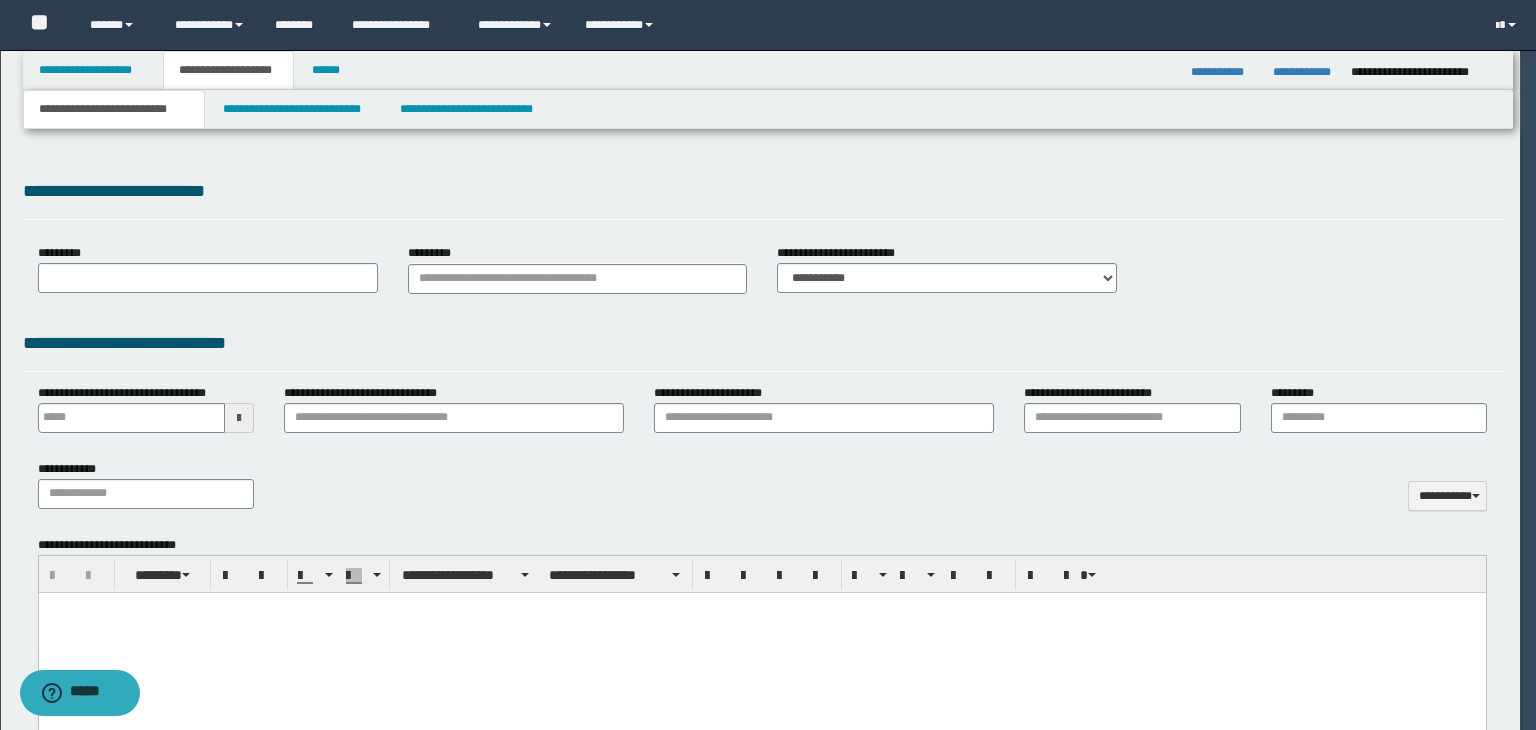 type 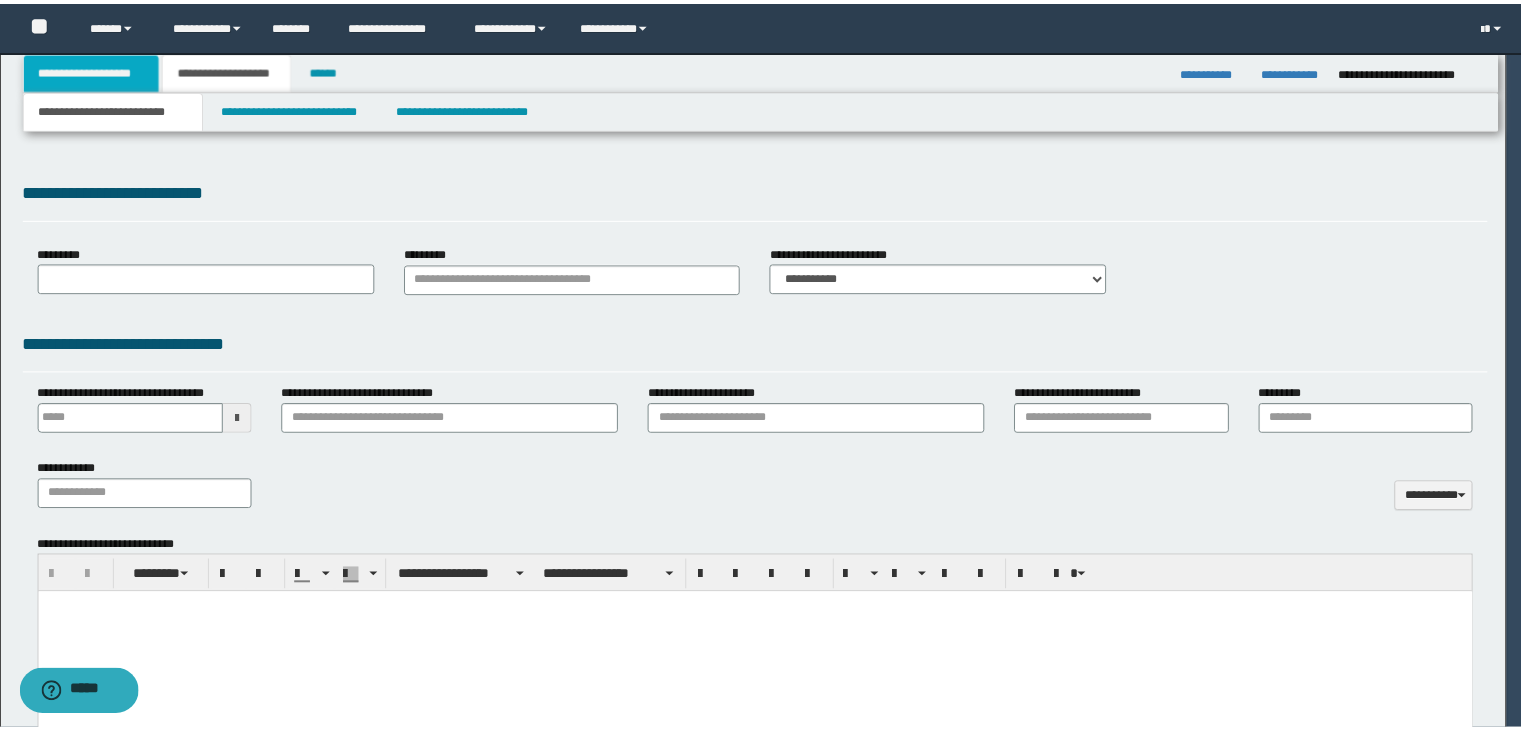 scroll, scrollTop: 0, scrollLeft: 0, axis: both 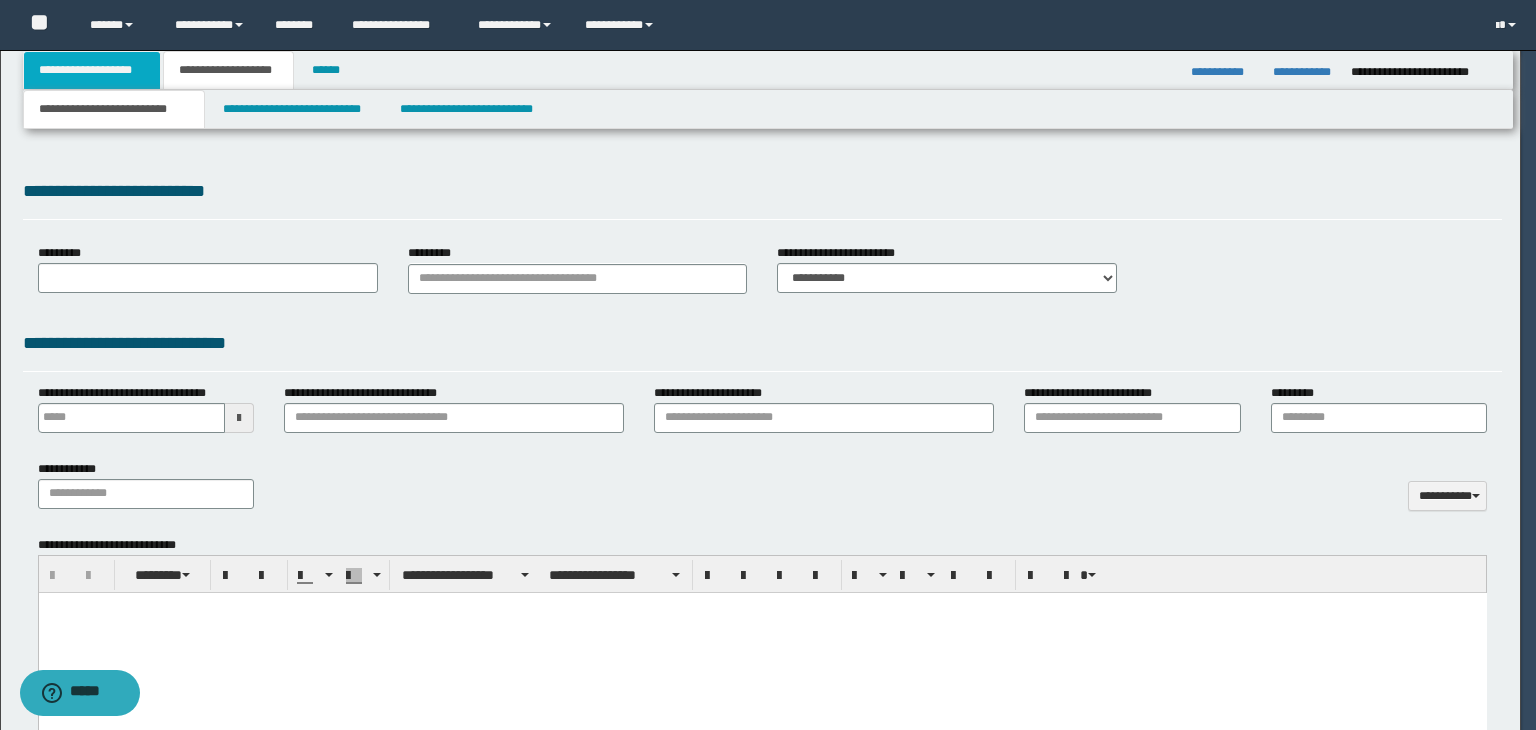 click on "**********" at bounding box center (768, 365) 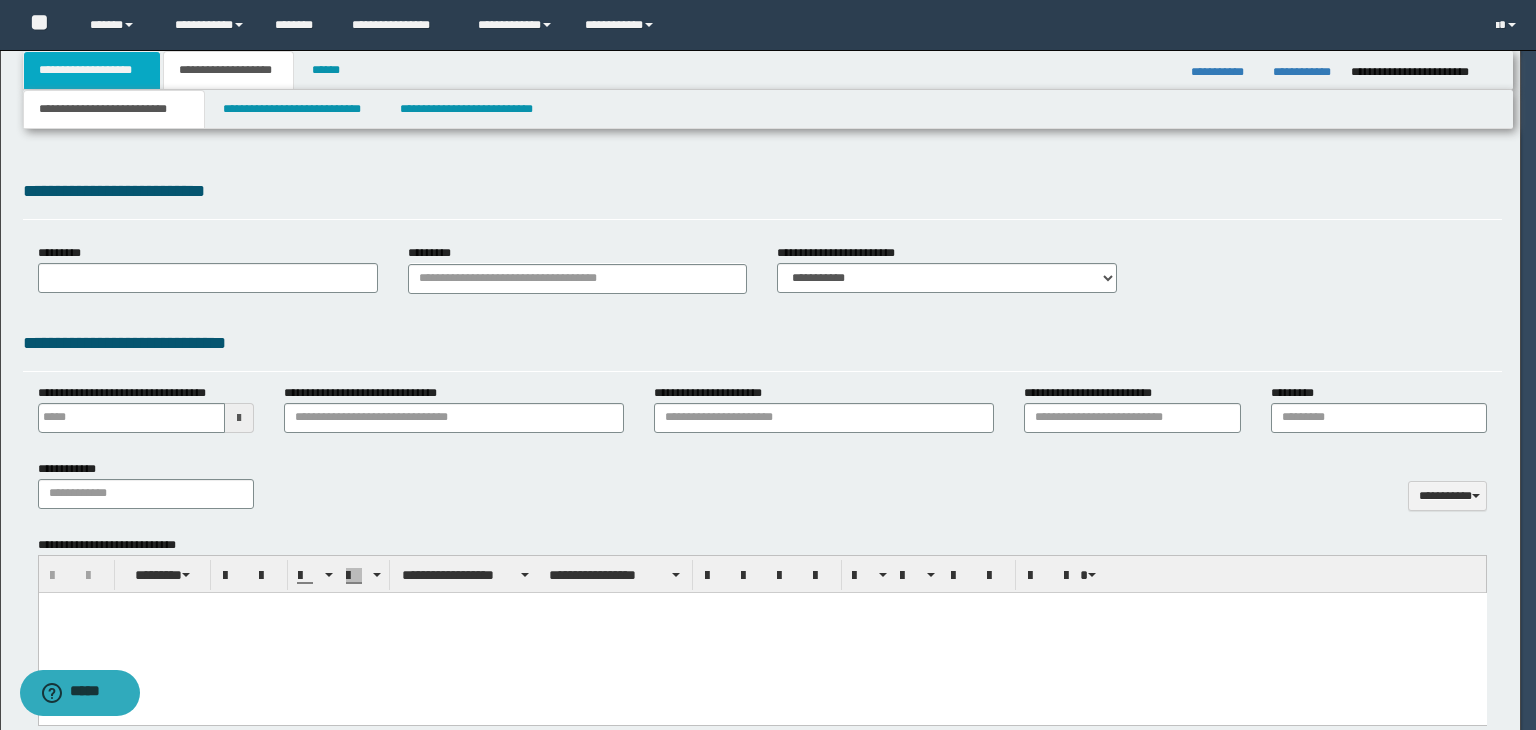 select on "*" 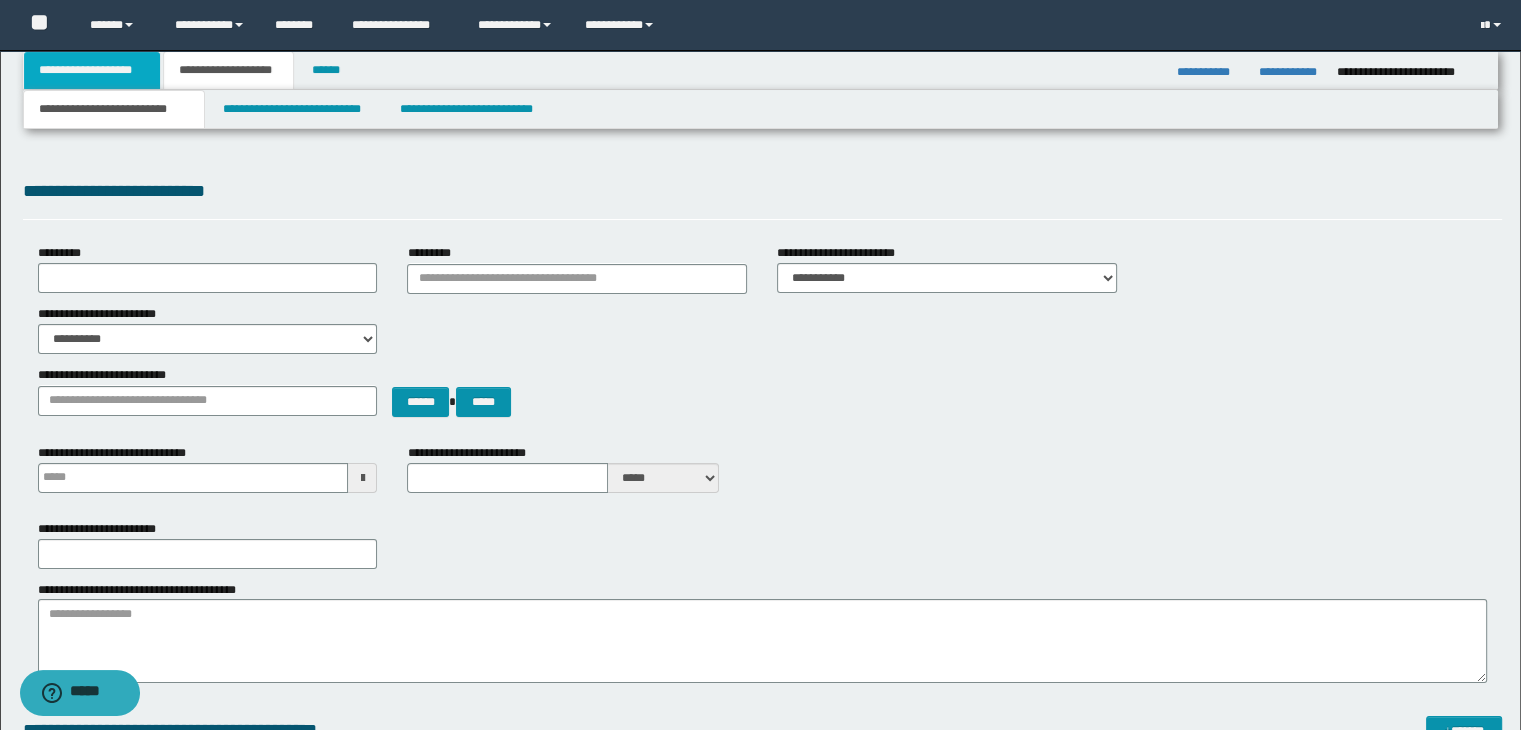 click on "**********" at bounding box center [92, 70] 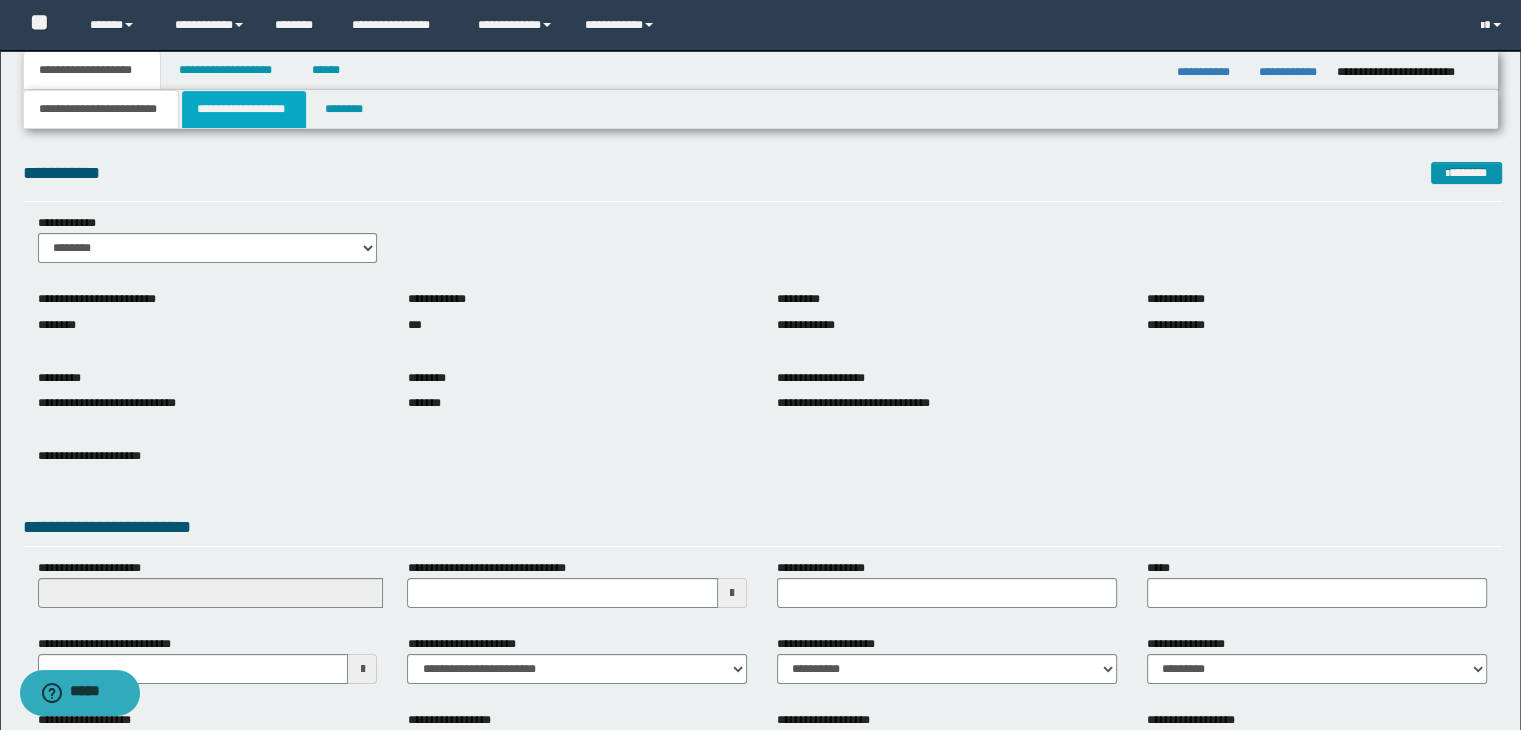 click on "**********" at bounding box center [244, 109] 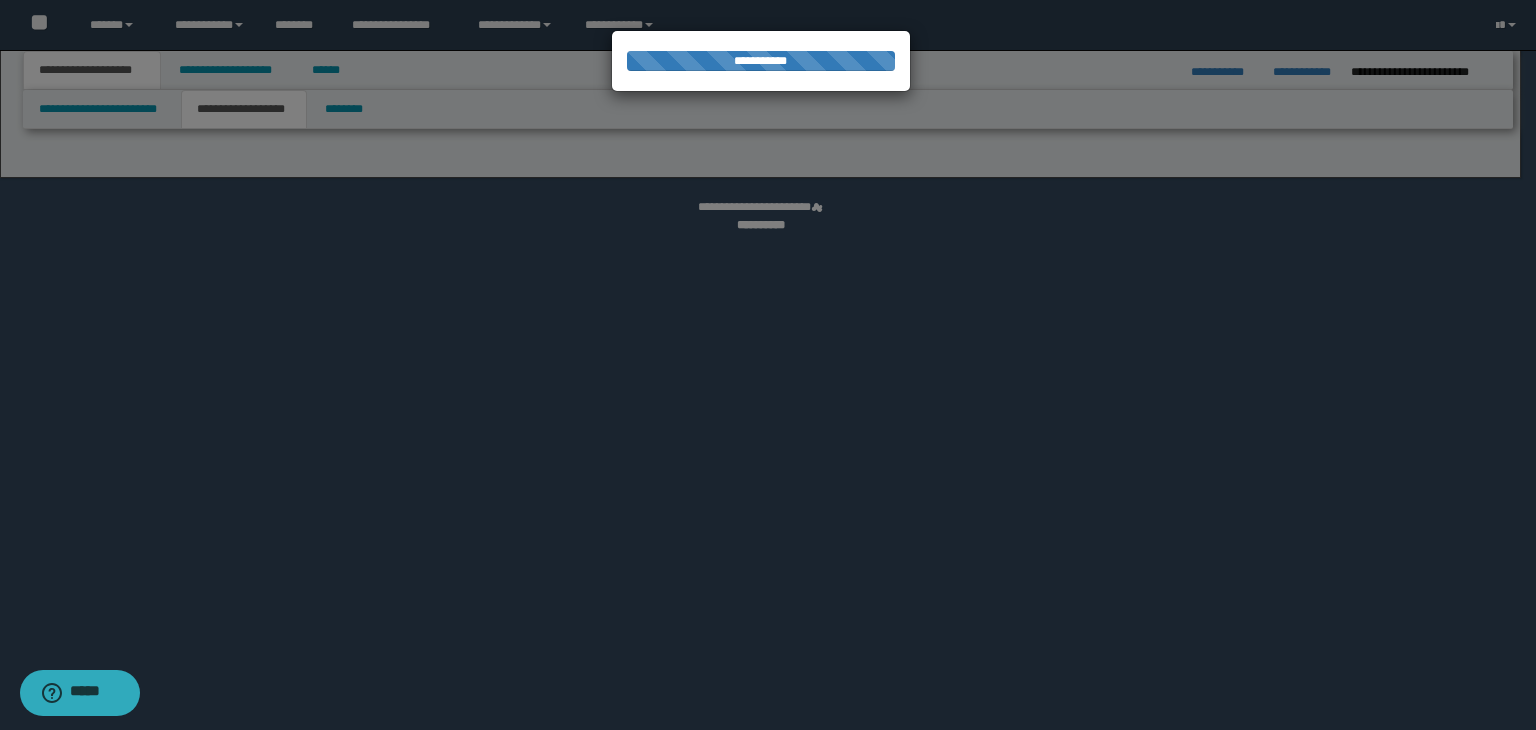 select on "*" 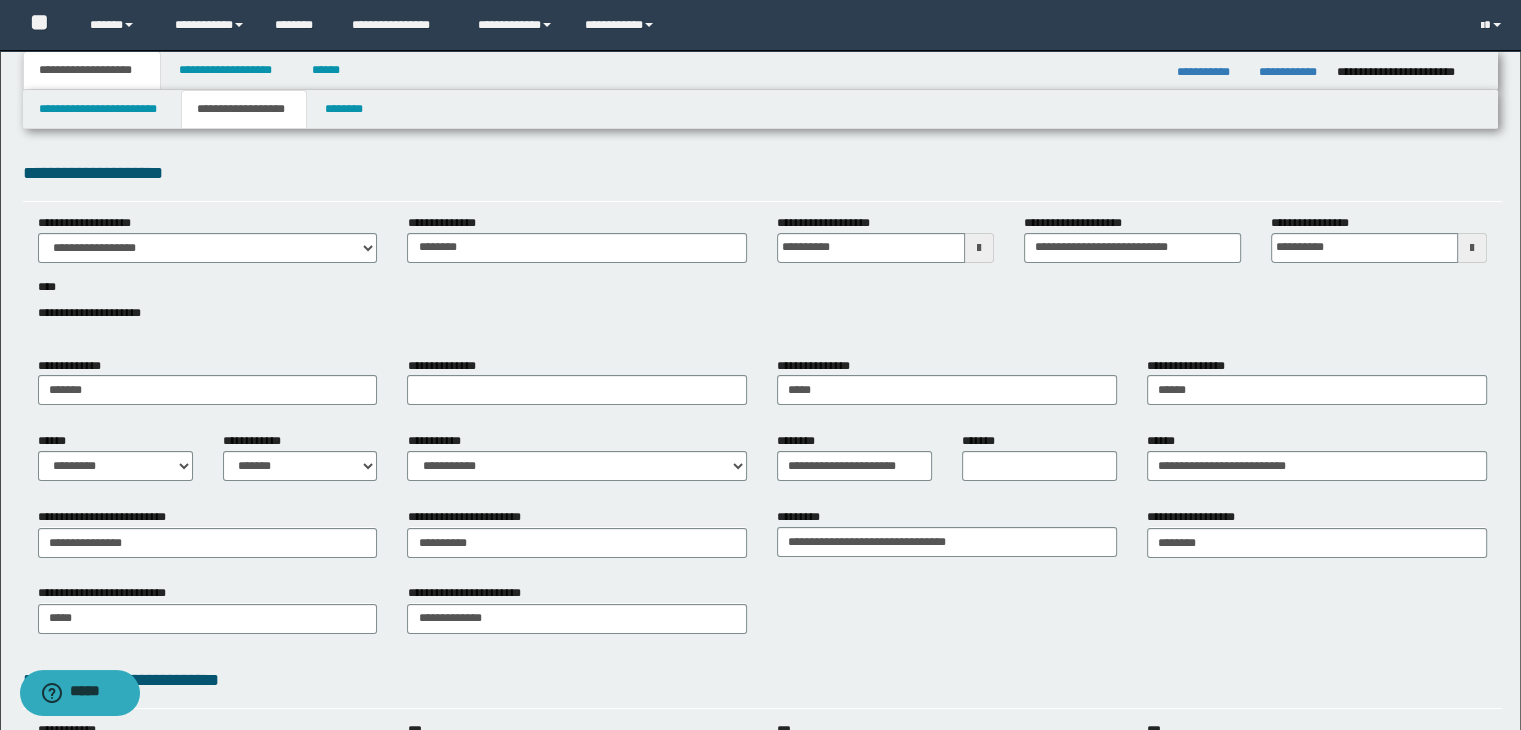 click on "**********" at bounding box center (763, 279) 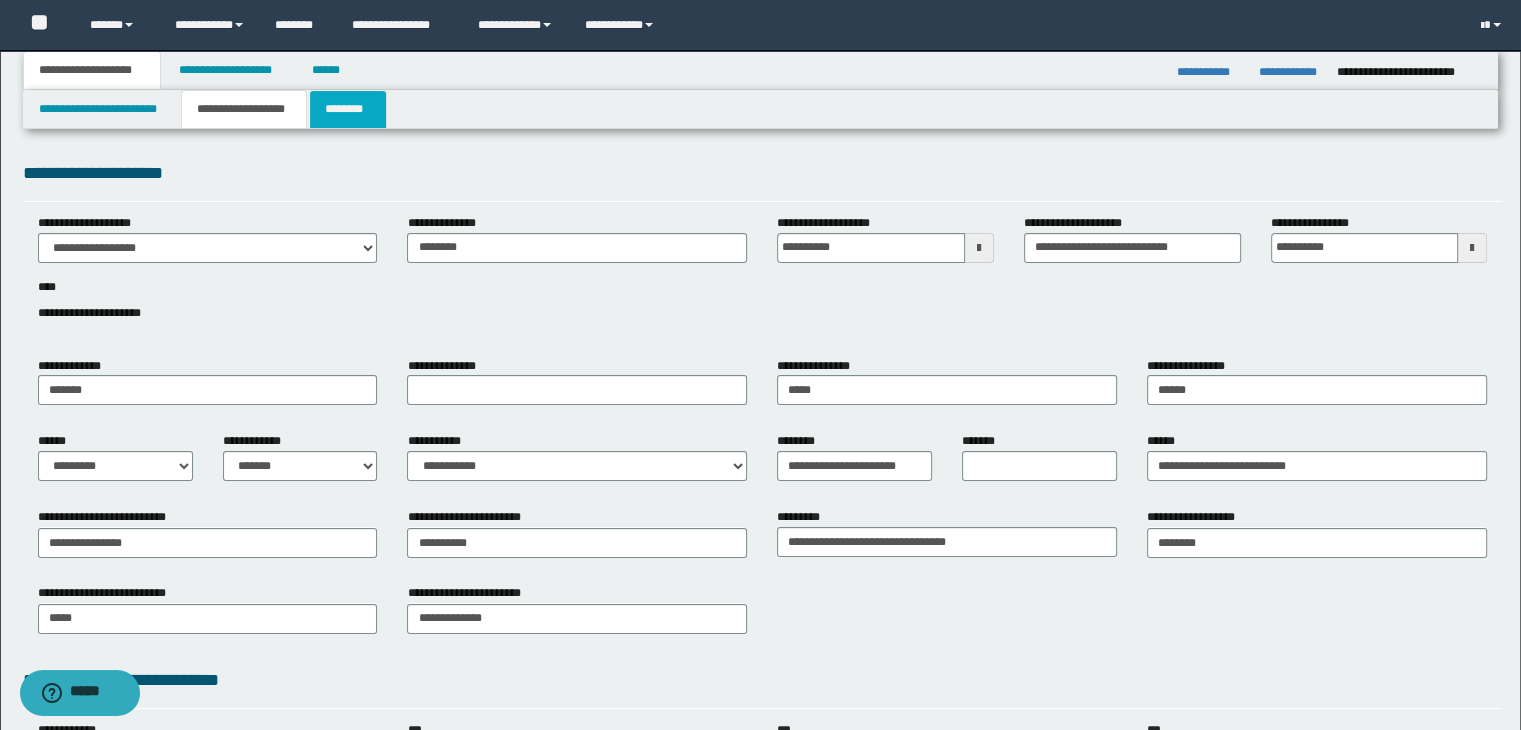 click on "********" at bounding box center [348, 109] 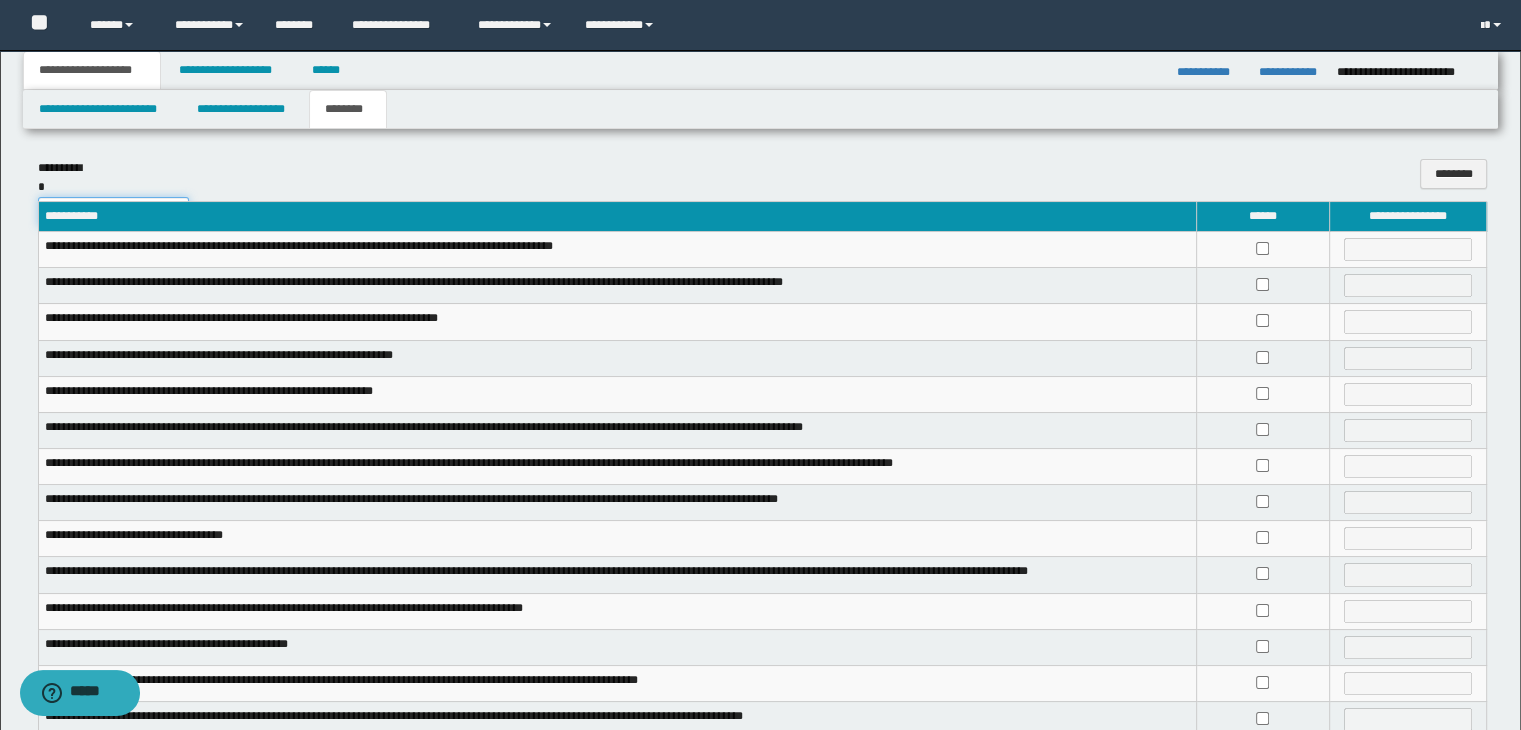 click on "**********" at bounding box center [113, 212] 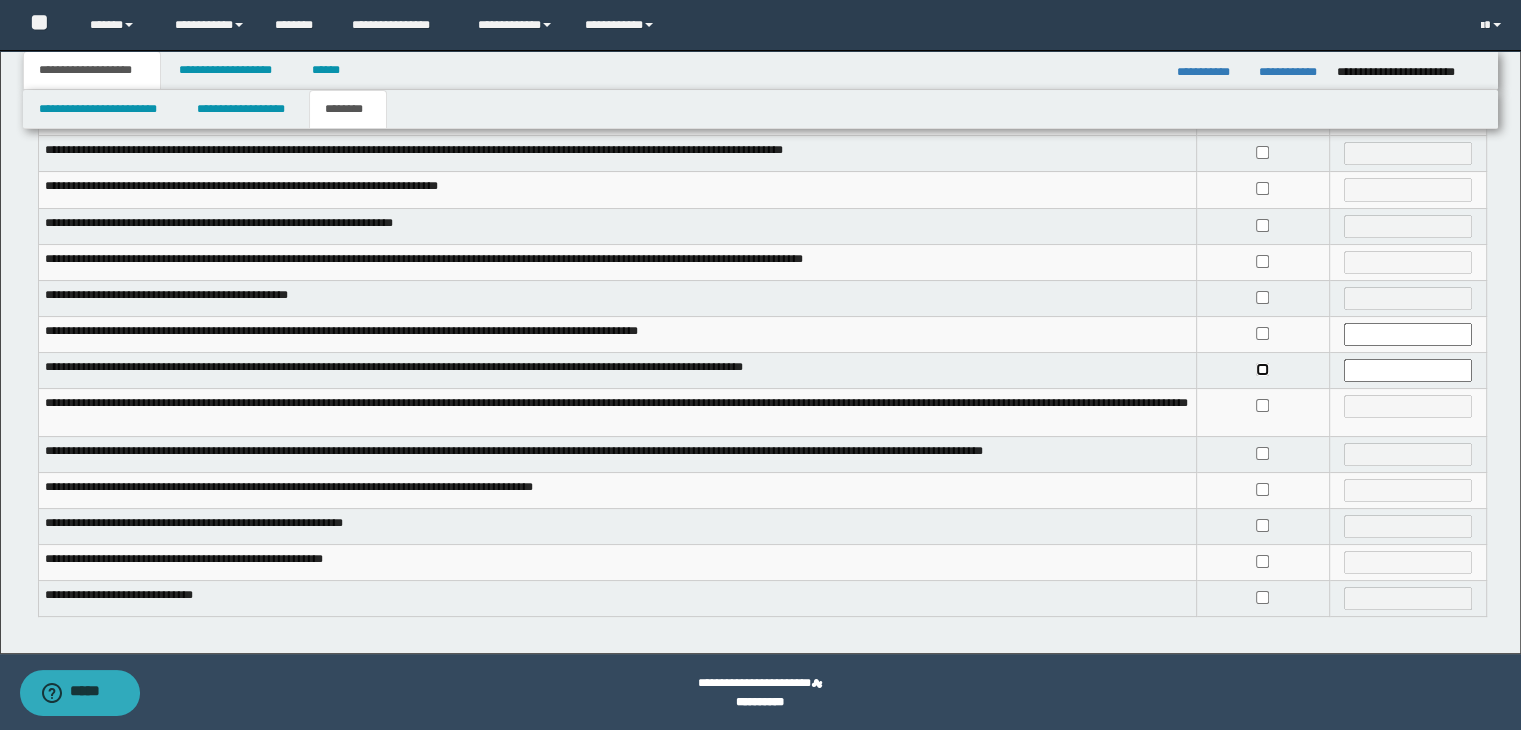 scroll, scrollTop: 134, scrollLeft: 0, axis: vertical 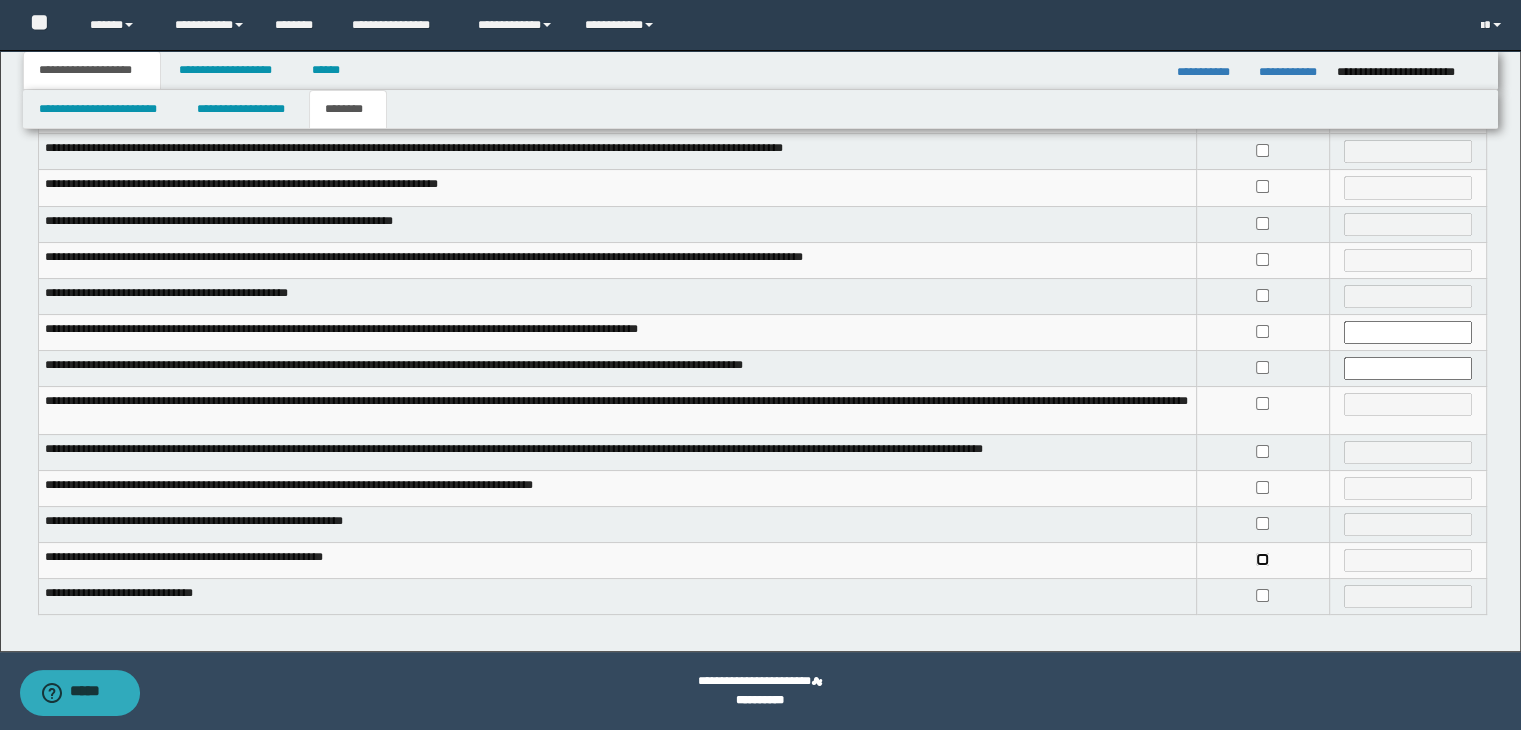 click at bounding box center (1262, 560) 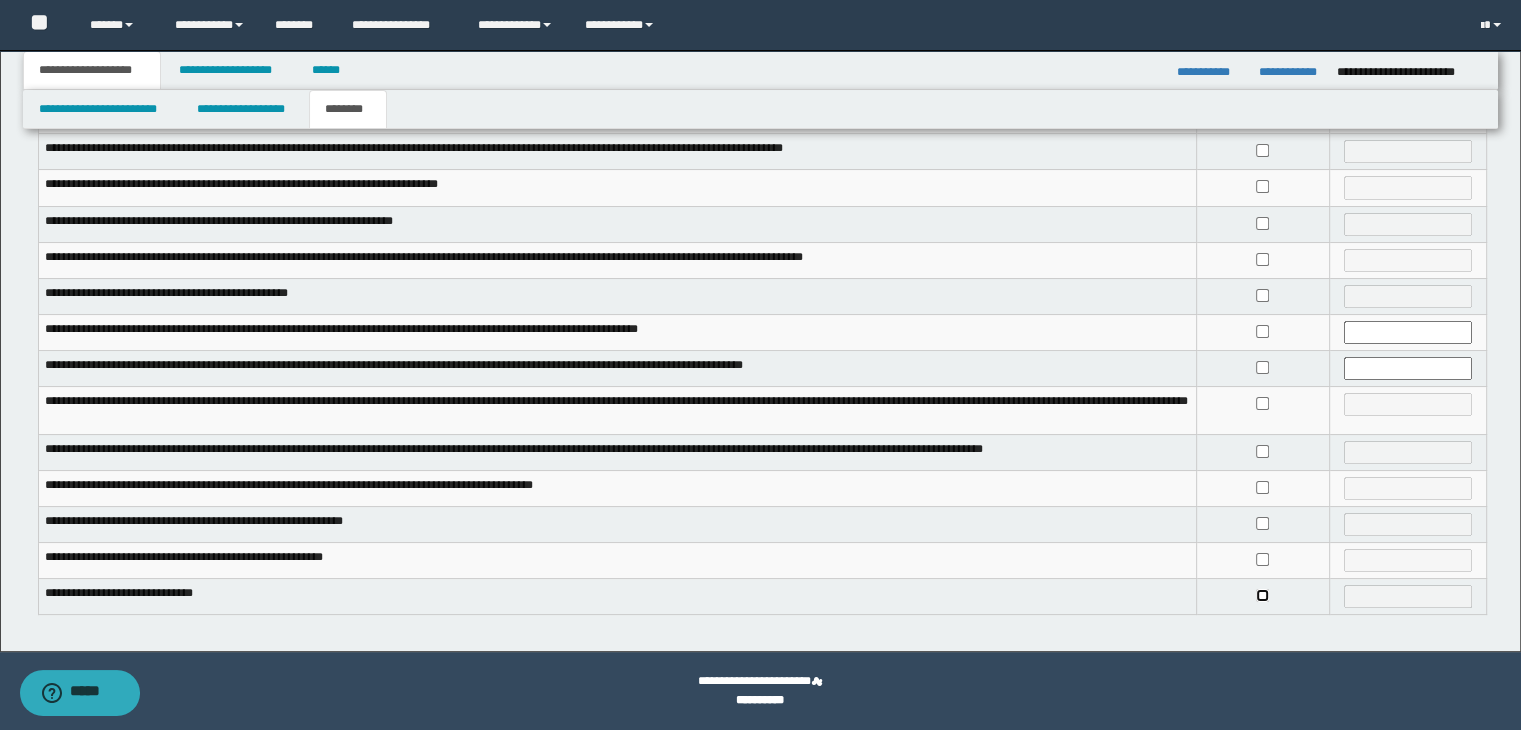 click at bounding box center (1262, 597) 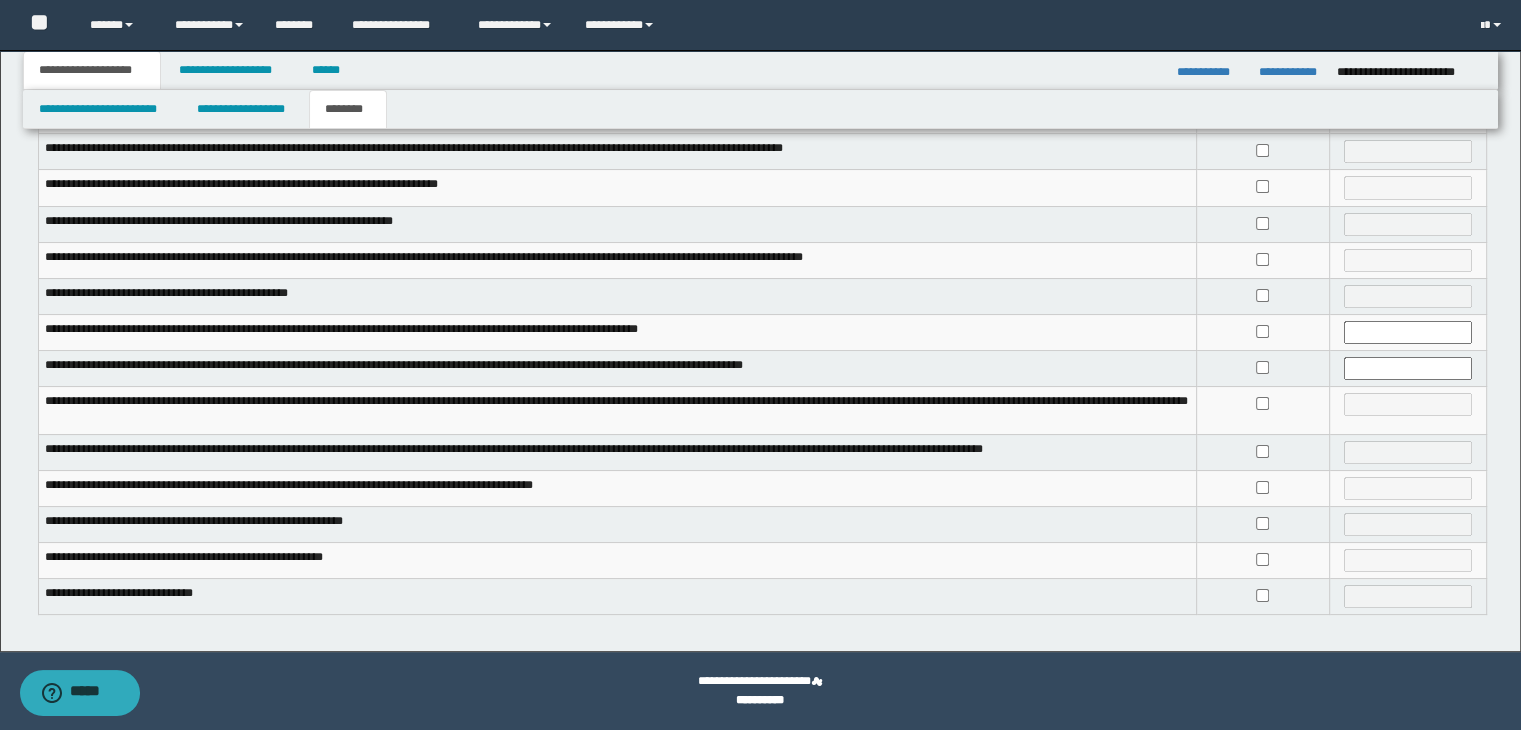 click at bounding box center [1262, 560] 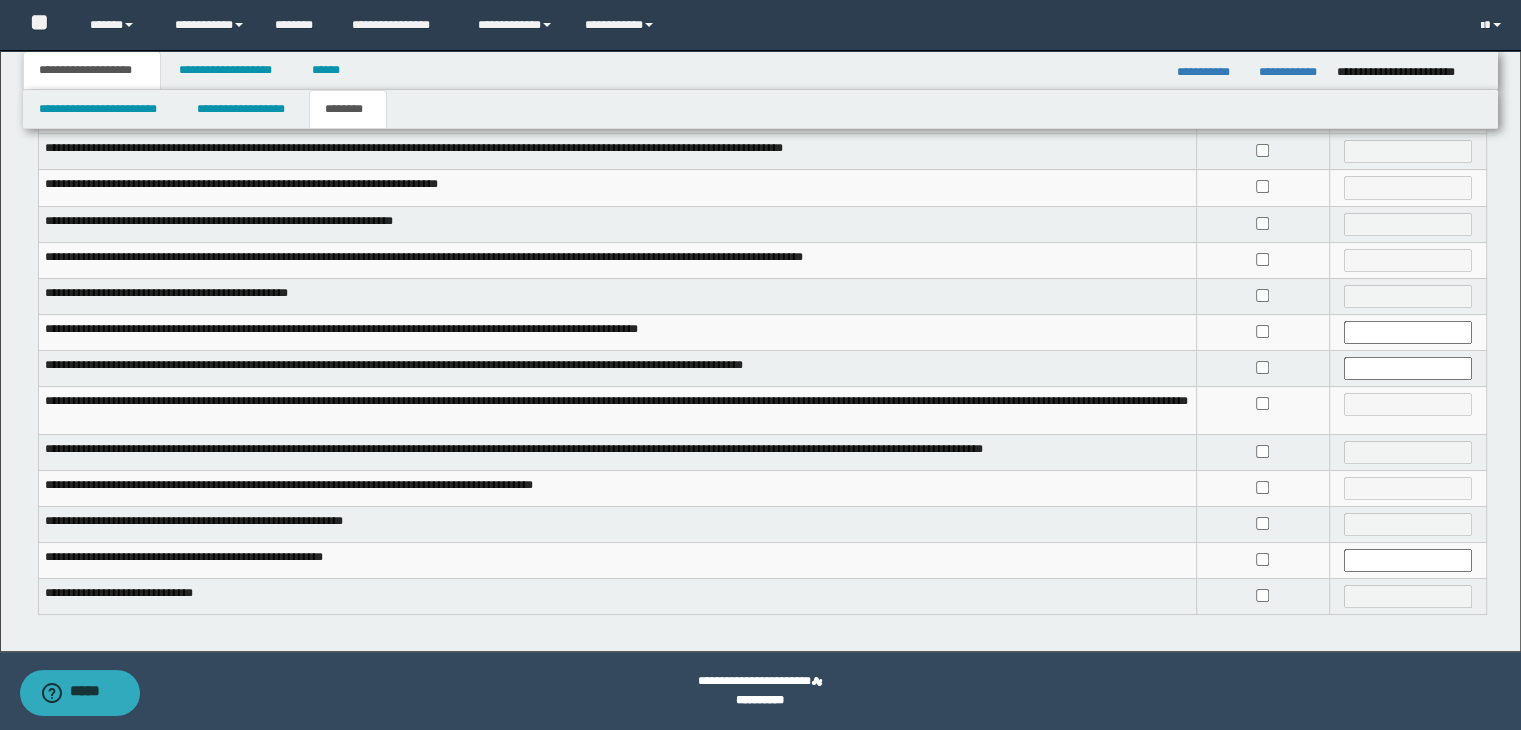 click at bounding box center [1262, 597] 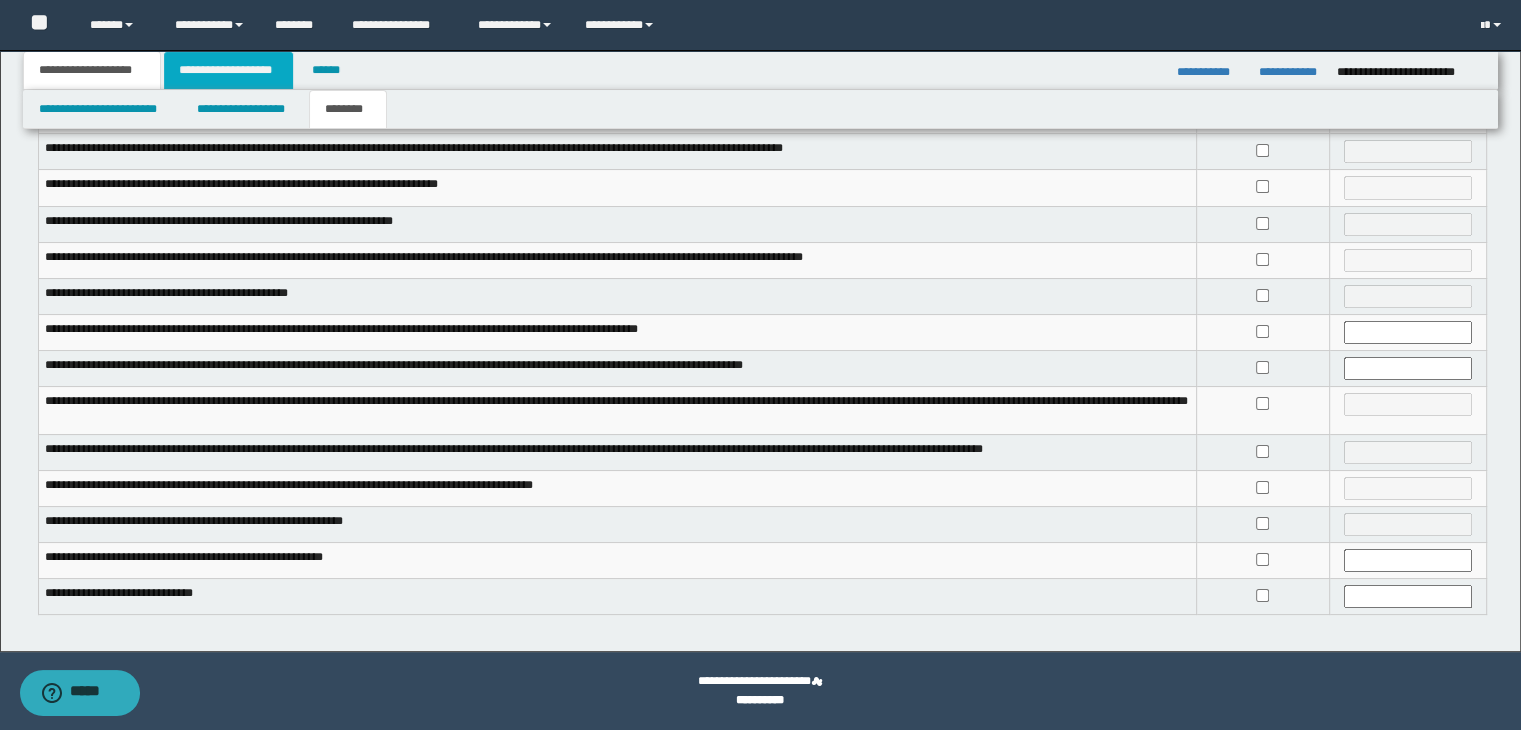 click on "**********" at bounding box center [228, 70] 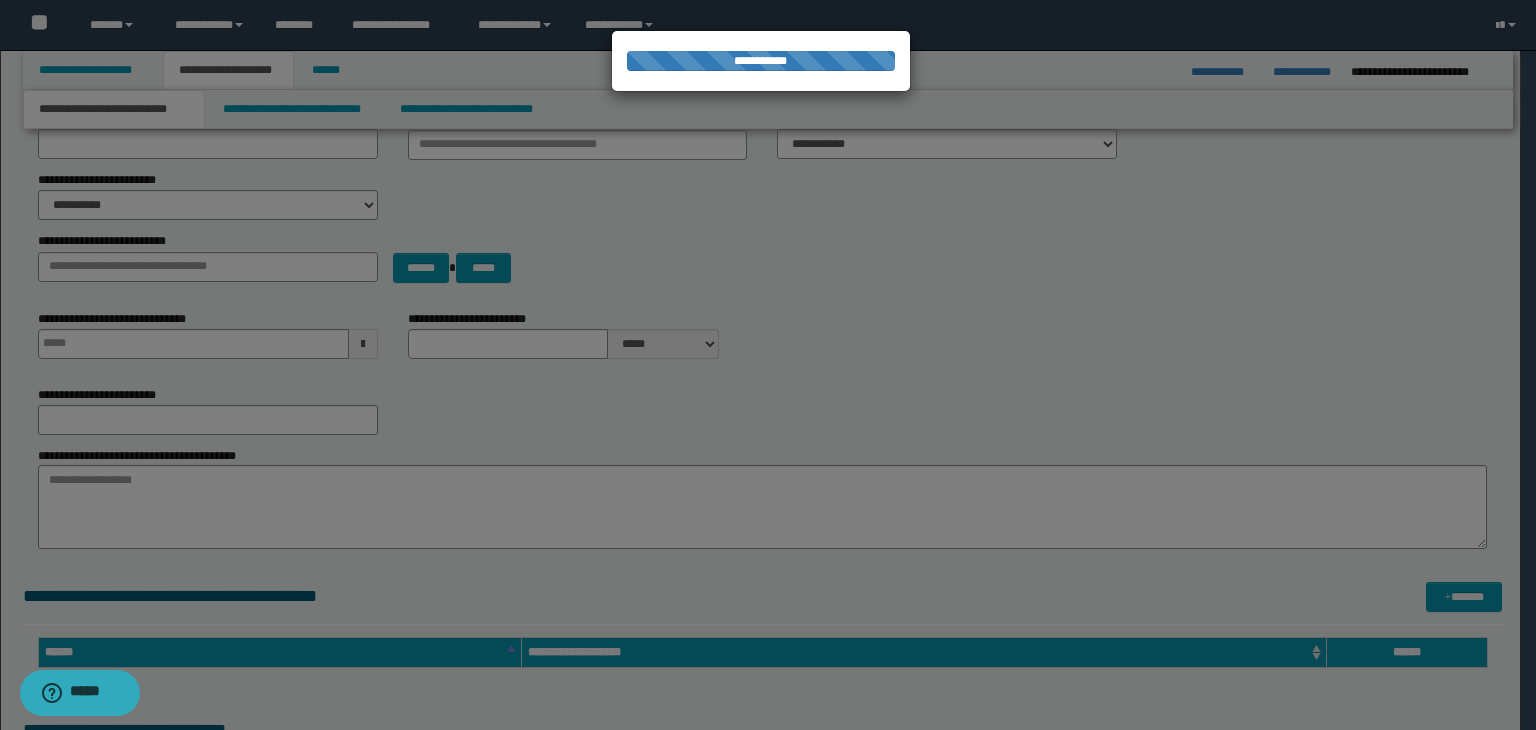 type 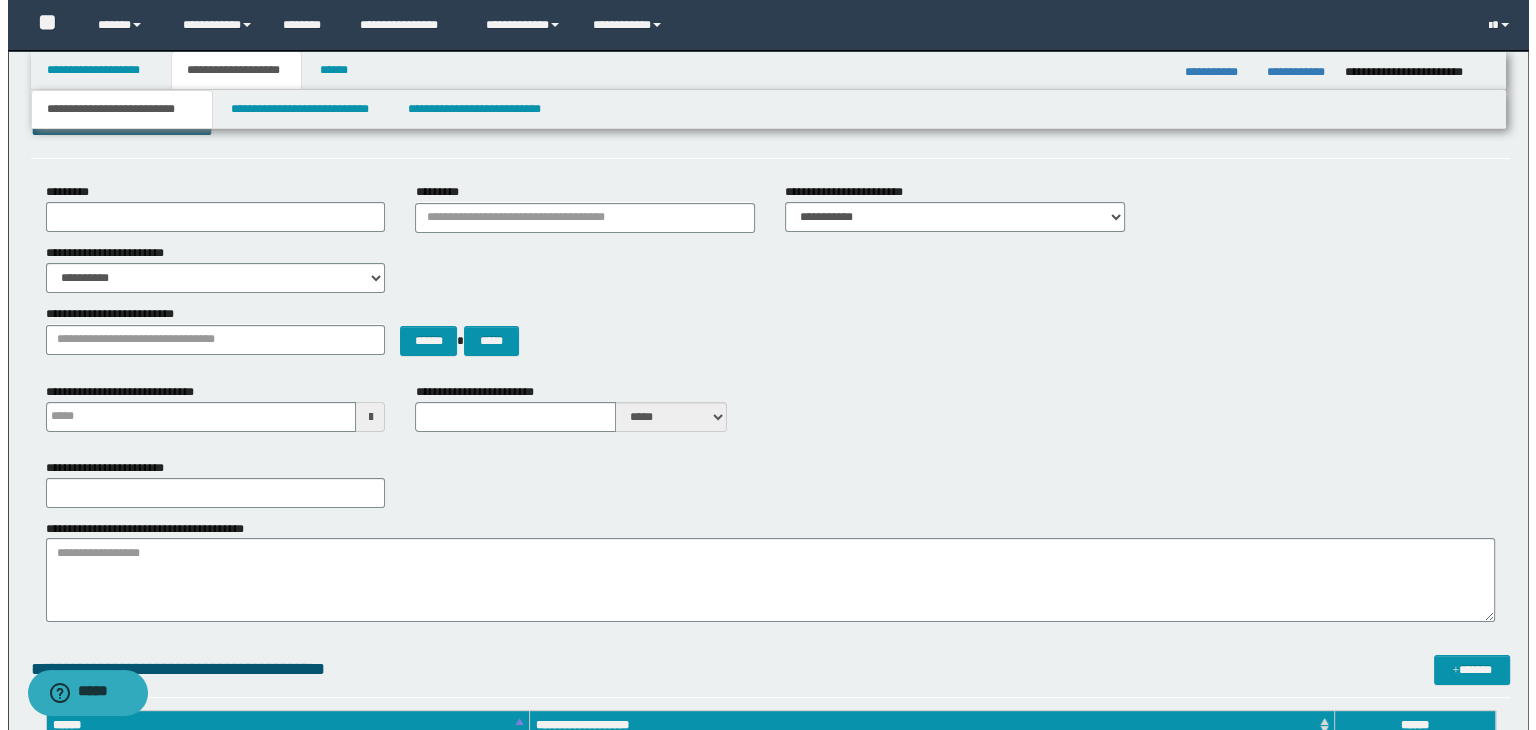 scroll, scrollTop: 0, scrollLeft: 0, axis: both 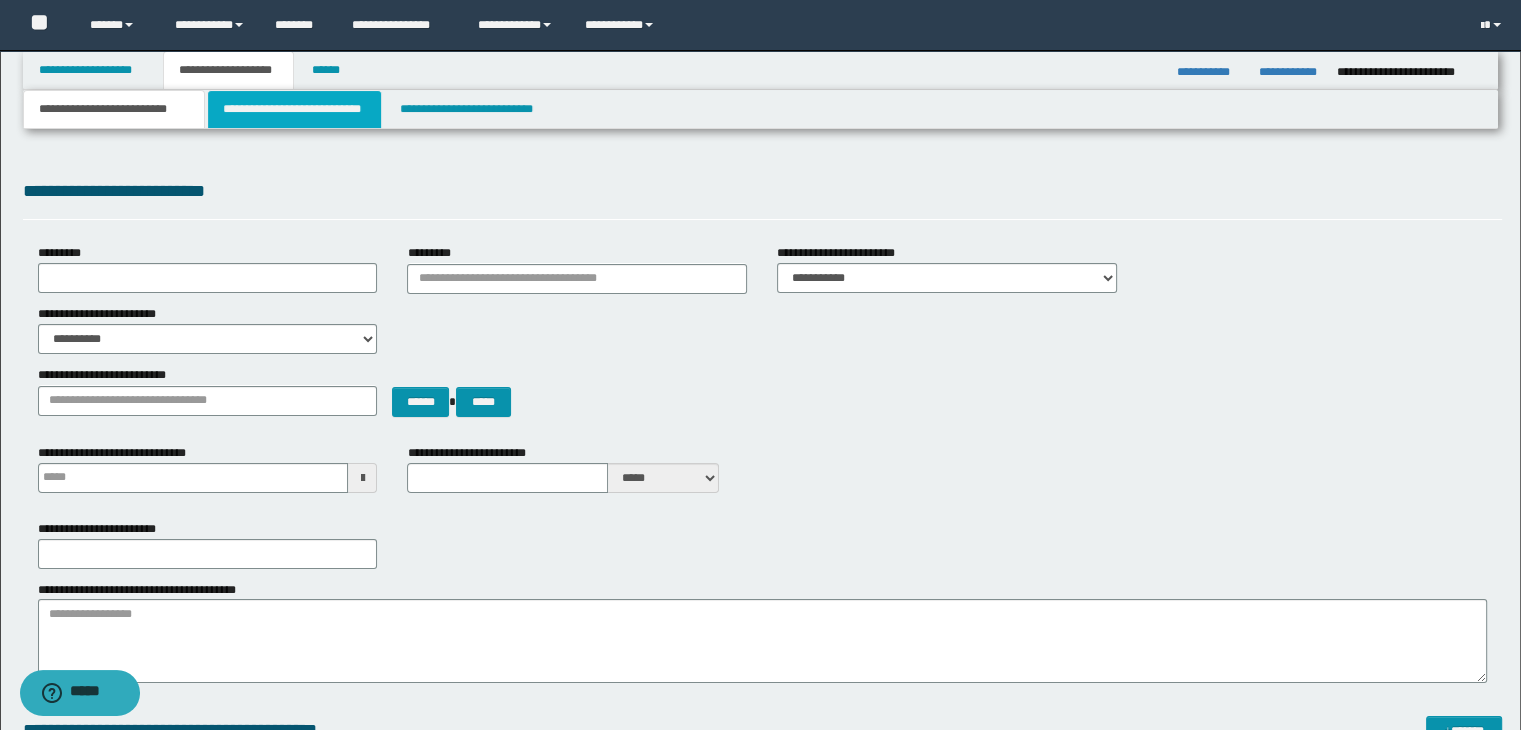 click on "**********" at bounding box center [294, 109] 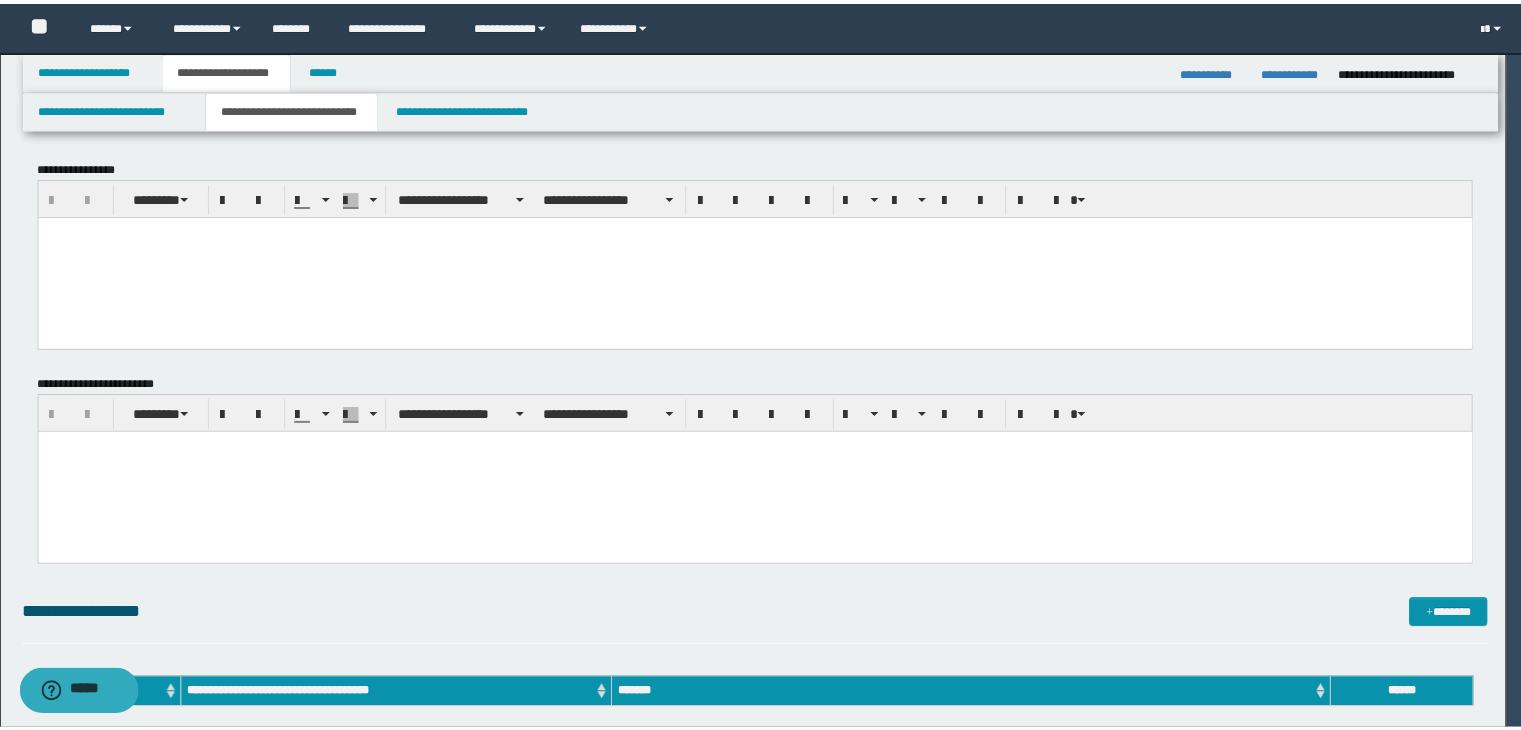 scroll, scrollTop: 0, scrollLeft: 0, axis: both 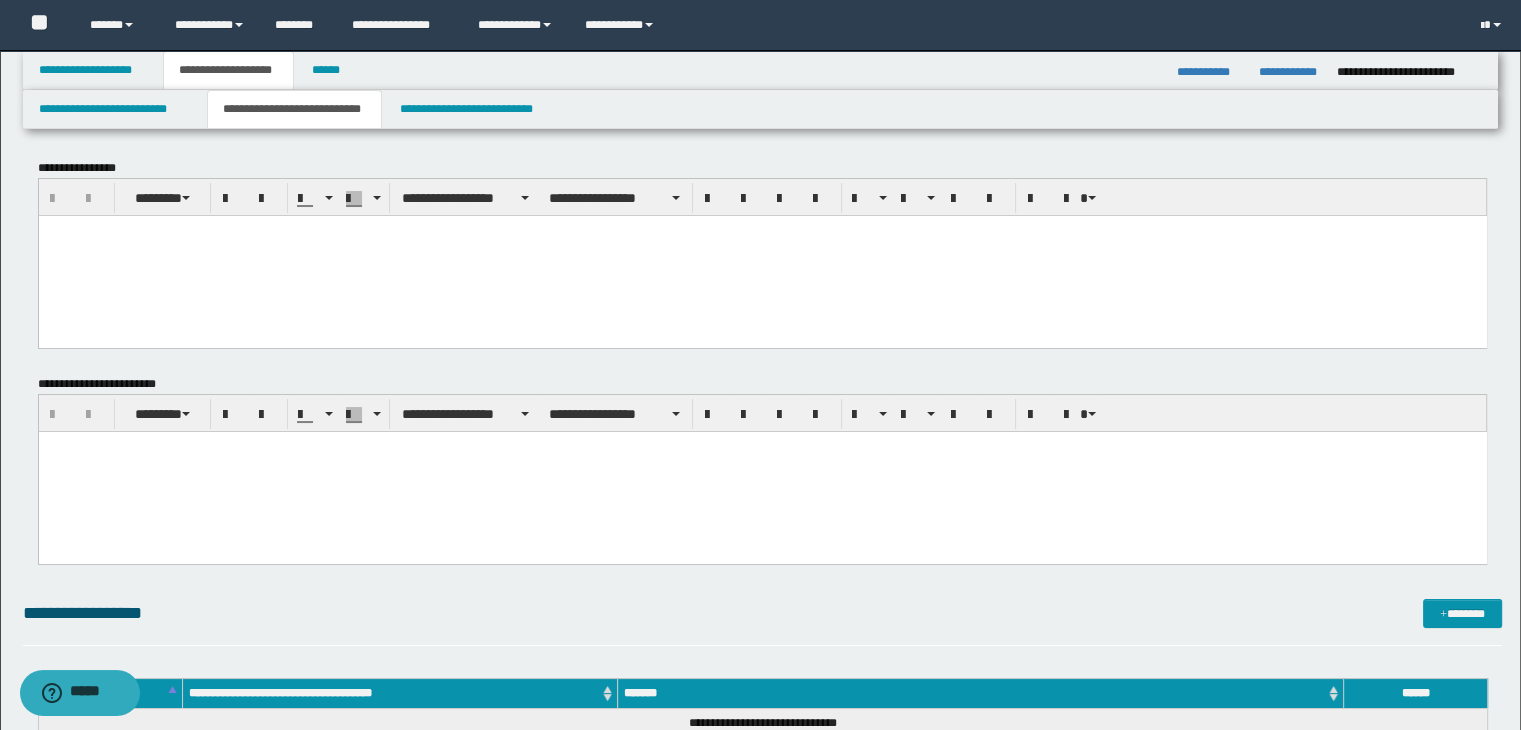 click at bounding box center [762, 255] 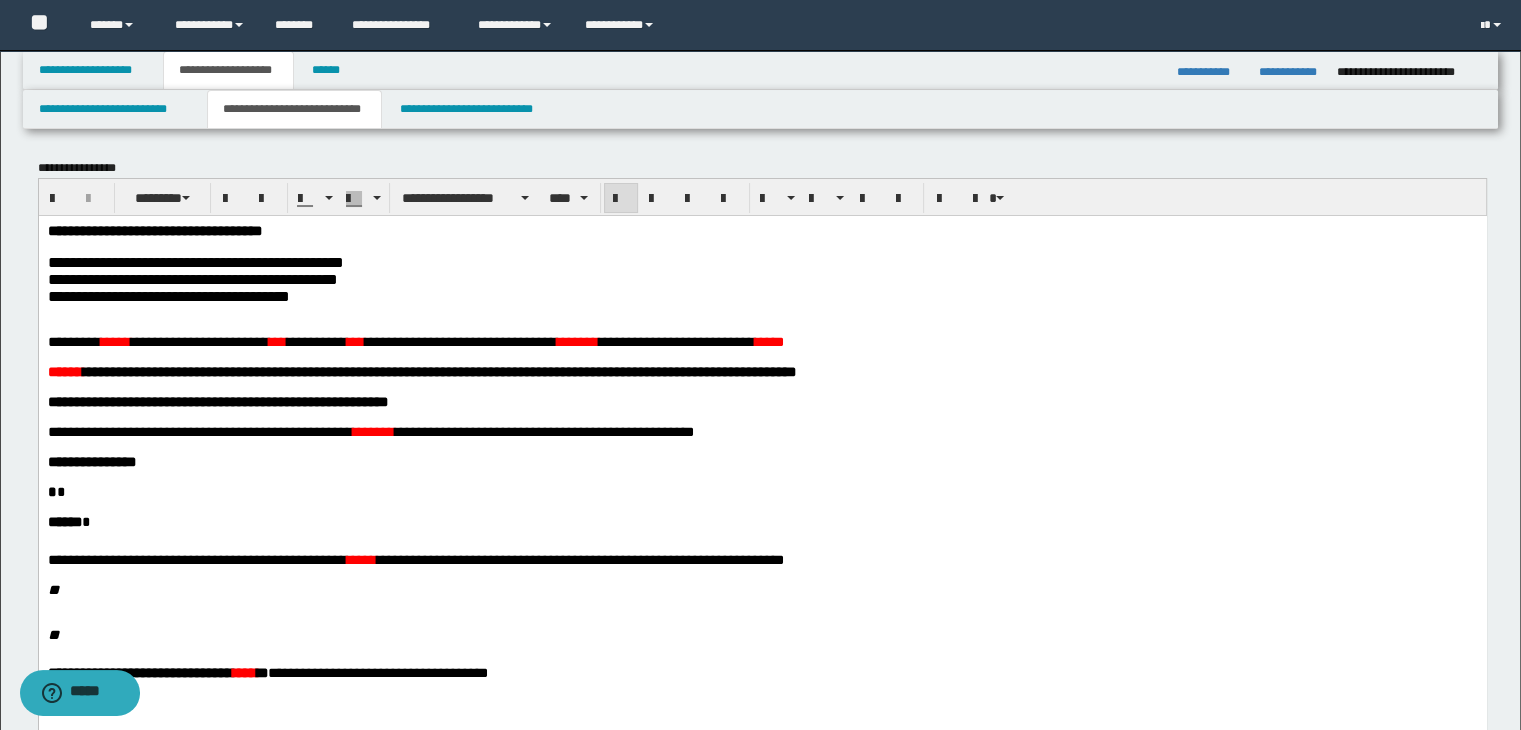 click on "**********" at bounding box center [154, 230] 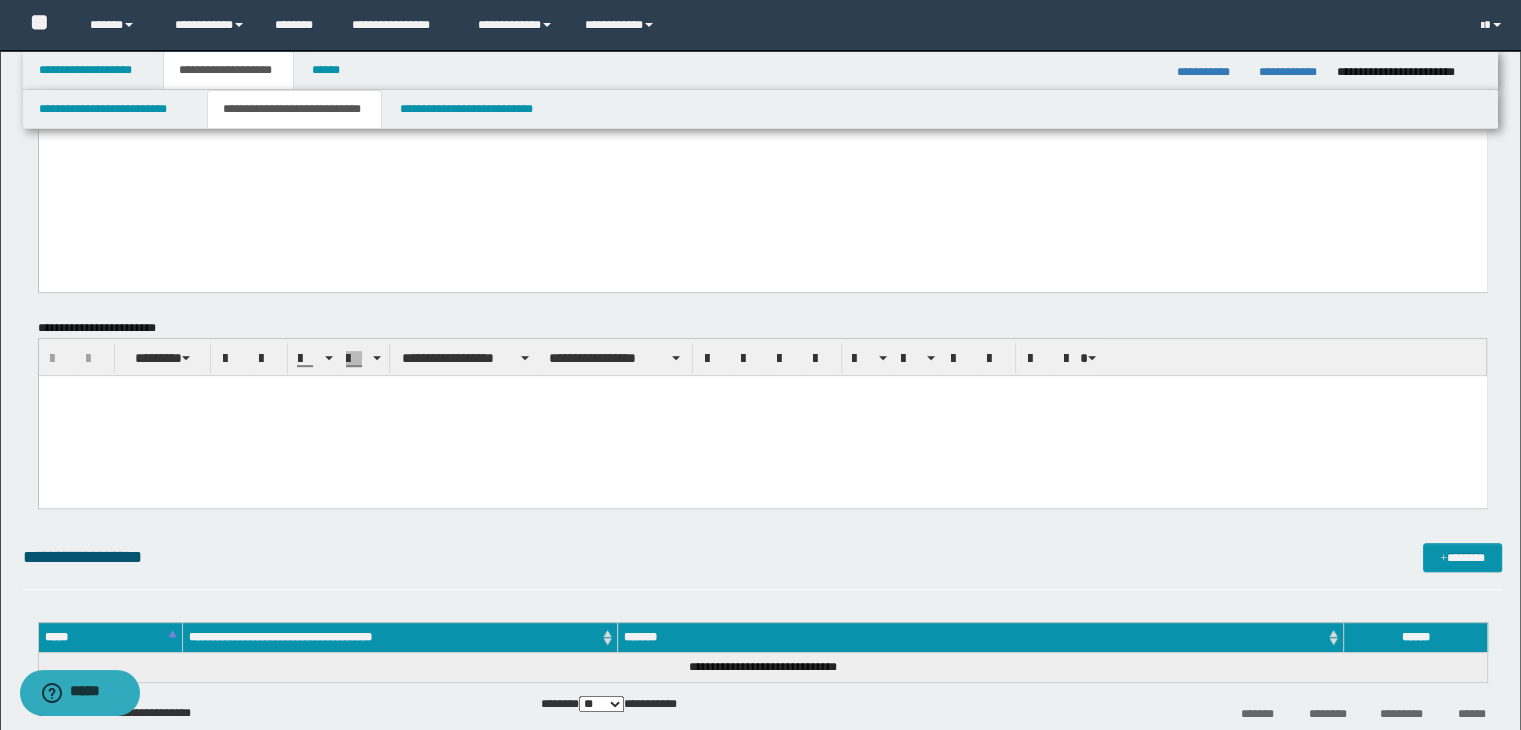 scroll, scrollTop: 1000, scrollLeft: 0, axis: vertical 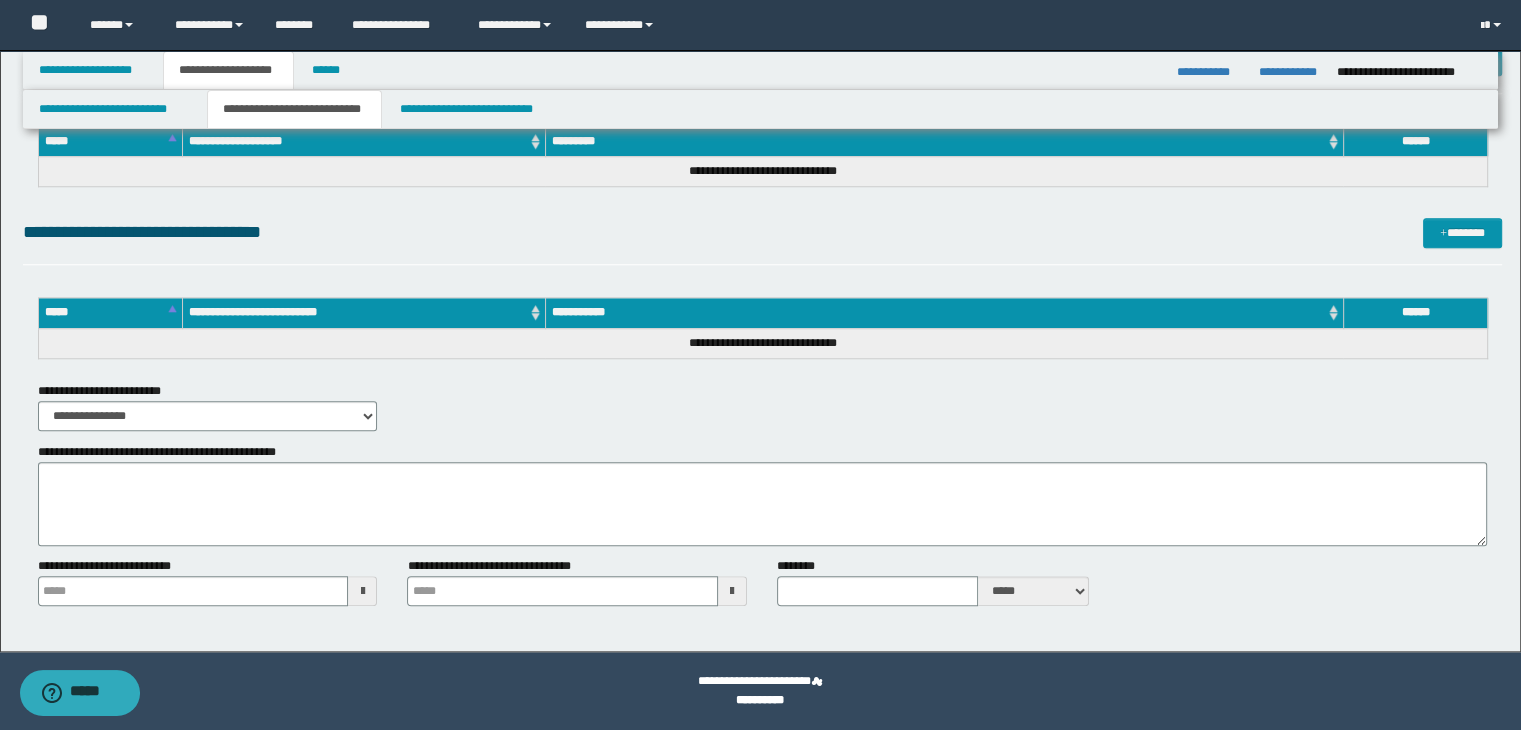 type 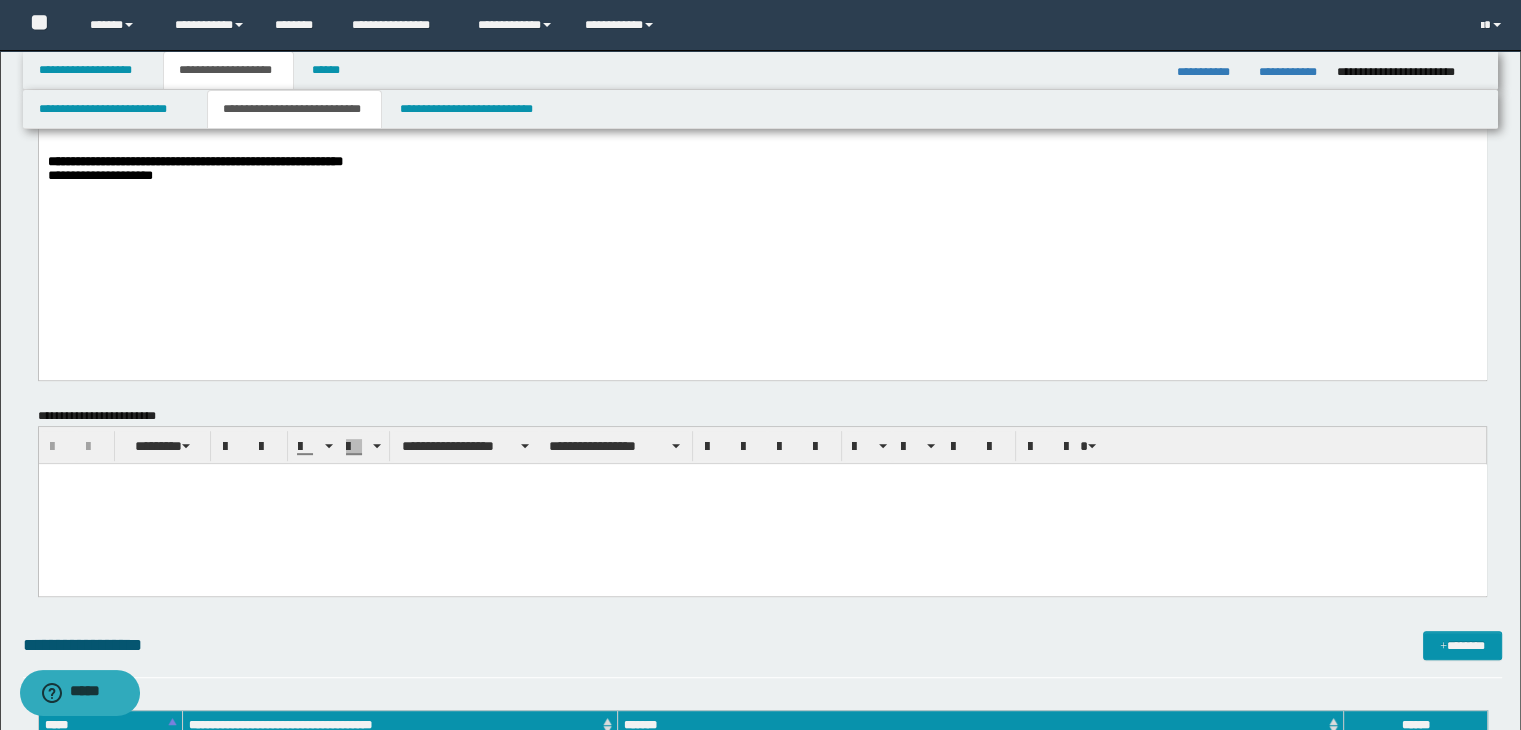 scroll, scrollTop: 779, scrollLeft: 0, axis: vertical 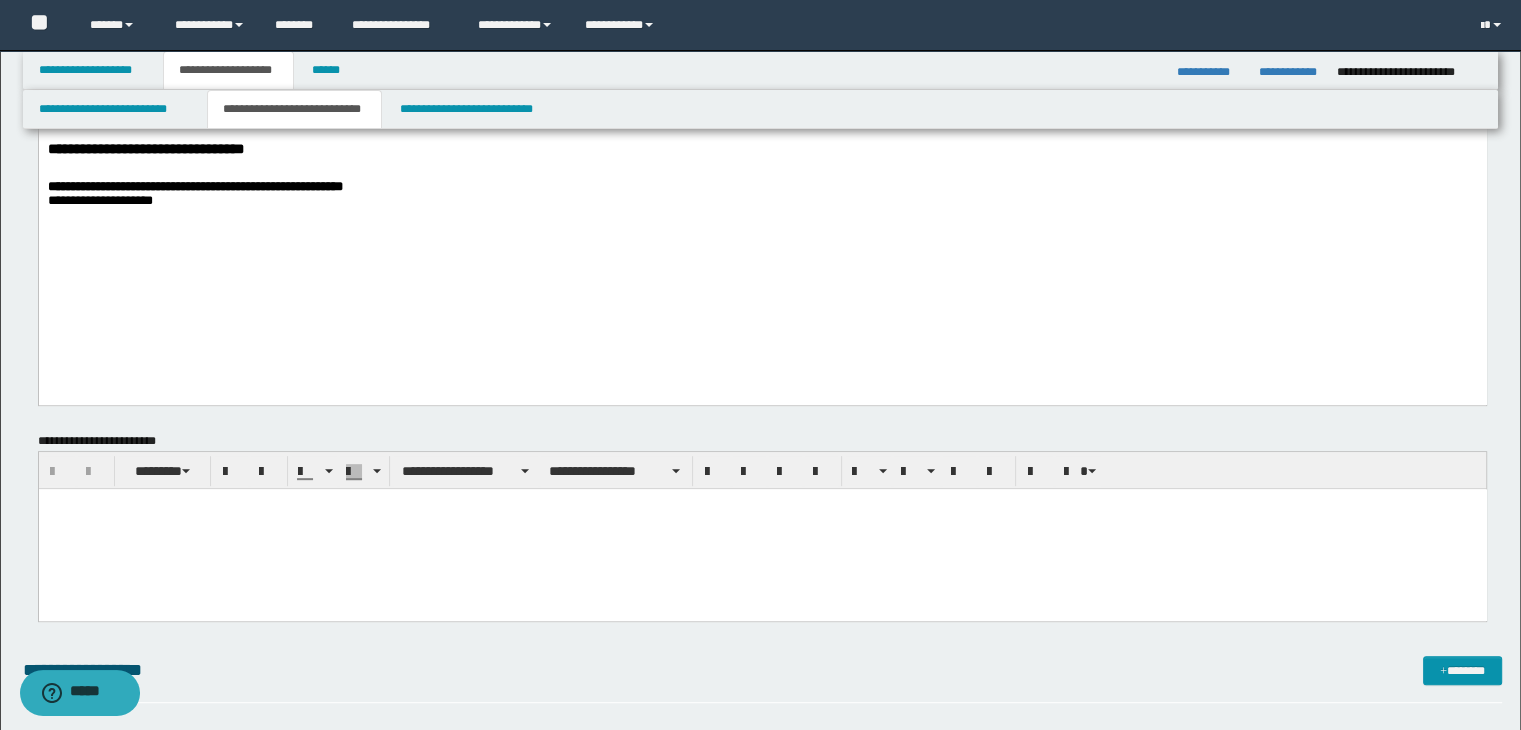 click at bounding box center (762, 528) 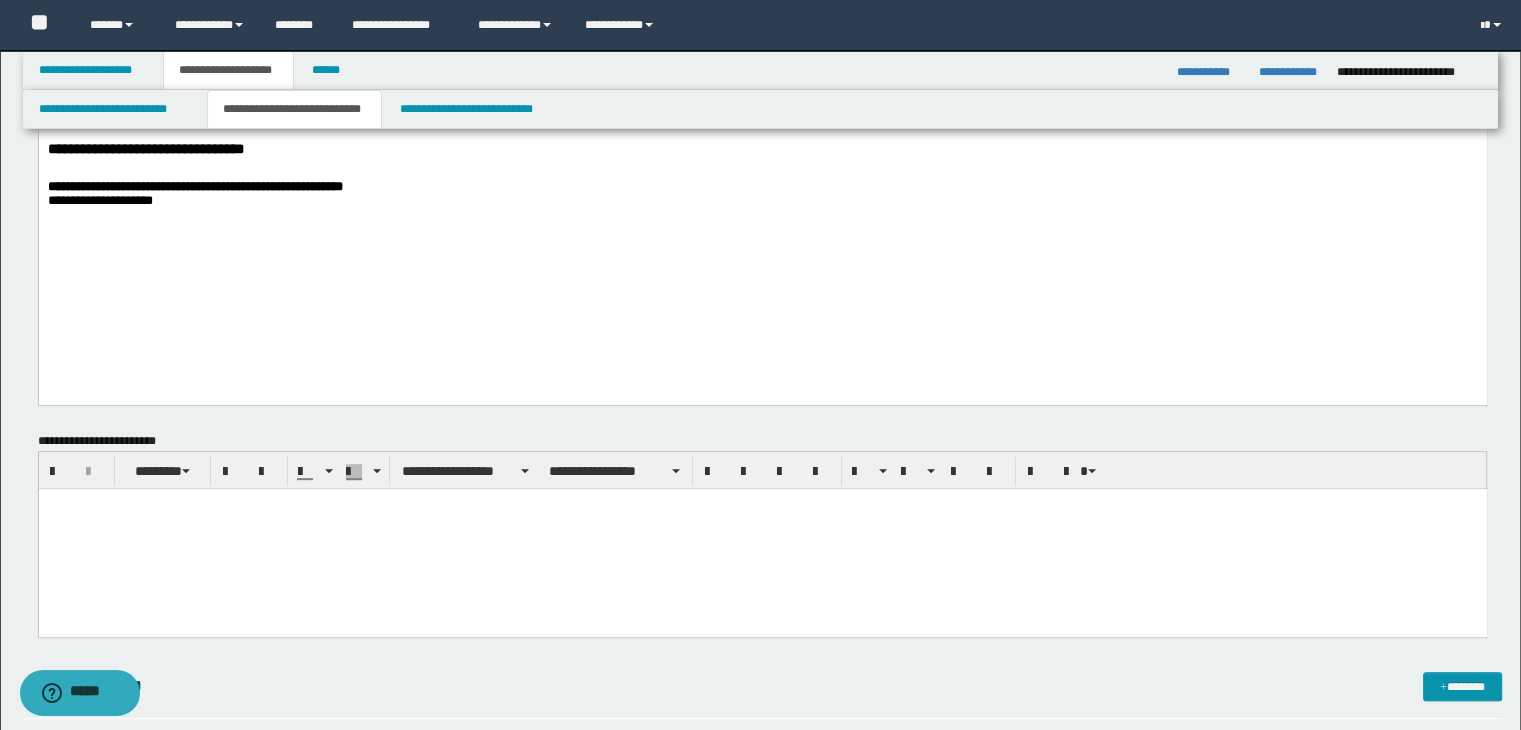 paste 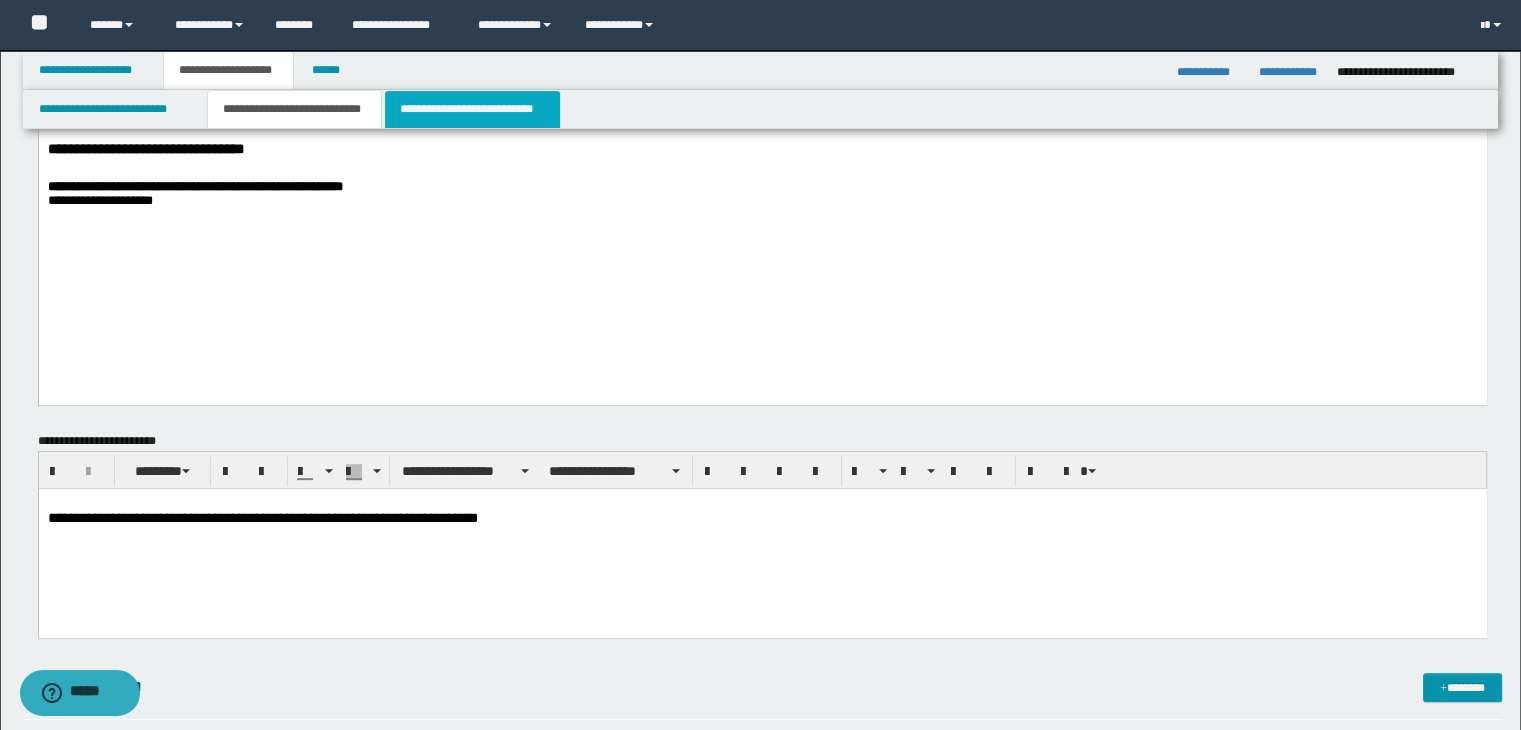 click on "**********" at bounding box center (472, 109) 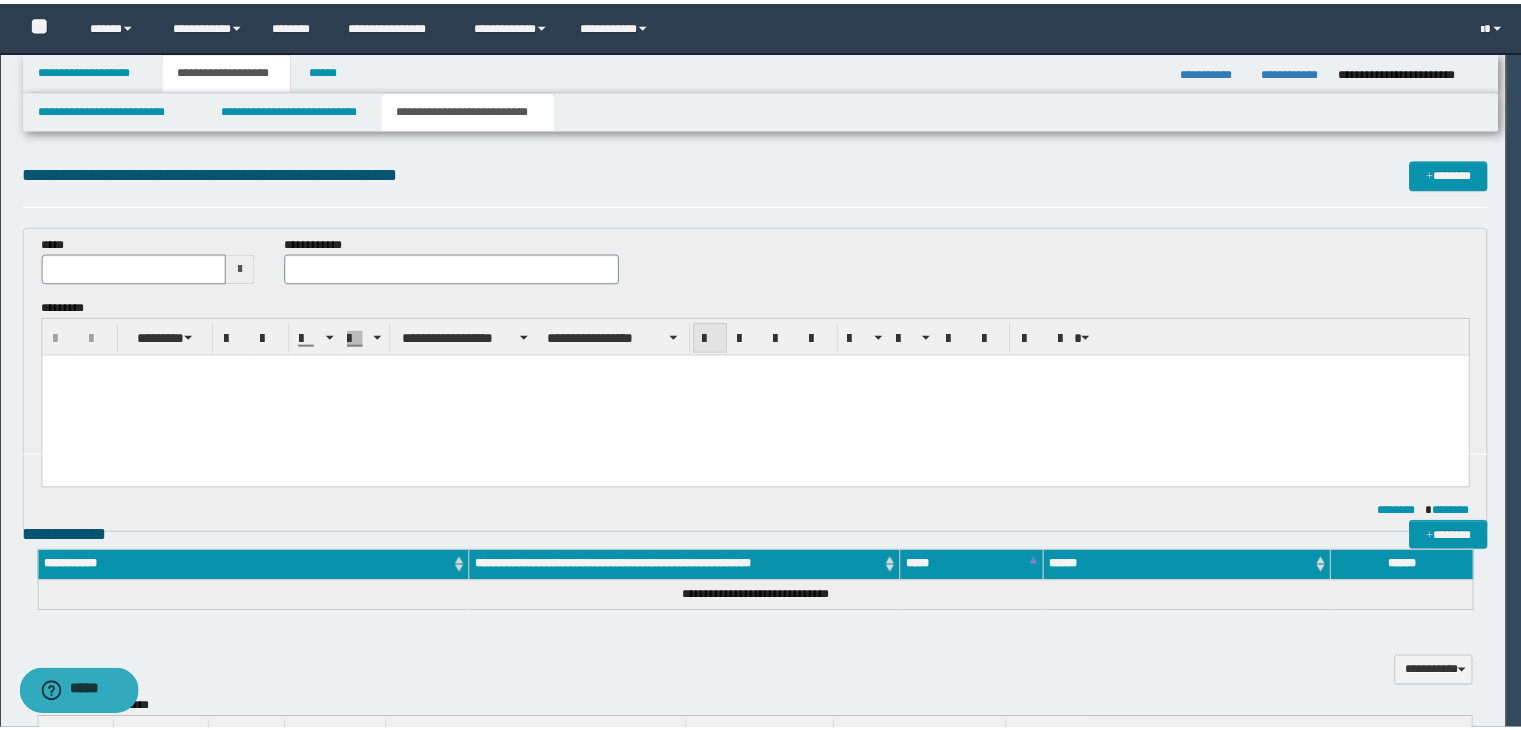 scroll, scrollTop: 0, scrollLeft: 0, axis: both 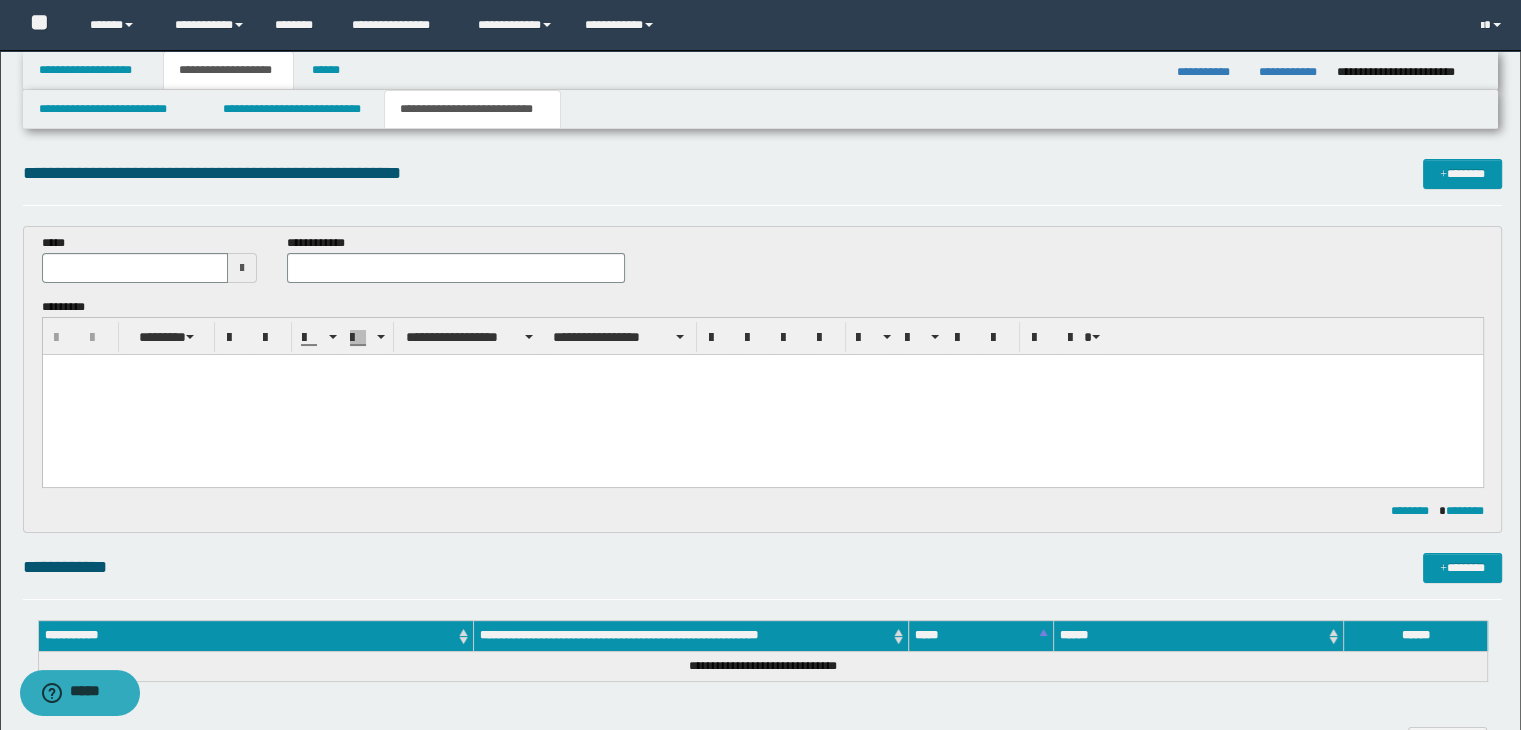 click at bounding box center [242, 268] 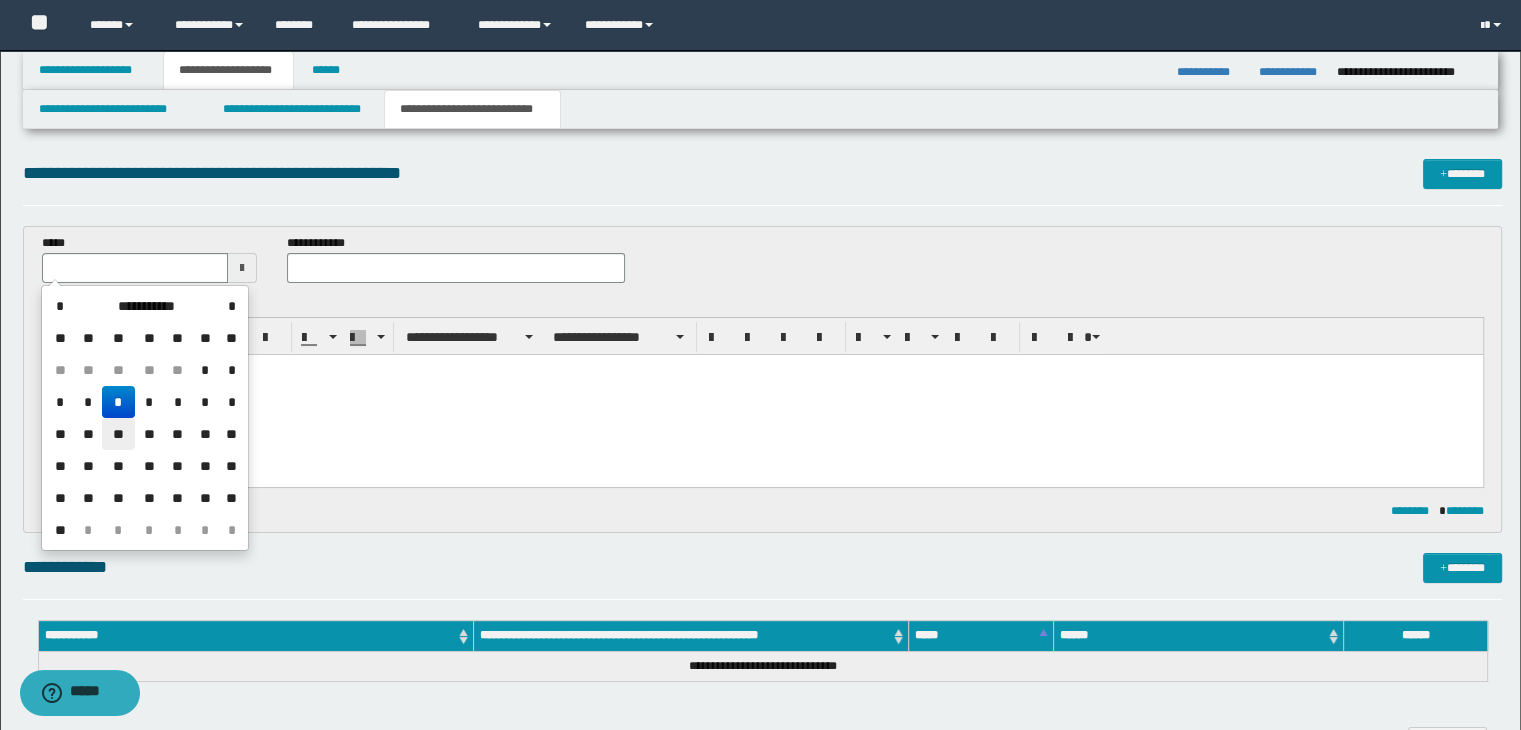 click on "**" at bounding box center (118, 434) 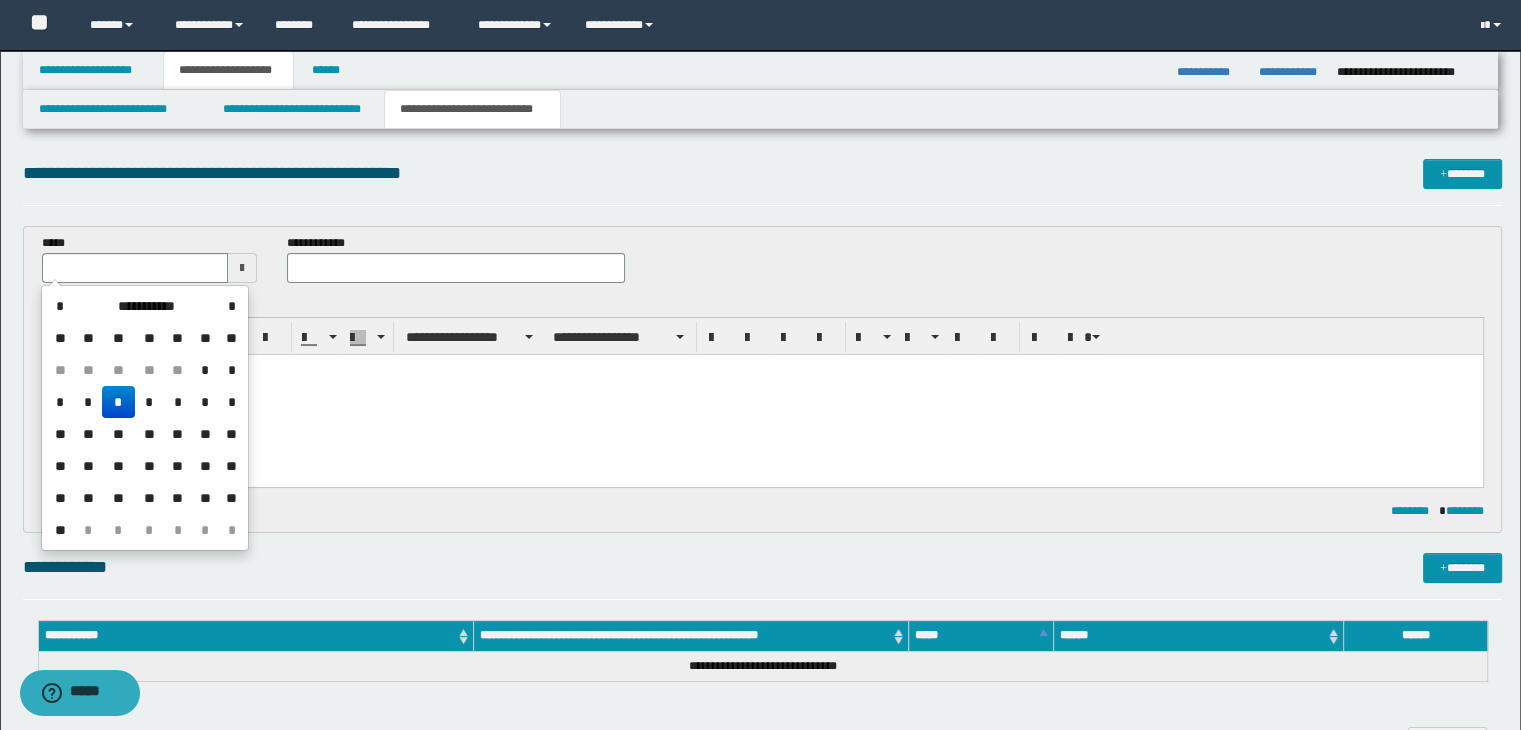 type on "**********" 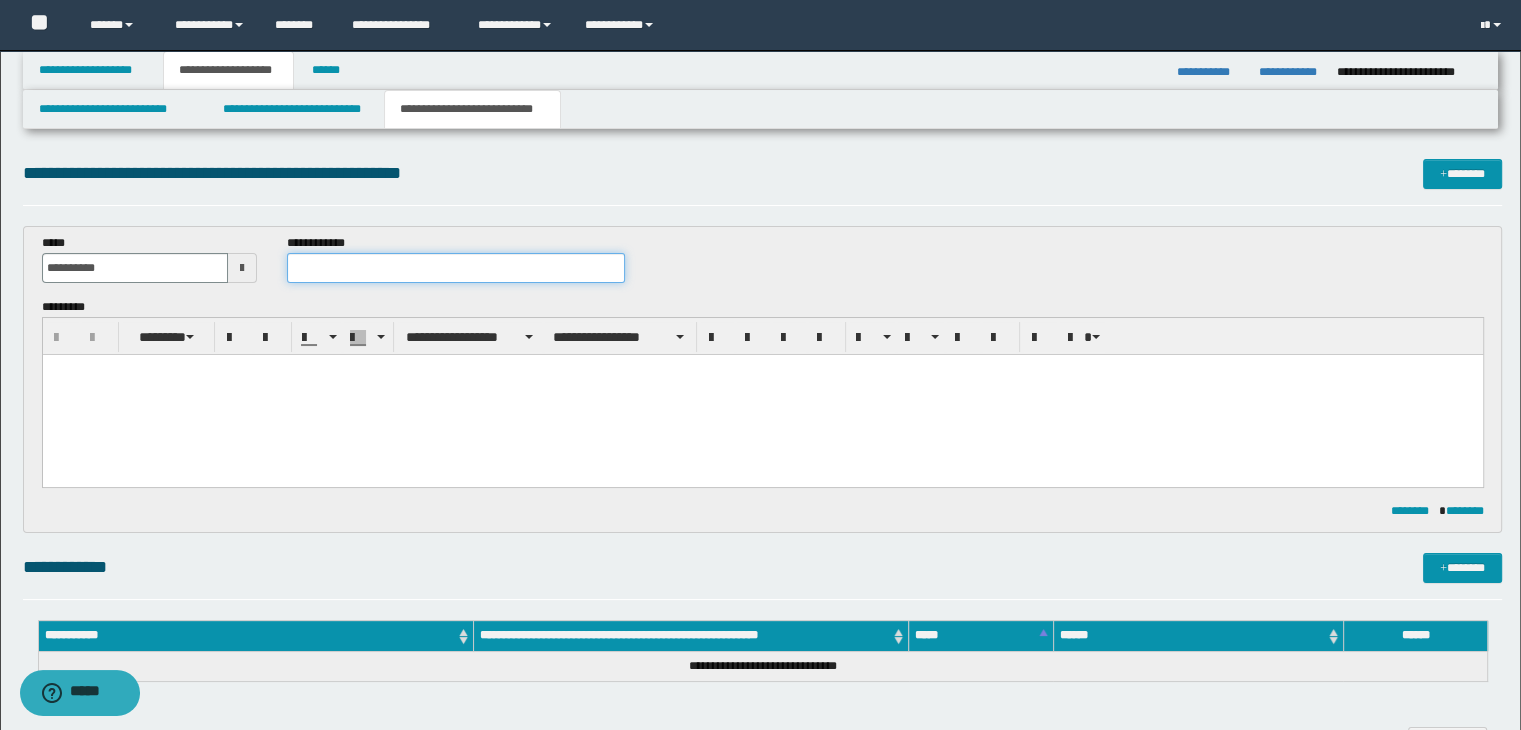click at bounding box center [456, 268] 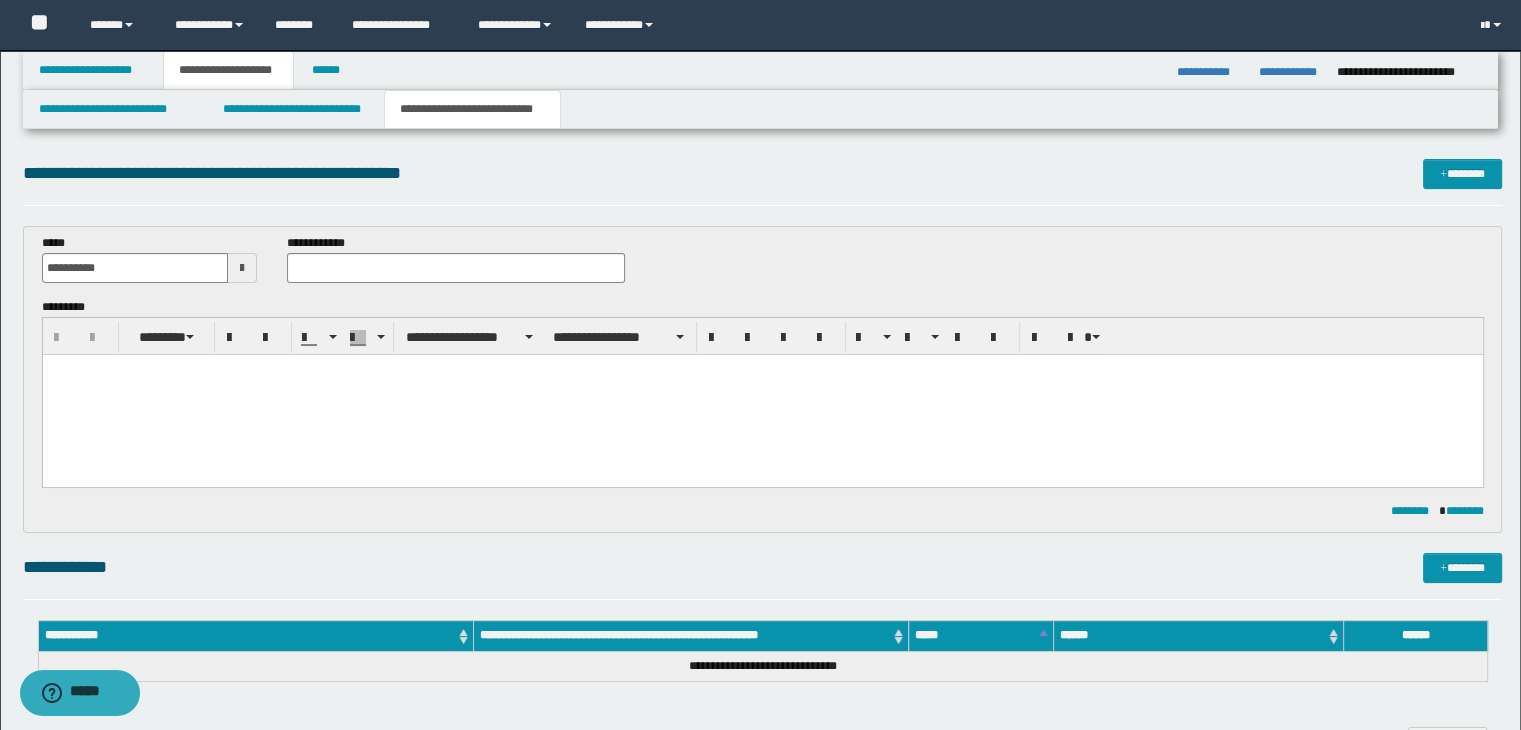 click at bounding box center [762, 394] 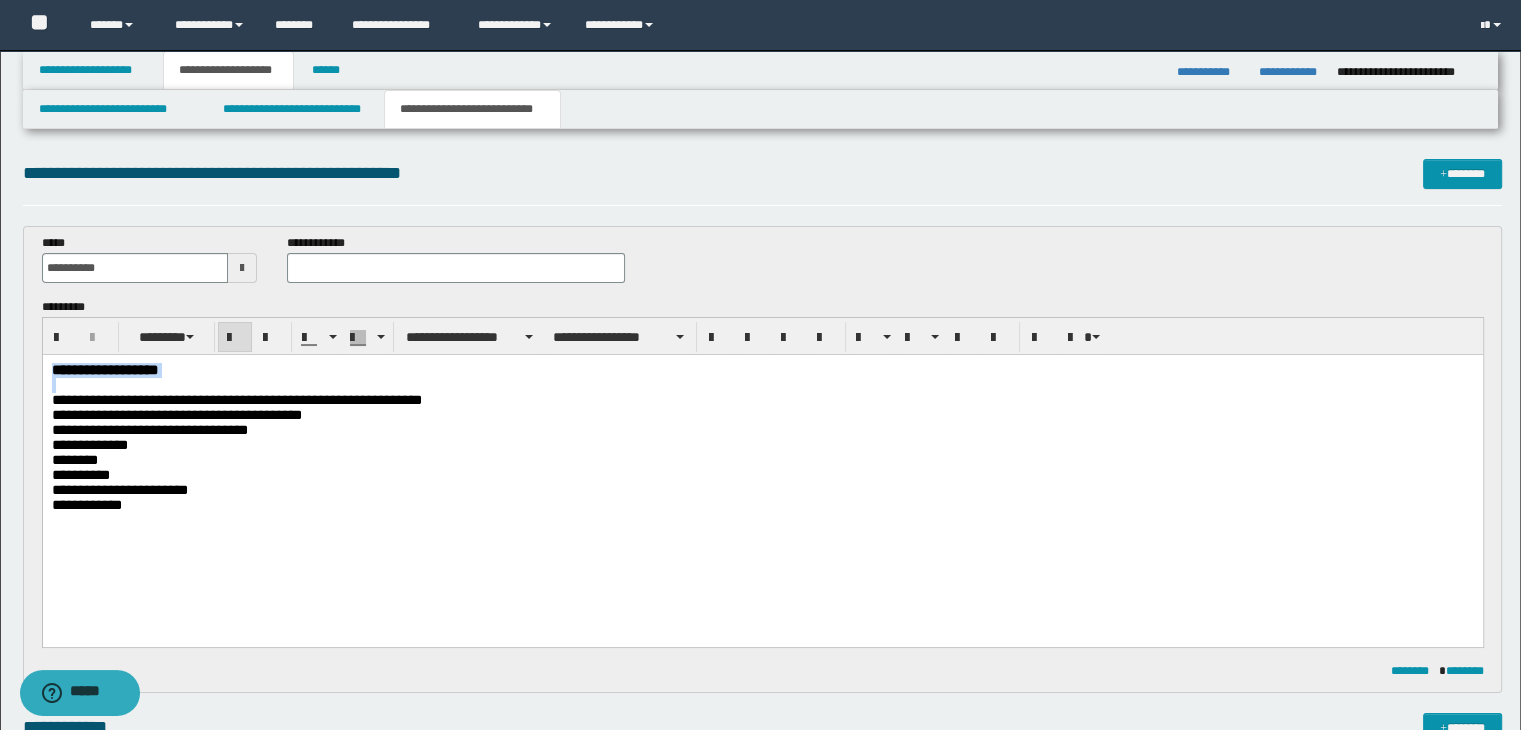 drag, startPoint x: 188, startPoint y: 379, endPoint x: 78, endPoint y: 719, distance: 357.35138 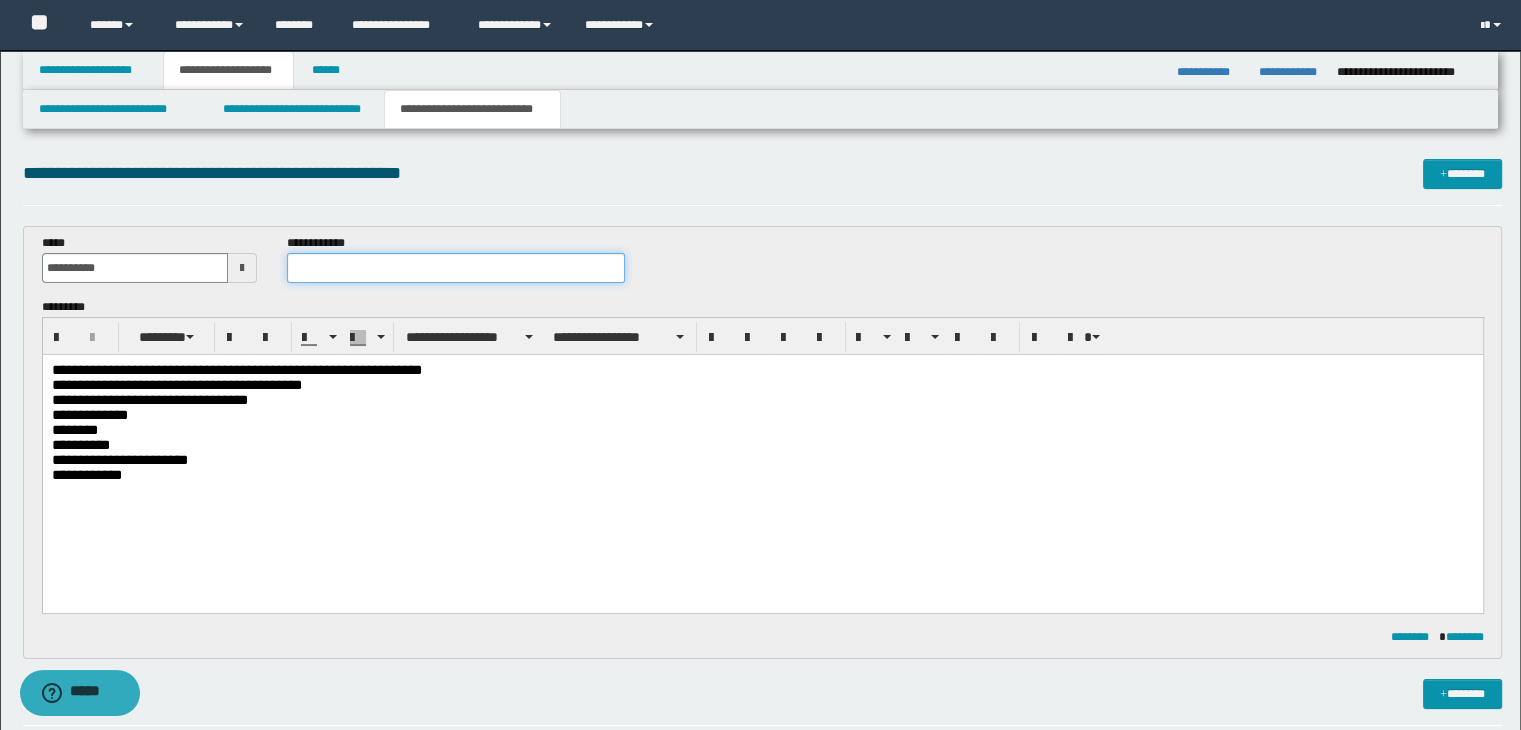 click at bounding box center [456, 268] 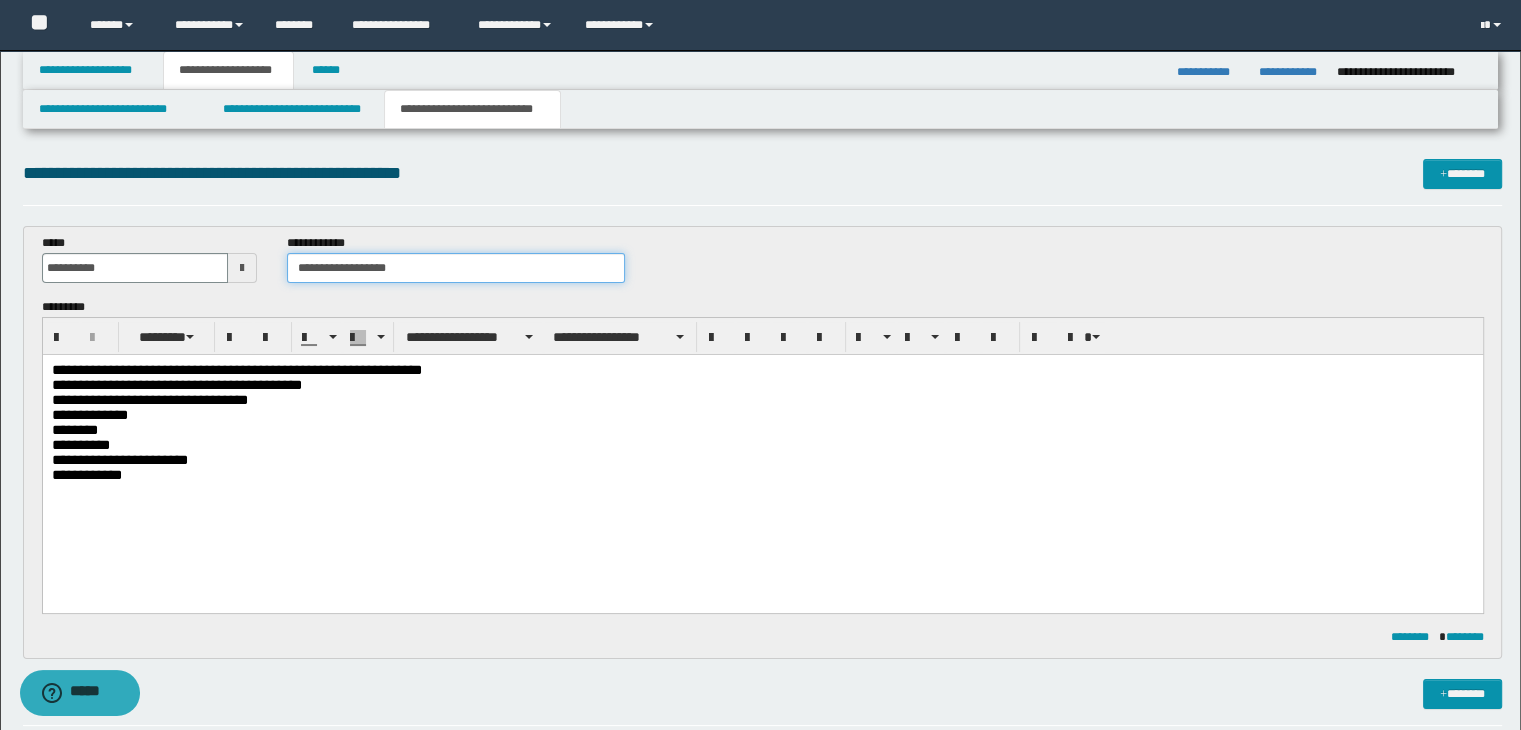 type on "**********" 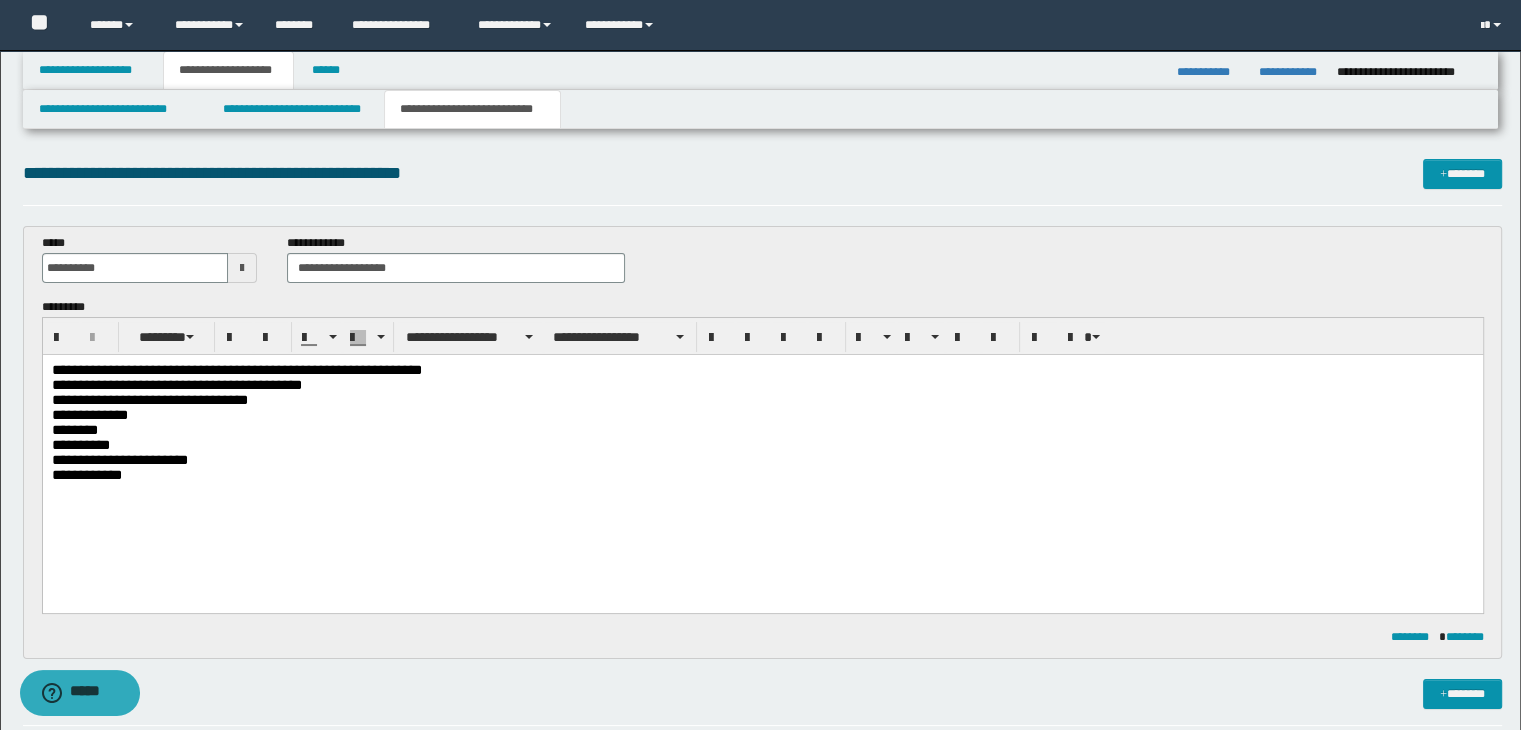 click on "**********" at bounding box center [236, 369] 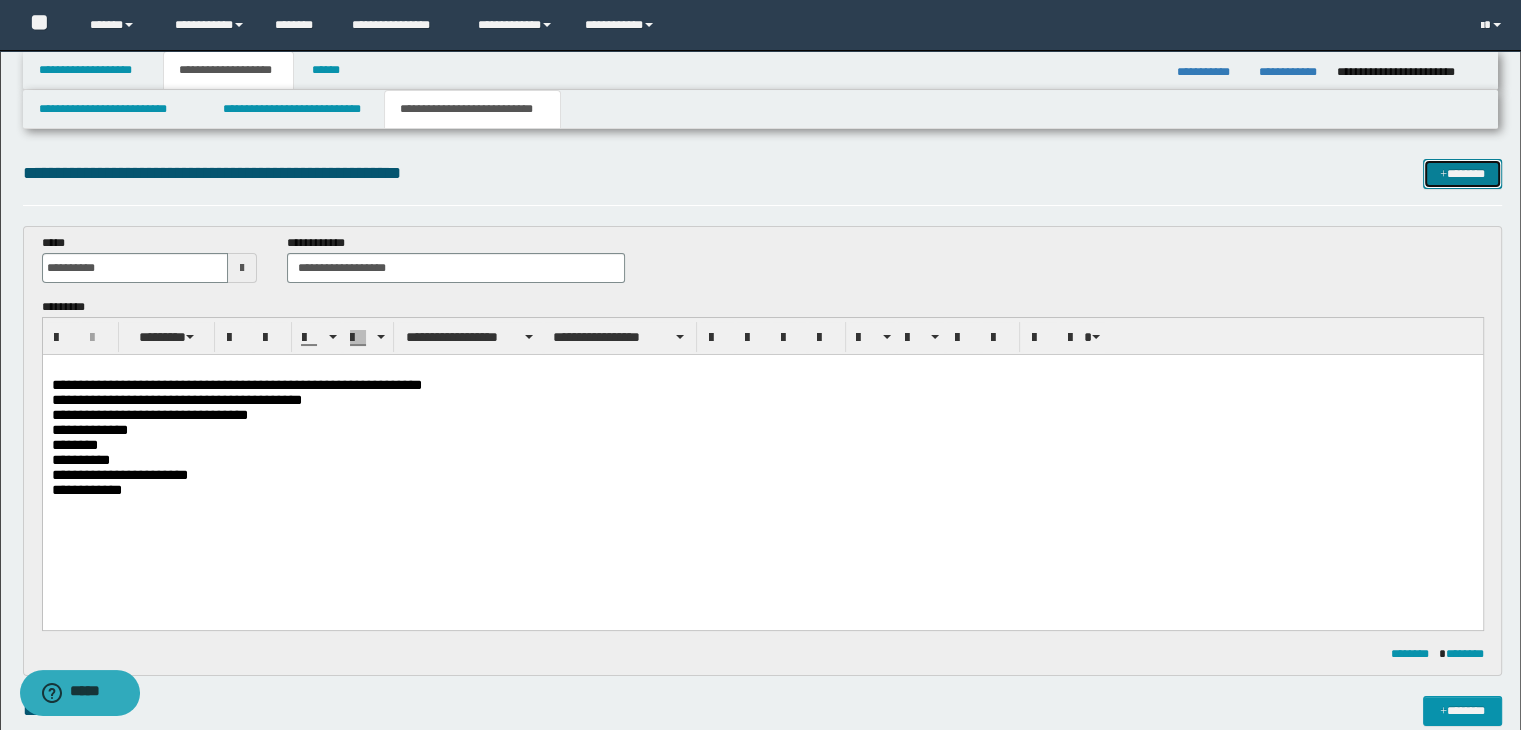 click on "*******" at bounding box center [1462, 174] 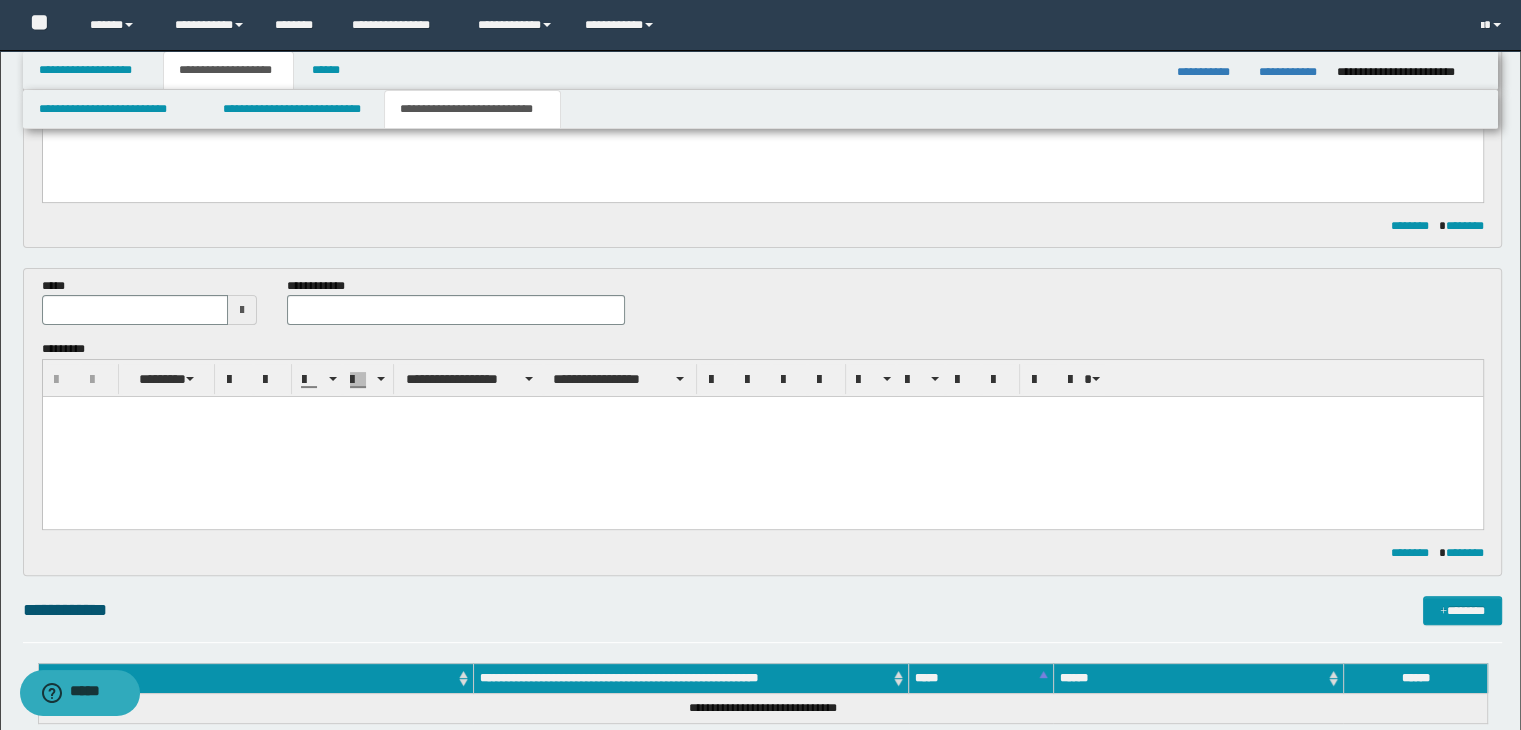 scroll, scrollTop: 423, scrollLeft: 0, axis: vertical 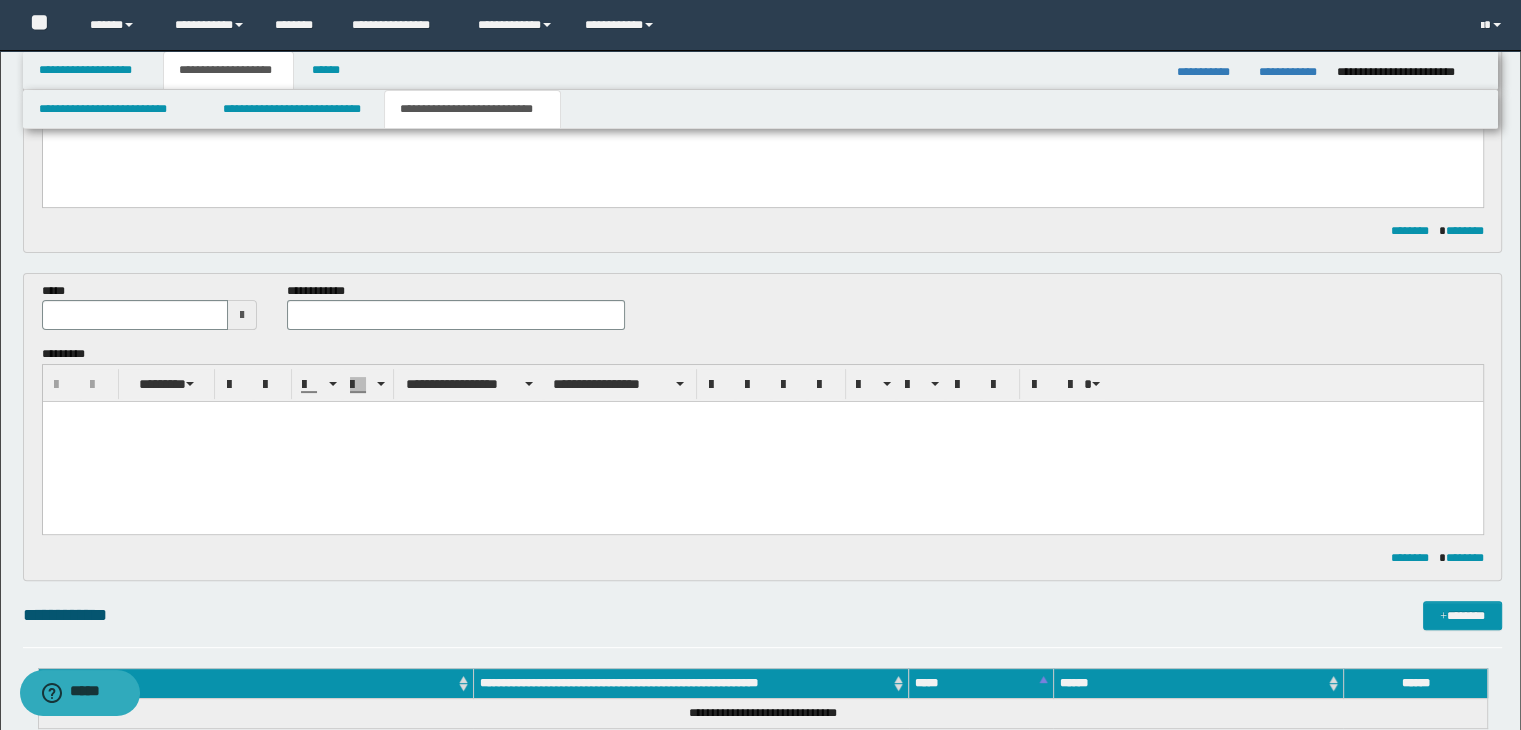 click at bounding box center [242, 315] 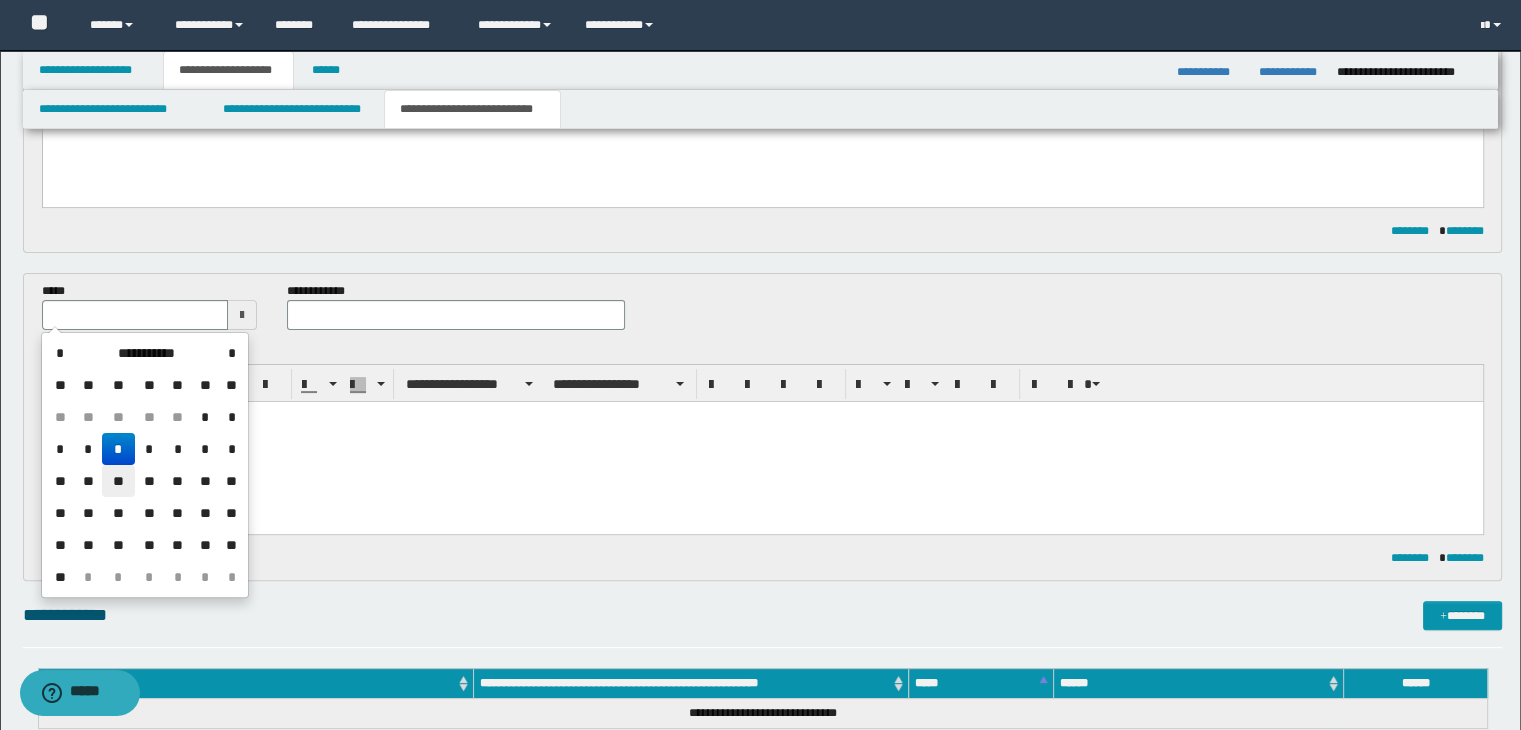 click on "**" at bounding box center [118, 481] 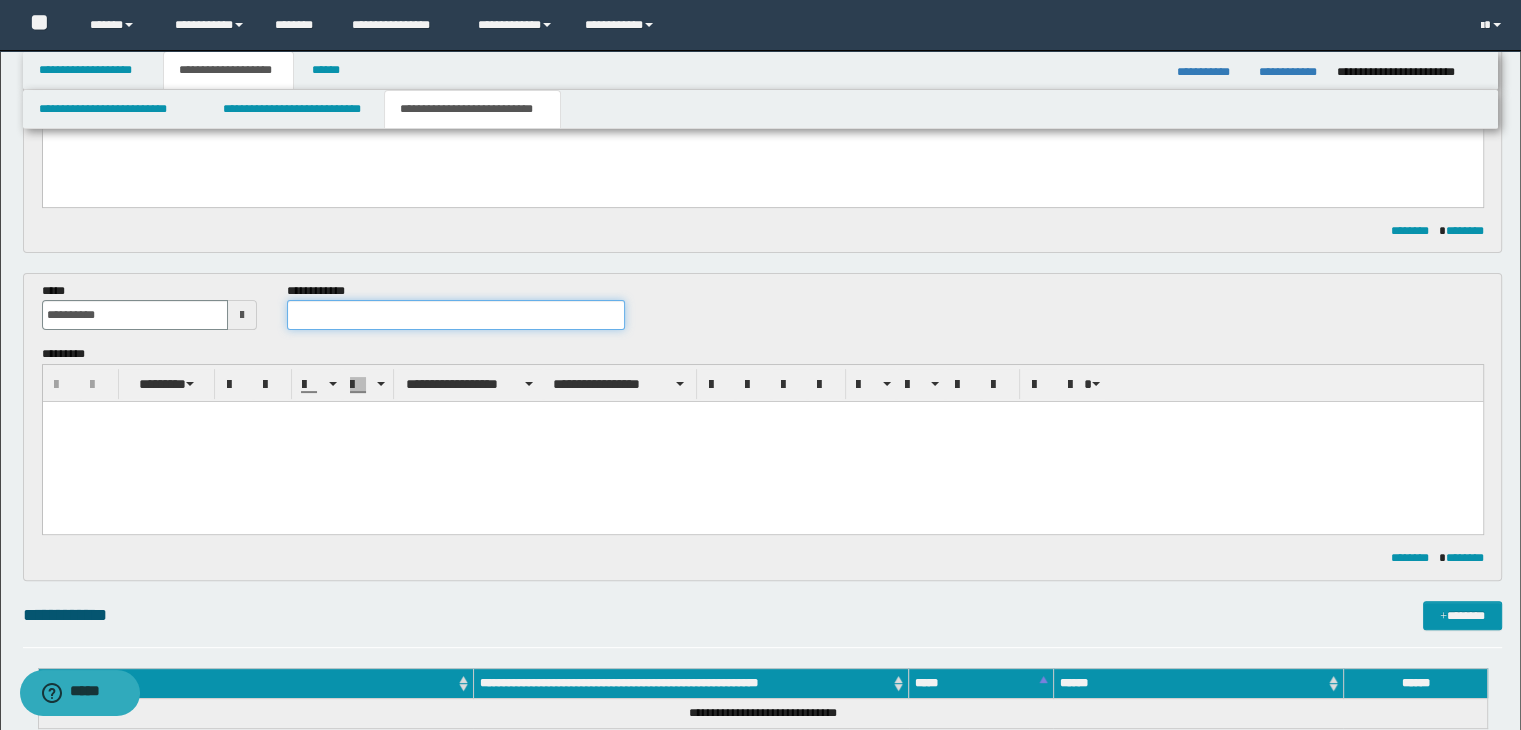 click at bounding box center [456, 315] 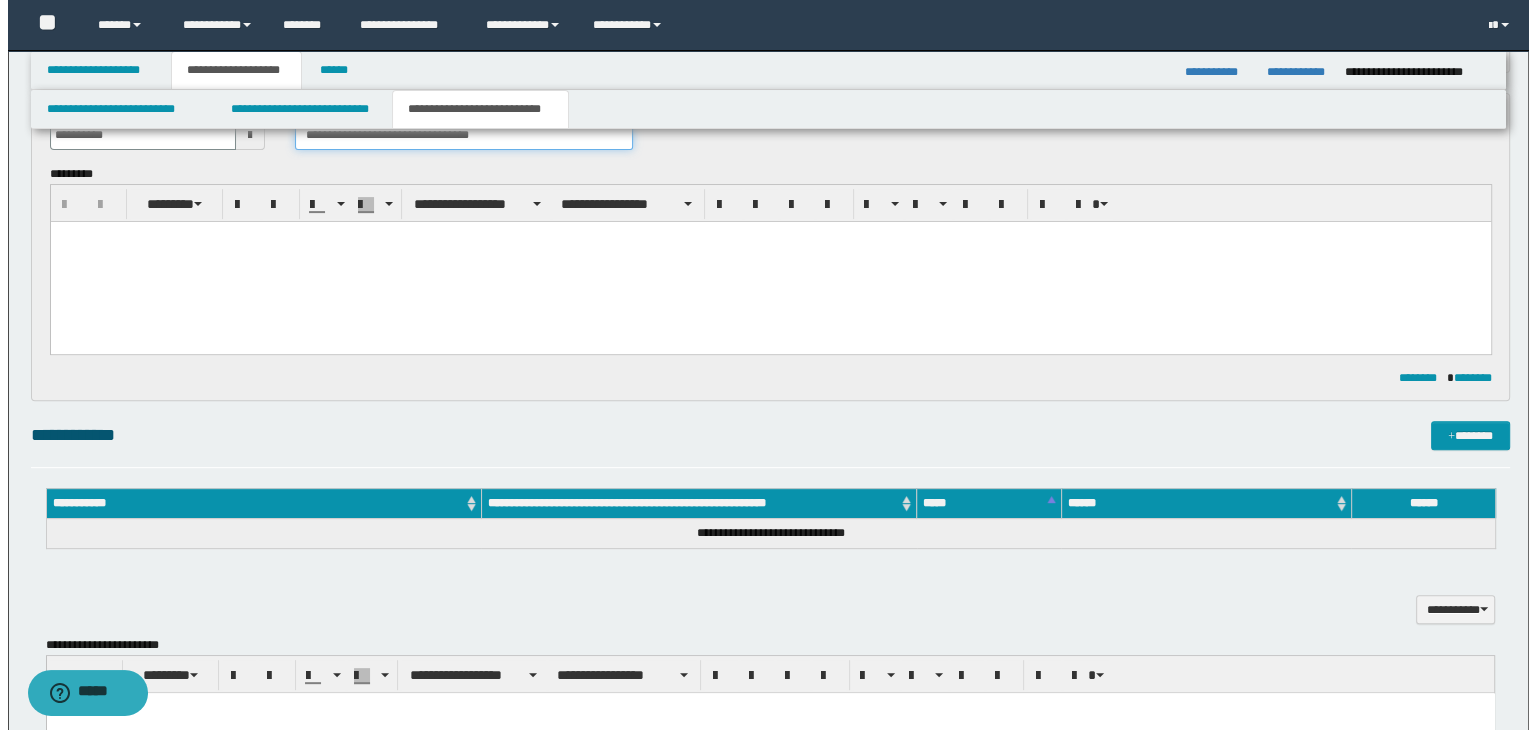 scroll, scrollTop: 723, scrollLeft: 0, axis: vertical 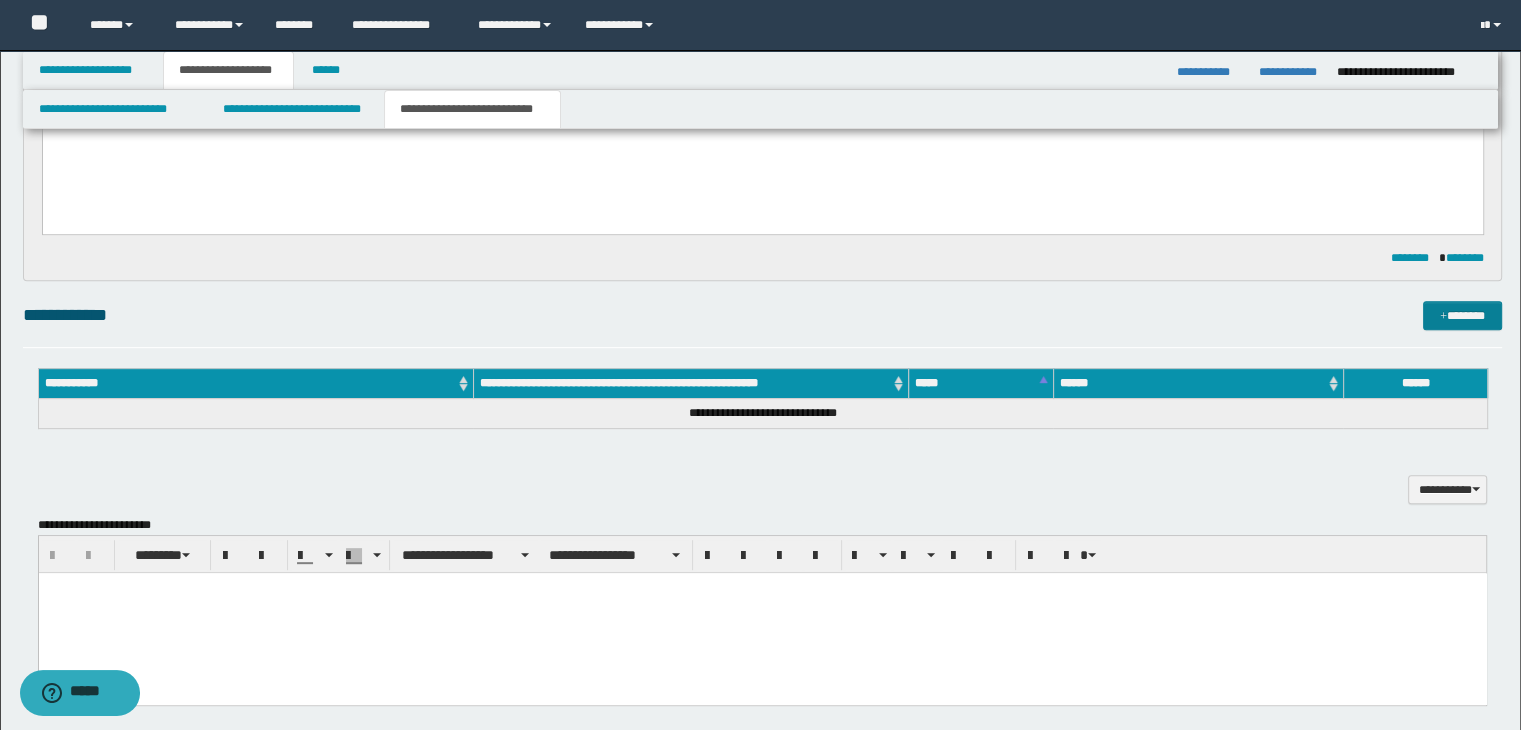 type on "**********" 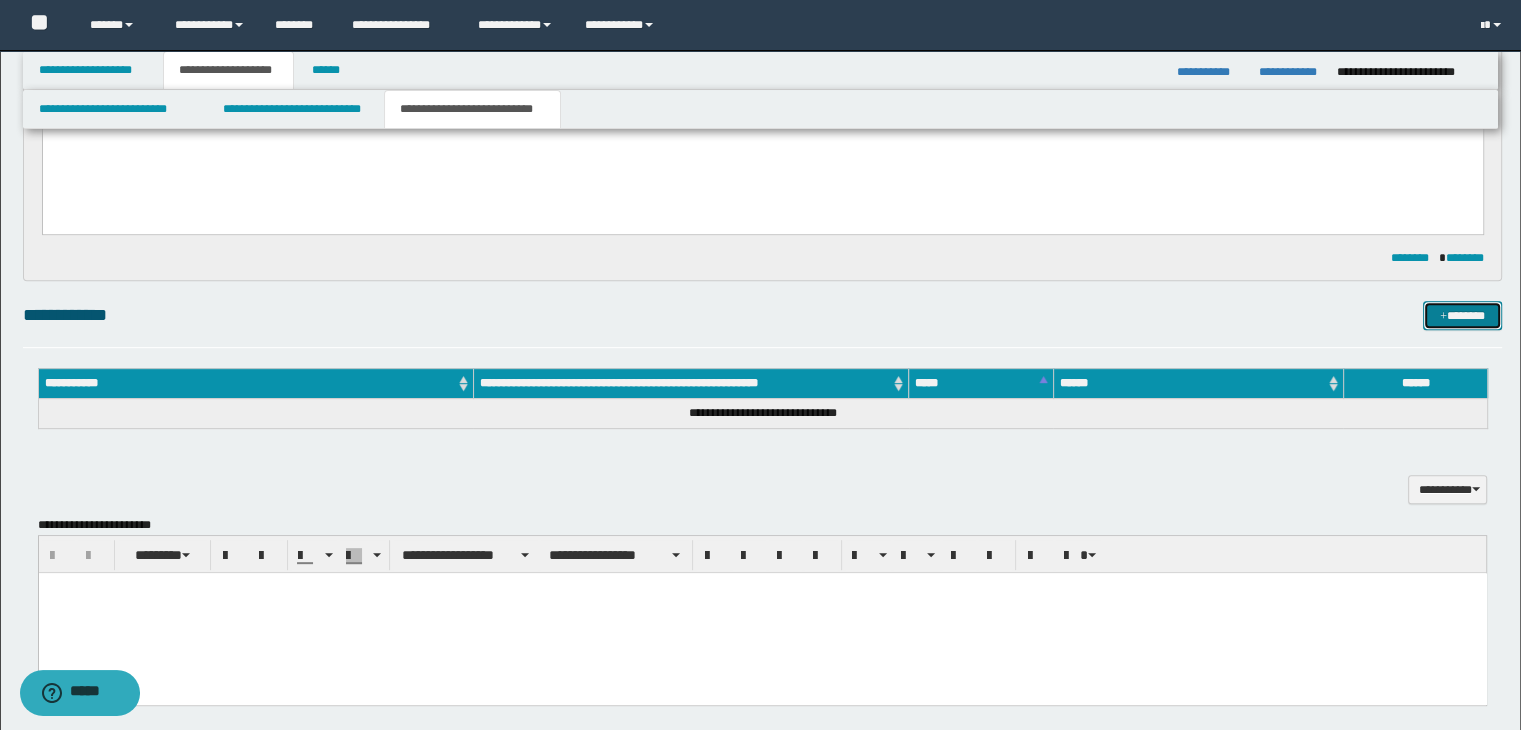 click on "*******" at bounding box center [1462, 316] 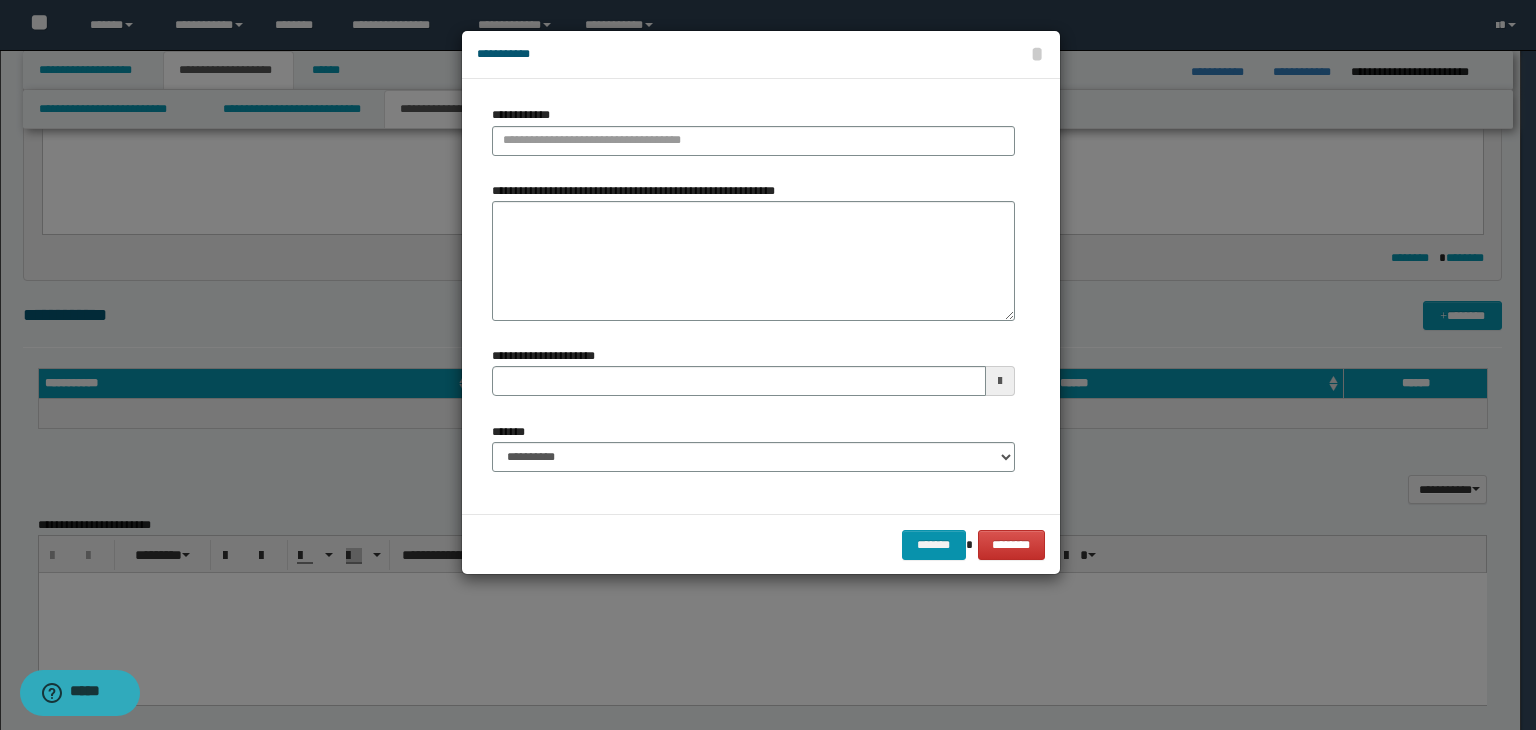 click at bounding box center (768, 365) 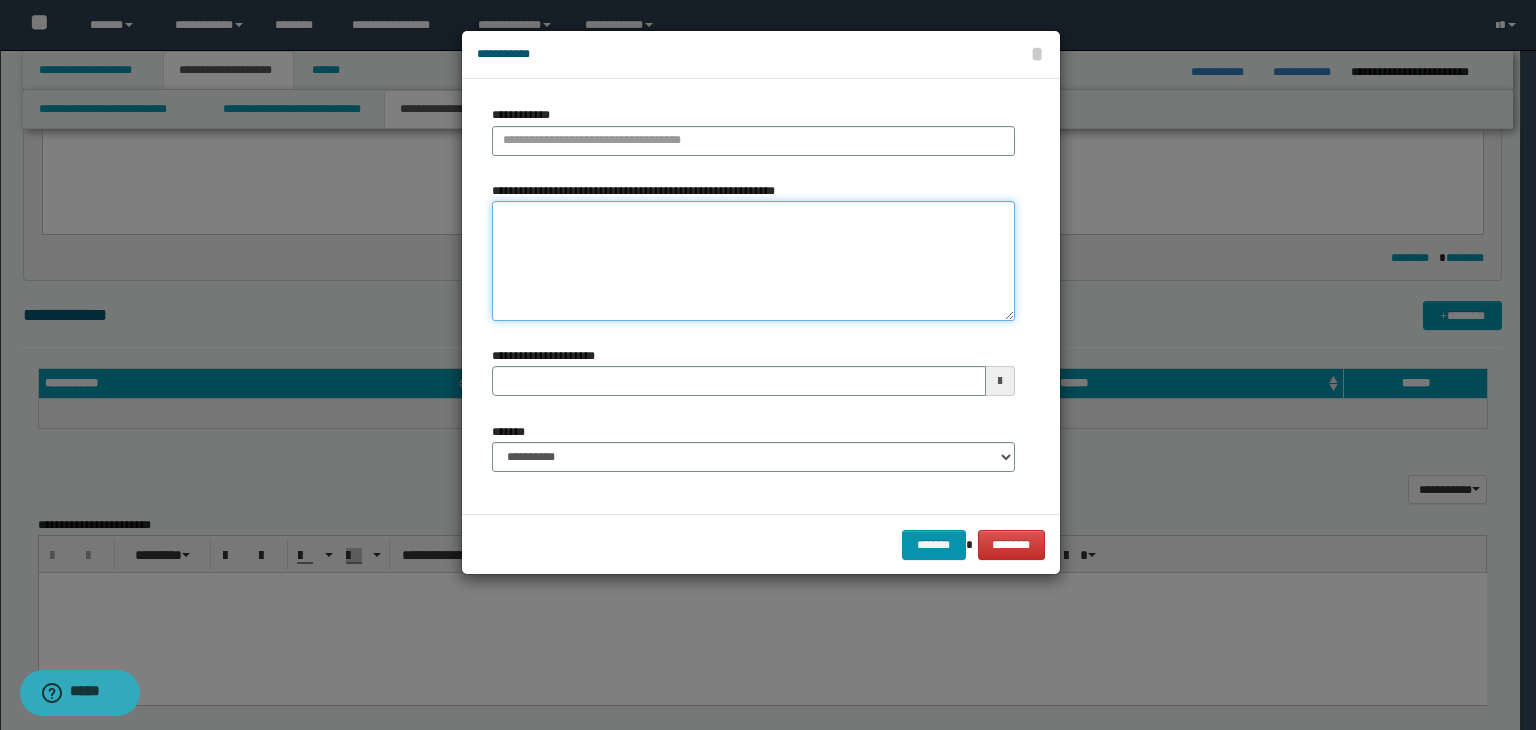 click on "**********" at bounding box center (753, 261) 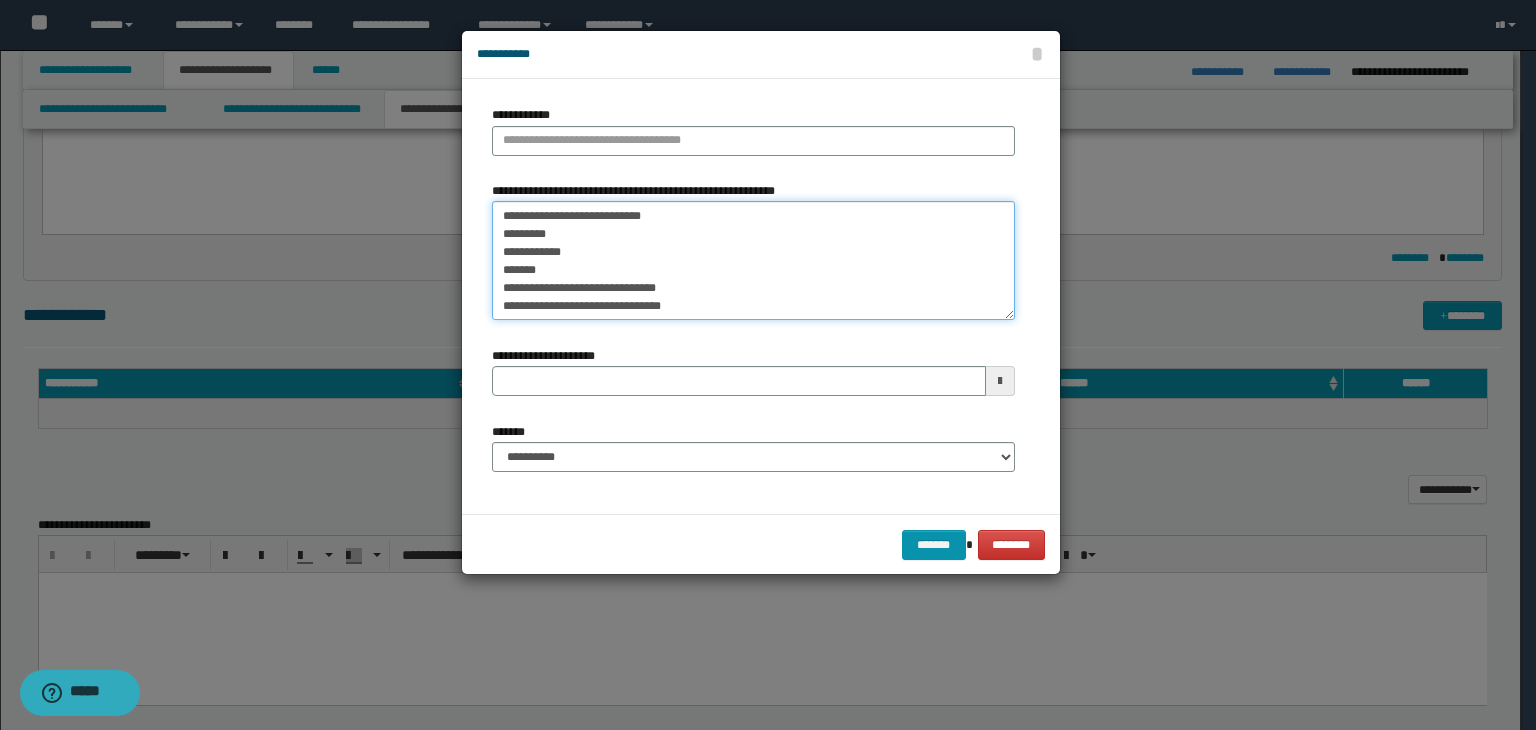 scroll, scrollTop: 0, scrollLeft: 0, axis: both 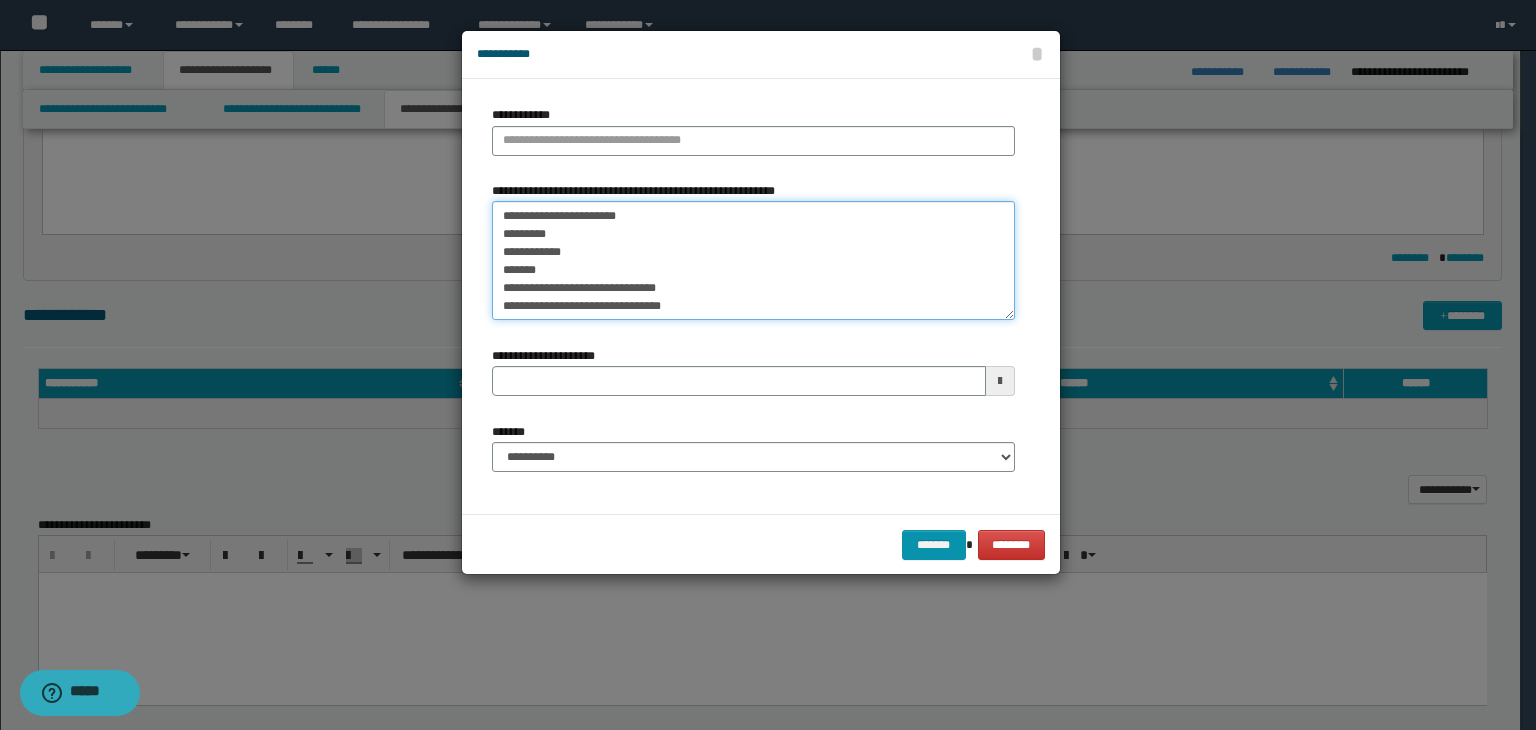 type on "**********" 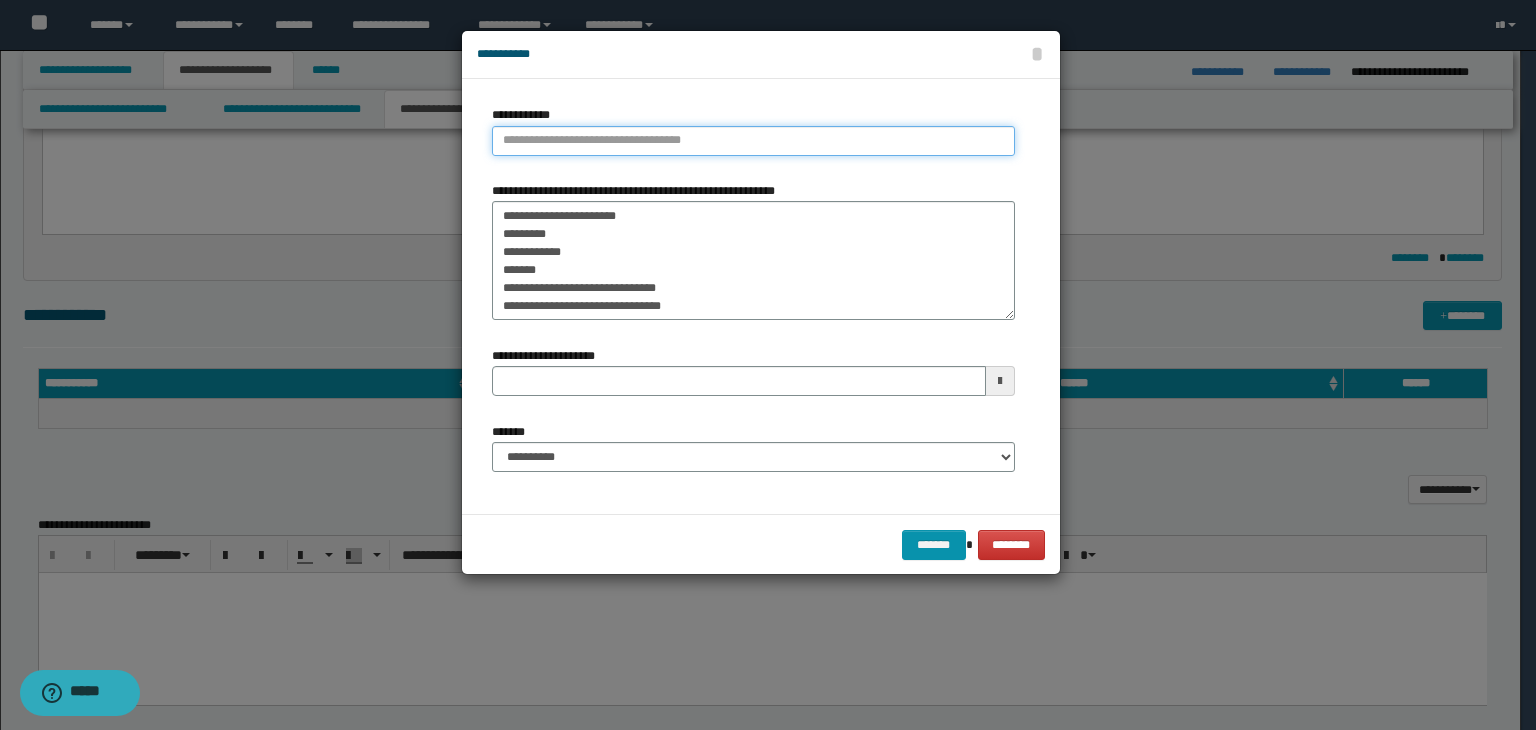 click on "**********" at bounding box center (753, 141) 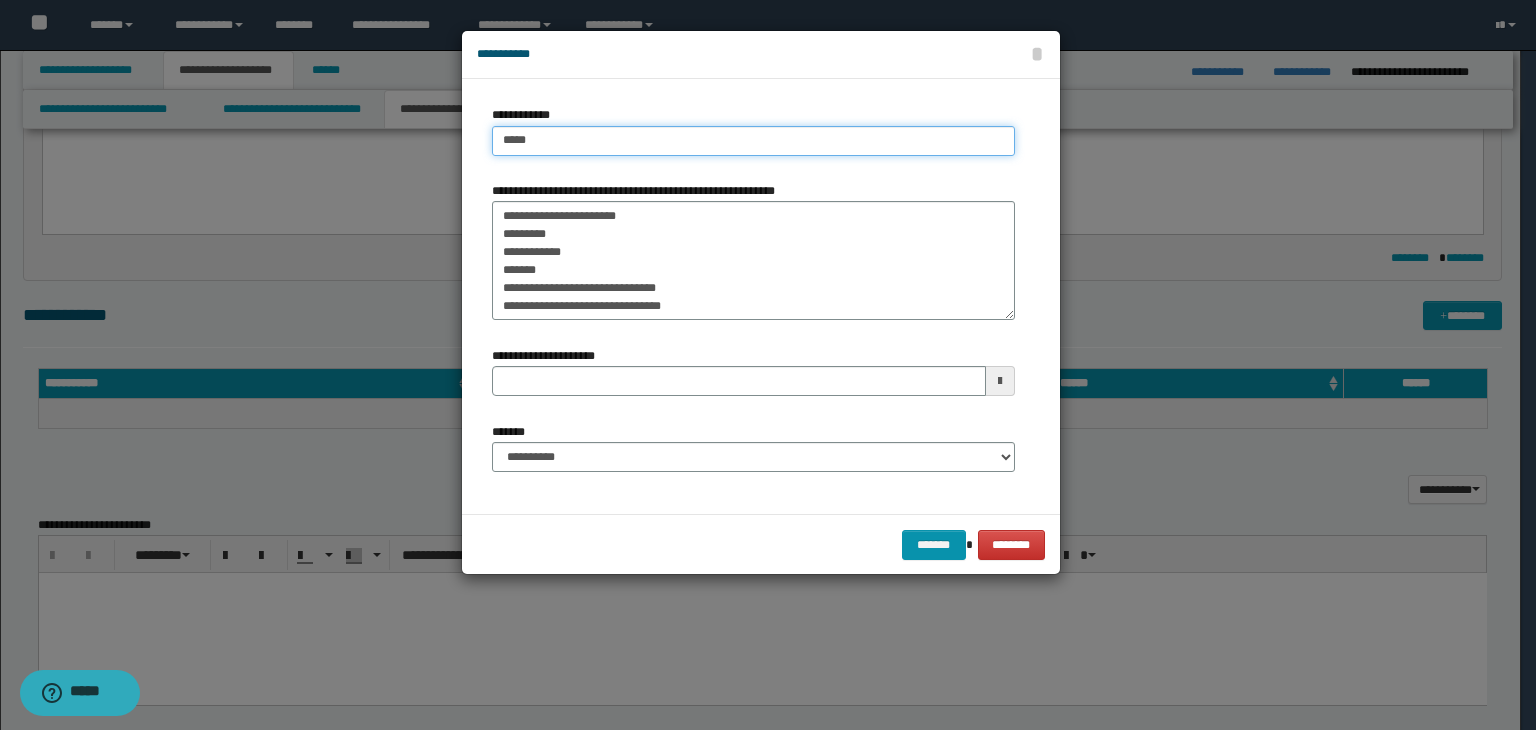 type on "****" 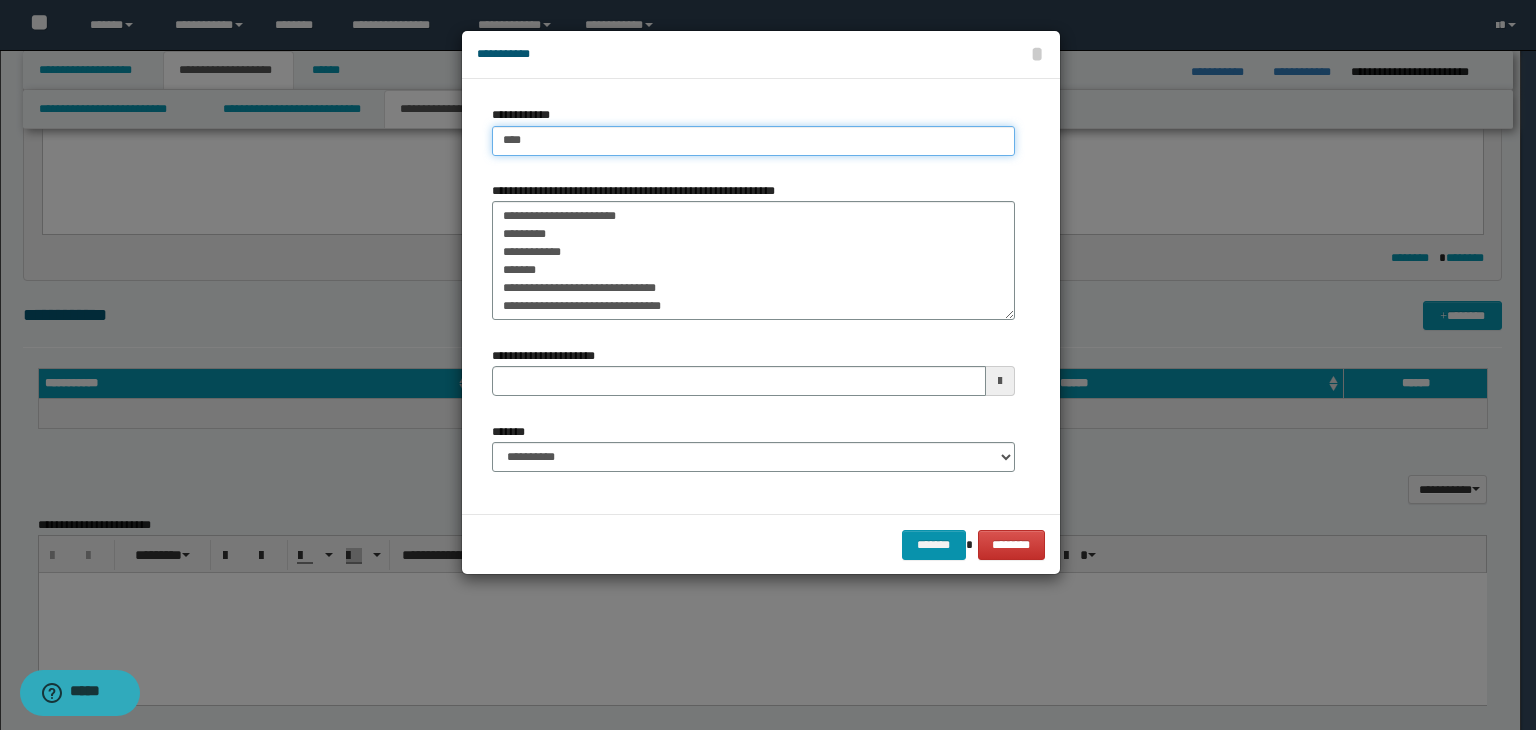 type on "****" 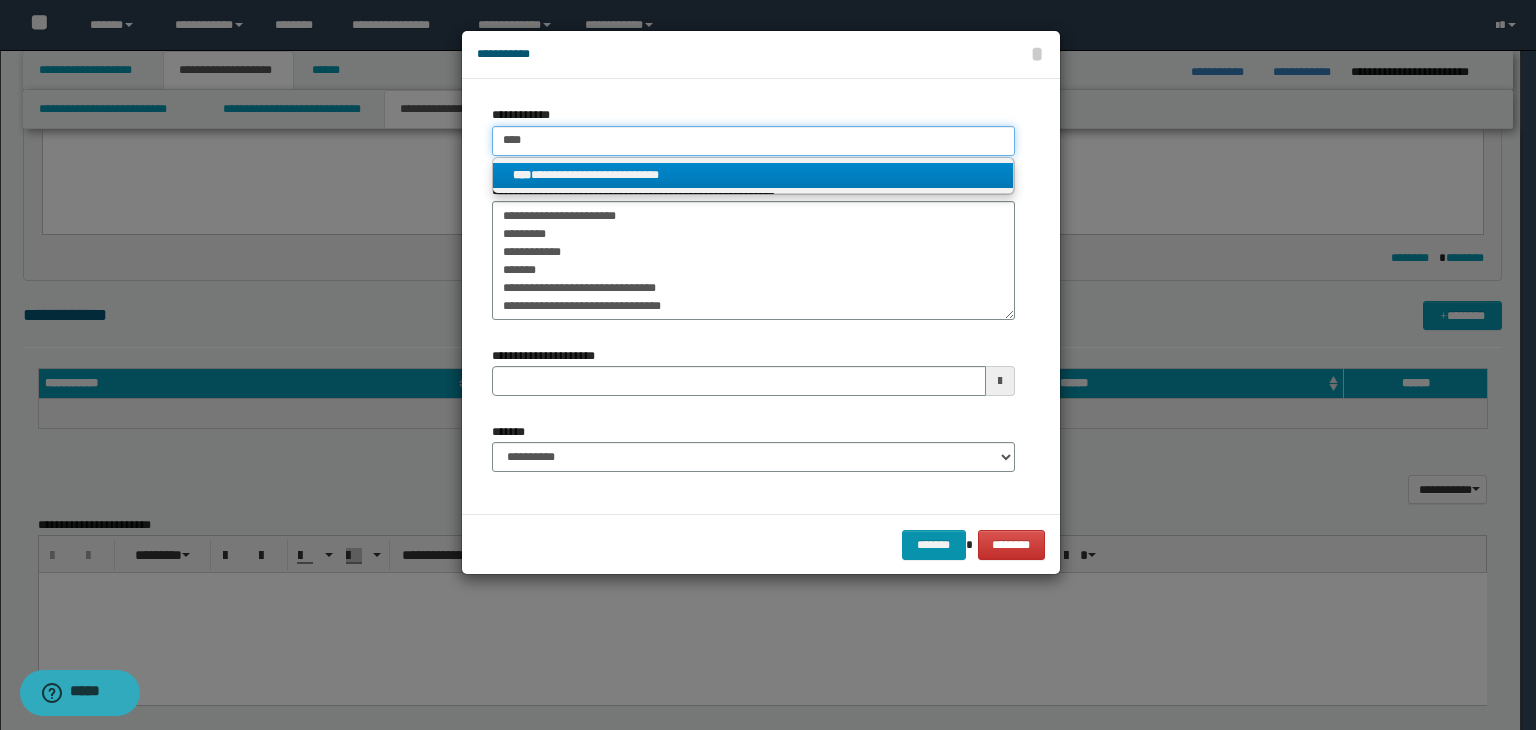 type on "****" 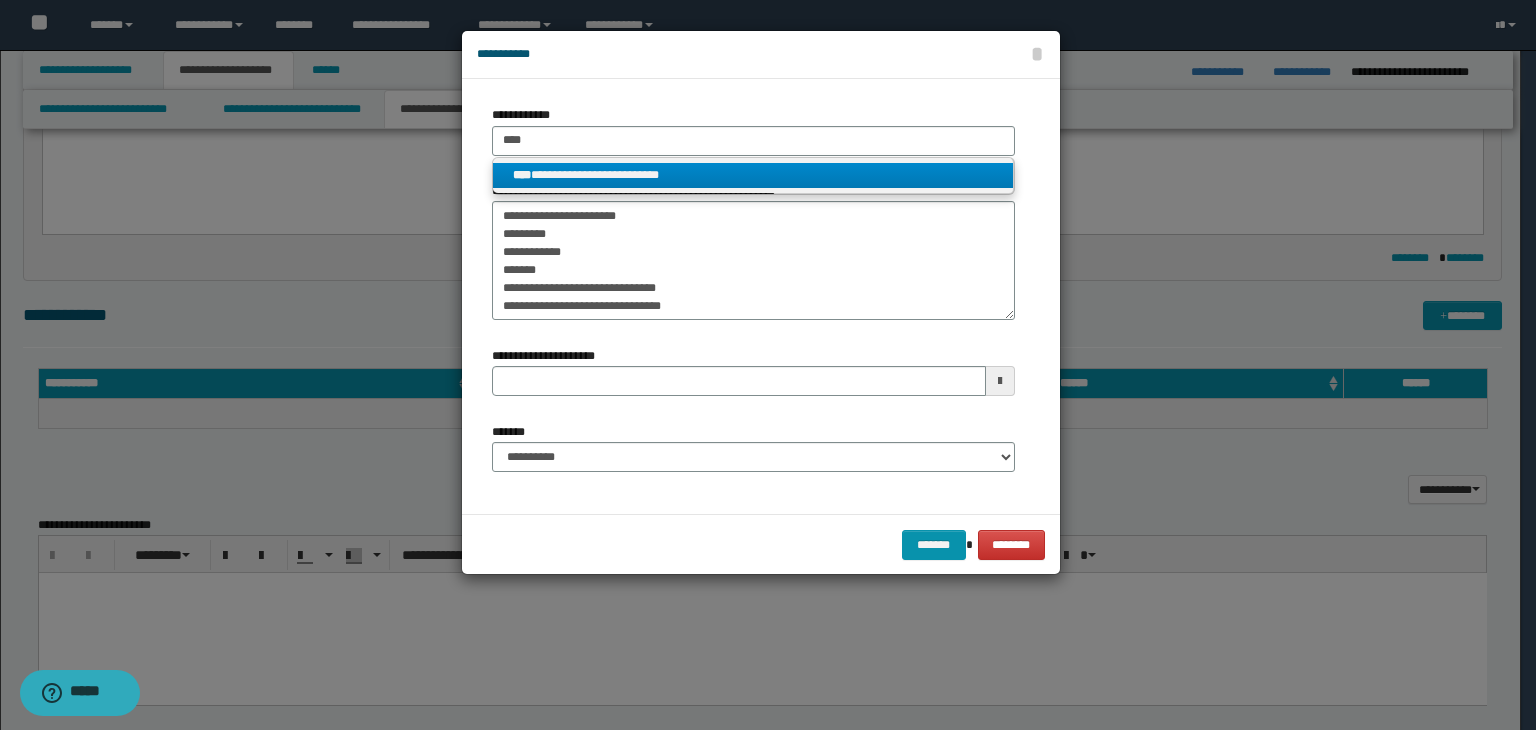 click on "**********" at bounding box center [753, 175] 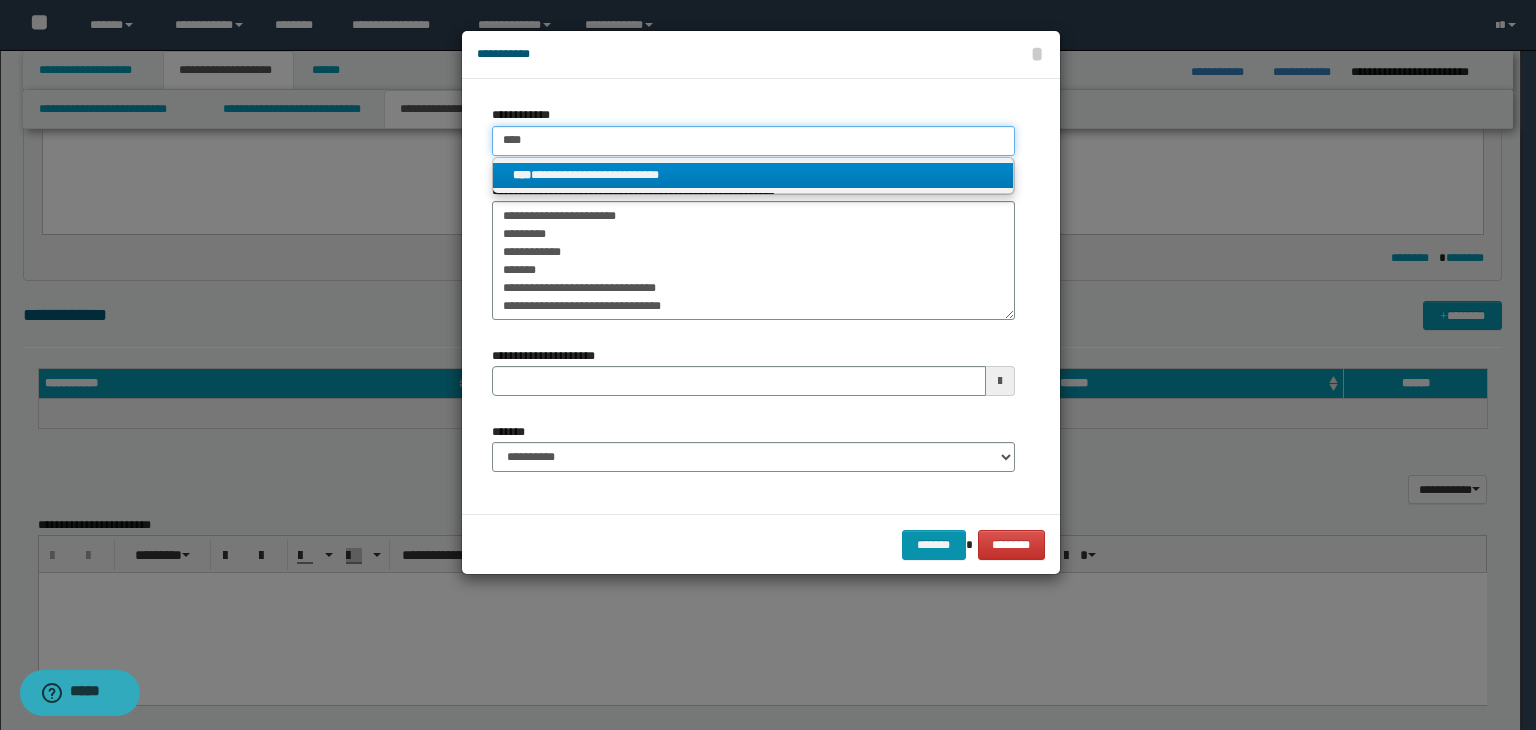 type 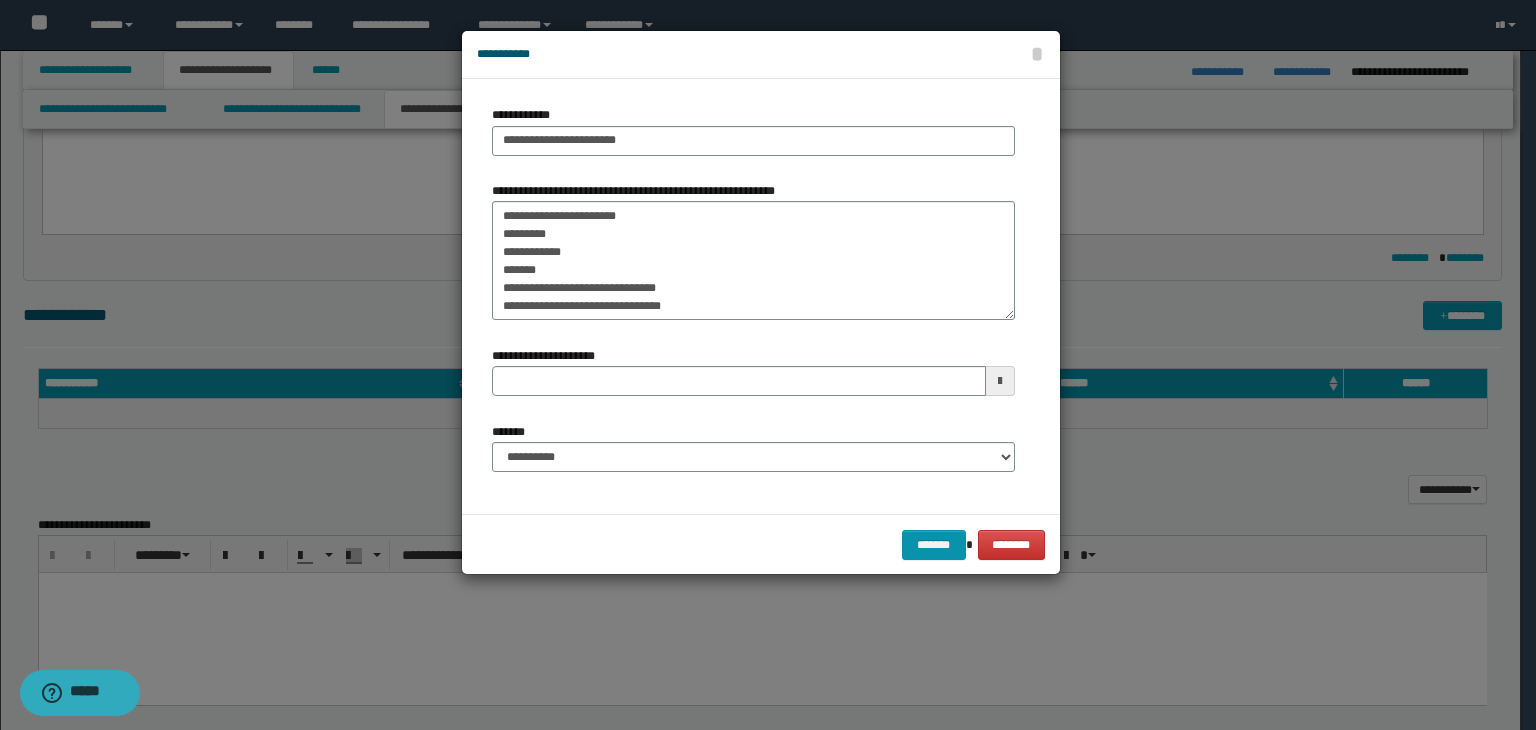type 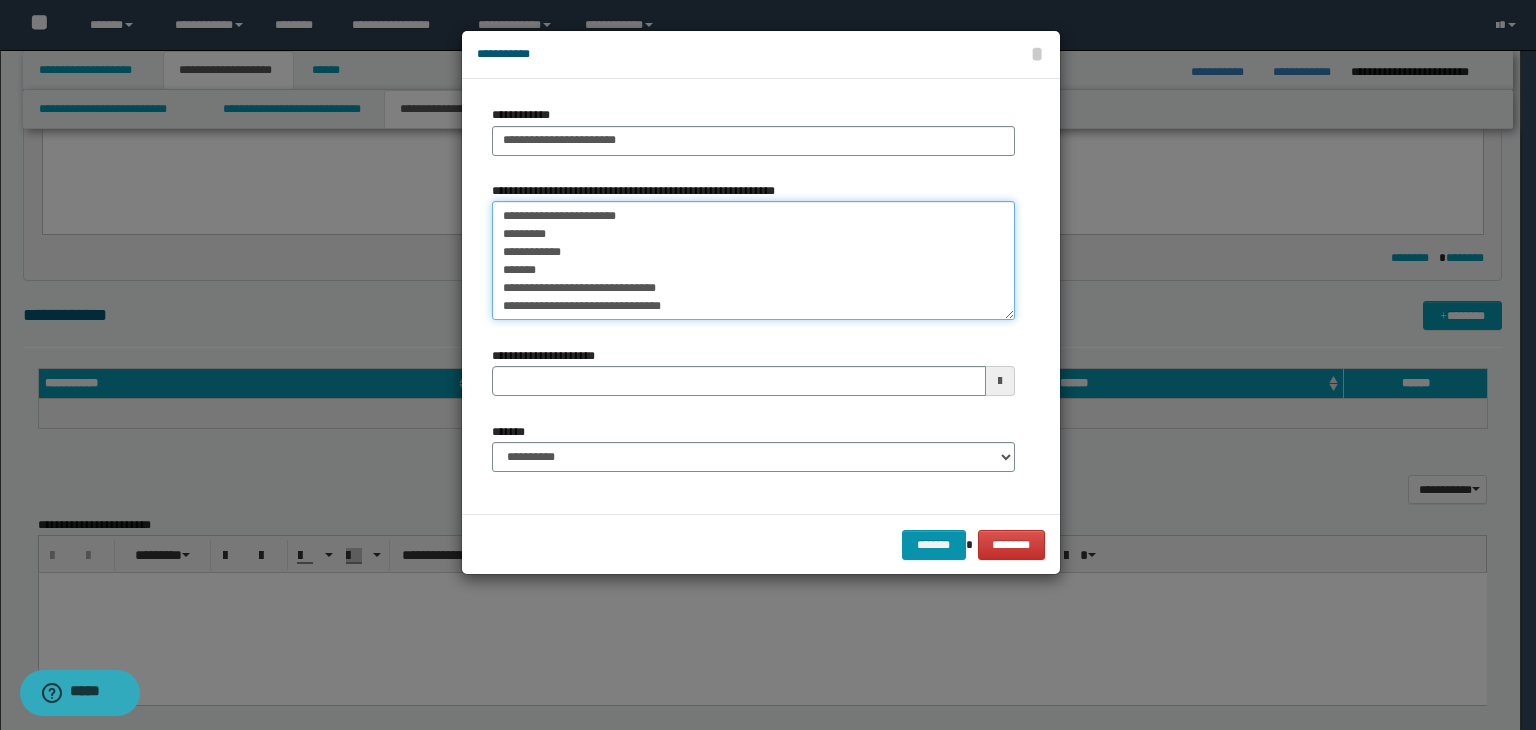 type 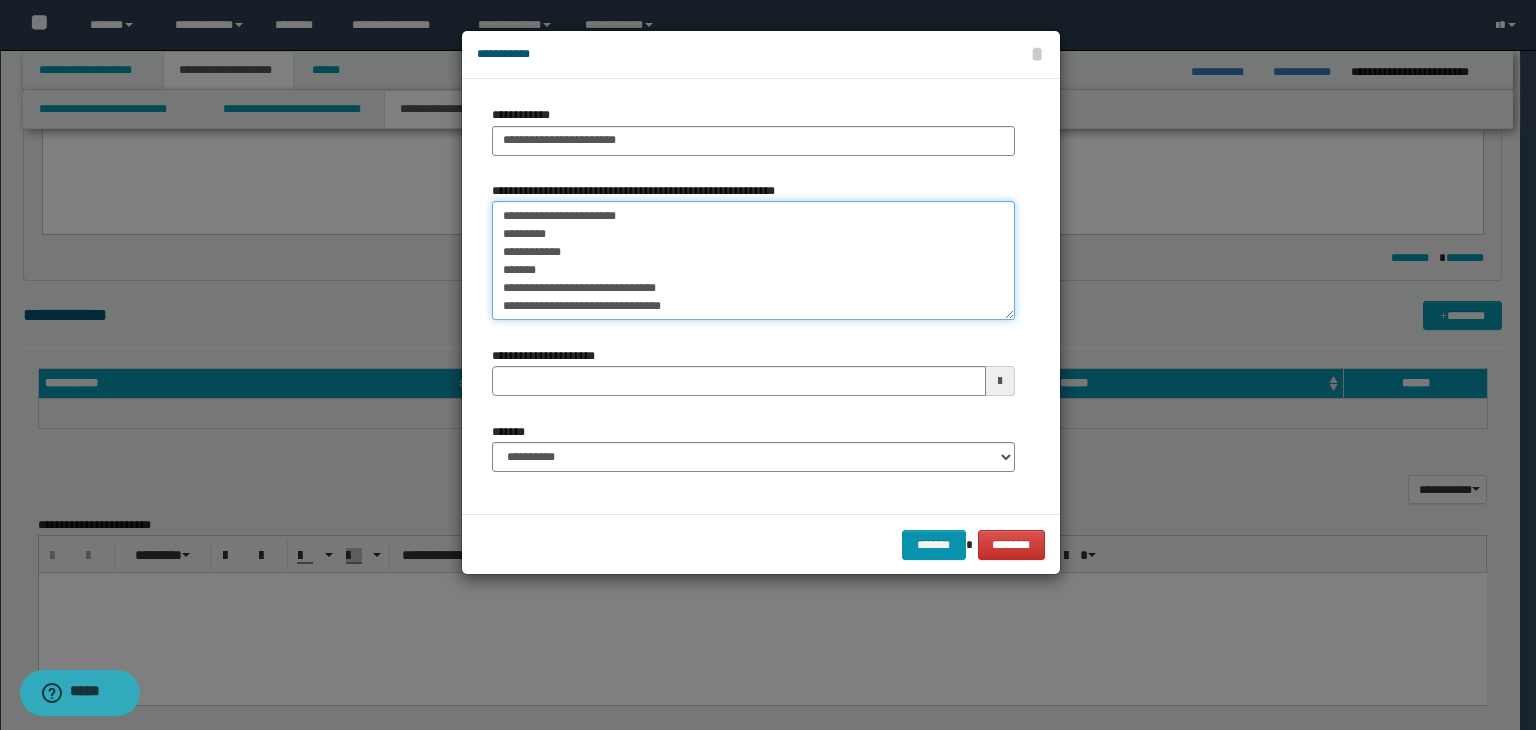 drag, startPoint x: 624, startPoint y: 217, endPoint x: 341, endPoint y: 185, distance: 284.80344 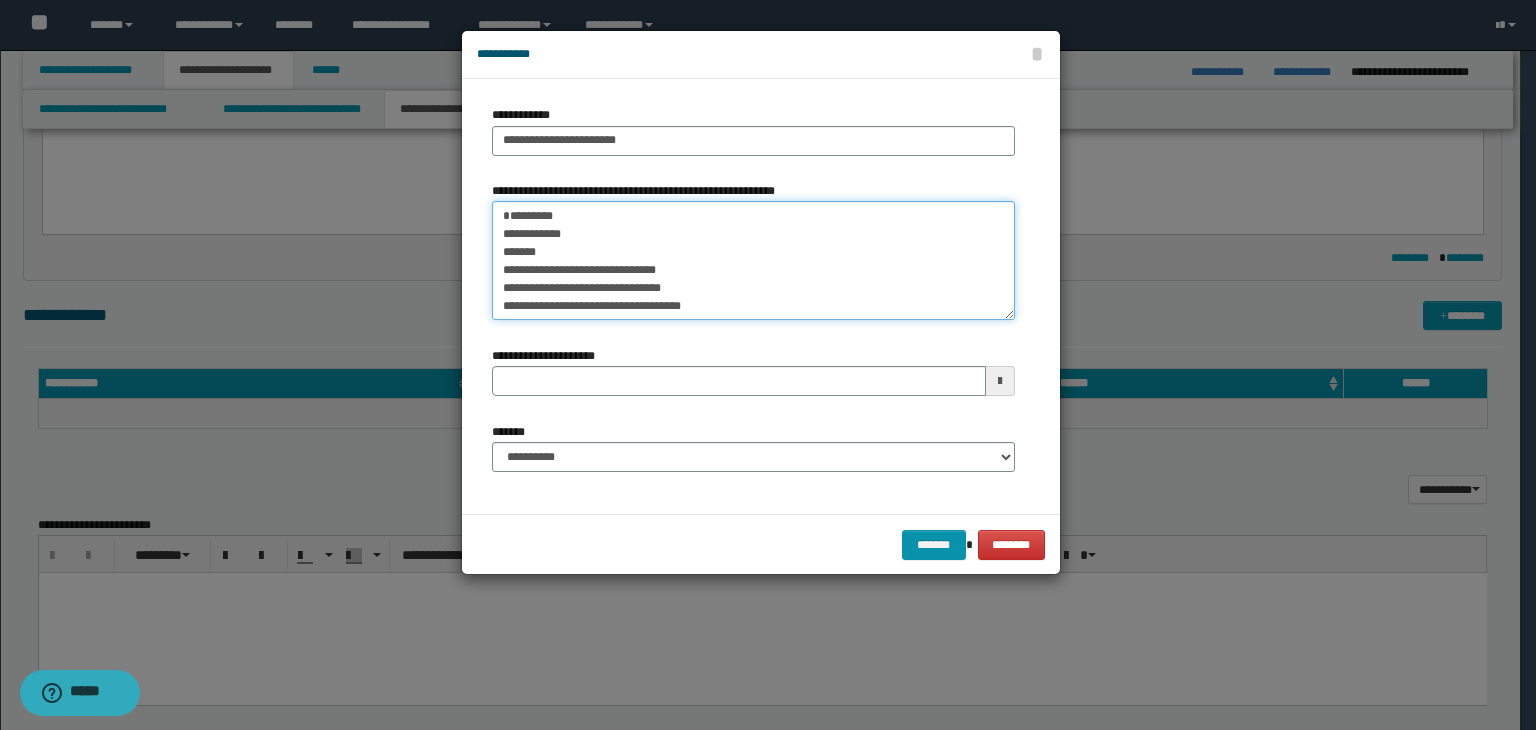 click on "**********" at bounding box center (753, 261) 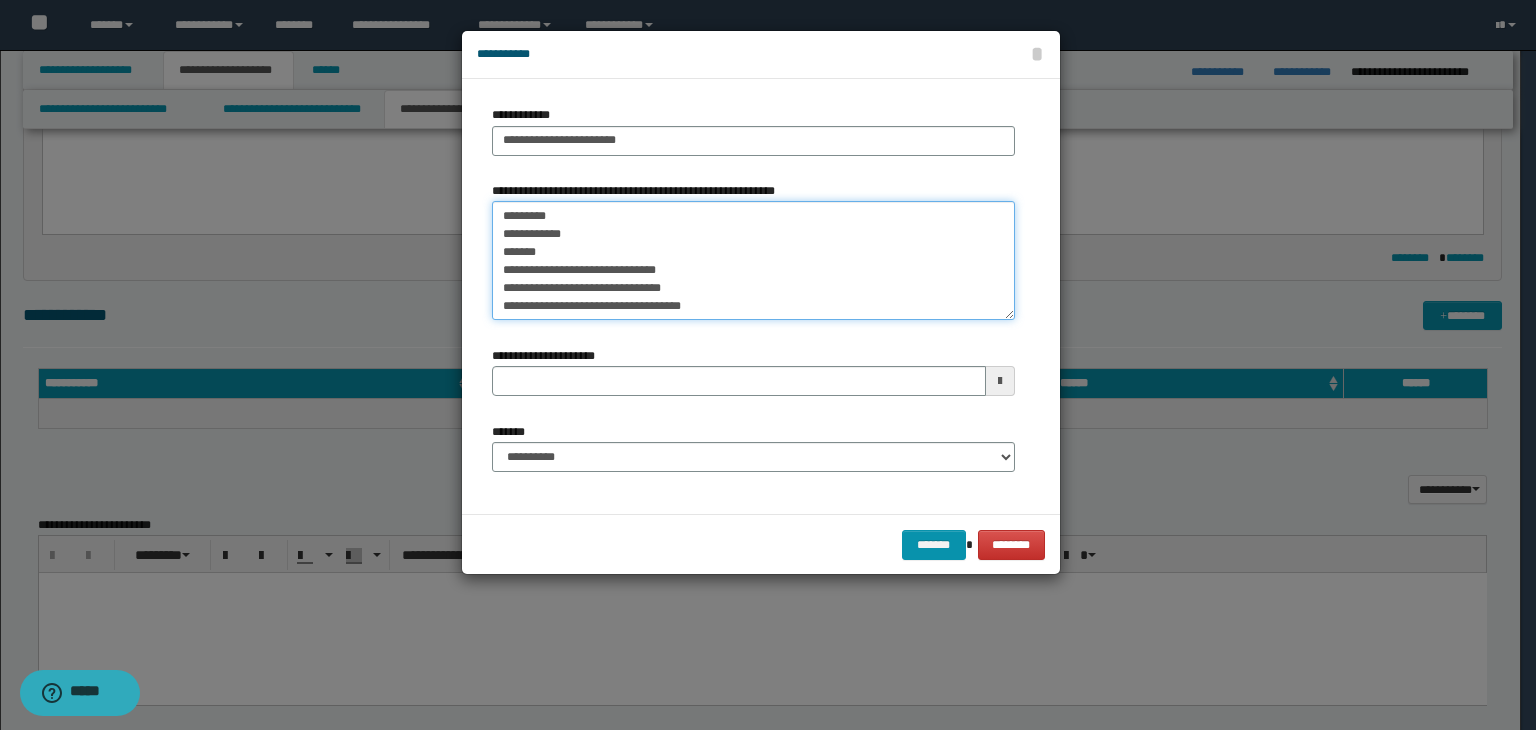 drag, startPoint x: 566, startPoint y: 219, endPoint x: 501, endPoint y: 215, distance: 65.12296 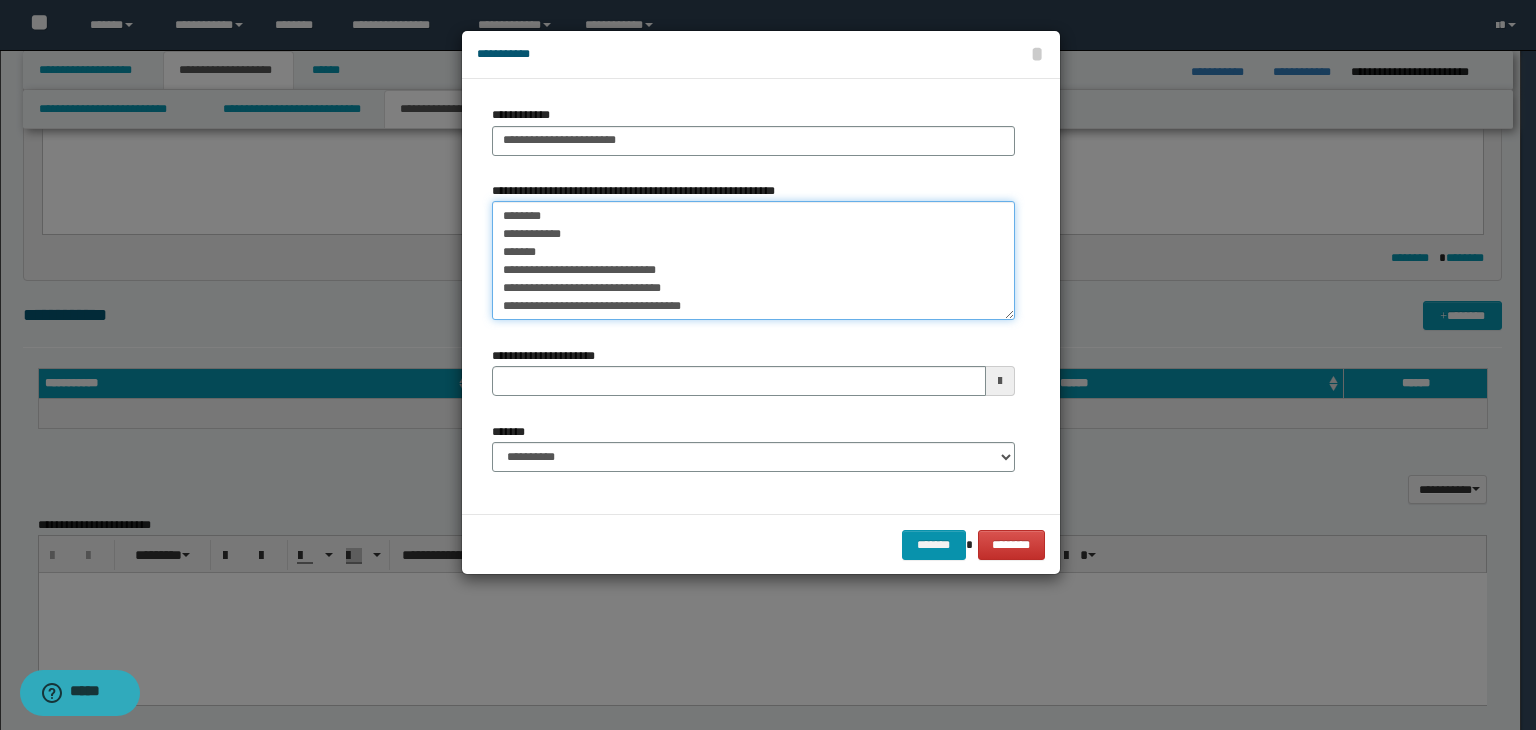 type on "**********" 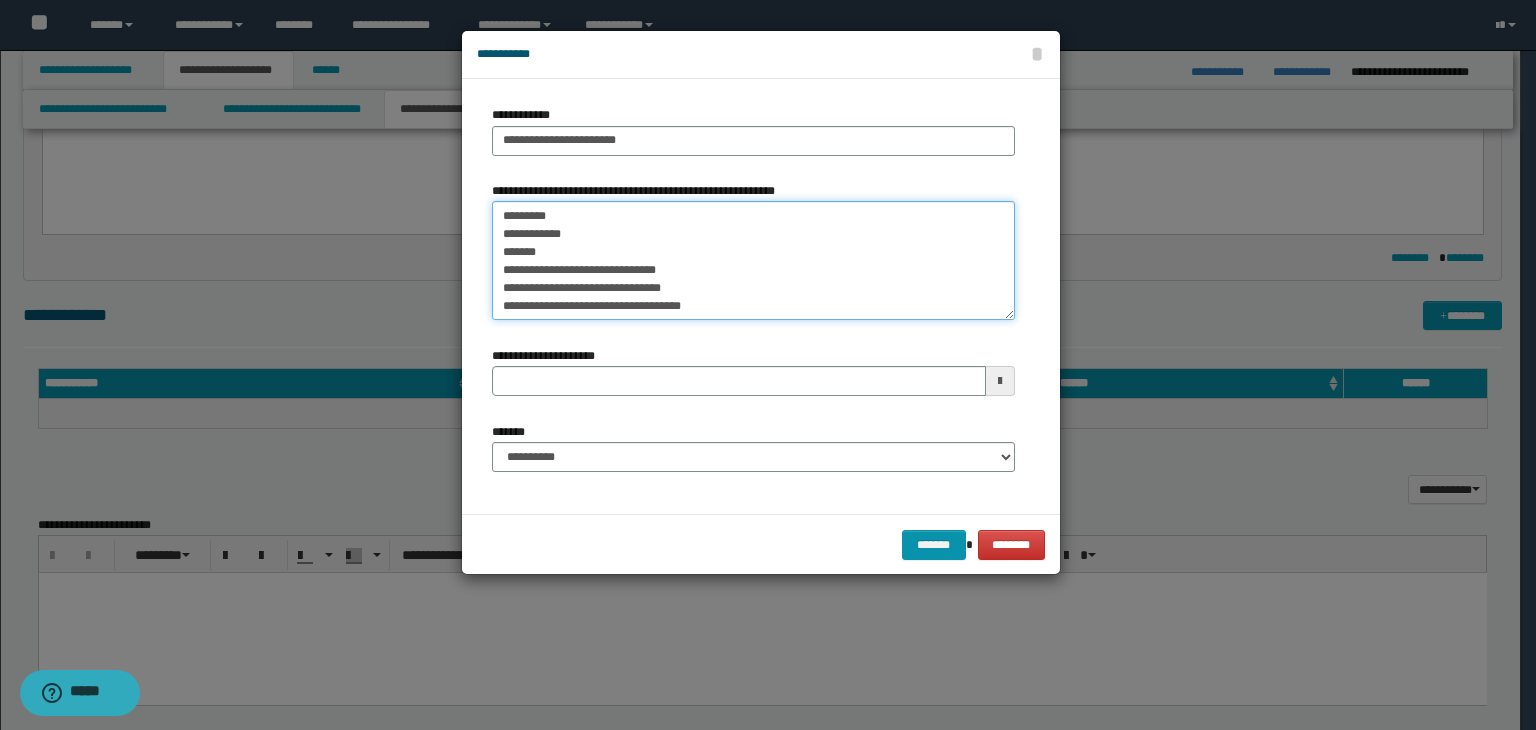 type 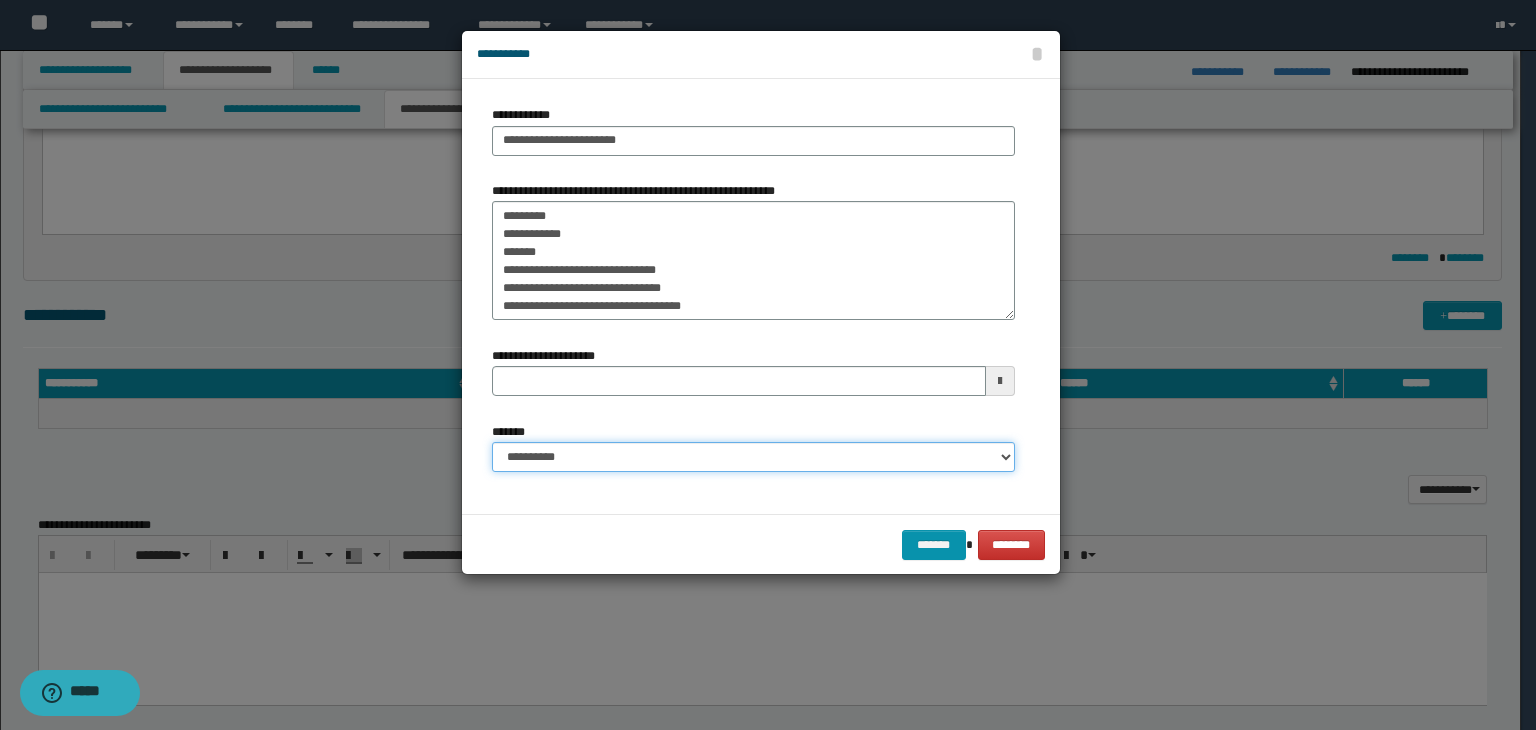 click on "**********" at bounding box center [753, 457] 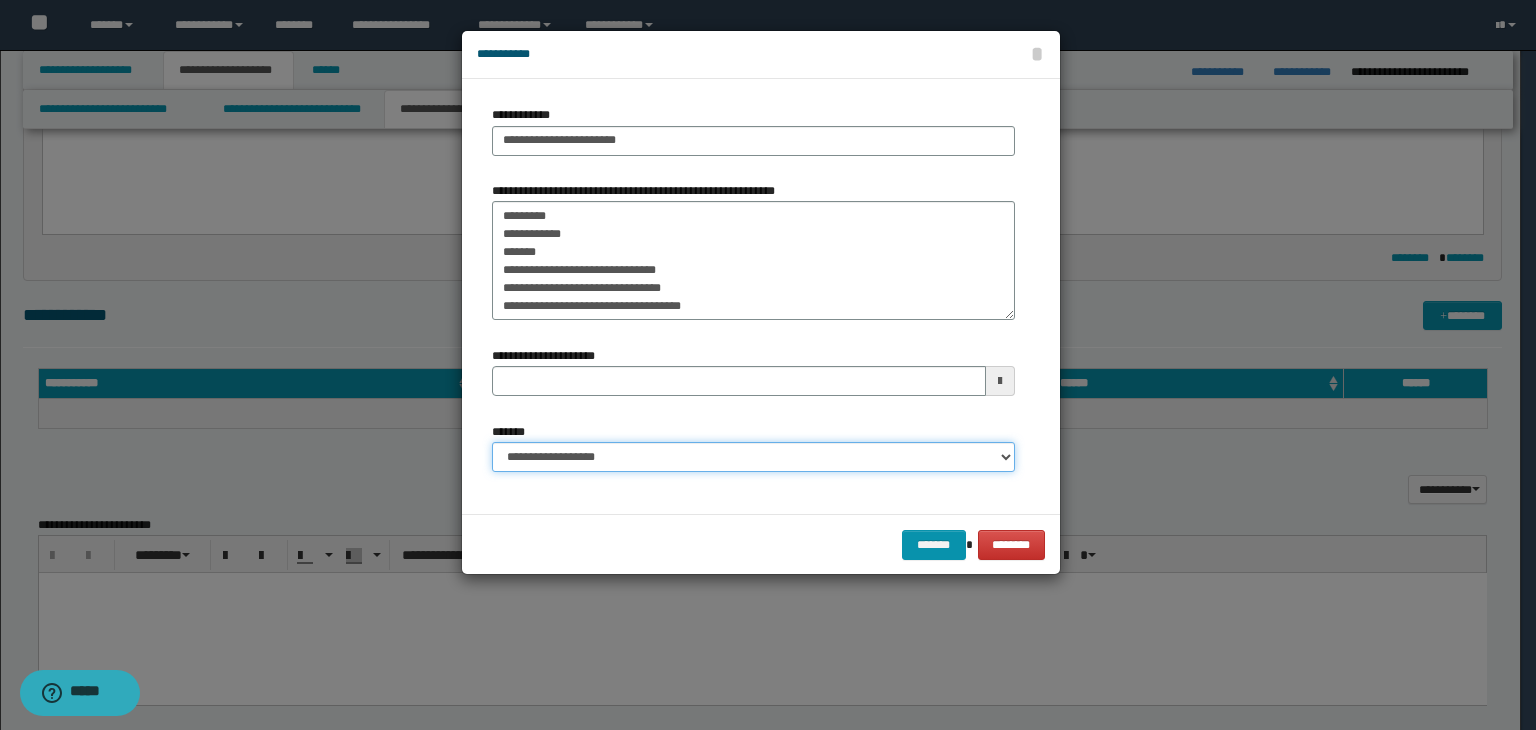 type 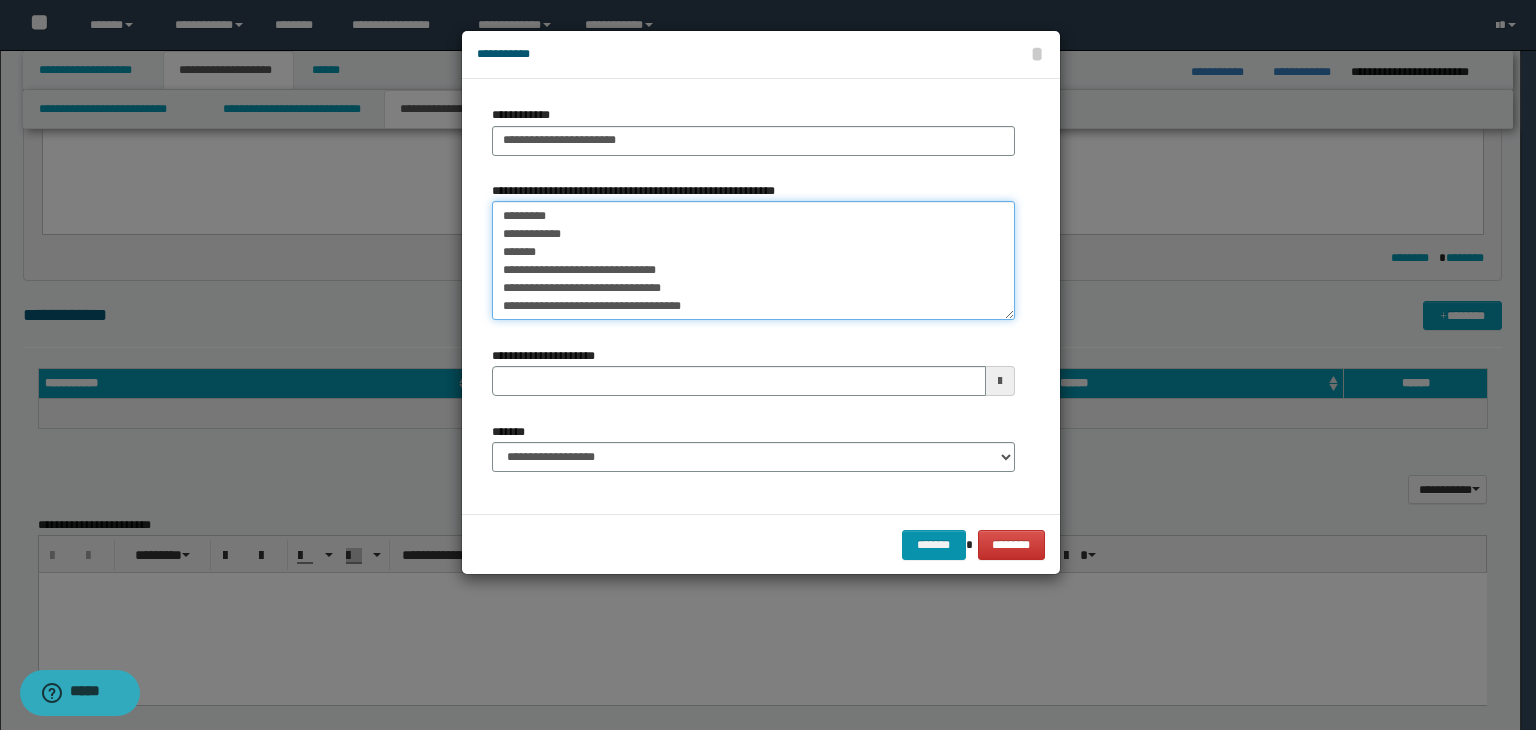 drag, startPoint x: 544, startPoint y: 249, endPoint x: 496, endPoint y: 233, distance: 50.596443 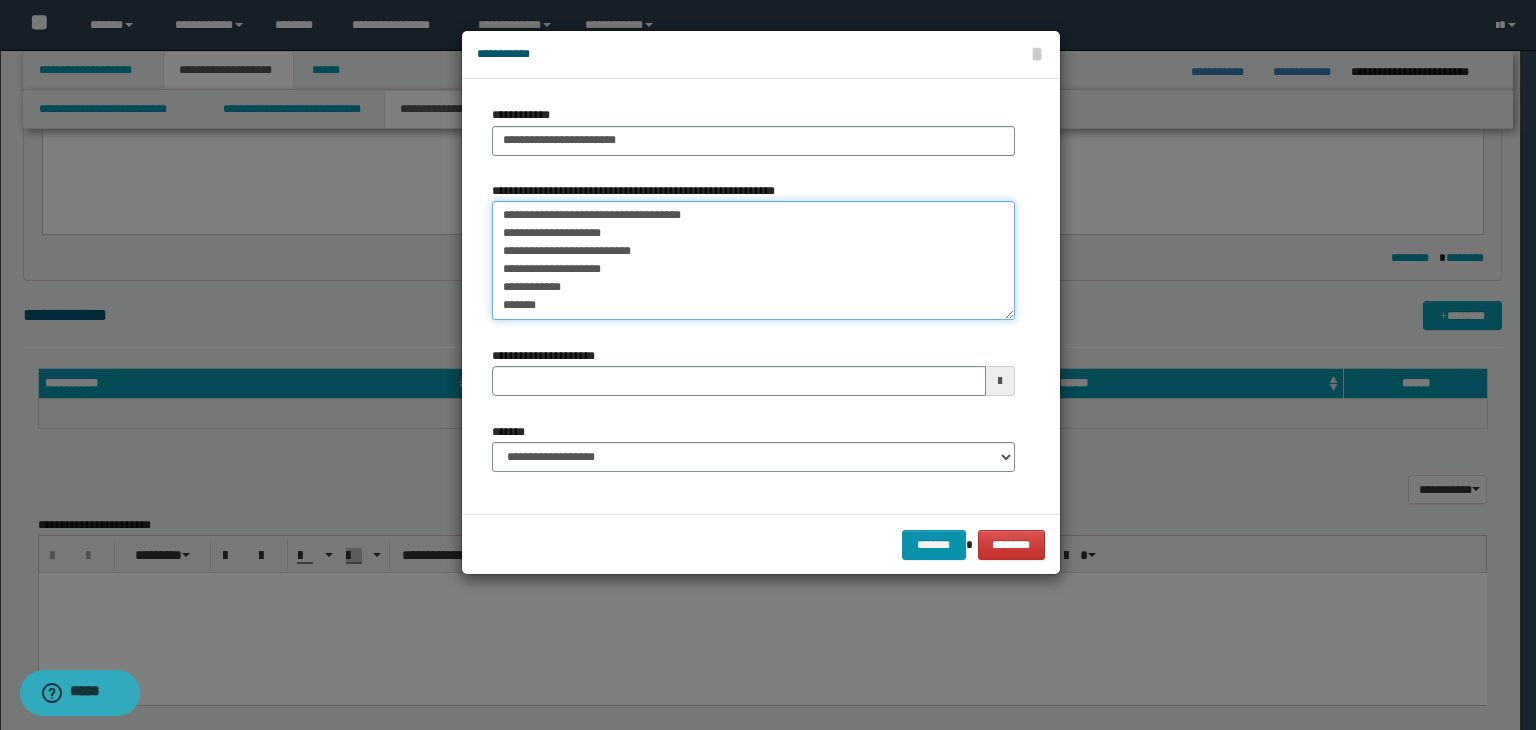scroll, scrollTop: 0, scrollLeft: 0, axis: both 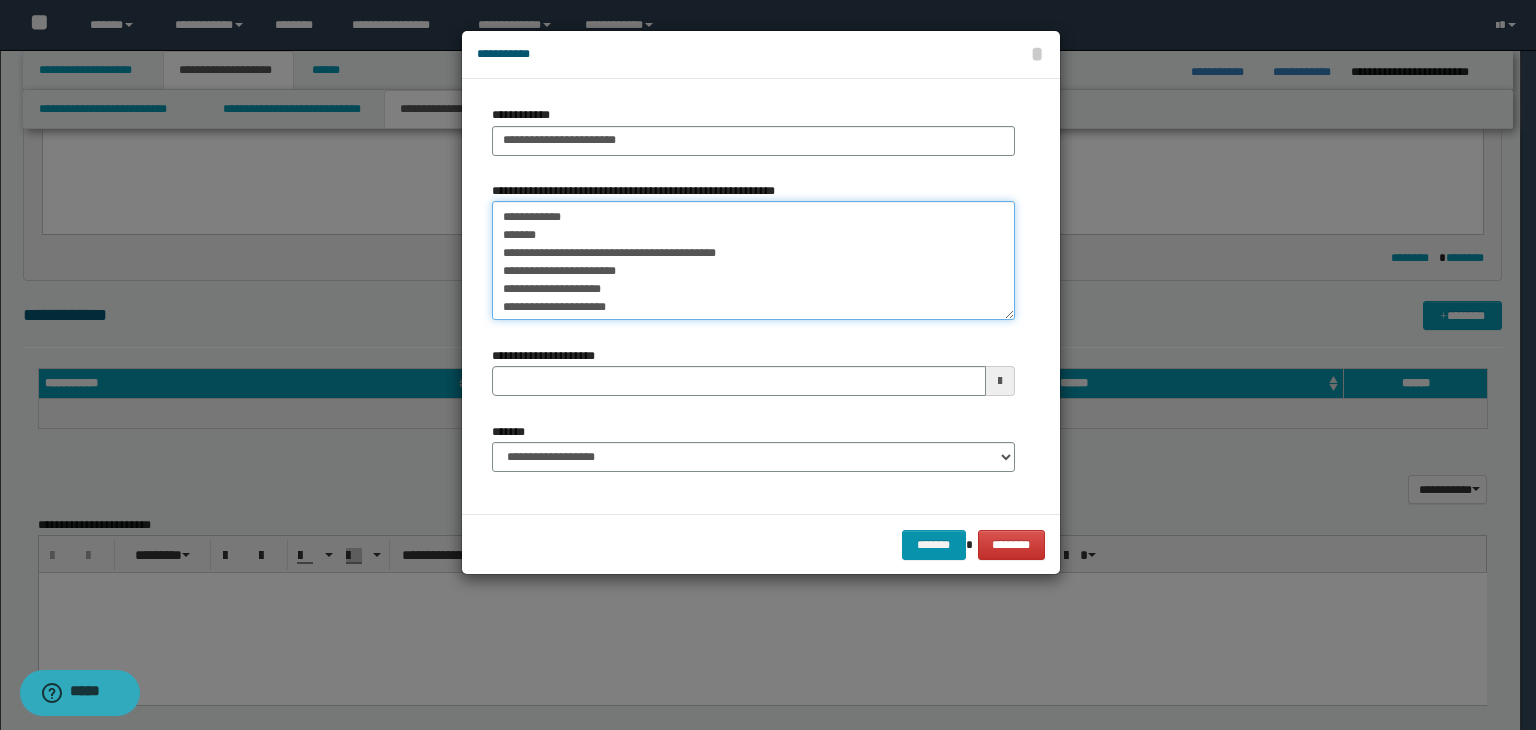 type 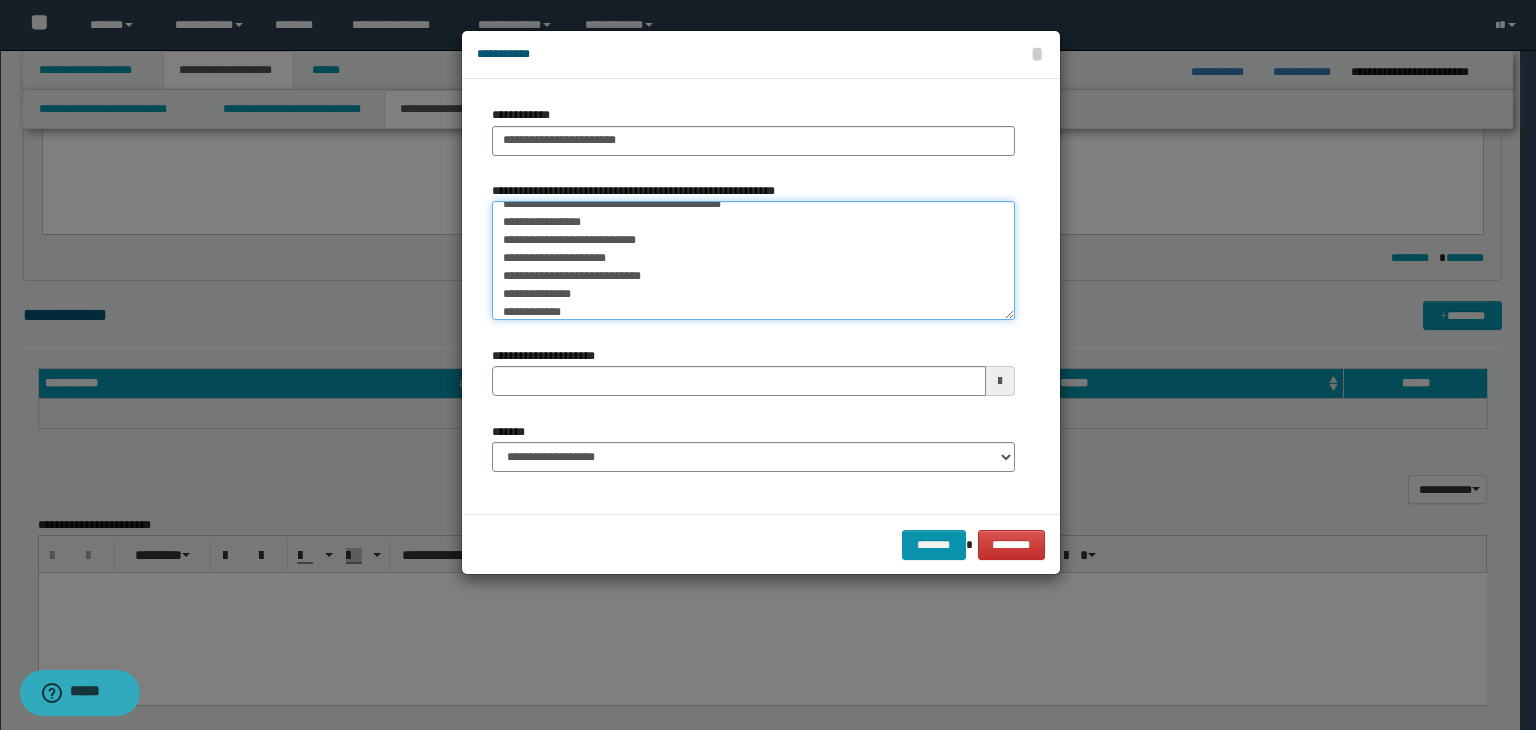 scroll, scrollTop: 612, scrollLeft: 0, axis: vertical 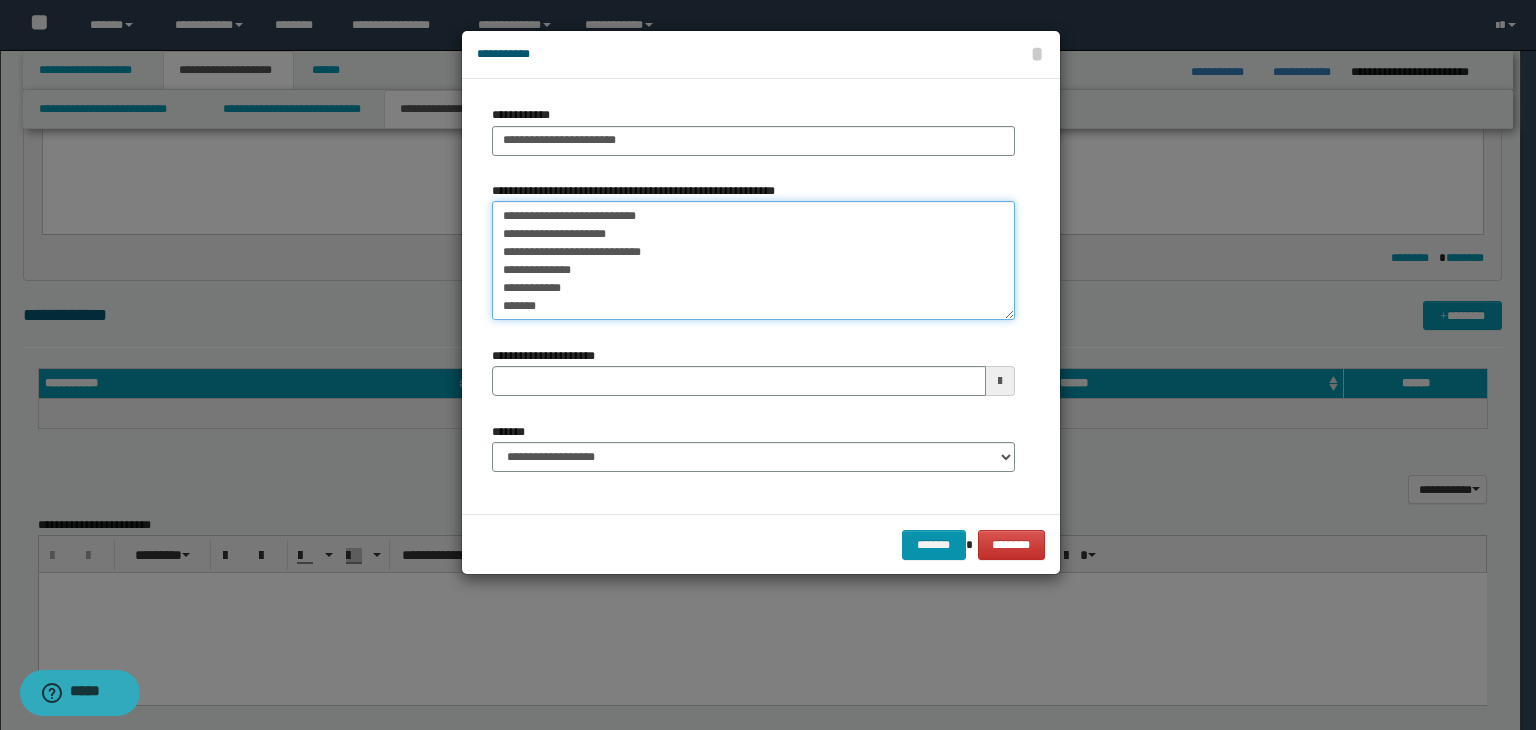 drag, startPoint x: 496, startPoint y: 249, endPoint x: 587, endPoint y: 375, distance: 155.42522 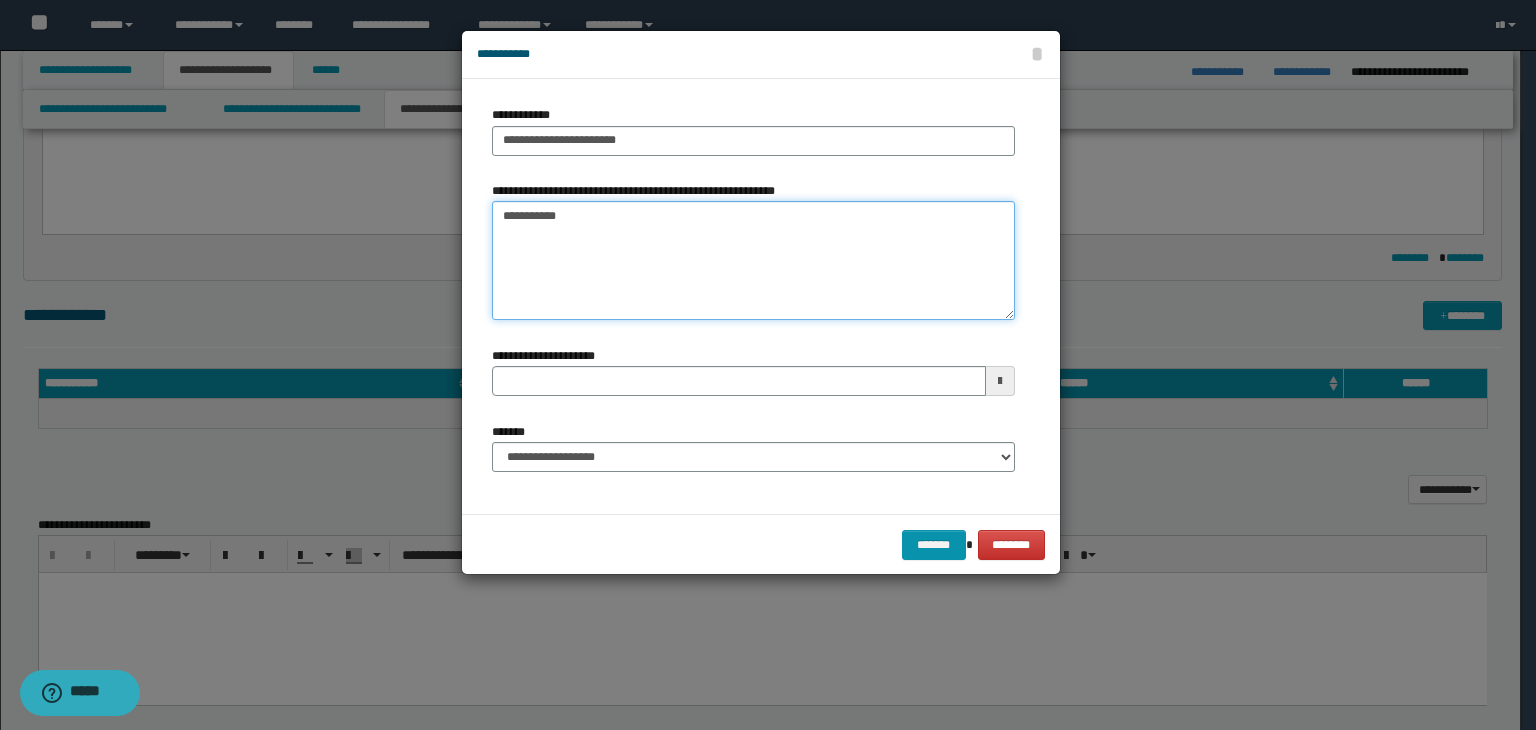scroll, scrollTop: 0, scrollLeft: 0, axis: both 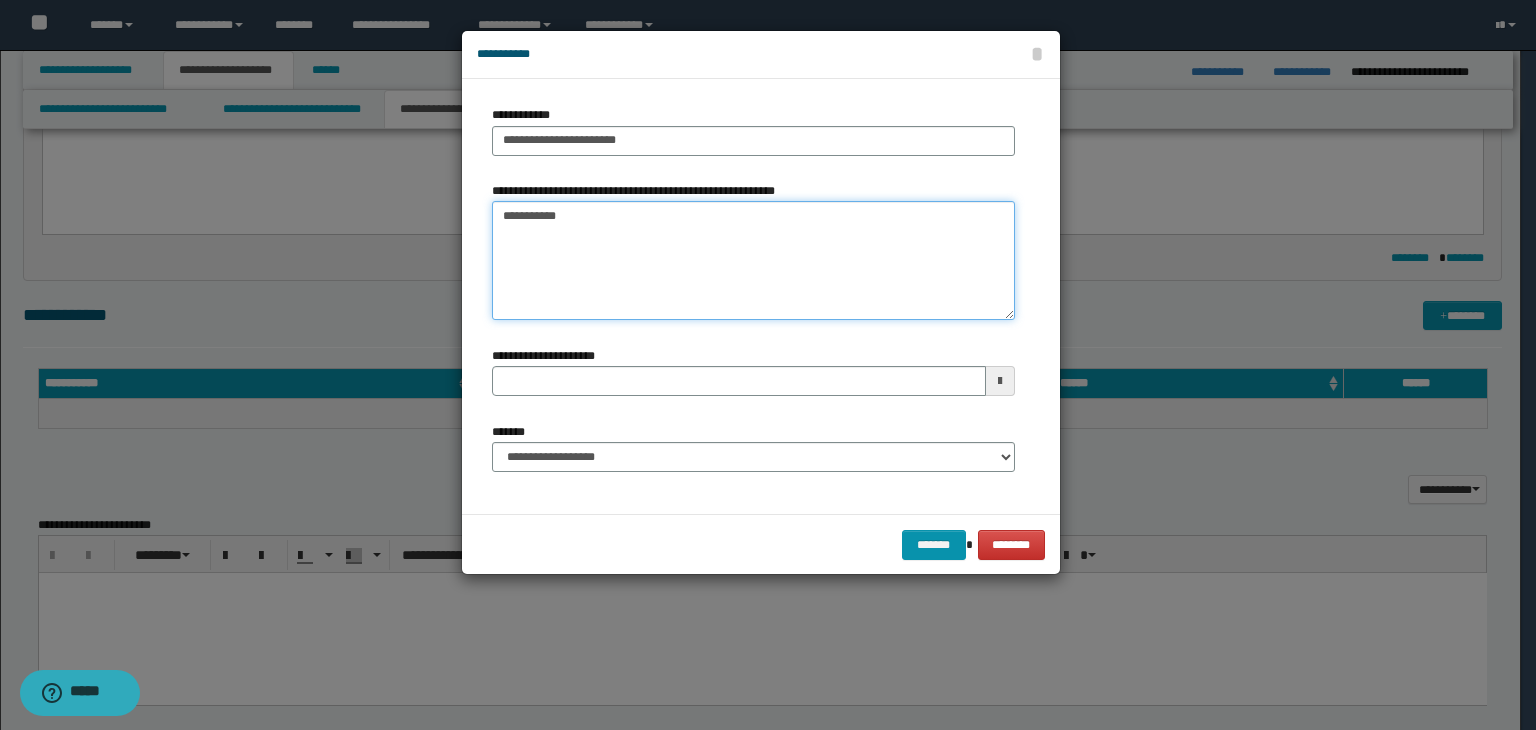 type 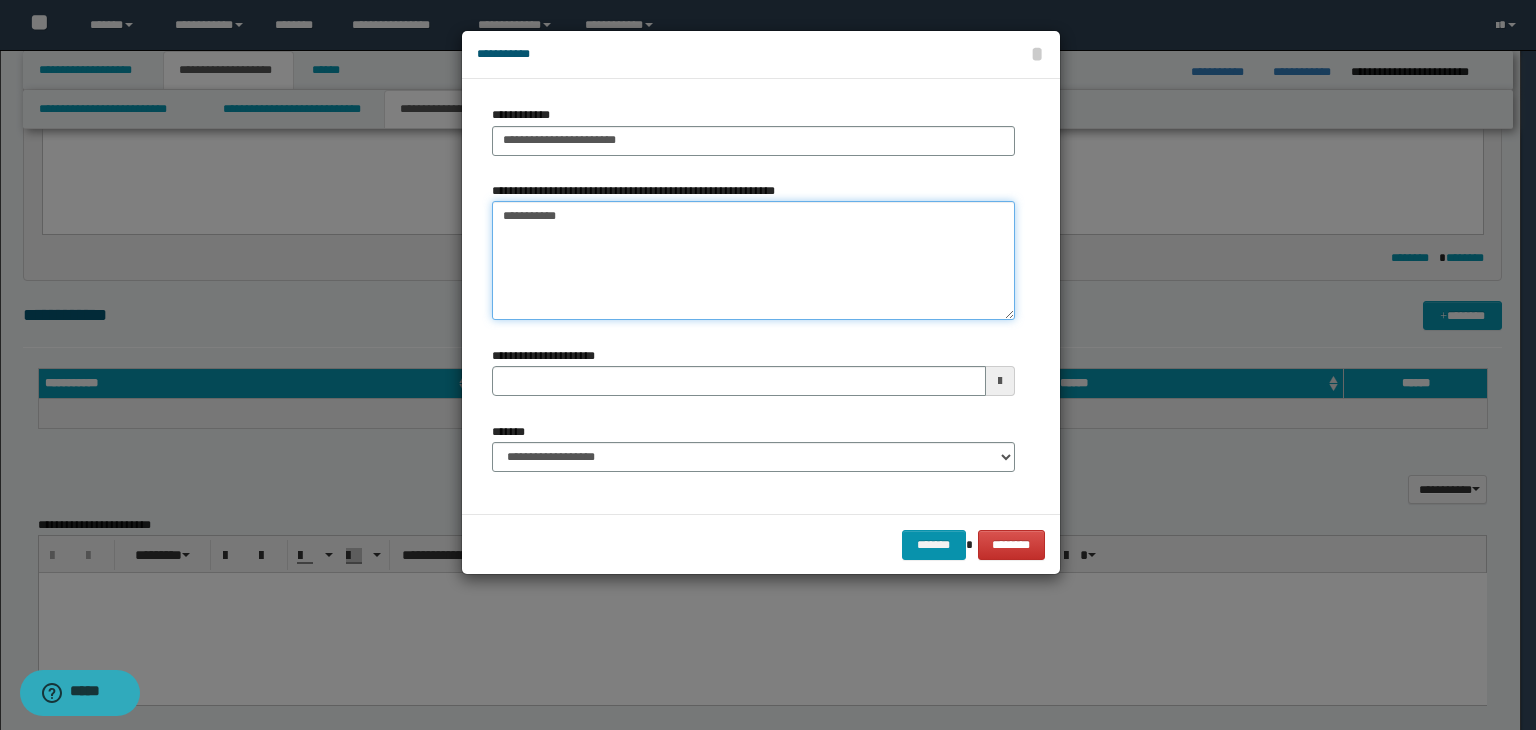 type on "*********" 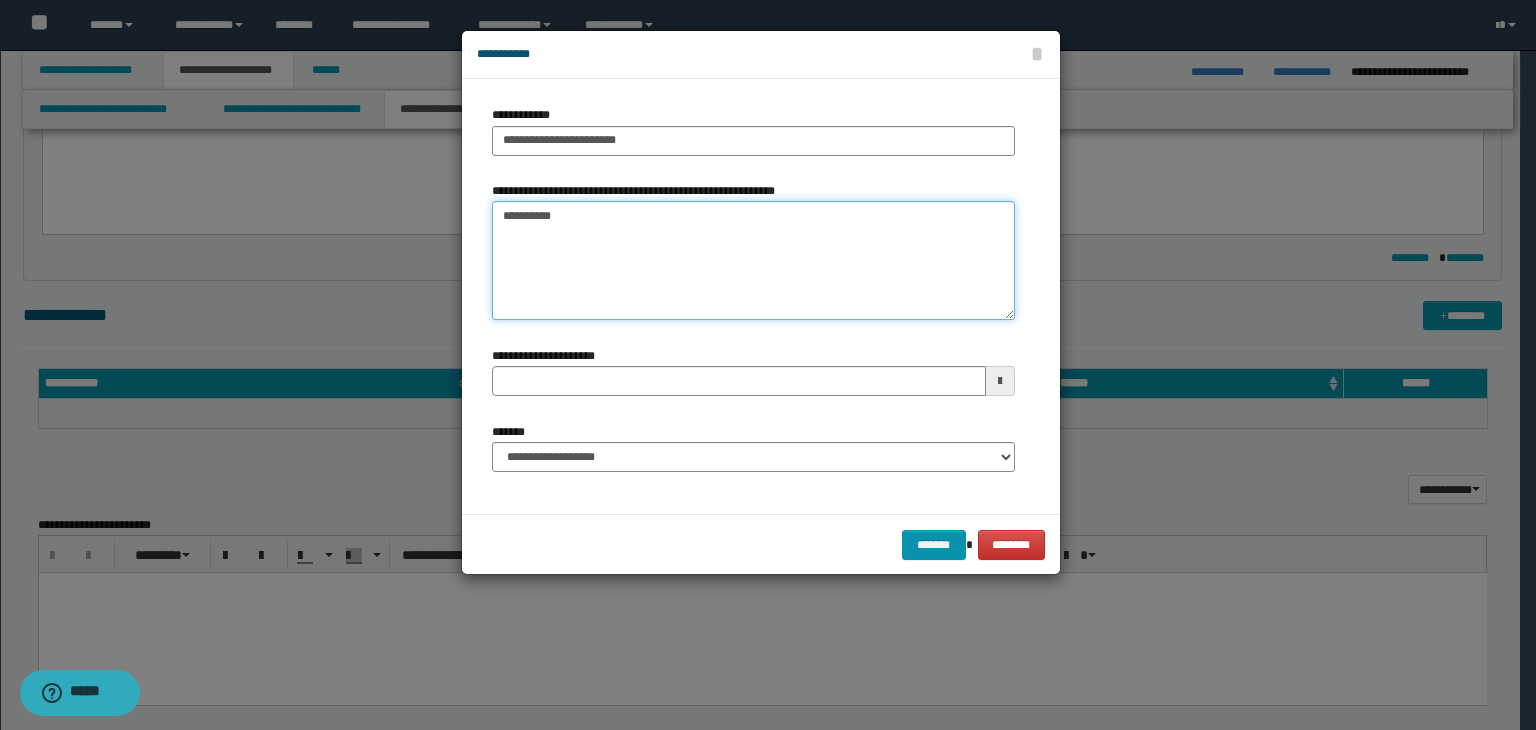type 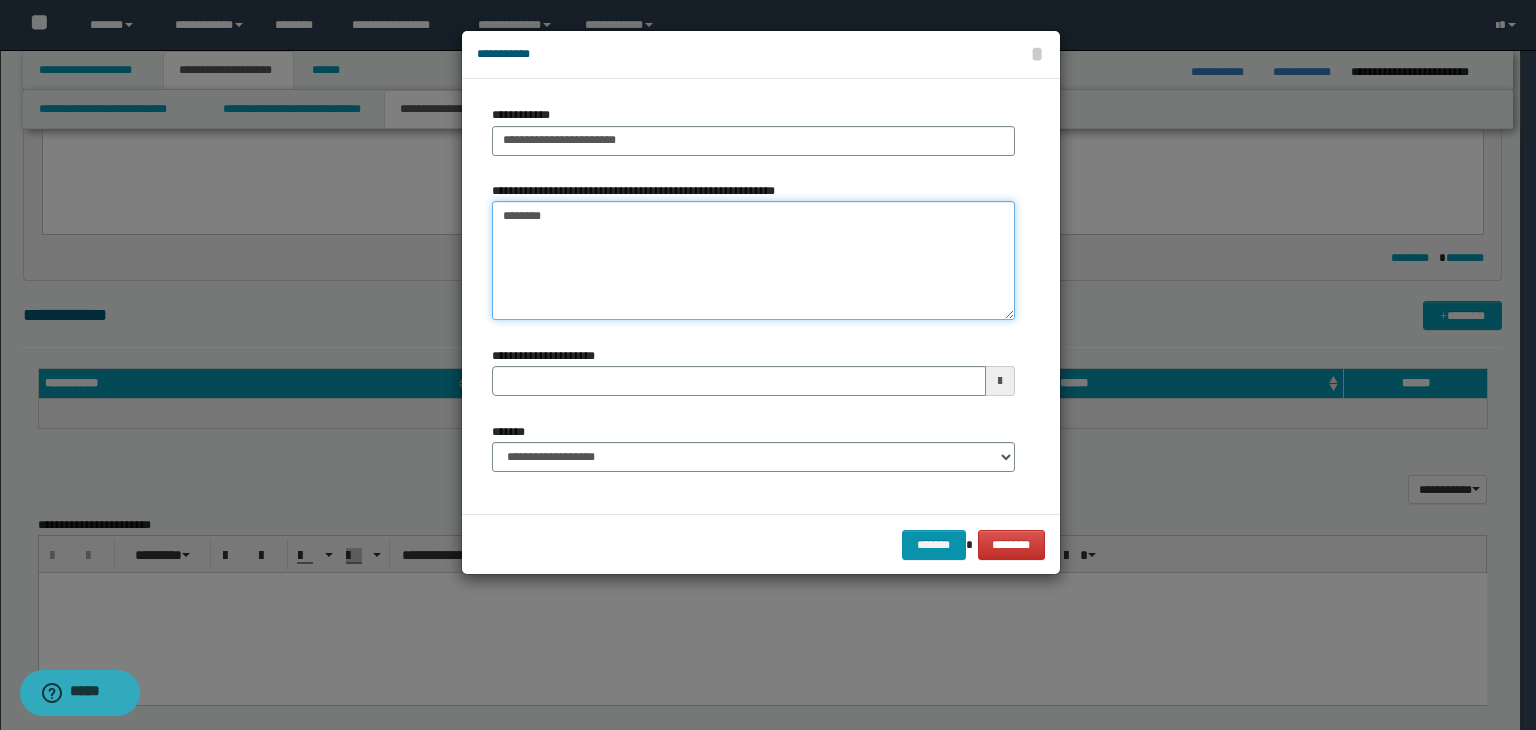 type on "*********" 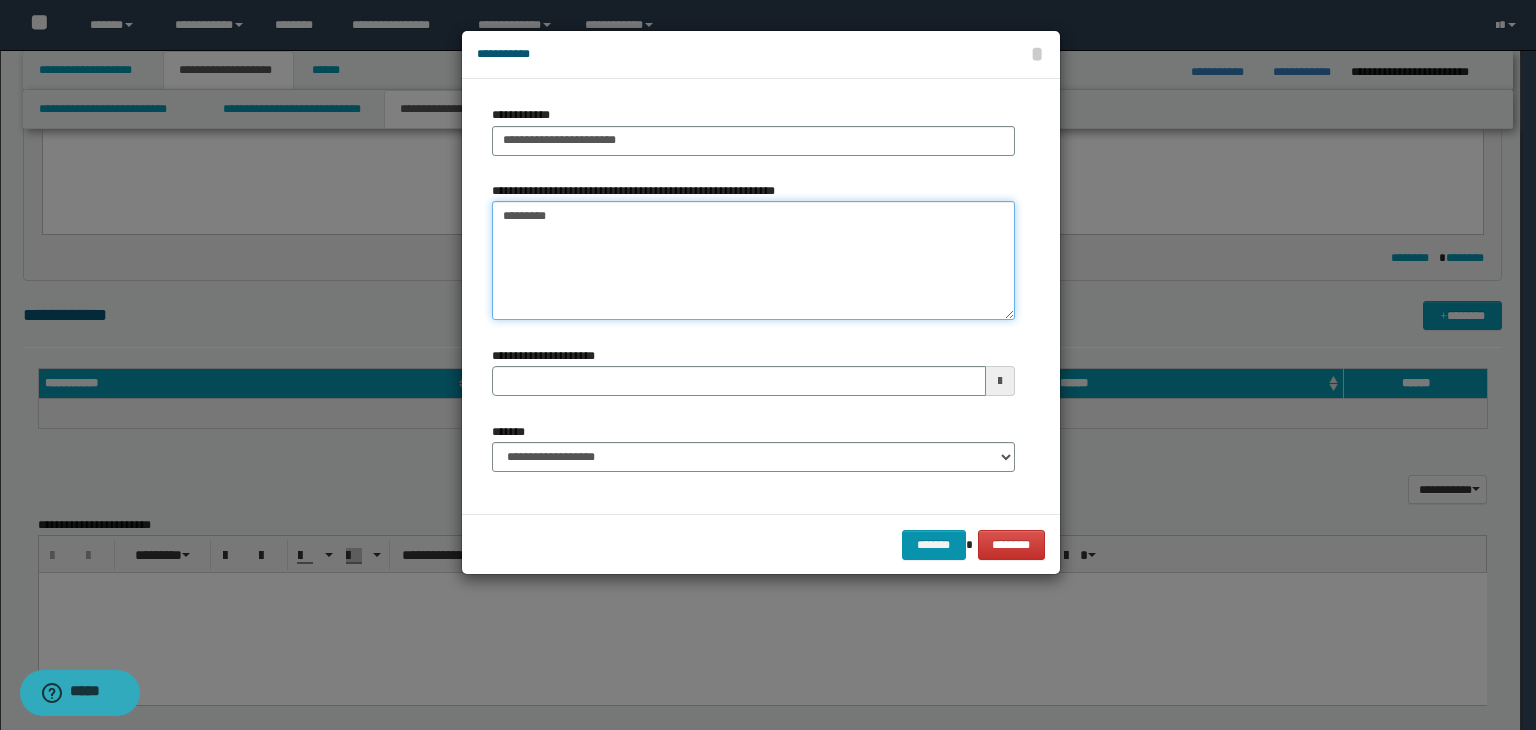 drag, startPoint x: 596, startPoint y: 301, endPoint x: 580, endPoint y: 263, distance: 41.231056 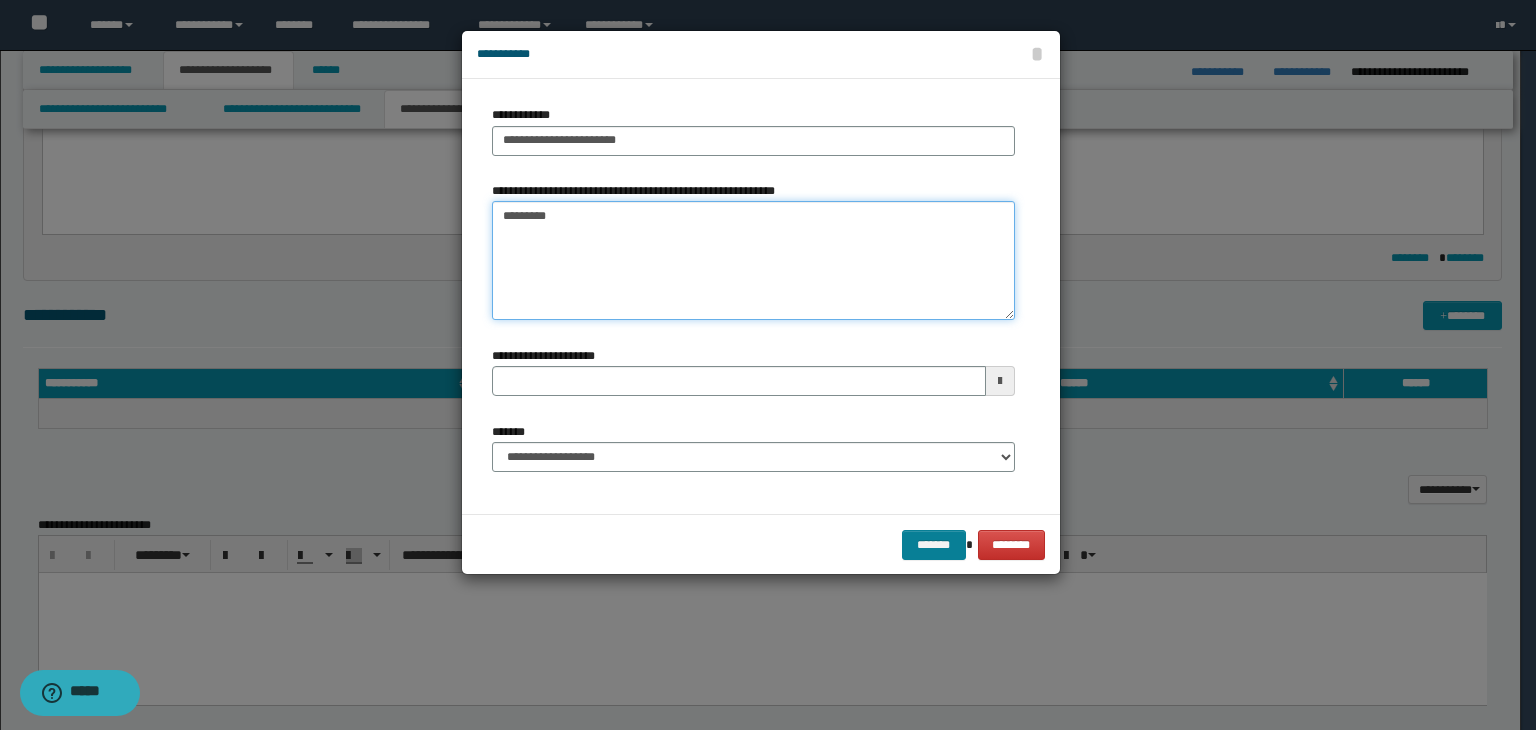 type on "*********" 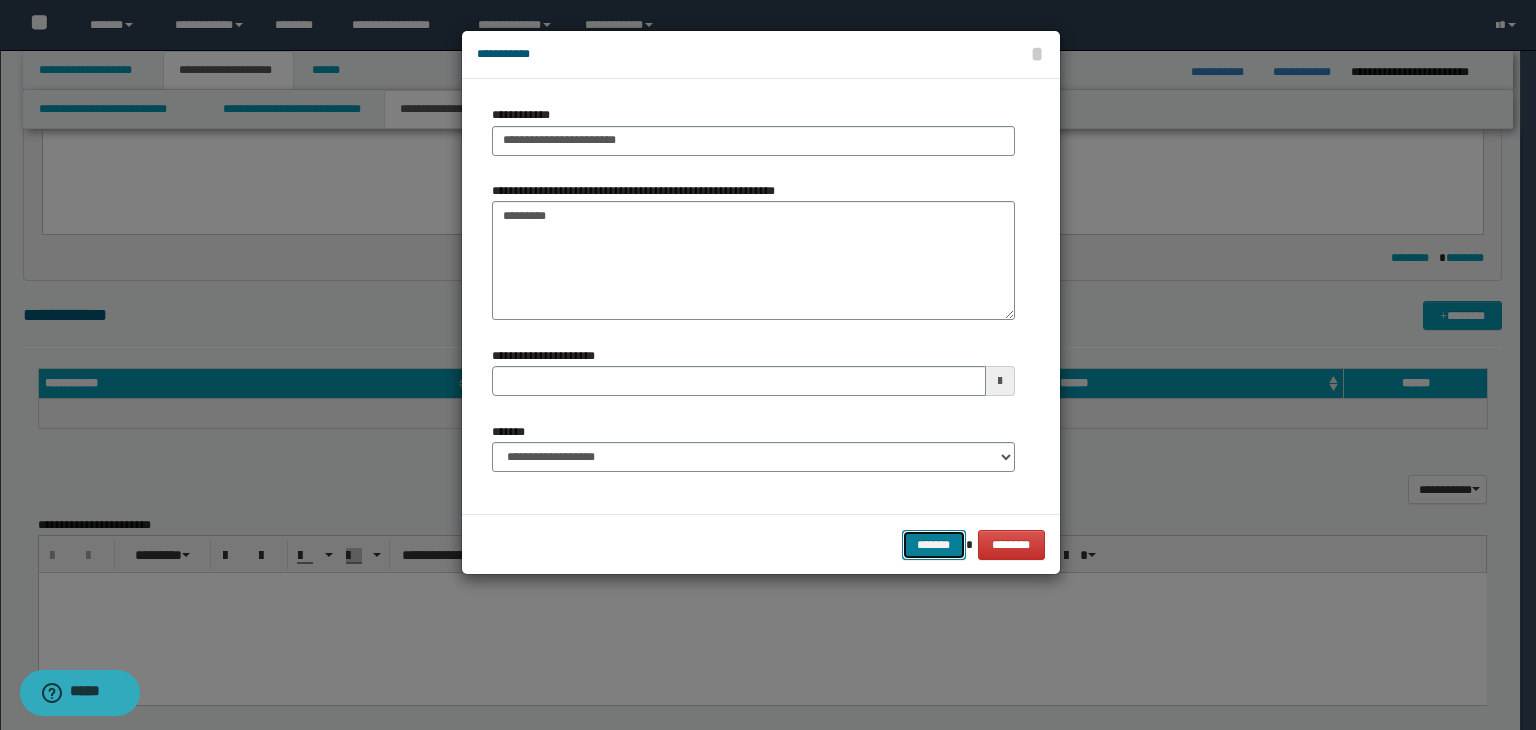 click on "*******" at bounding box center (934, 545) 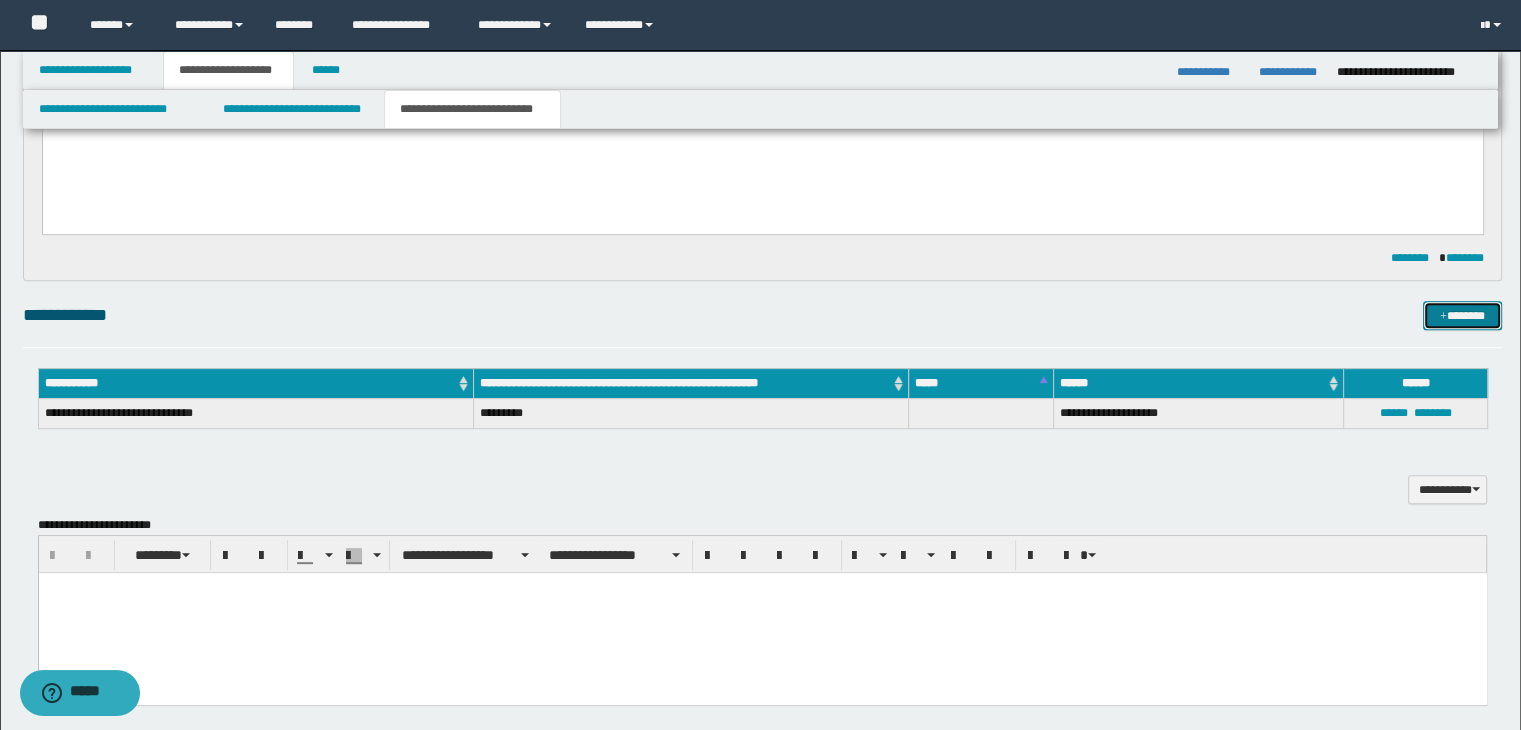 click on "*******" at bounding box center [1462, 316] 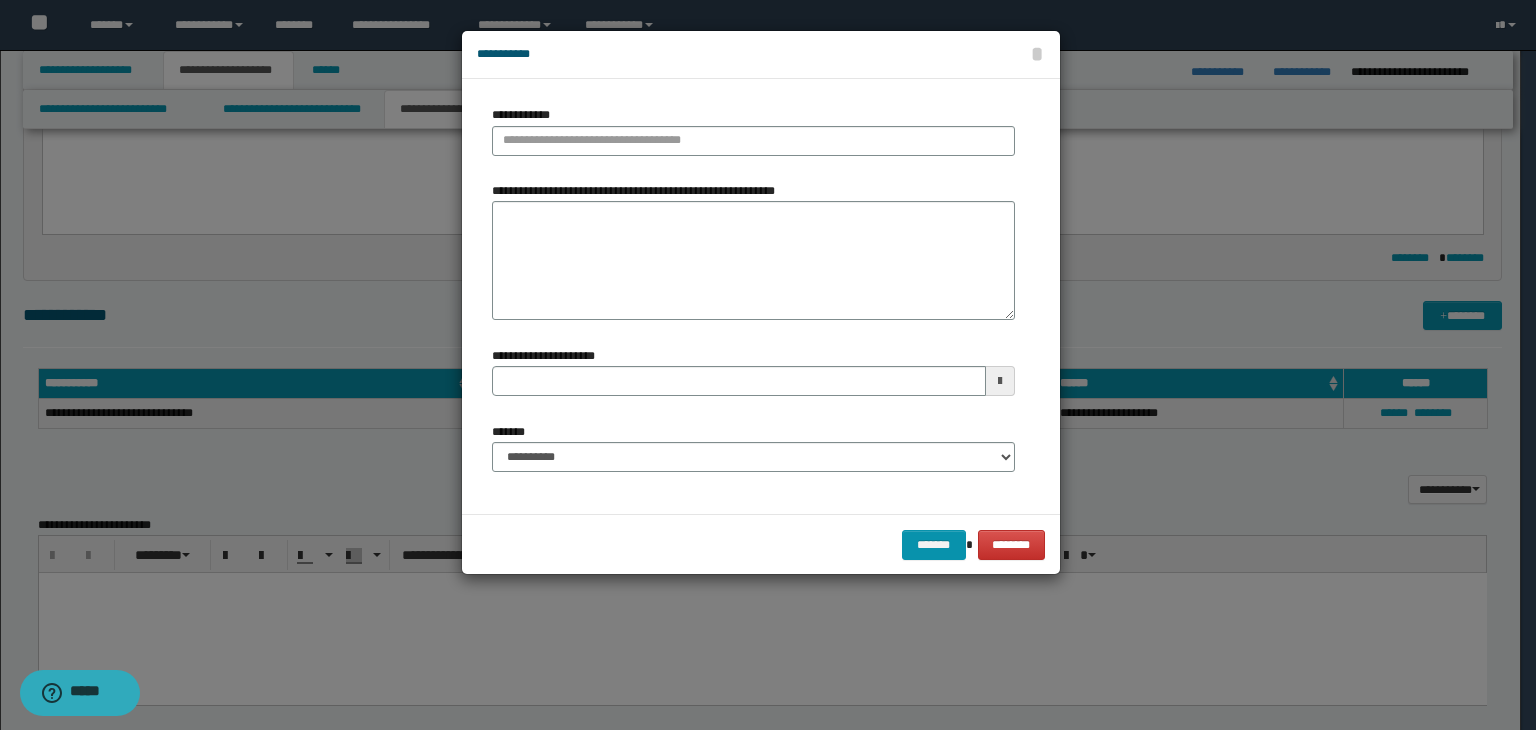 type 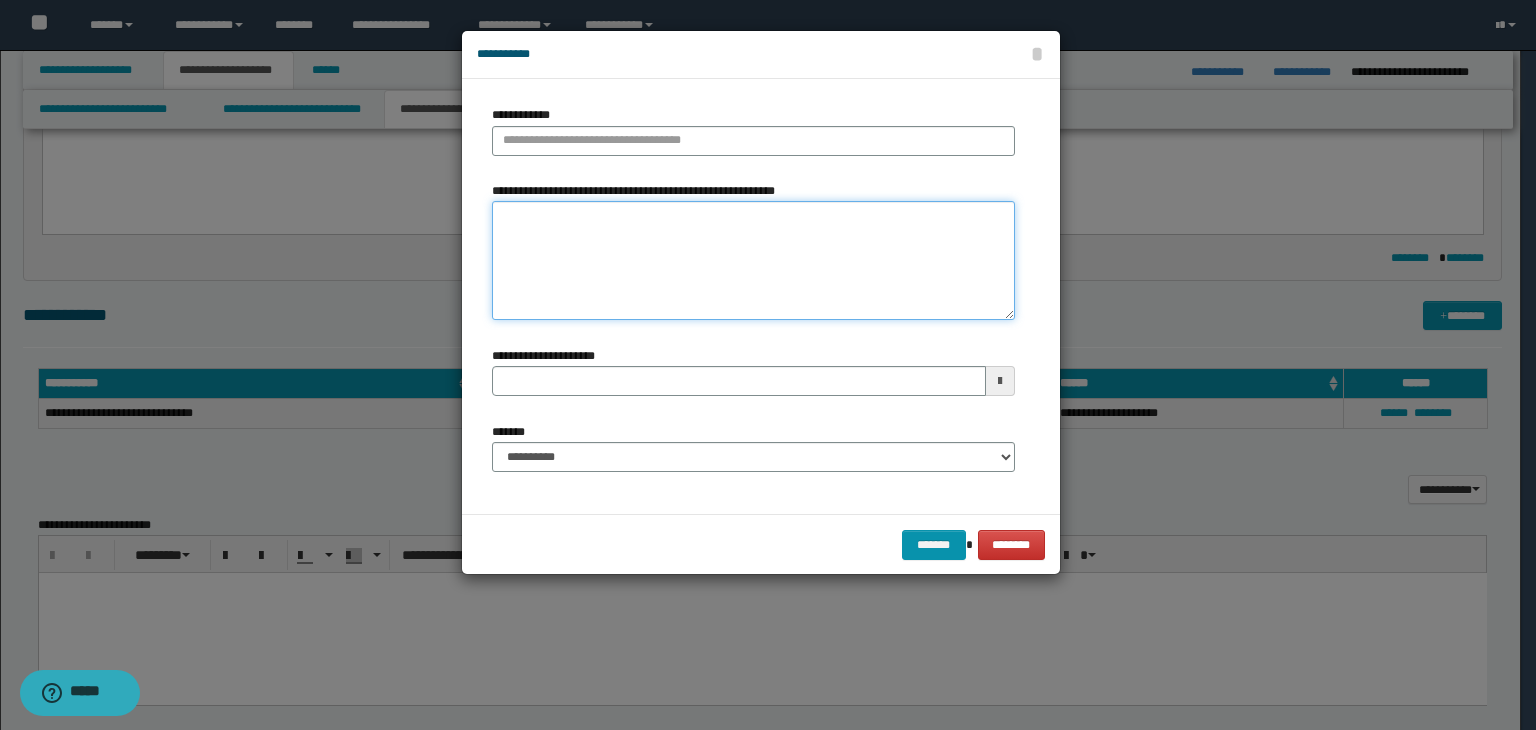 click on "**********" at bounding box center (753, 261) 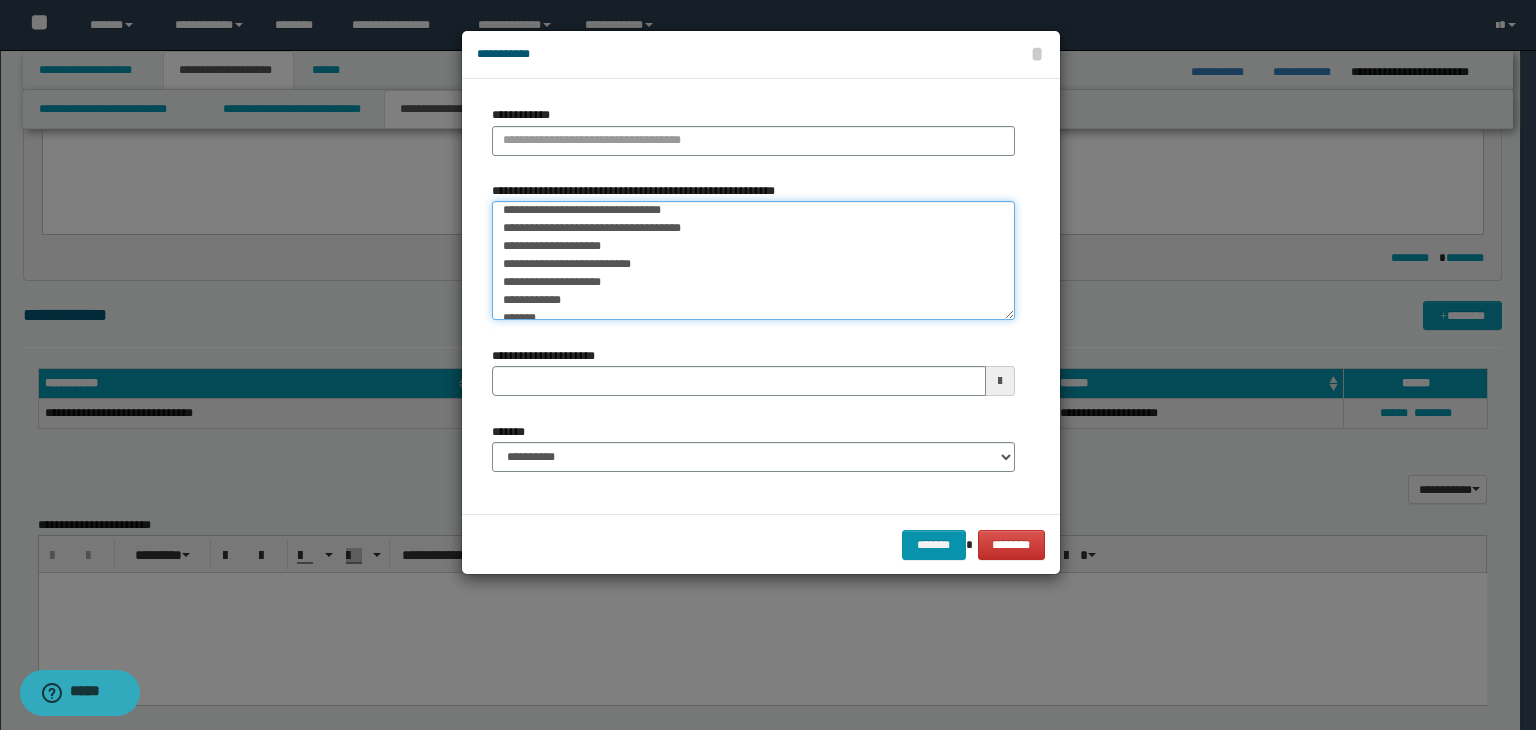 scroll, scrollTop: 0, scrollLeft: 0, axis: both 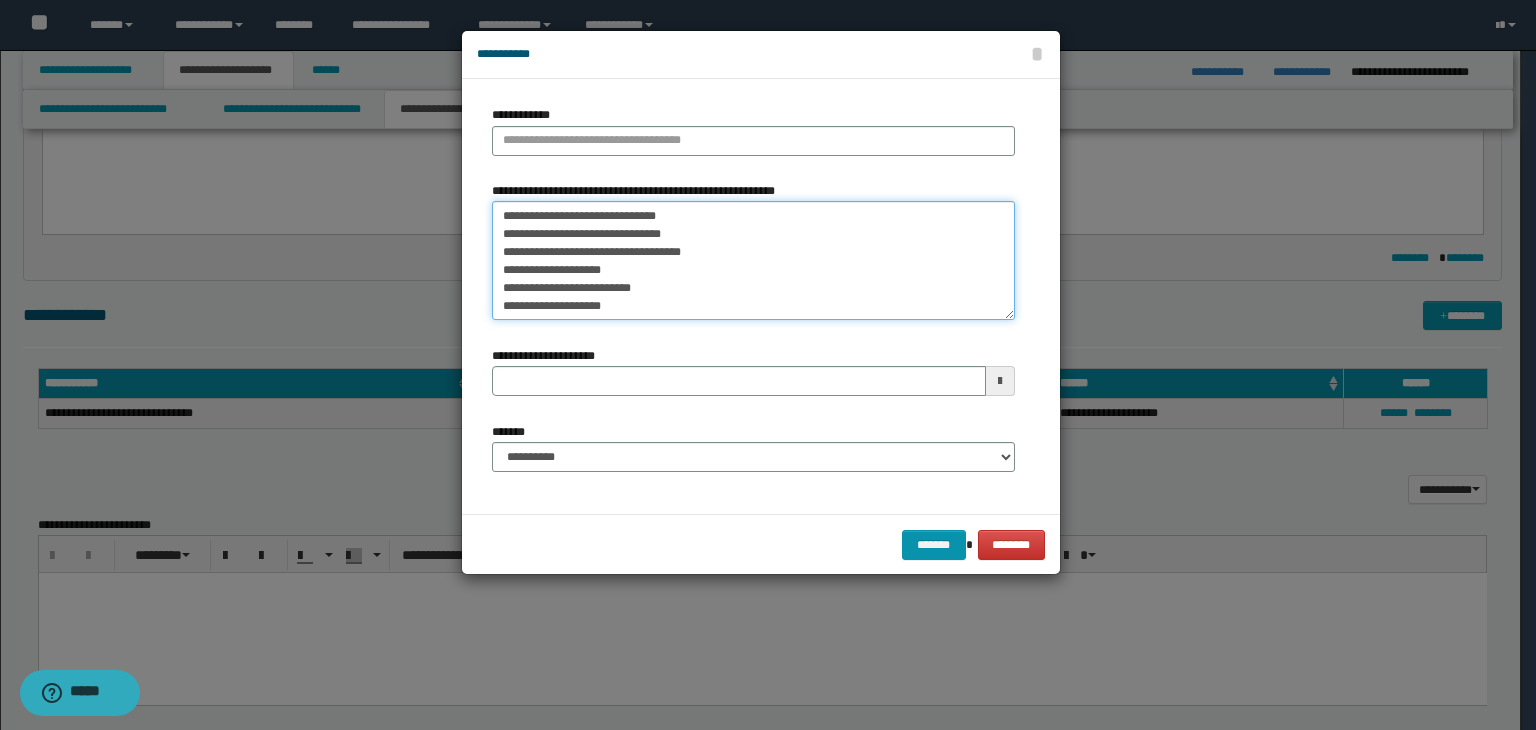 drag, startPoint x: 515, startPoint y: 213, endPoint x: 493, endPoint y: 214, distance: 22.022715 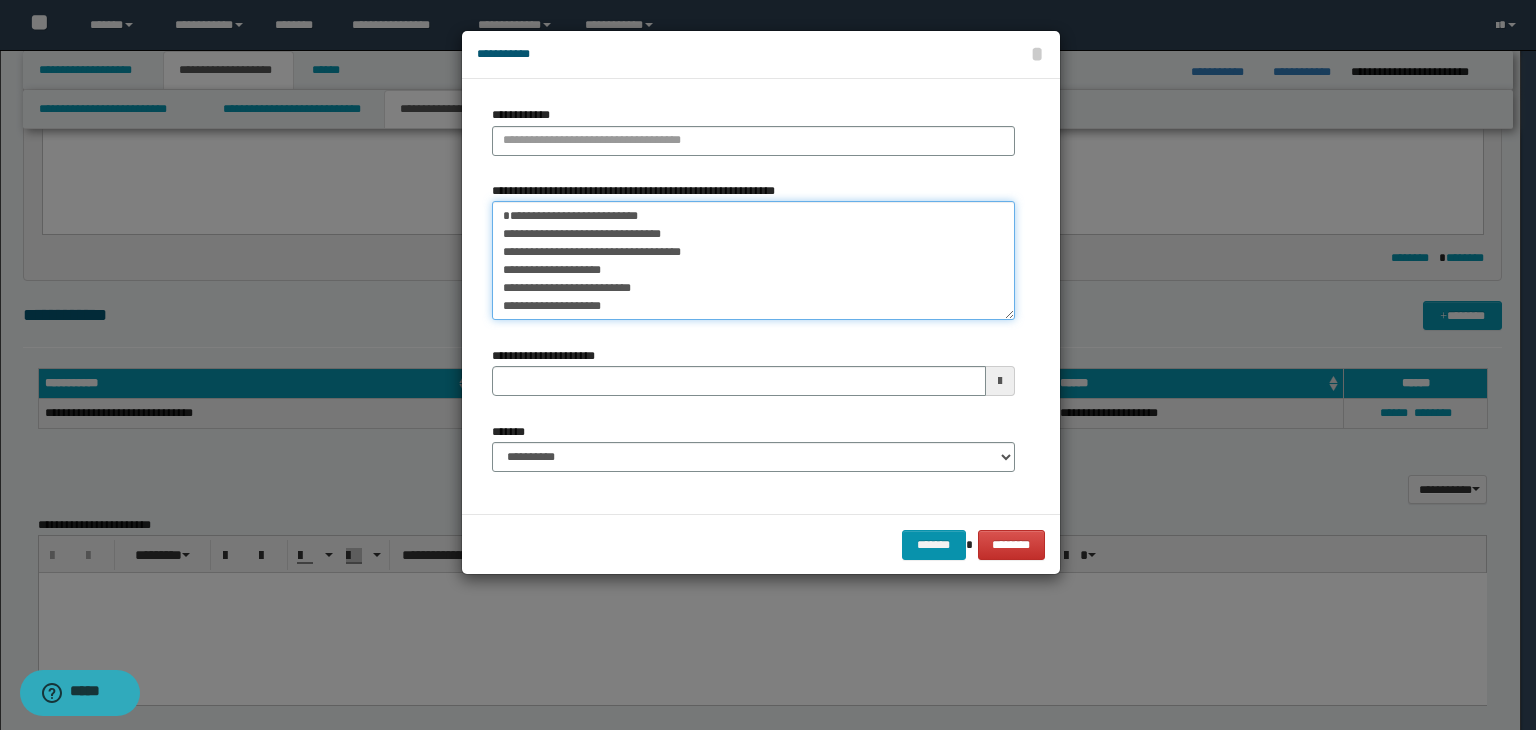 type on "**********" 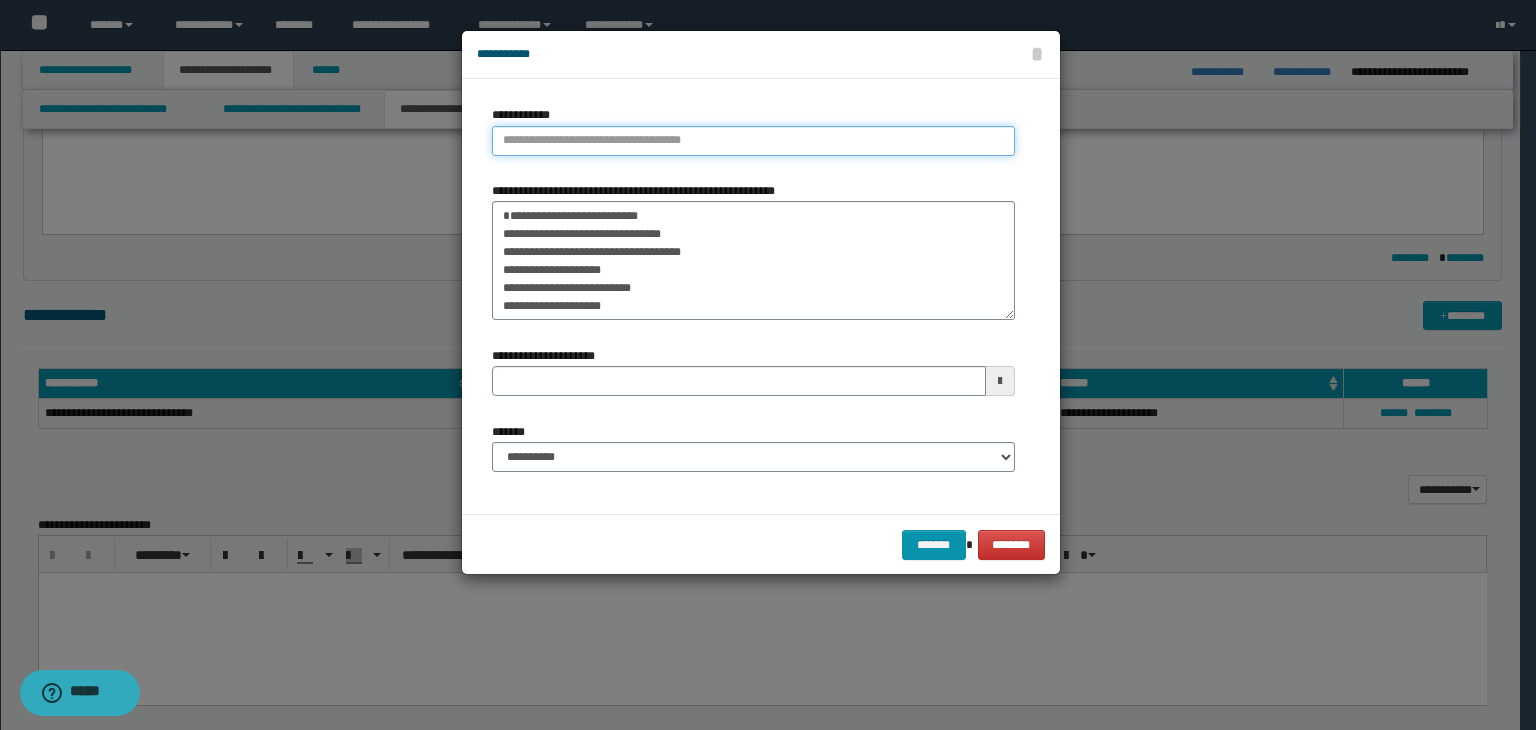 type on "**********" 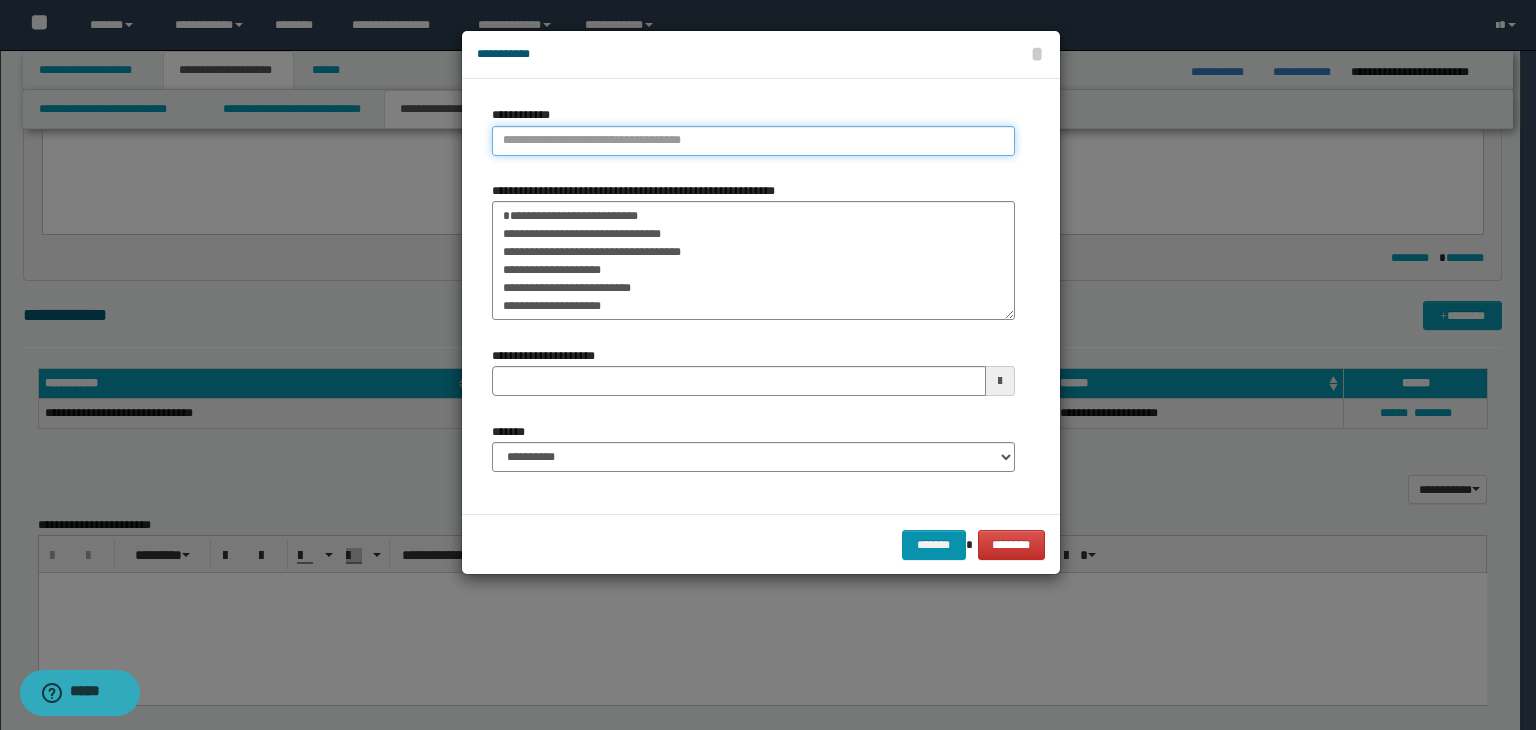 click on "**********" at bounding box center (753, 141) 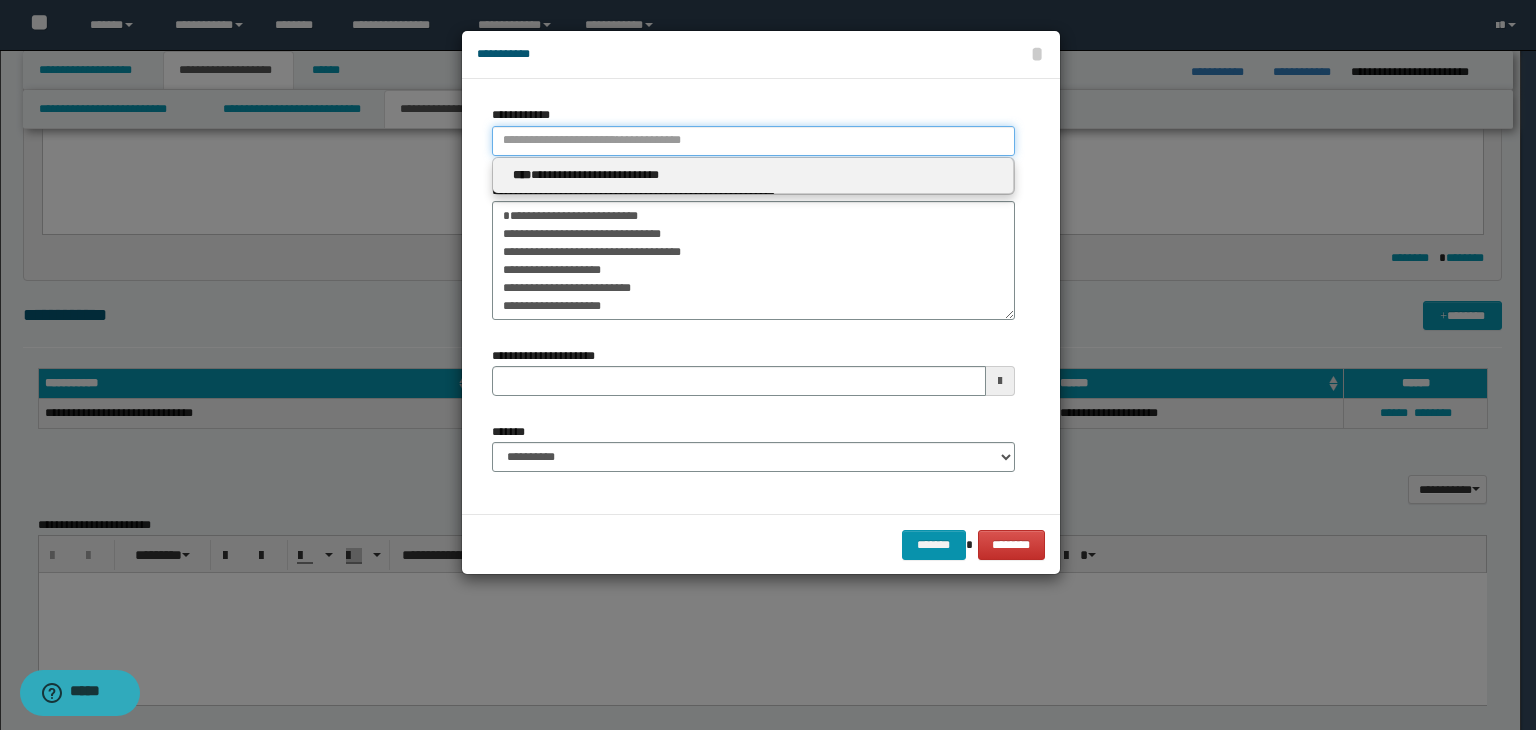 paste on "****" 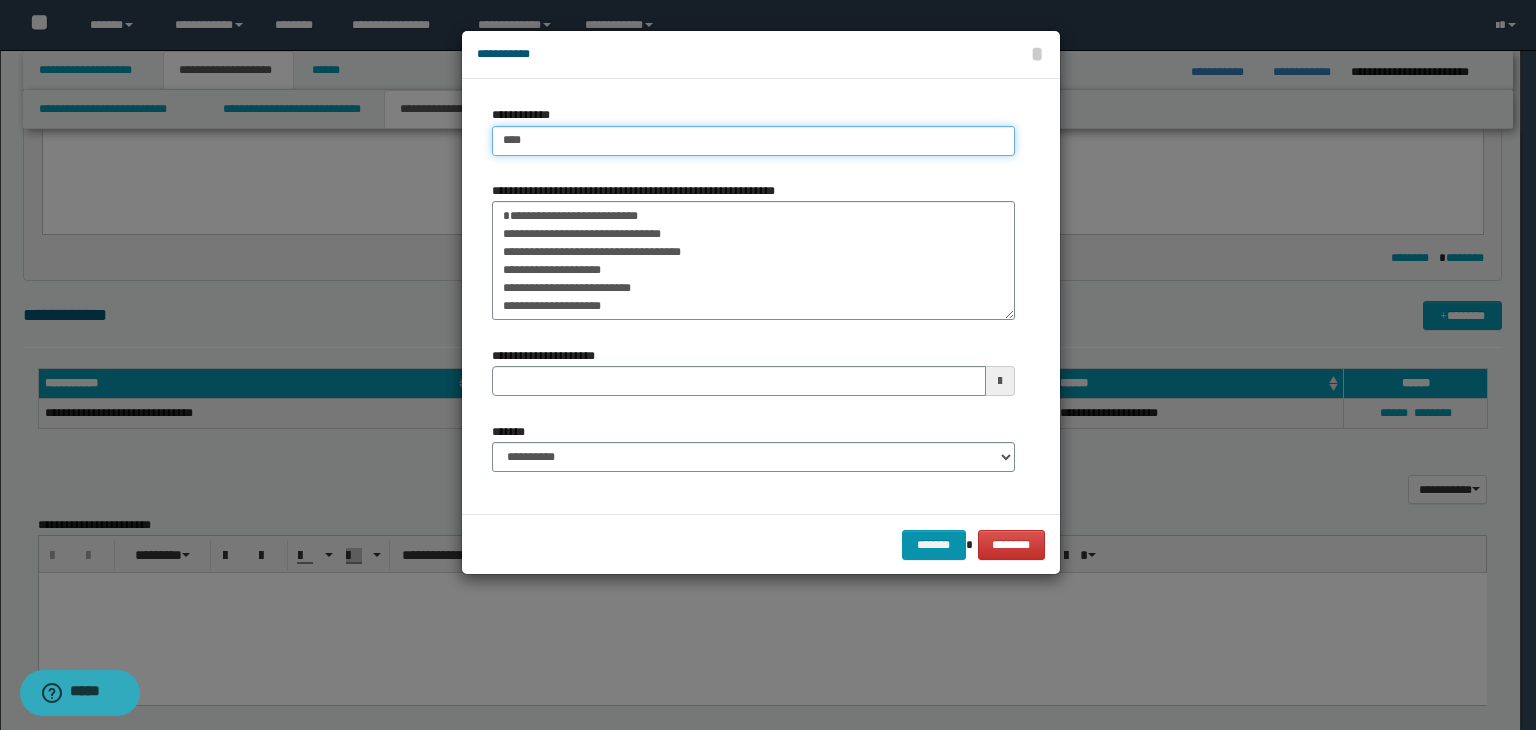type on "****" 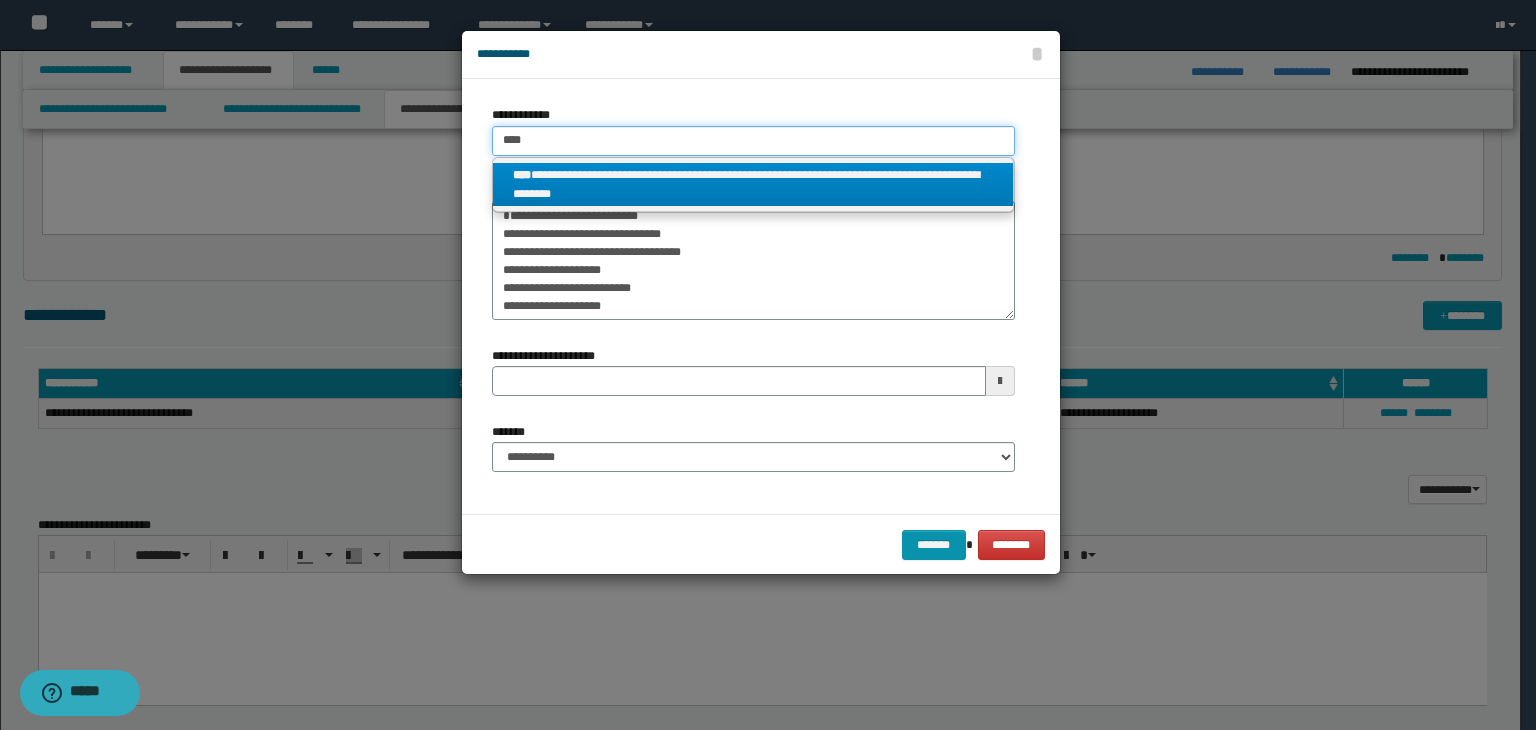 type on "****" 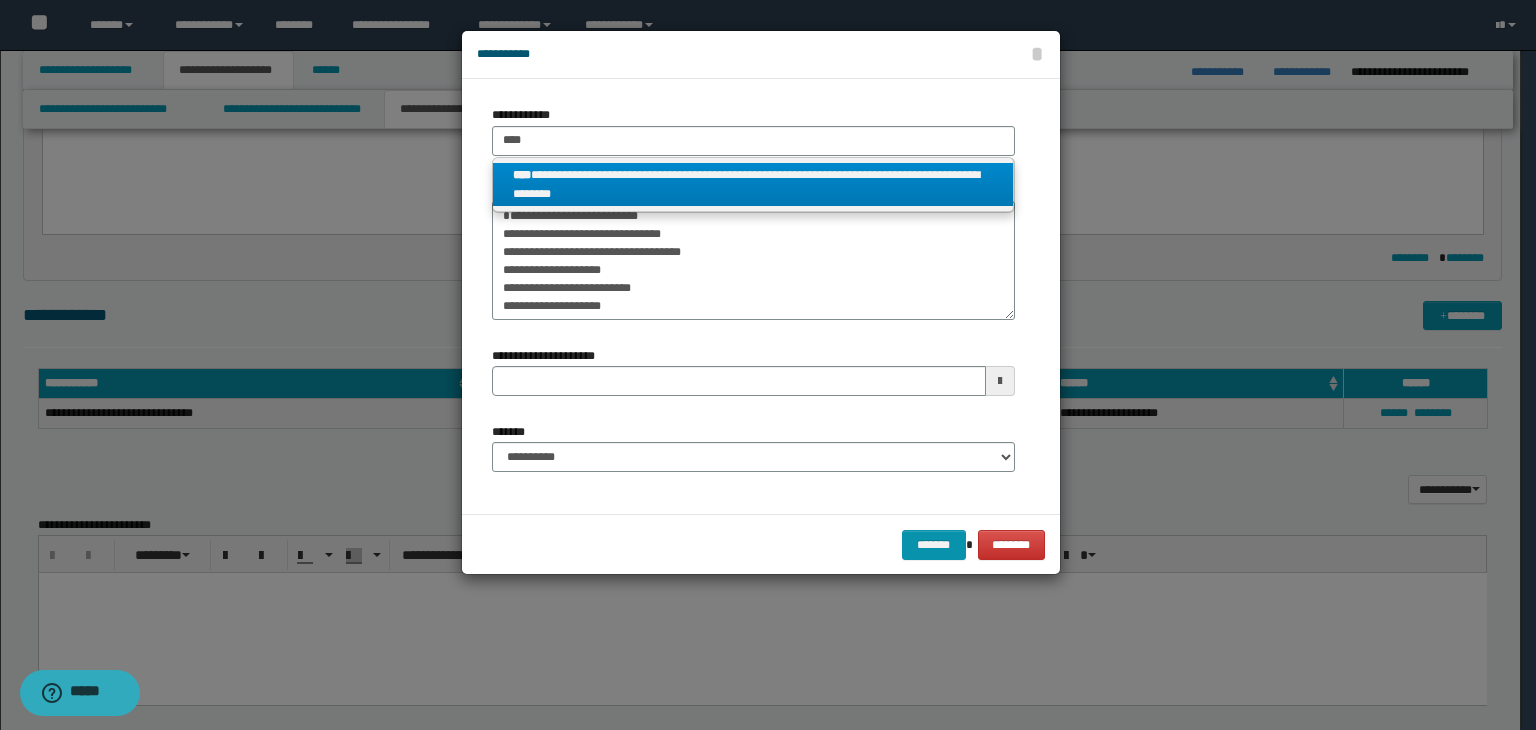 click on "**********" at bounding box center [753, 185] 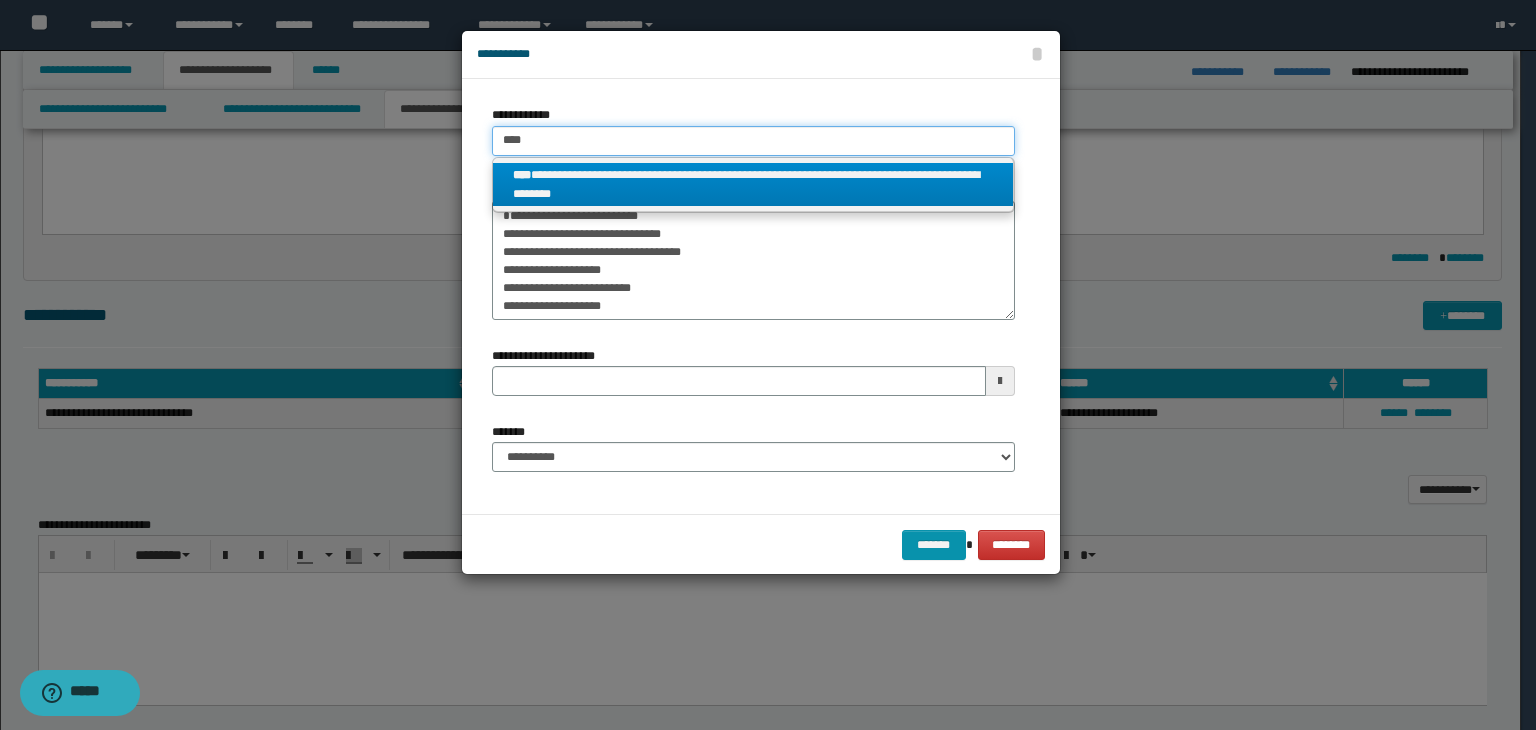 type 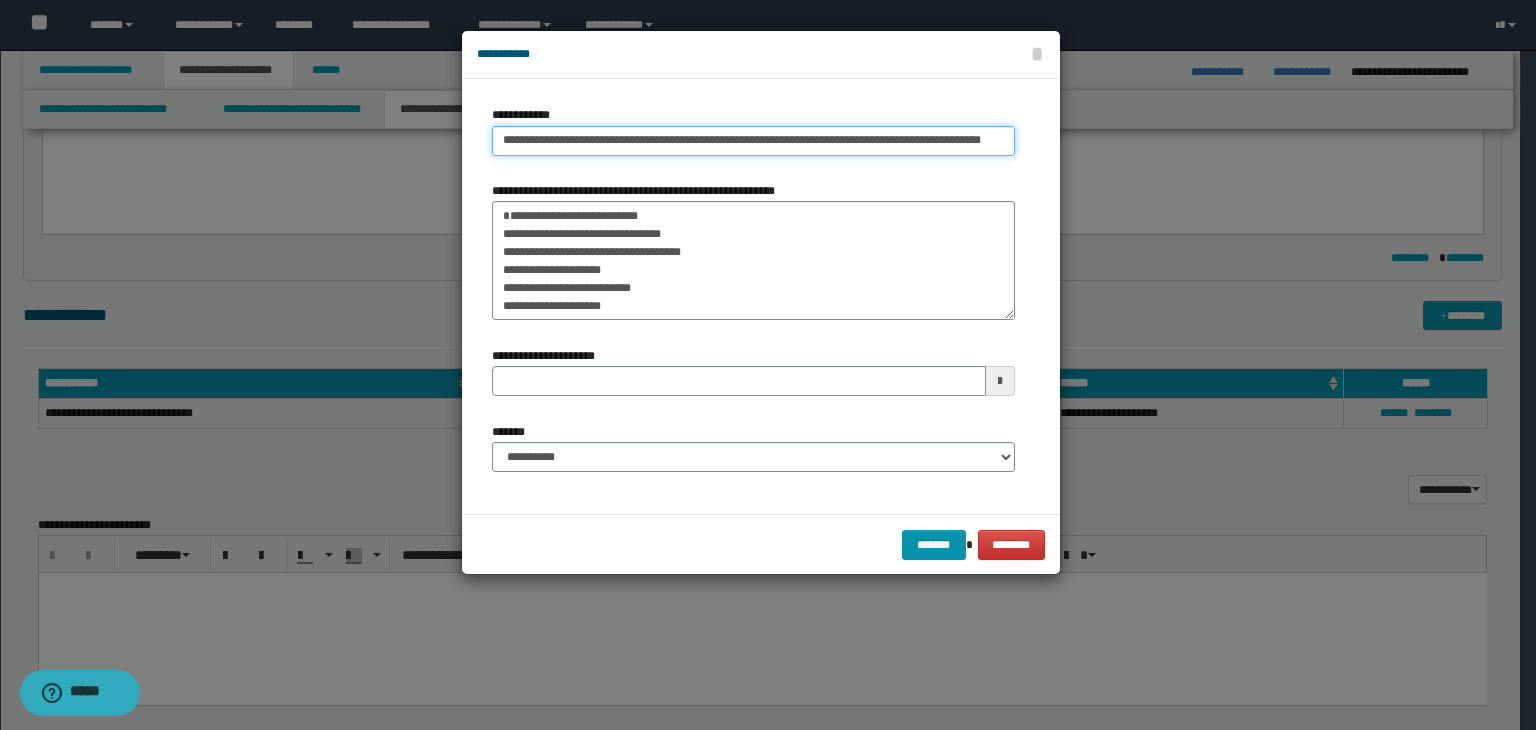 scroll, scrollTop: 0, scrollLeft: 10, axis: horizontal 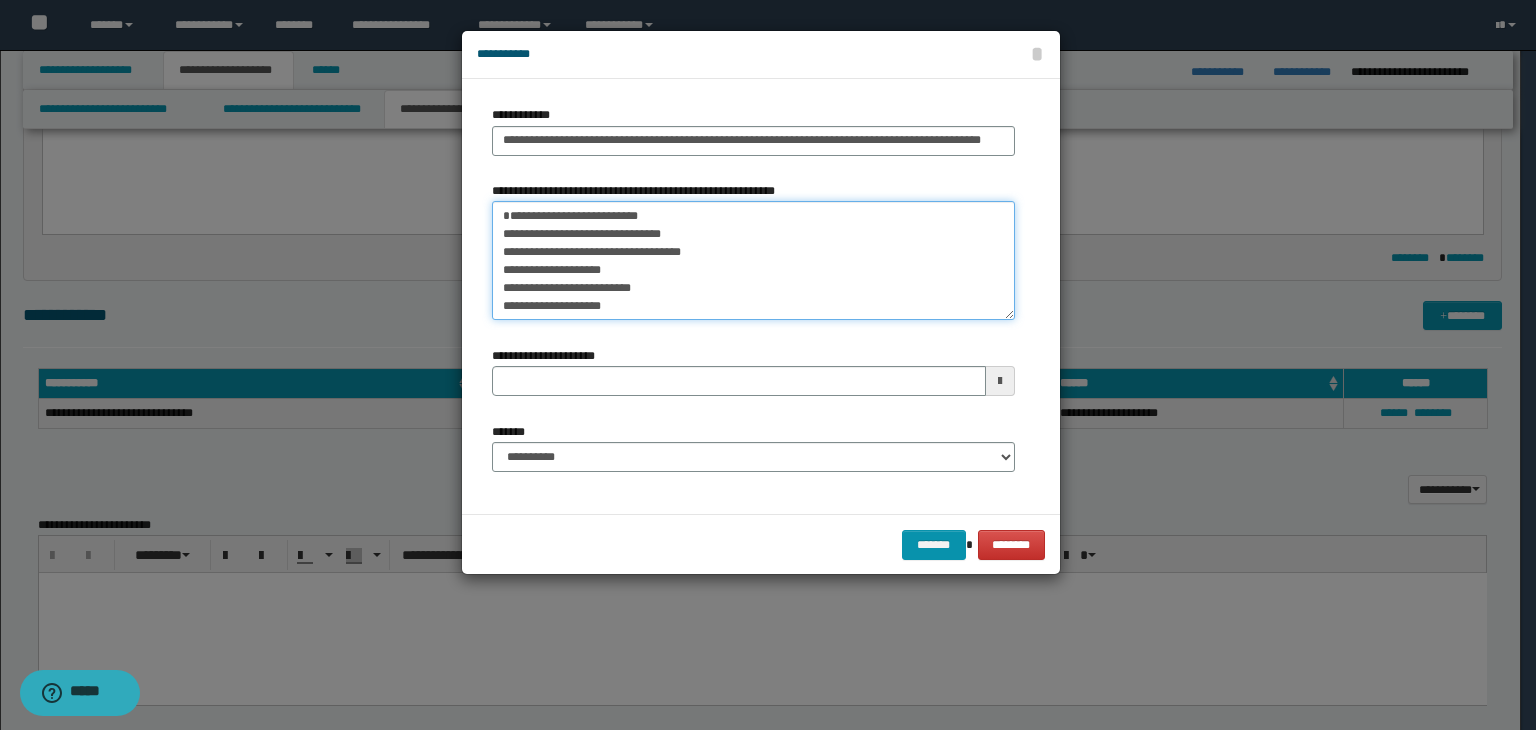 drag, startPoint x: 668, startPoint y: 257, endPoint x: 480, endPoint y: 200, distance: 196.45102 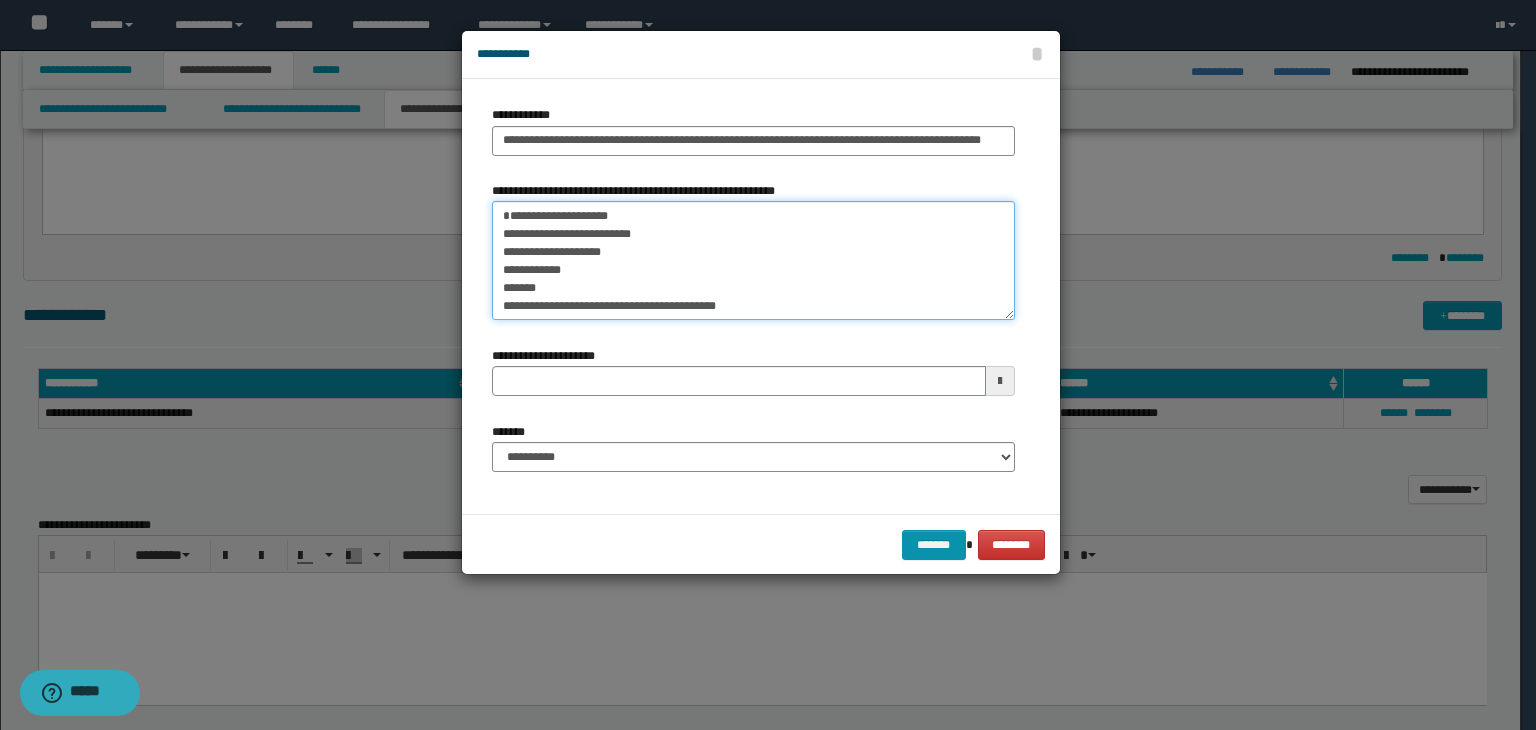click on "[ADDRESS]
[ADDRESS]
[ADDRESS]
[ADDRESS]
[ADDRESS]
[ADDRESS]
[ADDRESS]
[ADDRESS]
[ADDRESS]
[ADDRESS]
[ADDRESS]
[ADDRESS]
[ADDRESS]
[ADDRESS]
[ADDRESS]
[ADDRESS]
[ADDRESS]
[ADDRESS]
[ADDRESS]
[ADDRESS]
[ADDRESS]
[ADDRESS]
[ADDRESS]
[ADDRESS]
[ADDRESS]
[ADDRESS]
[ADDRESS]
[ADDRESS]
[ADDRESS]
[ADDRESS]
[ADDRESS]
[ADDRESS]
[ADDRESS]
[ADDRESS]
[ADDRESS]
[ADDRESS]" at bounding box center (753, 261) 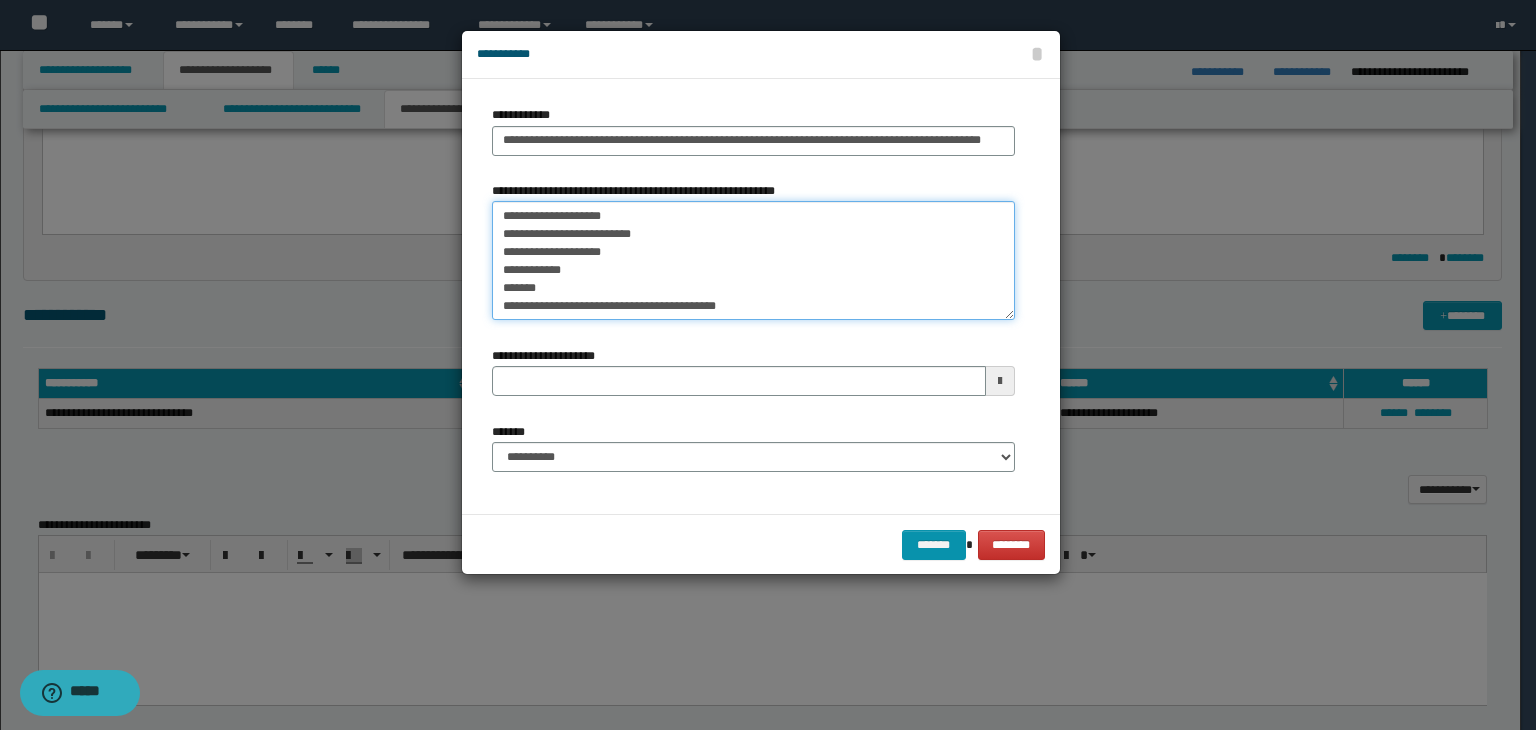 click on "[ADDRESS]
[ADDRESS]
[ADDRESS]
[ADDRESS]
[ADDRESS]
[ADDRESS]
[ADDRESS]
[ADDRESS]
[ADDRESS]
[ADDRESS]
[ADDRESS]
[ADDRESS]
[ADDRESS]
[ADDRESS]
[ADDRESS]
[ADDRESS]
[ADDRESS]
[ADDRESS]
[ADDRESS]
[ADDRESS]
[ADDRESS]
[ADDRESS]
[ADDRESS]
[ADDRESS]
[ADDRESS]
[ADDRESS]
[ADDRESS]
[ADDRESS]
[ADDRESS]
[ADDRESS]
[ADDRESS]
[ADDRESS]
[ADDRESS]
[ADDRESS]
[ADDRESS]
[ADDRESS]" at bounding box center (753, 261) 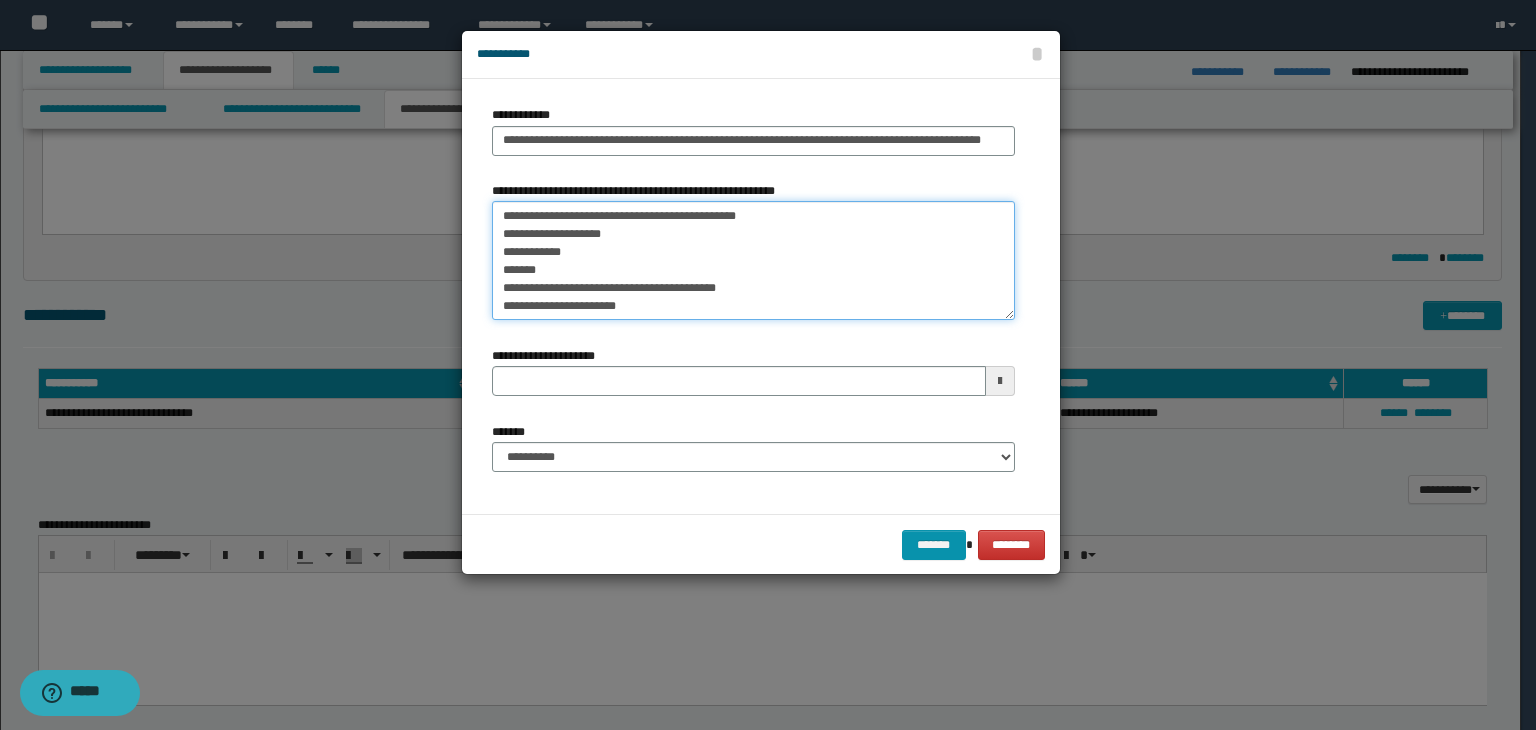click on "**********" at bounding box center (753, 261) 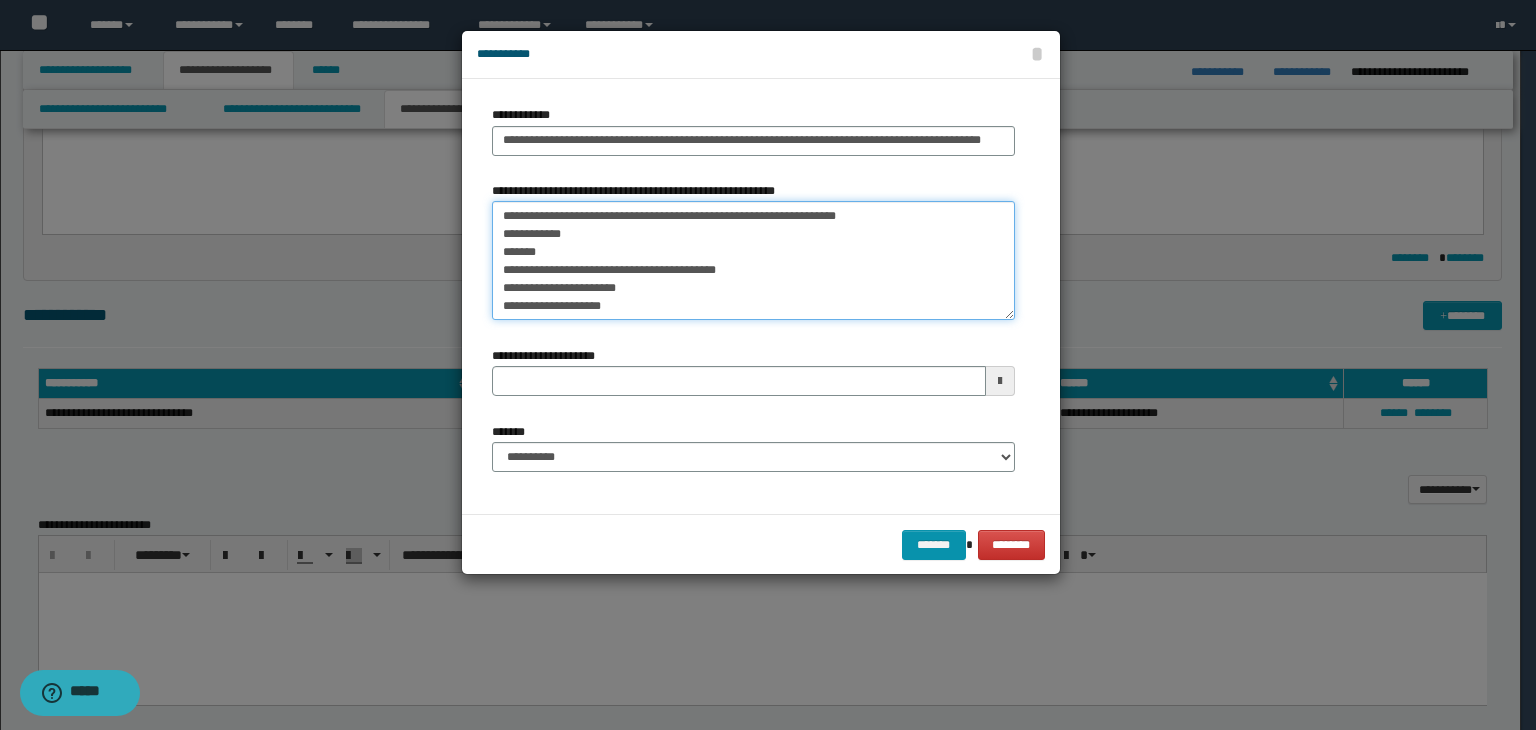 type on "**********" 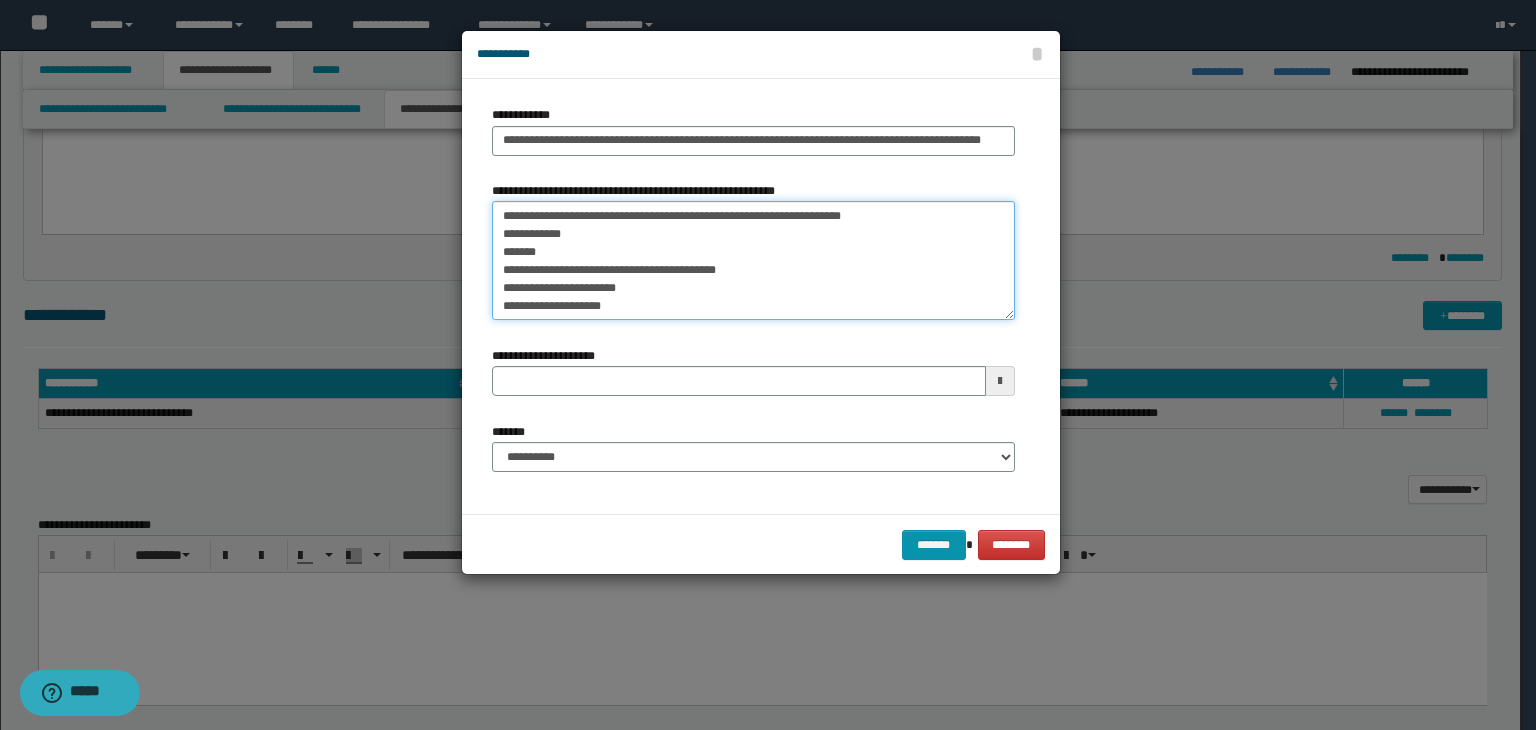 drag, startPoint x: 937, startPoint y: 216, endPoint x: 501, endPoint y: 219, distance: 436.0103 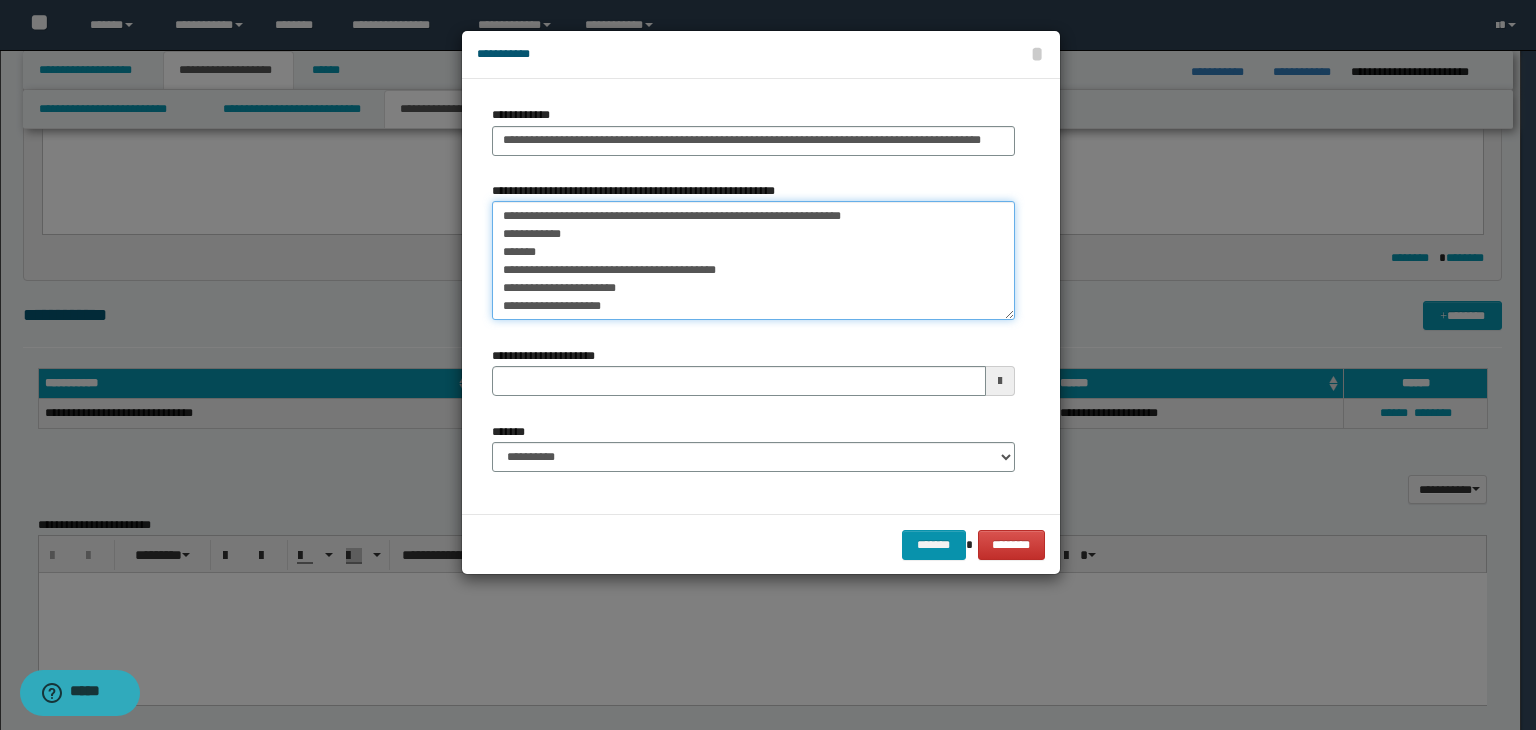 type on "**********" 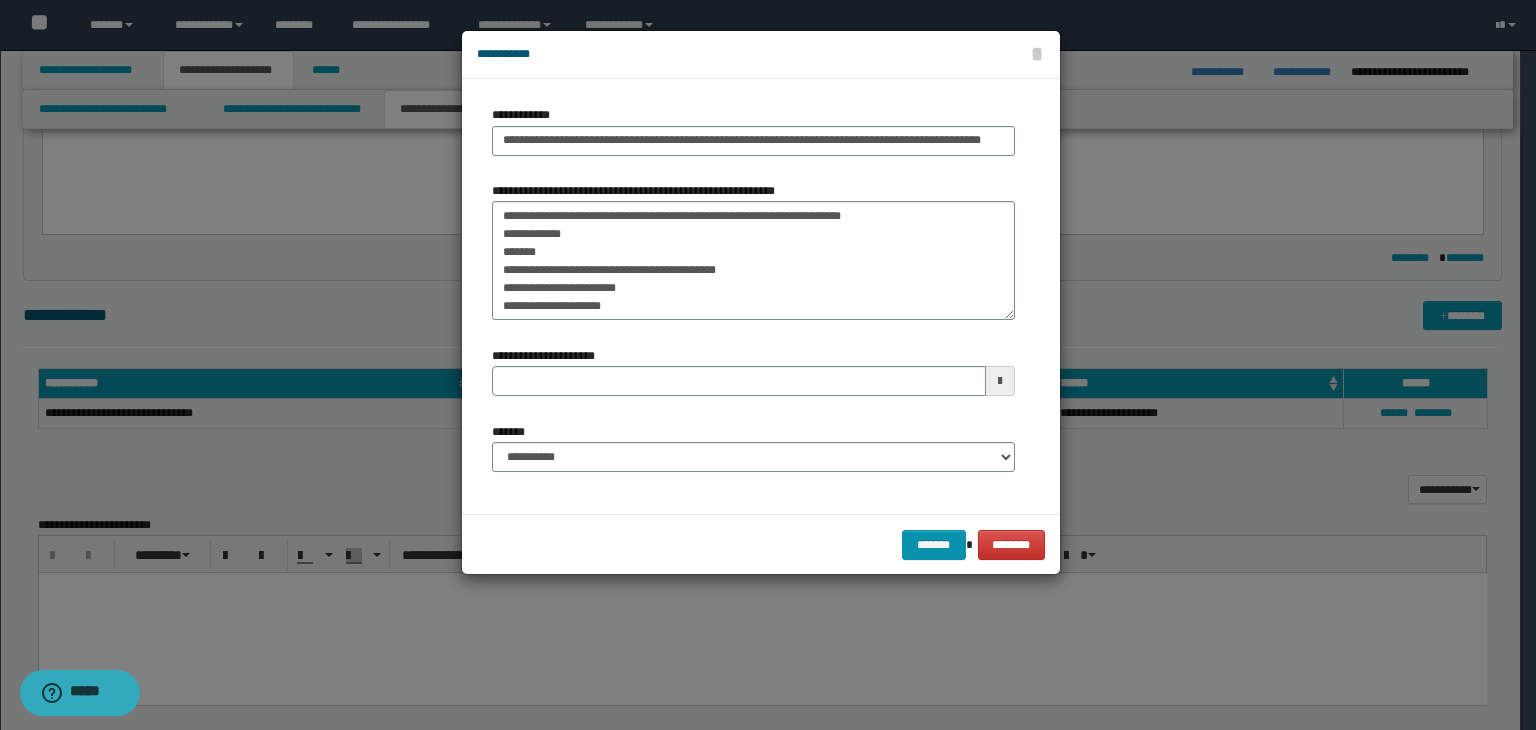 click on "*******
********" at bounding box center (761, 544) 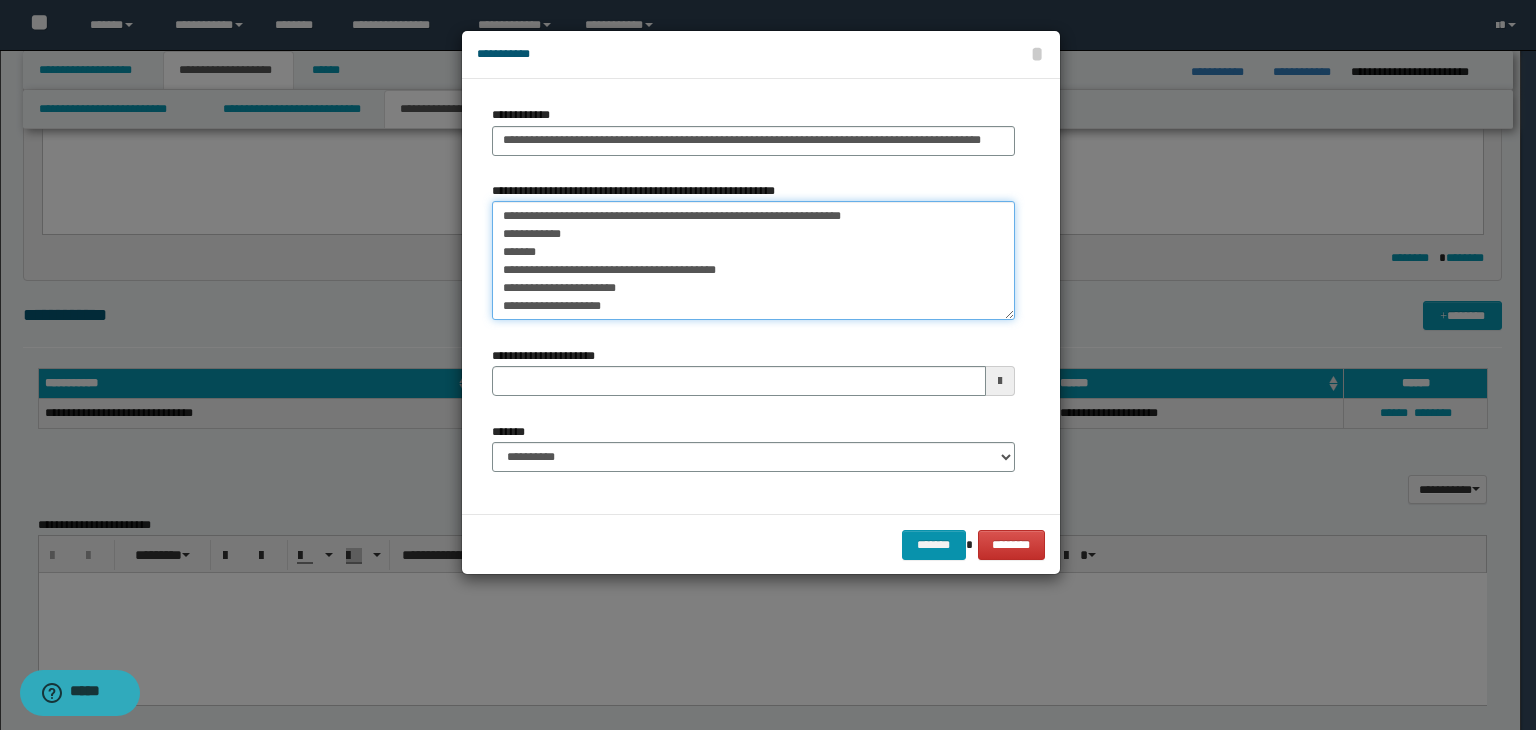 drag, startPoint x: 956, startPoint y: 213, endPoint x: 502, endPoint y: 205, distance: 454.07047 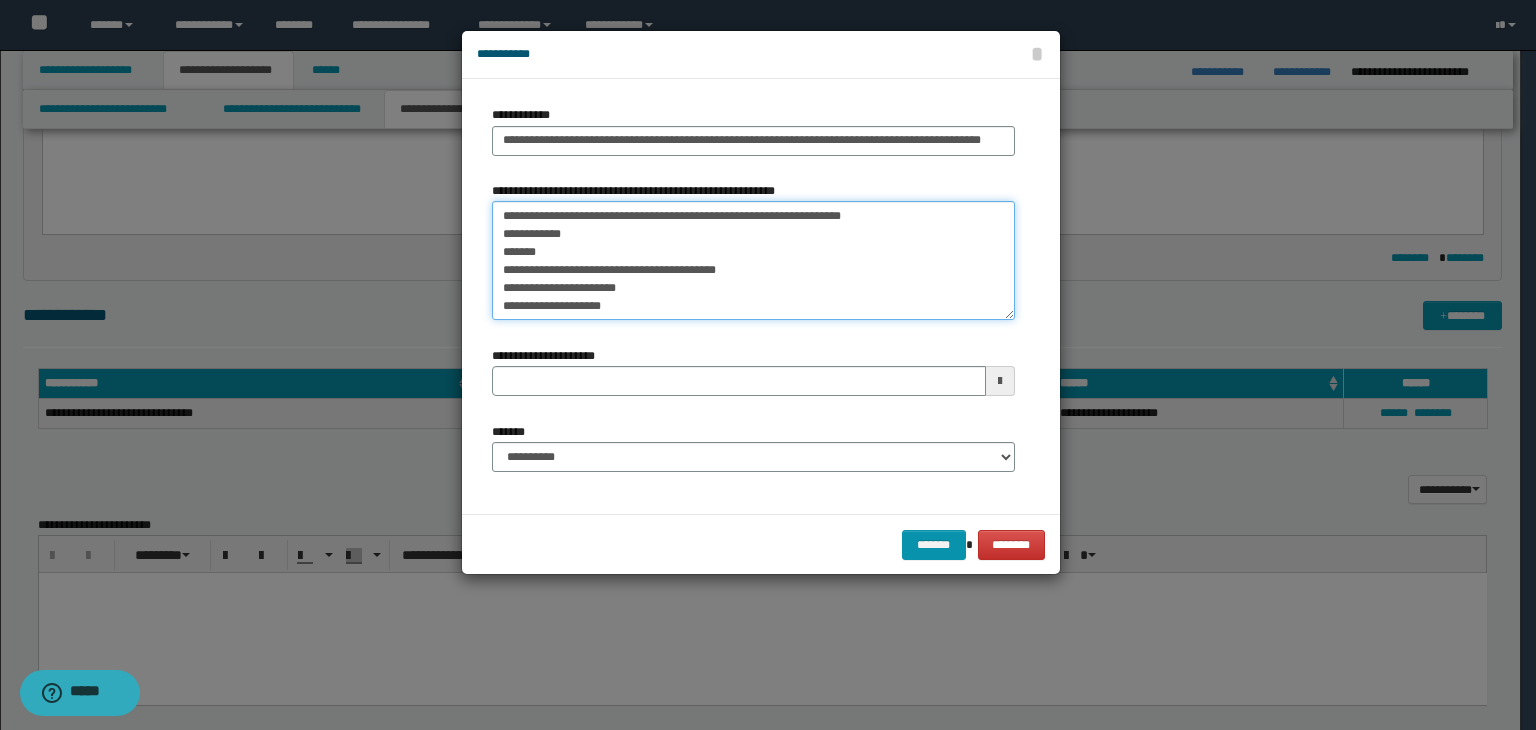 type on "**********" 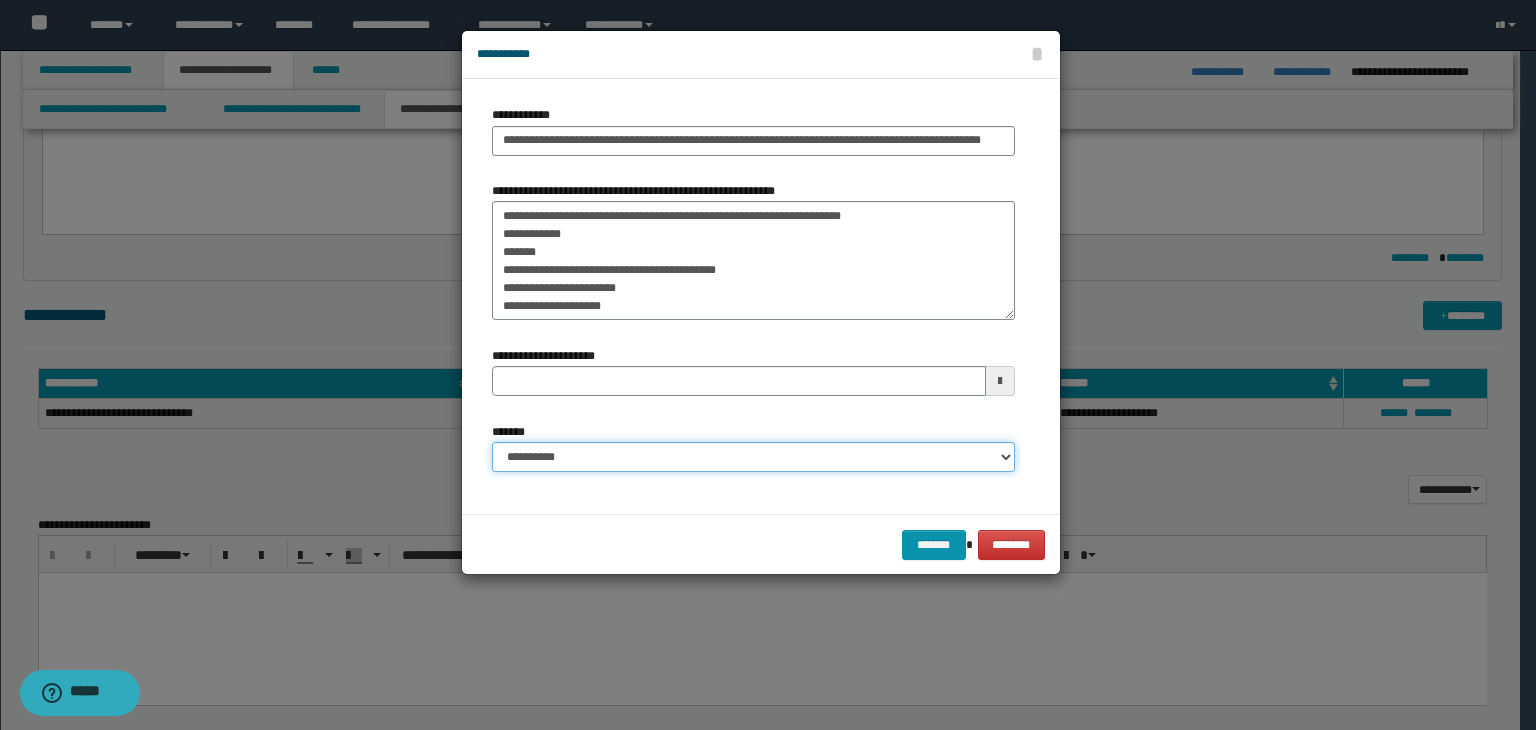 click on "**********" at bounding box center (753, 457) 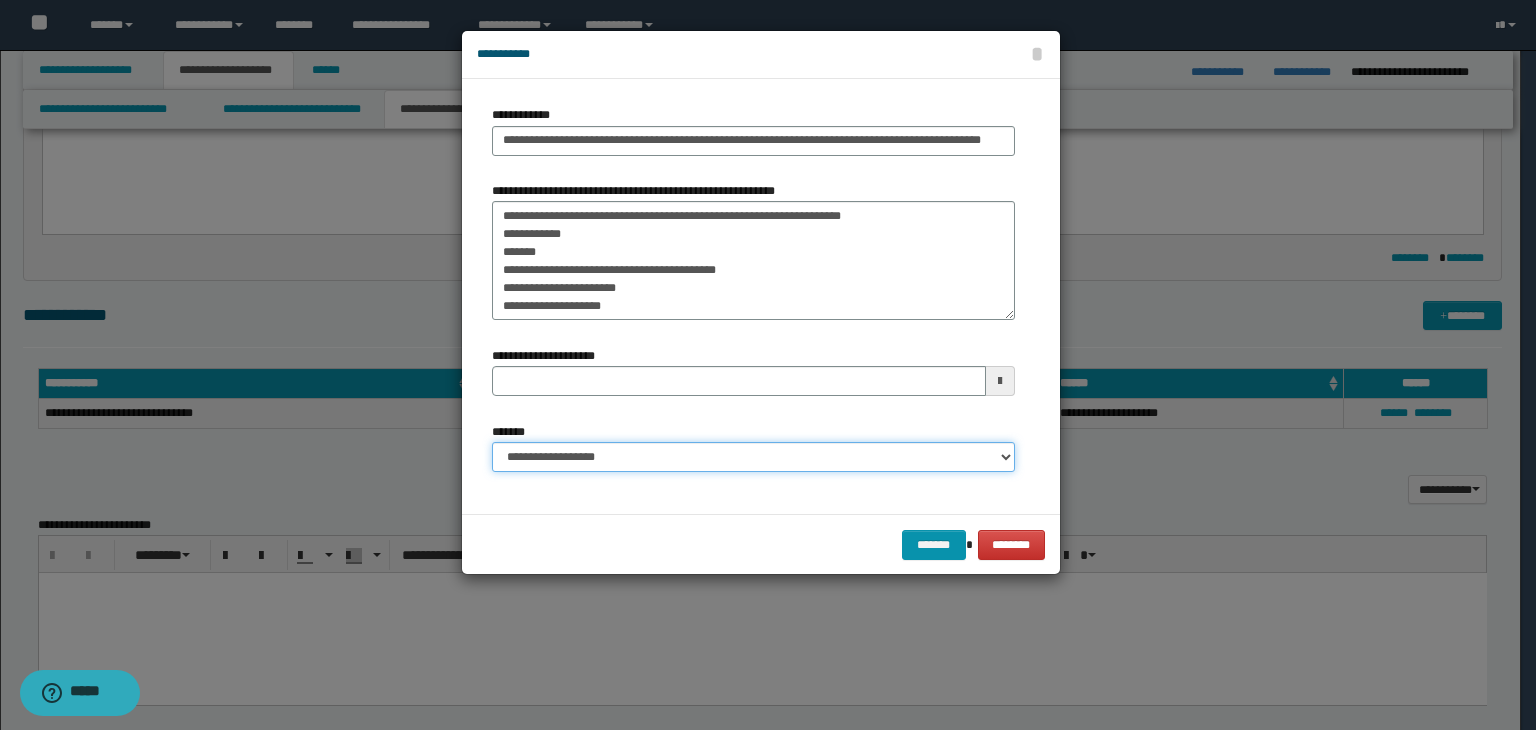 type 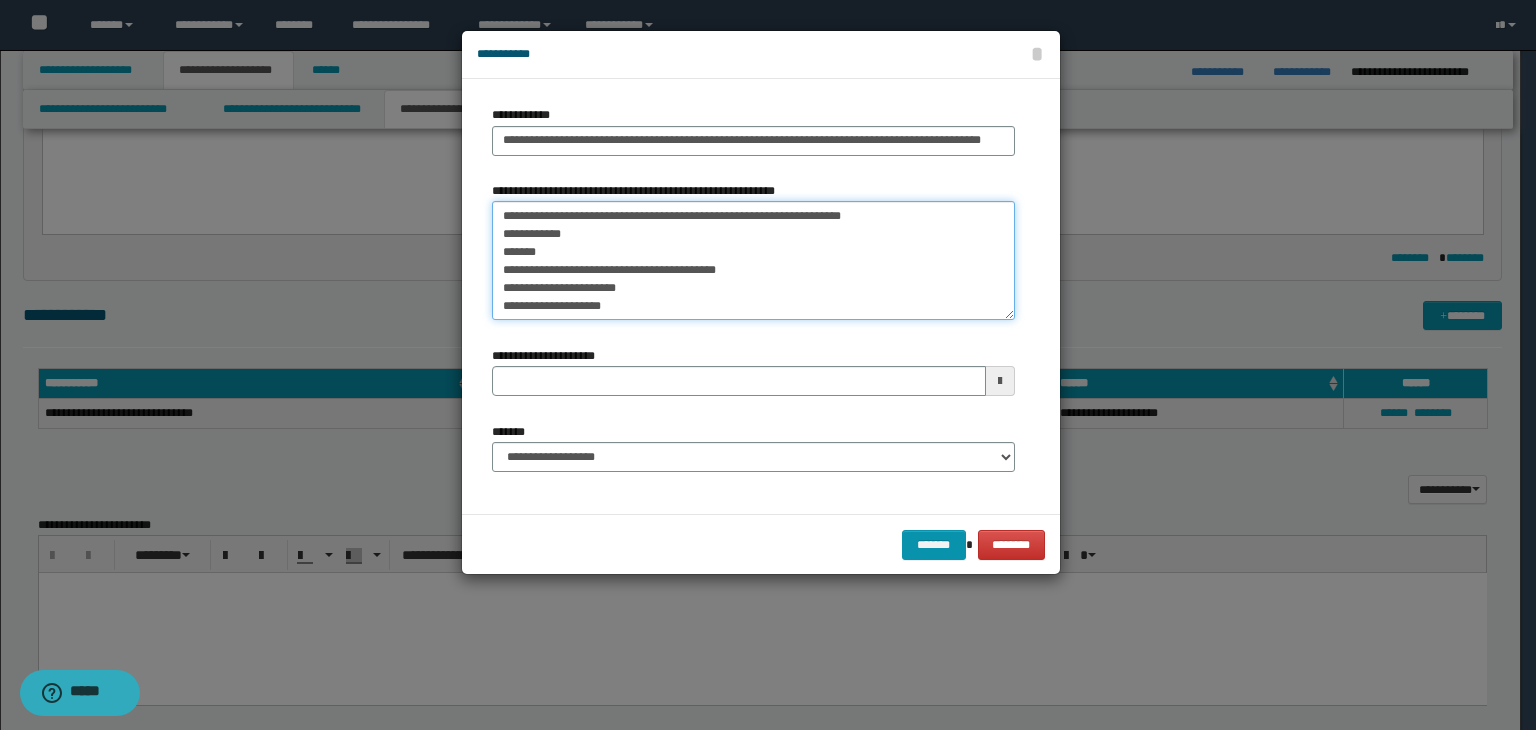 drag, startPoint x: 536, startPoint y: 253, endPoint x: 474, endPoint y: 229, distance: 66.48308 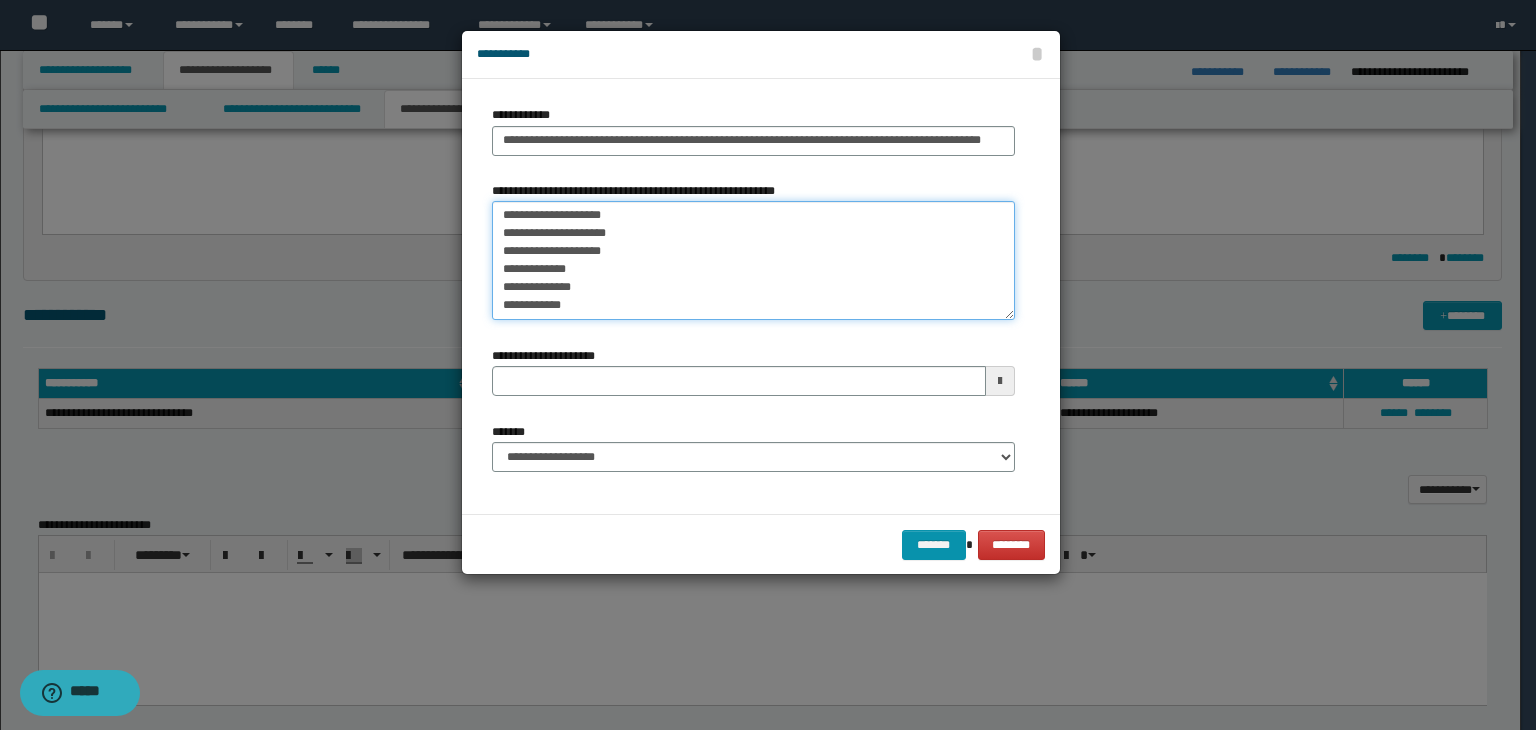 type 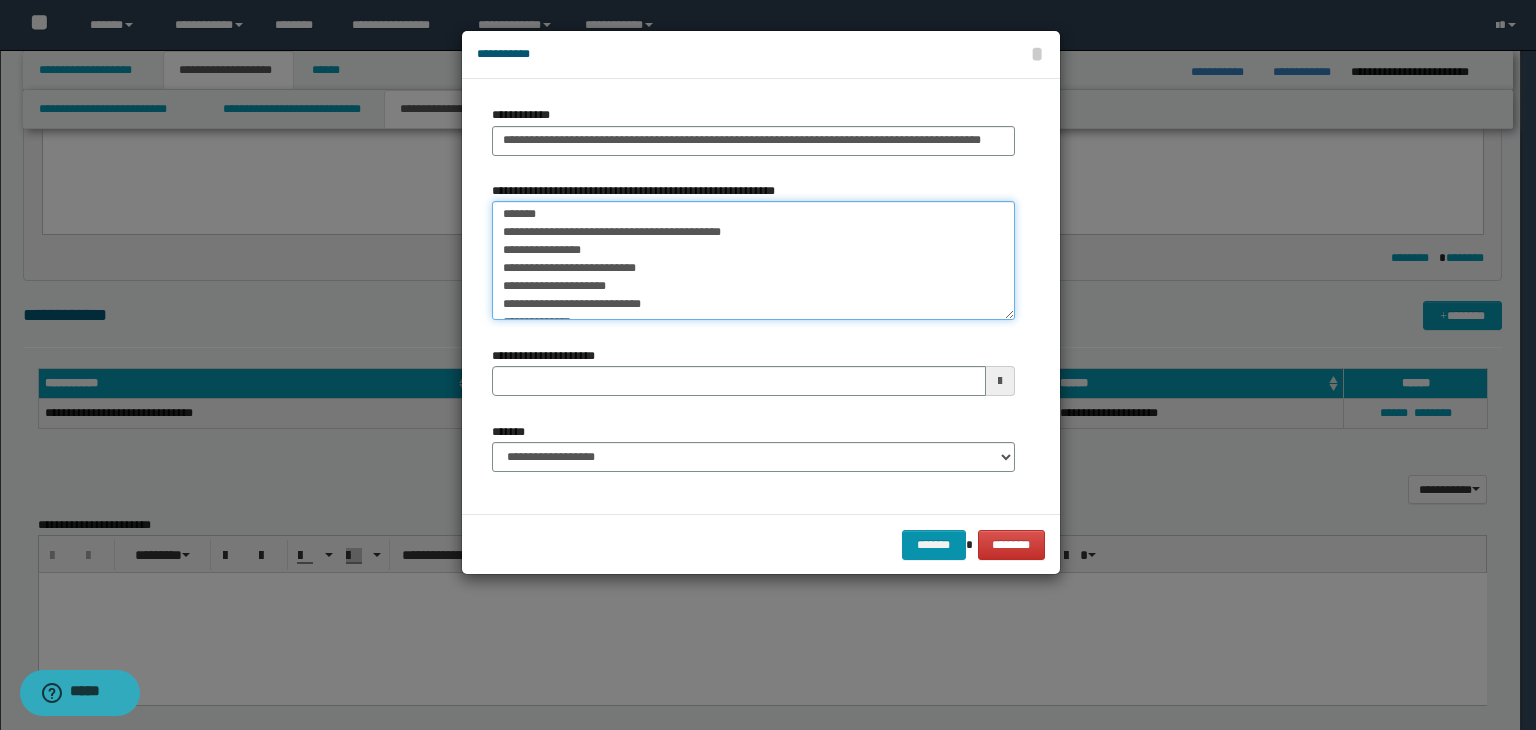 scroll, scrollTop: 468, scrollLeft: 0, axis: vertical 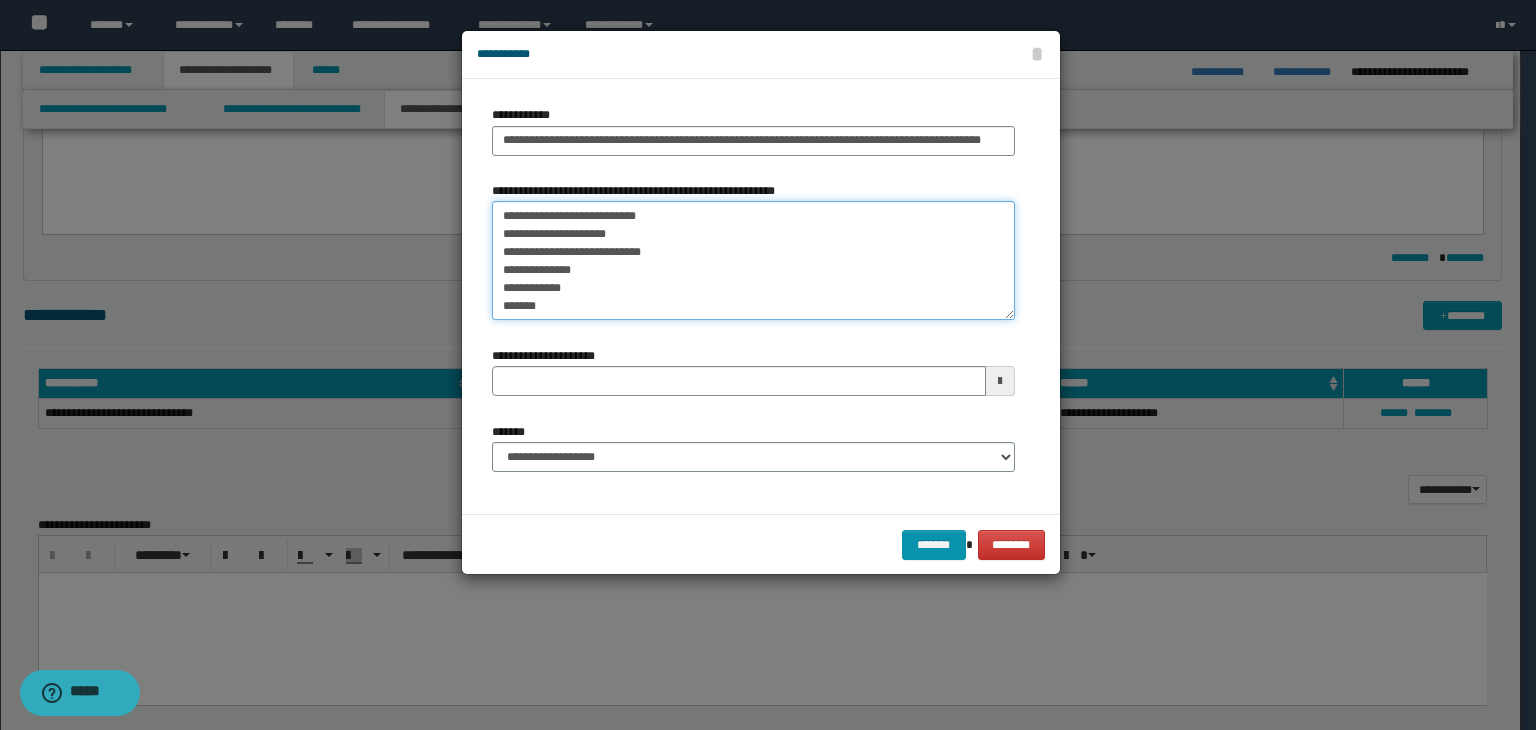 drag, startPoint x: 500, startPoint y: 256, endPoint x: 646, endPoint y: 377, distance: 189.6233 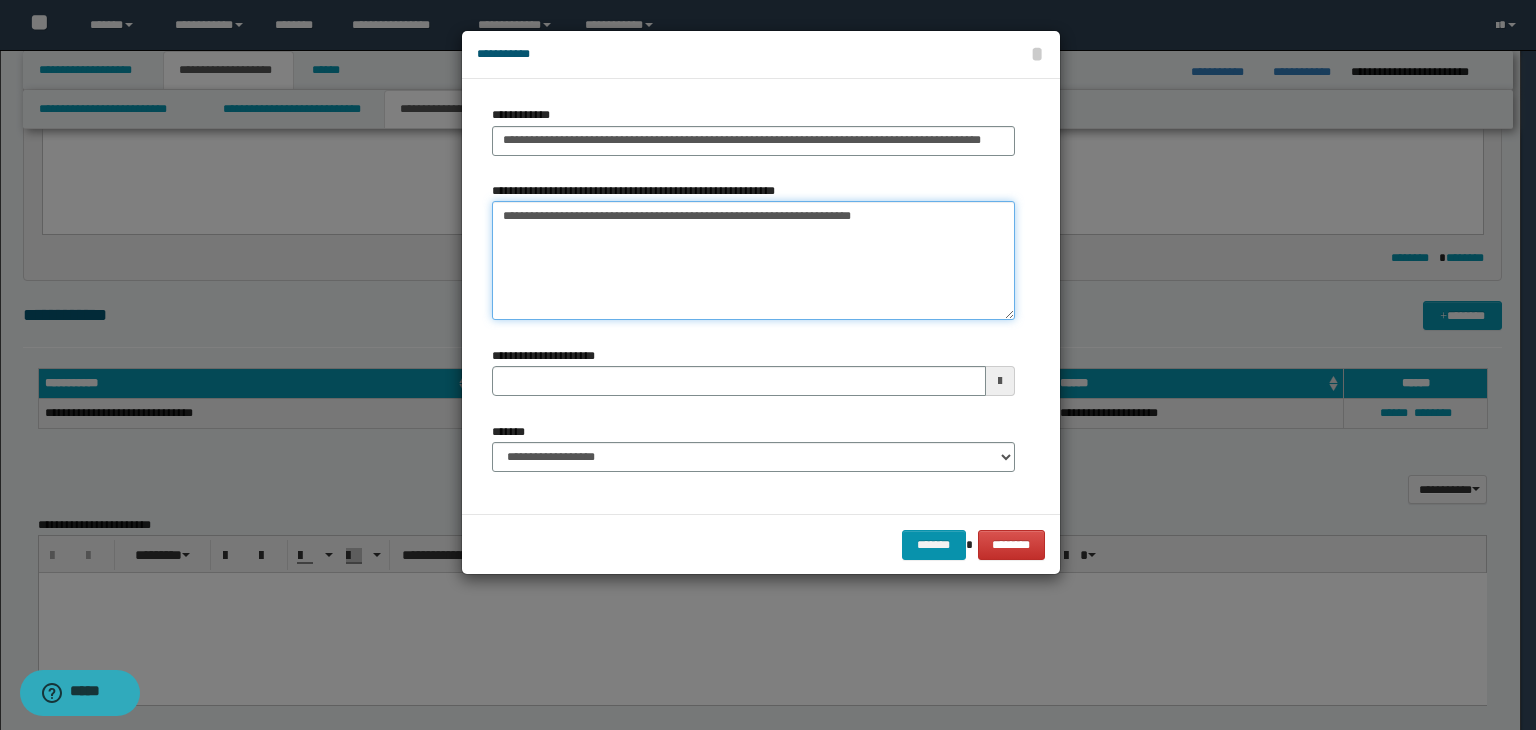 scroll, scrollTop: 0, scrollLeft: 0, axis: both 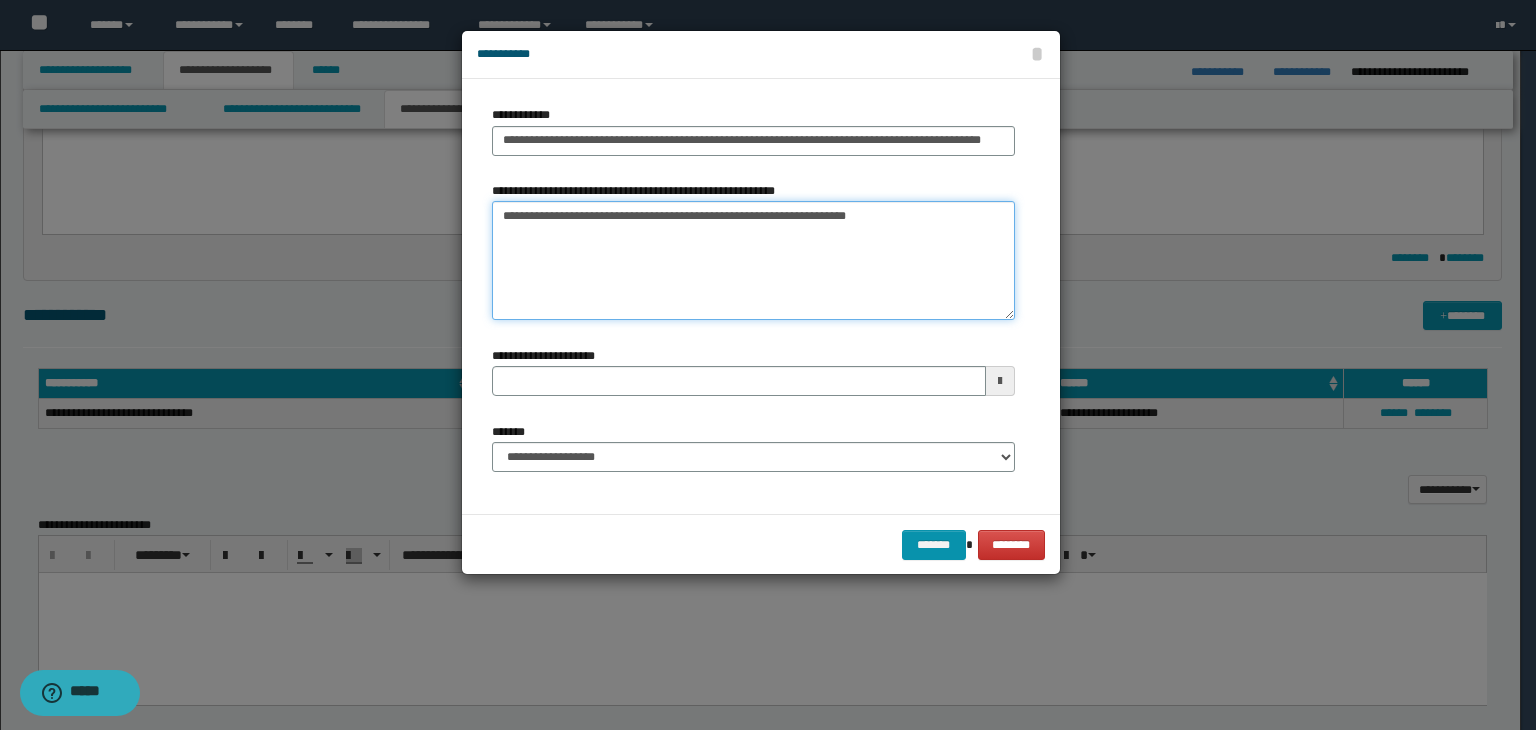 type on "**********" 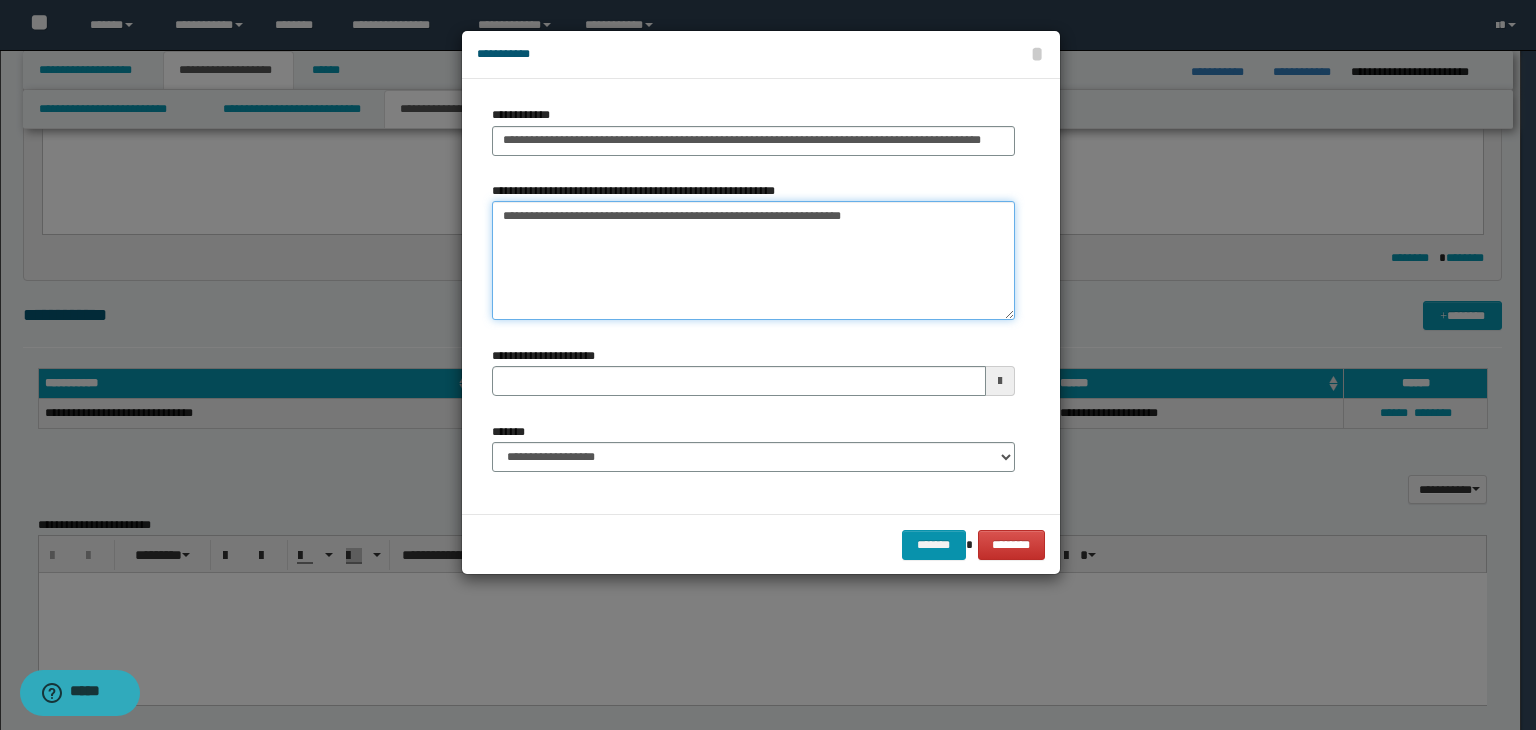 type 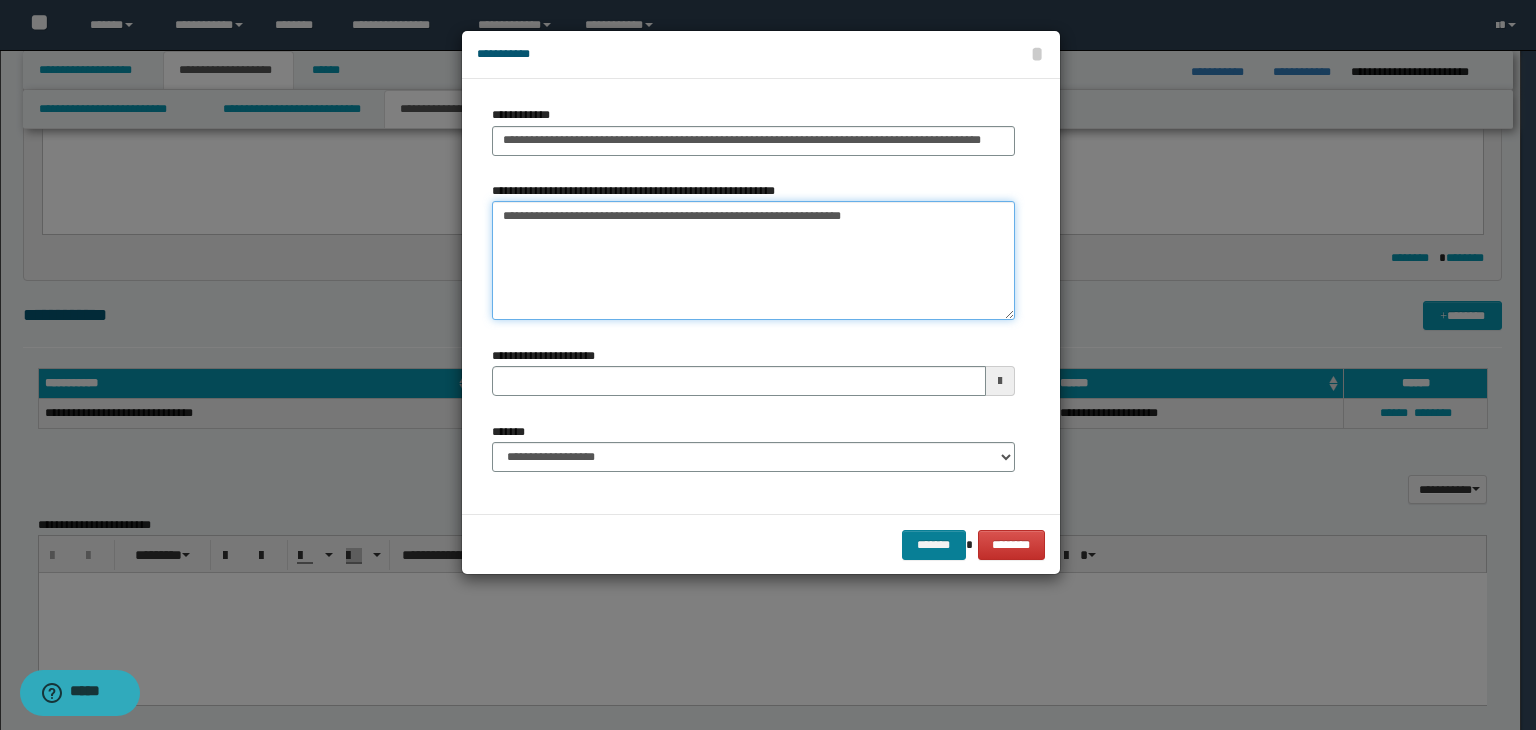 type on "**********" 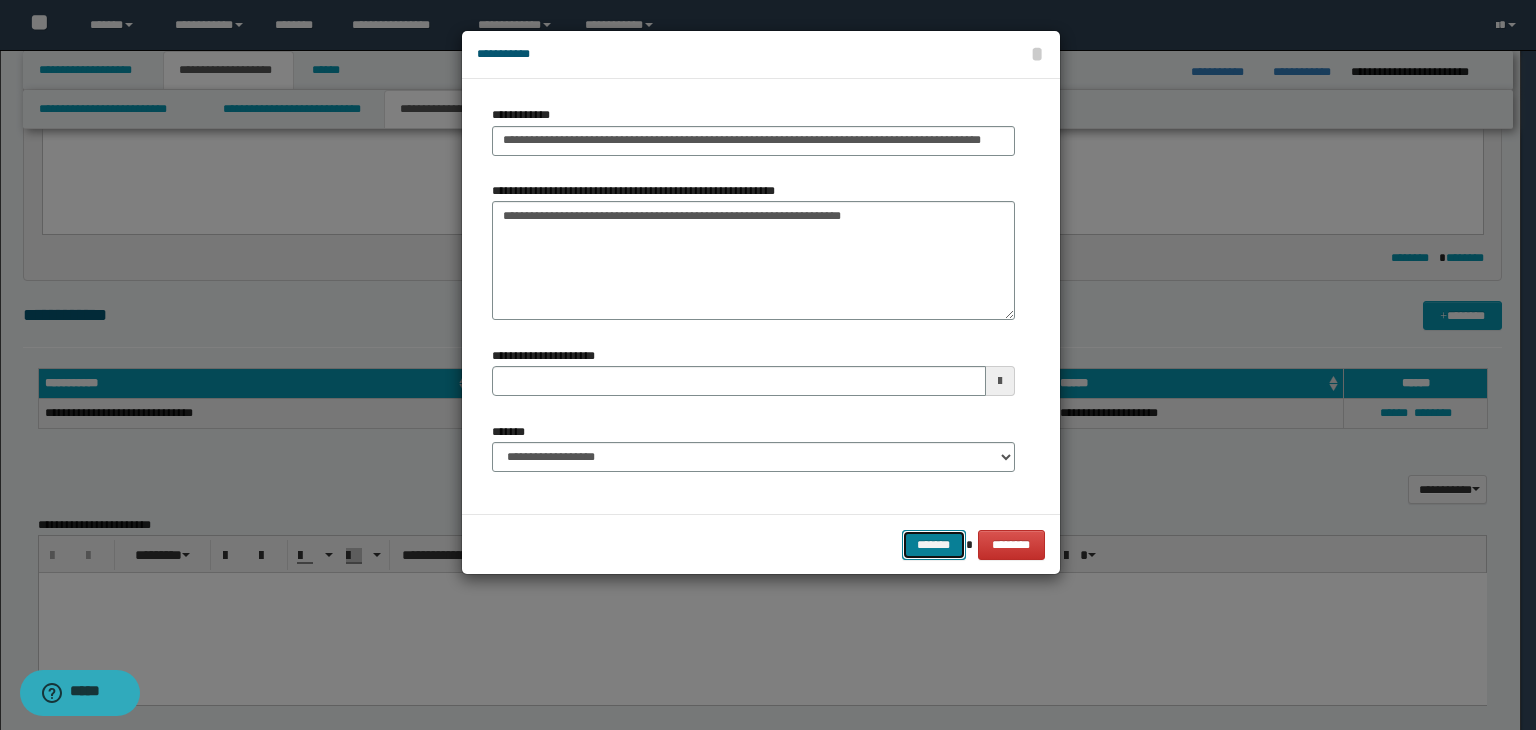 click on "*******" at bounding box center (934, 545) 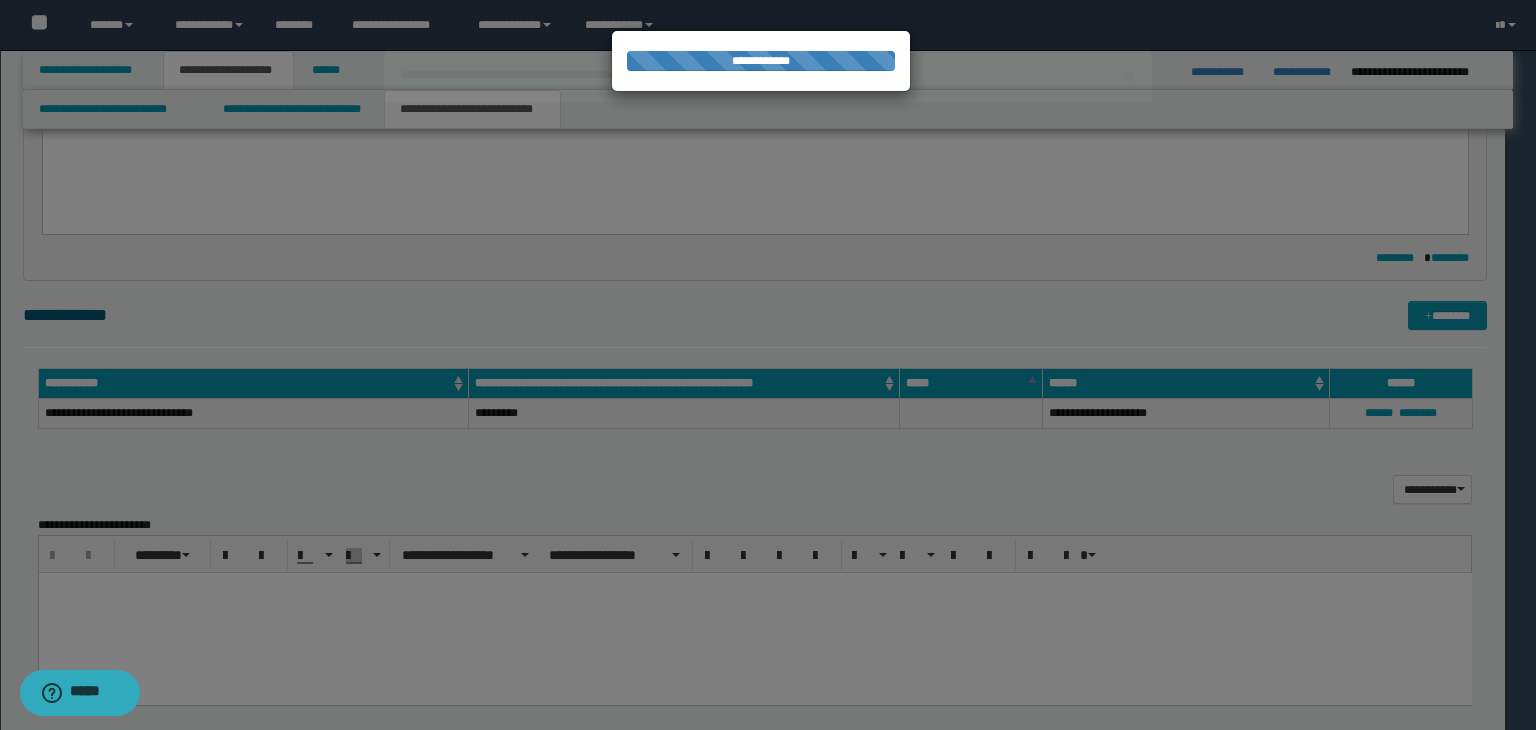 type 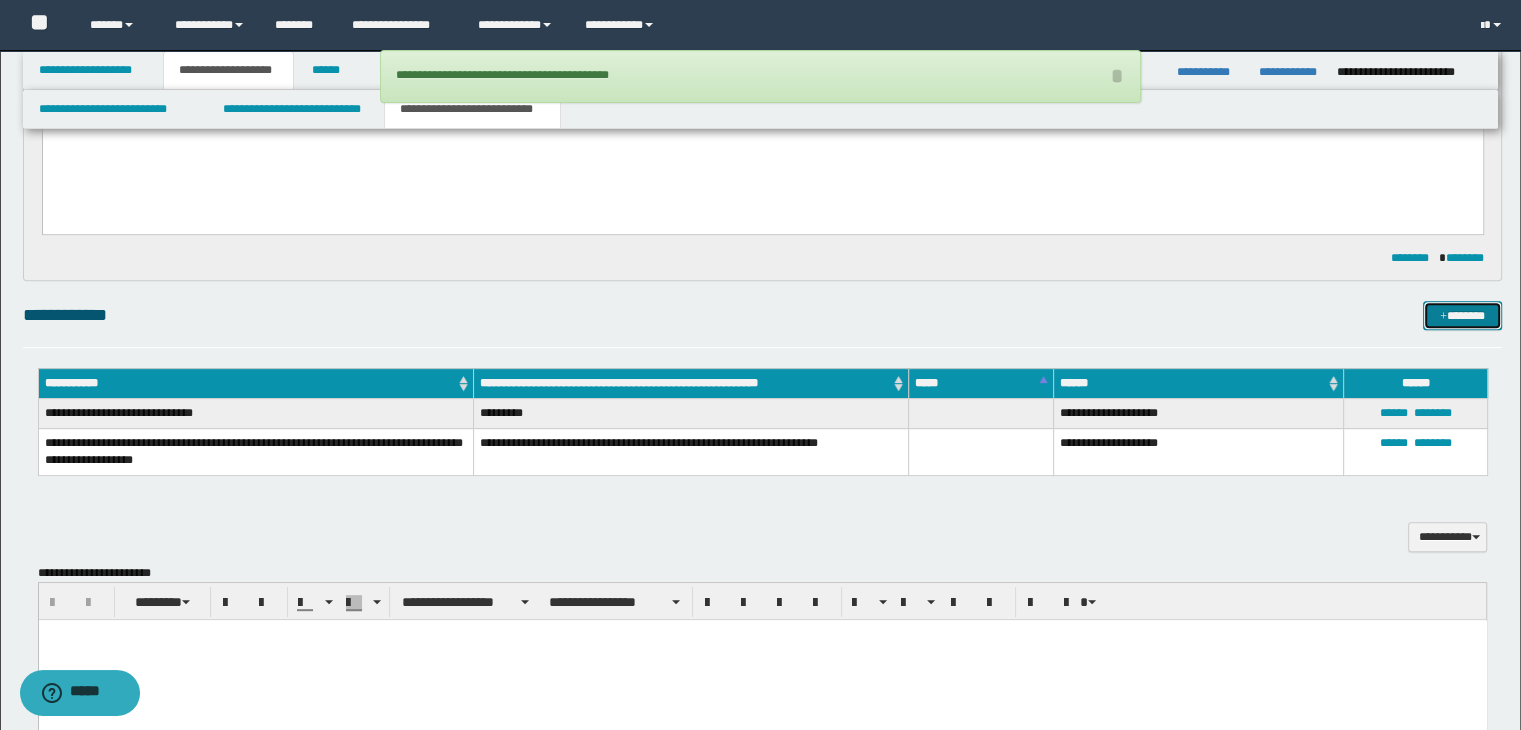 drag, startPoint x: 1476, startPoint y: 320, endPoint x: 1466, endPoint y: 321, distance: 10.049875 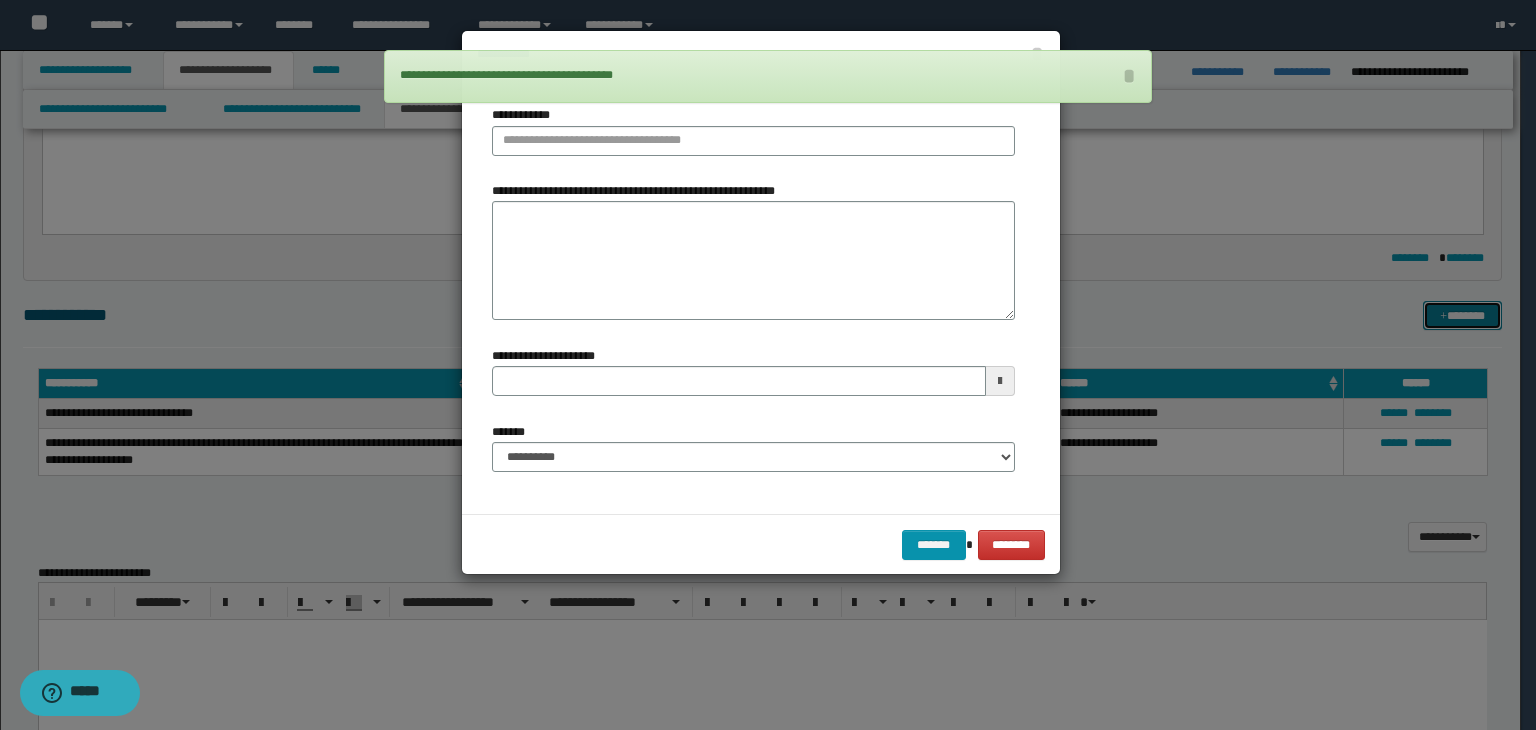 type 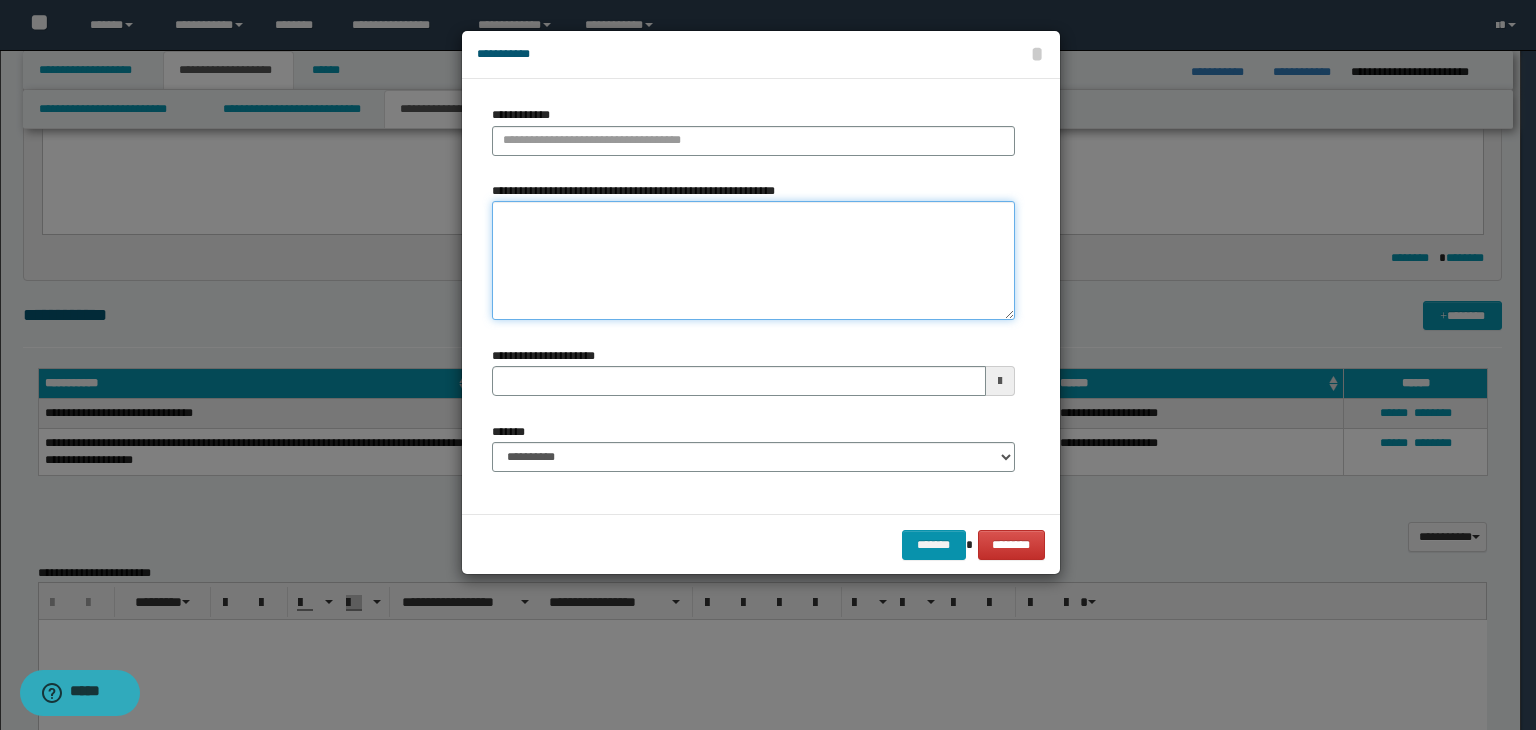 click on "**********" at bounding box center (753, 261) 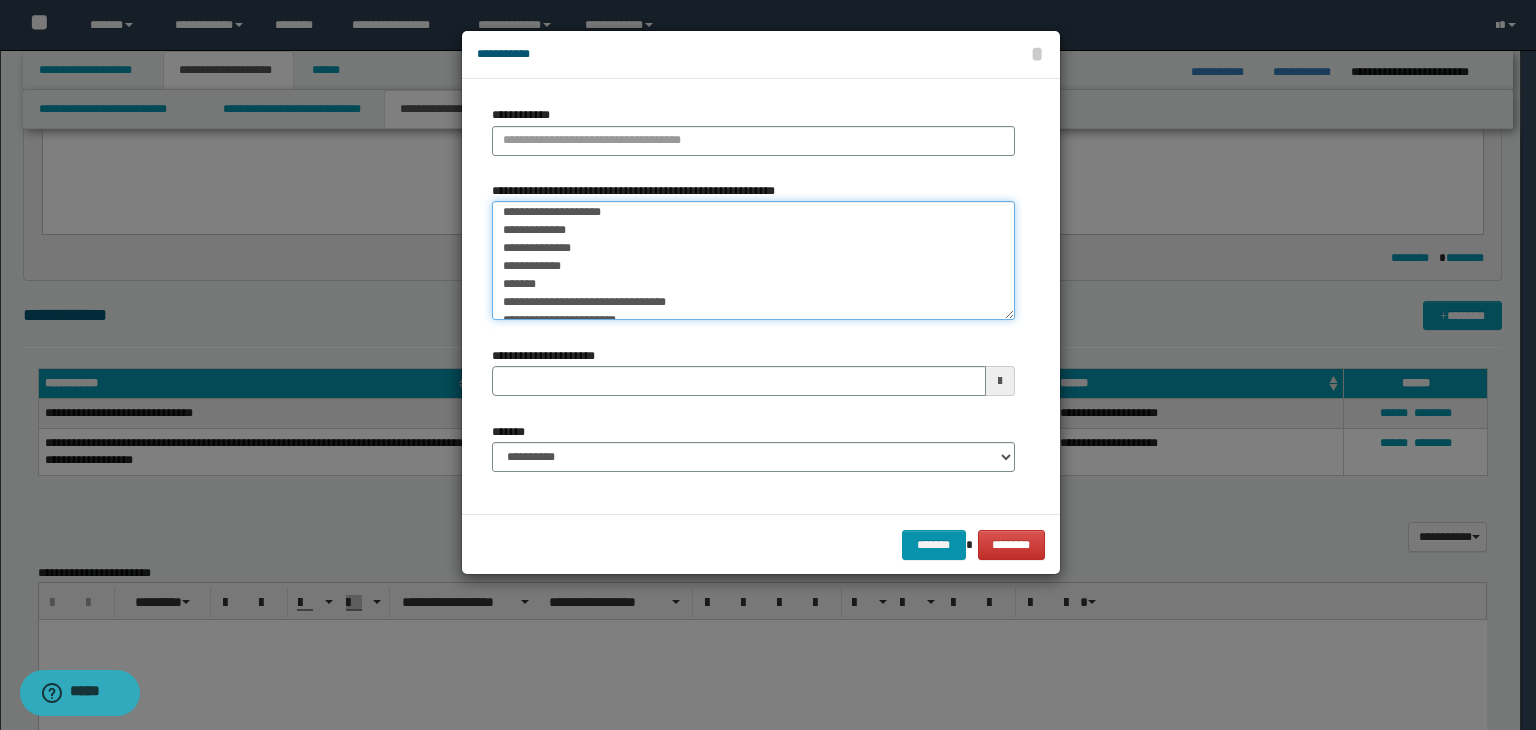 scroll, scrollTop: 0, scrollLeft: 0, axis: both 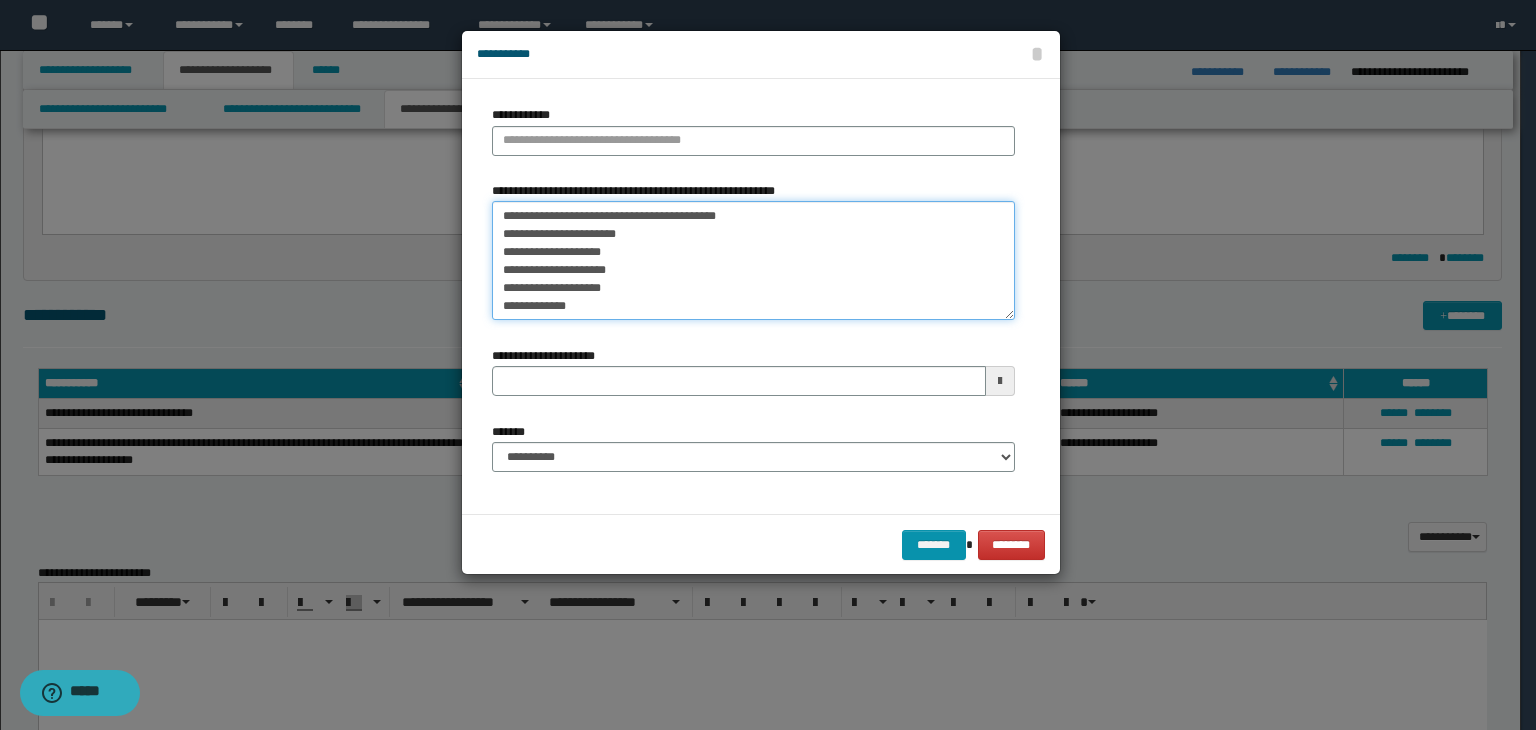 drag, startPoint x: 517, startPoint y: 214, endPoint x: 481, endPoint y: 212, distance: 36.05551 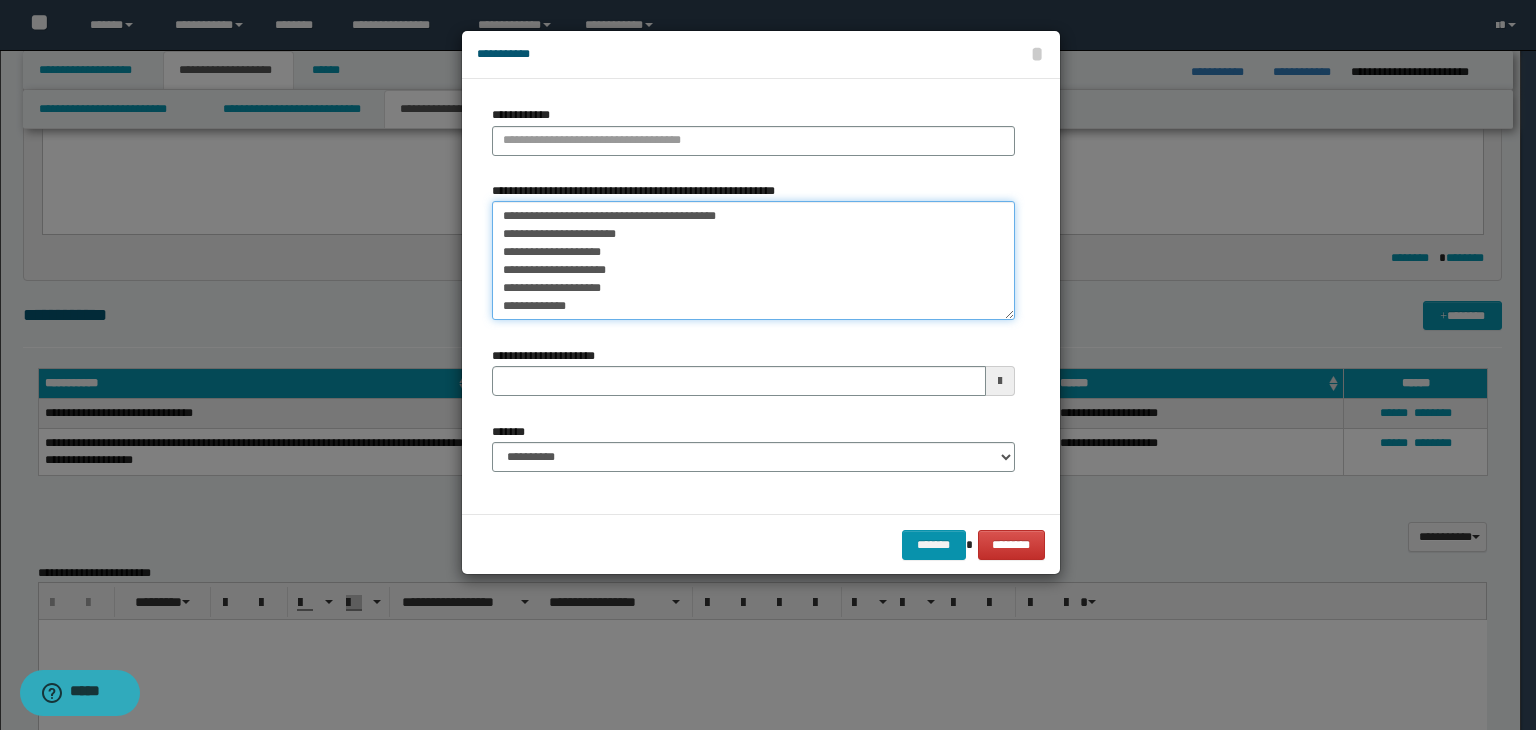 drag, startPoint x: 520, startPoint y: 216, endPoint x: 462, endPoint y: 202, distance: 59.665737 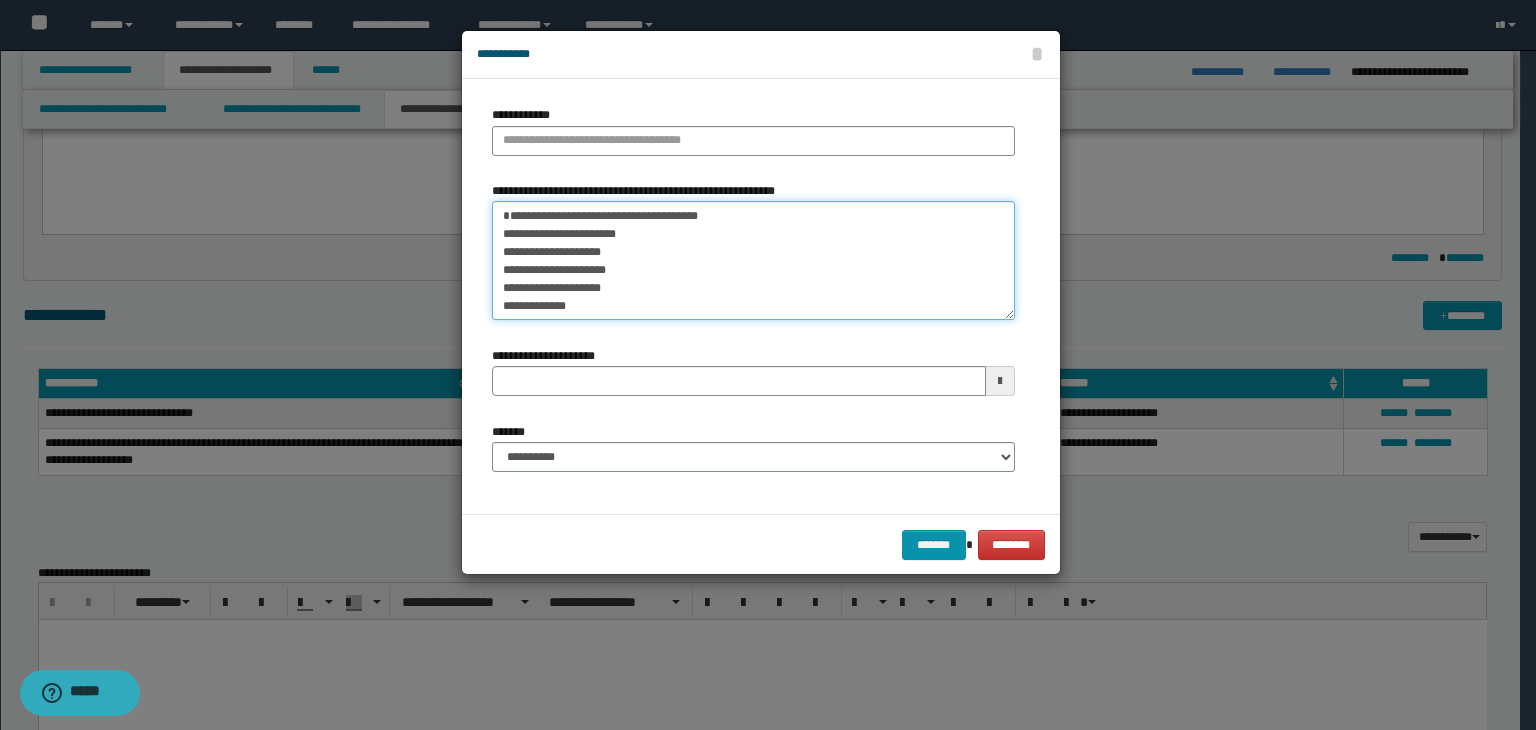 type on "[ADDRESS]
[ADDRESS]
[ADDRESS]
[ADDRESS]
[ADDRESS]
[ADDRESS]
[ADDRESS]
[ADDRESS]
[ADDRESS]
[ADDRESS]
[ADDRESS]
[ADDRESS]
[ADDRESS]
[ADDRESS]
[ADDRESS]
[ADDRESS]
[ADDRESS]
[ADDRESS]
[ADDRESS]
[ADDRESS]
[ADDRESS]
[ADDRESS]
[ADDRESS]
[ADDRESS]
[ADDRESS]
[ADDRESS]
[ADDRESS]
[ADDRESS]
[ADDRESS]
[ADDRESS]
[ADDRESS]
[ADDRESS]
[ADDRESS]
[ADDRESS]
[ADDRESS]
[ADDRESS]" 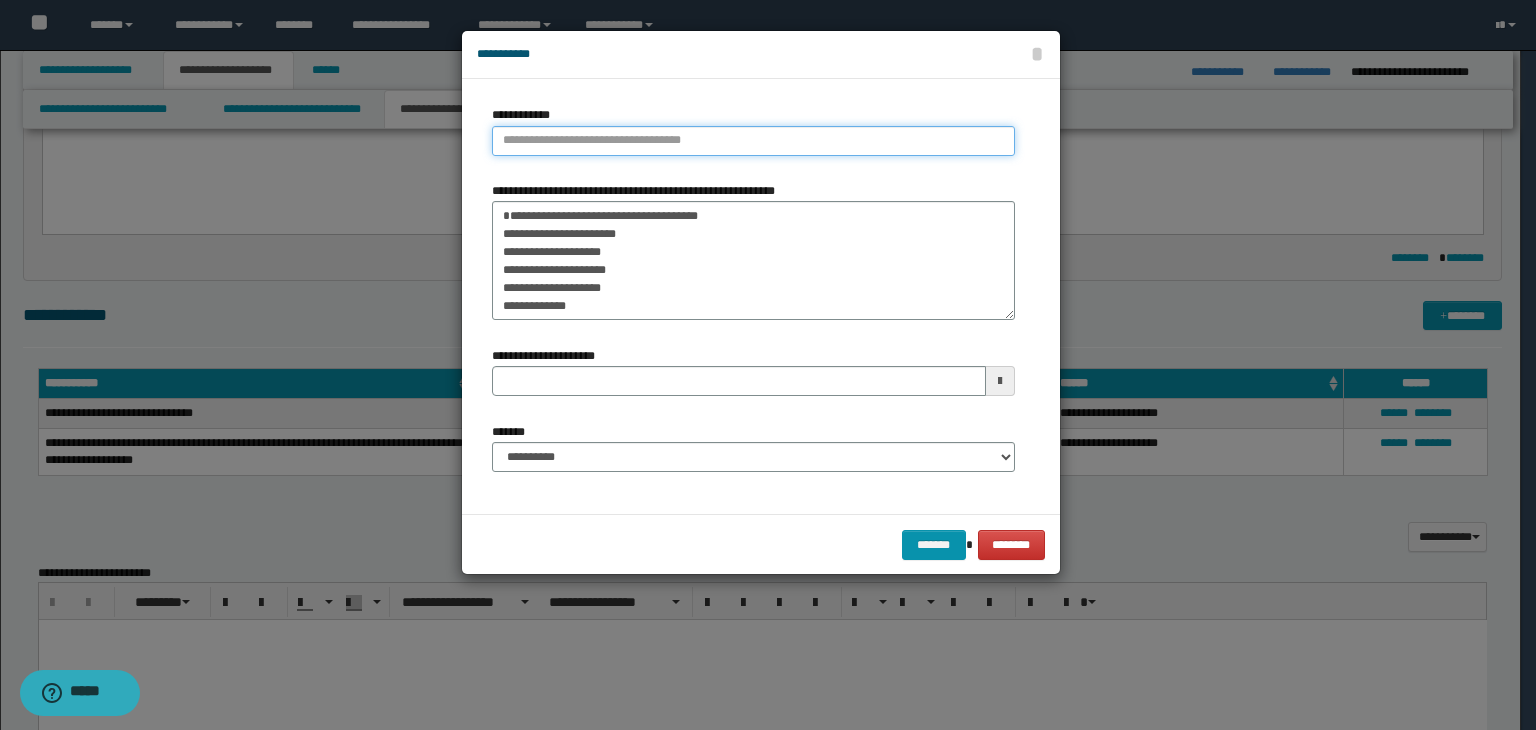 type on "**********" 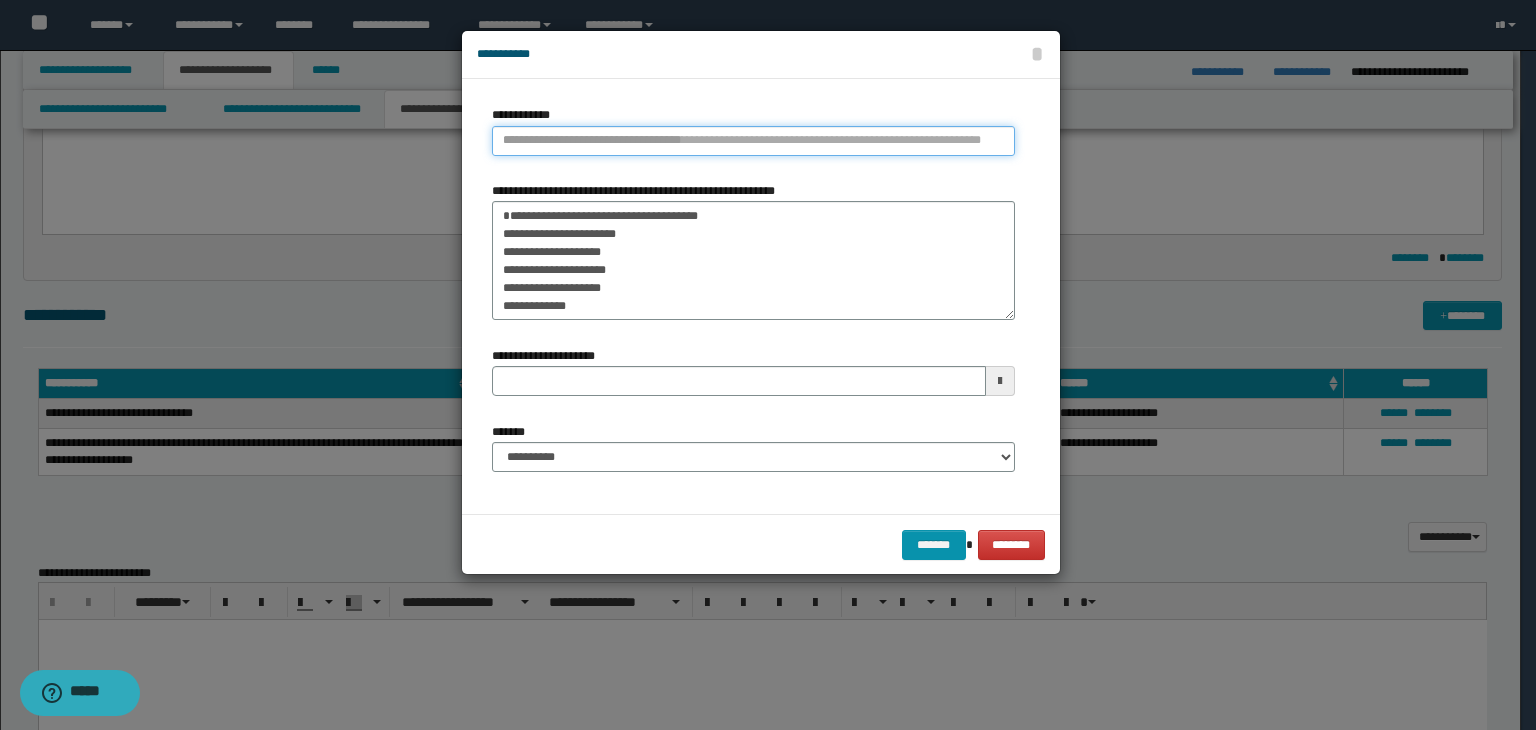 click on "**********" at bounding box center [753, 141] 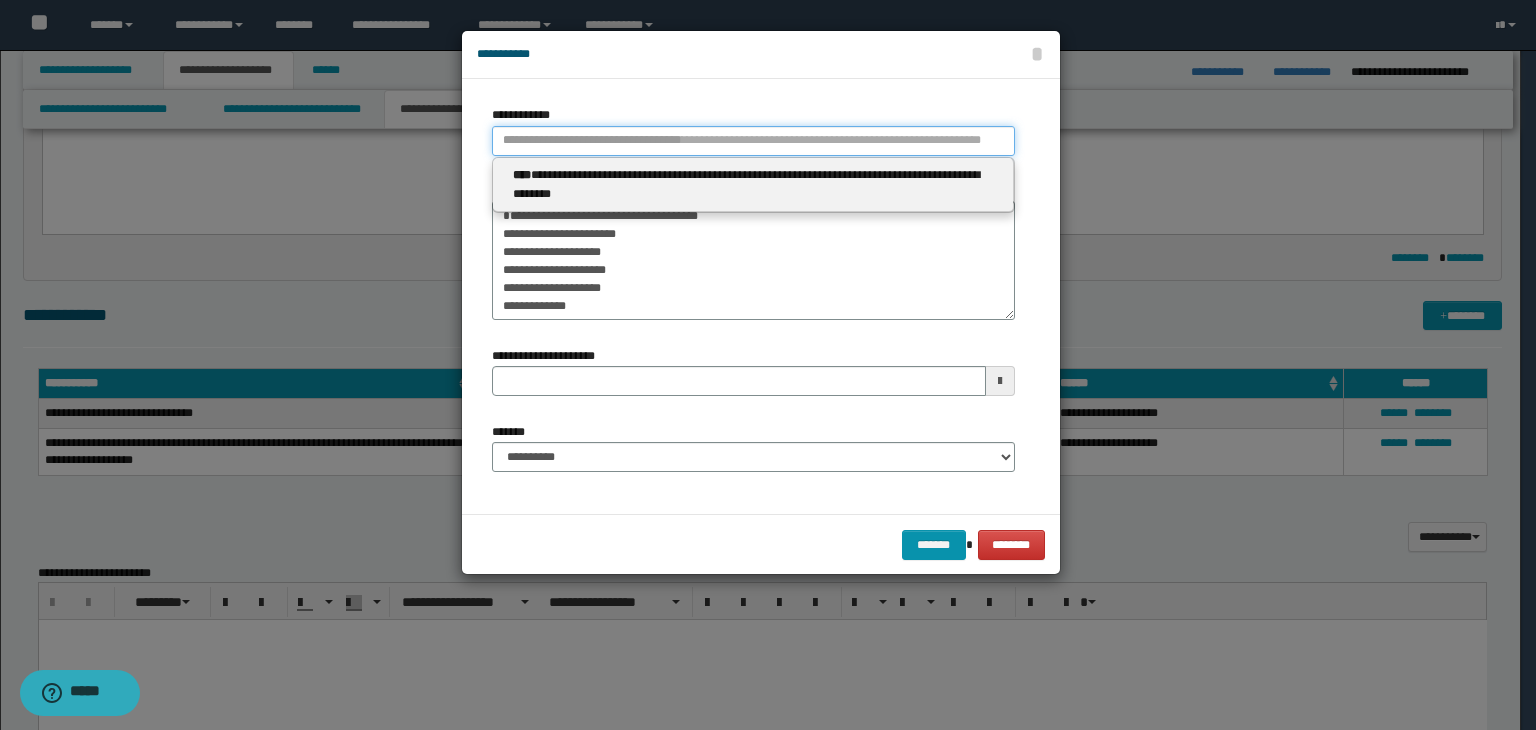 paste on "****" 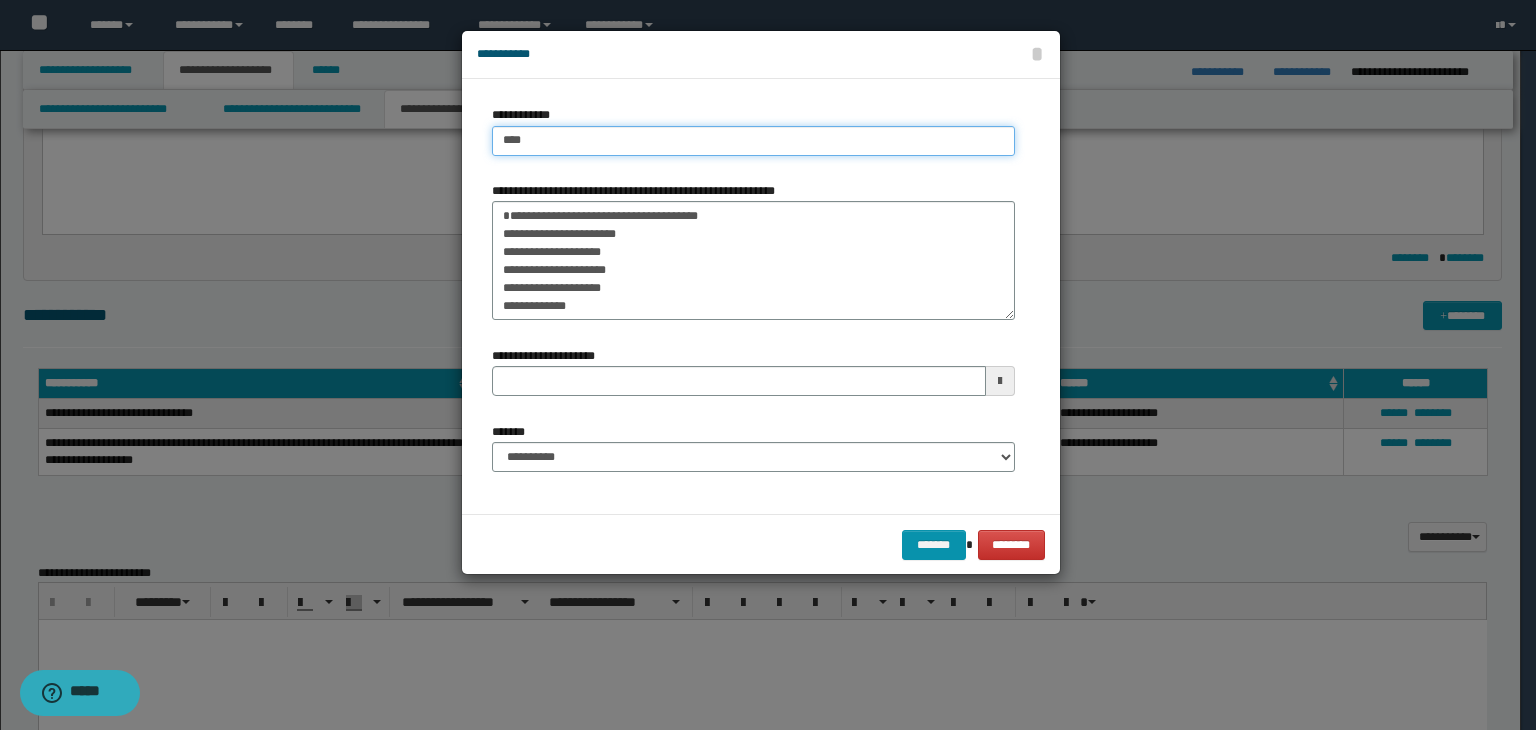 type on "****" 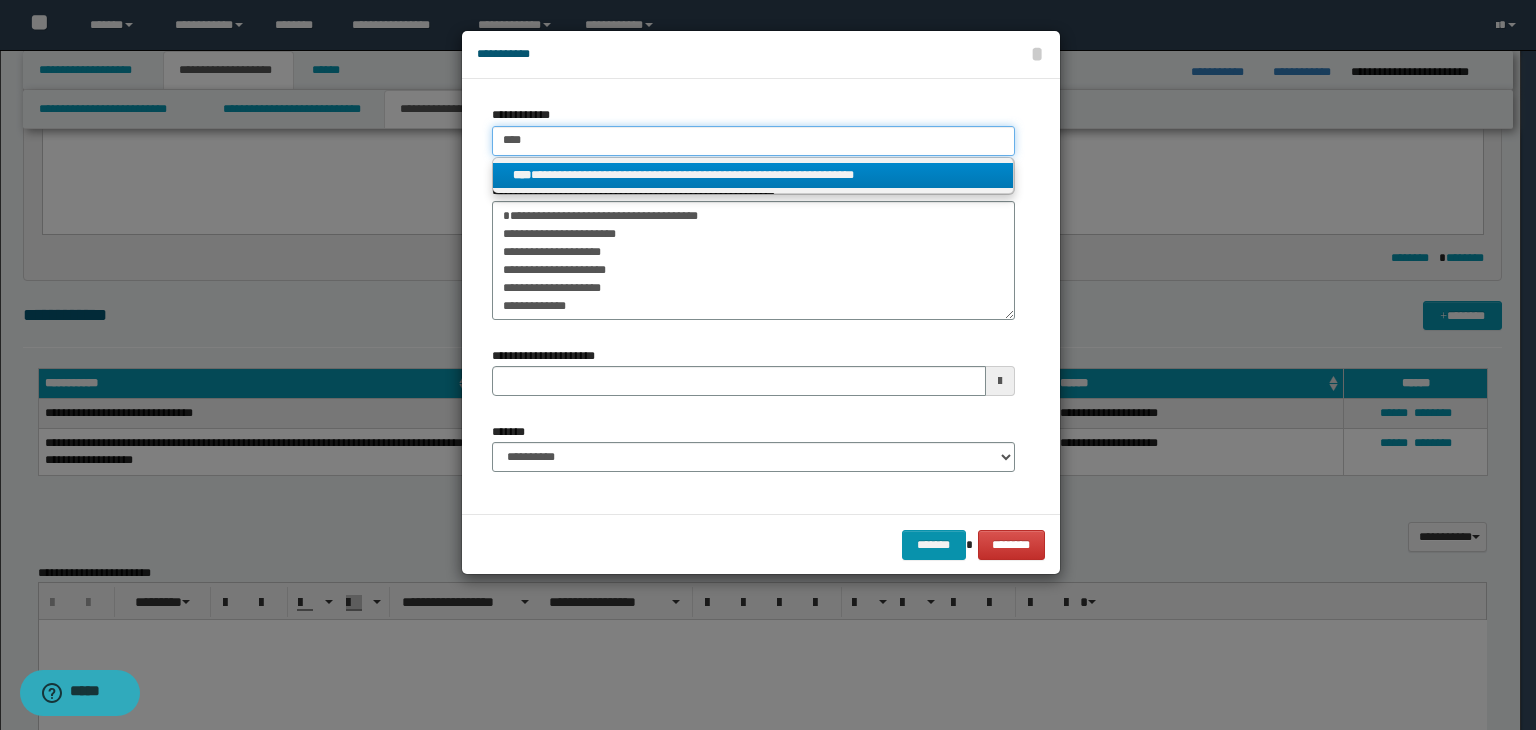 type on "****" 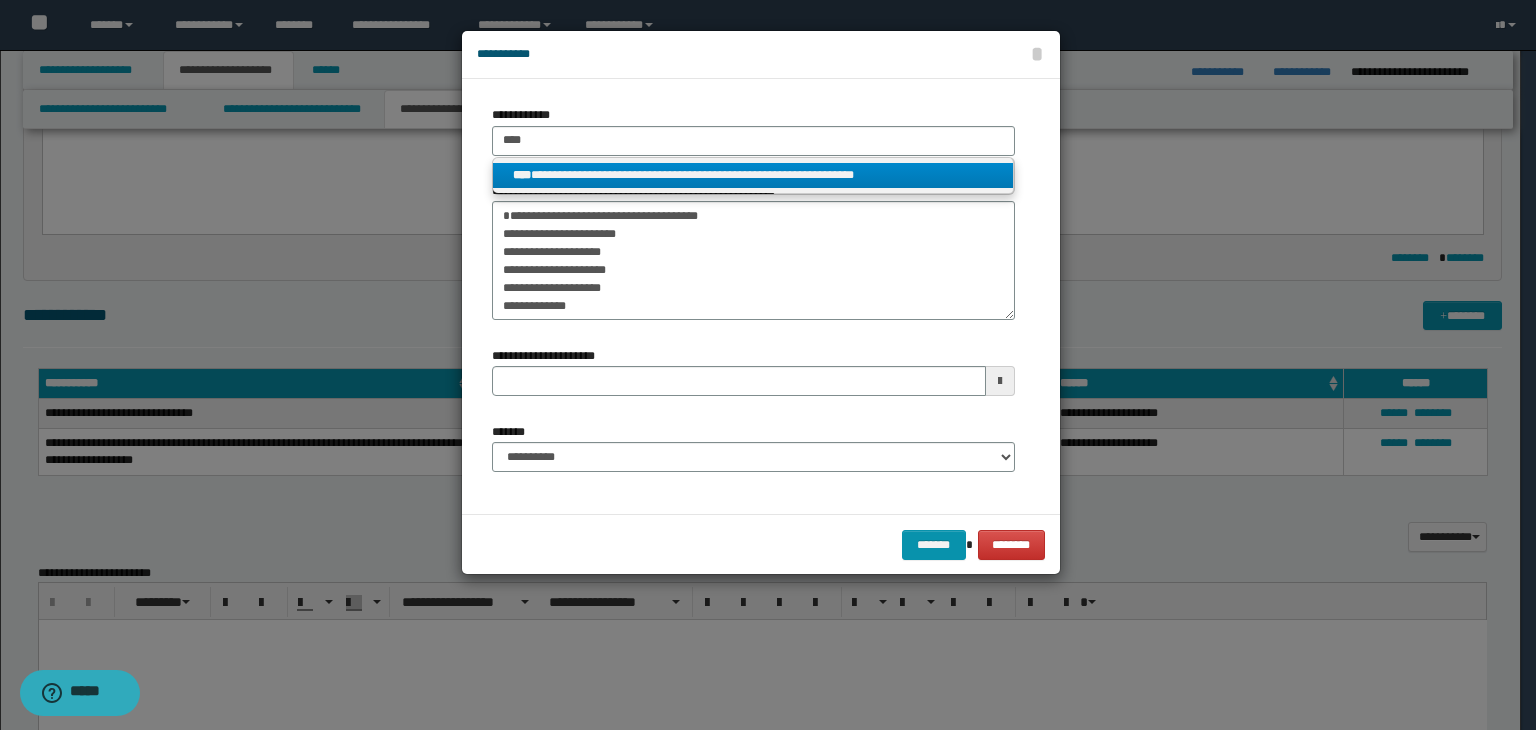 click on "**********" at bounding box center (753, 175) 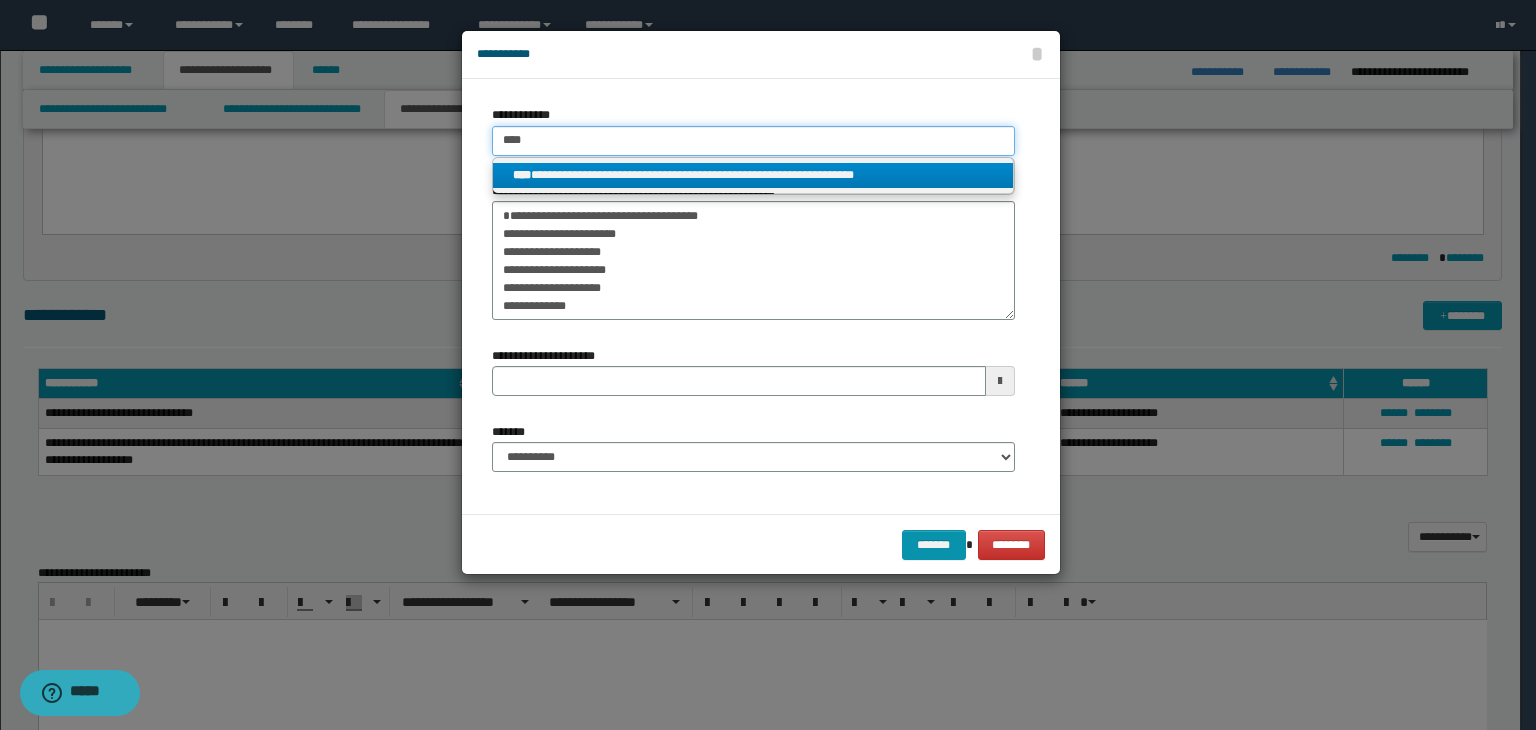type 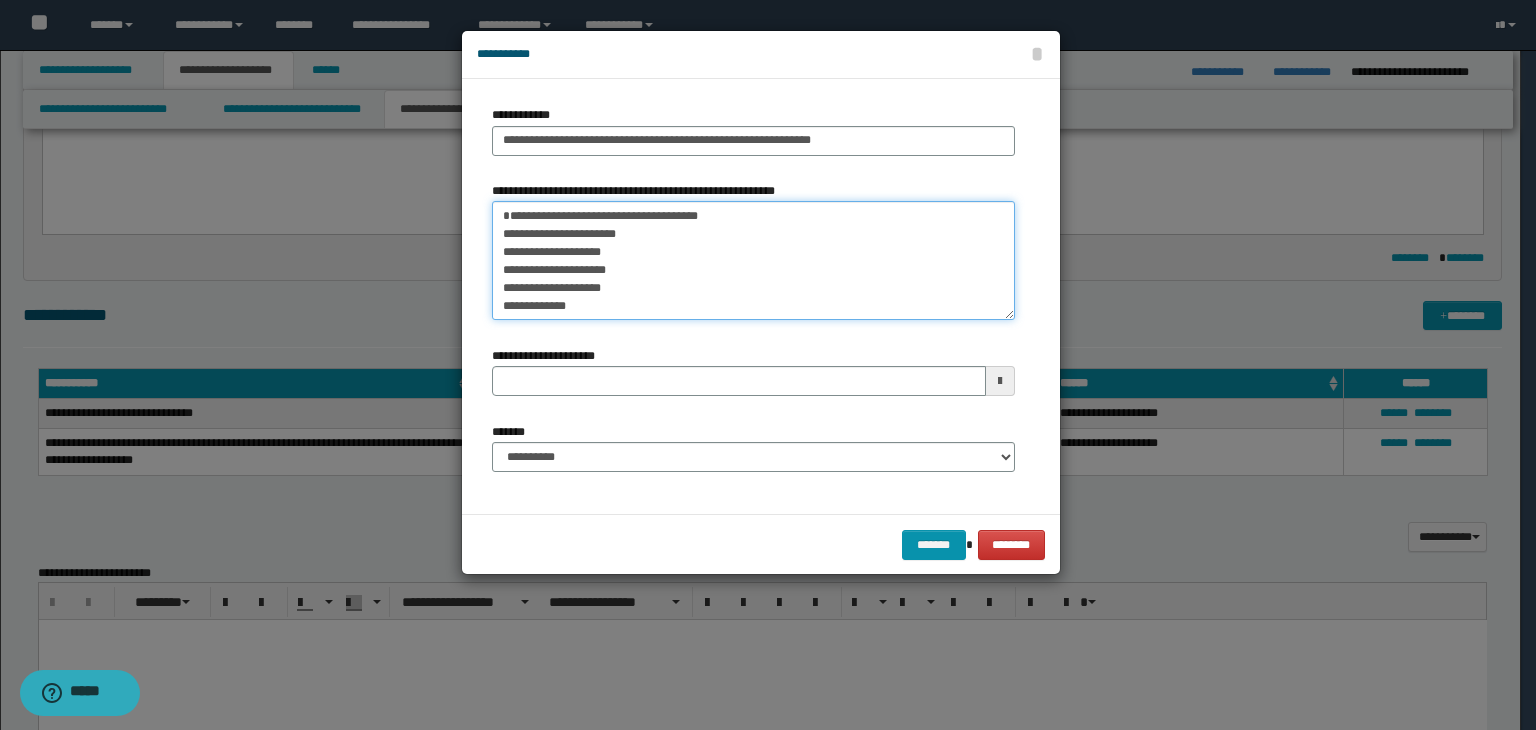 drag, startPoint x: 608, startPoint y: 231, endPoint x: 464, endPoint y: 198, distance: 147.73286 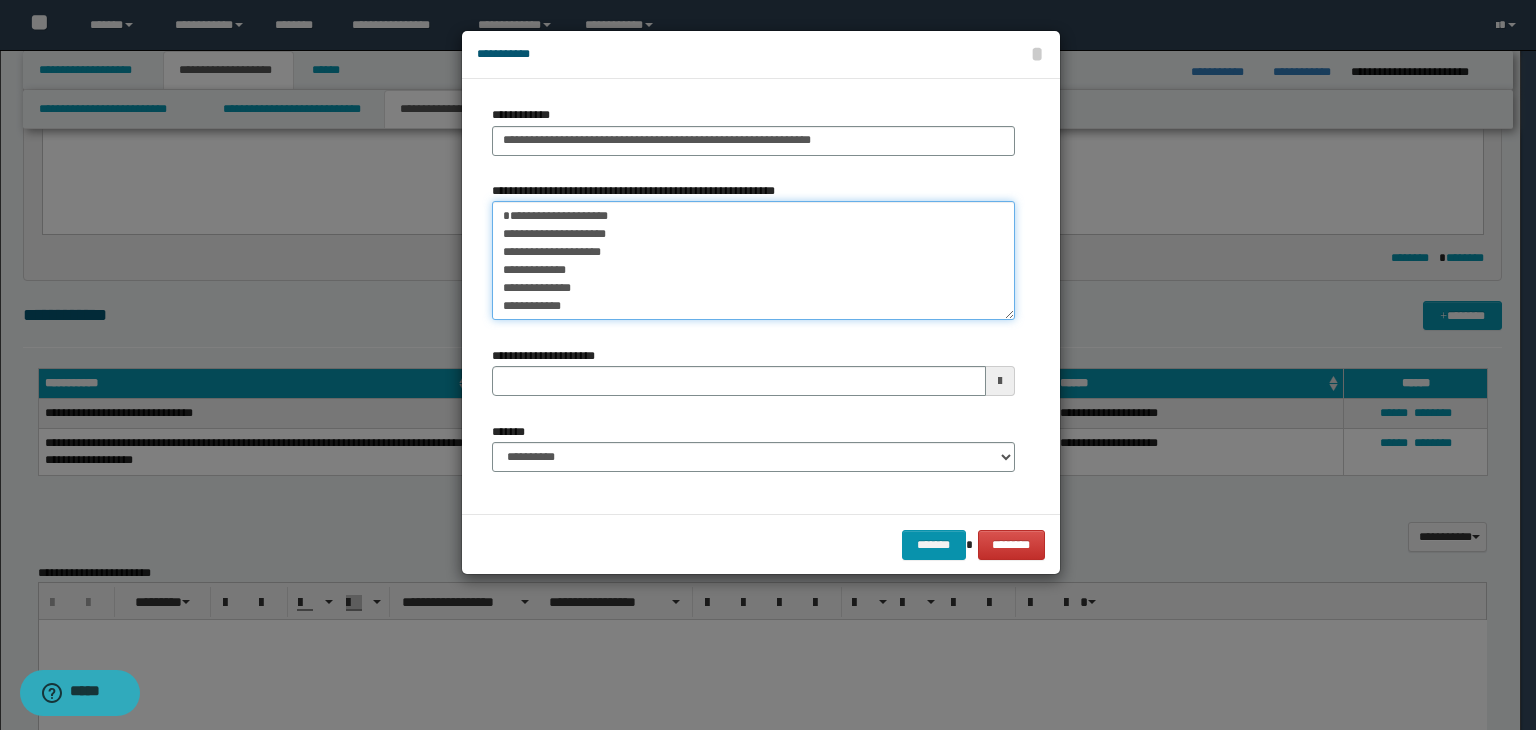 click on "**********" at bounding box center (753, 261) 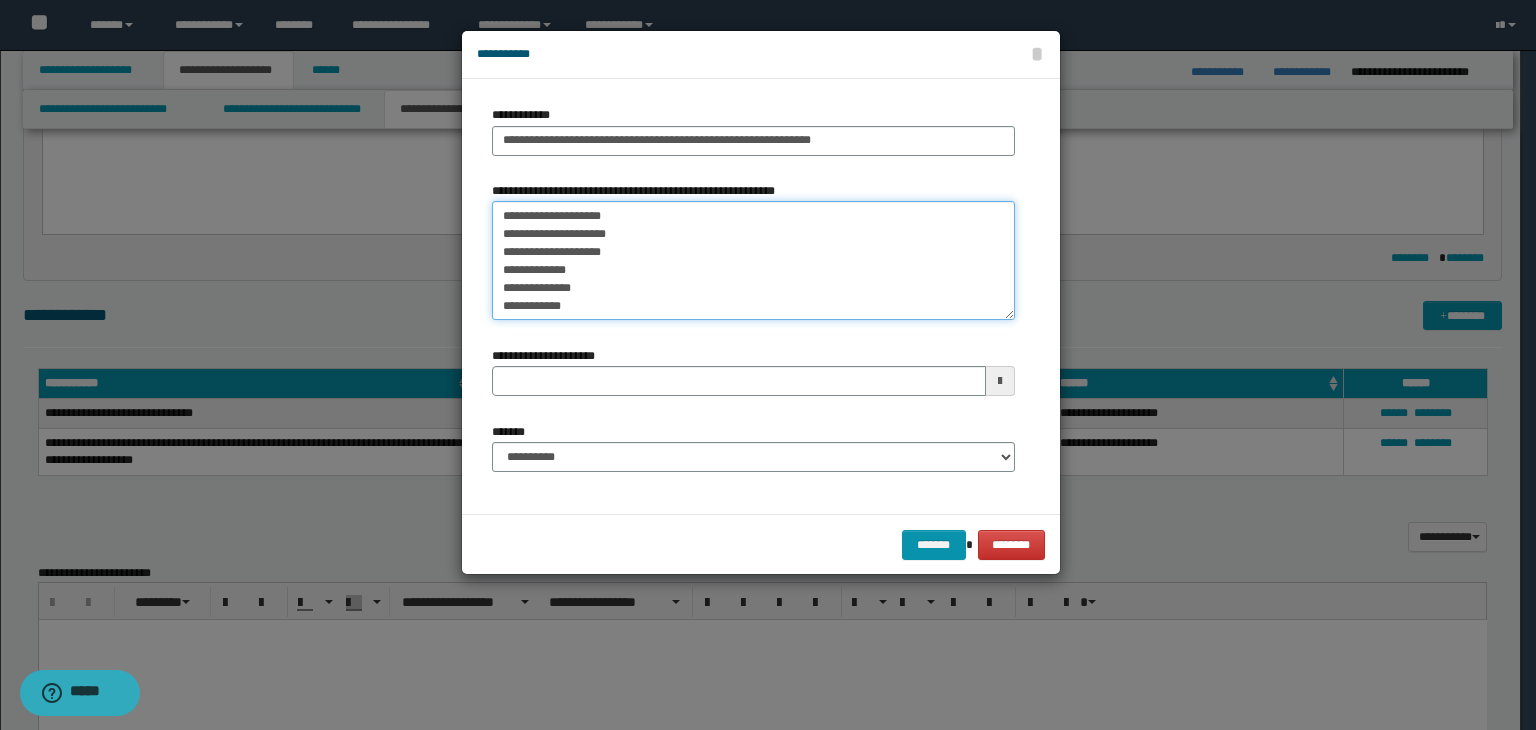 click on "**********" at bounding box center (753, 261) 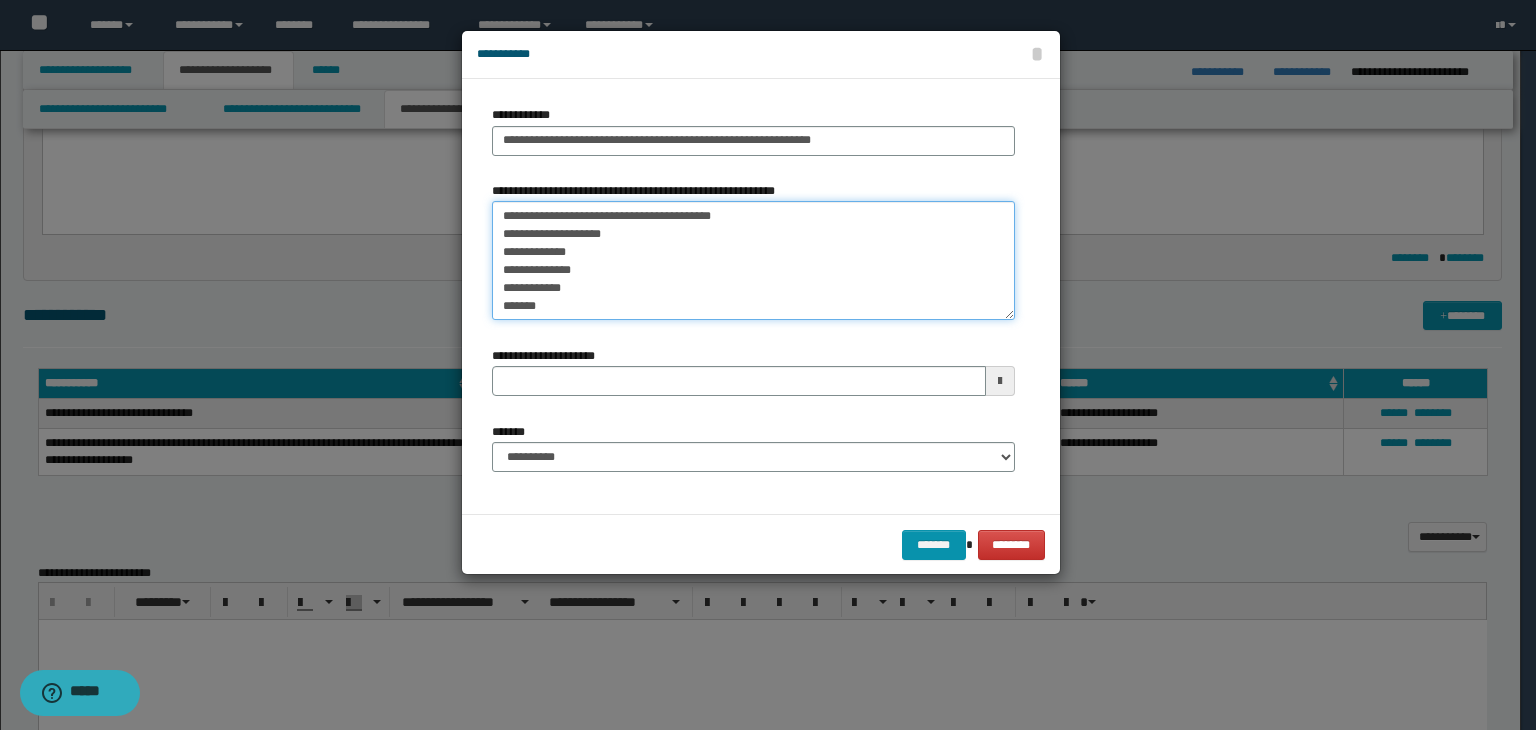 click on "[ADDRESS]
[ADDRESS]
[ADDRESS]
[ADDRESS]
[ADDRESS]
[ADDRESS]
[ADDRESS]
[ADDRESS]
[ADDRESS]
[ADDRESS]
[ADDRESS]
[ADDRESS]
[ADDRESS]
[ADDRESS]
[ADDRESS]
[ADDRESS]
[ADDRESS]
[ADDRESS]
[ADDRESS]
[ADDRESS]
[ADDRESS]
[ADDRESS]
[ADDRESS]
[ADDRESS]
[ADDRESS]
[ADDRESS]
[ADDRESS]
[ADDRESS]
[ADDRESS]
[ADDRESS]
[ADDRESS]
[ADDRESS]
[ADDRESS]
[ADDRESS]
[ADDRESS]
[ADDRESS]" at bounding box center (753, 261) 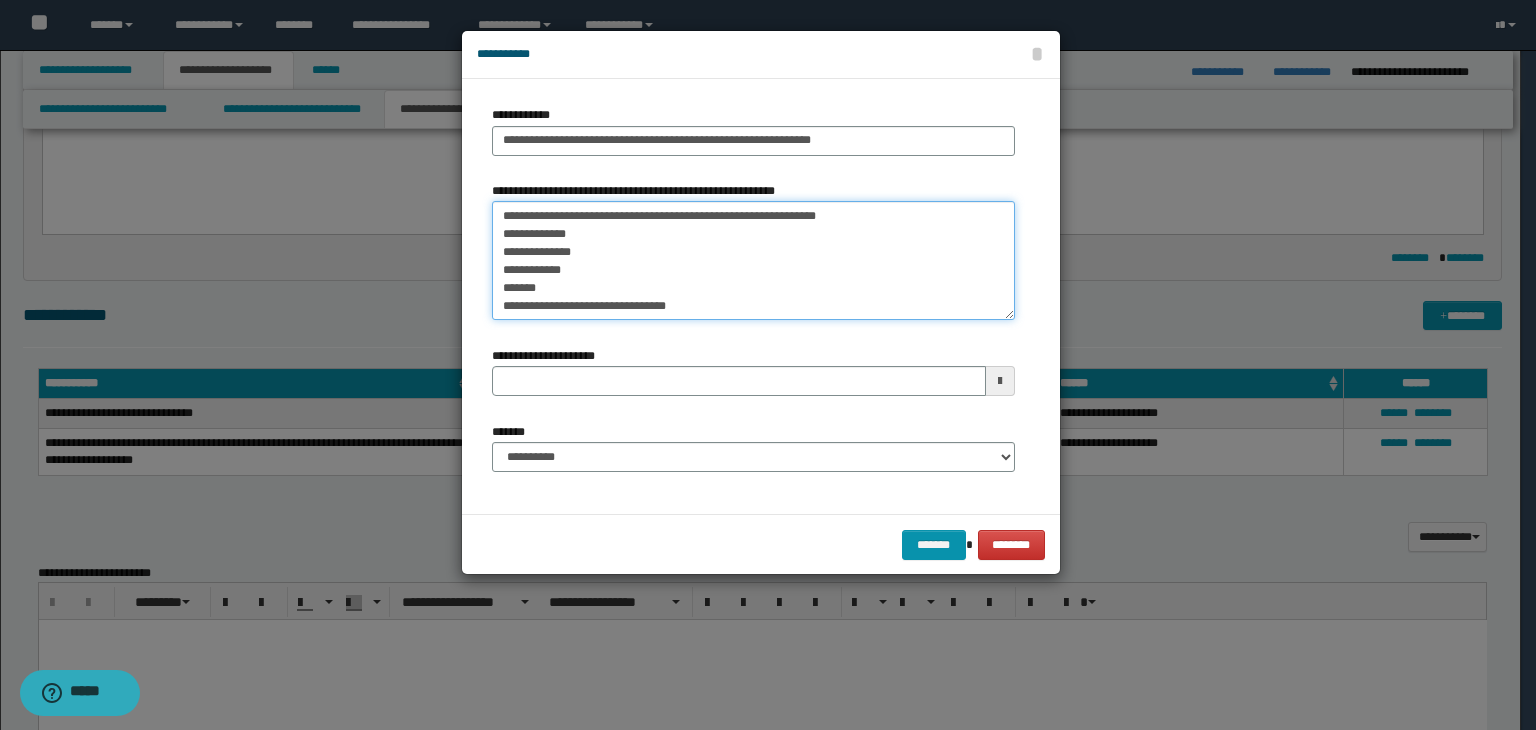 click on "**********" at bounding box center [753, 261] 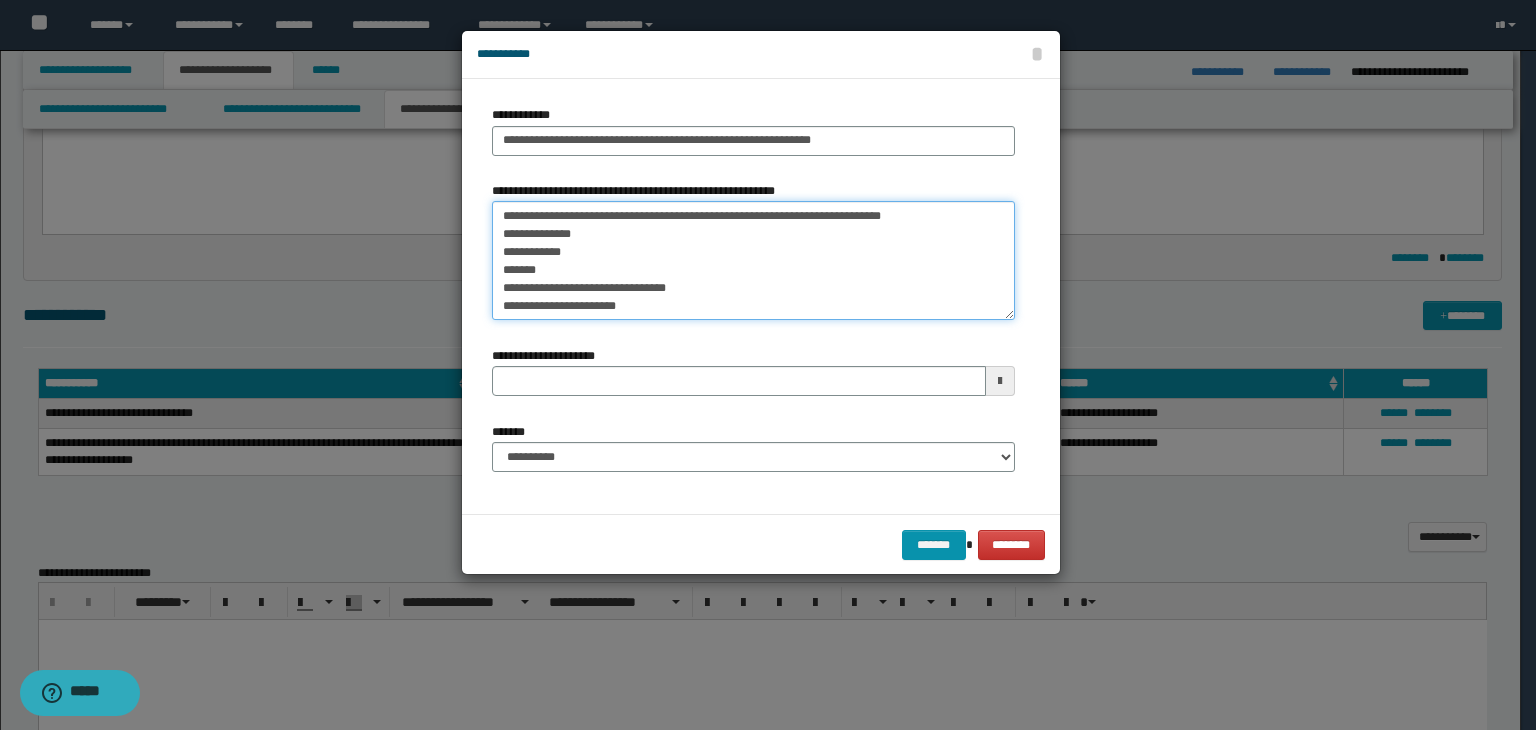 type on "**********" 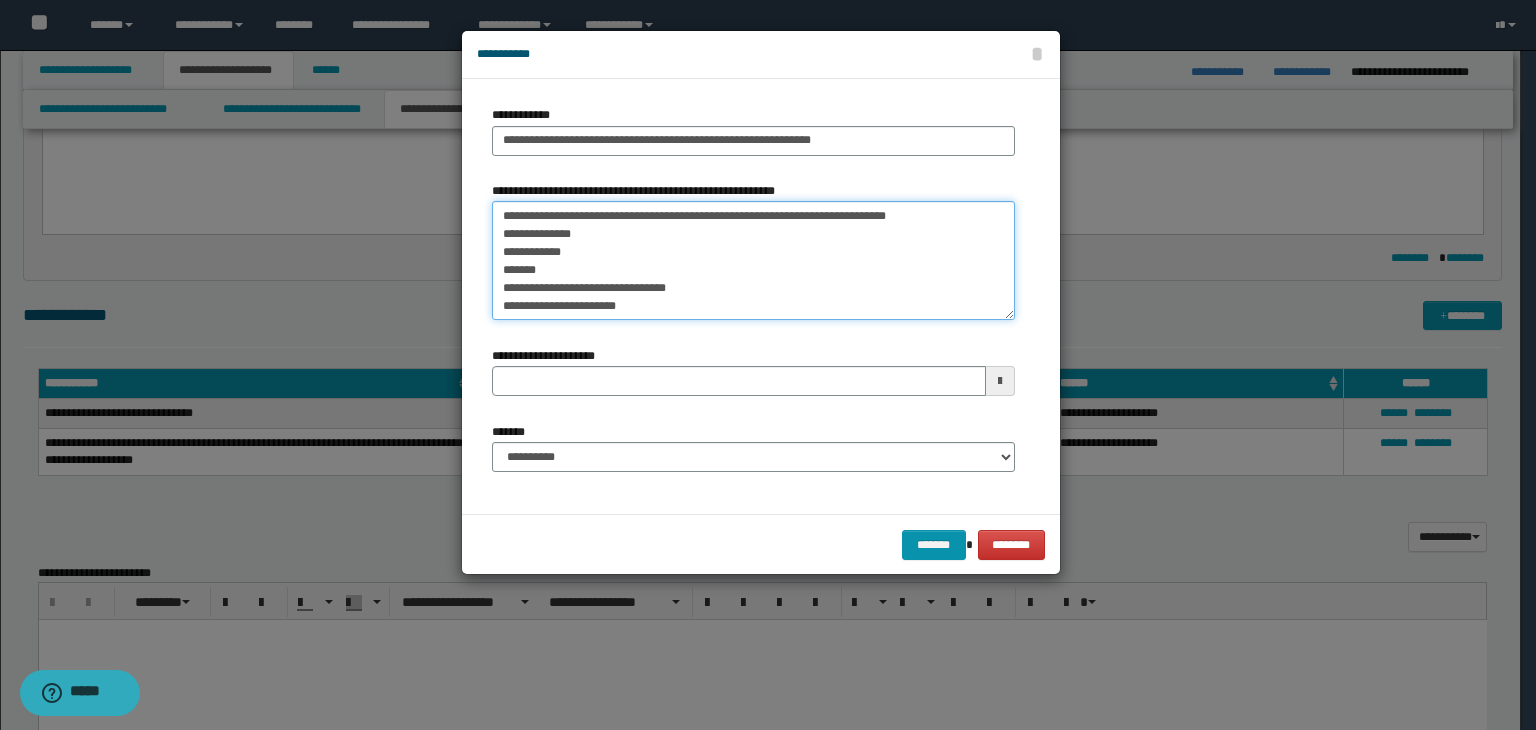 drag, startPoint x: 588, startPoint y: 235, endPoint x: 502, endPoint y: 212, distance: 89.02247 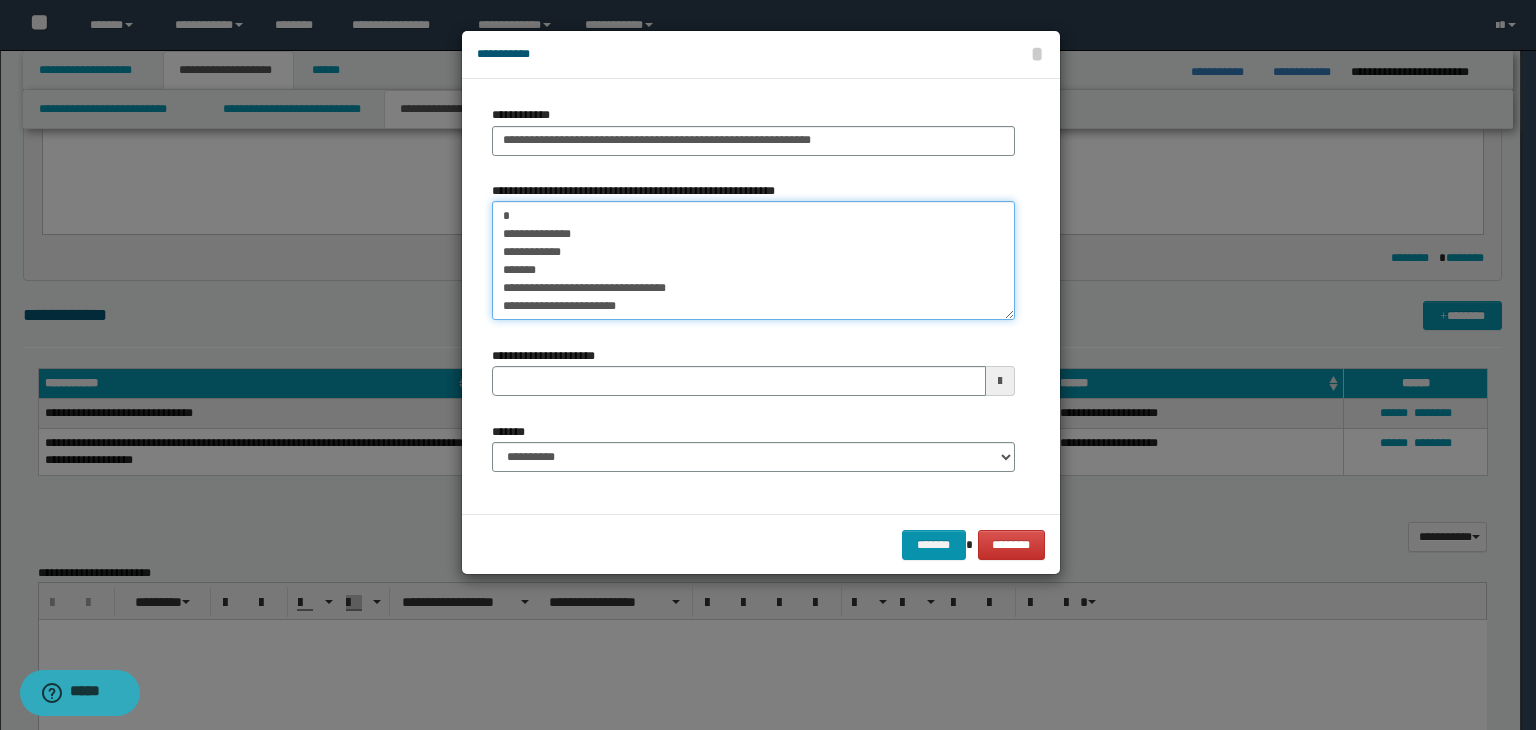 type on "**********" 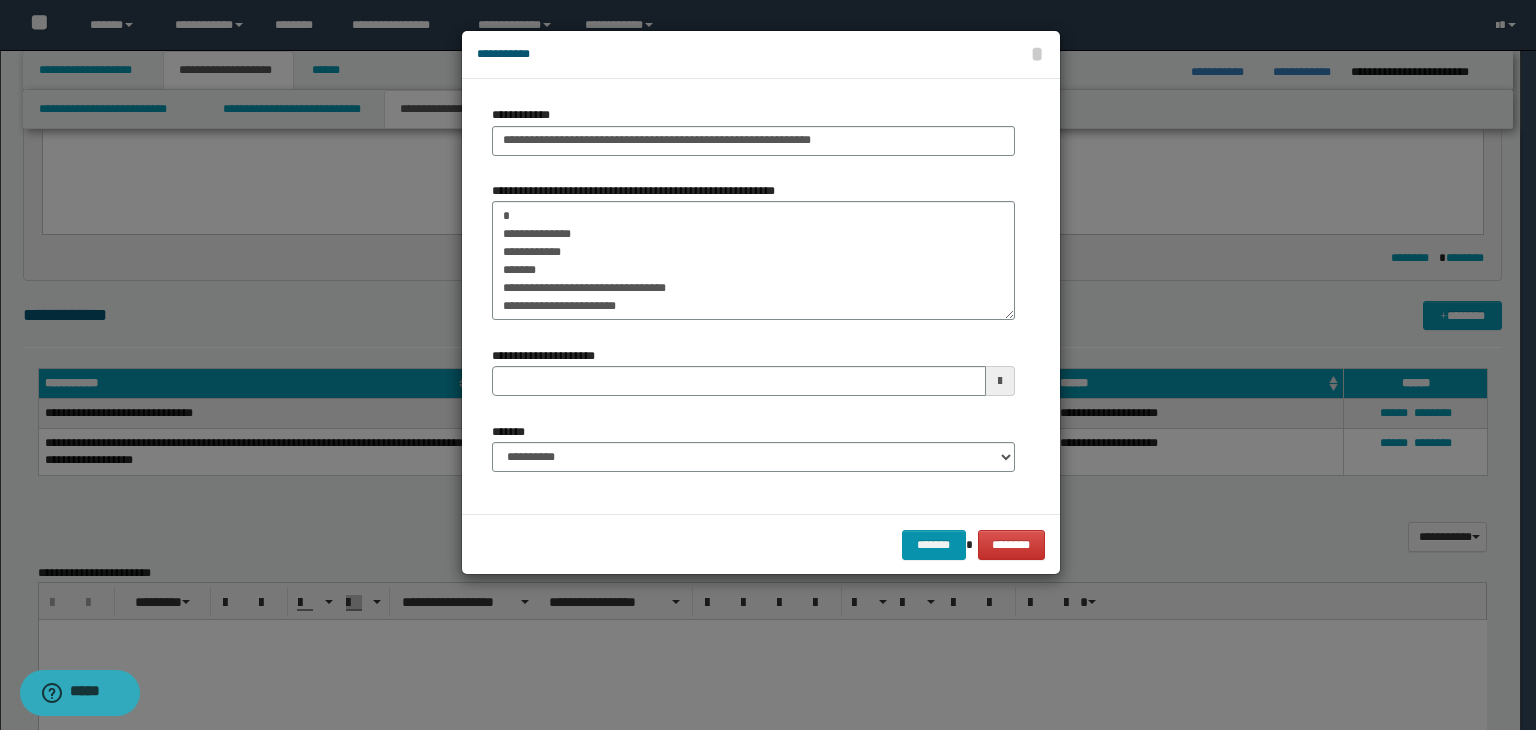 click on "**********" at bounding box center (761, 296) 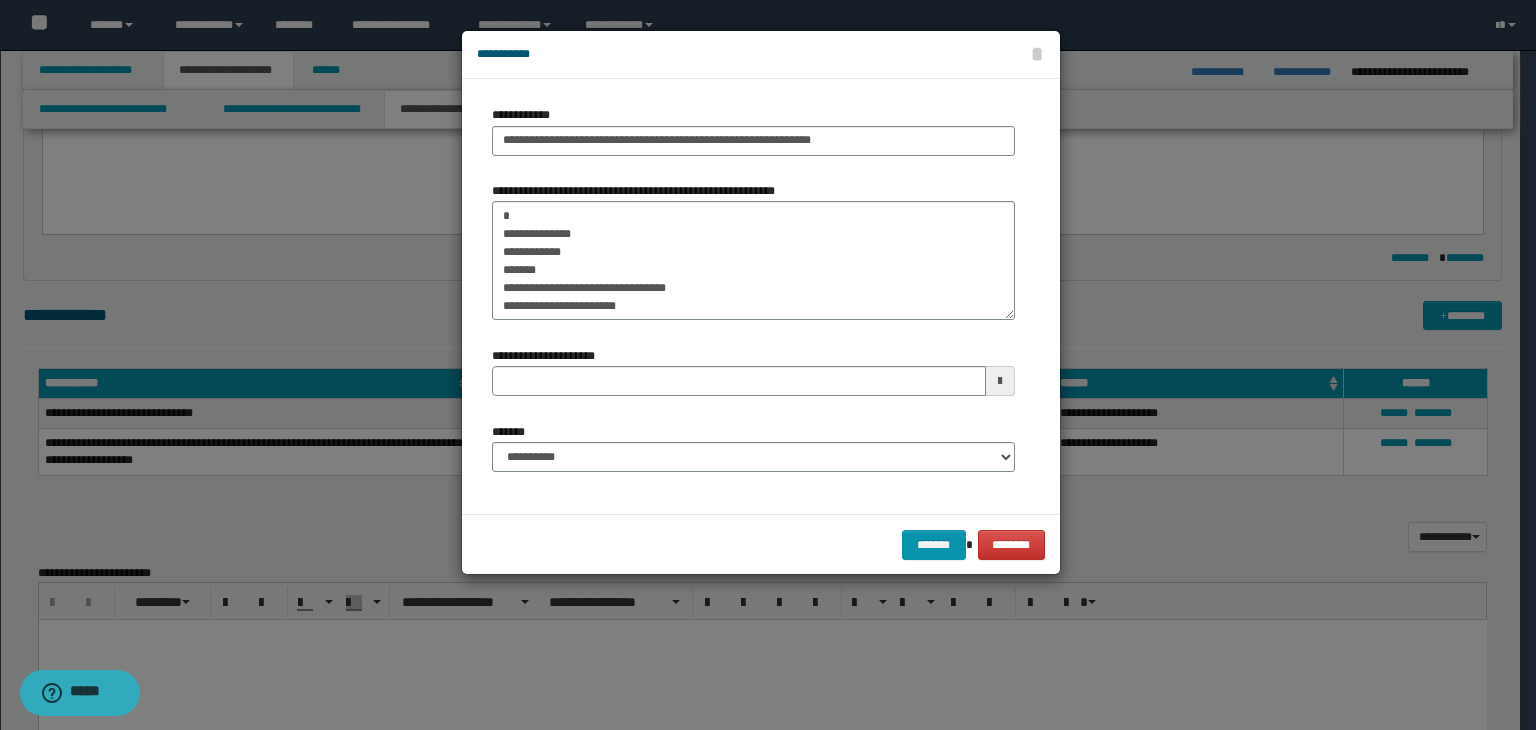 type 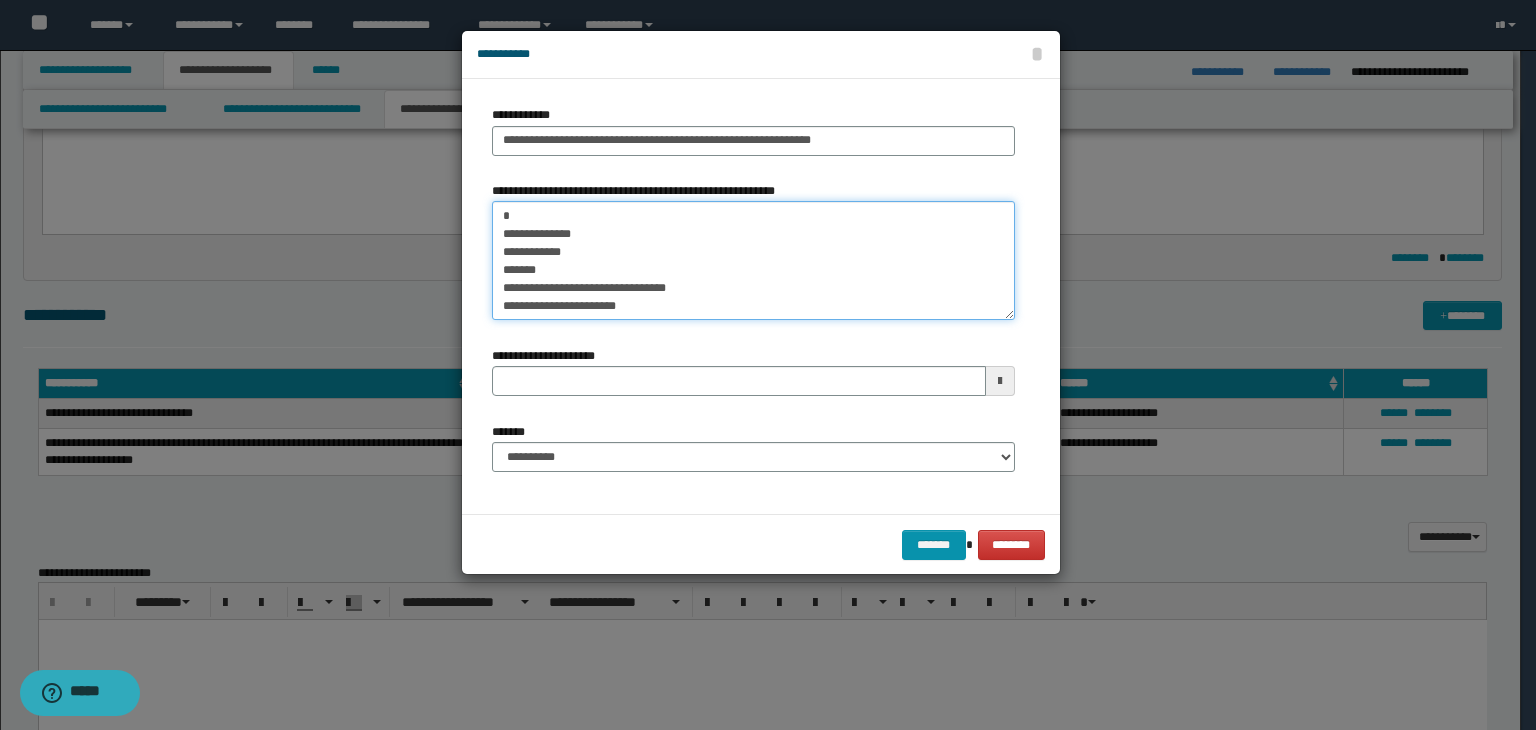 click on "**********" at bounding box center (753, 261) 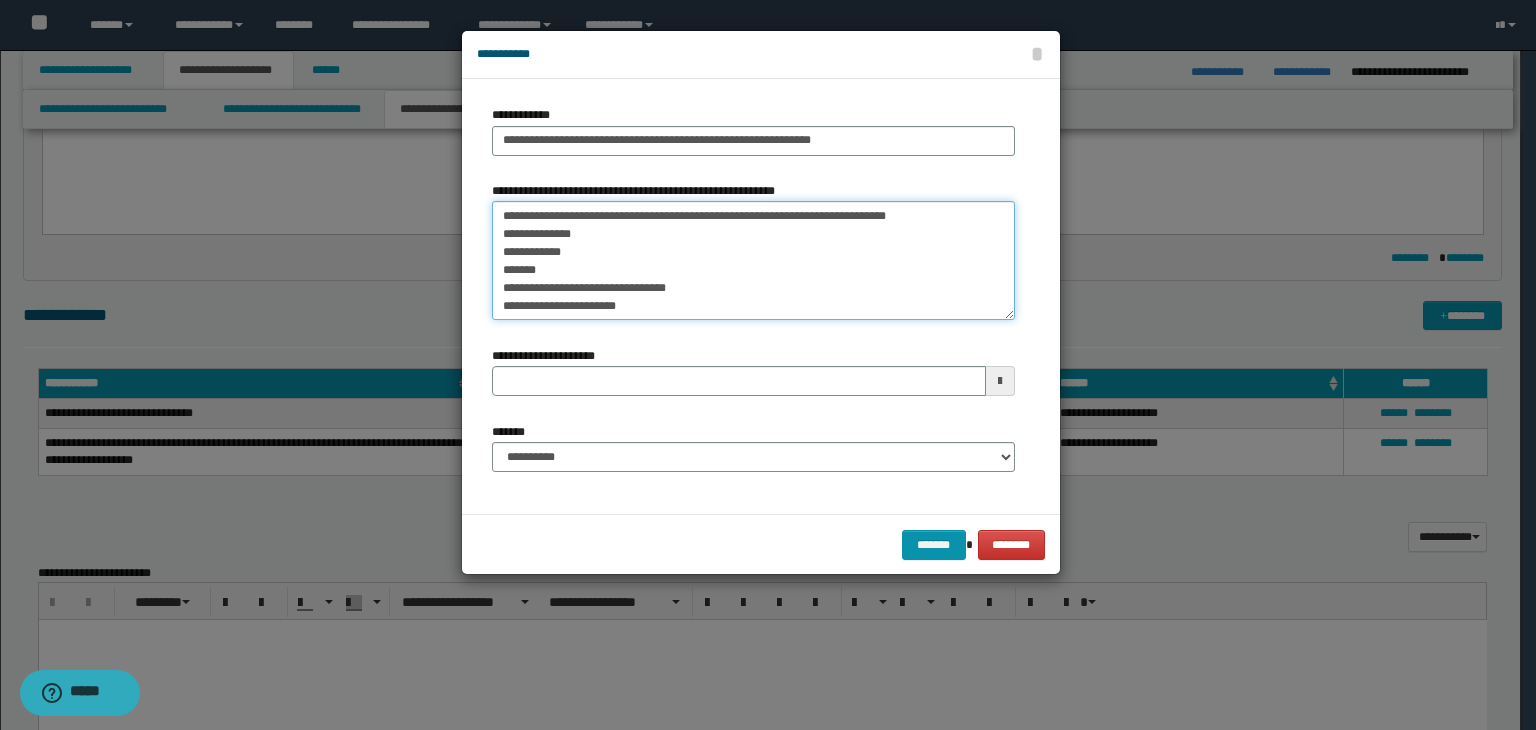 drag, startPoint x: 508, startPoint y: 257, endPoint x: 484, endPoint y: 229, distance: 36.878178 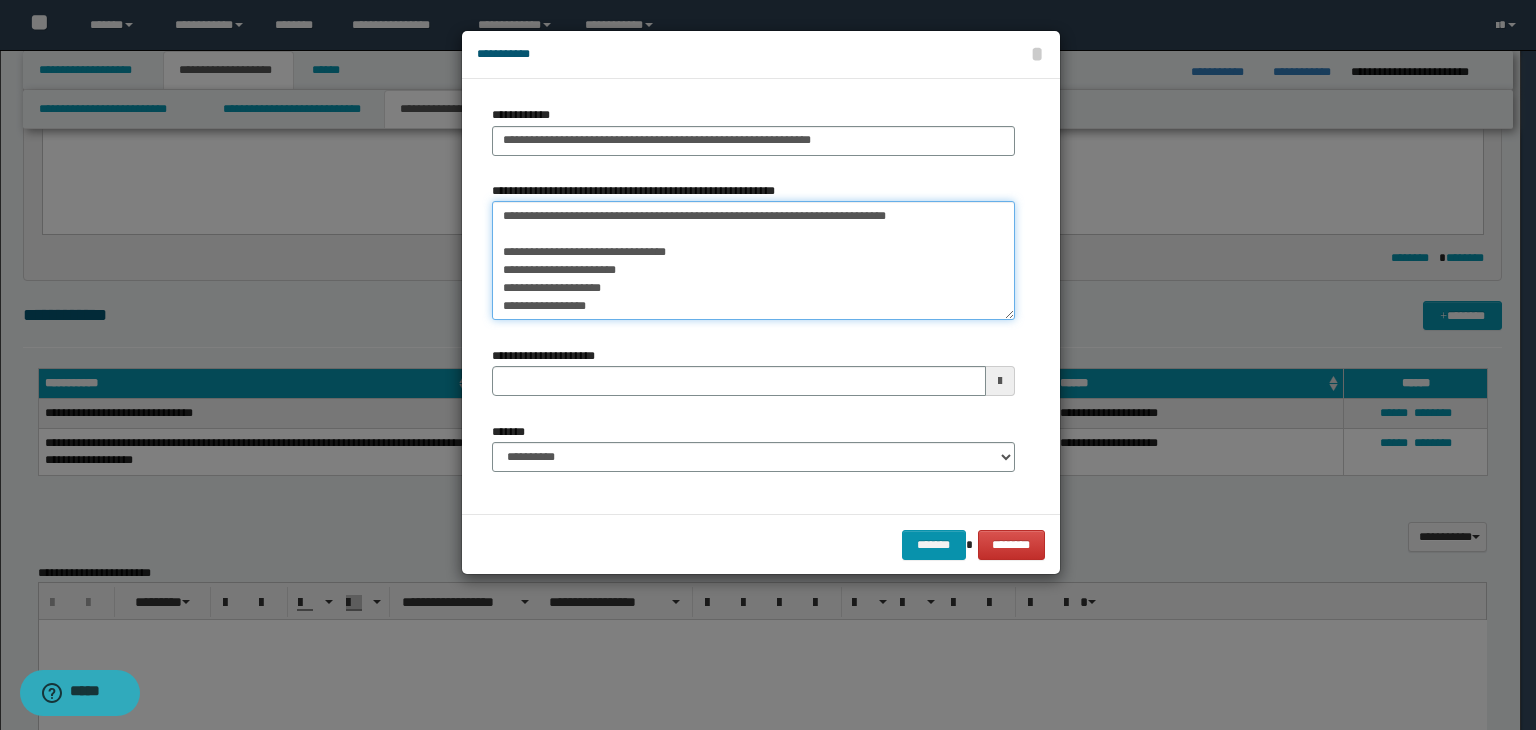 type on "**********" 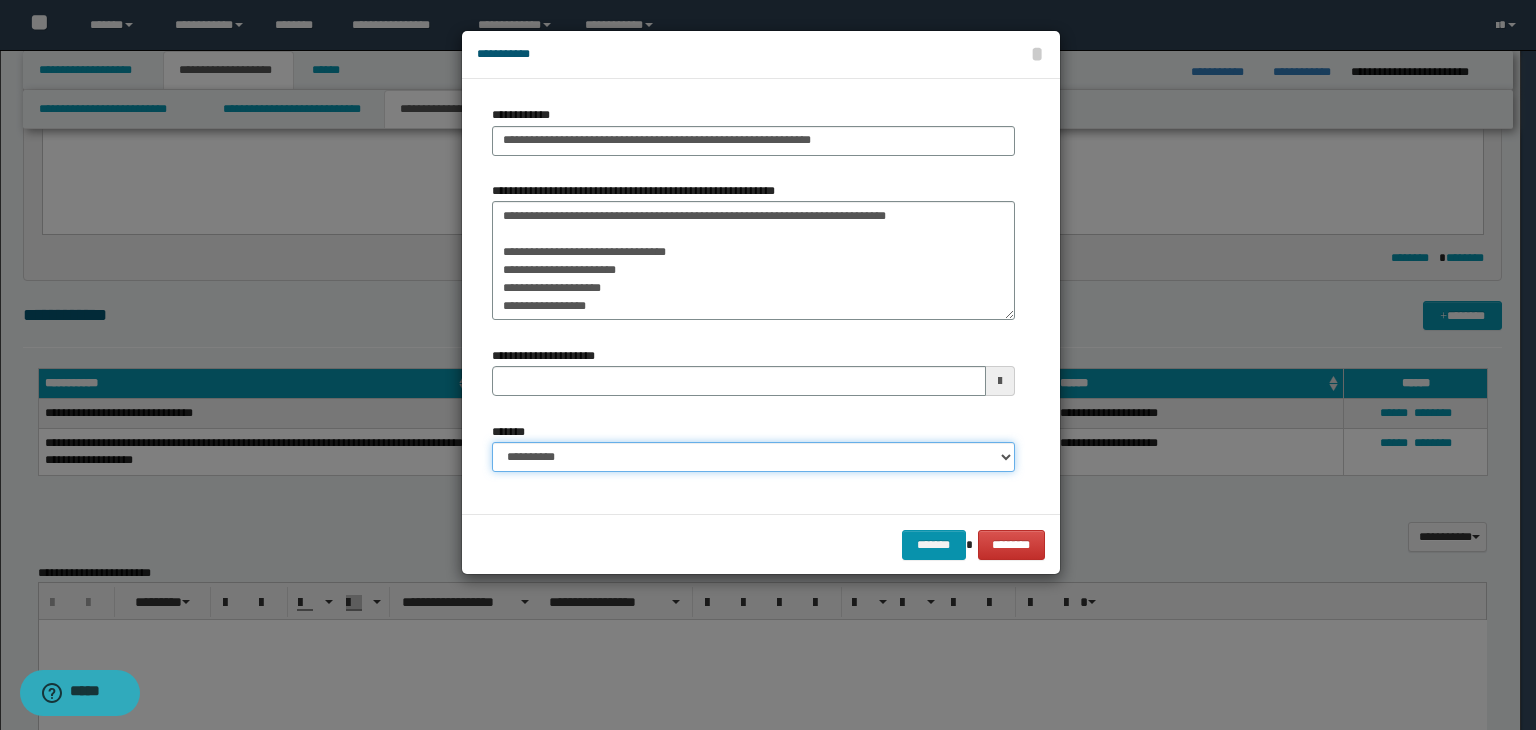 click on "**********" at bounding box center [753, 457] 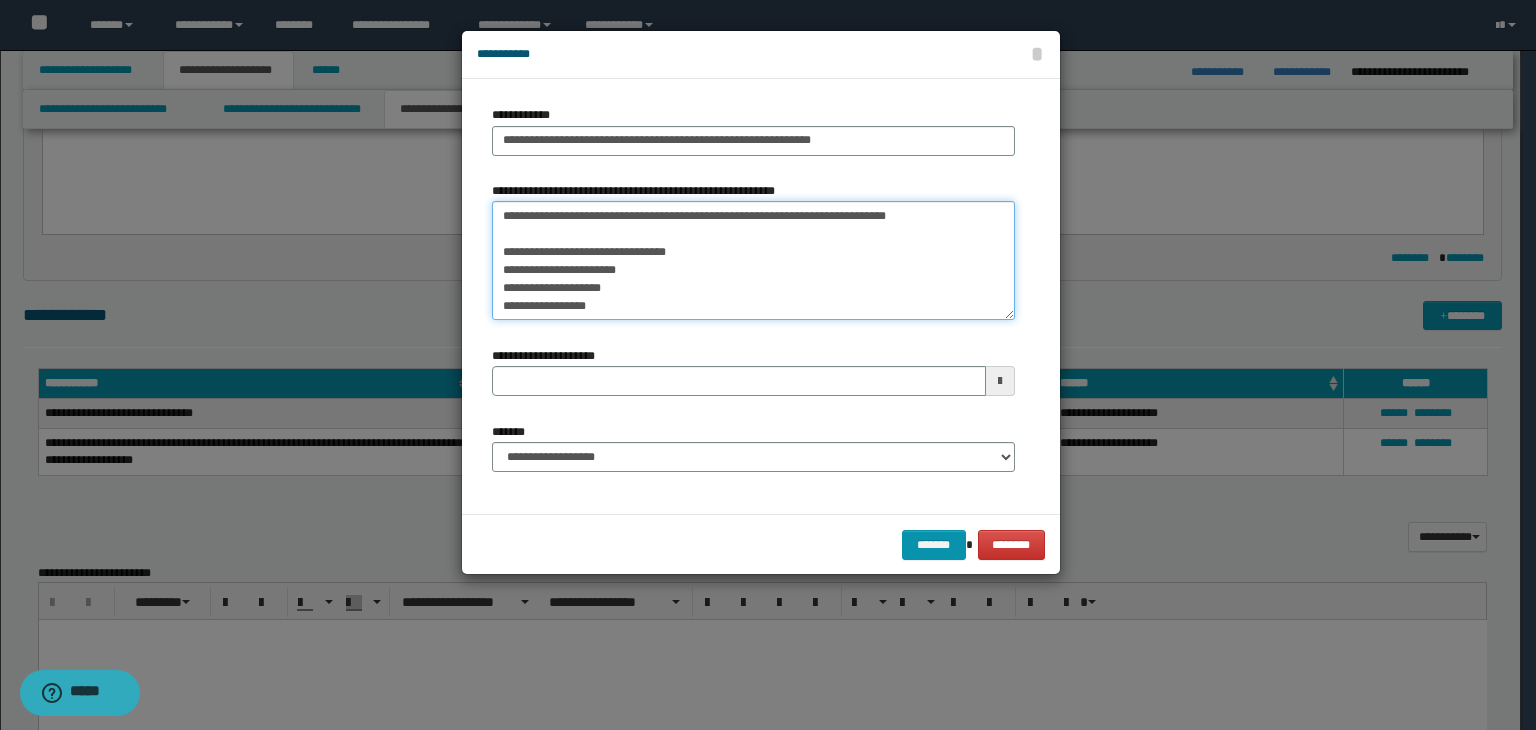 type 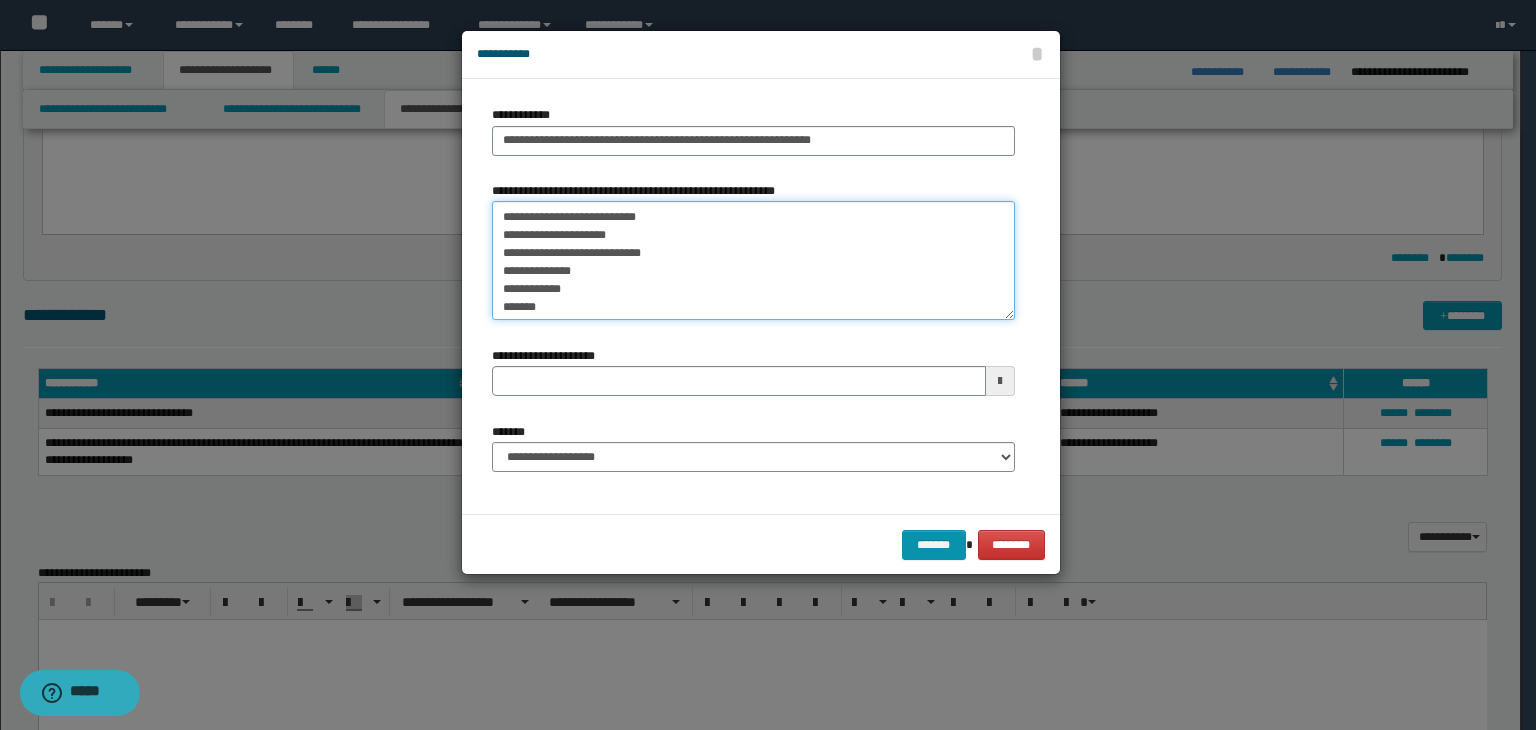 drag, startPoint x: 565, startPoint y: 338, endPoint x: 613, endPoint y: 441, distance: 113.63538 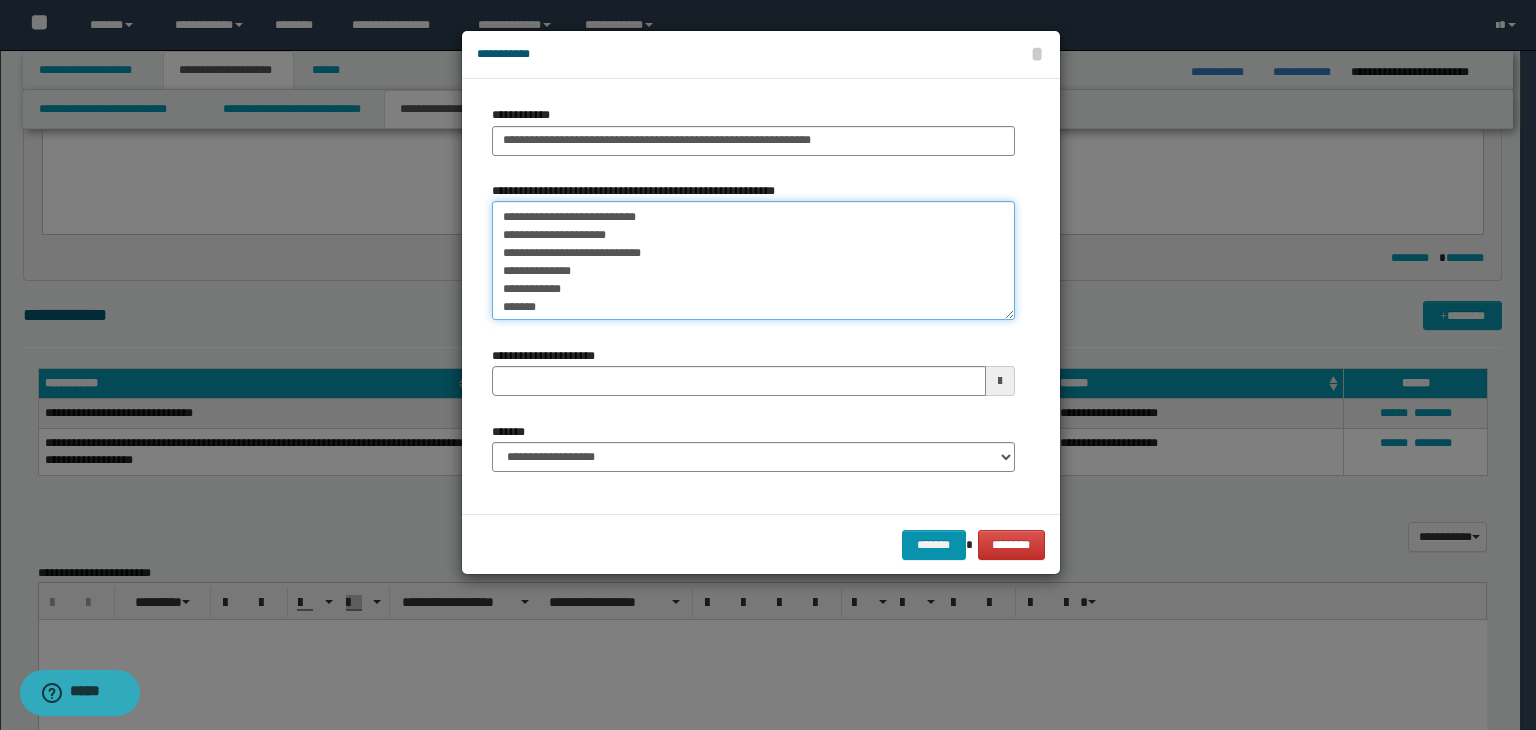 type on "**********" 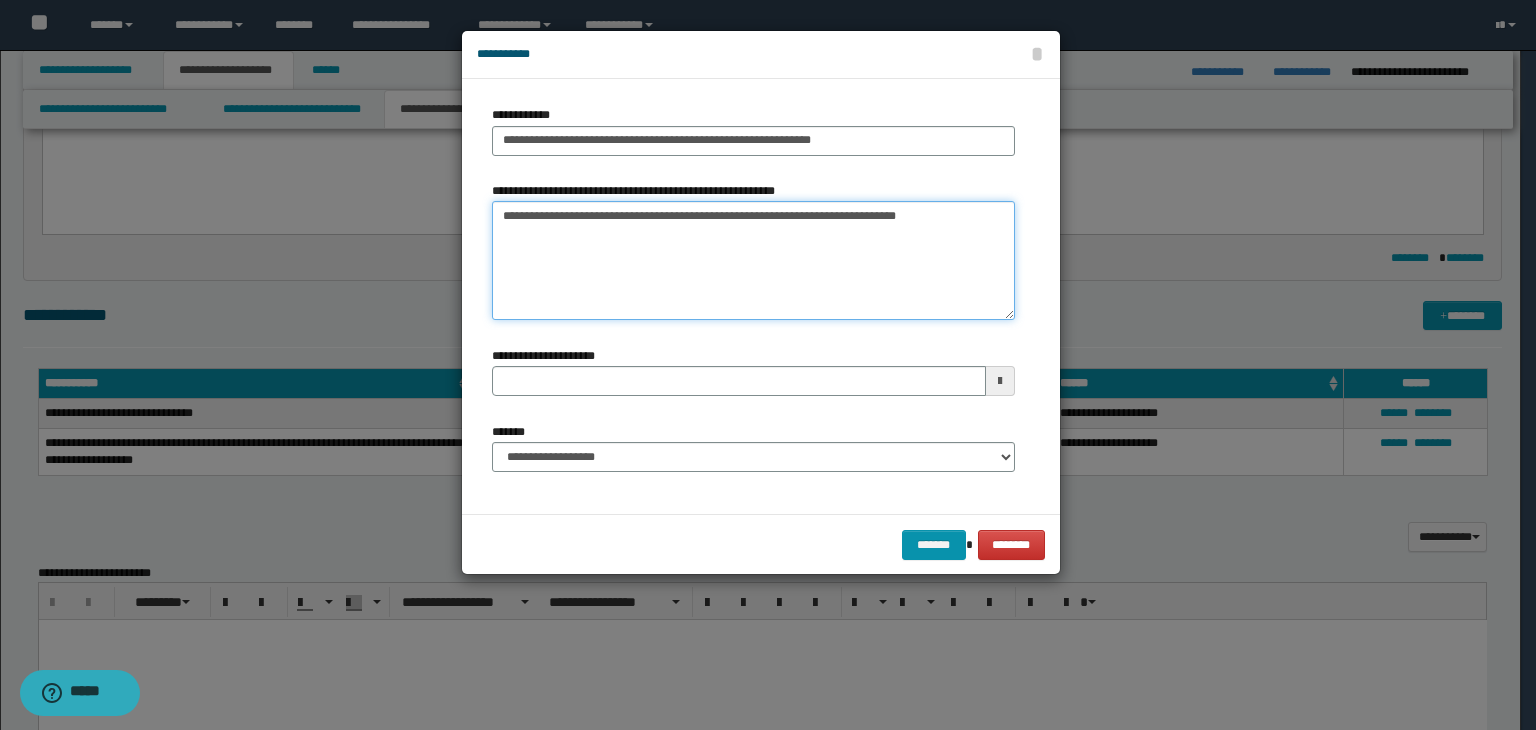 scroll, scrollTop: 0, scrollLeft: 0, axis: both 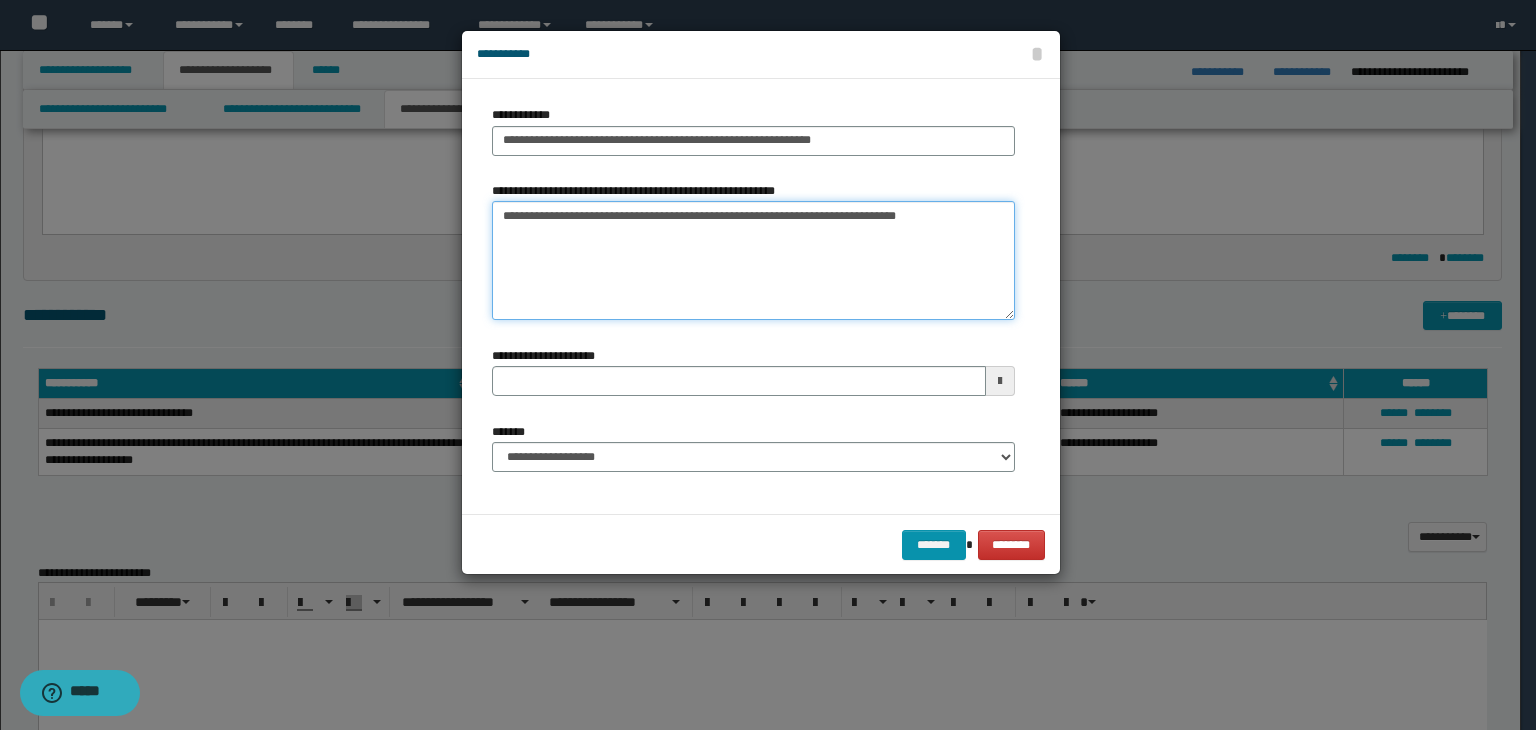 type 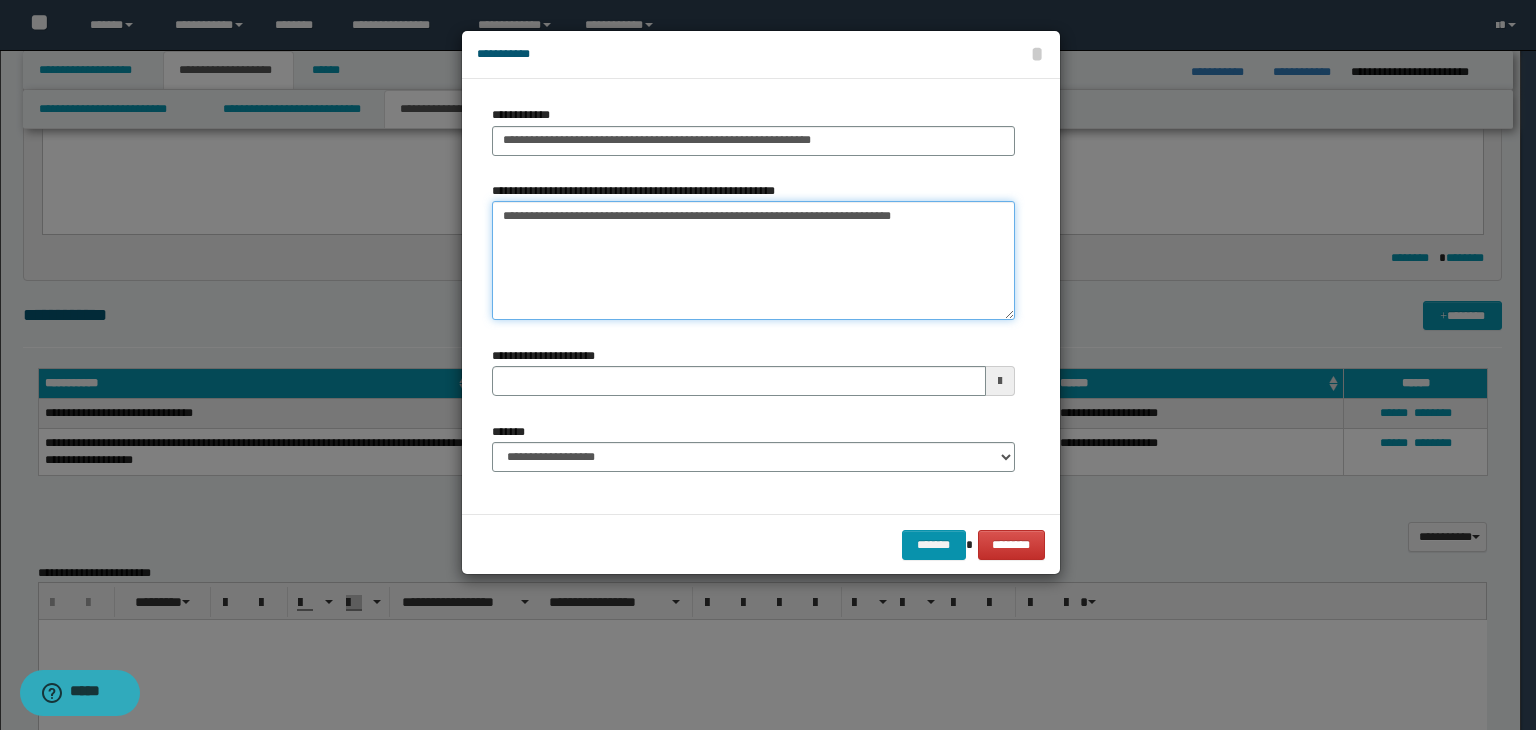 type on "**********" 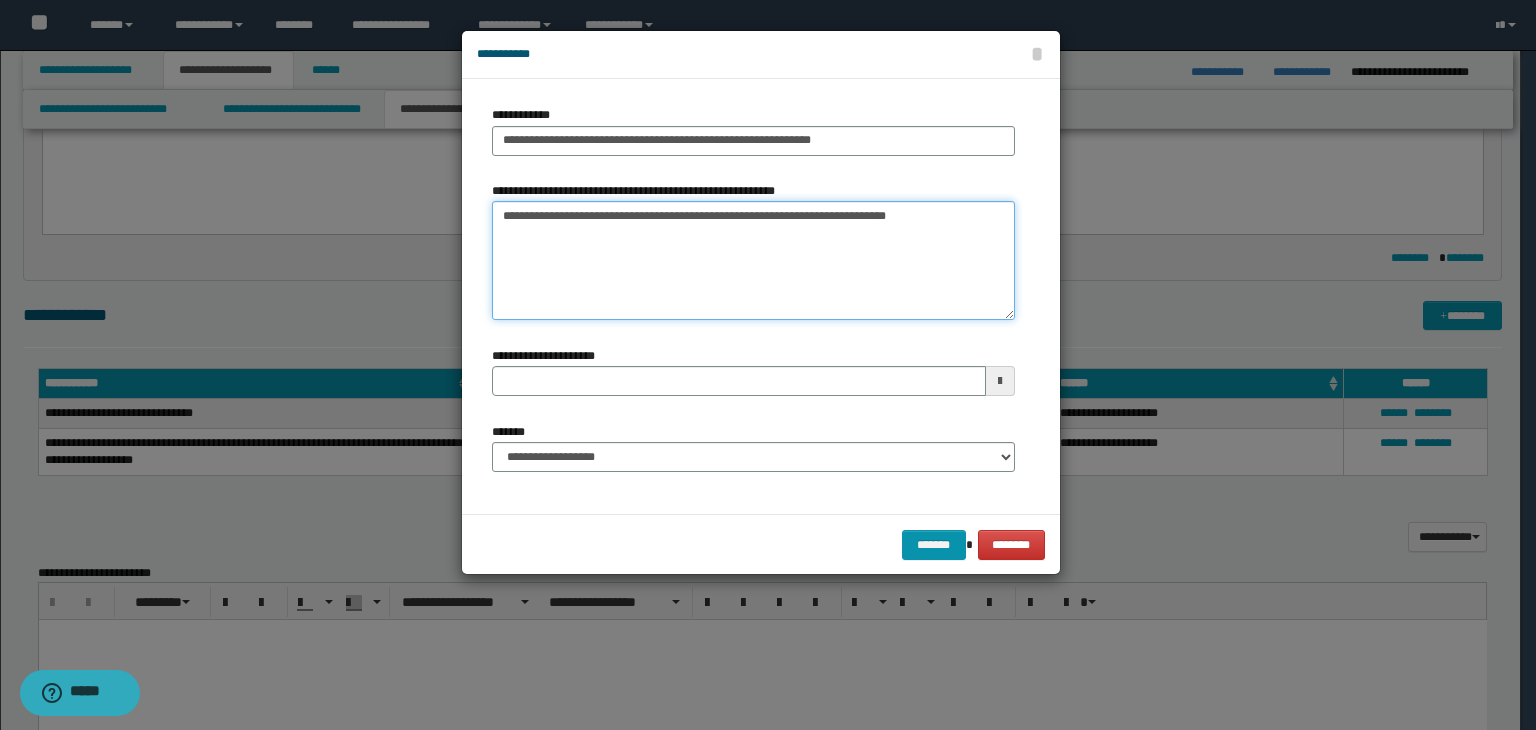drag, startPoint x: 650, startPoint y: 301, endPoint x: 639, endPoint y: 248, distance: 54.129475 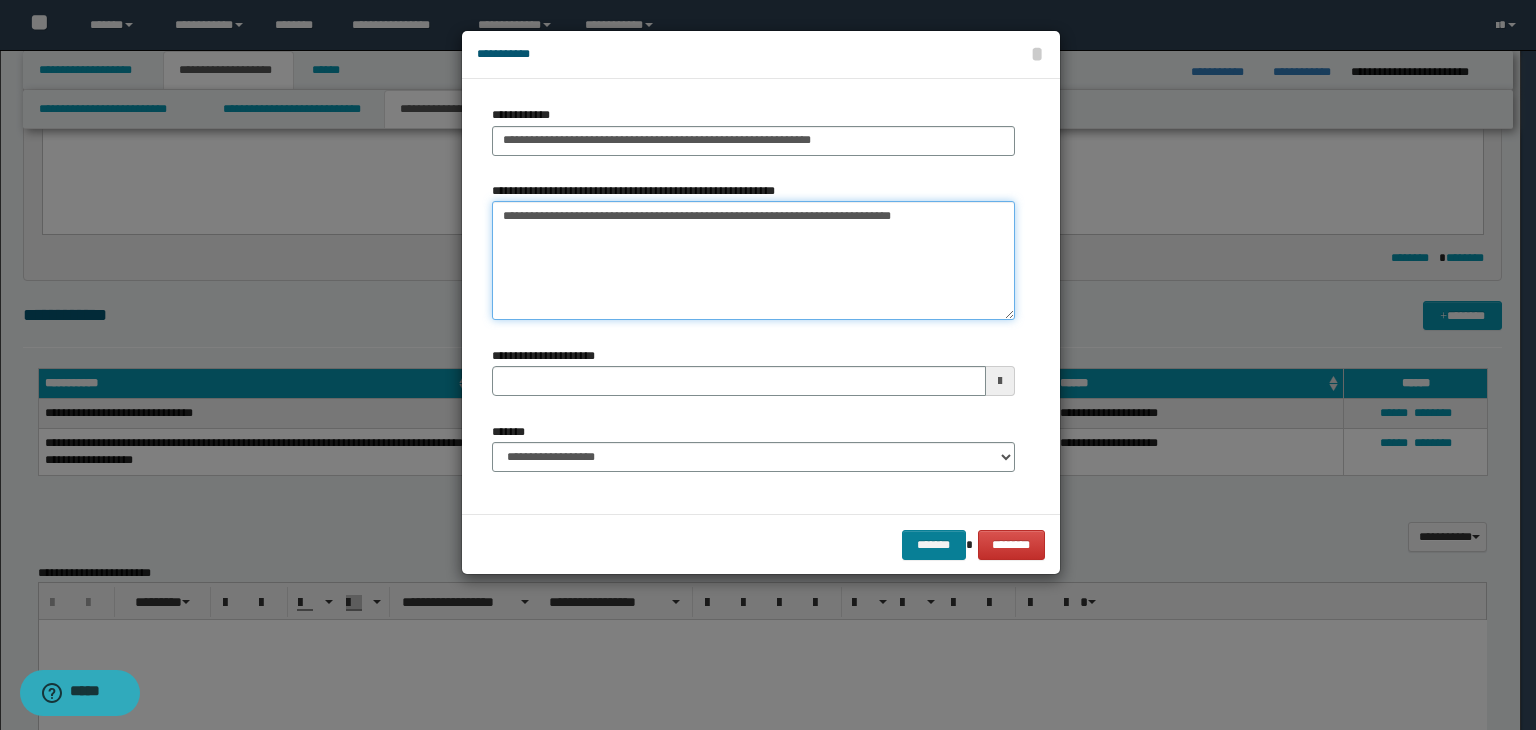 type on "**********" 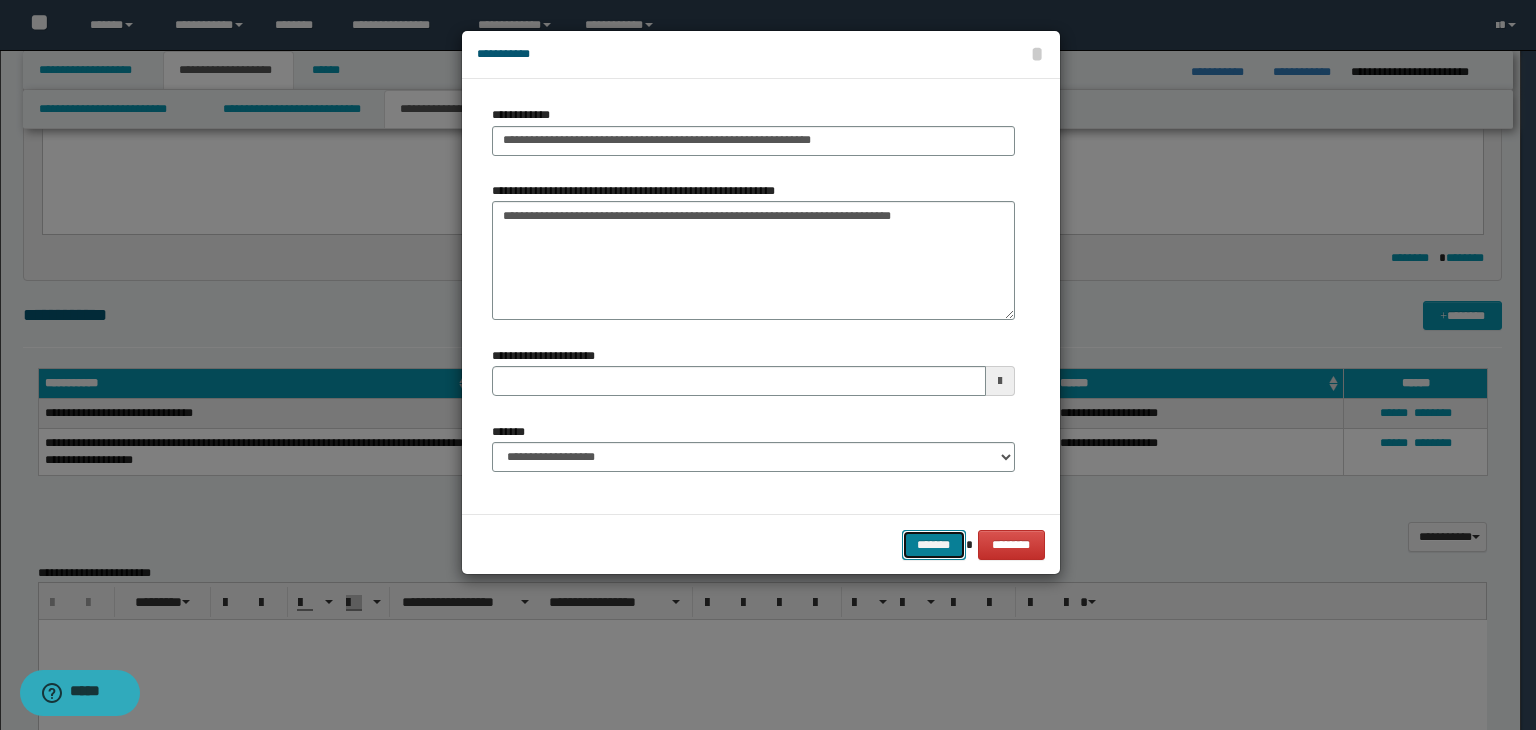 click on "*******" at bounding box center [934, 545] 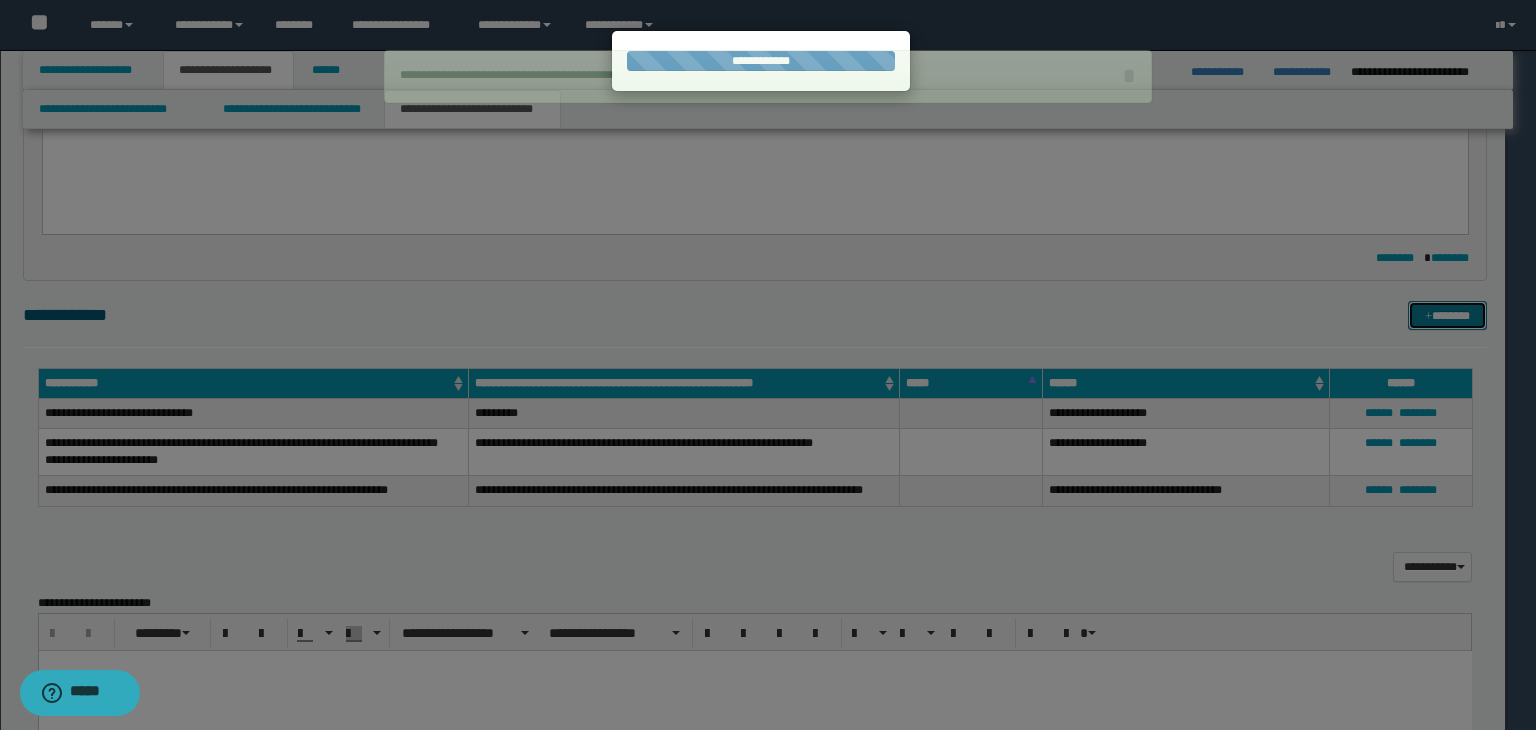 type 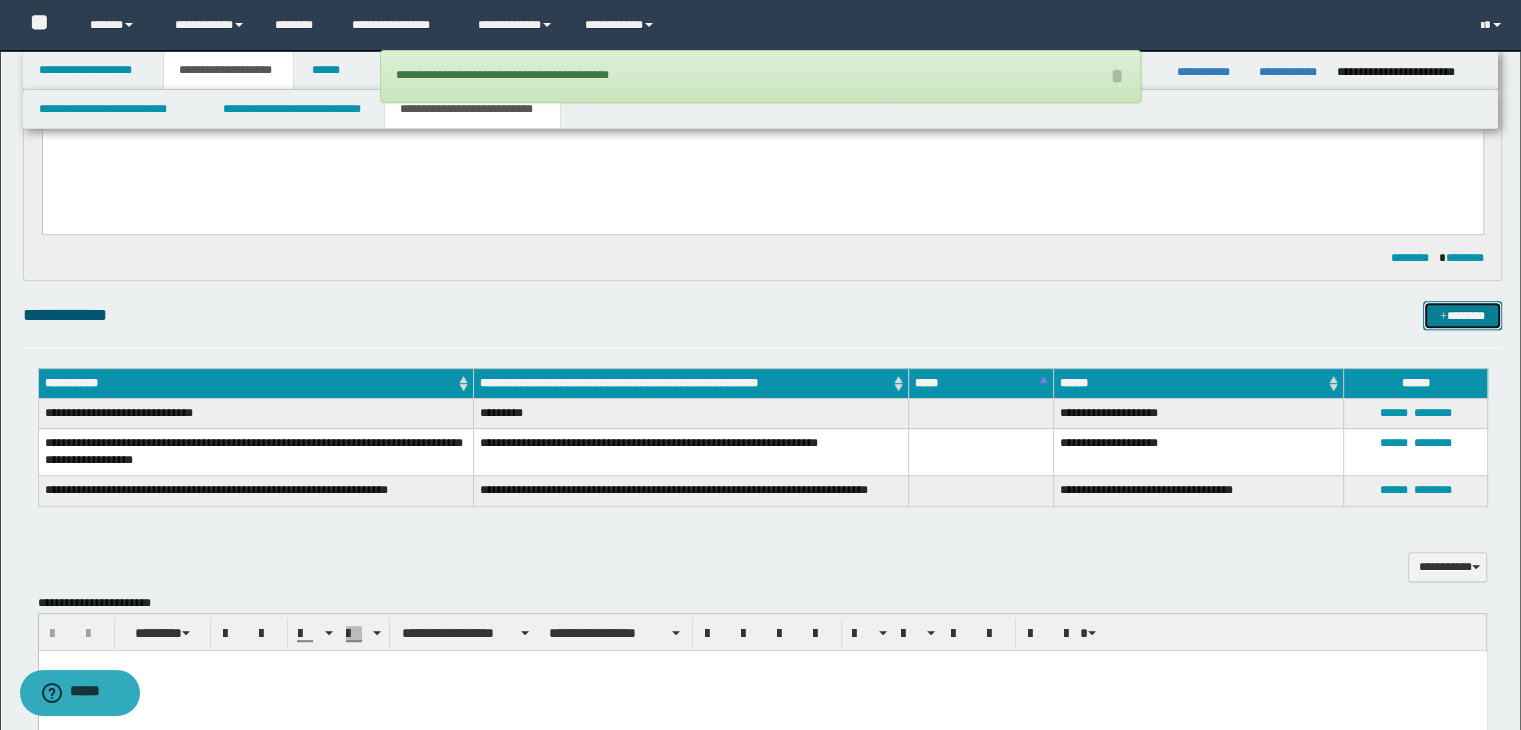 click at bounding box center (1443, 317) 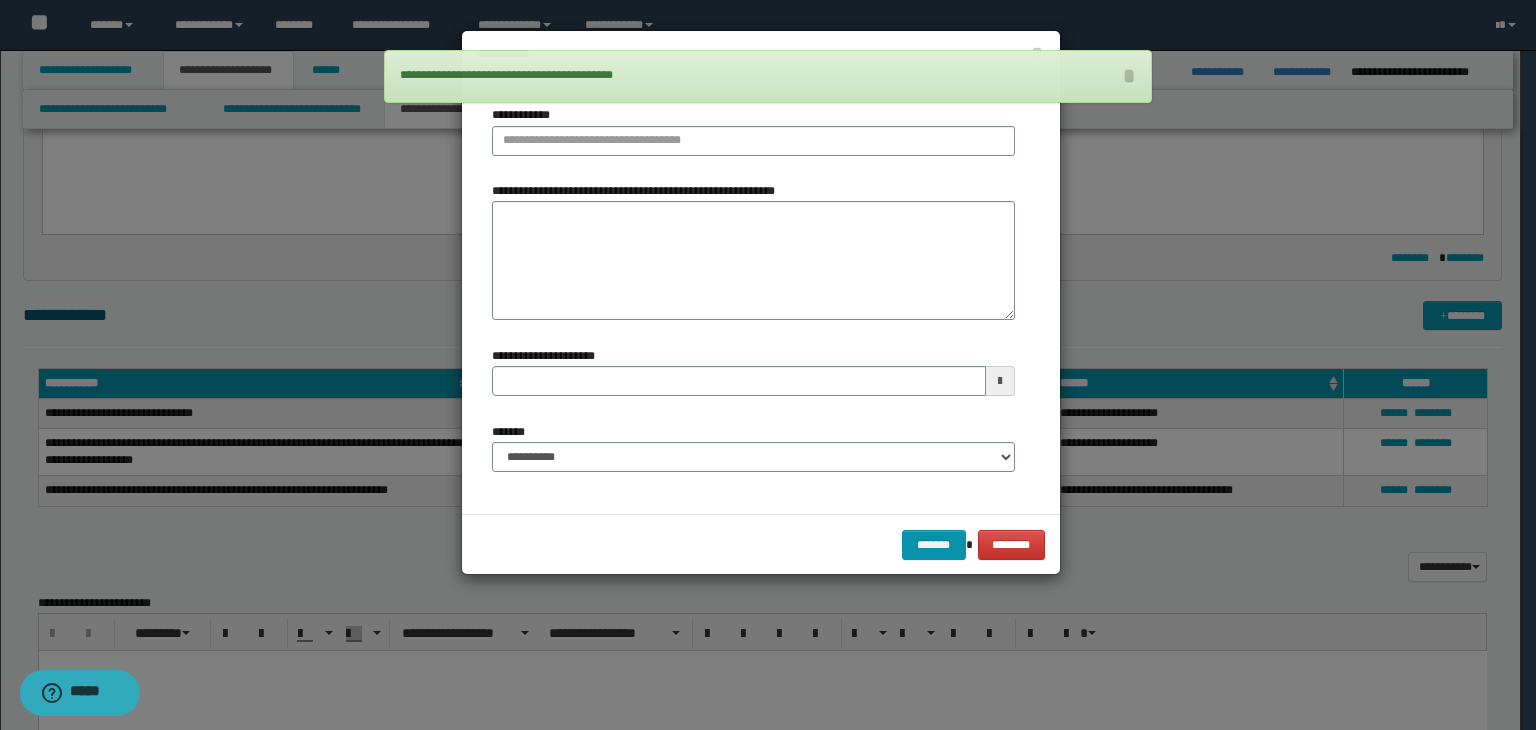type 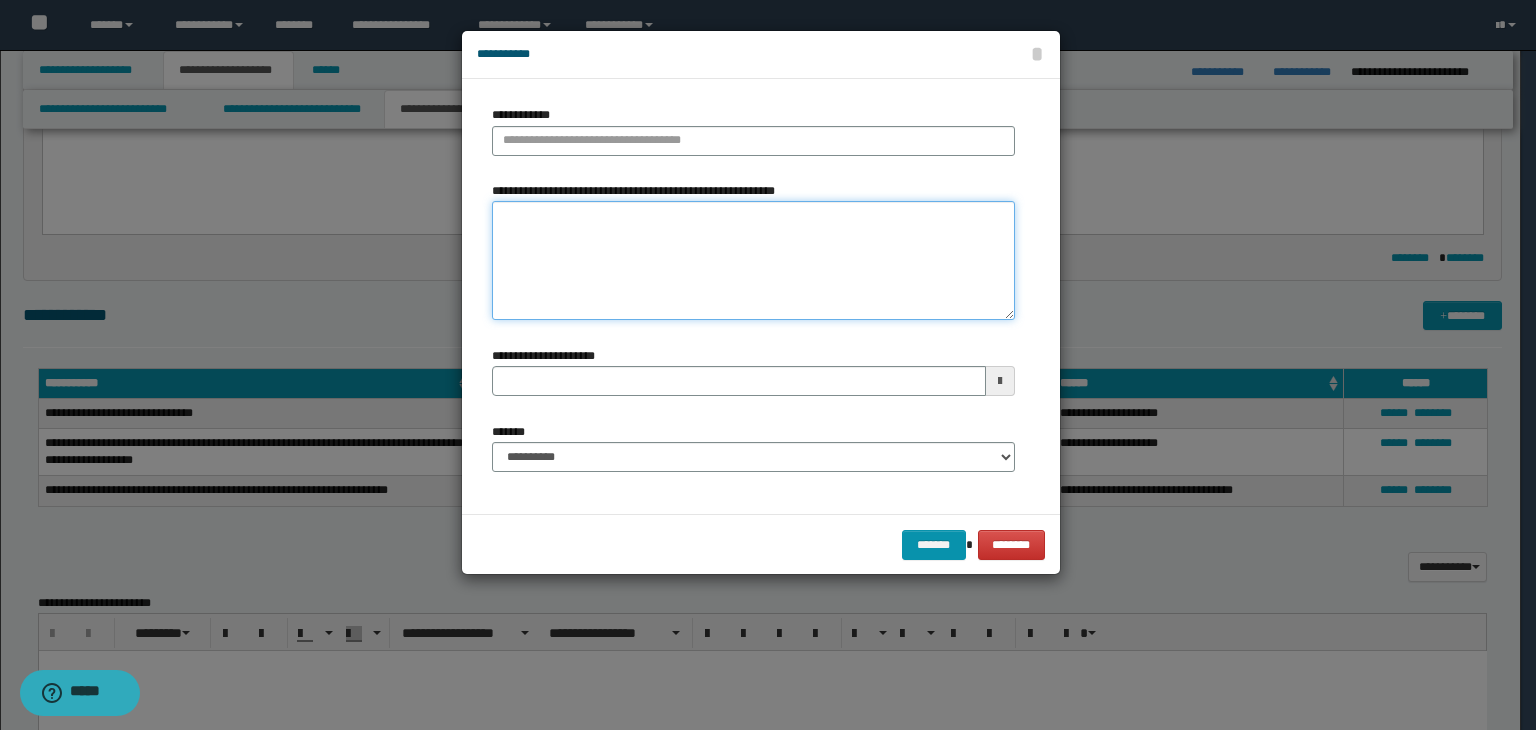 click on "**********" at bounding box center [753, 261] 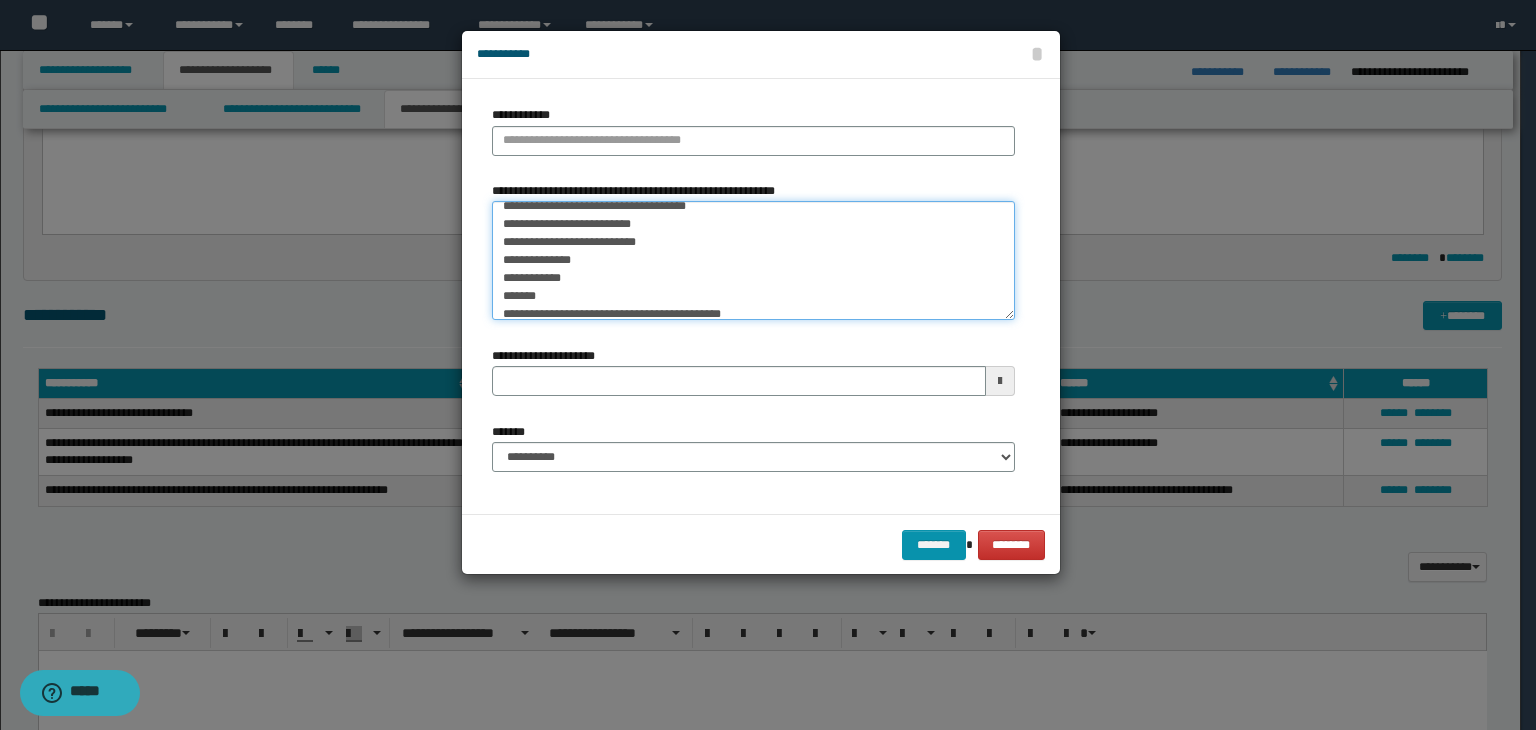 scroll, scrollTop: 0, scrollLeft: 0, axis: both 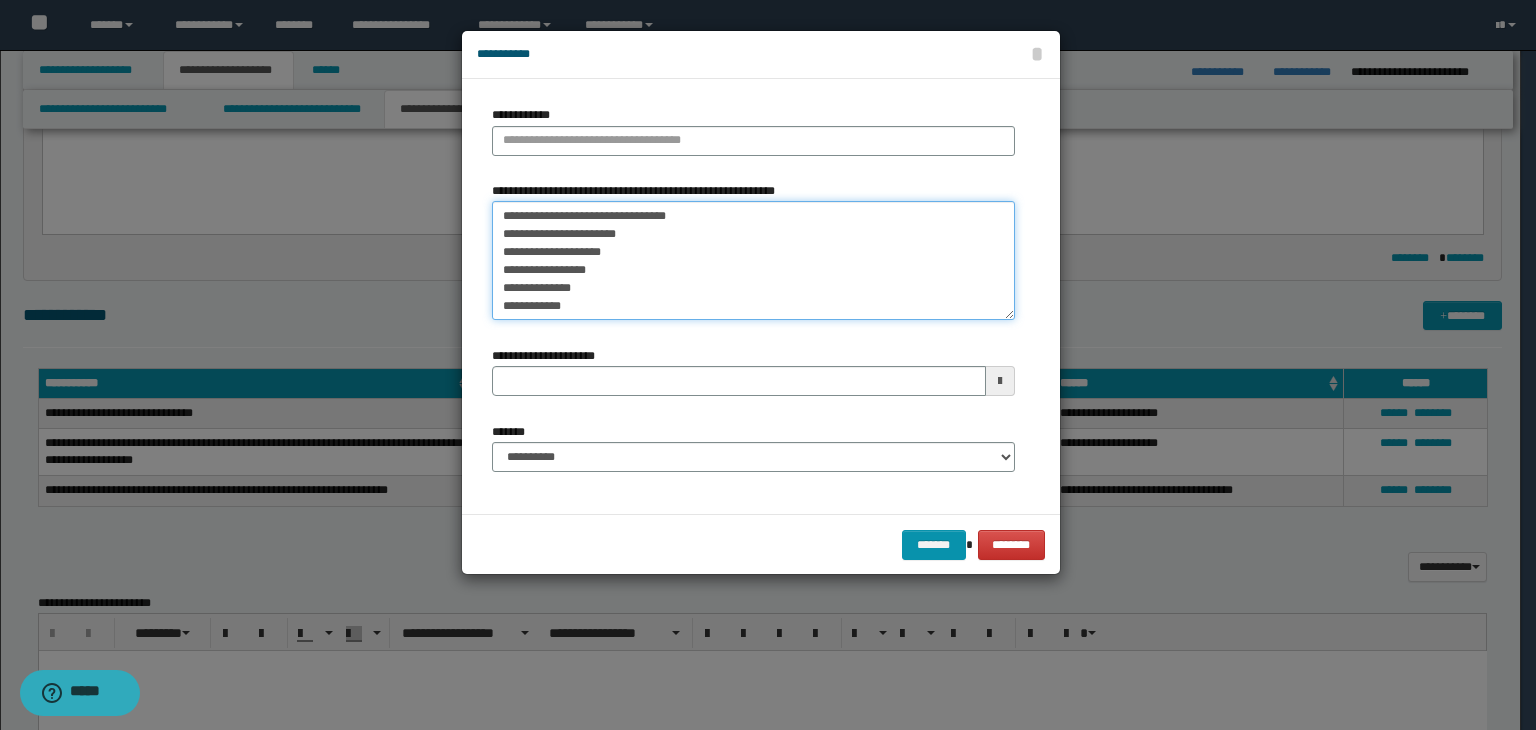 drag, startPoint x: 511, startPoint y: 211, endPoint x: 478, endPoint y: 205, distance: 33.54102 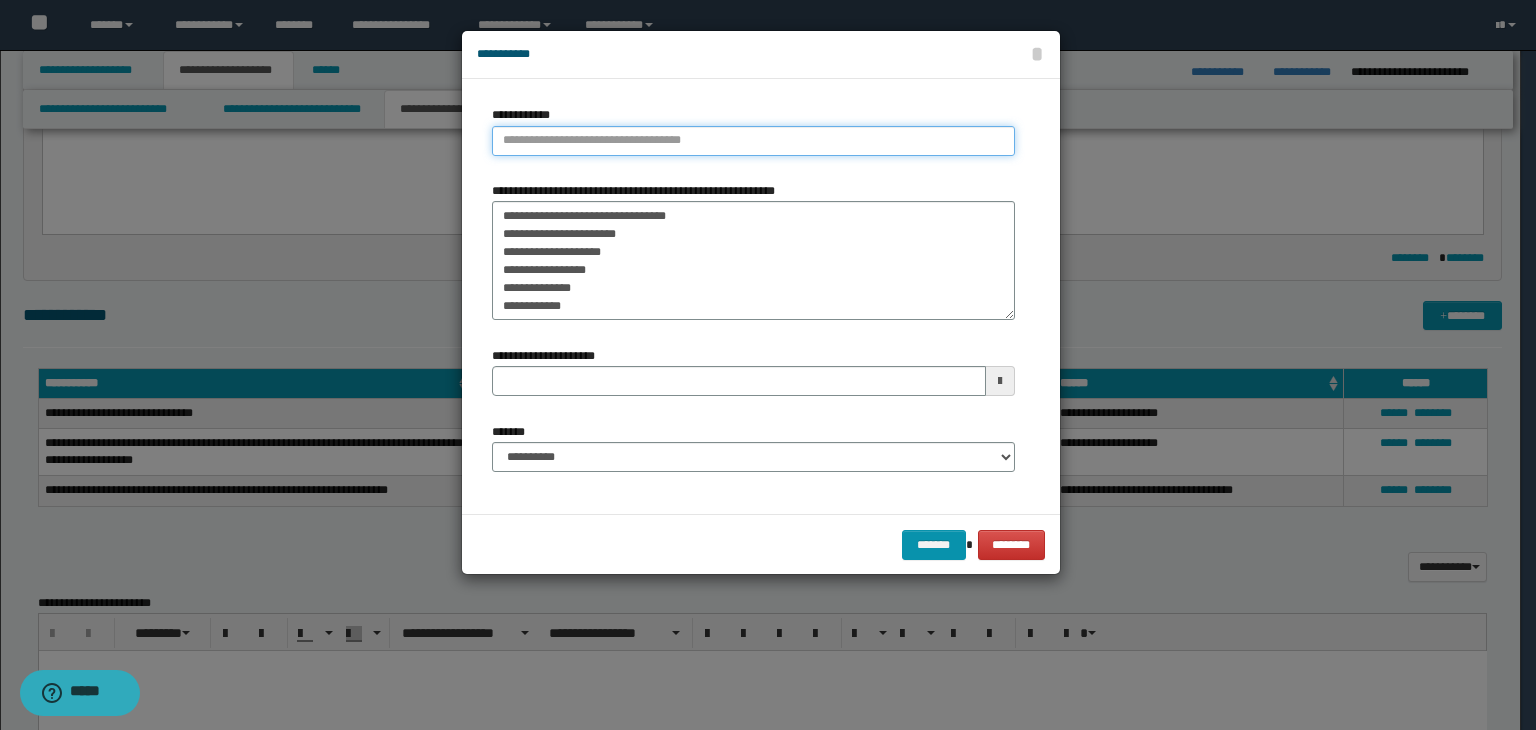 type on "**********" 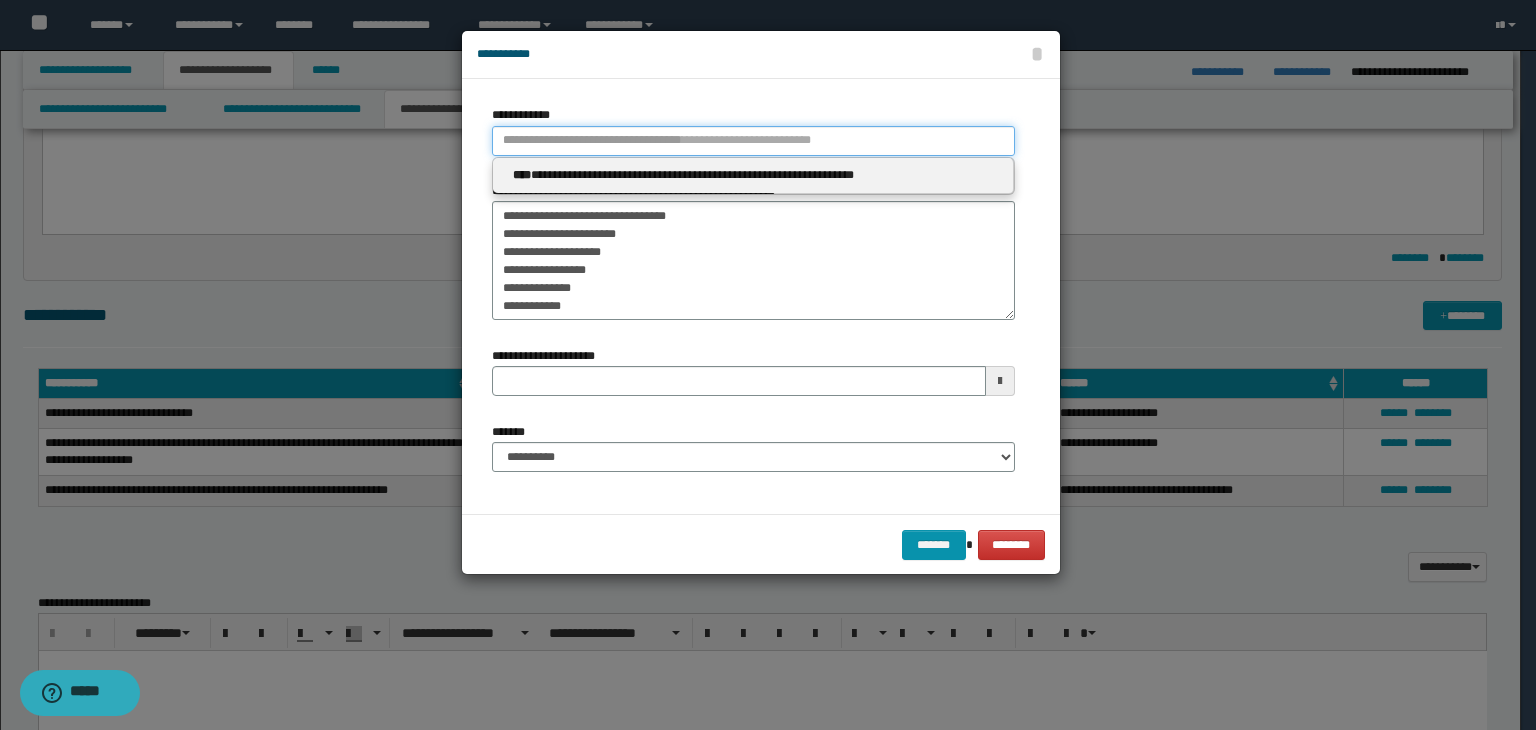 click on "**********" at bounding box center [753, 141] 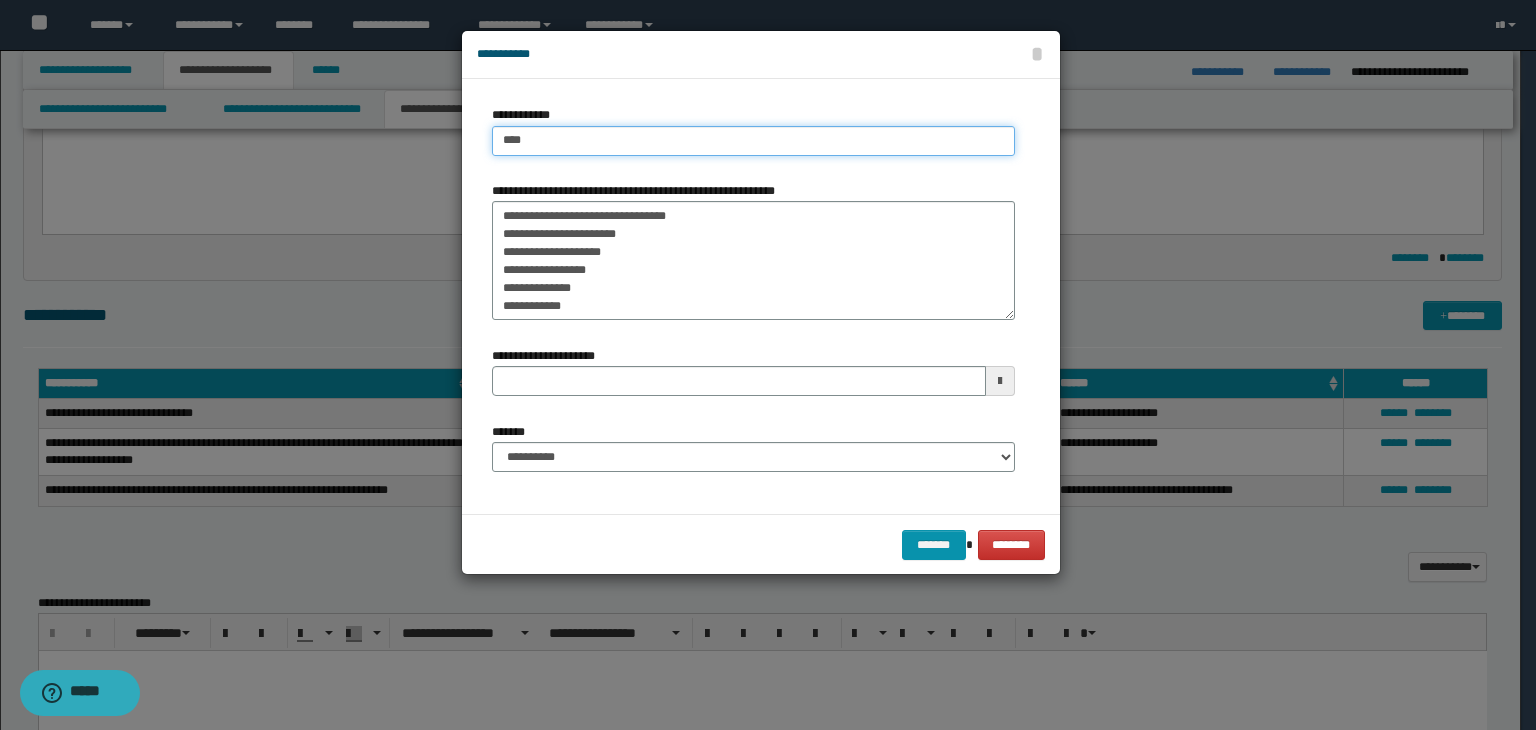 type on "****" 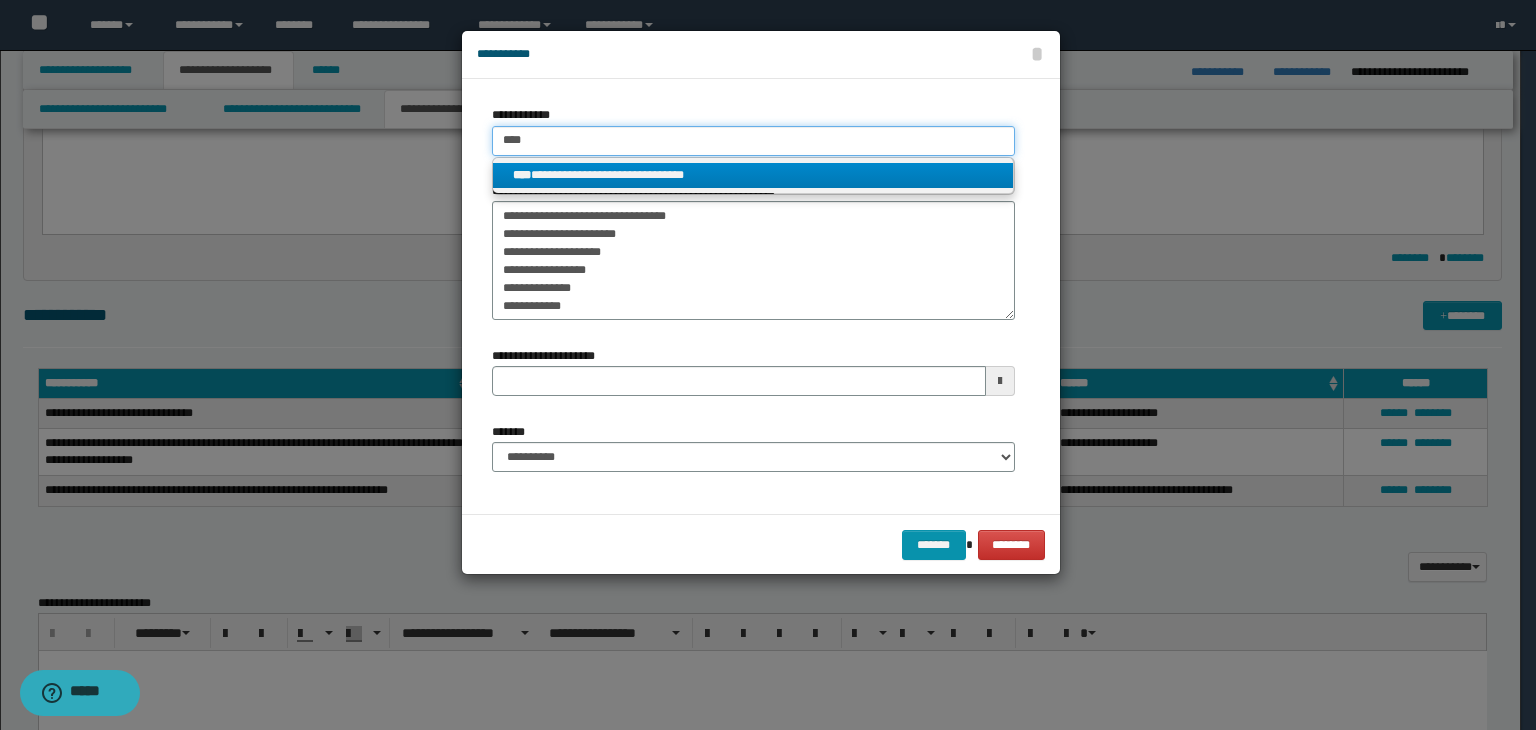 type on "****" 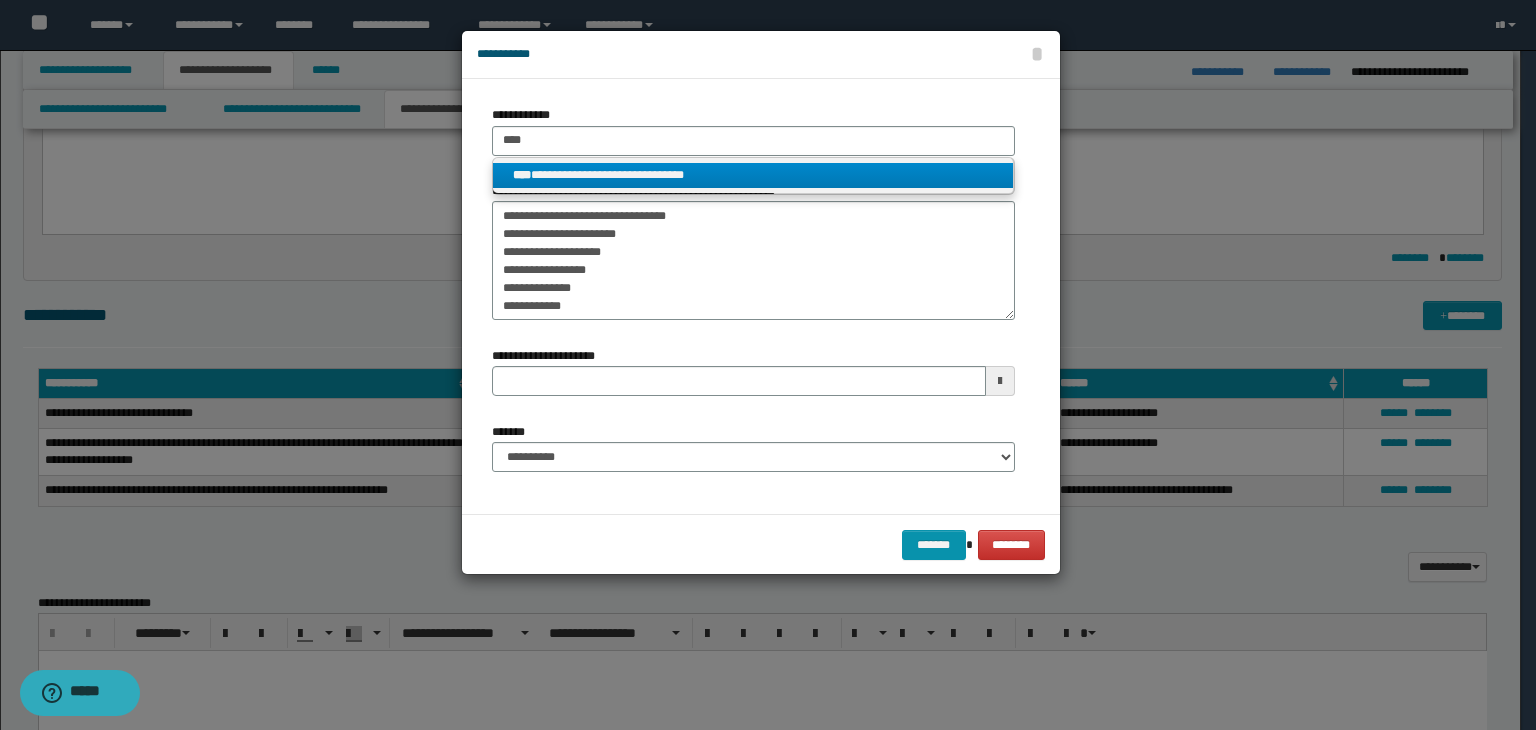 click on "**********" at bounding box center (753, 175) 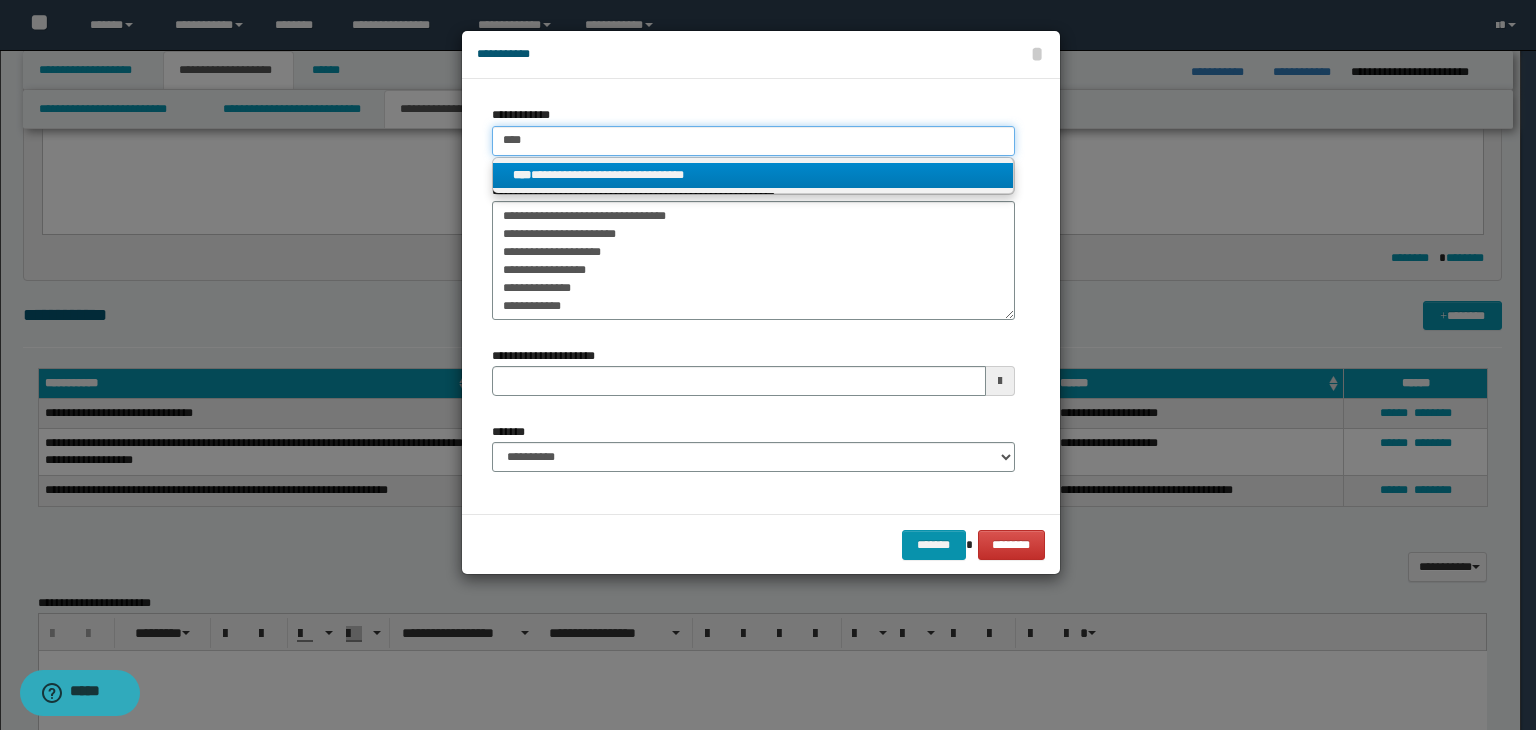 type 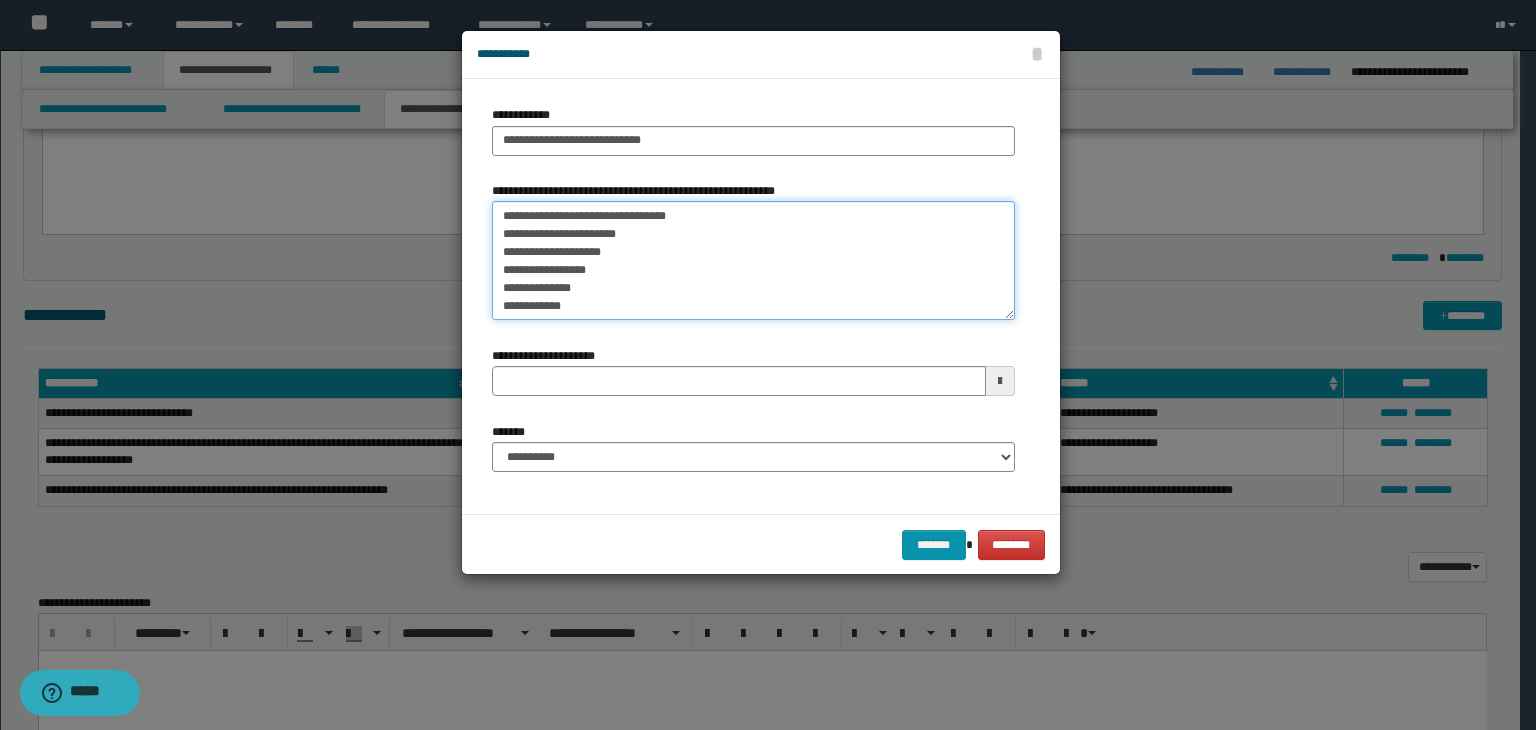 drag, startPoint x: 675, startPoint y: 212, endPoint x: 480, endPoint y: 204, distance: 195.16403 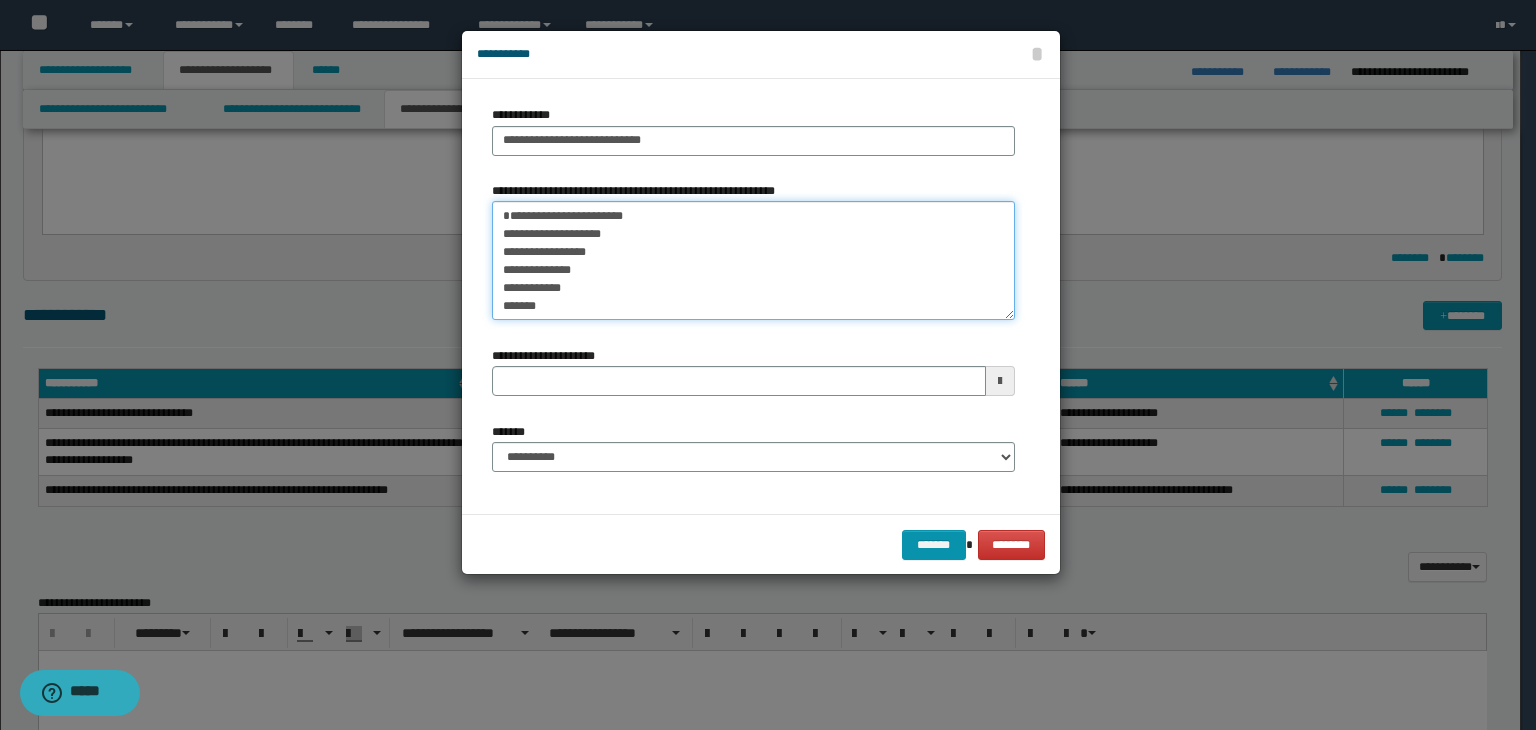 click on "**********" at bounding box center (753, 261) 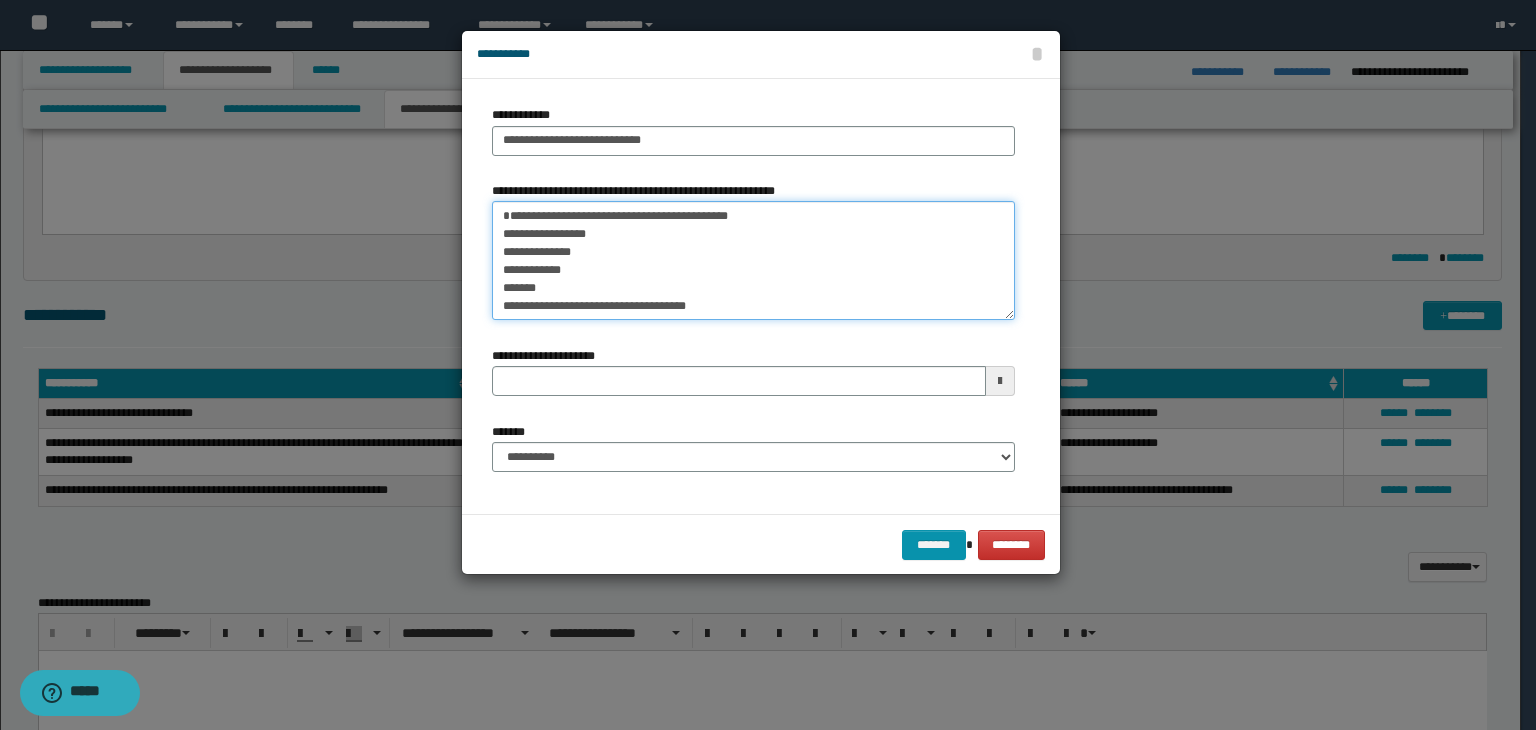 click on "**********" at bounding box center [753, 261] 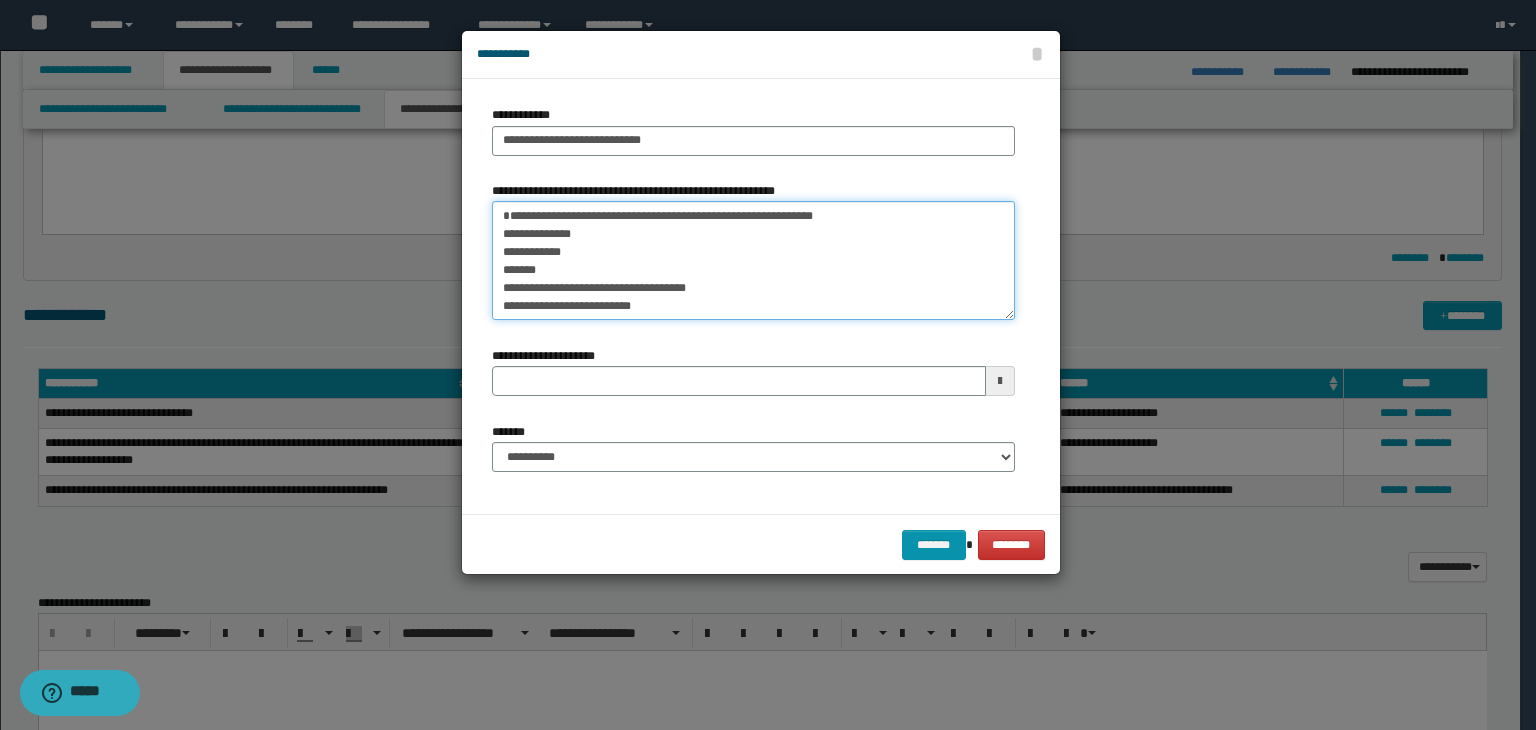 type on "**********" 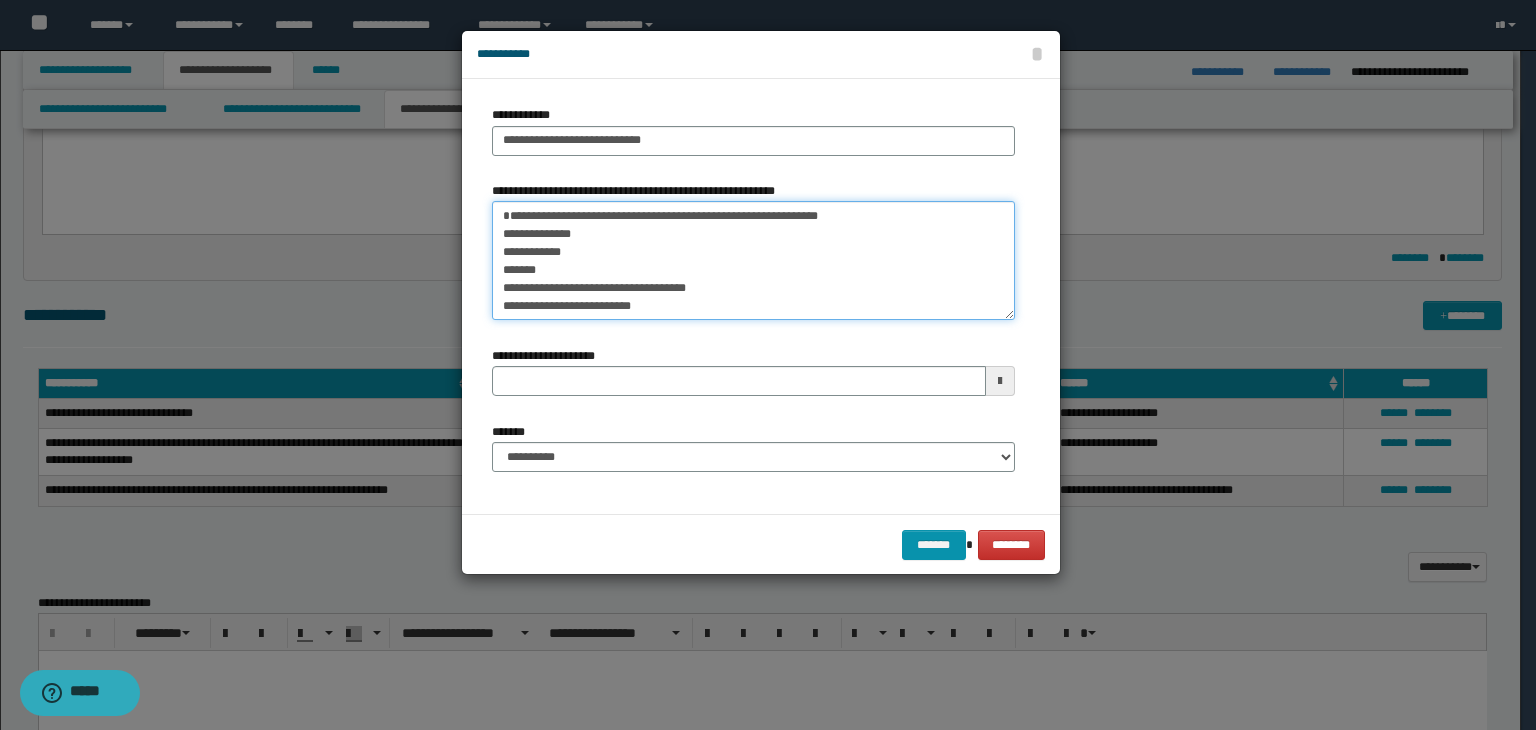 type 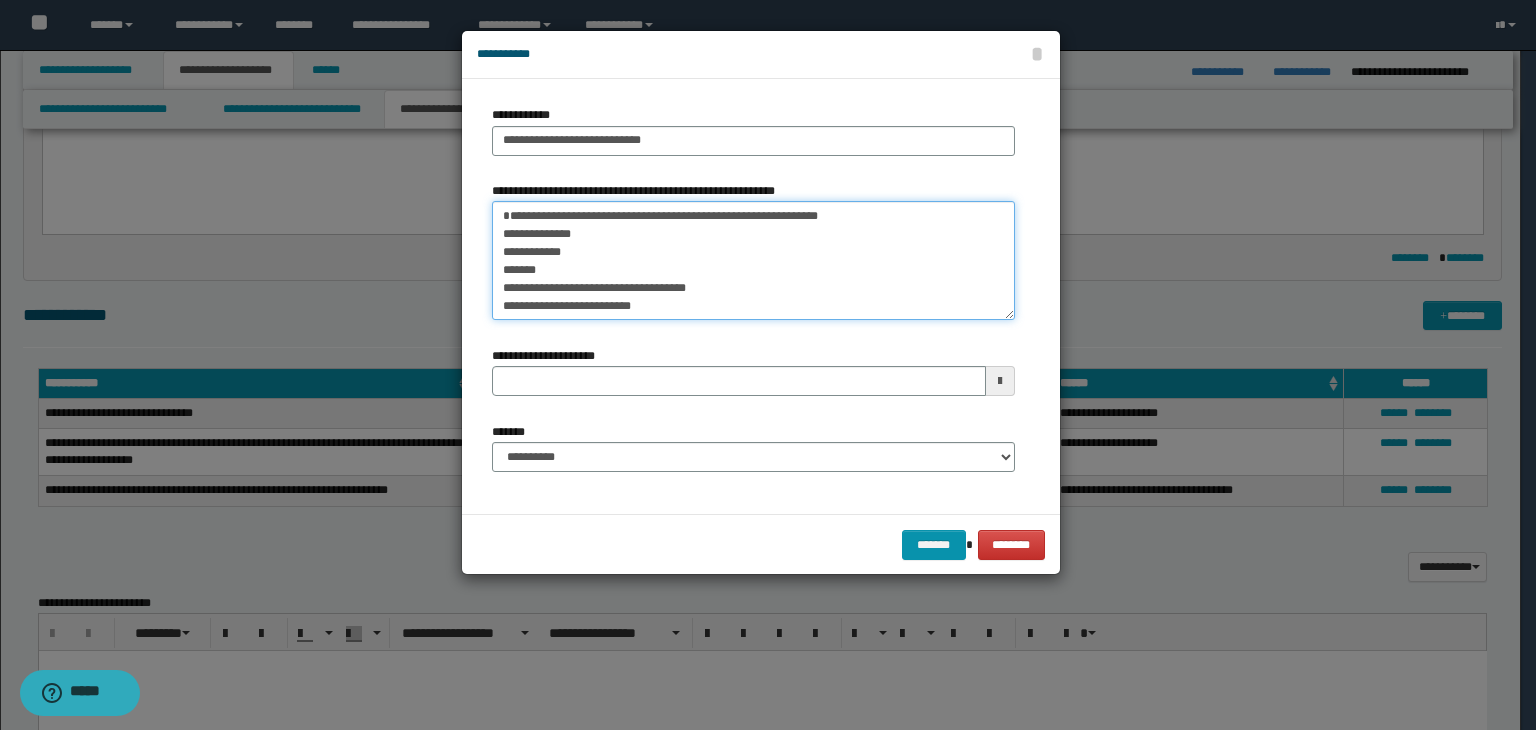 type on "**********" 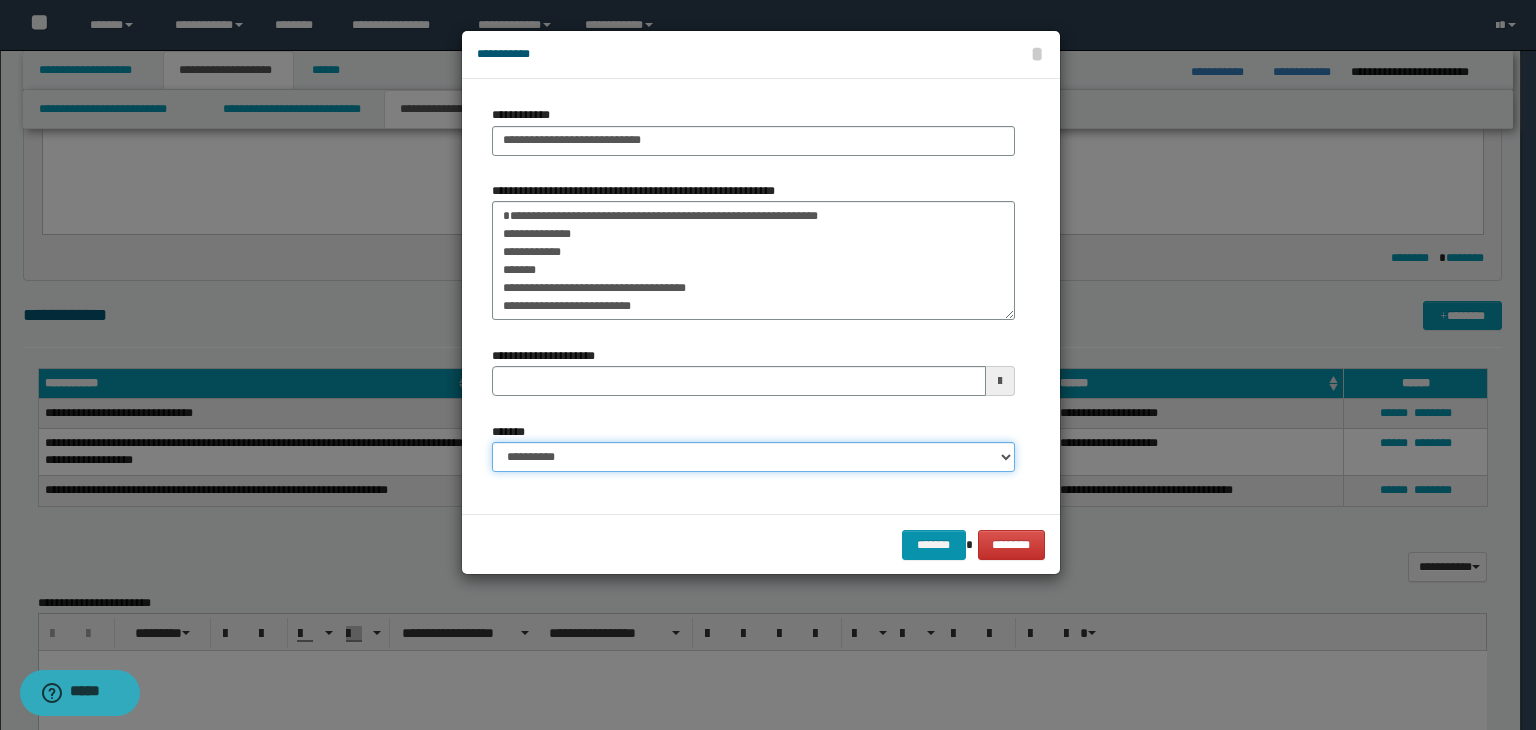 click on "**********" at bounding box center (753, 457) 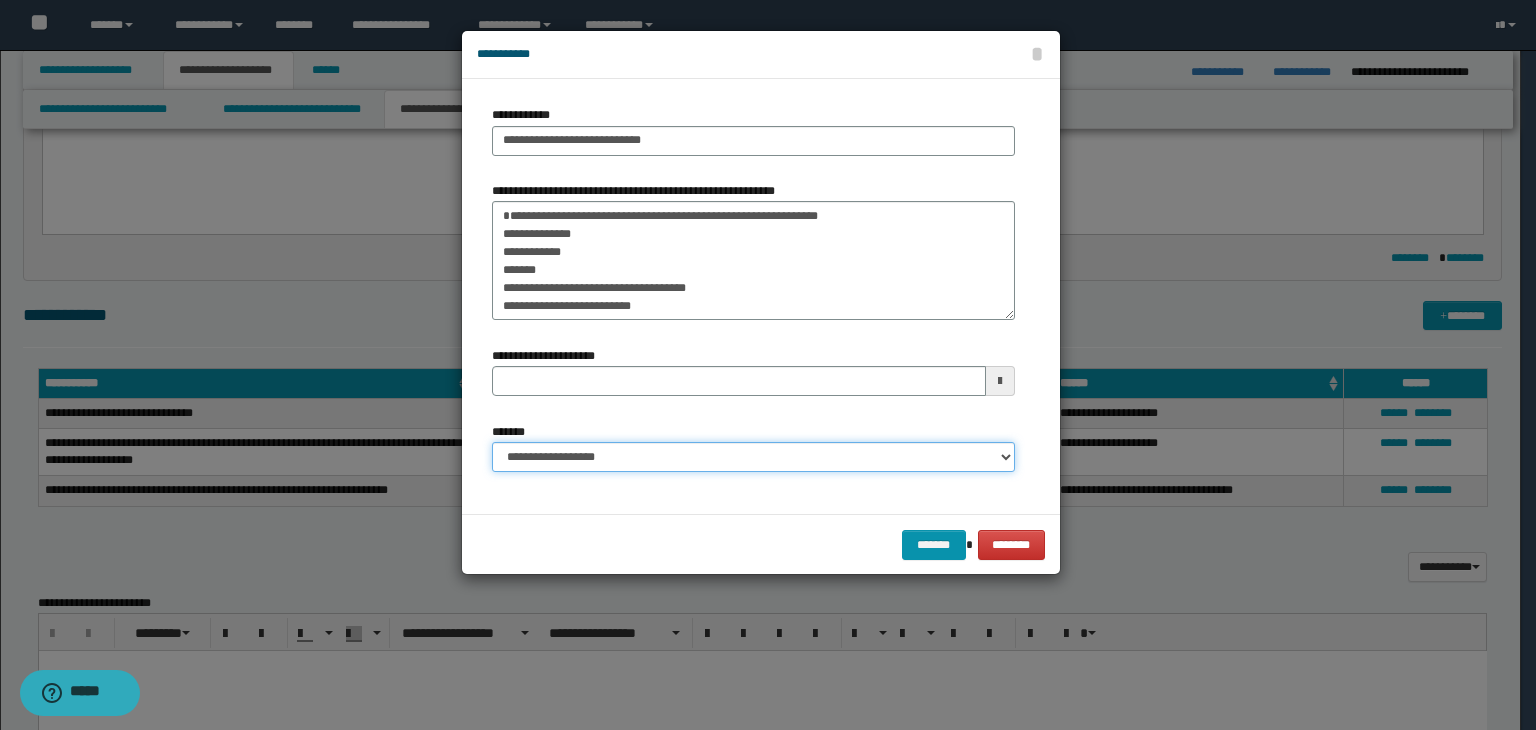 type 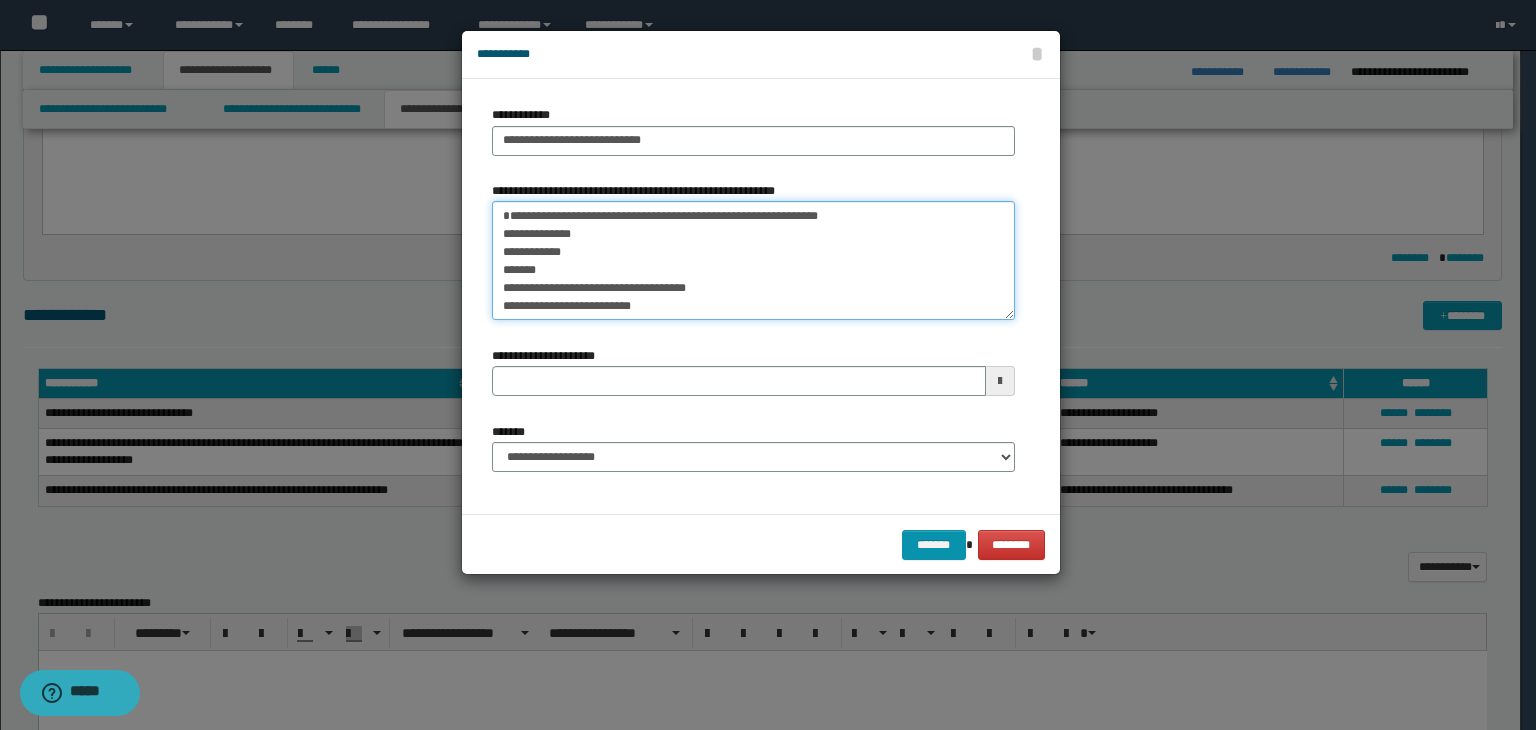 drag, startPoint x: 542, startPoint y: 292, endPoint x: 492, endPoint y: 251, distance: 64.66065 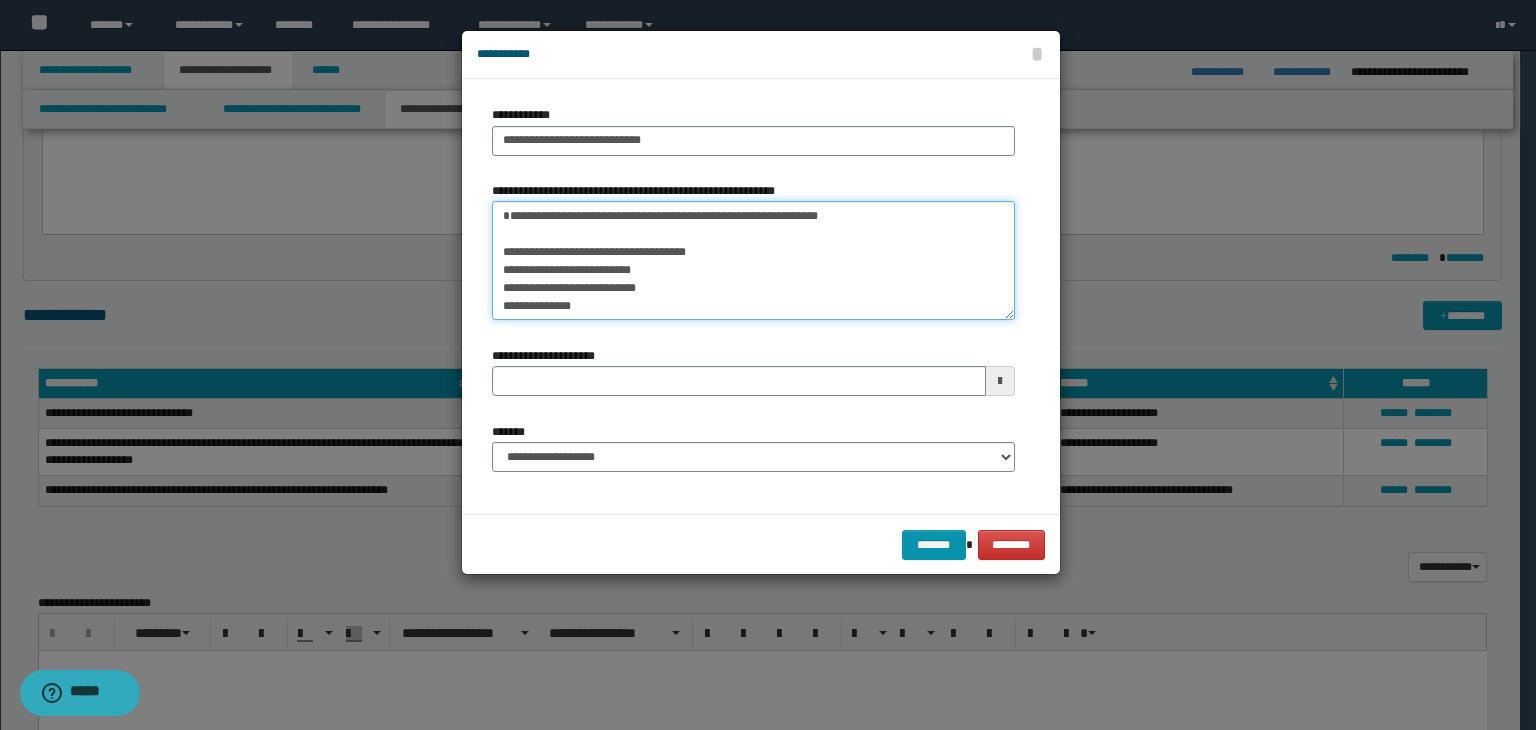 drag, startPoint x: 928, startPoint y: 234, endPoint x: 500, endPoint y: 236, distance: 428.00467 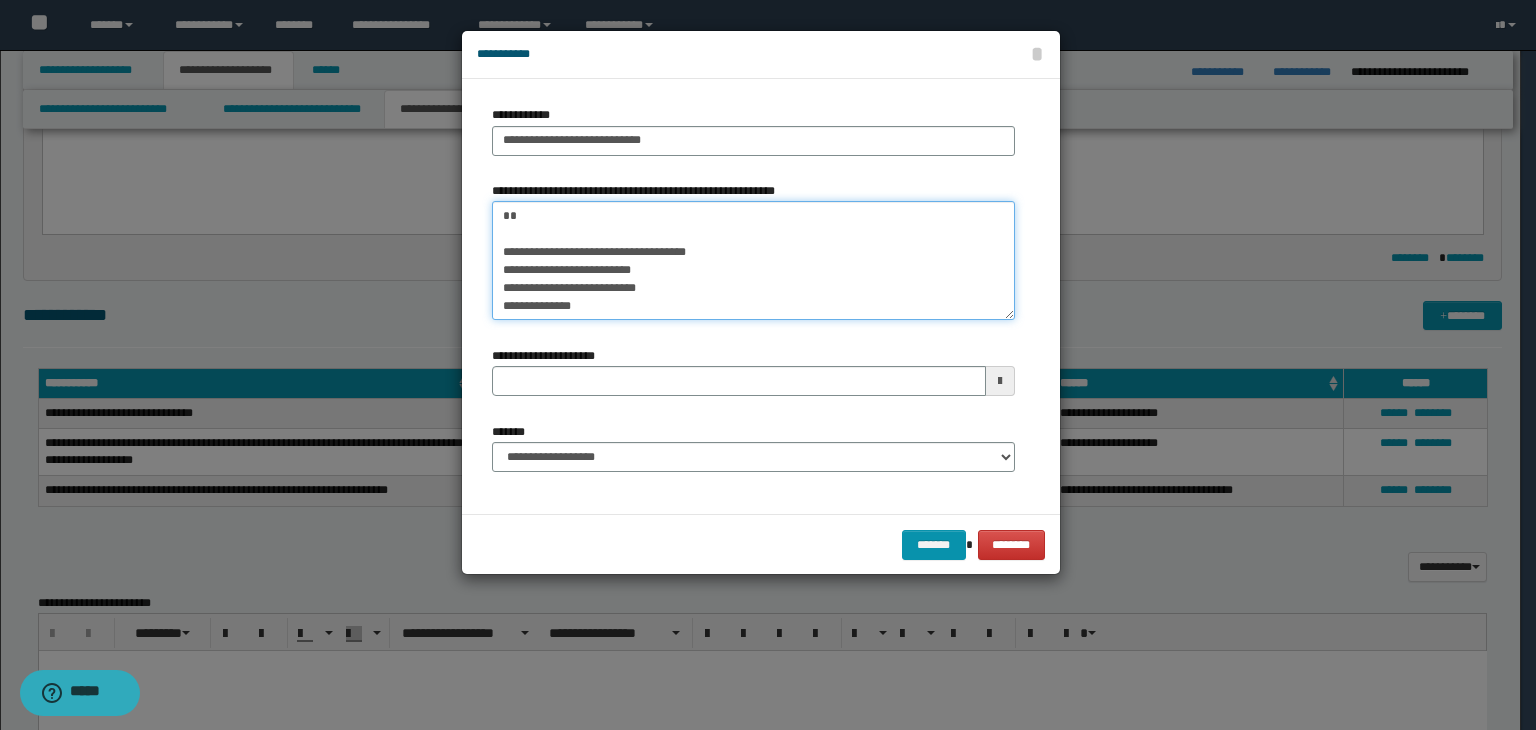 type on "**********" 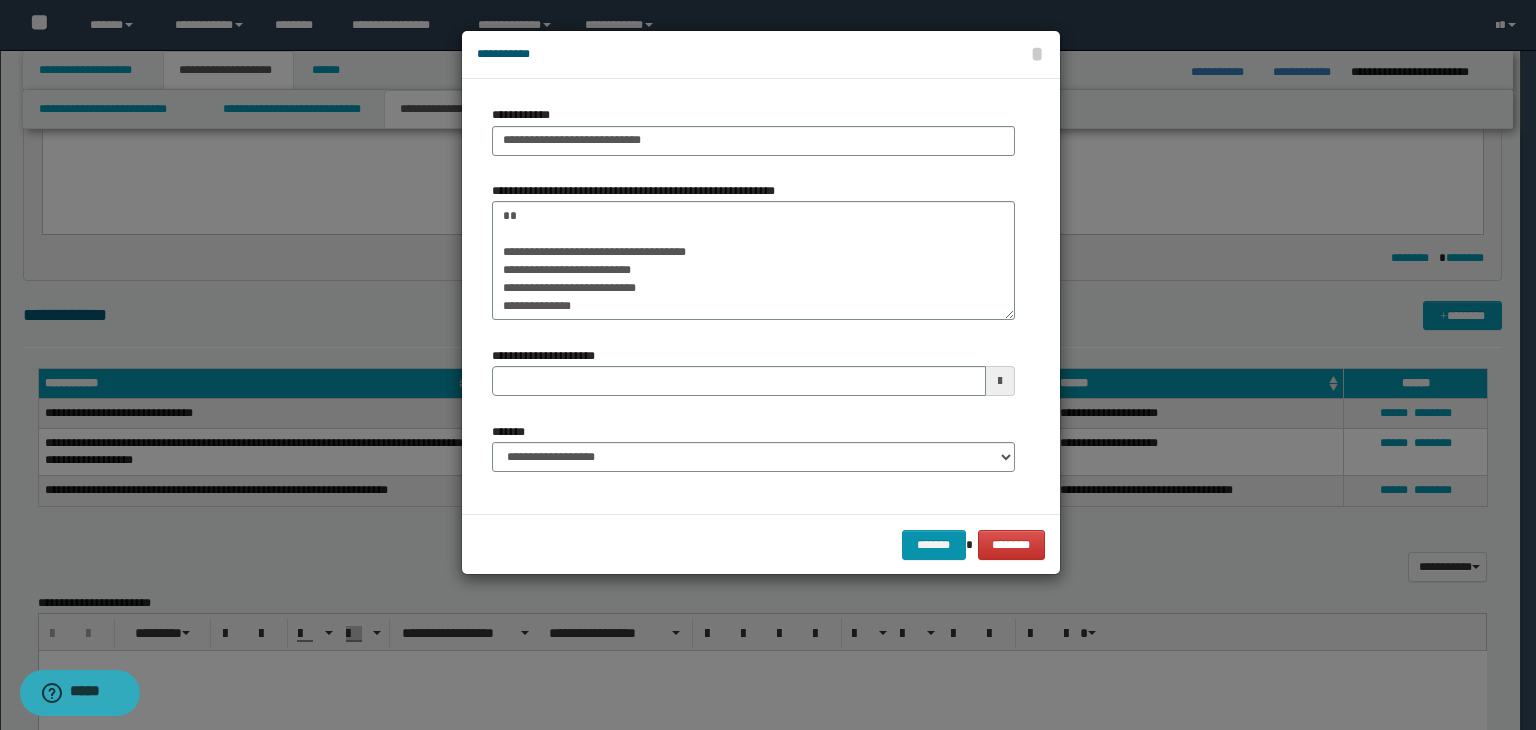 click on "*******
********" at bounding box center (761, 544) 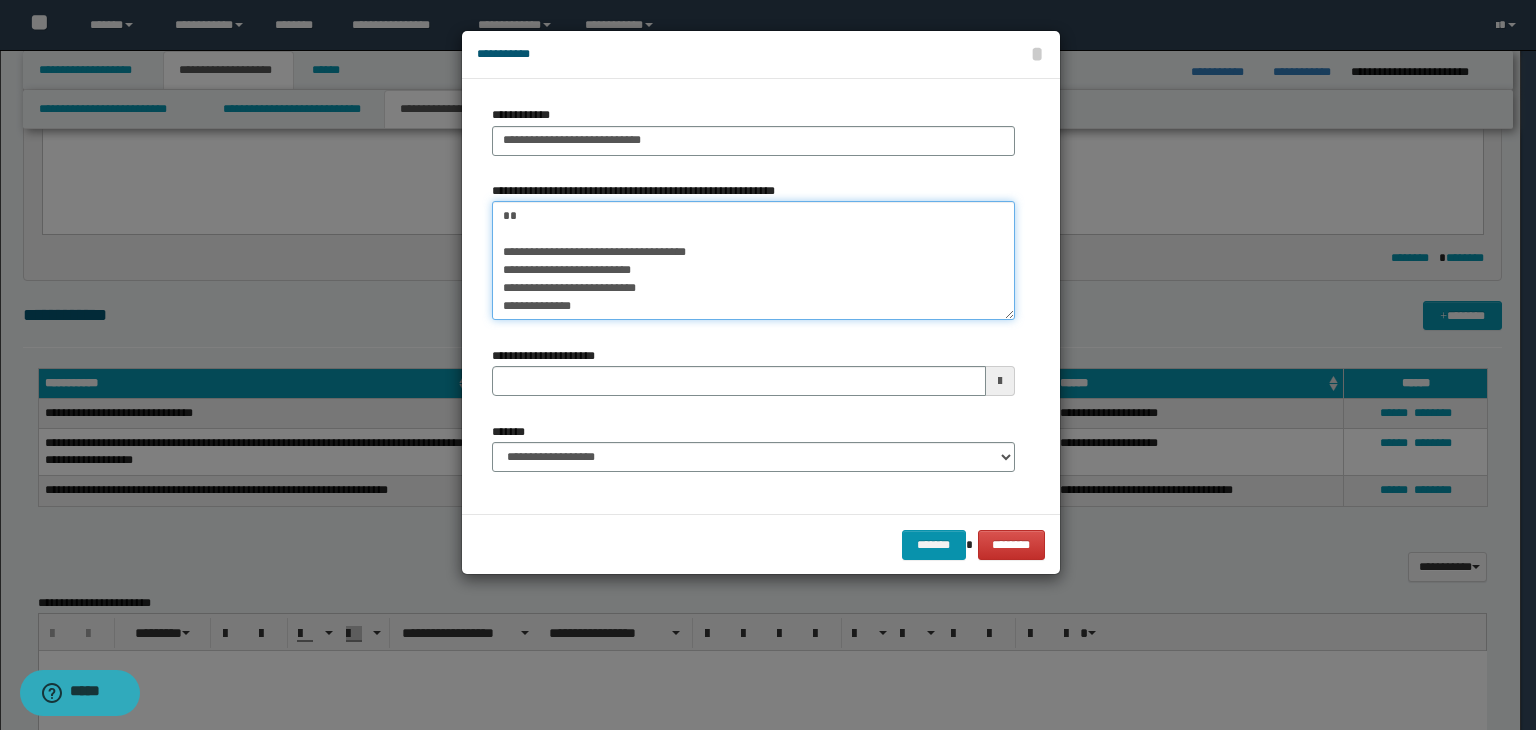 click on "**********" at bounding box center [753, 261] 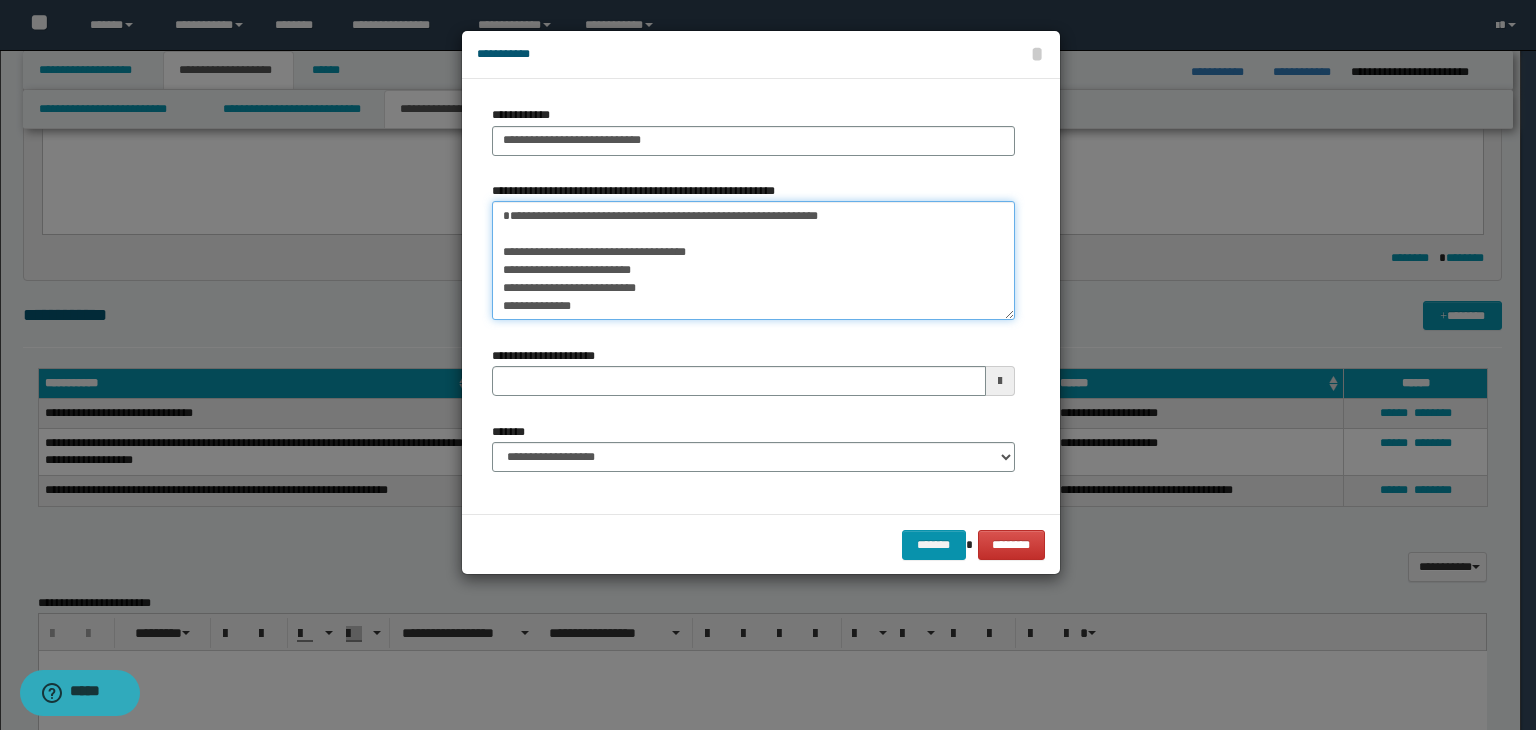 click on "**********" at bounding box center [753, 261] 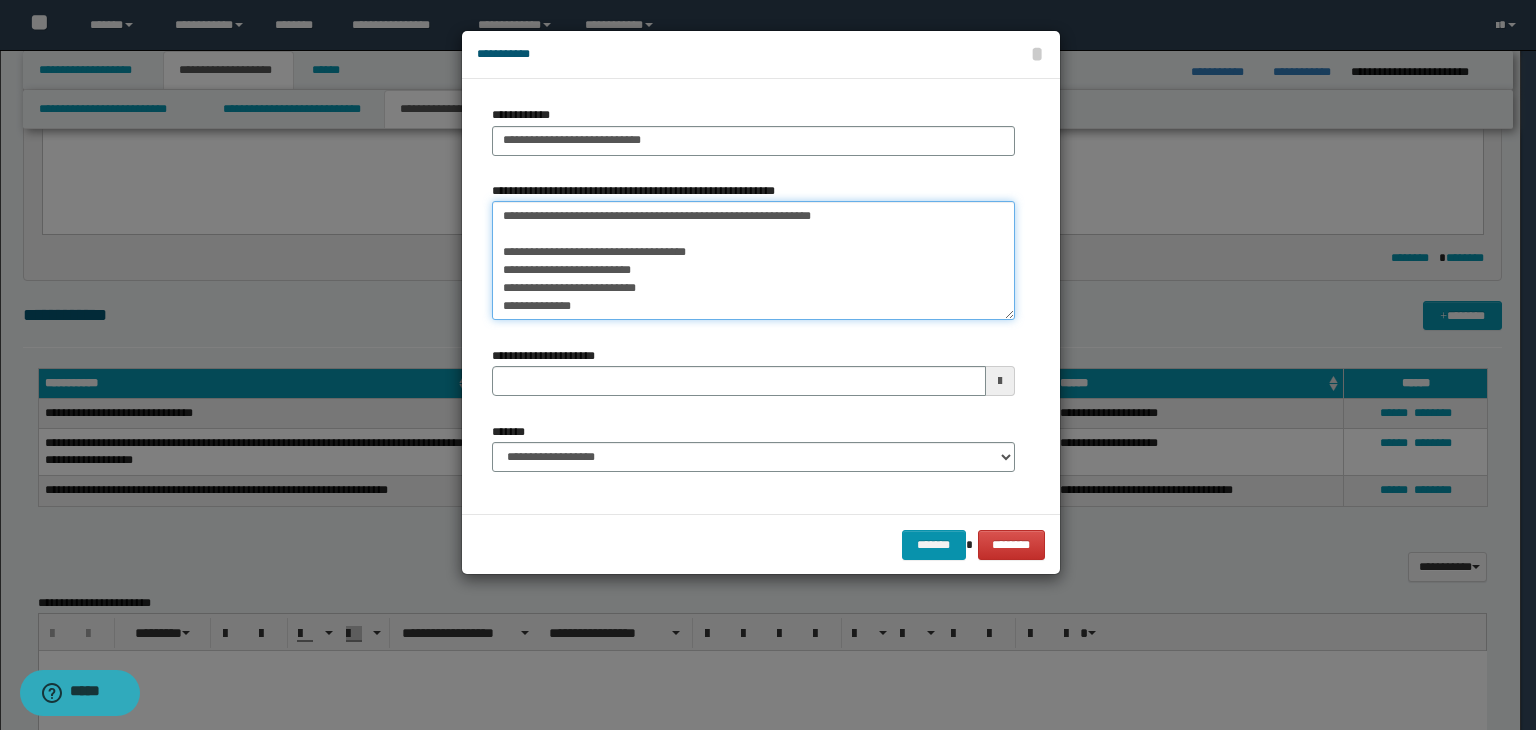 drag, startPoint x: 572, startPoint y: 210, endPoint x: 518, endPoint y: 228, distance: 56.920998 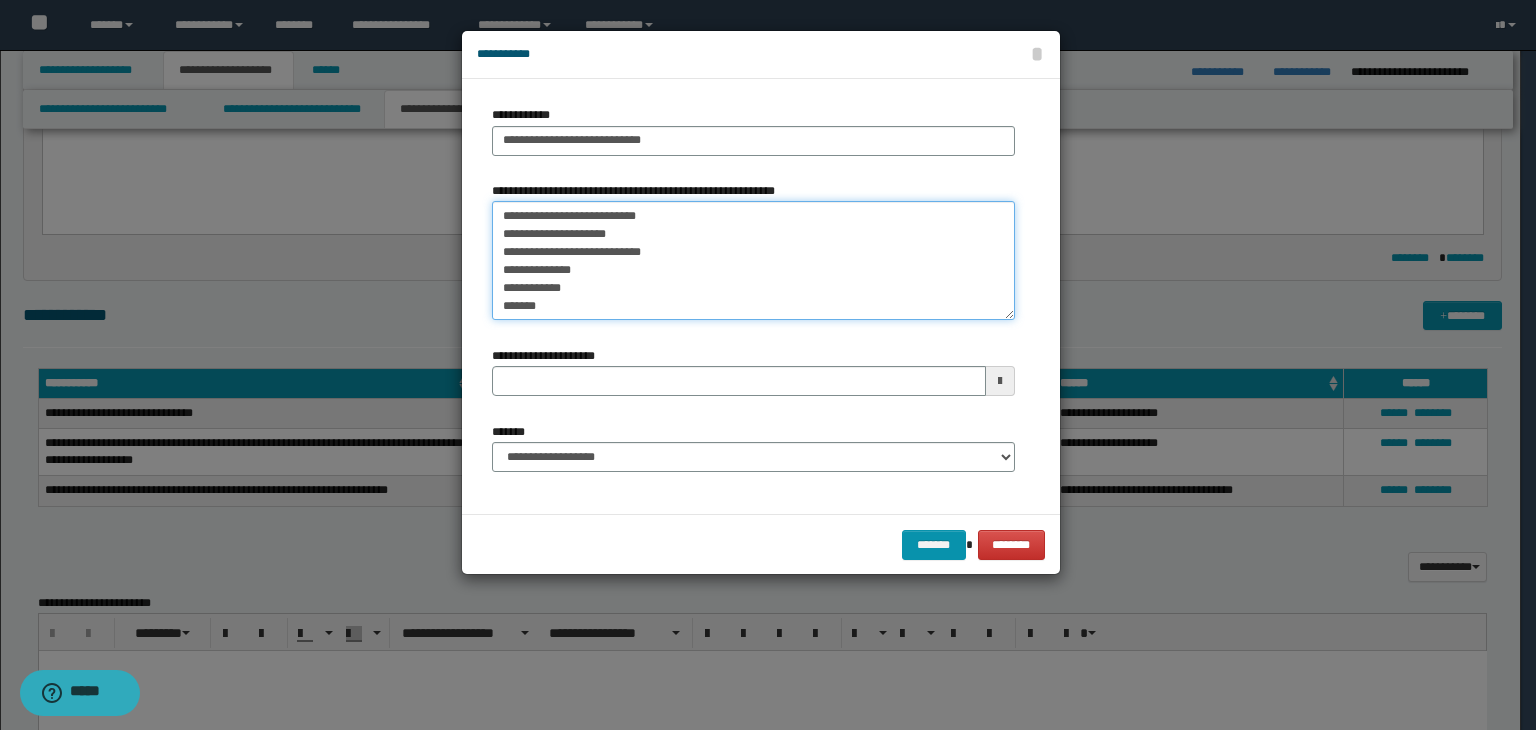 drag, startPoint x: 493, startPoint y: 251, endPoint x: 599, endPoint y: 392, distance: 176.40012 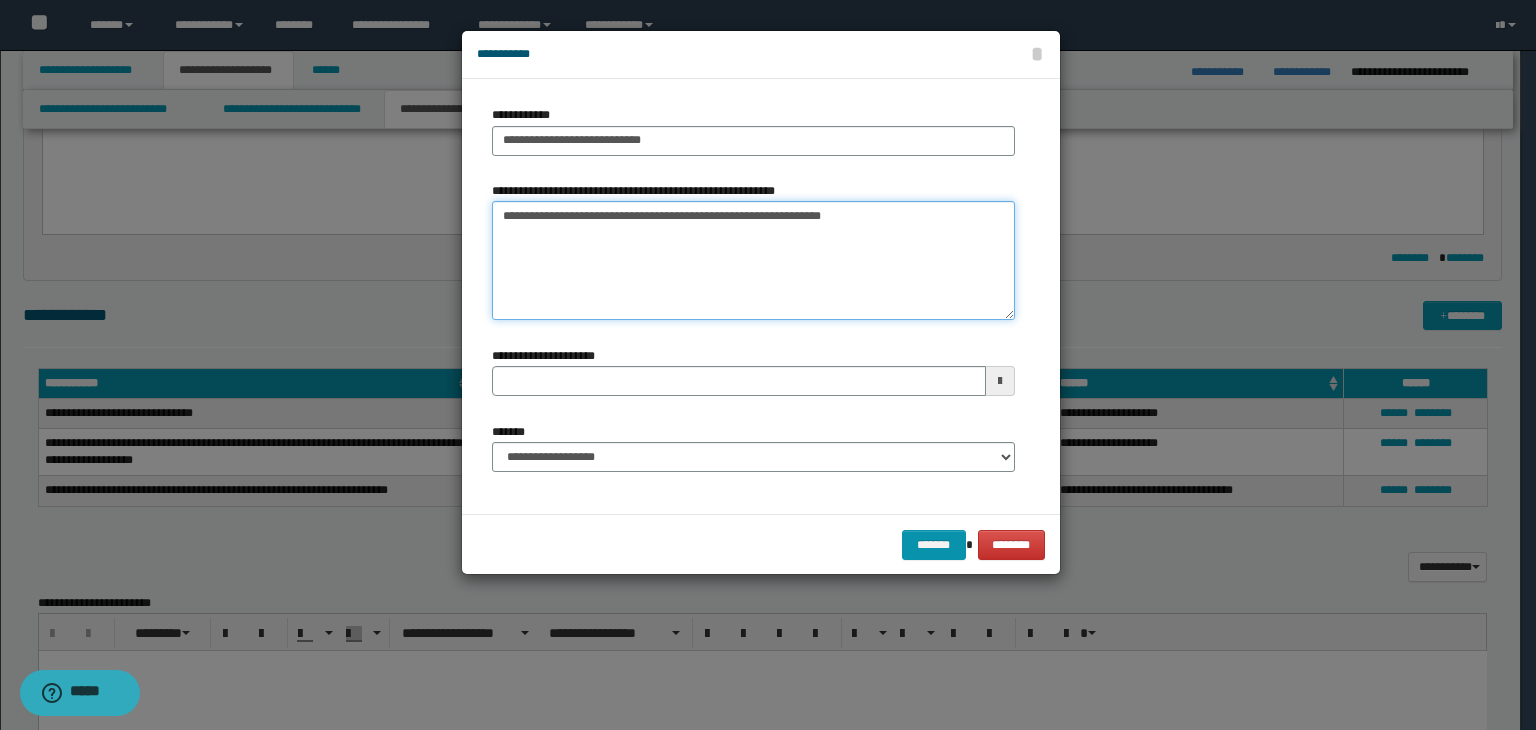 scroll, scrollTop: 0, scrollLeft: 0, axis: both 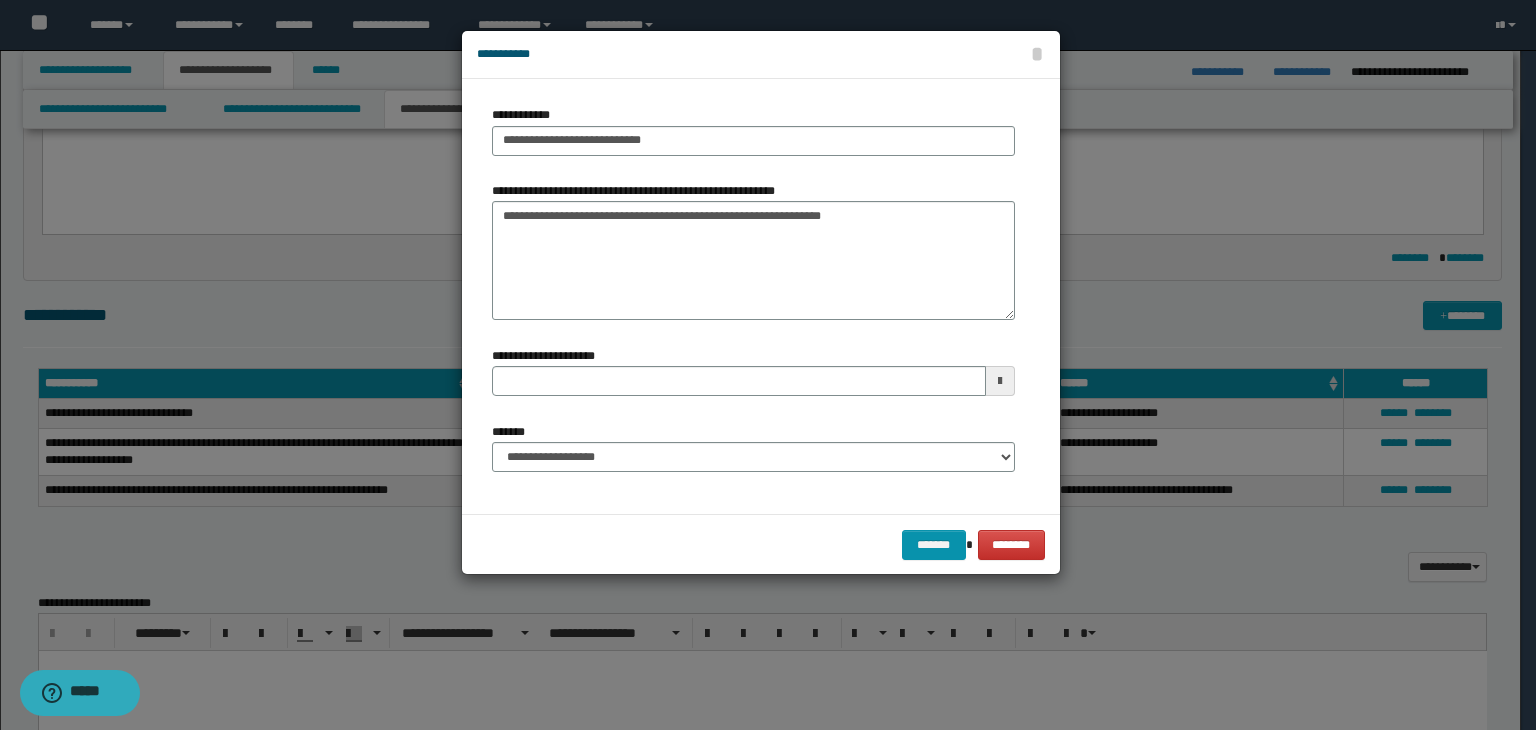 click on "**********" at bounding box center [753, 296] 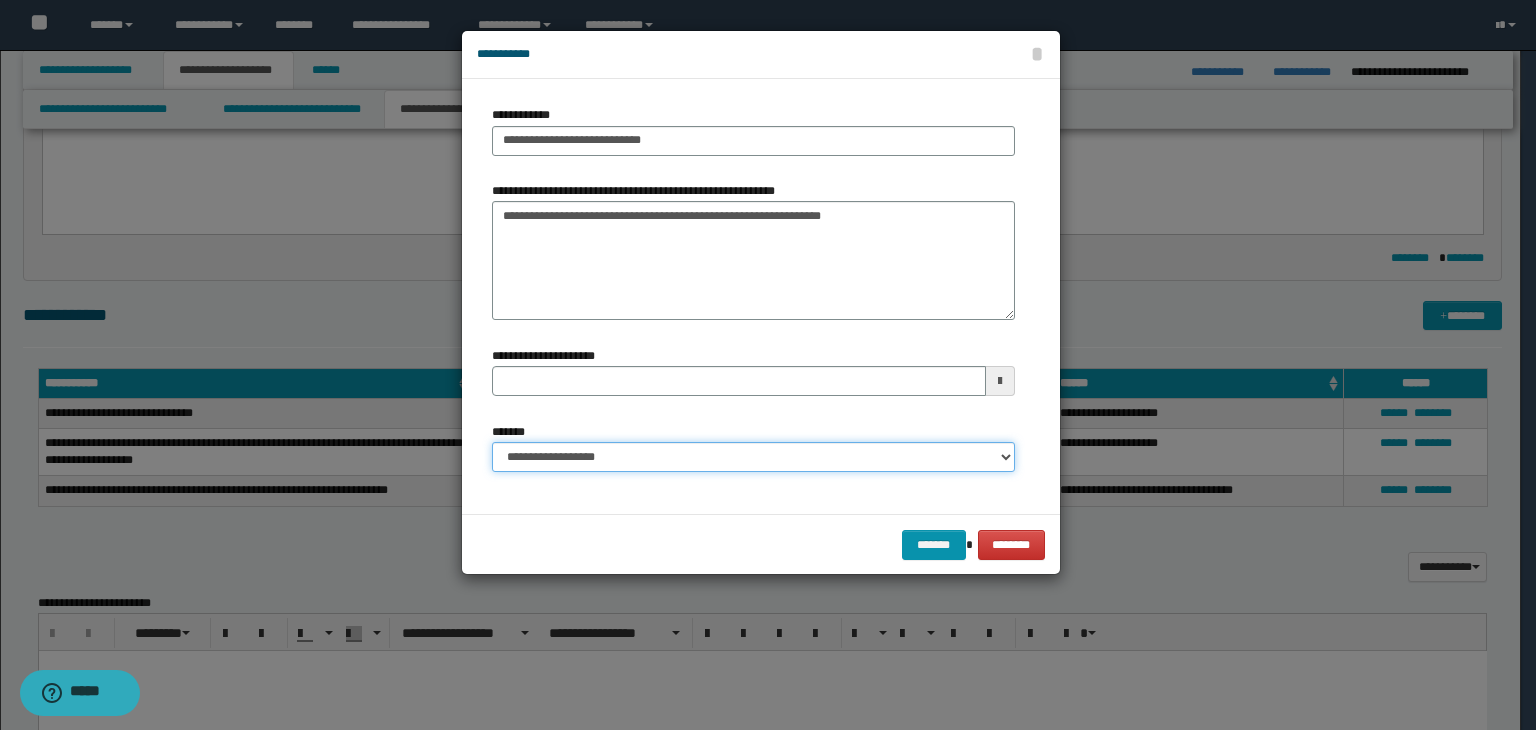 click on "**********" at bounding box center [753, 457] 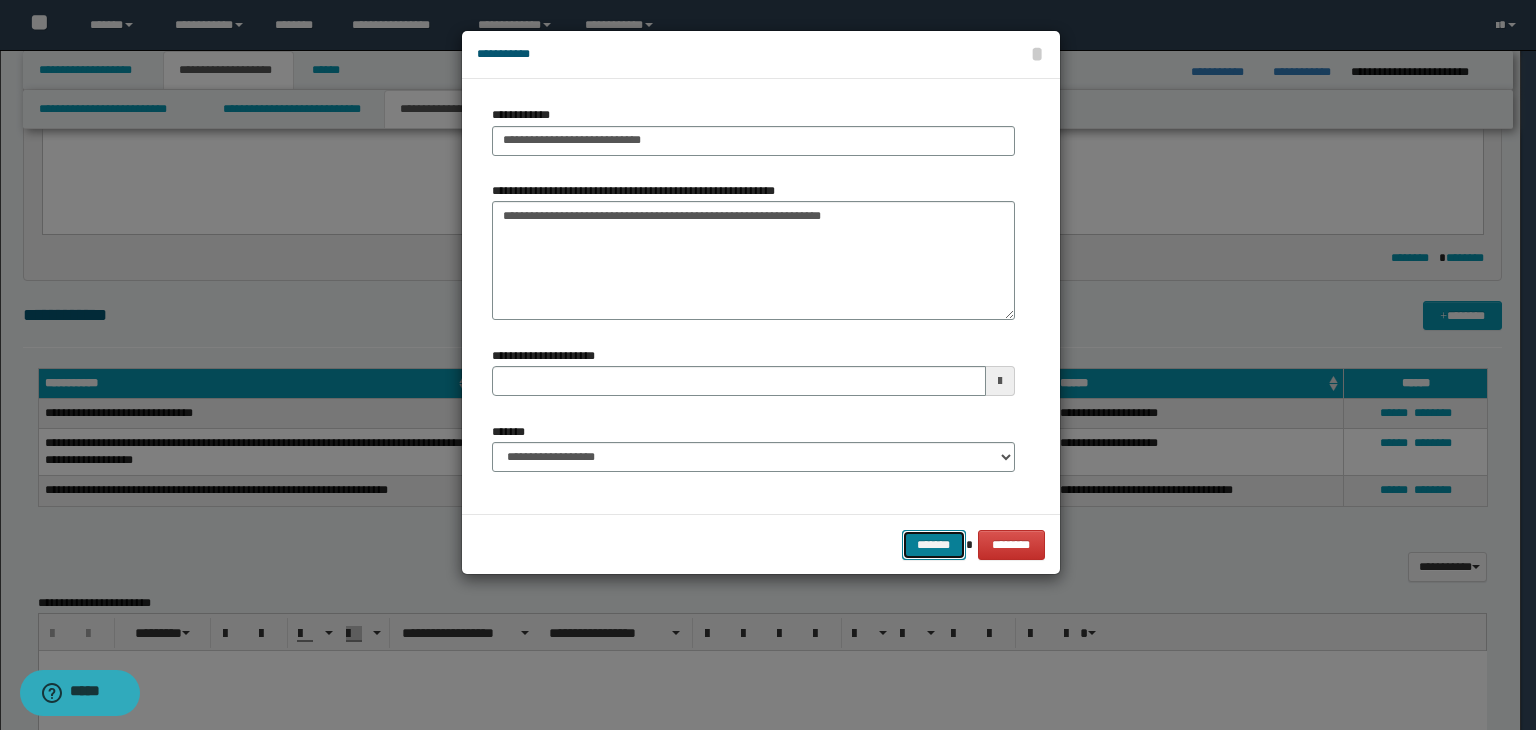 click on "*******" at bounding box center [934, 545] 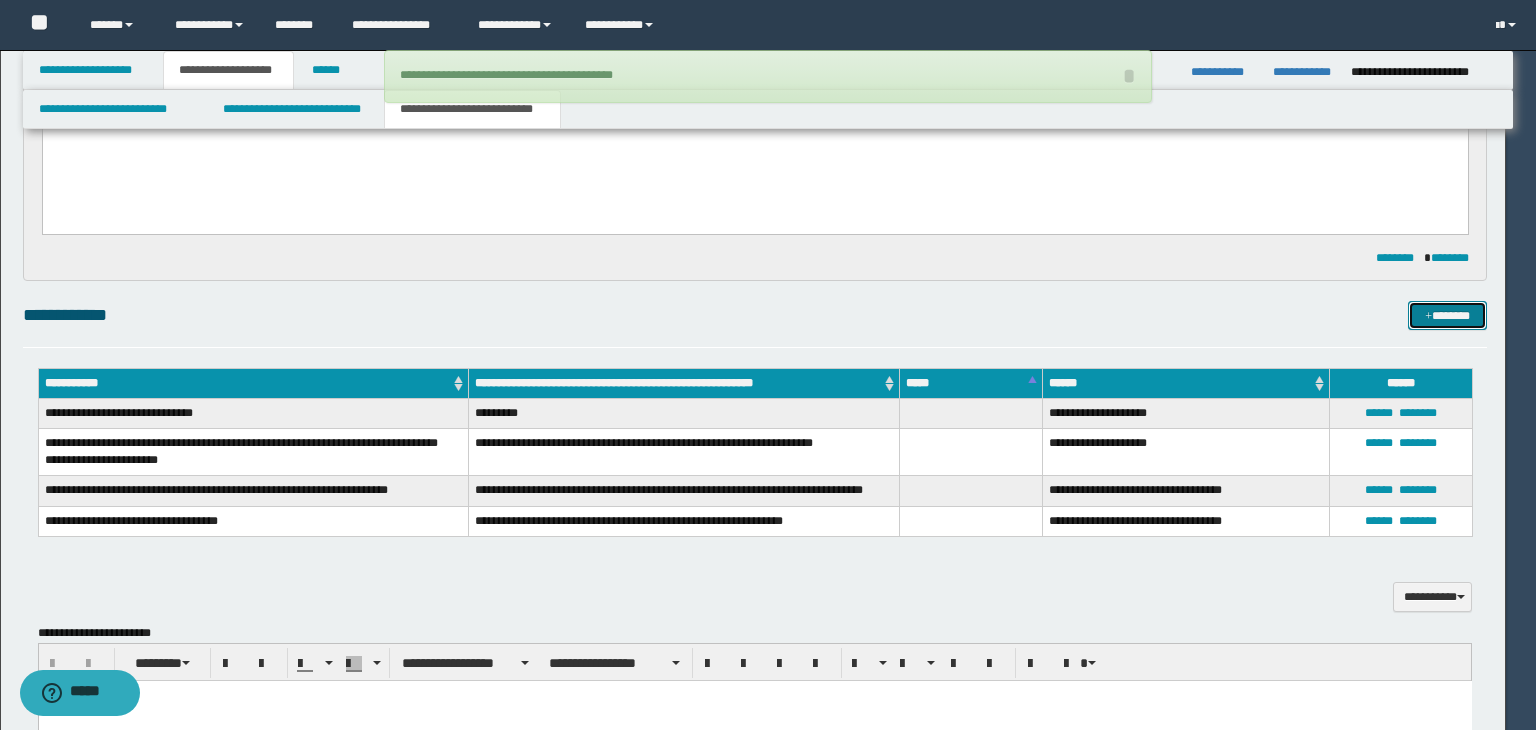 type 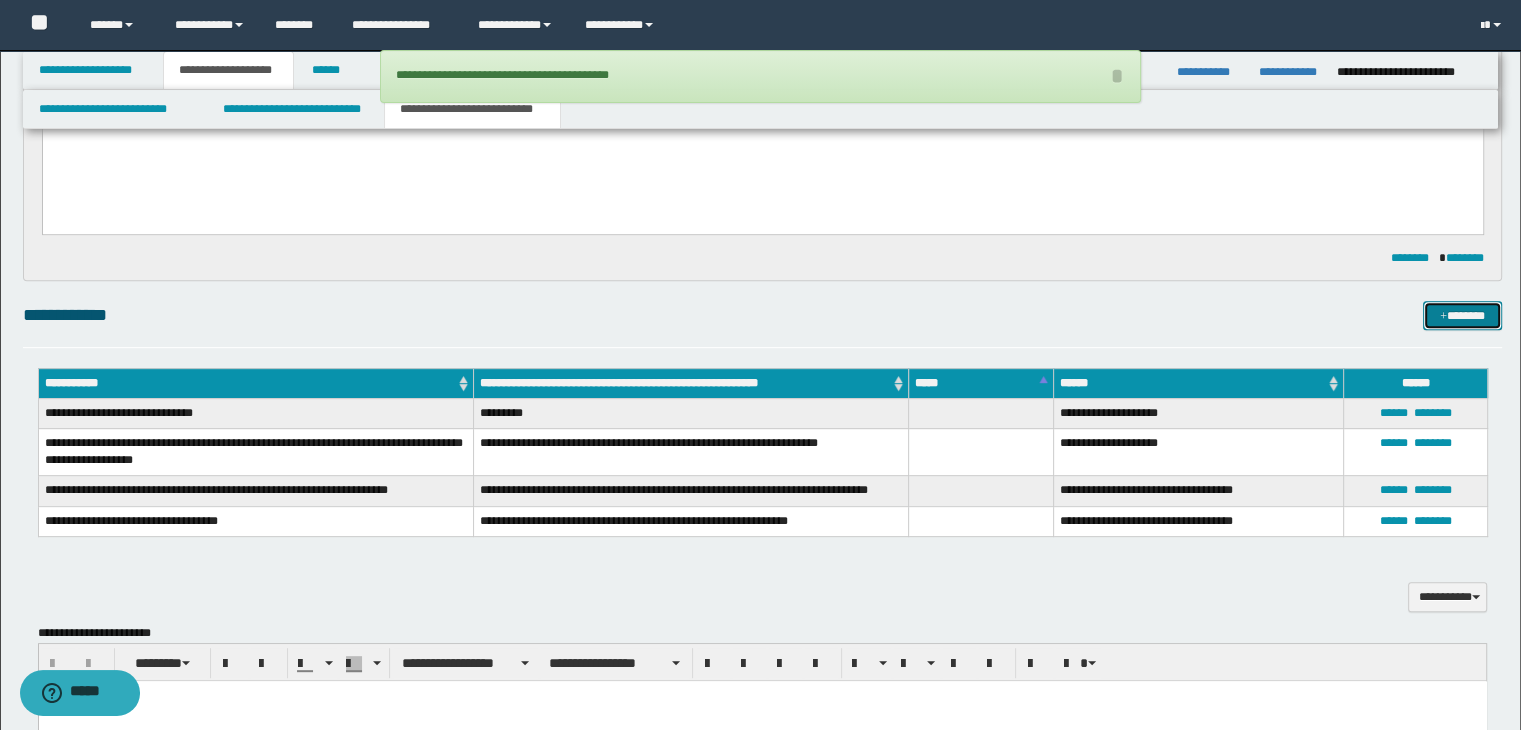 click on "*******" at bounding box center [1462, 316] 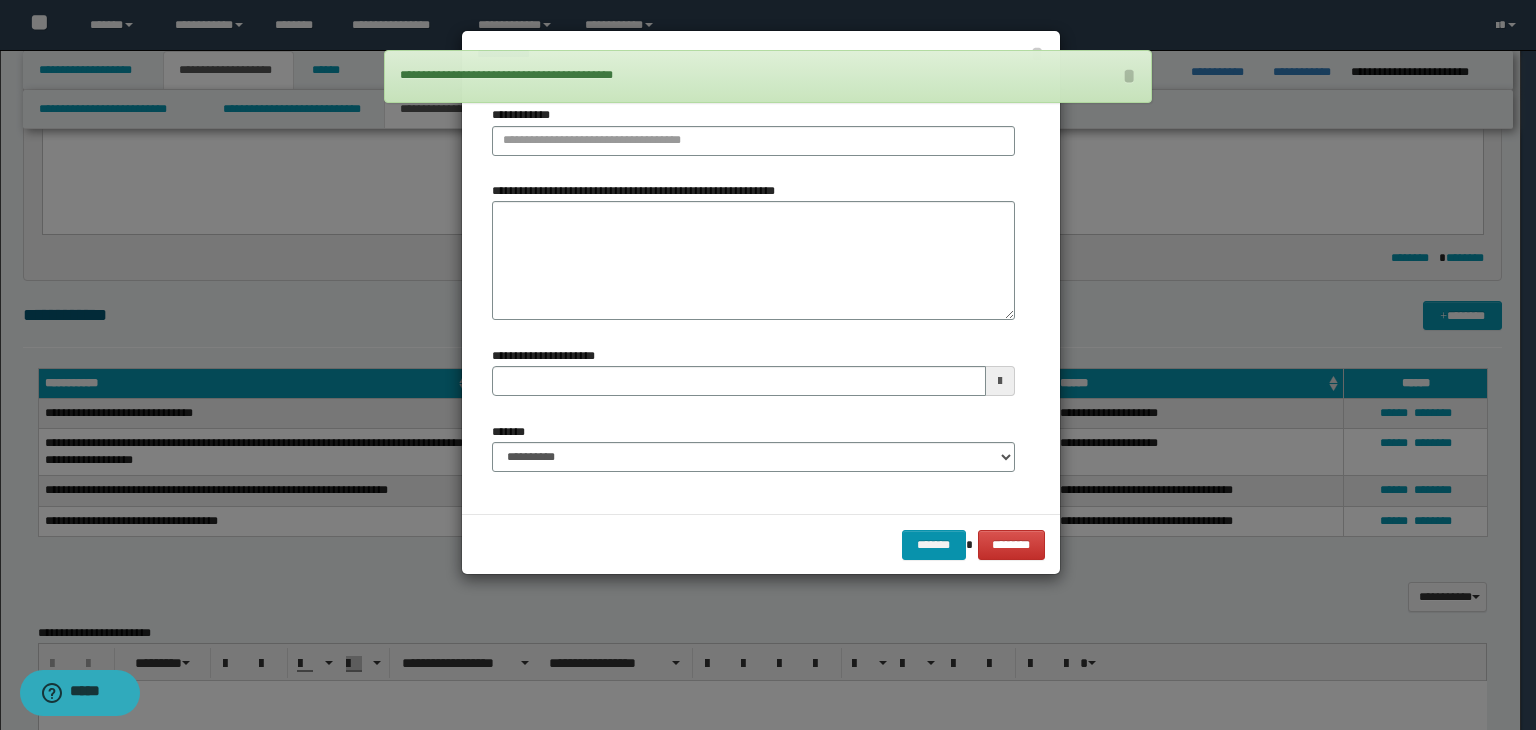 type 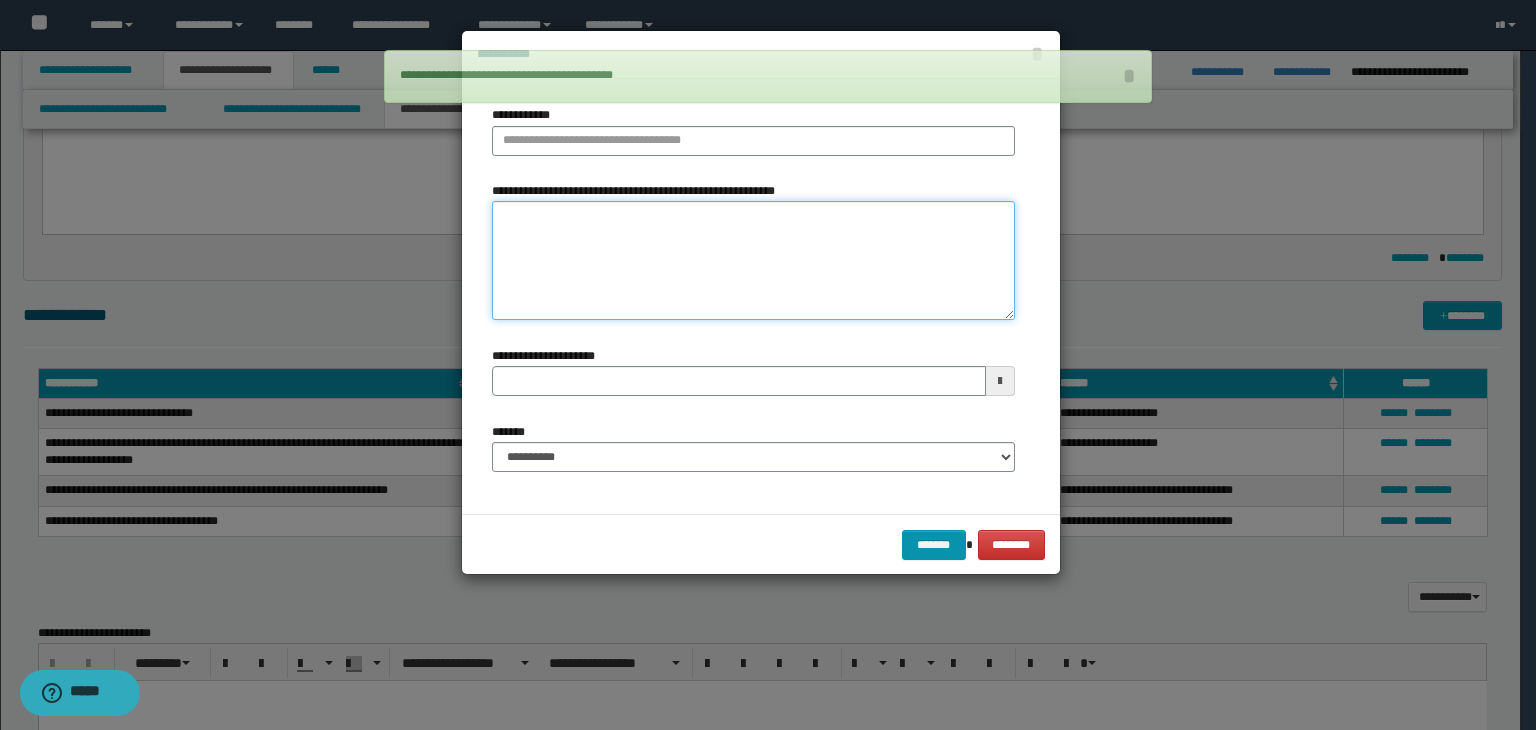click on "**********" at bounding box center (753, 261) 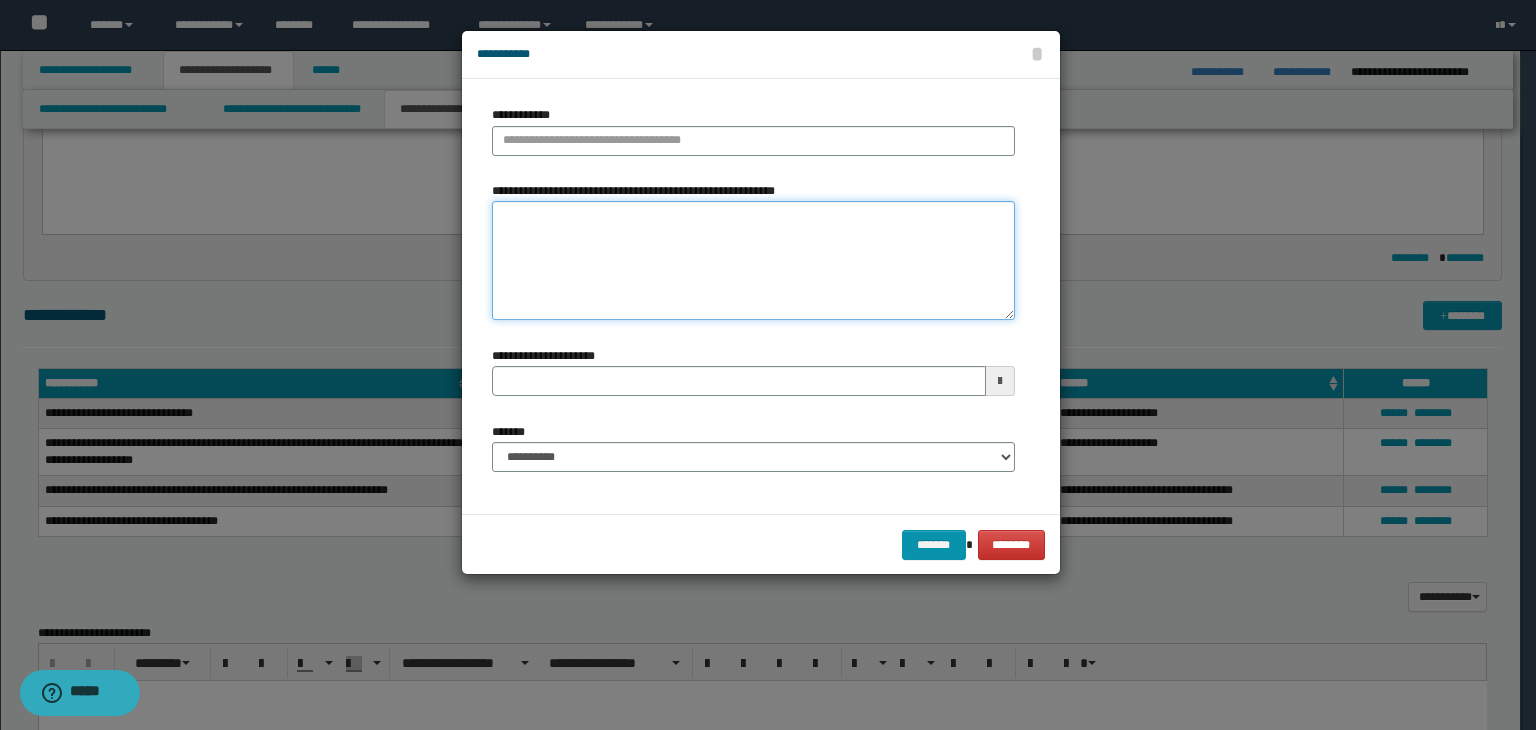 paste on "**********" 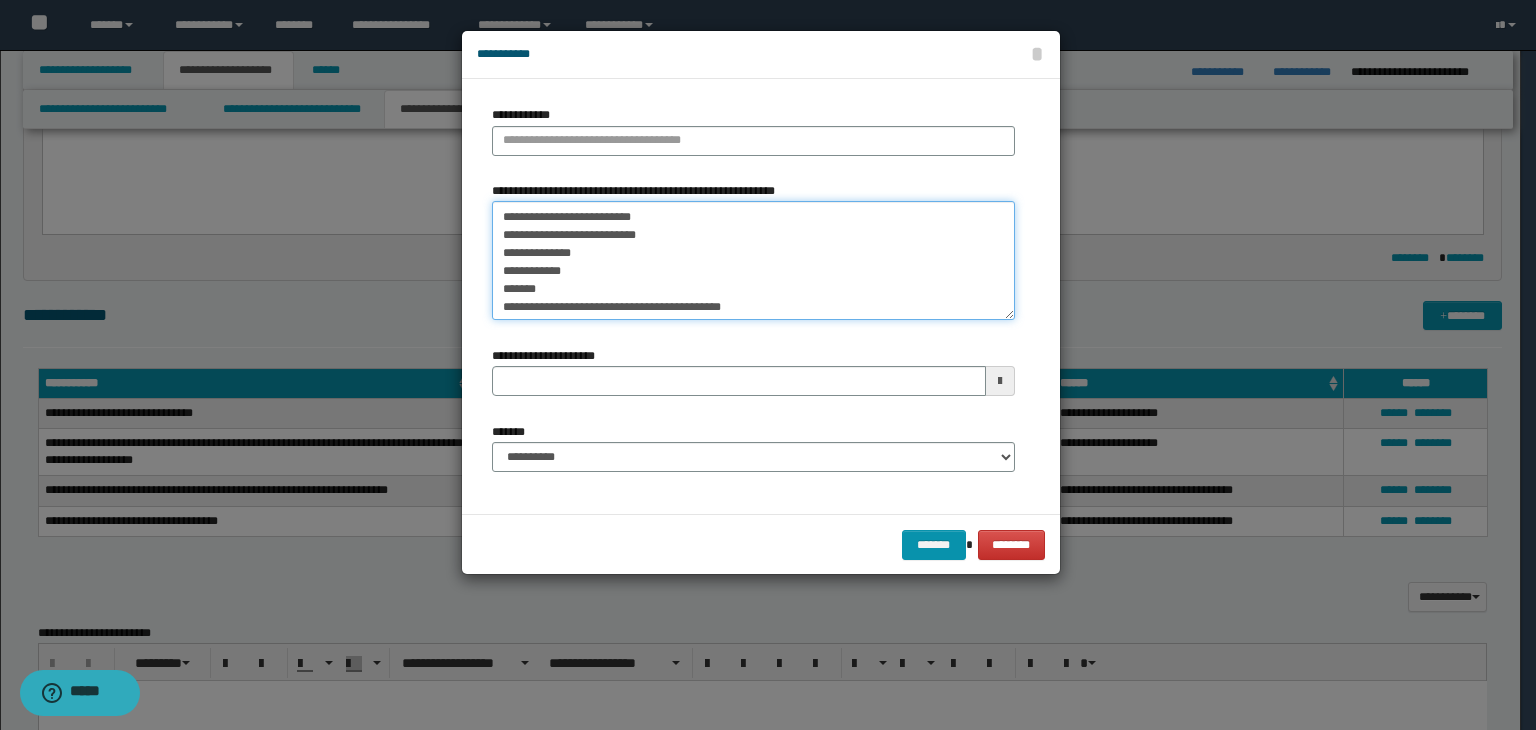 scroll, scrollTop: 0, scrollLeft: 0, axis: both 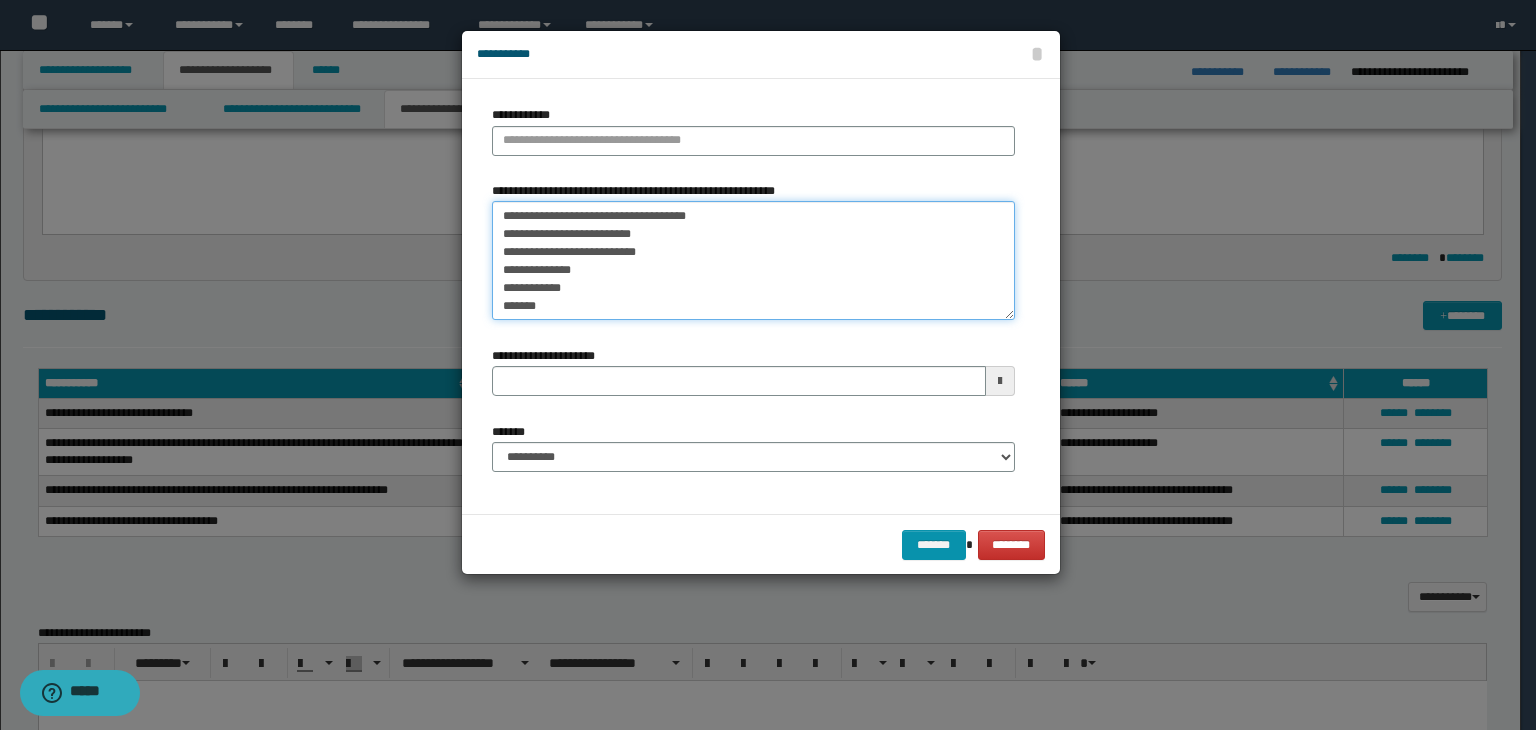 drag, startPoint x: 523, startPoint y: 210, endPoint x: 473, endPoint y: 207, distance: 50.08992 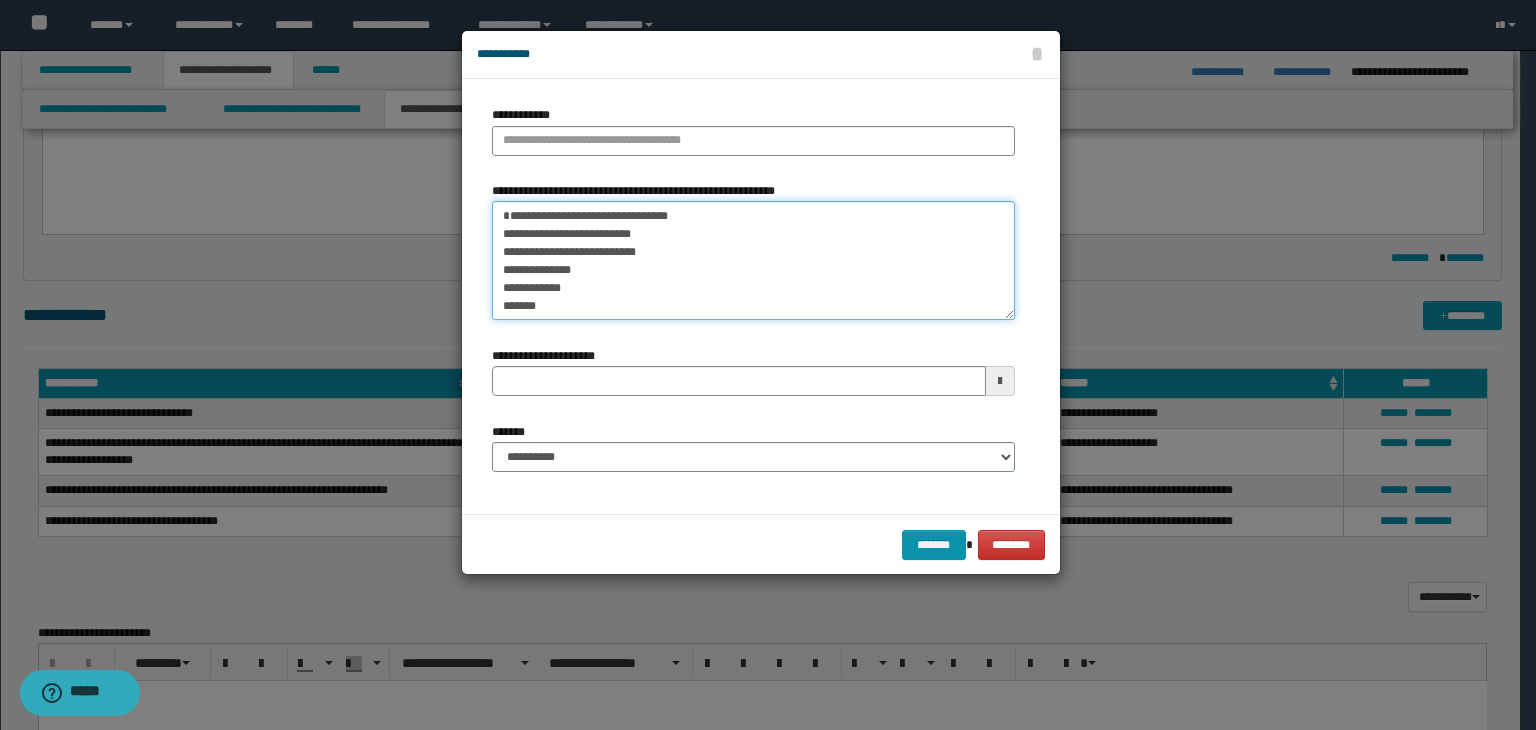 type on "**********" 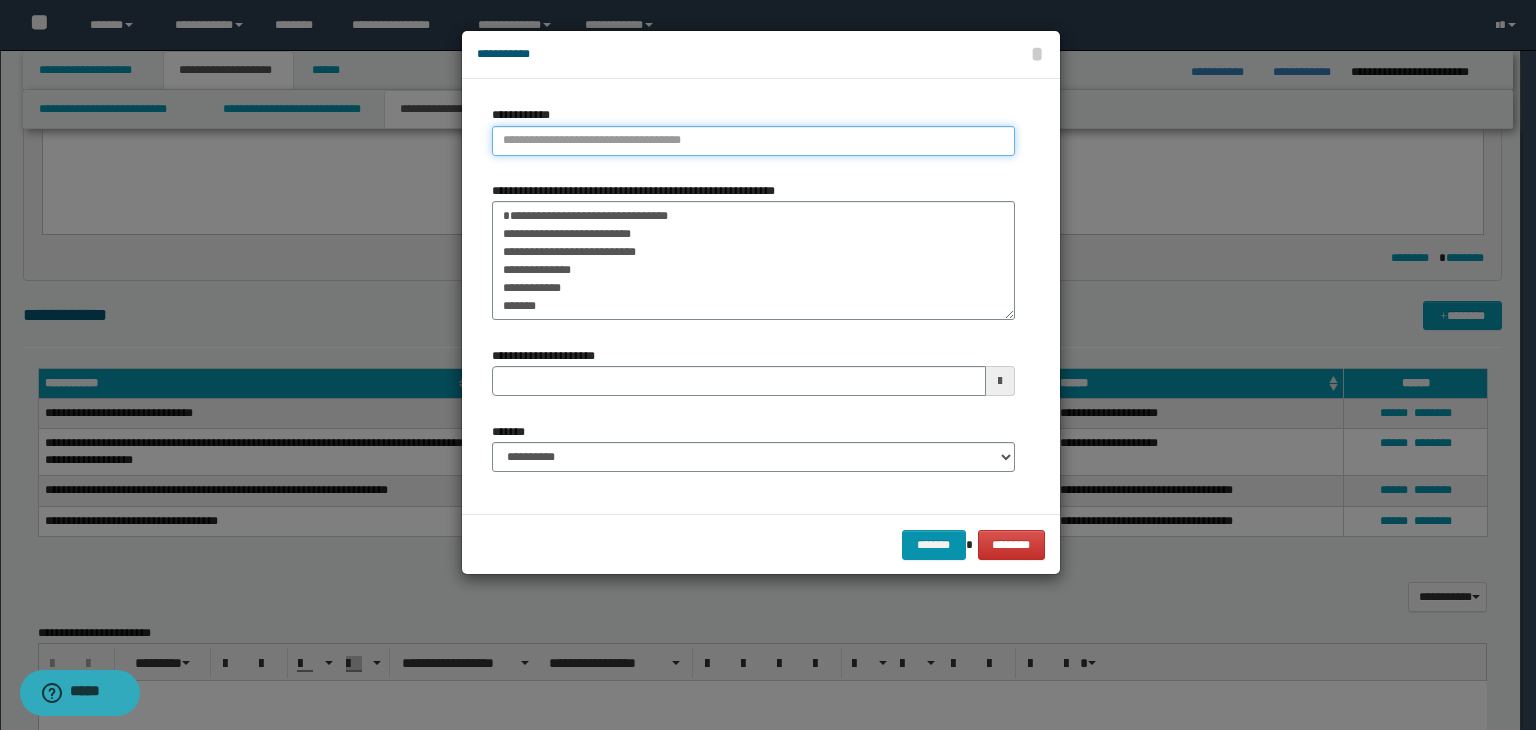 type on "**********" 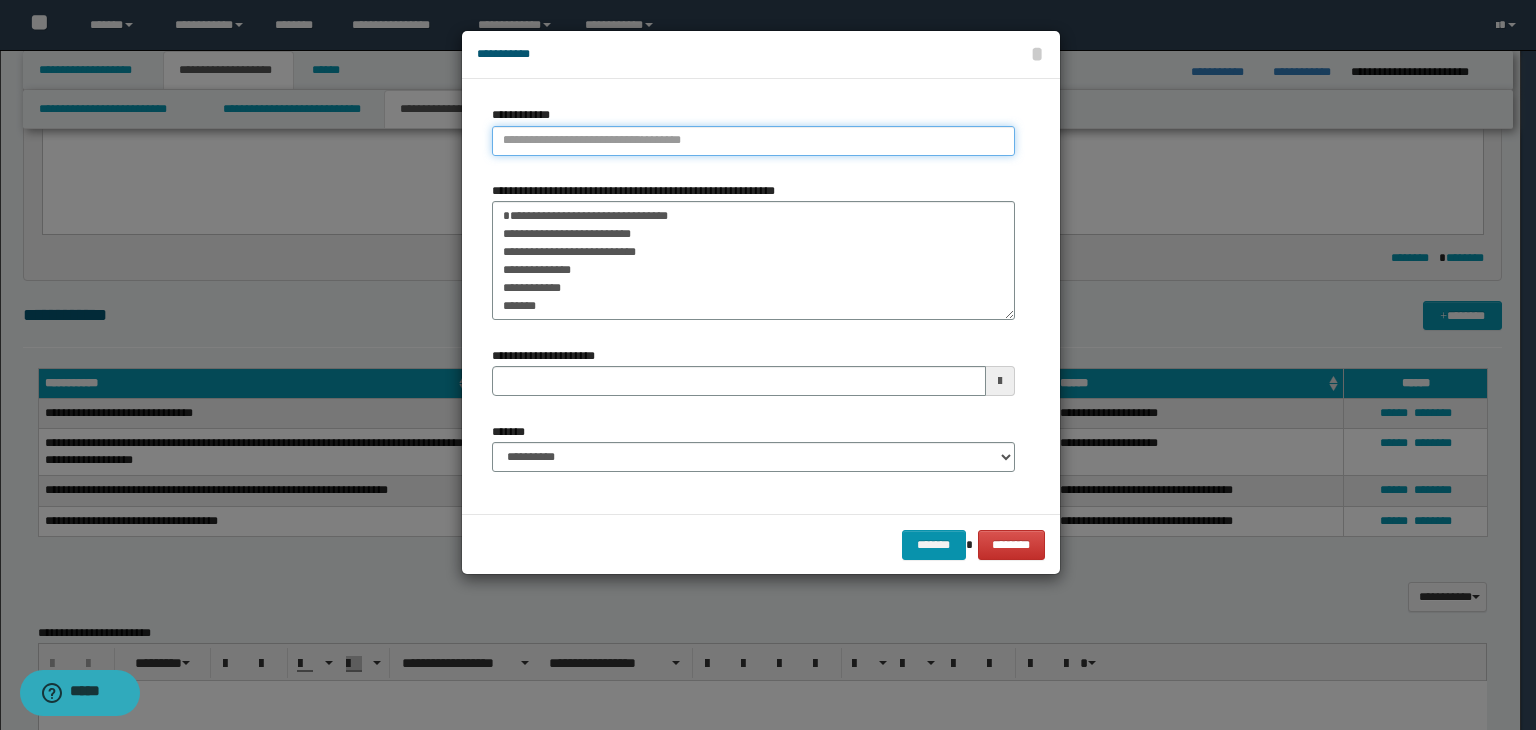 click on "**********" at bounding box center (753, 141) 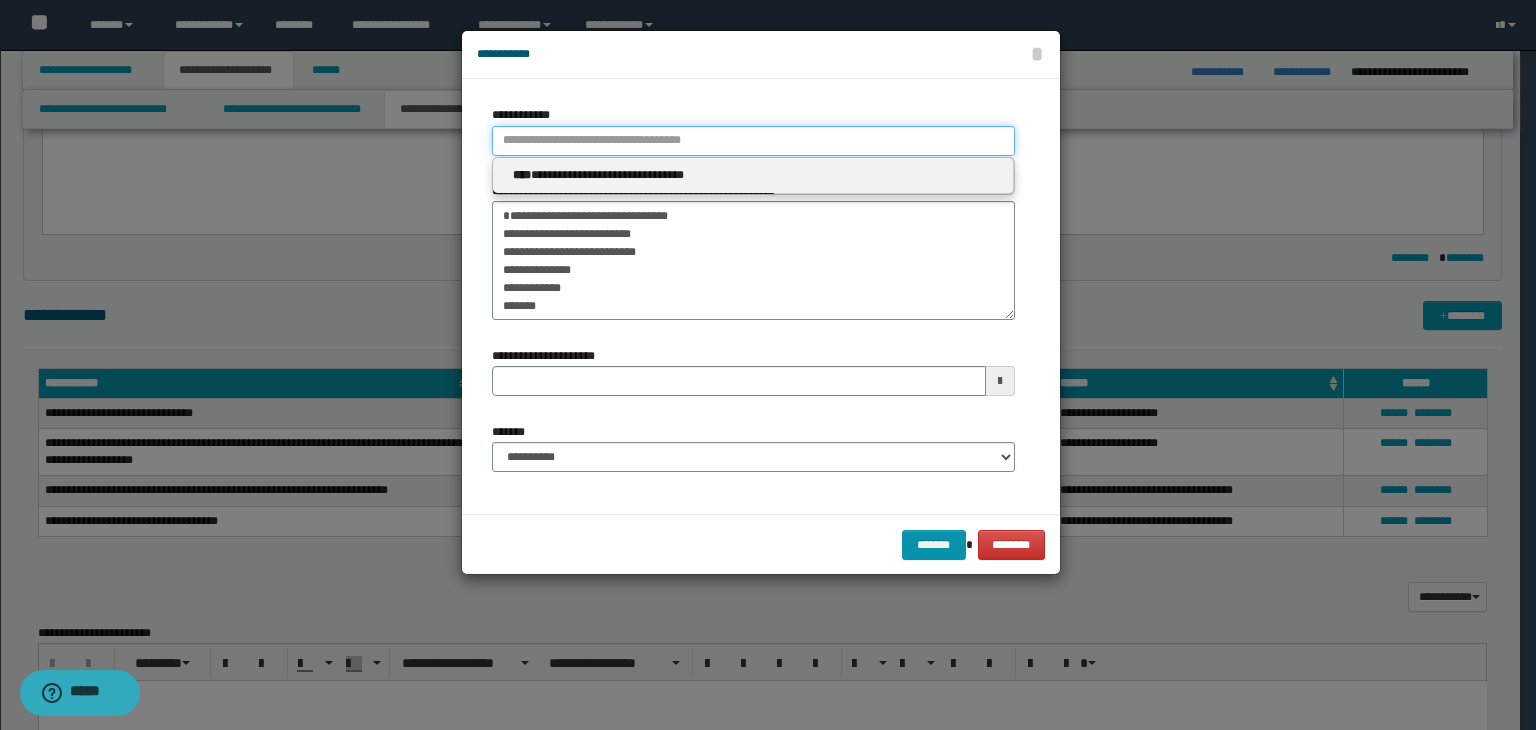 paste on "****" 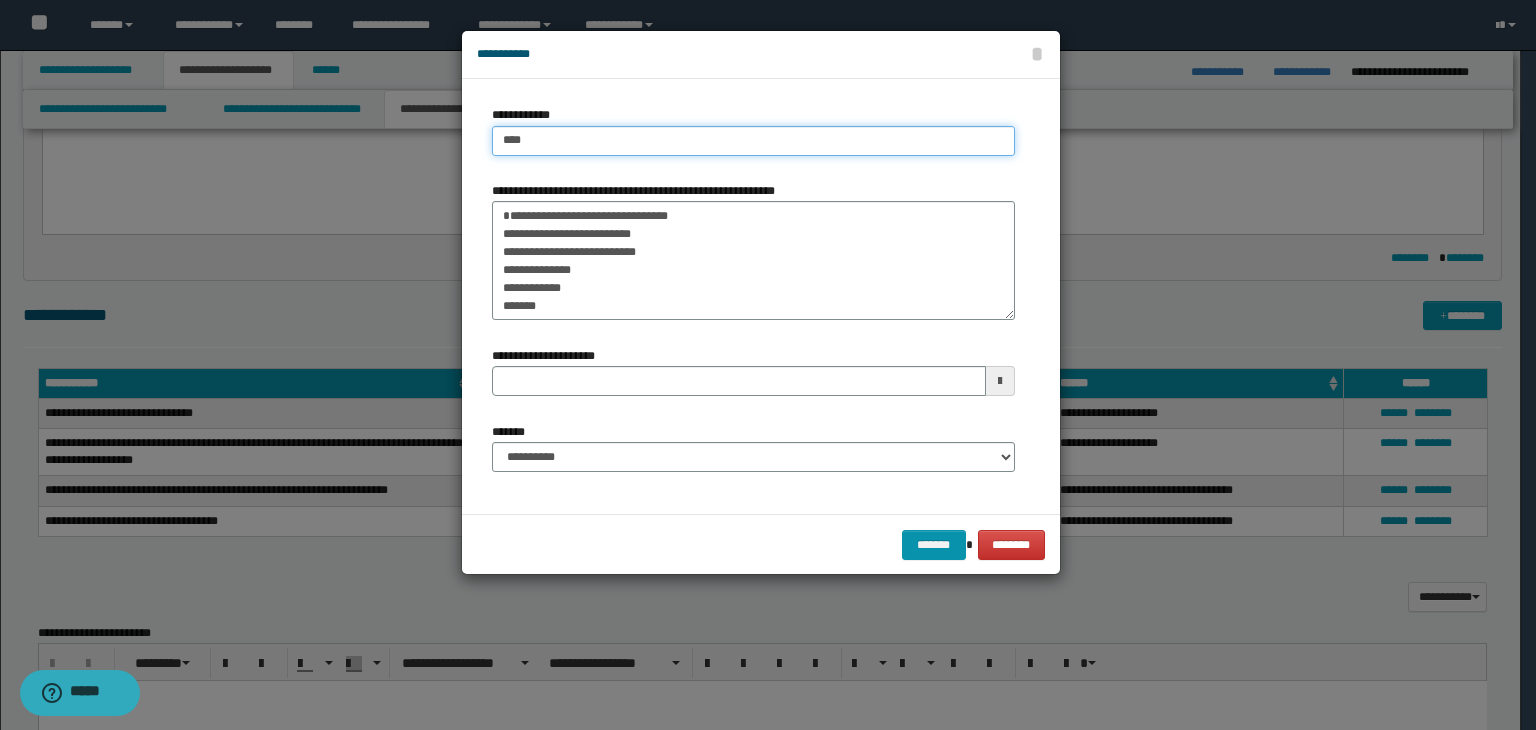 type on "****" 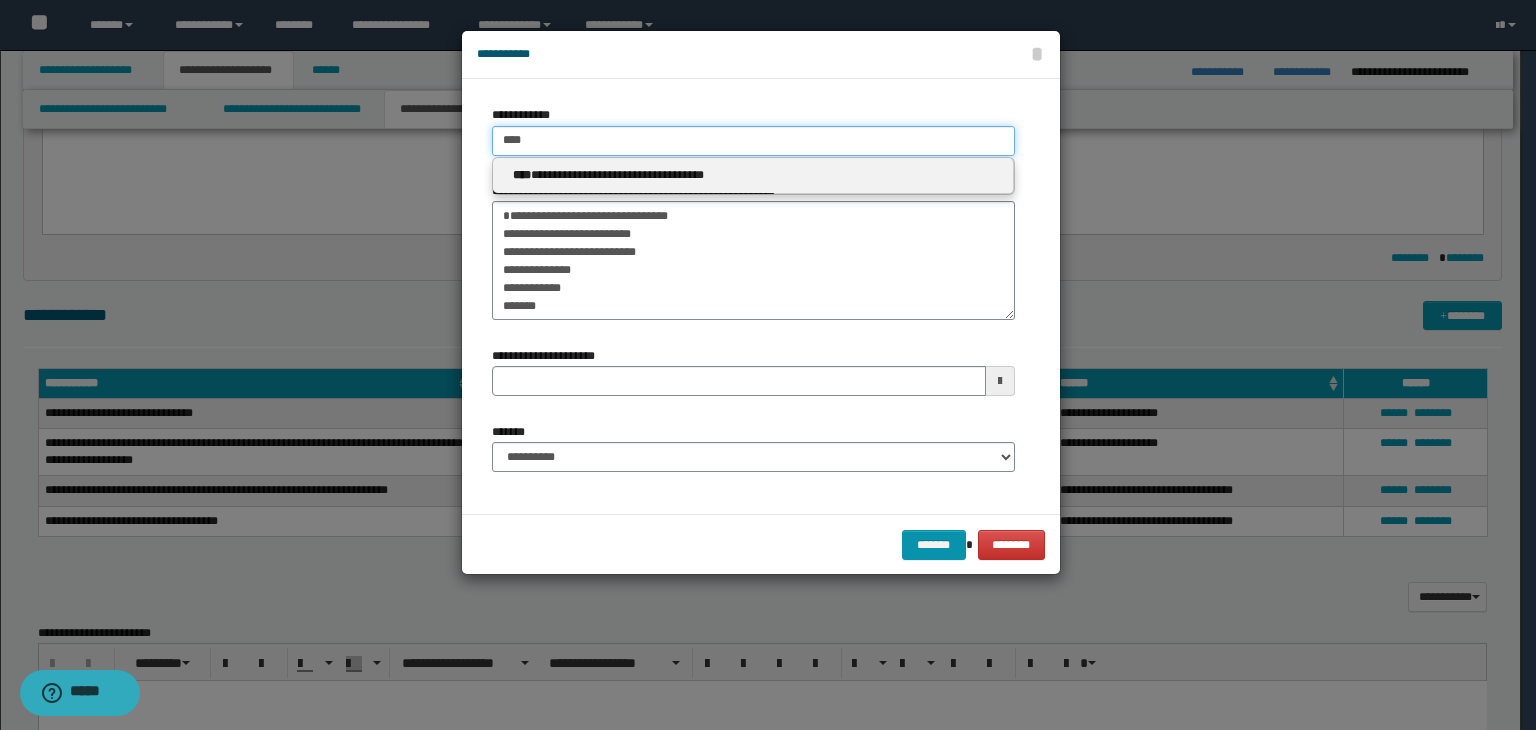 type 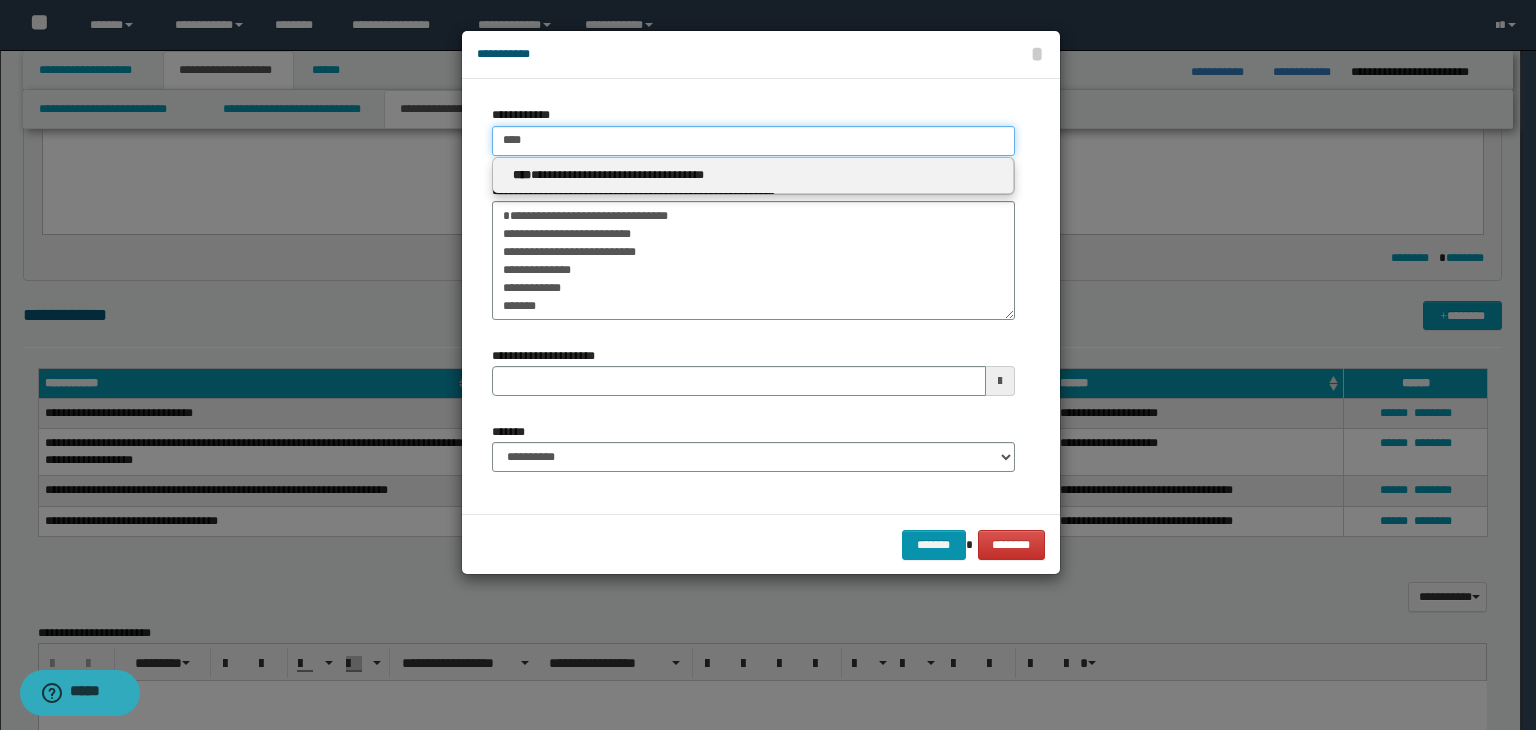 type on "****" 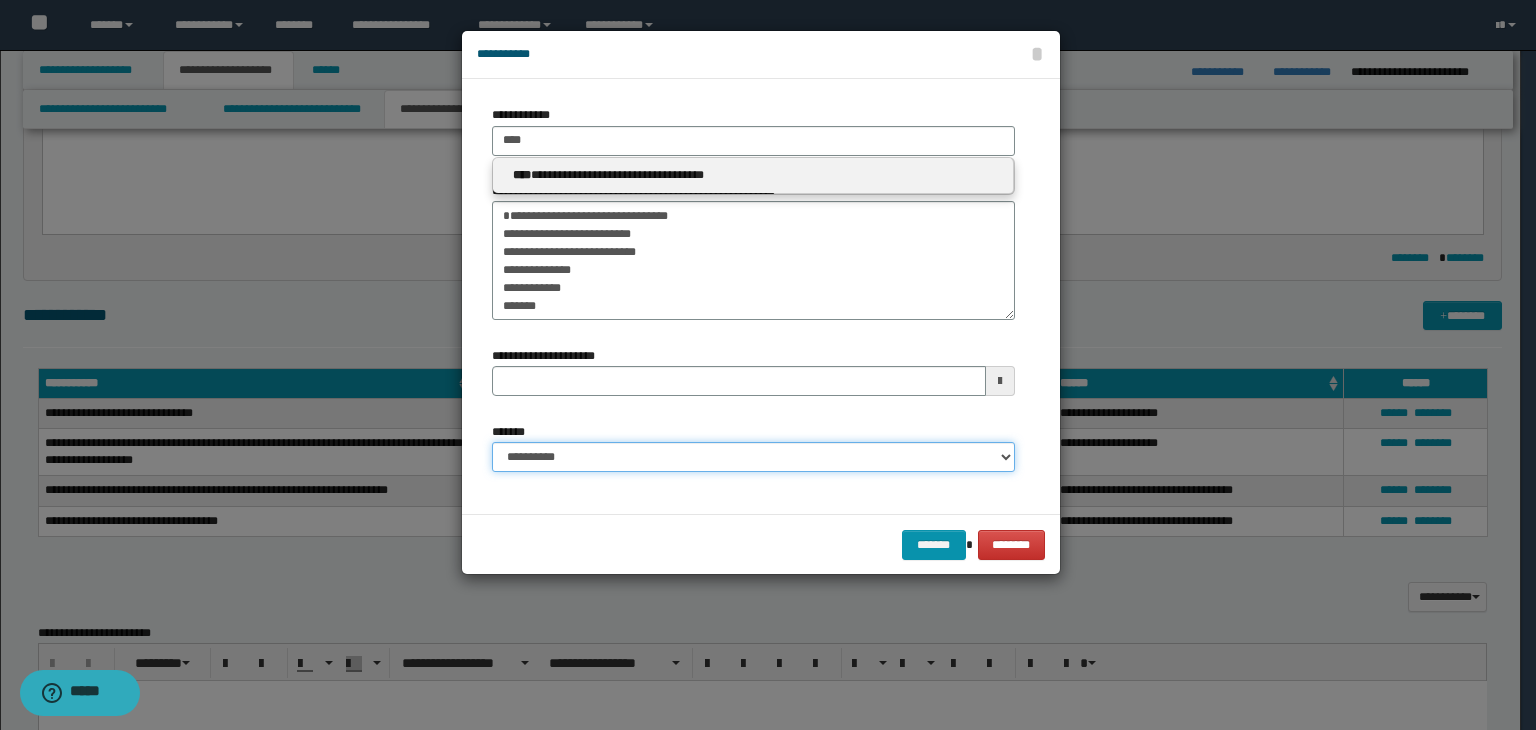 type 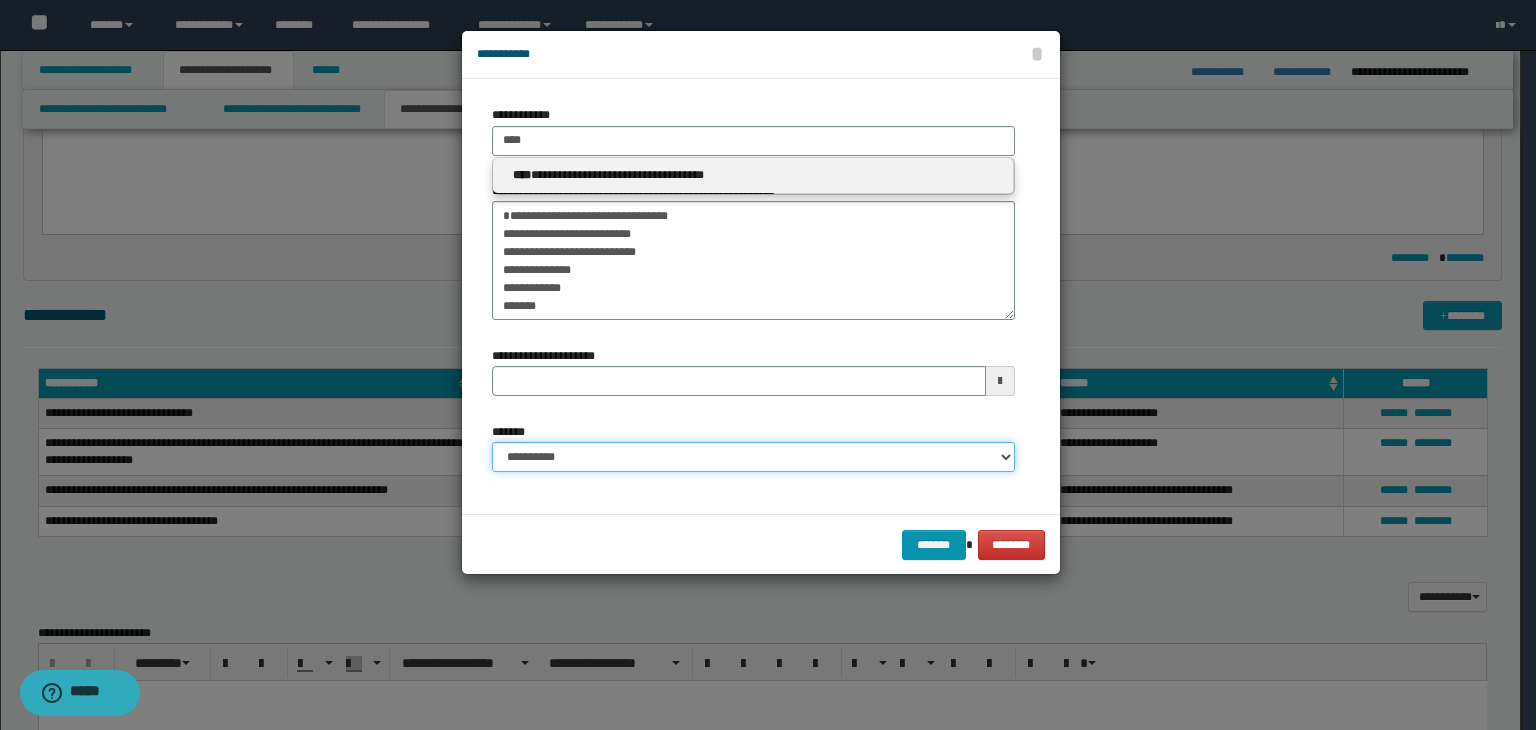 click on "**********" at bounding box center [753, 457] 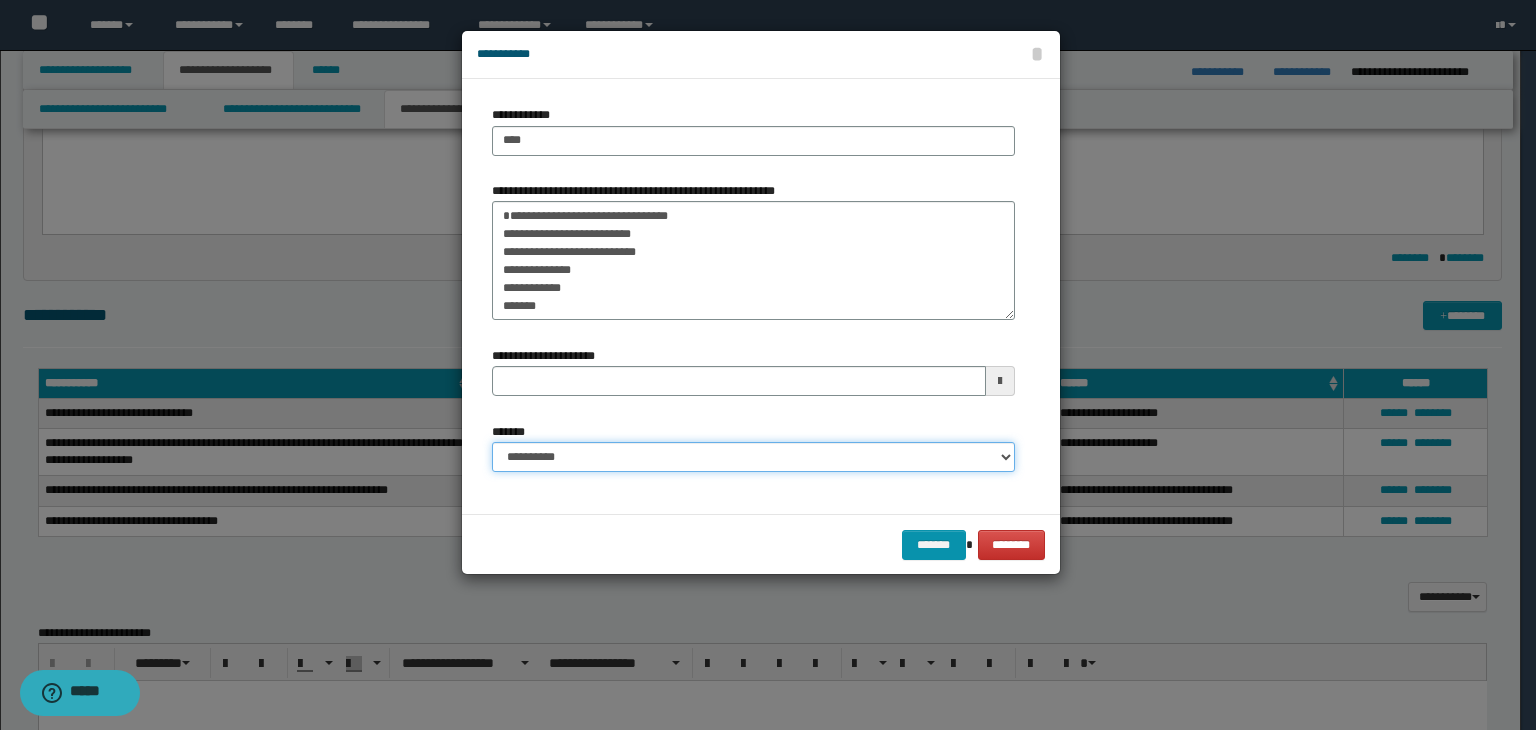 select on "*" 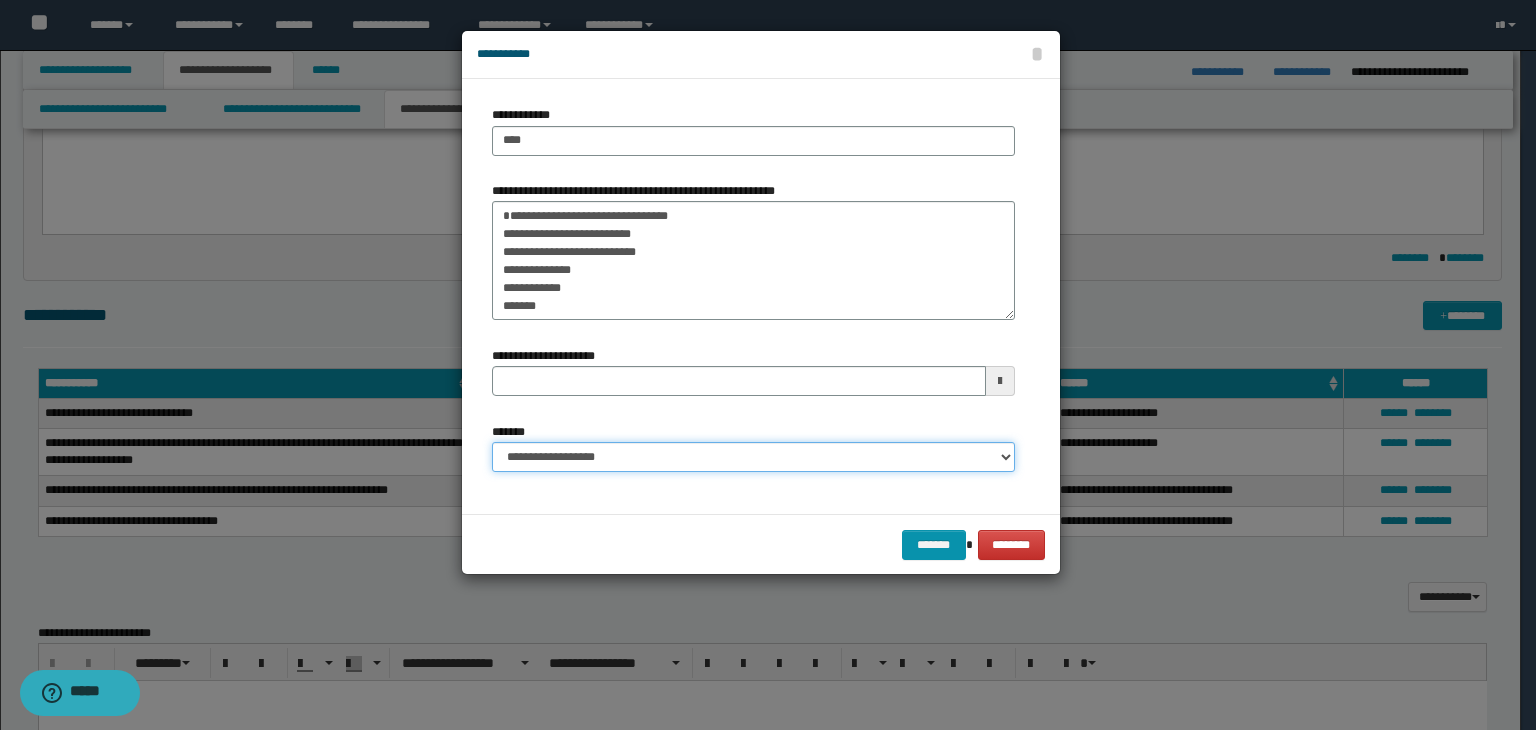 type 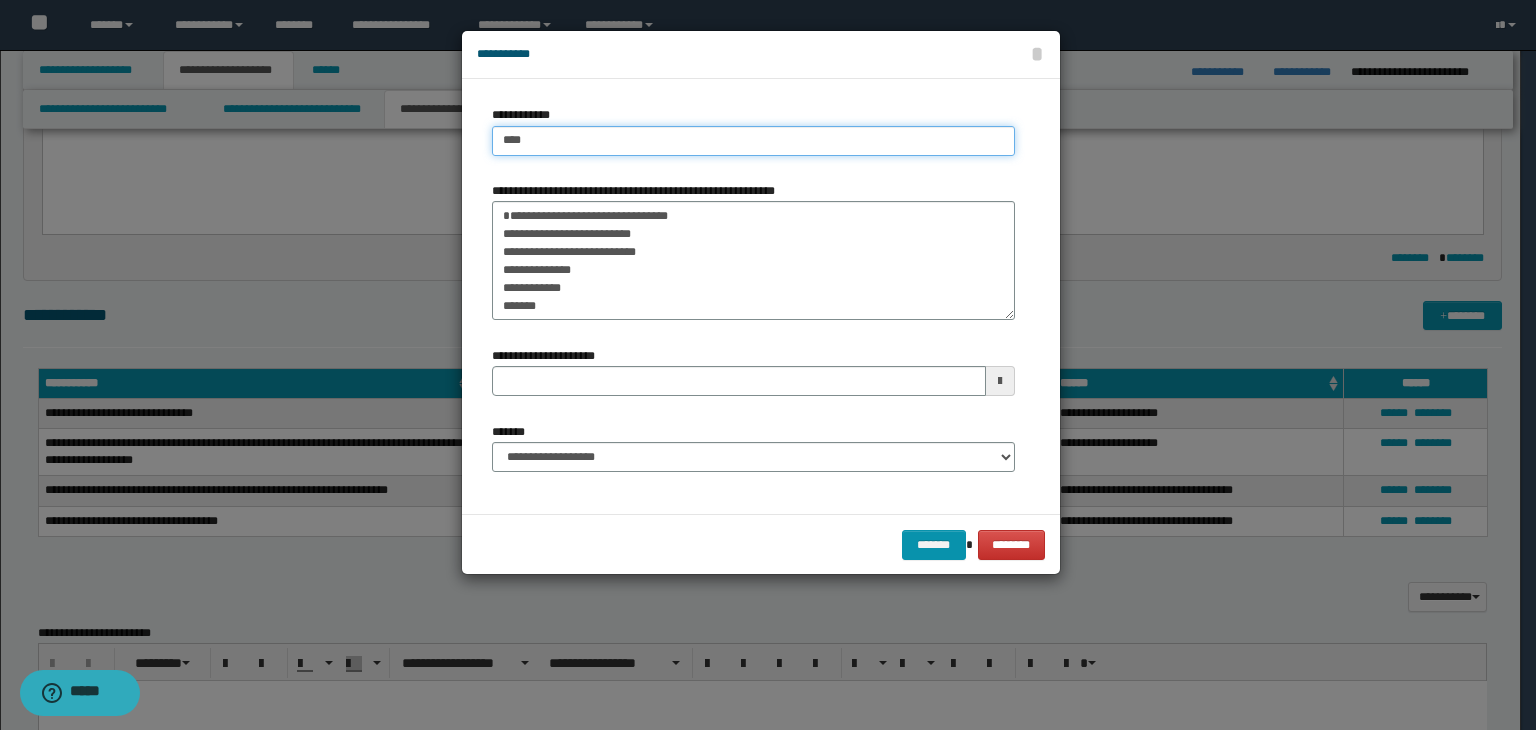 type on "****" 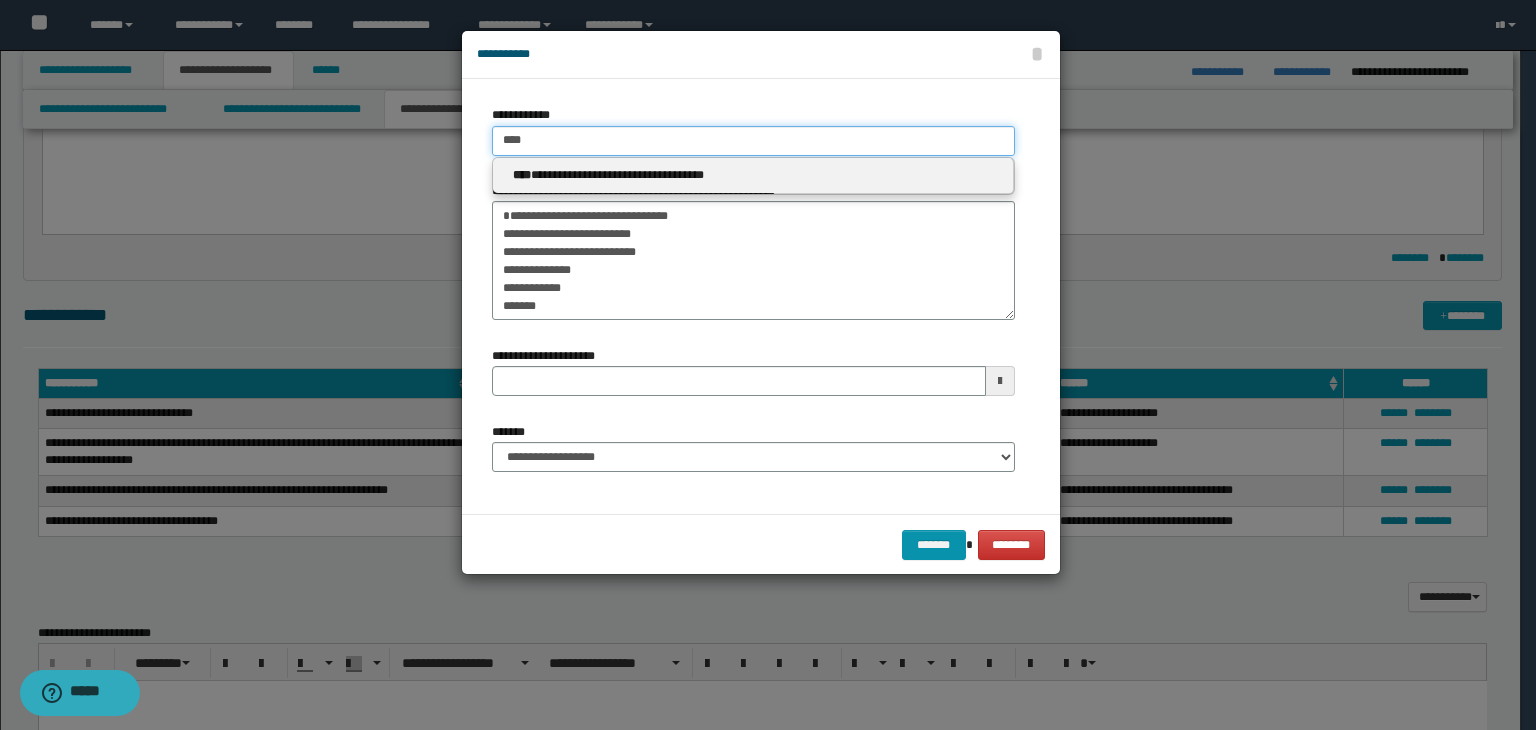 click on "****" at bounding box center (753, 141) 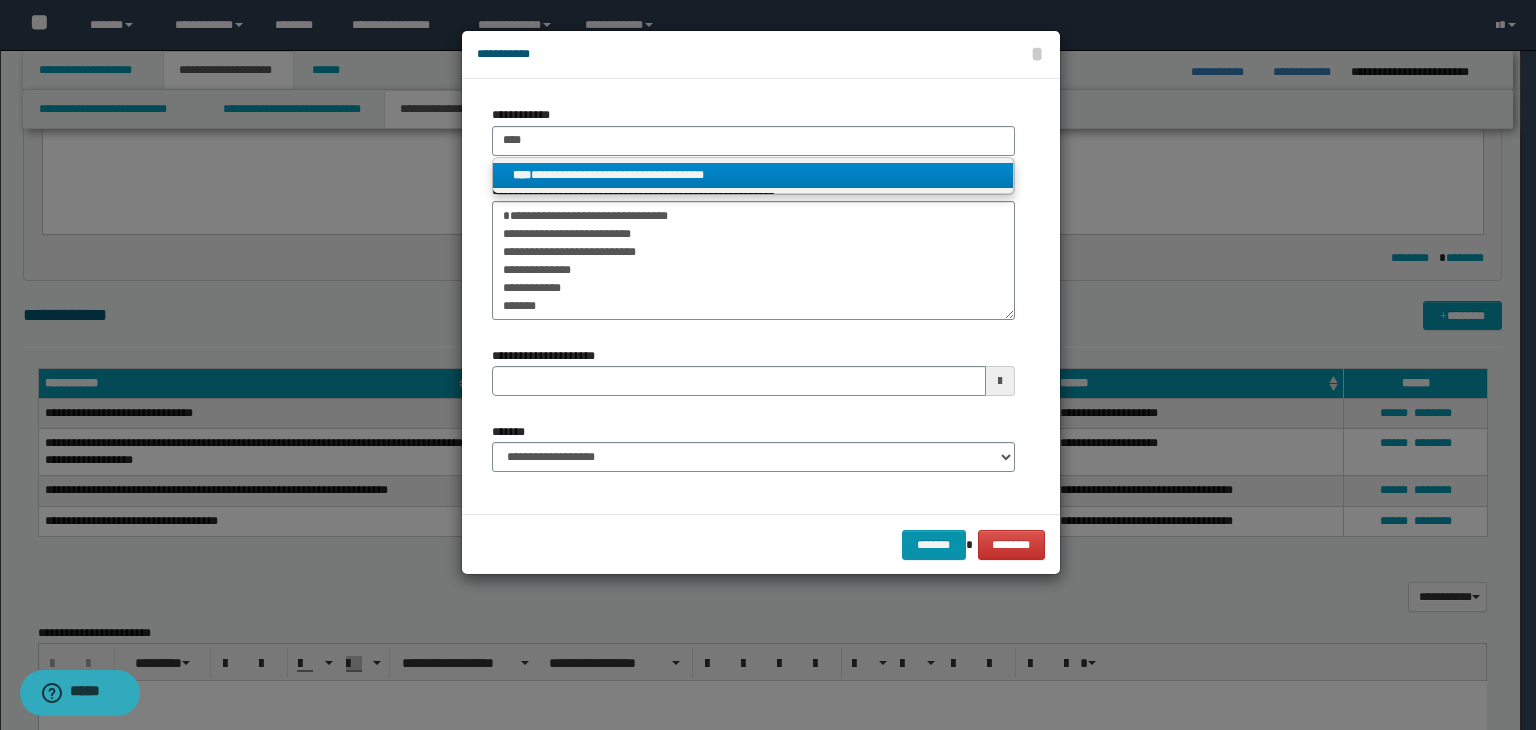 click on "**********" at bounding box center [753, 176] 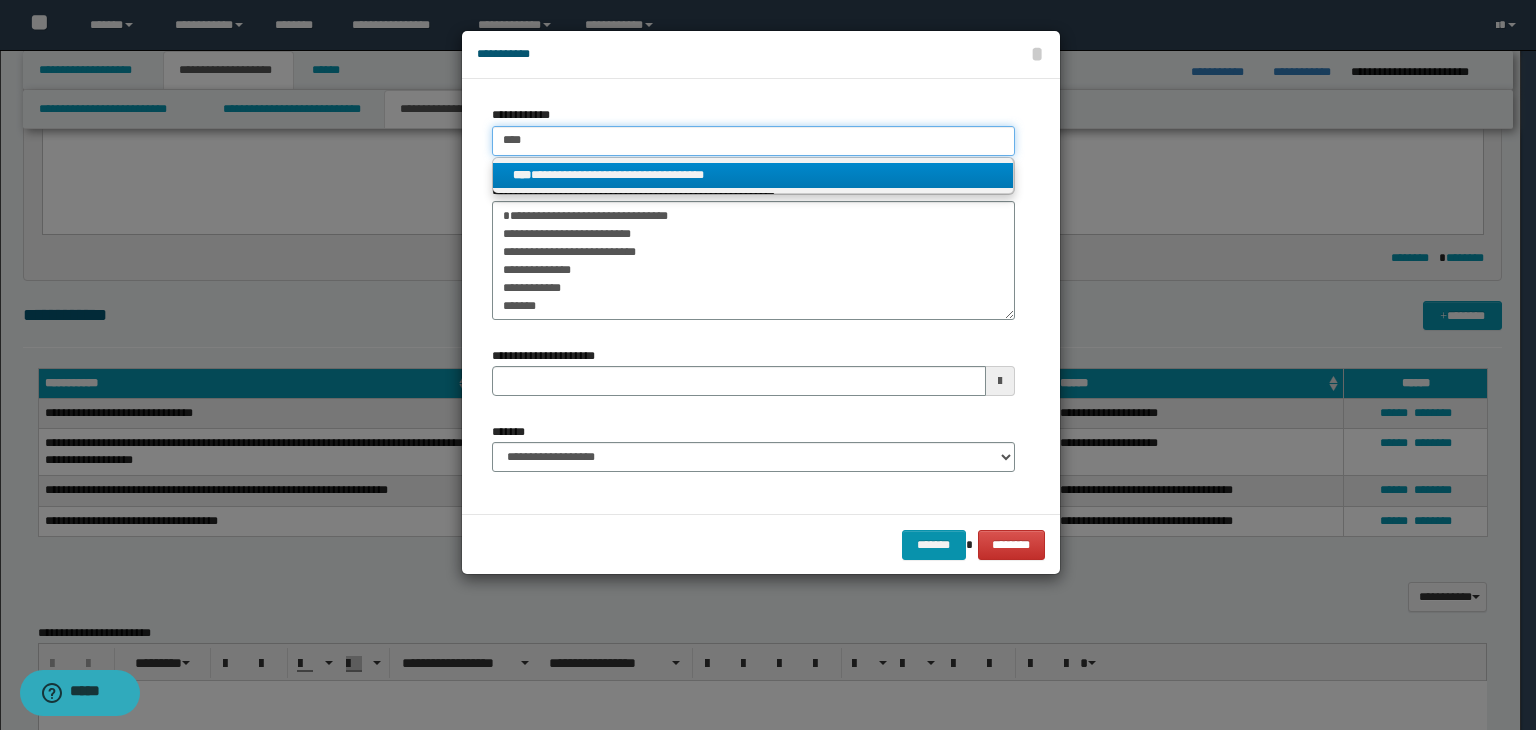 type 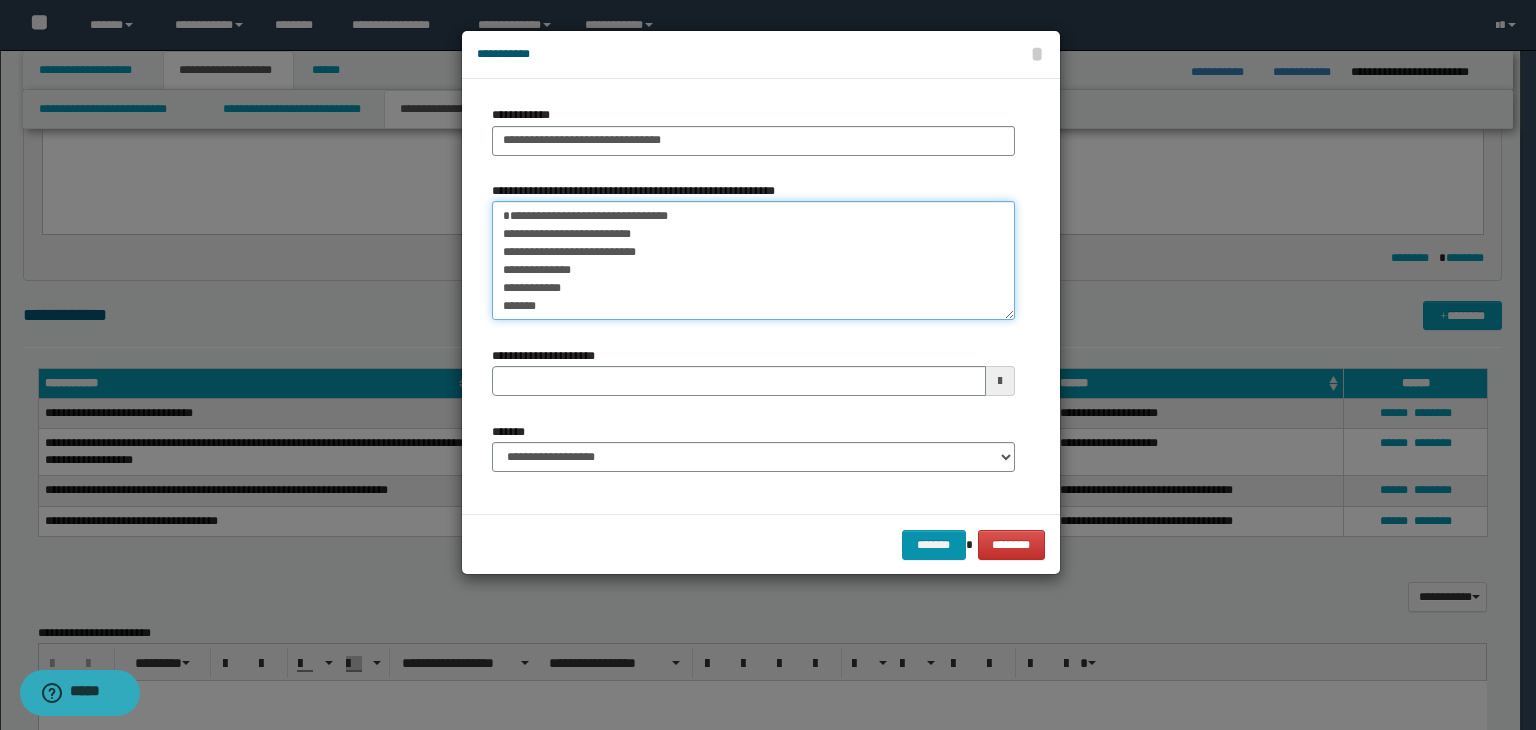 drag, startPoint x: 668, startPoint y: 219, endPoint x: 315, endPoint y: 205, distance: 353.2775 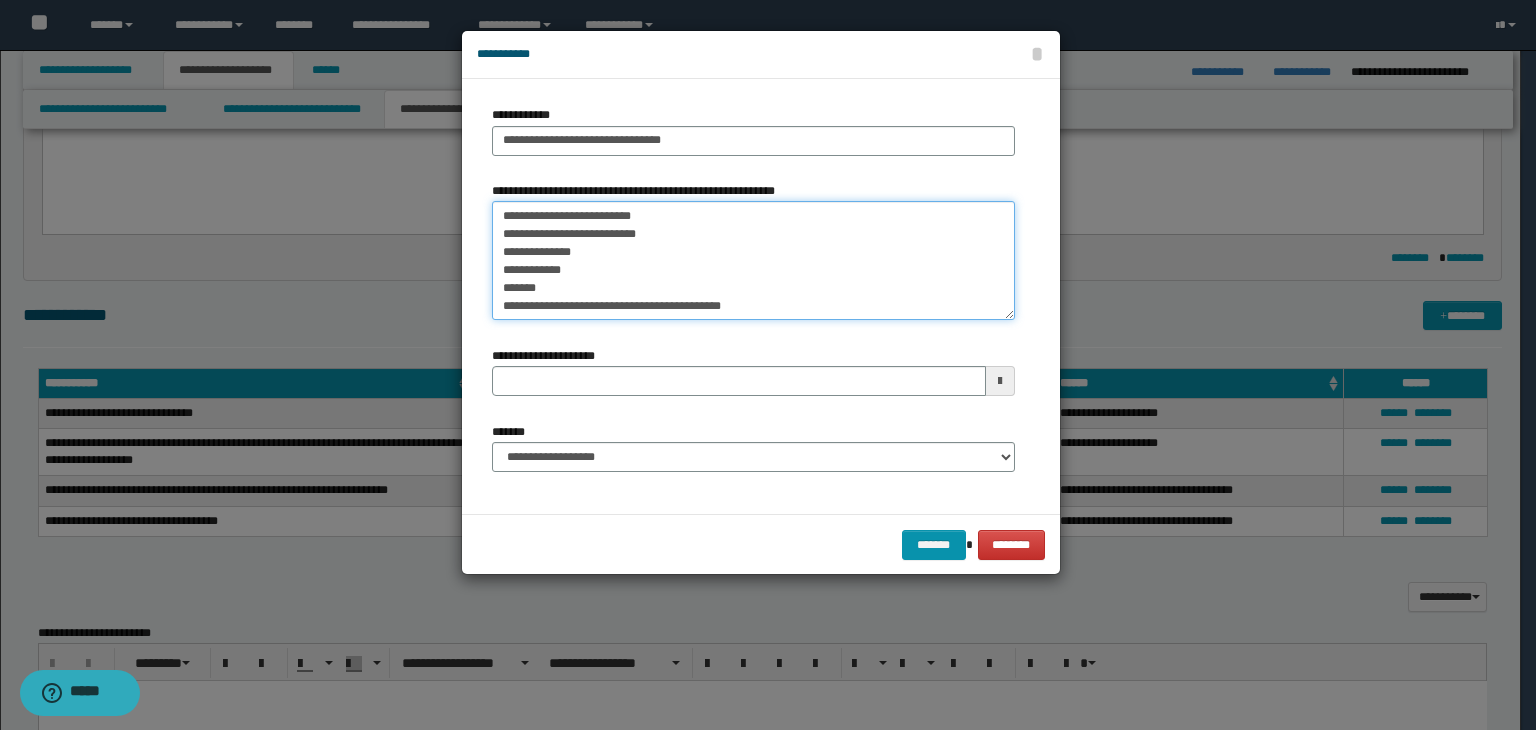 click on "**********" at bounding box center (753, 261) 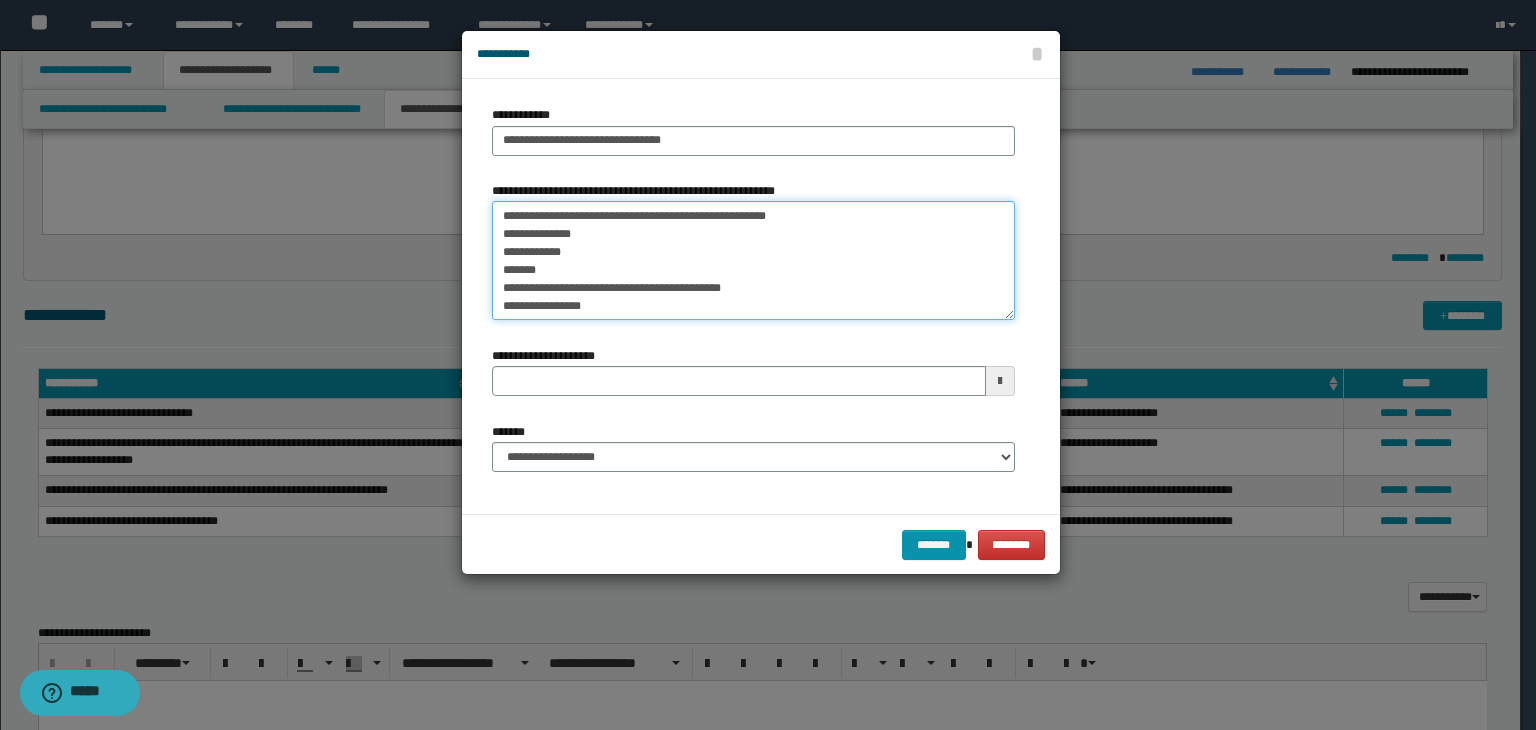 type on "**********" 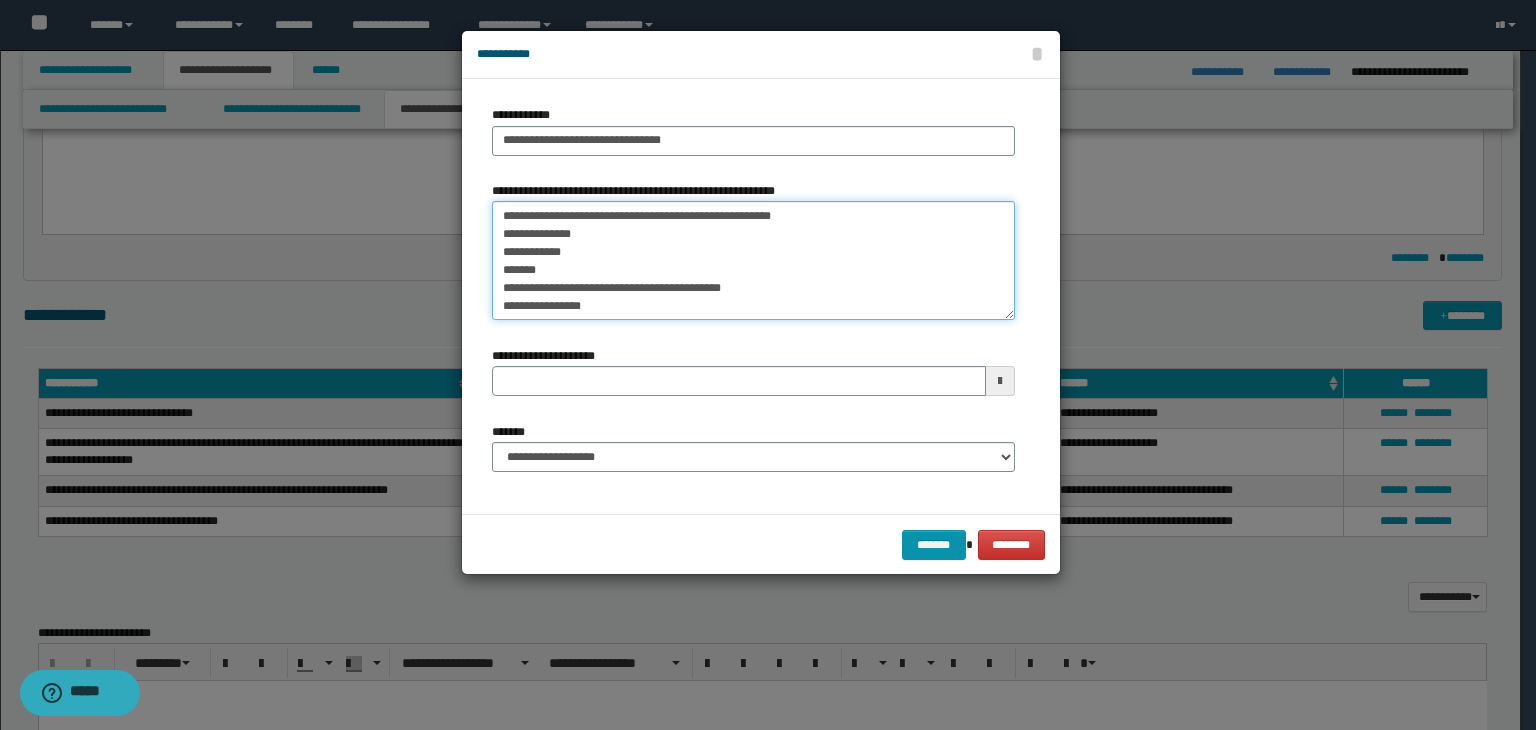 drag, startPoint x: 847, startPoint y: 214, endPoint x: 501, endPoint y: 209, distance: 346.03613 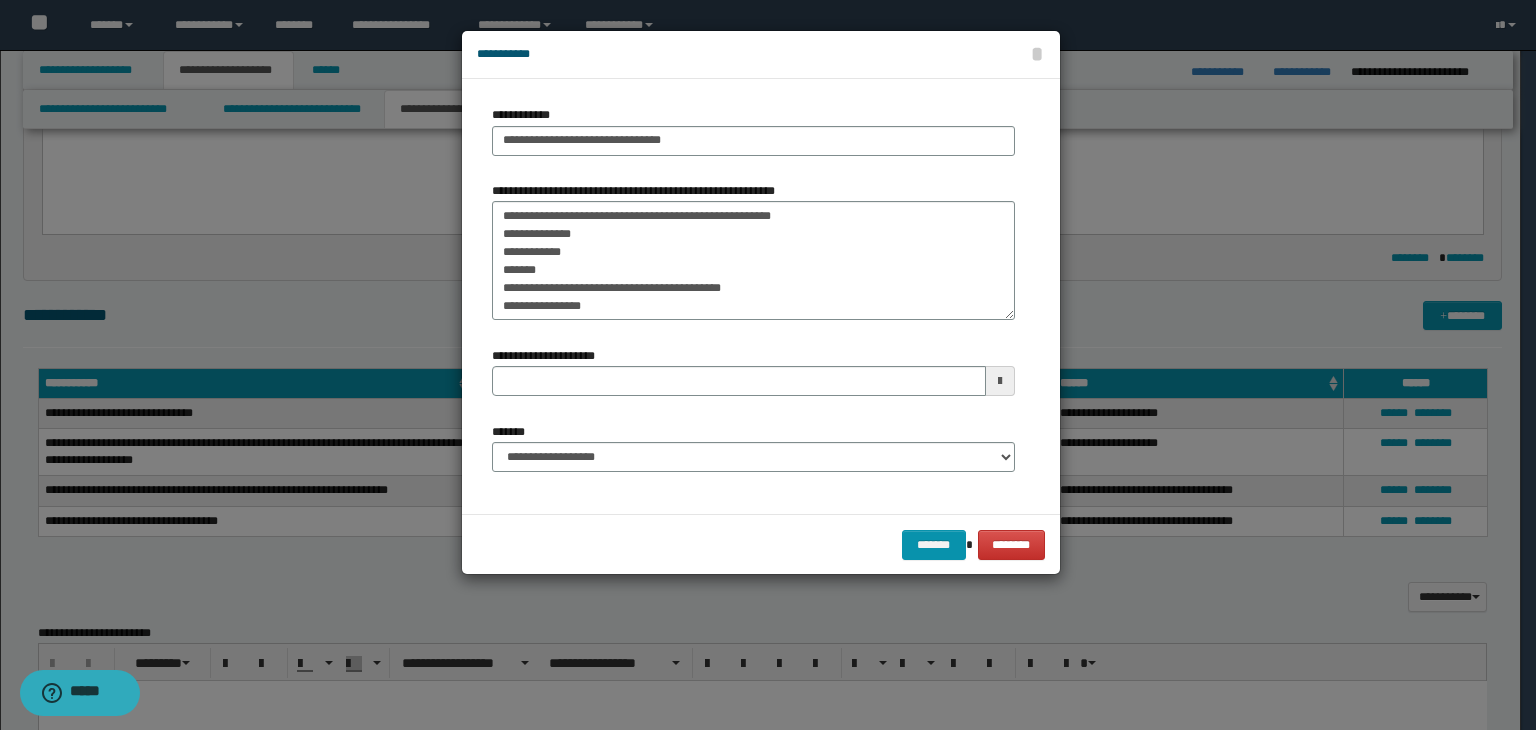 drag, startPoint x: 750, startPoint y: 537, endPoint x: 722, endPoint y: 505, distance: 42.520584 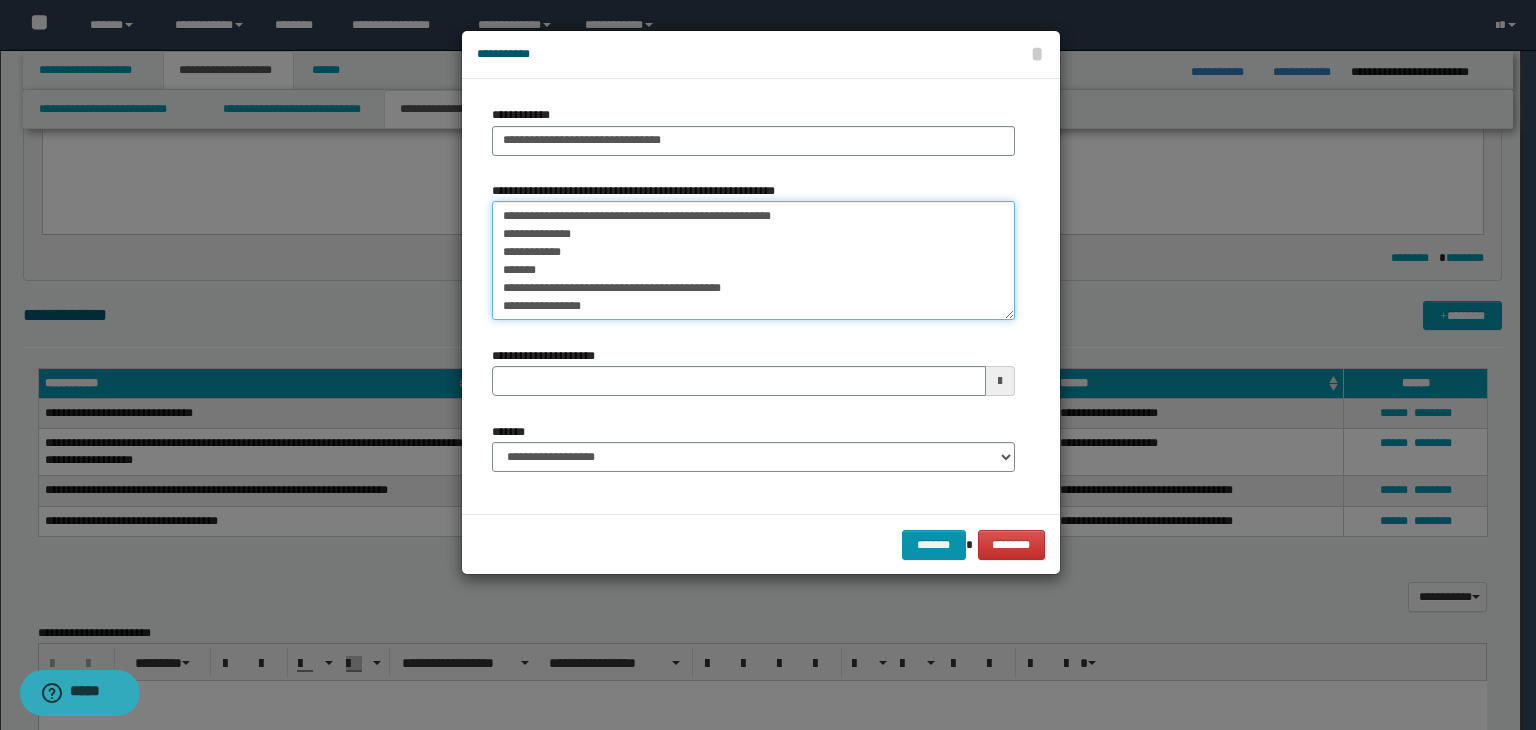 drag, startPoint x: 850, startPoint y: 217, endPoint x: 500, endPoint y: 211, distance: 350.05142 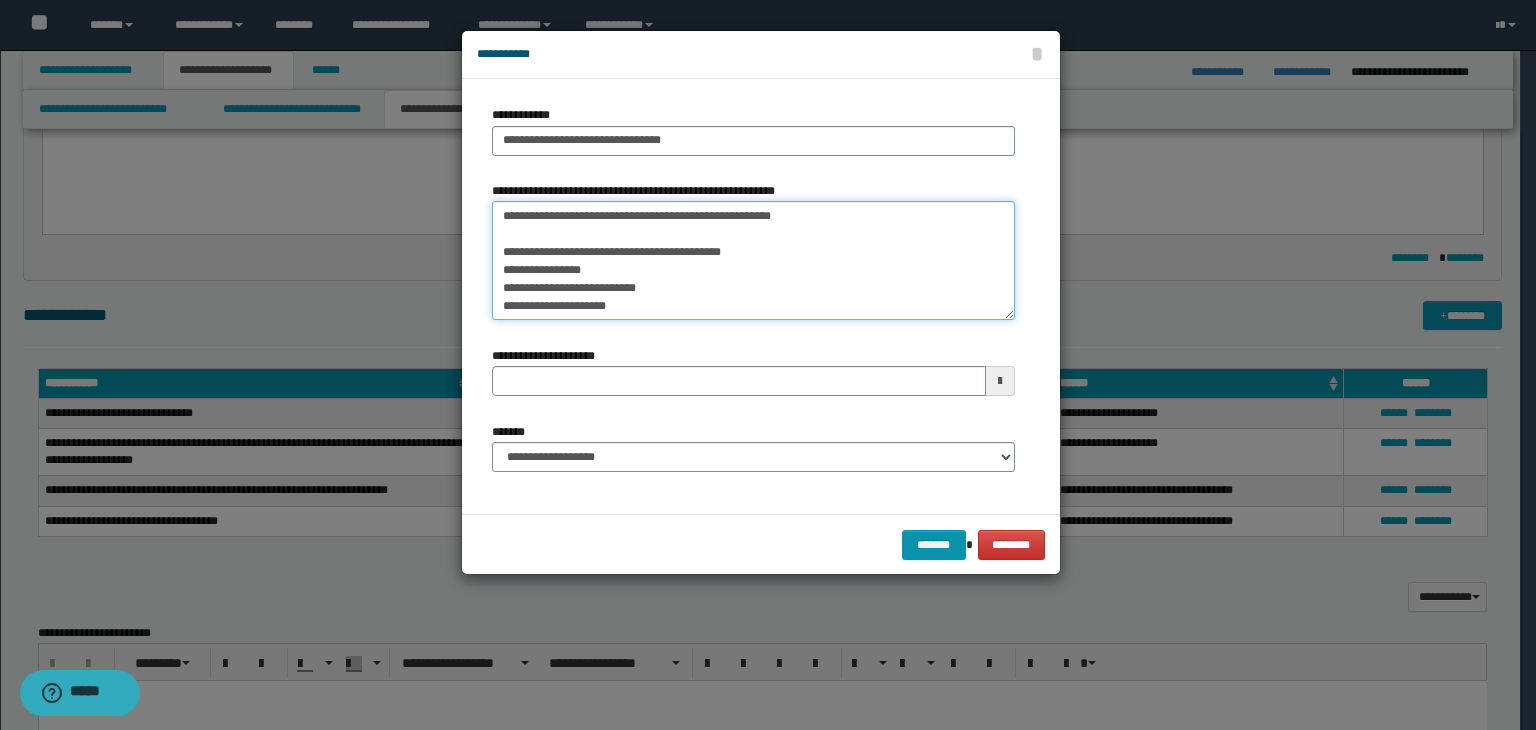 scroll, scrollTop: 72, scrollLeft: 0, axis: vertical 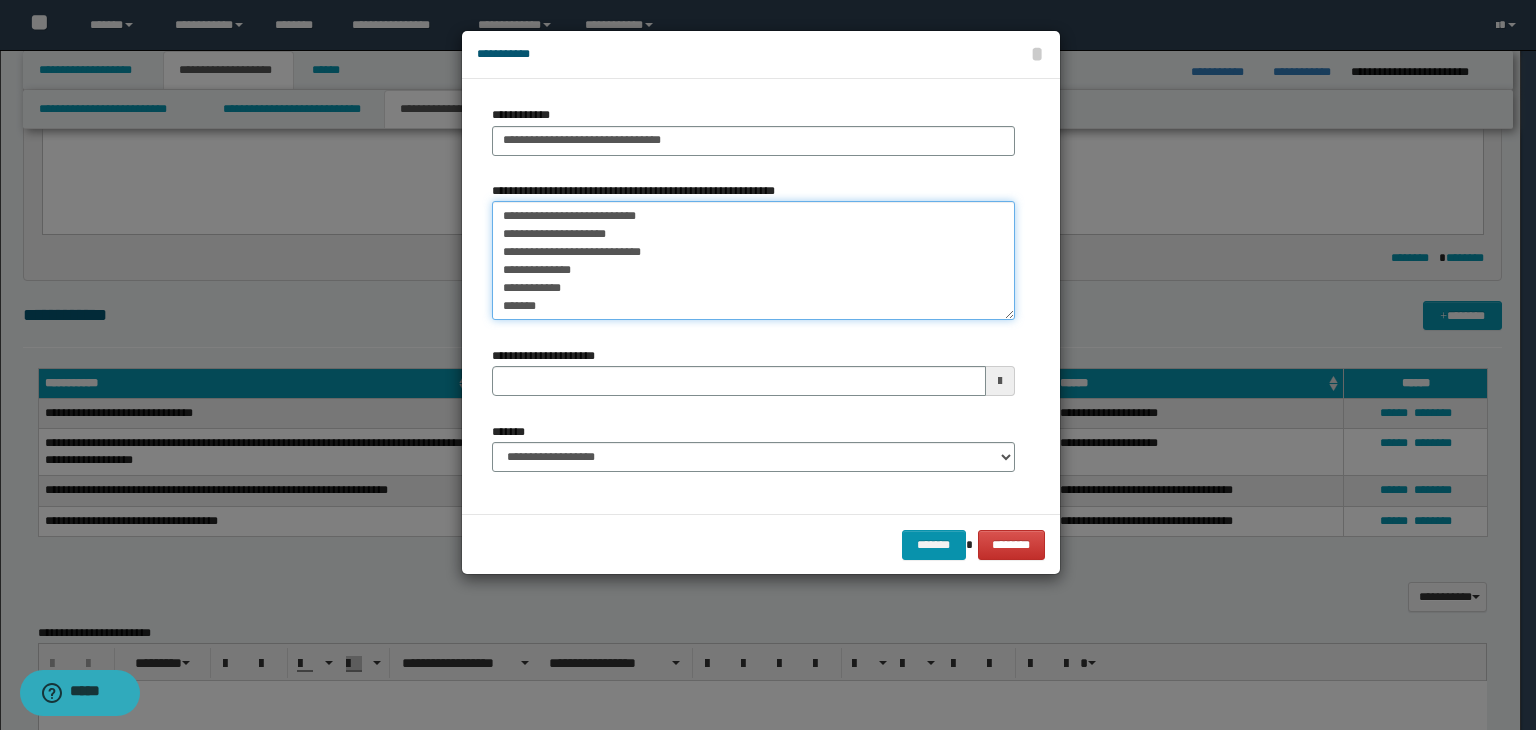 type 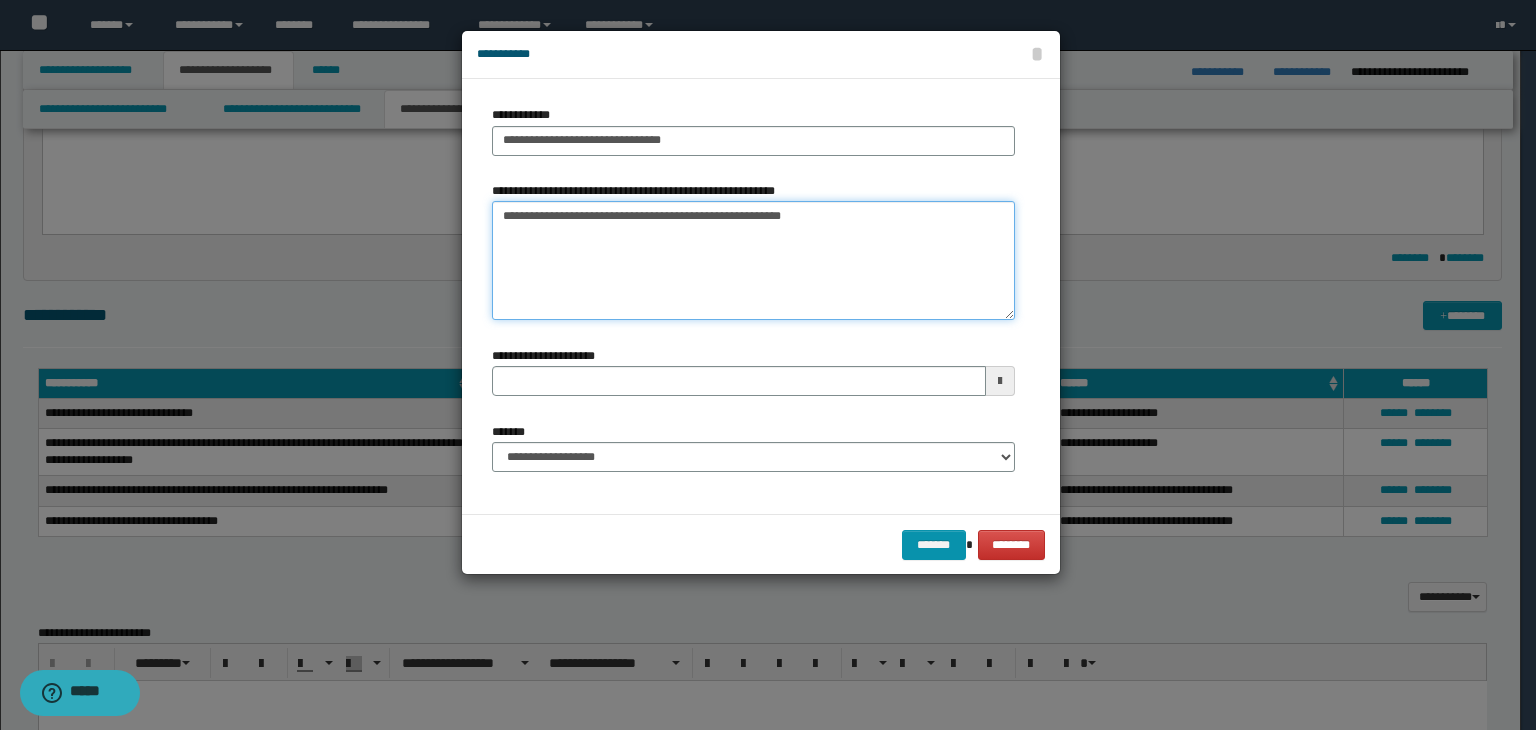 scroll, scrollTop: 0, scrollLeft: 0, axis: both 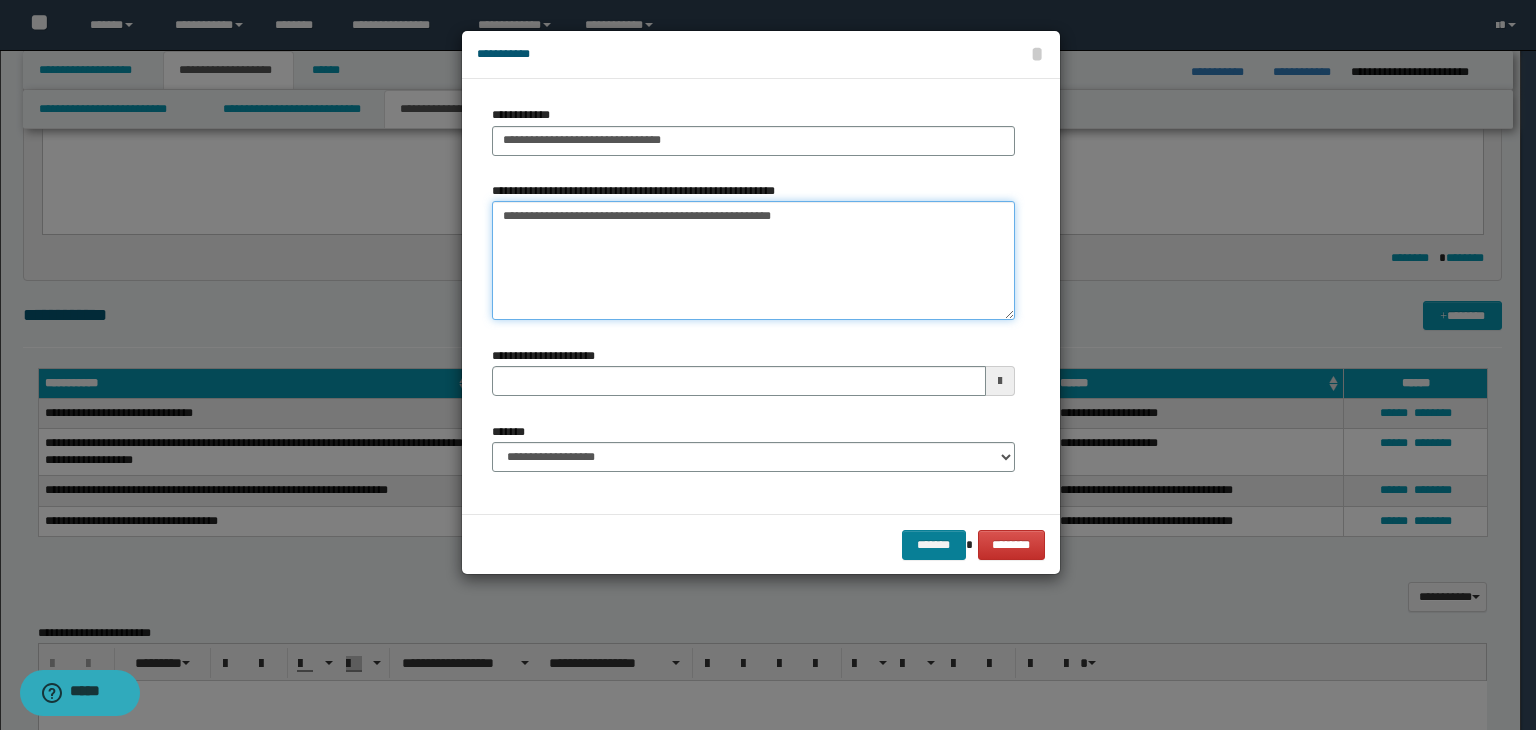 type on "**********" 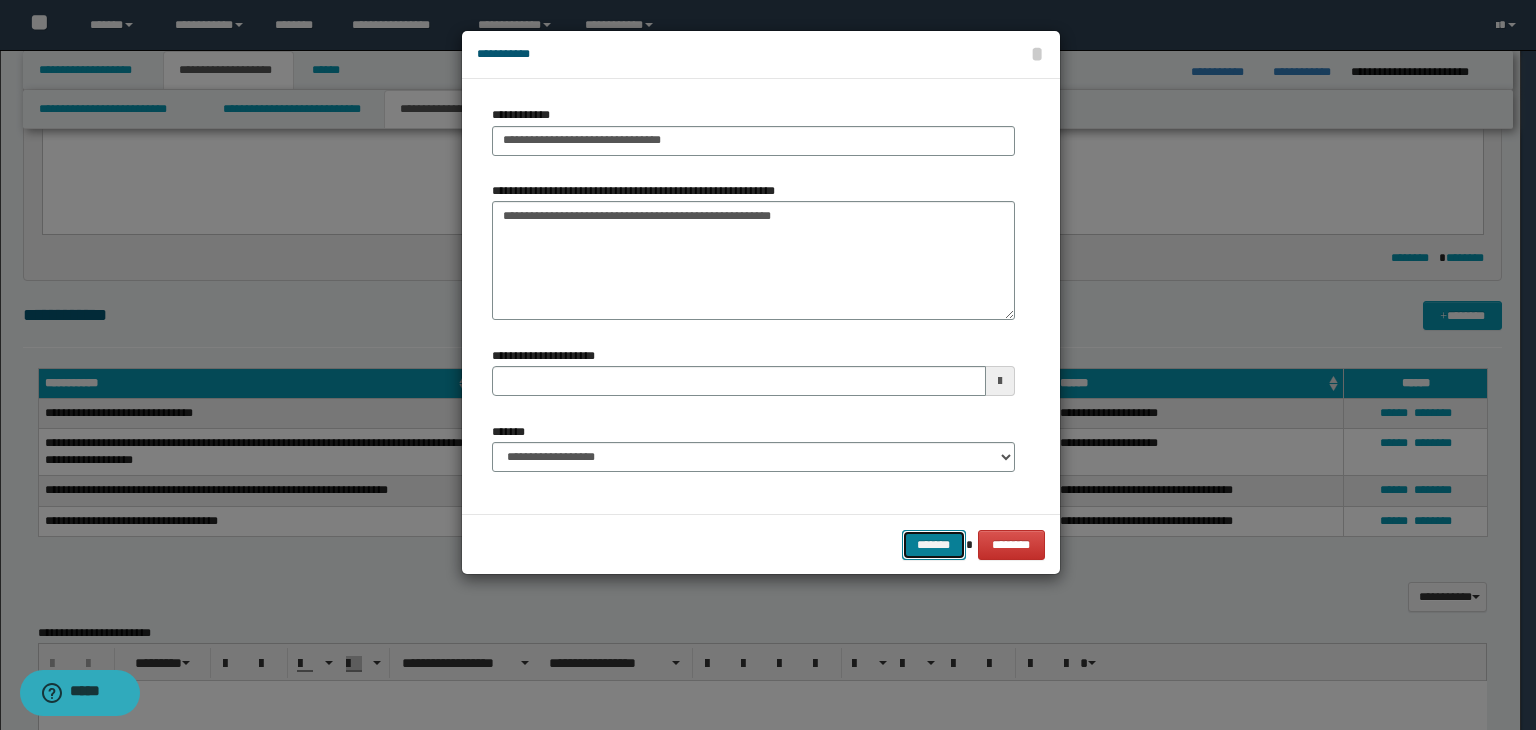 click on "*******" at bounding box center [934, 545] 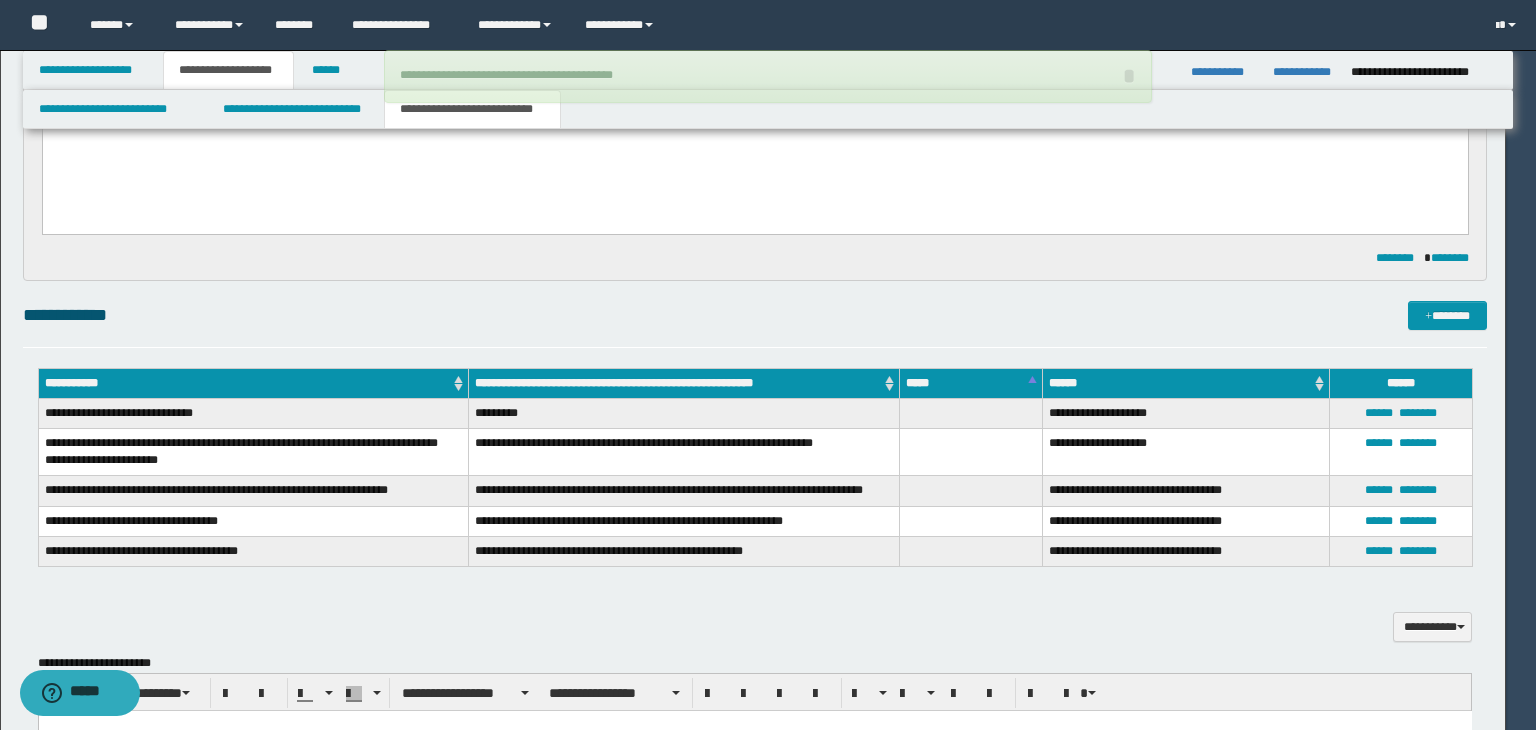 type 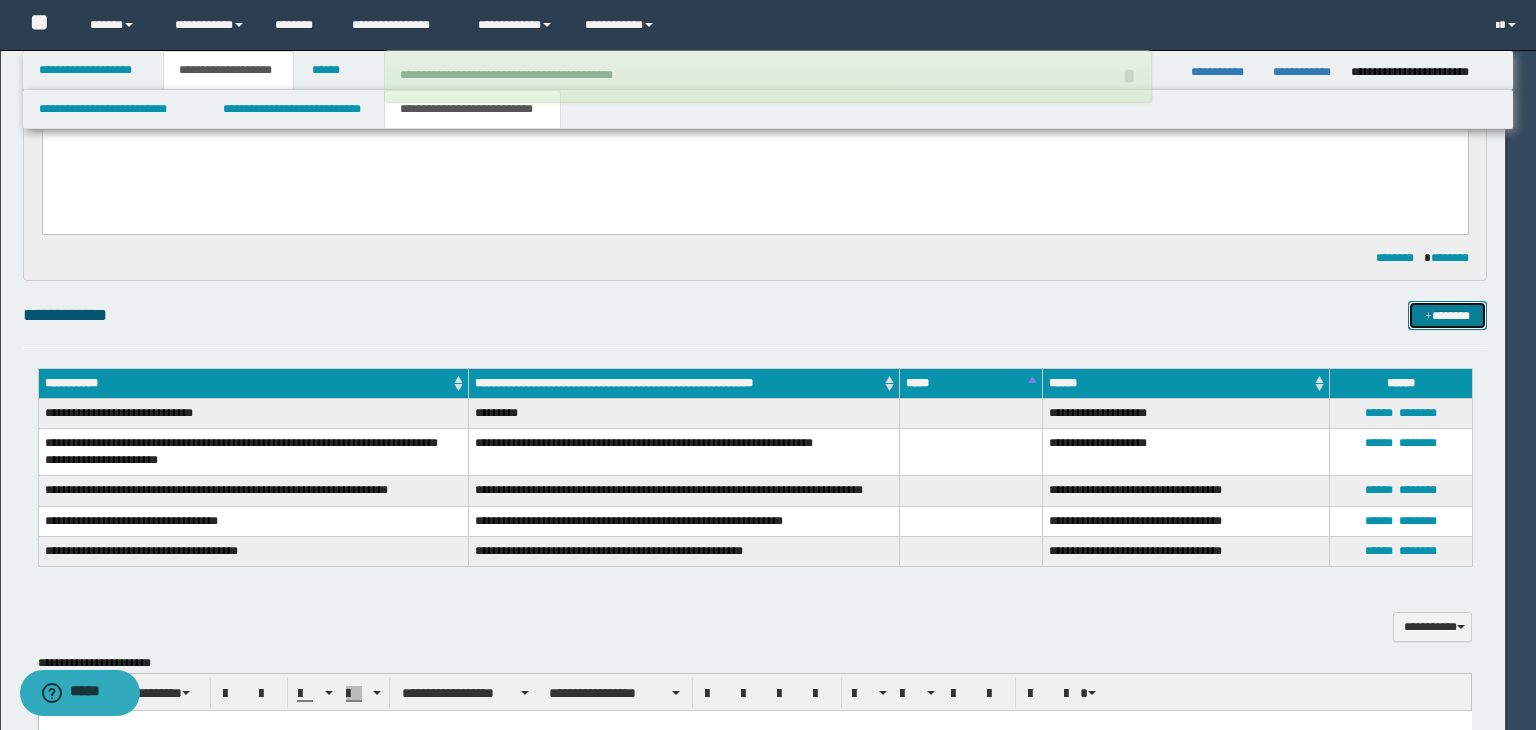 type 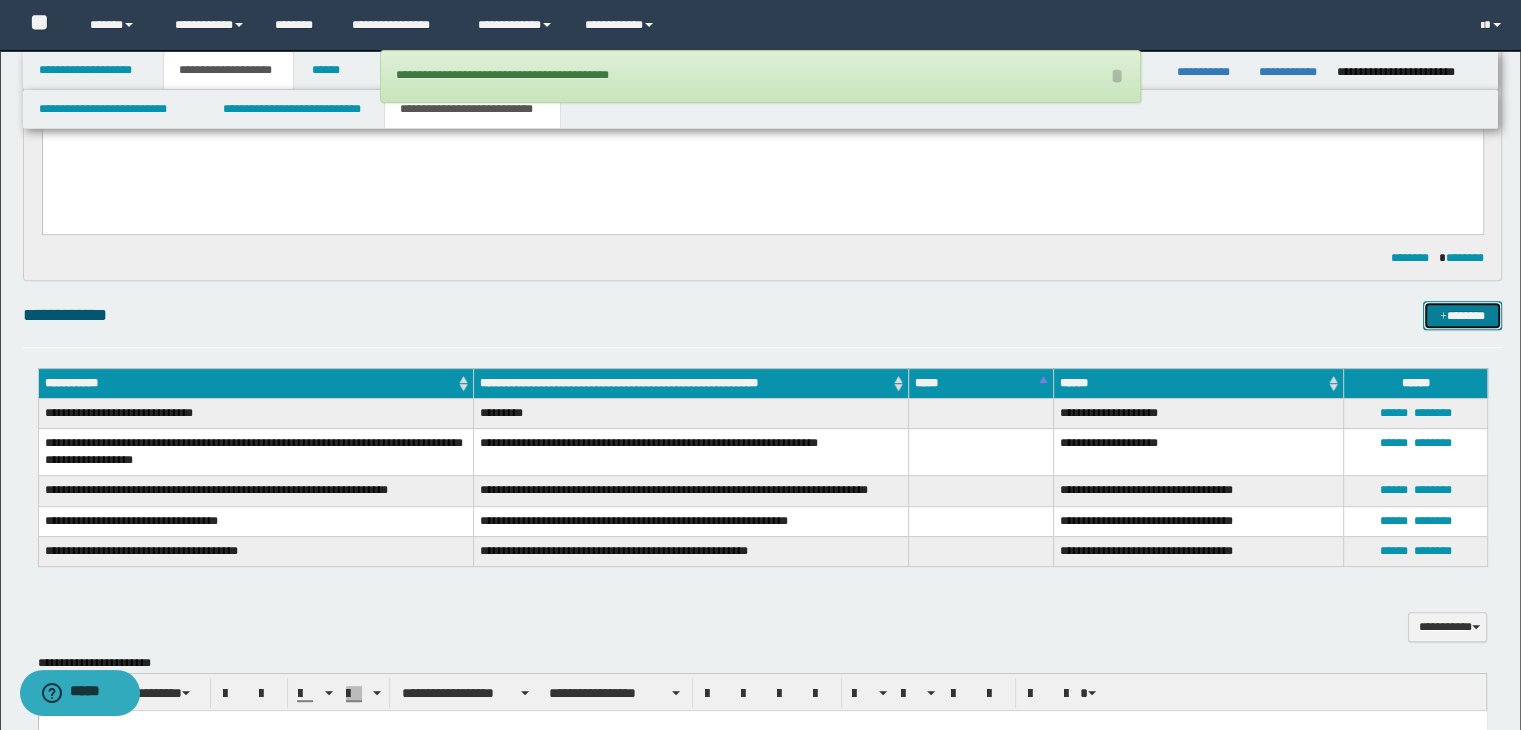 click on "*******" at bounding box center (1462, 316) 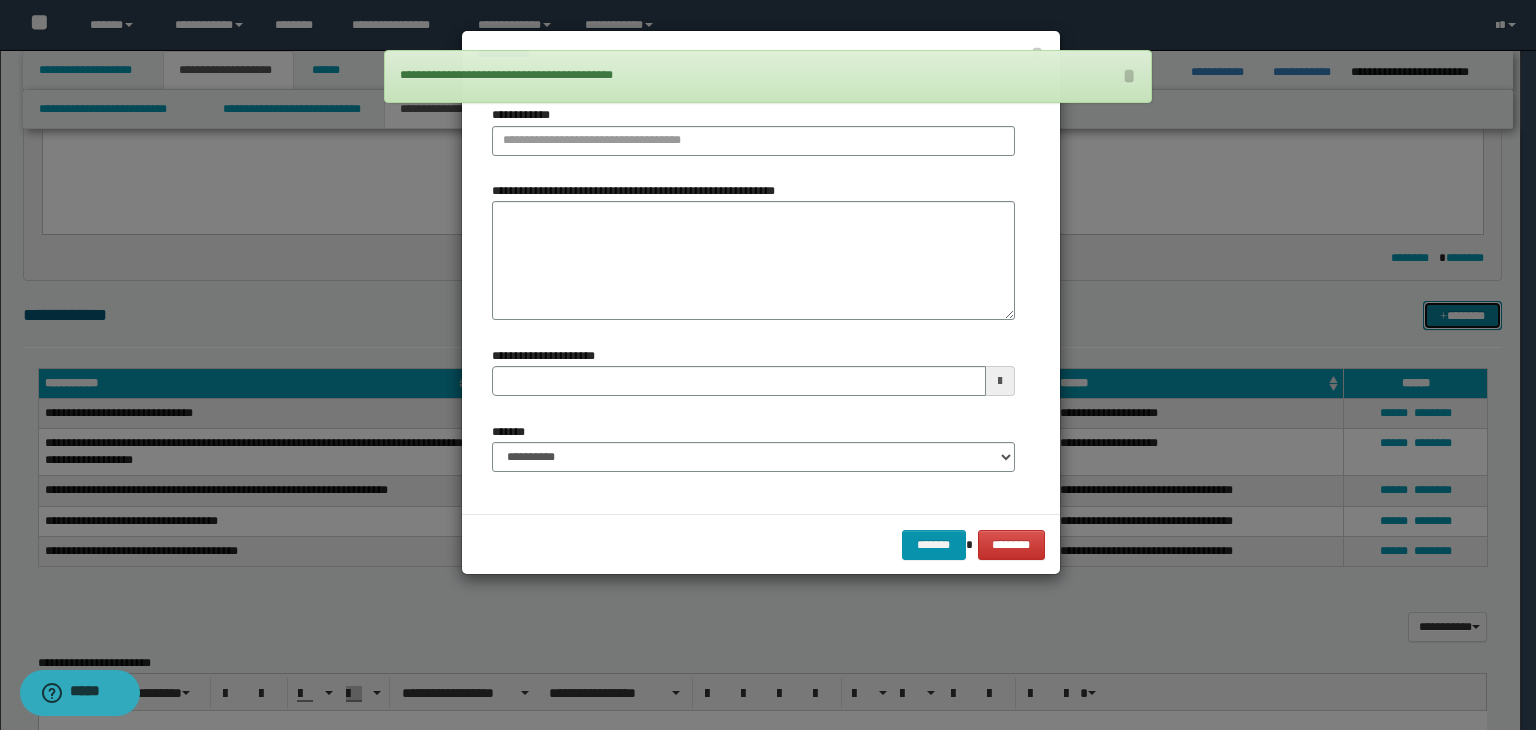 type 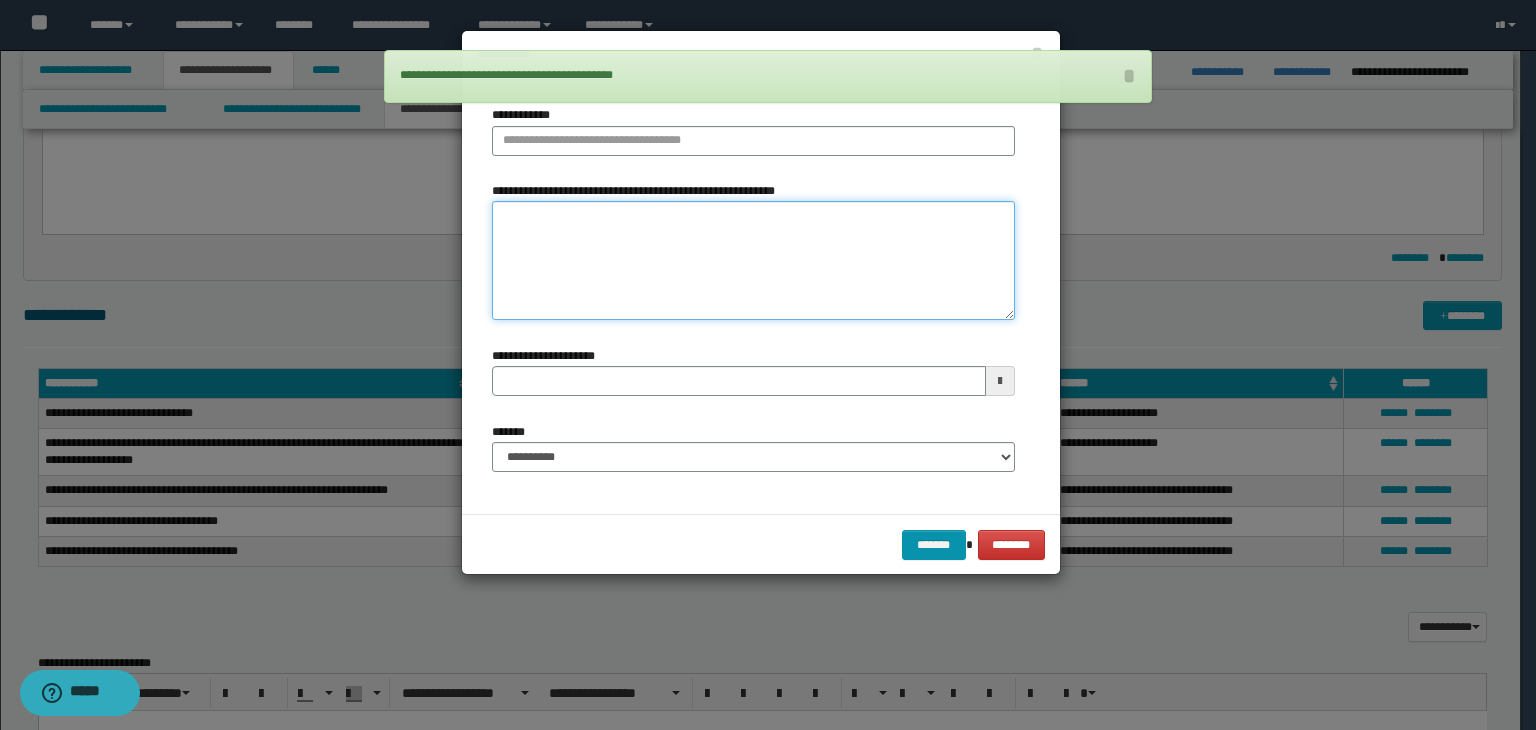 click on "**********" at bounding box center (753, 261) 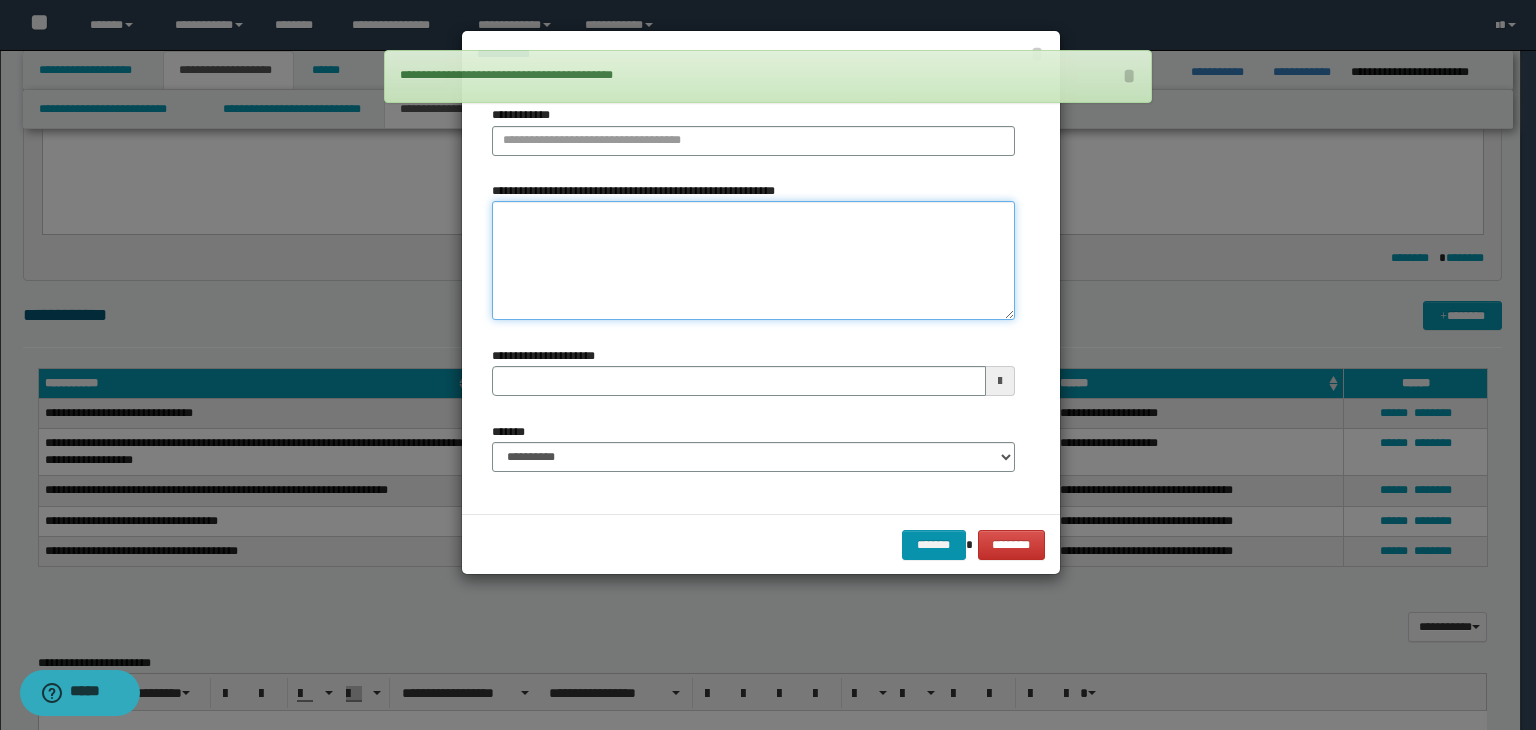 paste on "**********" 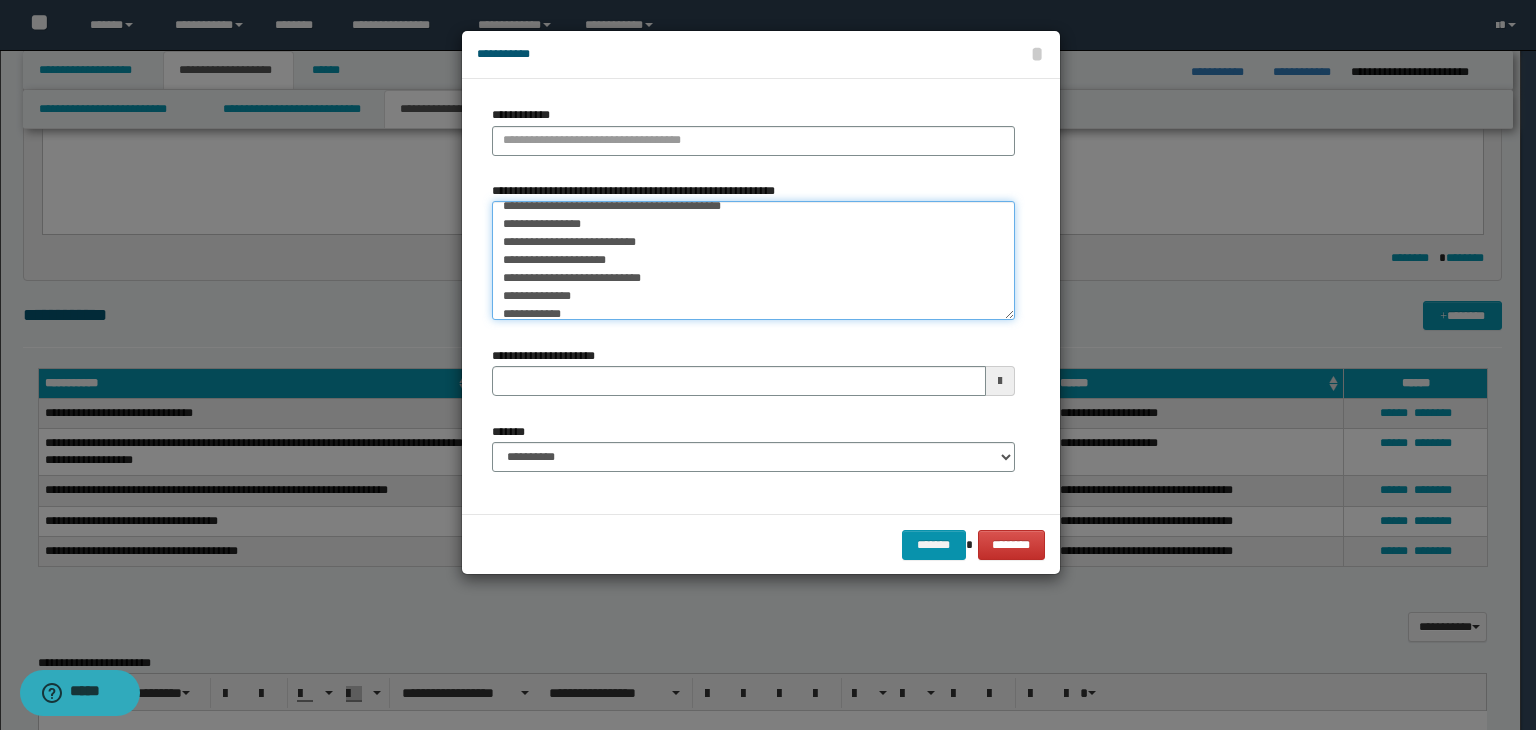 scroll, scrollTop: 0, scrollLeft: 0, axis: both 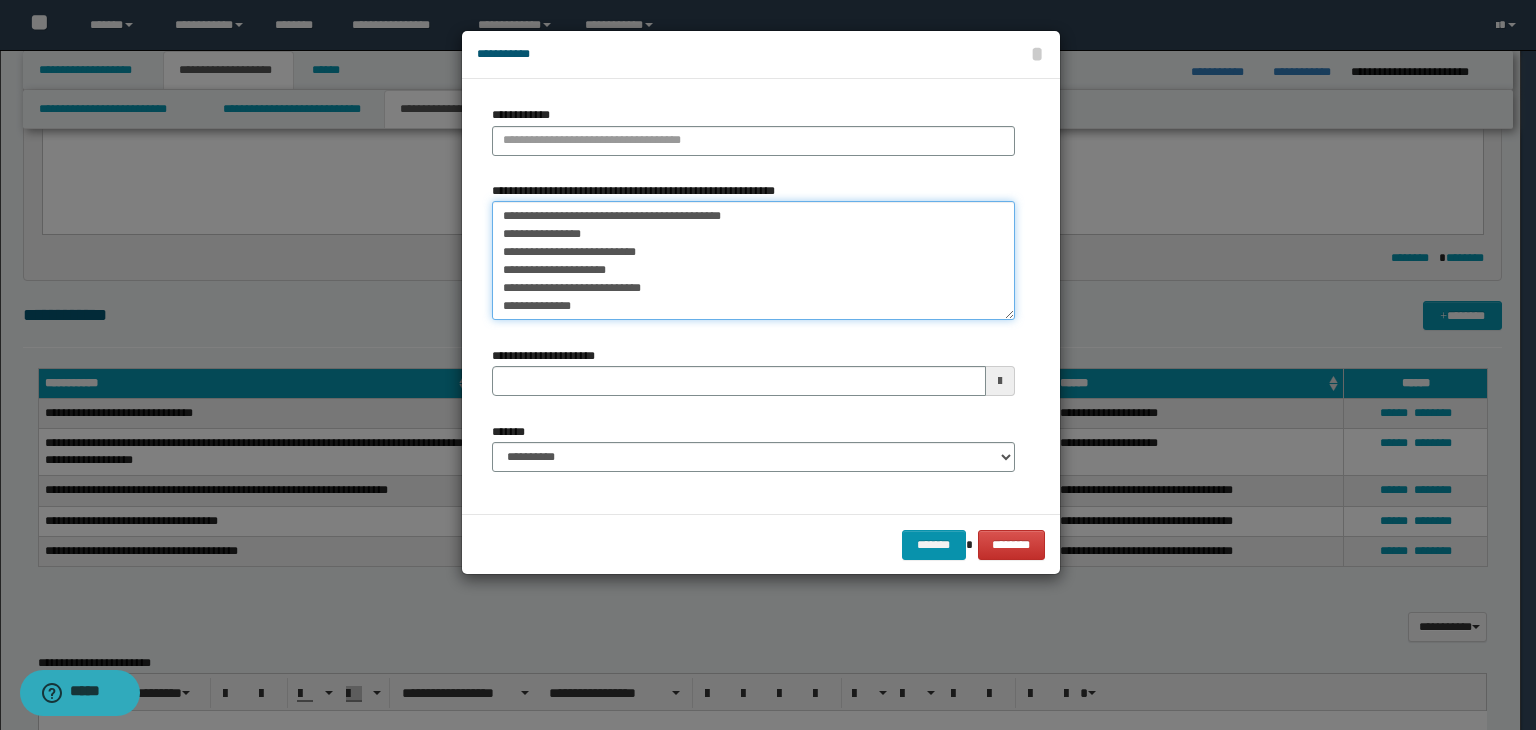 drag, startPoint x: 524, startPoint y: 213, endPoint x: 393, endPoint y: 215, distance: 131.01526 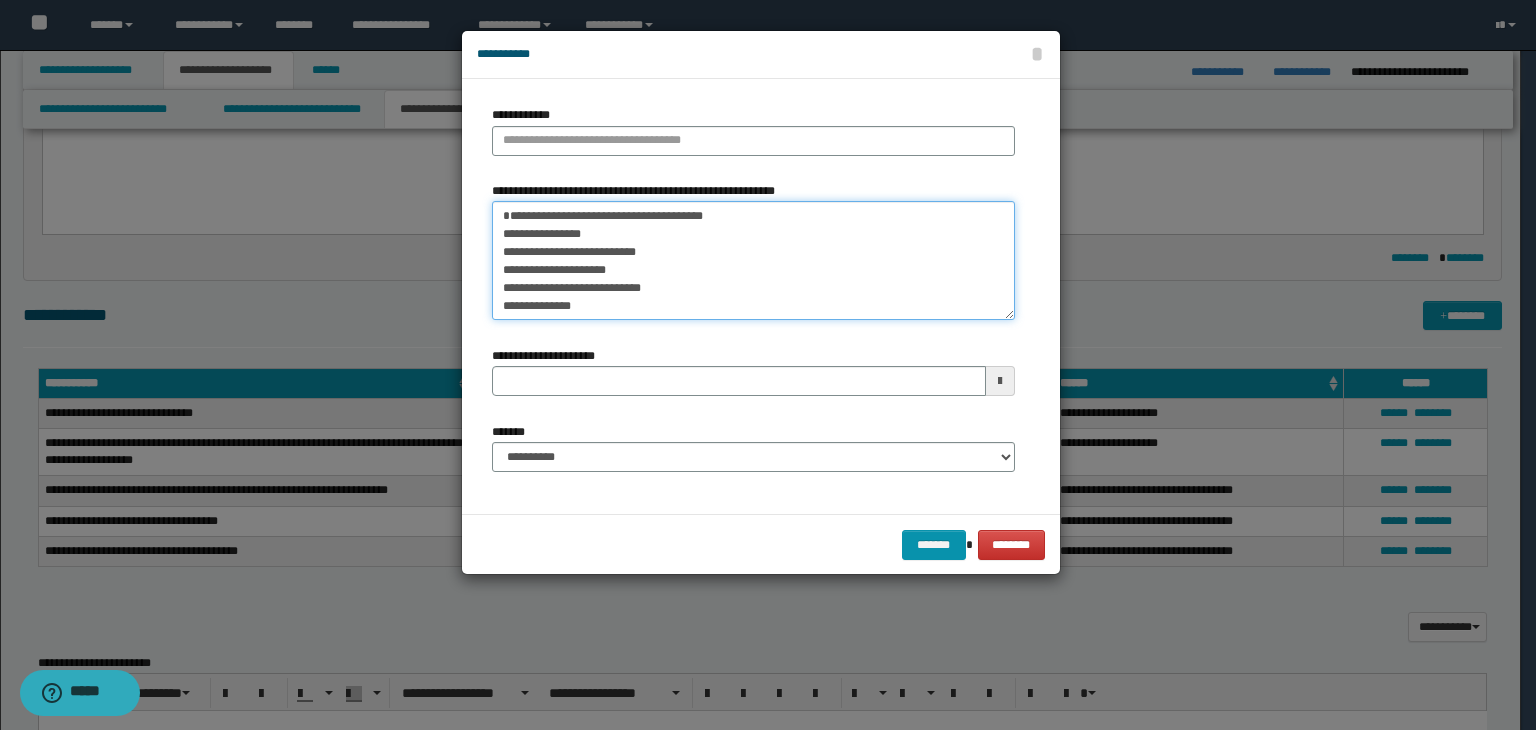 type on "**********" 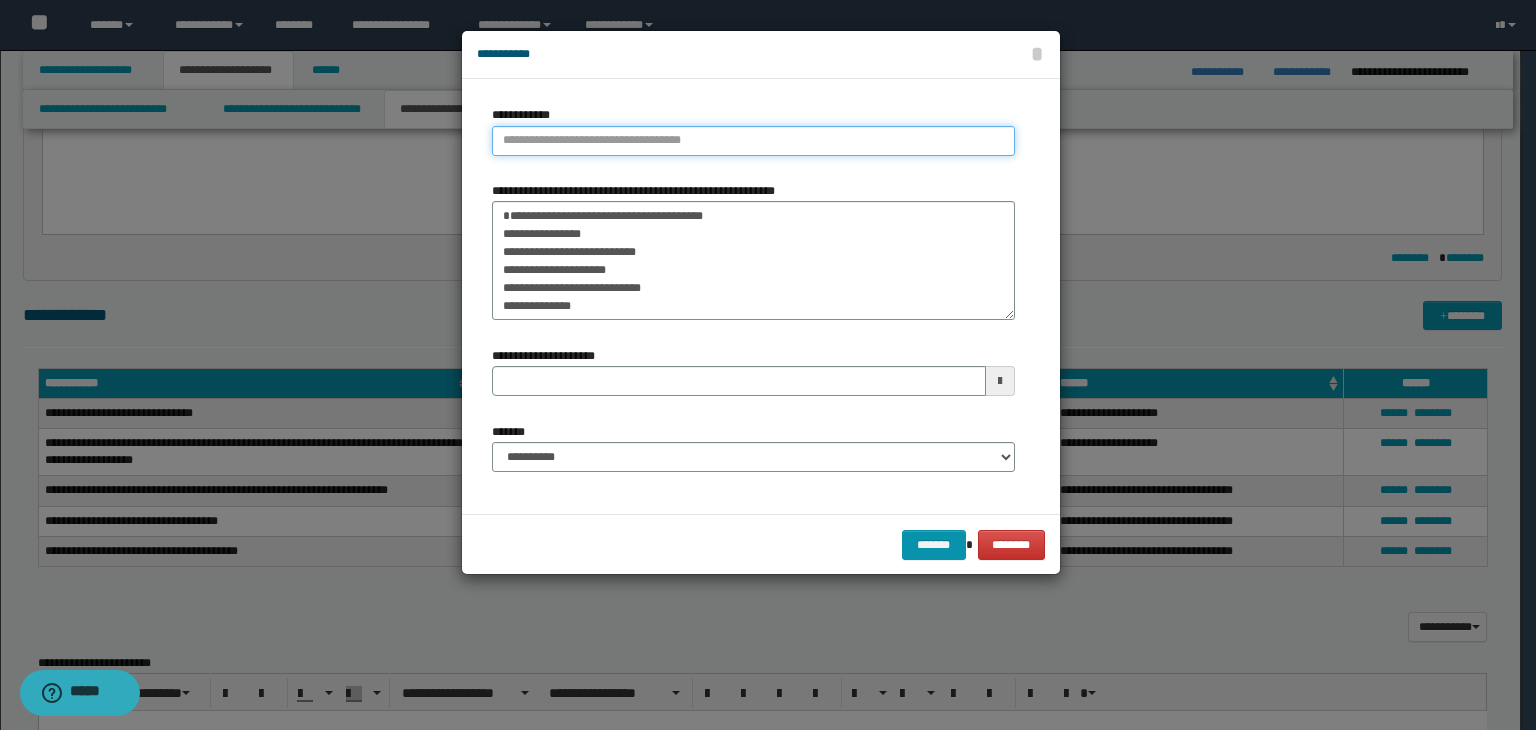 type on "**********" 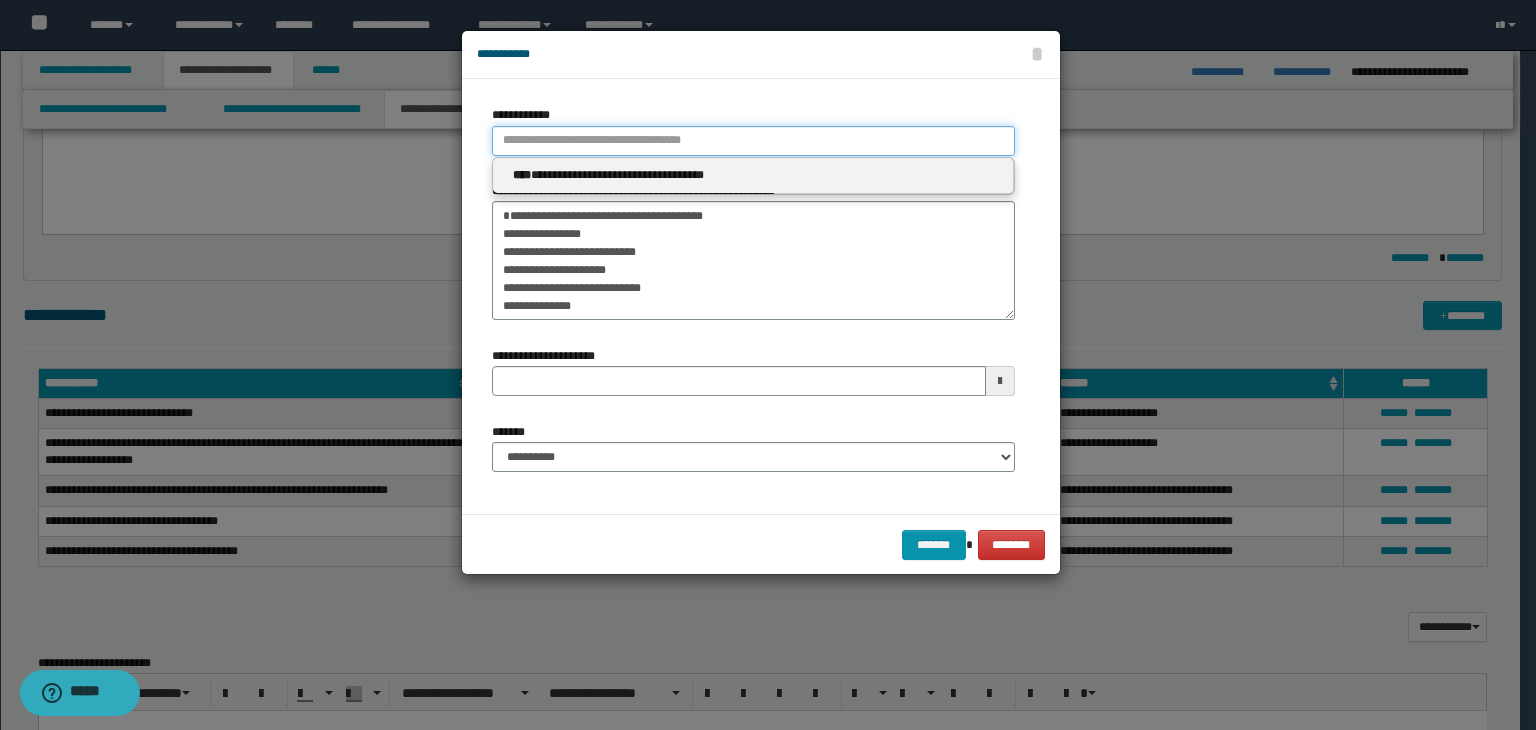 click on "**********" at bounding box center (753, 141) 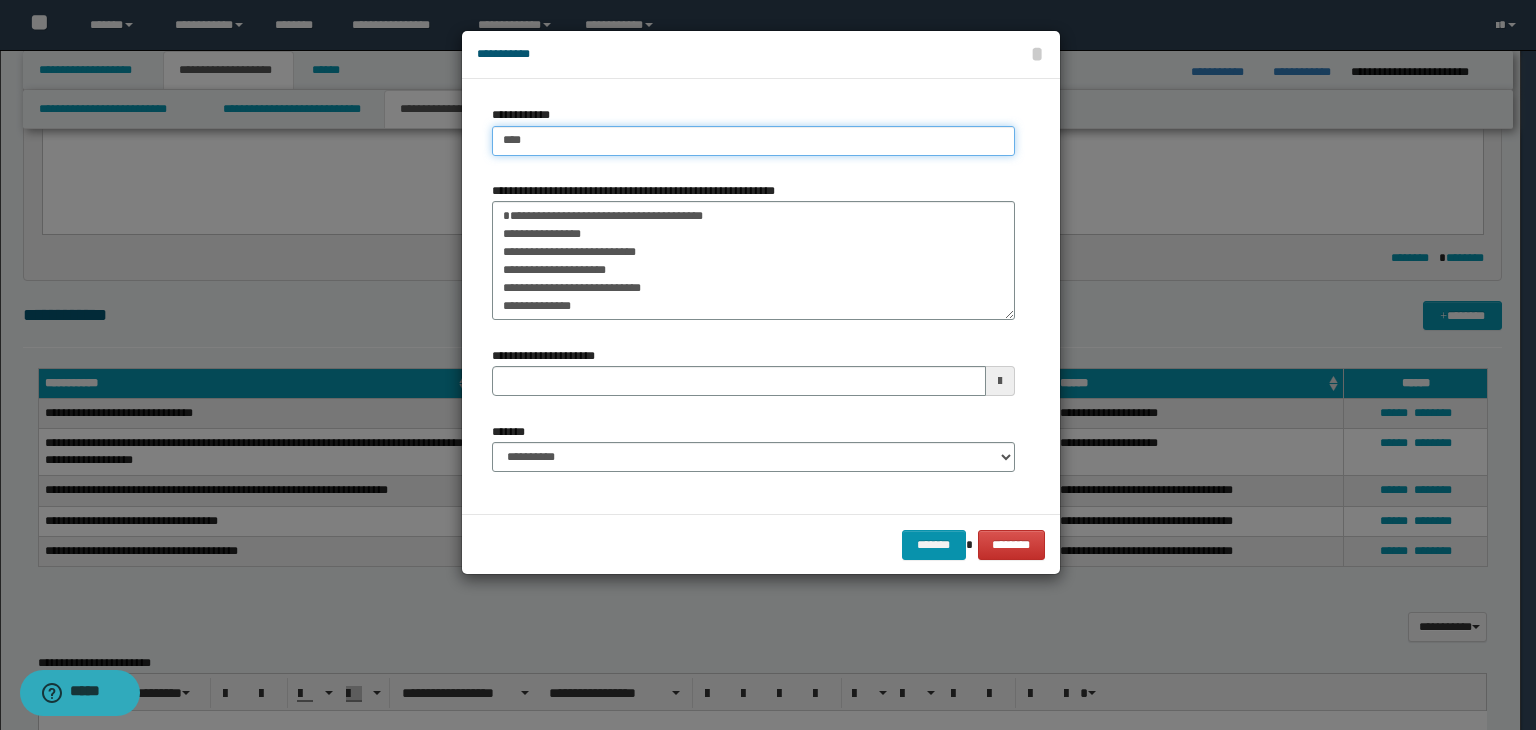 type on "****" 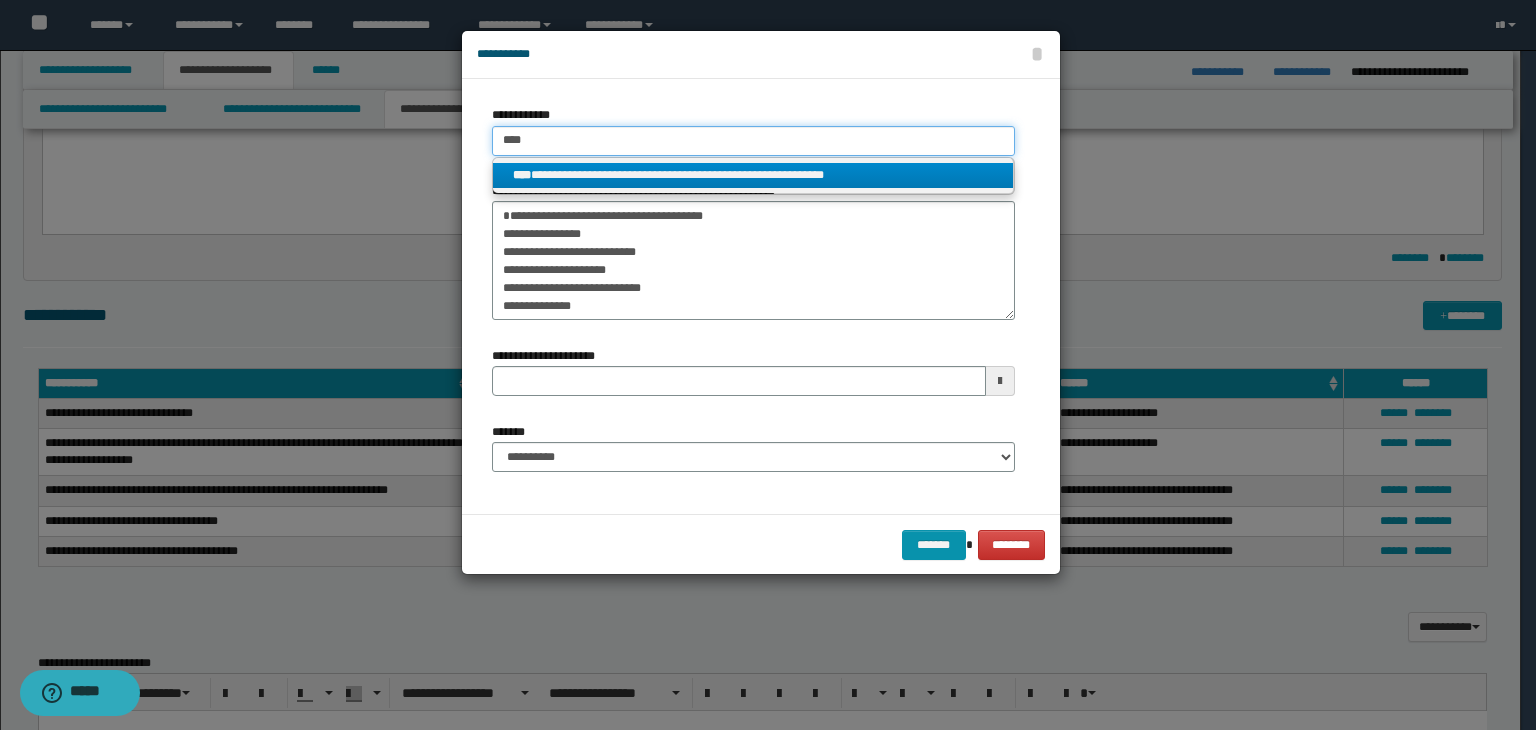 type on "****" 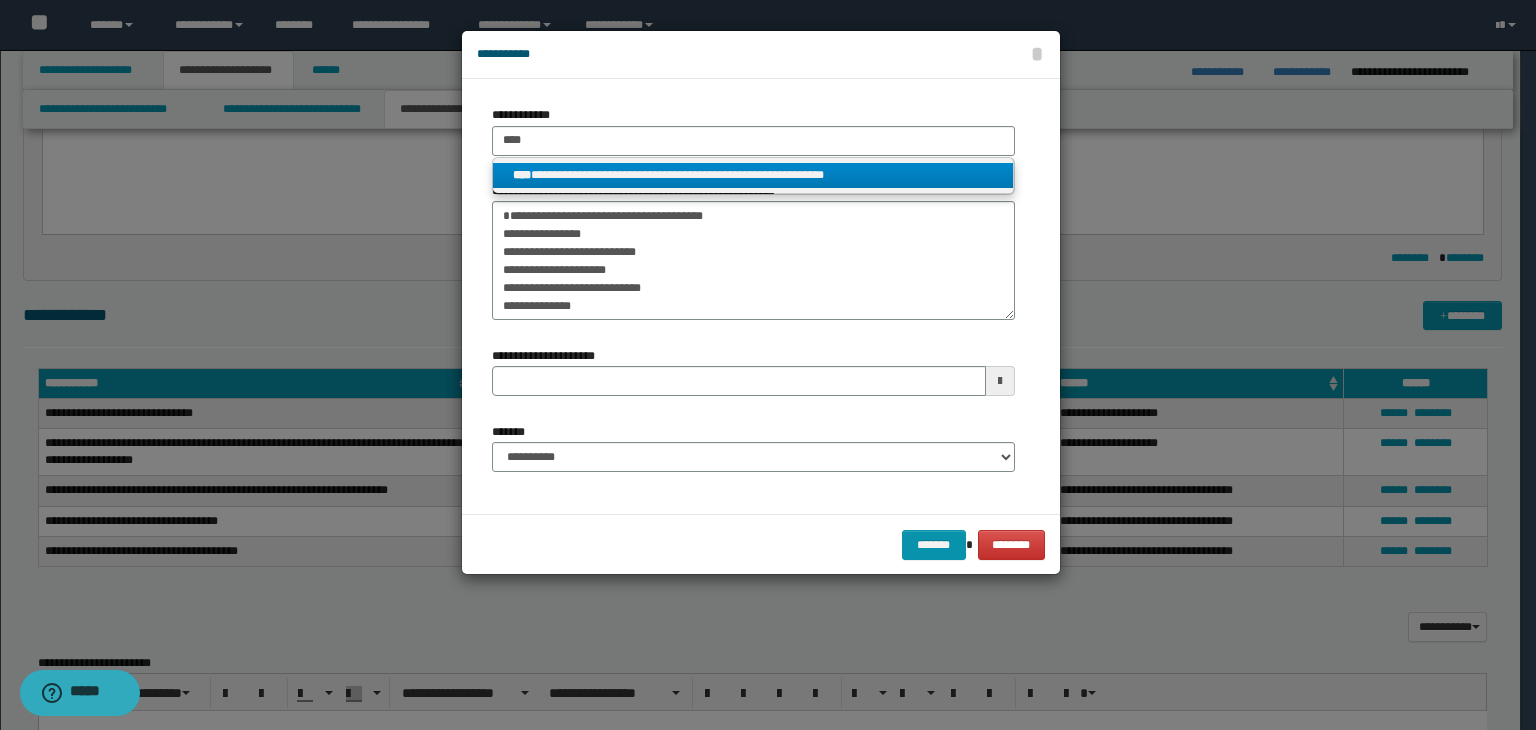 click on "**********" at bounding box center [753, 175] 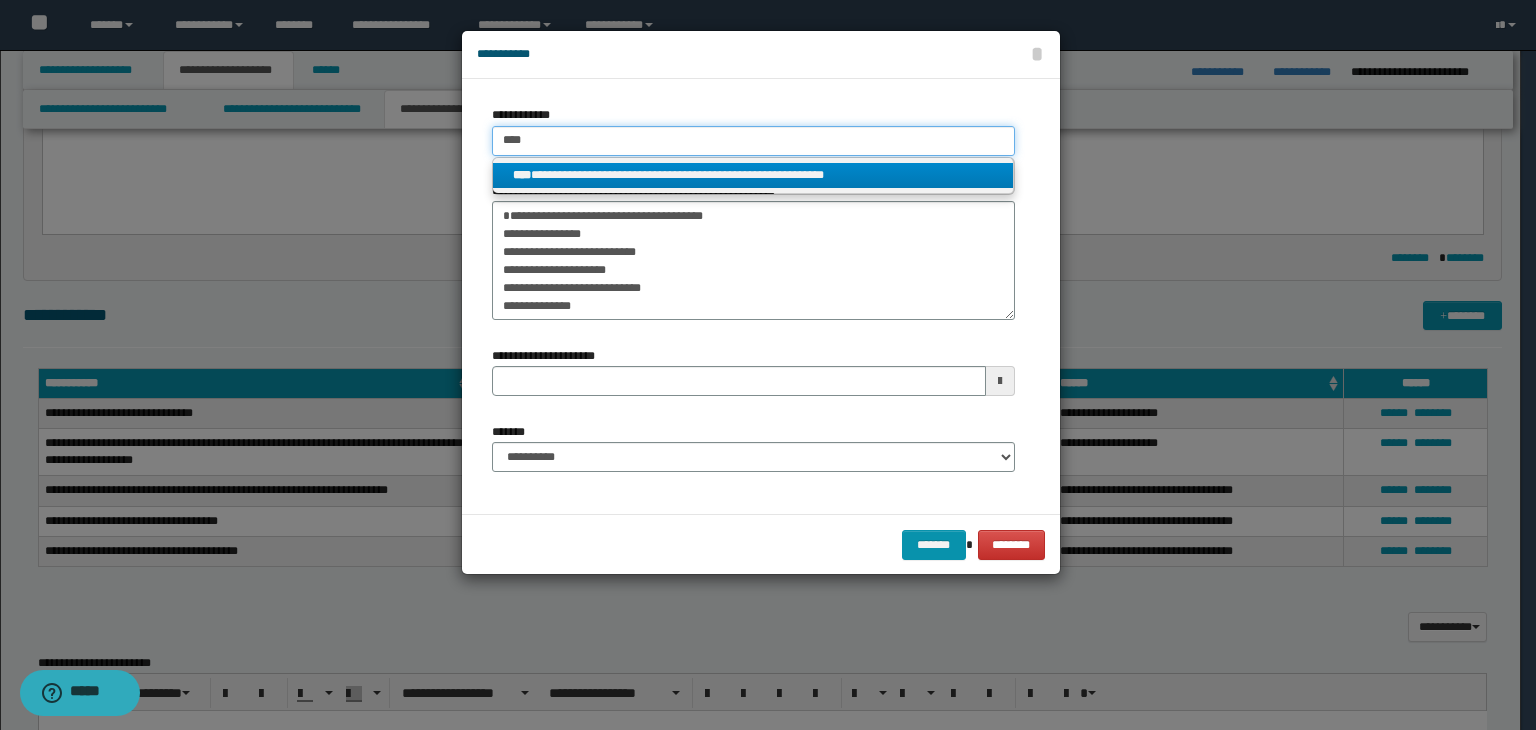 type 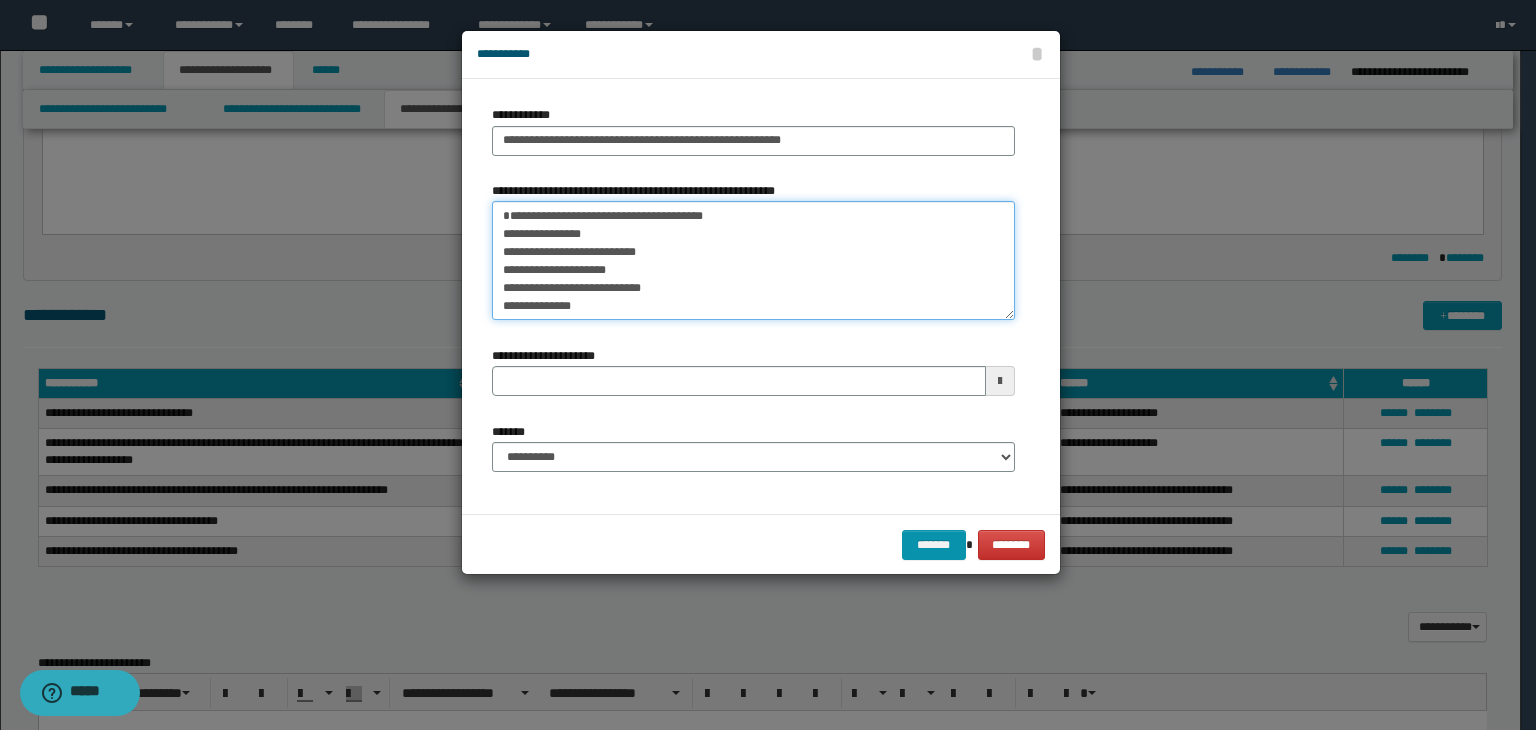 drag, startPoint x: 574, startPoint y: 226, endPoint x: 487, endPoint y: 198, distance: 91.394745 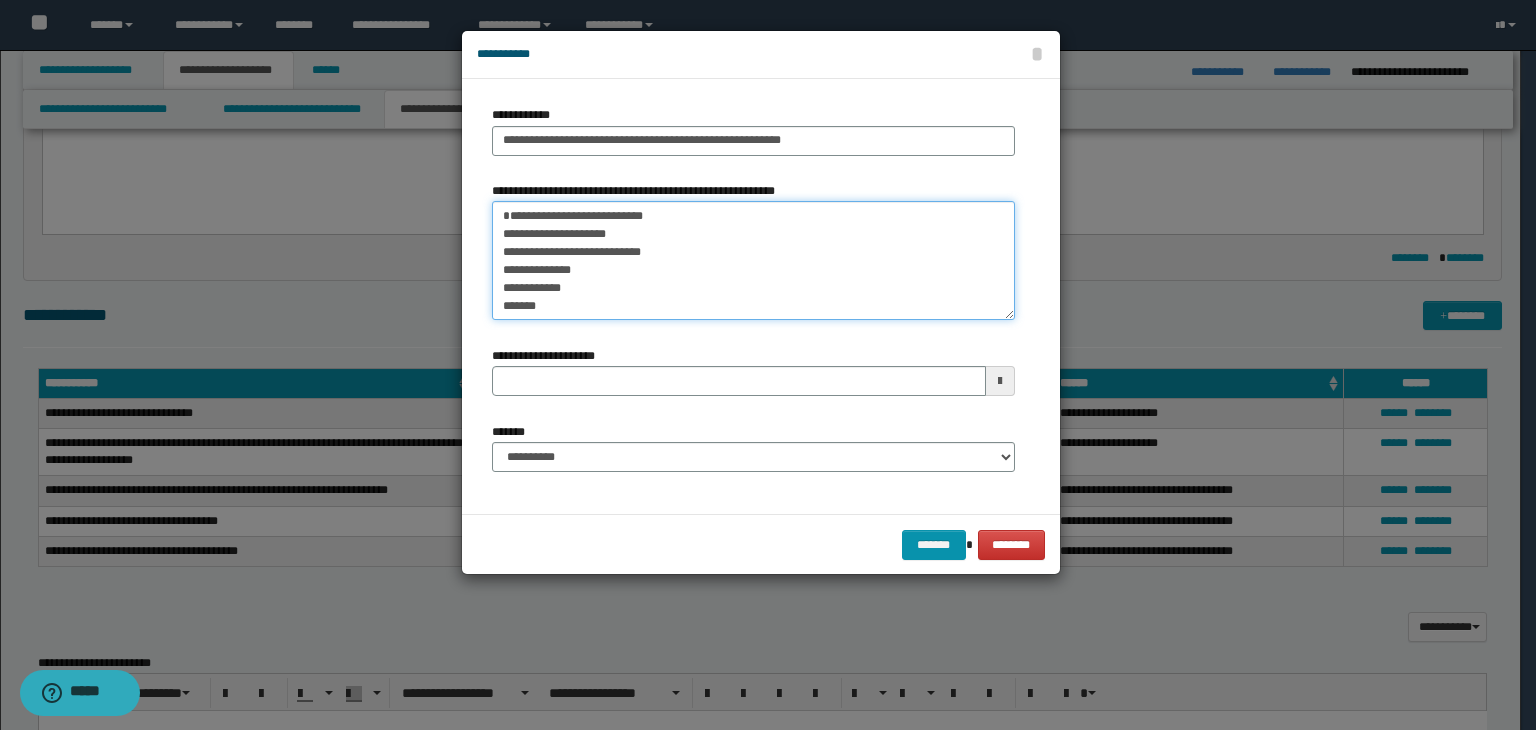 click on "**********" at bounding box center (753, 261) 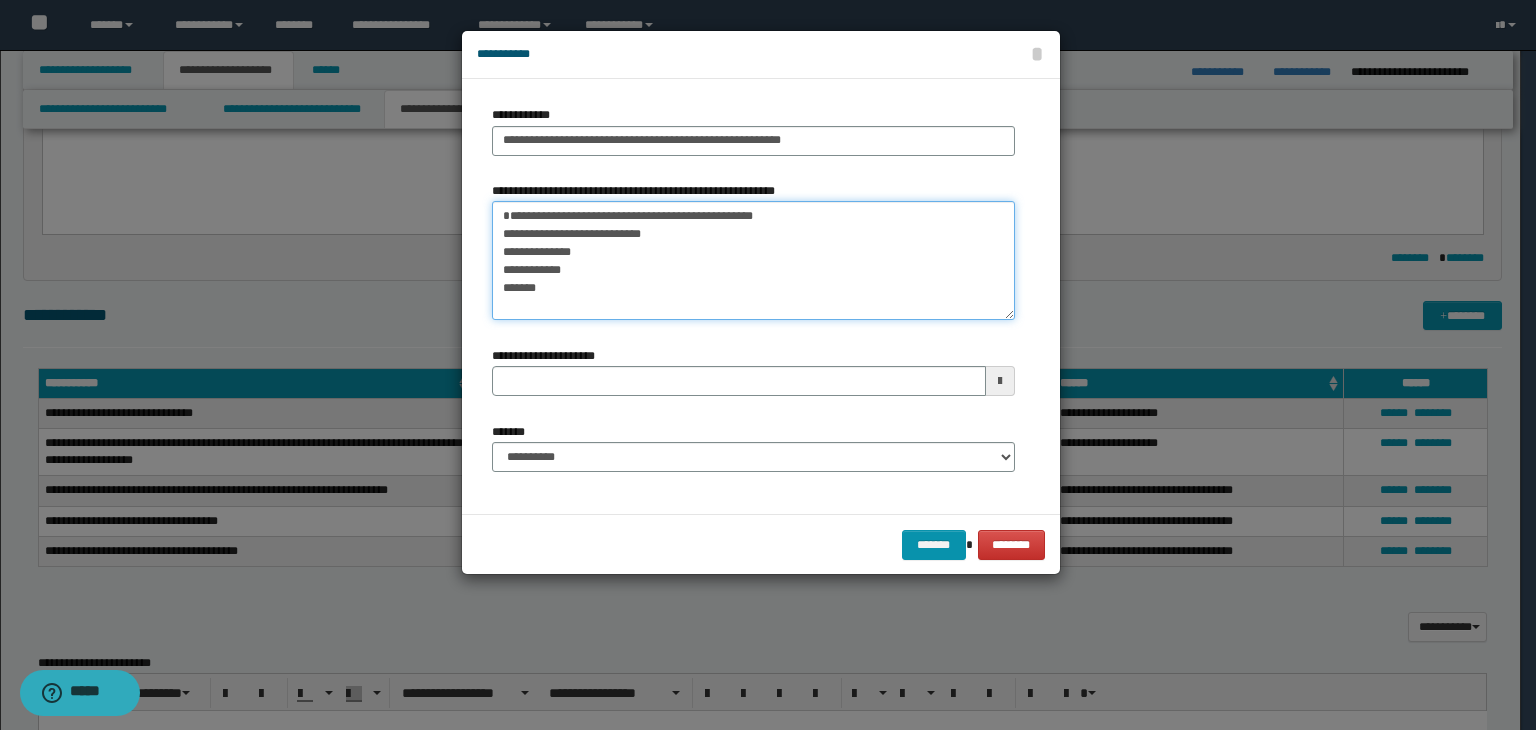 click on "**********" at bounding box center (753, 261) 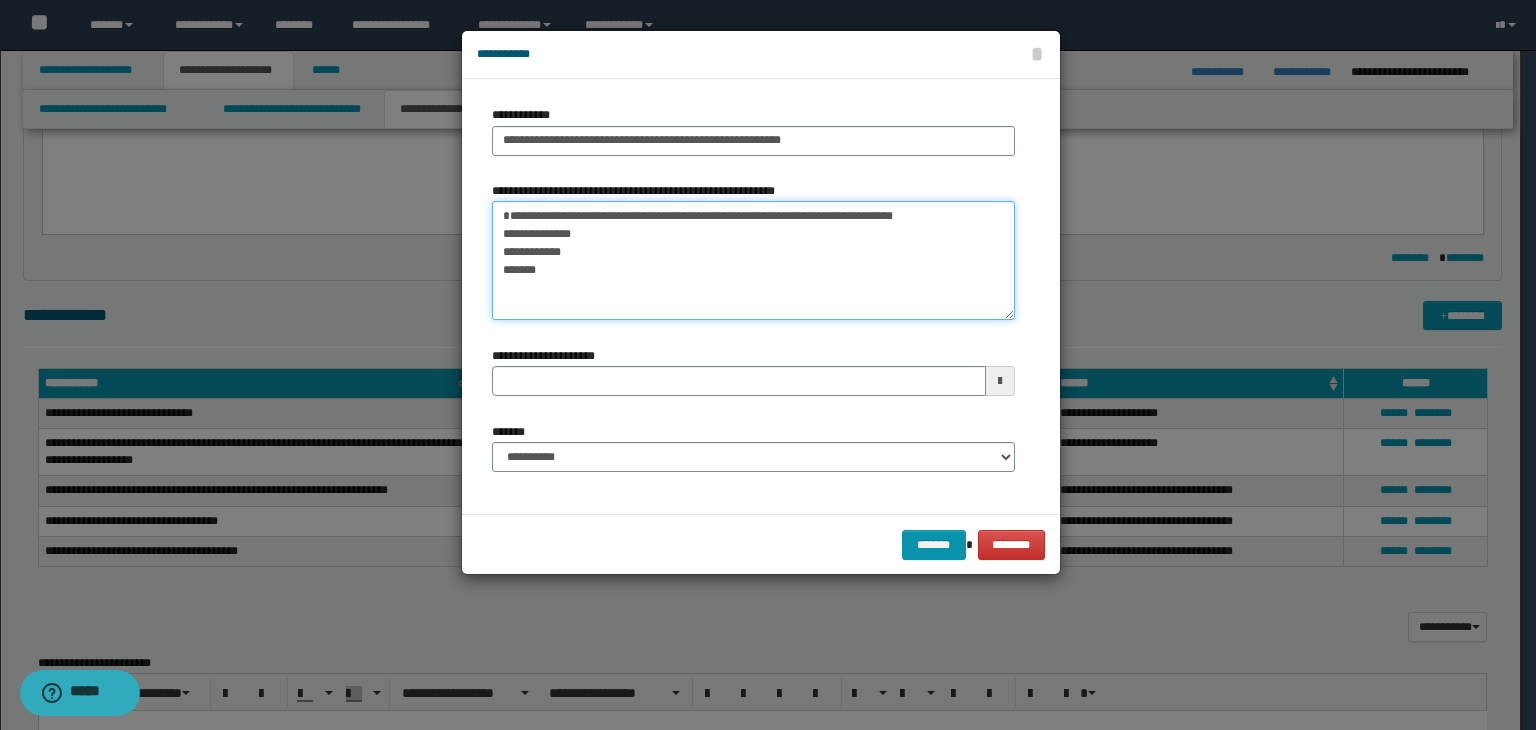 type on "[ADDRESS]
[ADDRESS]
[ADDRESS]
[ADDRESS]" 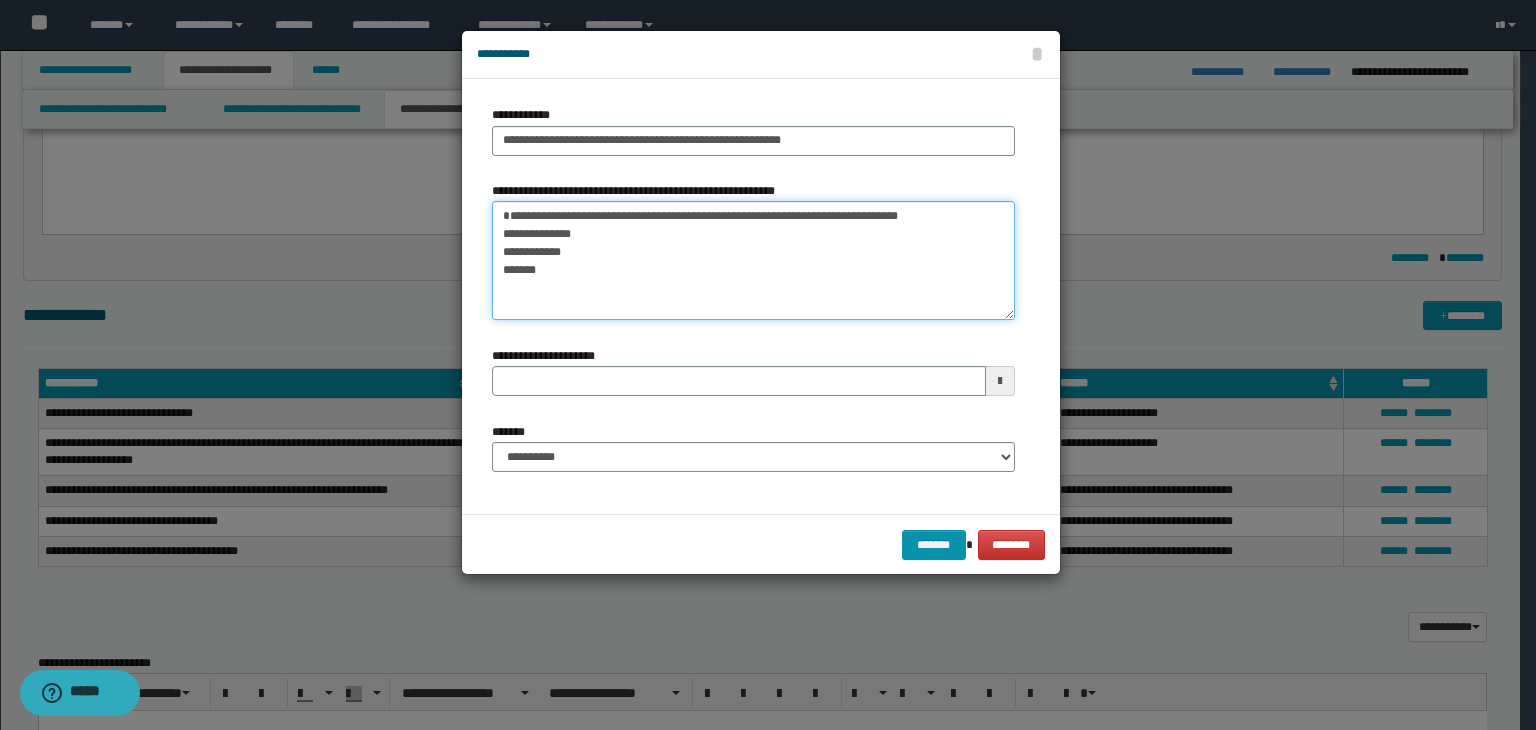 type 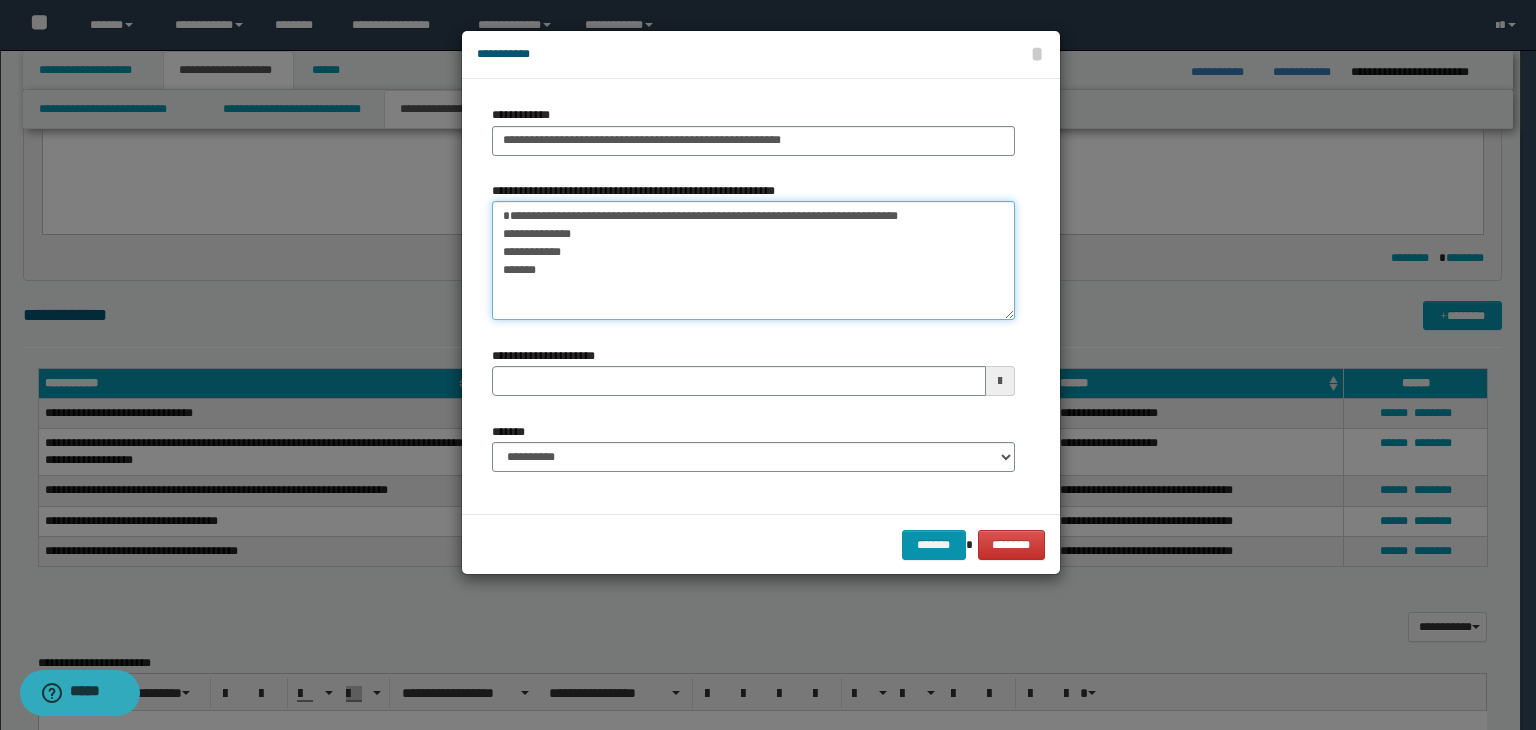 type on "[ADDRESS]
[ADDRESS]
[ADDRESS]
[ADDRESS]" 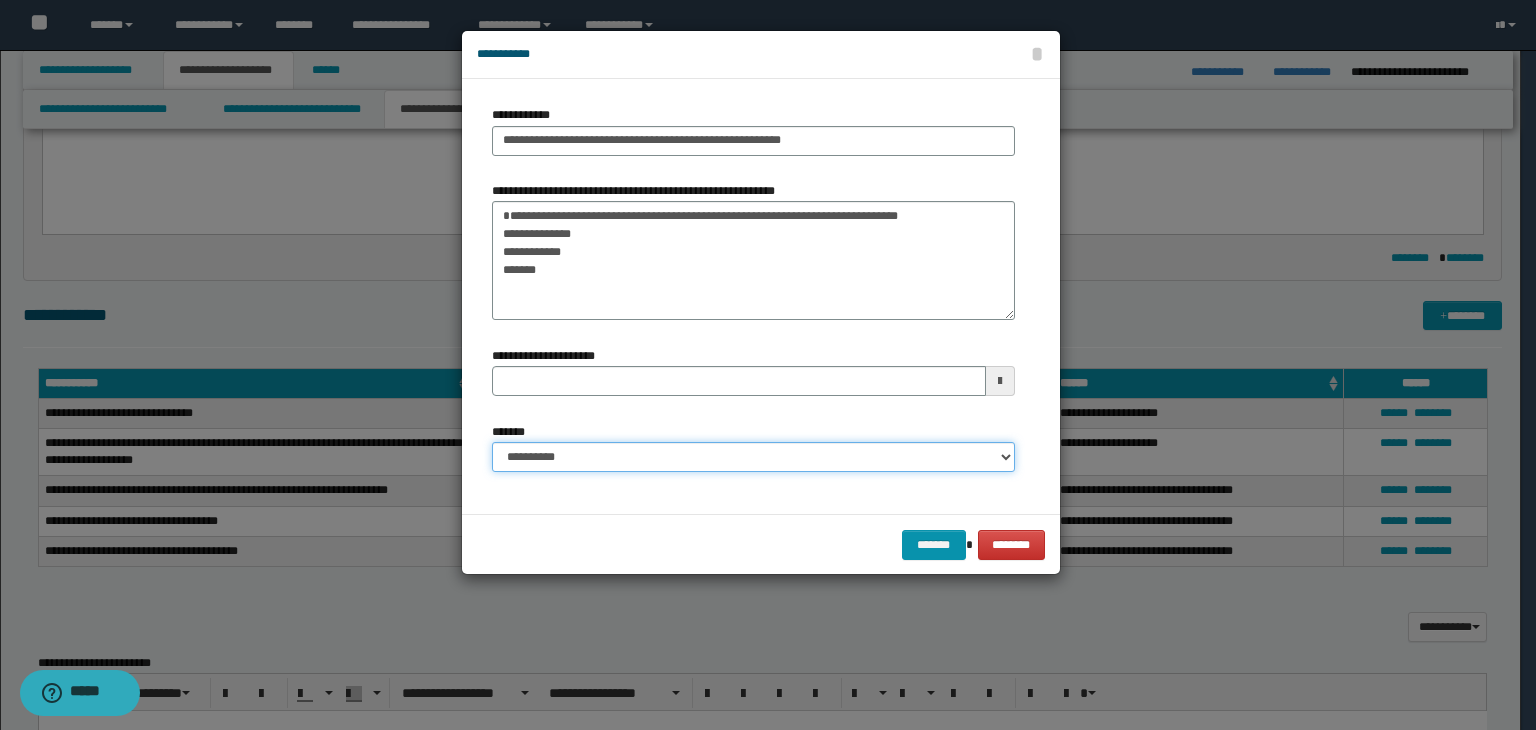 click on "**********" at bounding box center [753, 457] 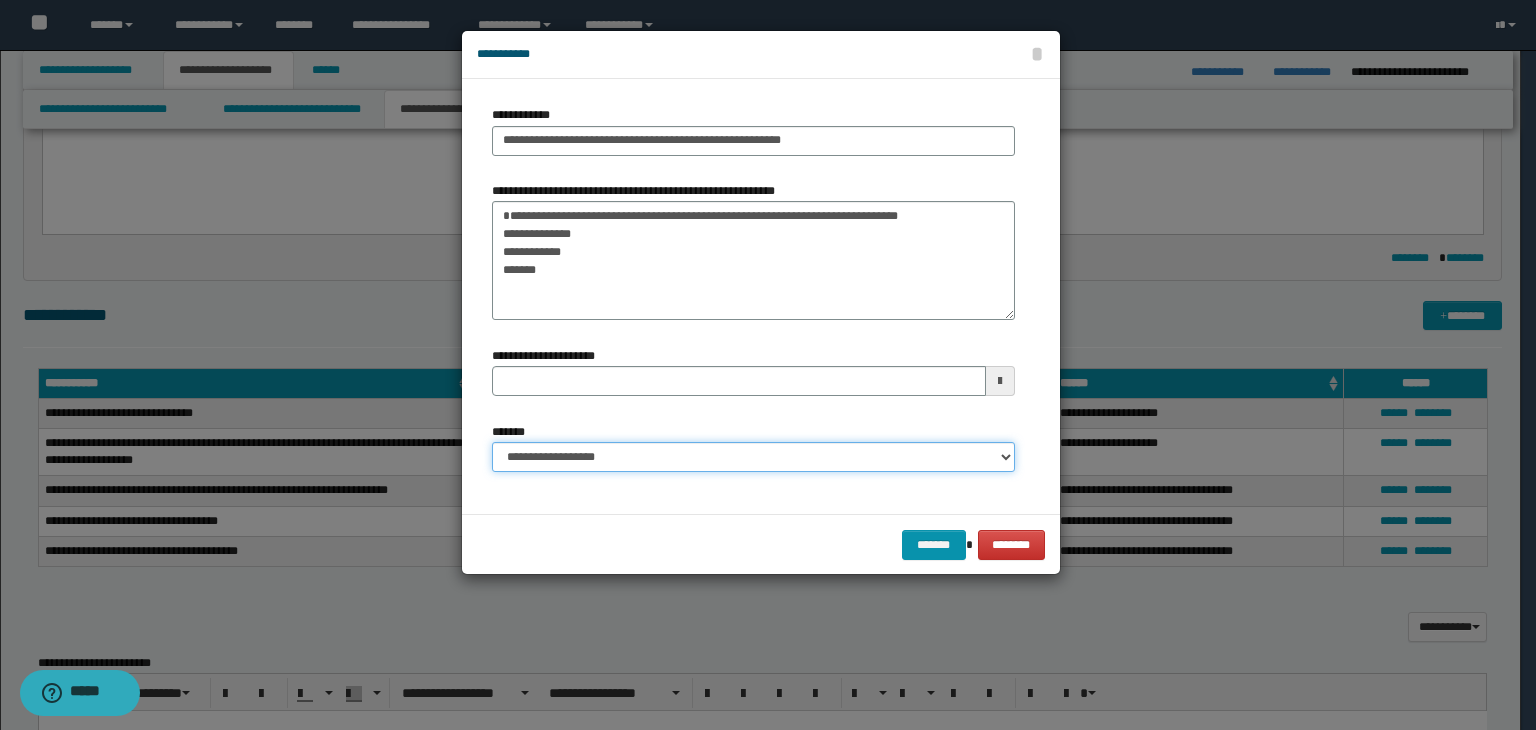 click on "**********" at bounding box center (753, 457) 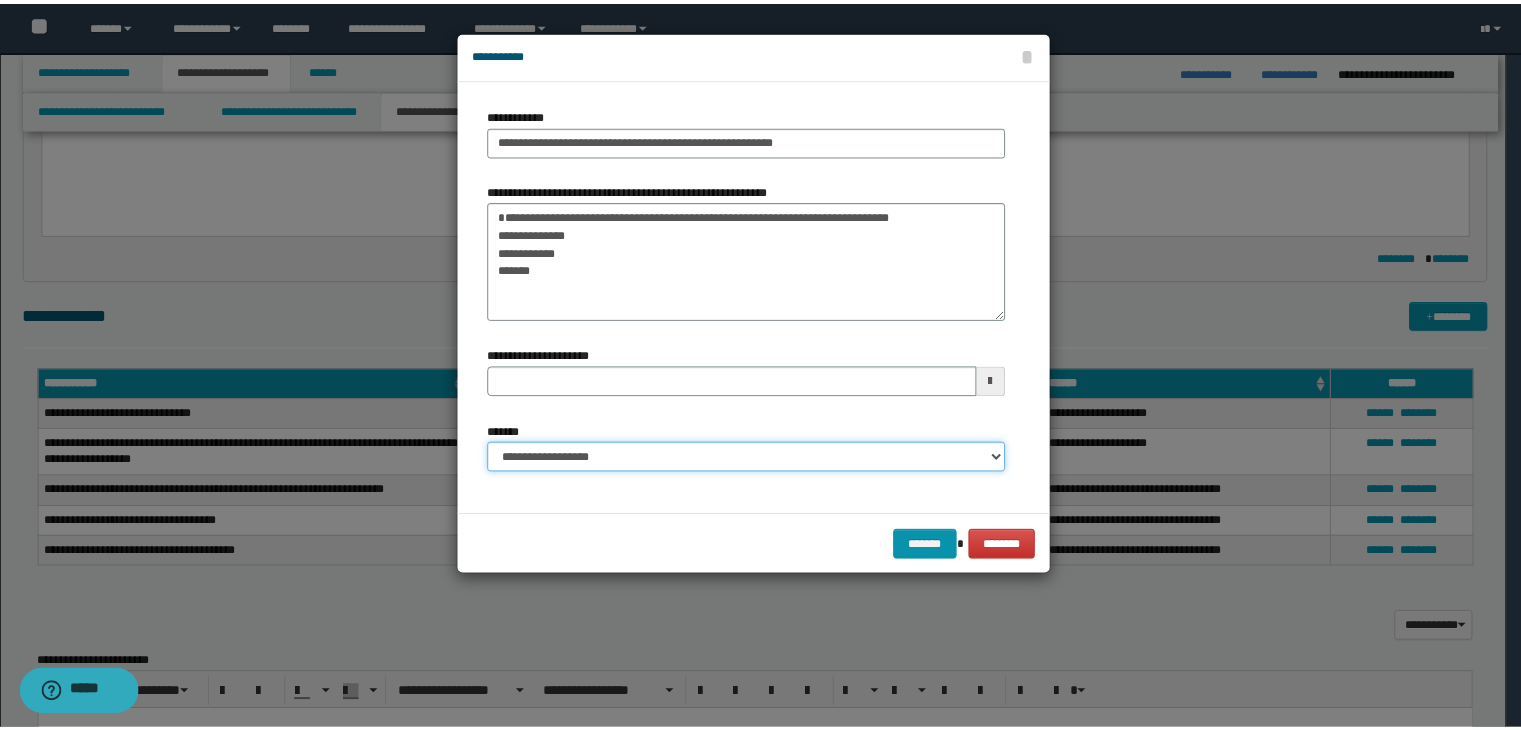 scroll, scrollTop: 0, scrollLeft: 0, axis: both 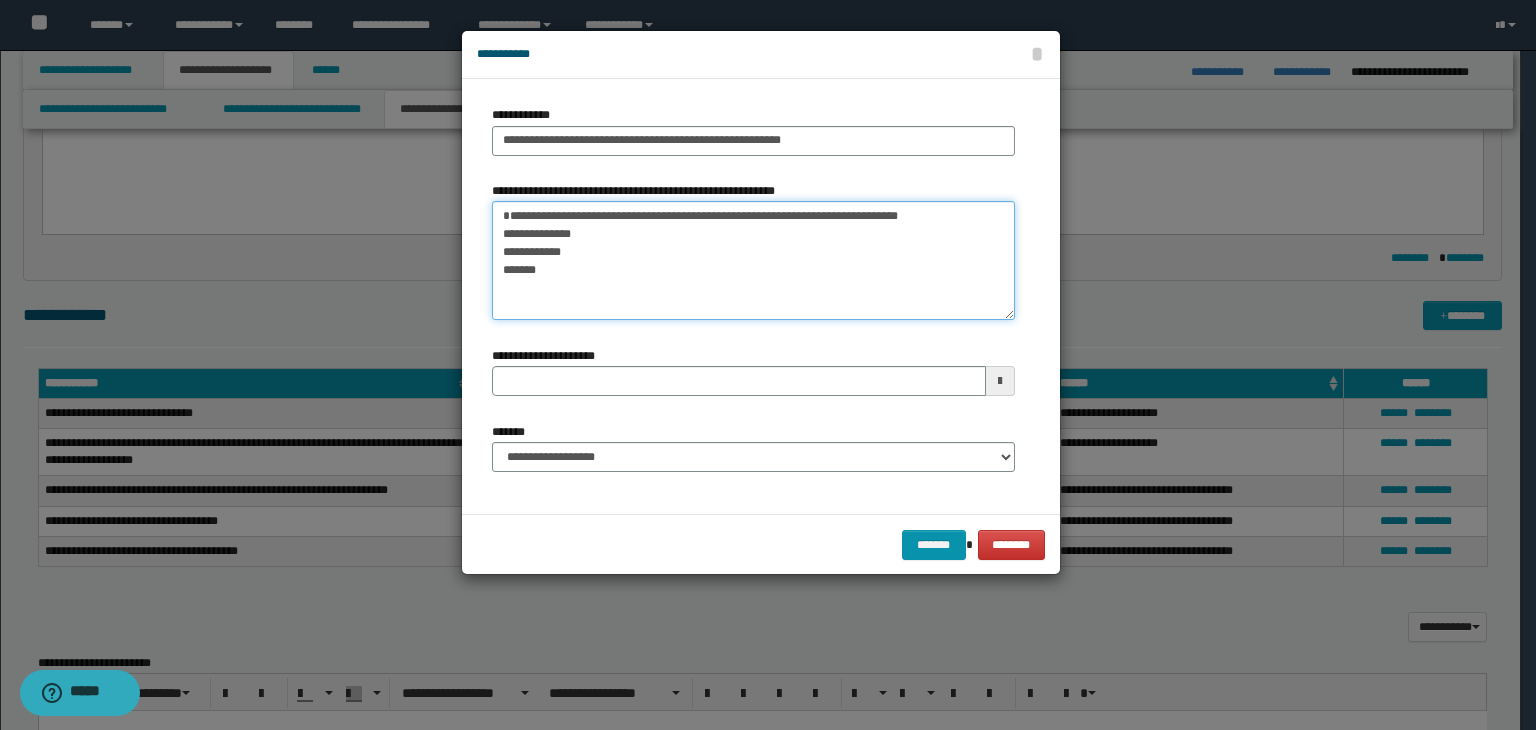 drag, startPoint x: 986, startPoint y: 232, endPoint x: 501, endPoint y: 231, distance: 485.00104 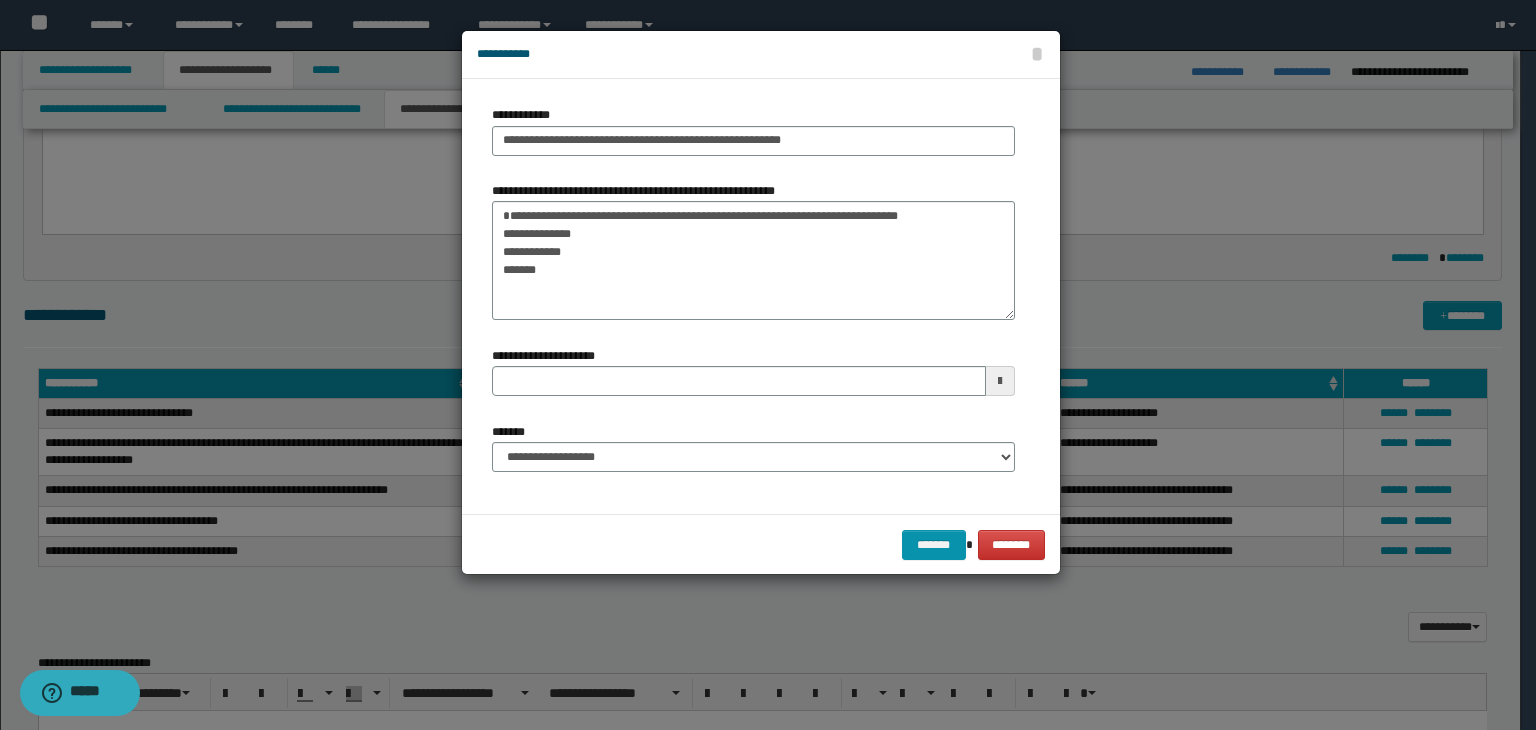 drag, startPoint x: 596, startPoint y: 549, endPoint x: 600, endPoint y: 511, distance: 38.209946 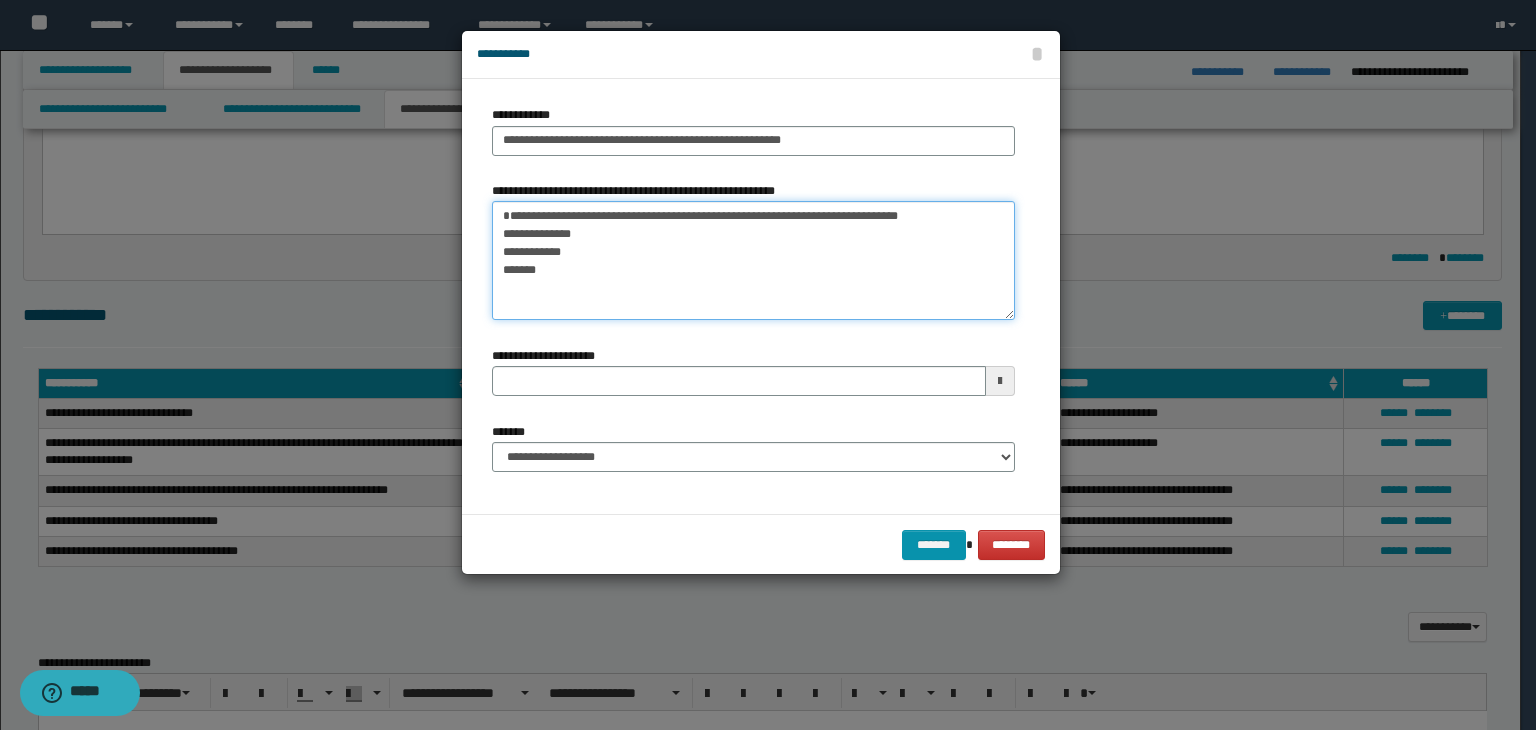 drag, startPoint x: 996, startPoint y: 234, endPoint x: 500, endPoint y: 235, distance: 496.001 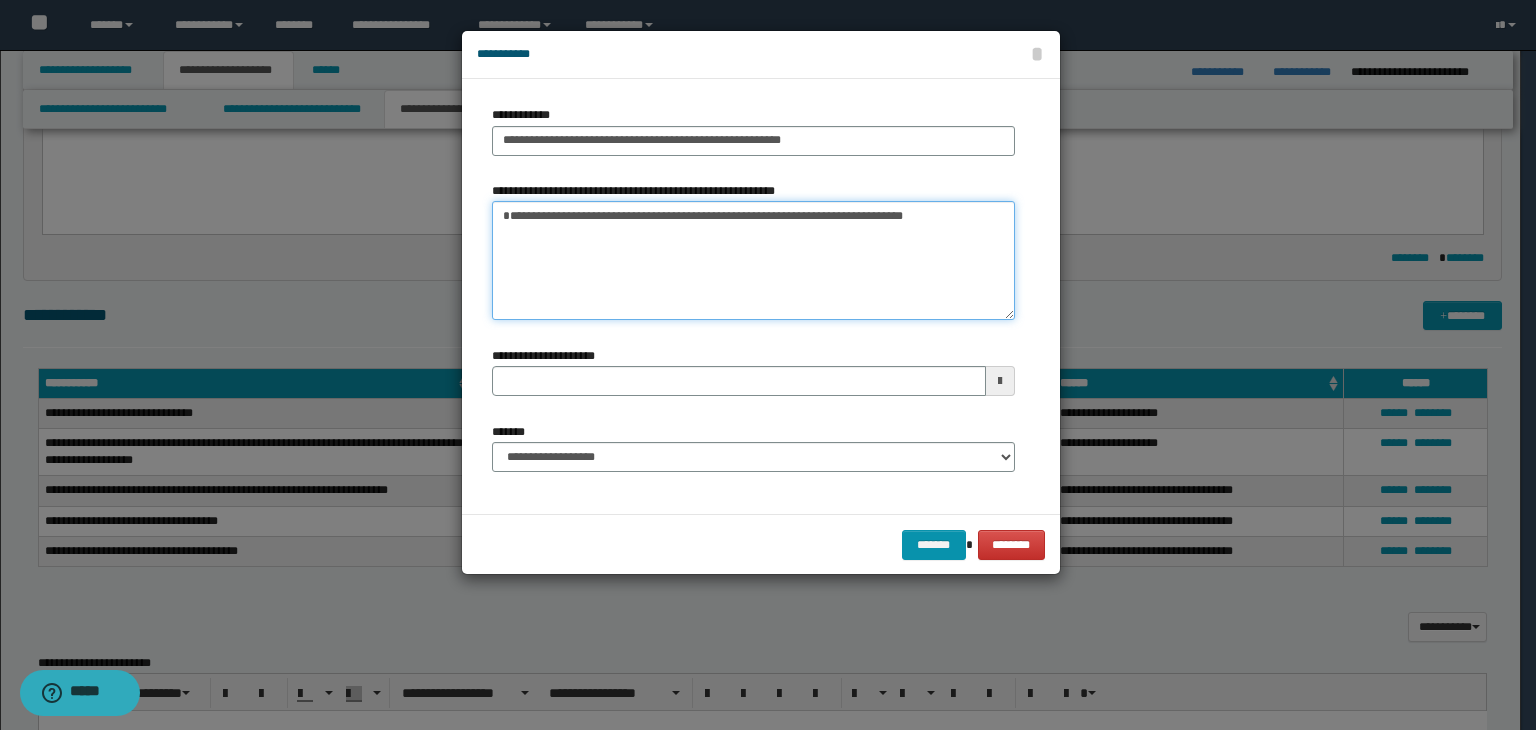 click on "**********" at bounding box center (753, 261) 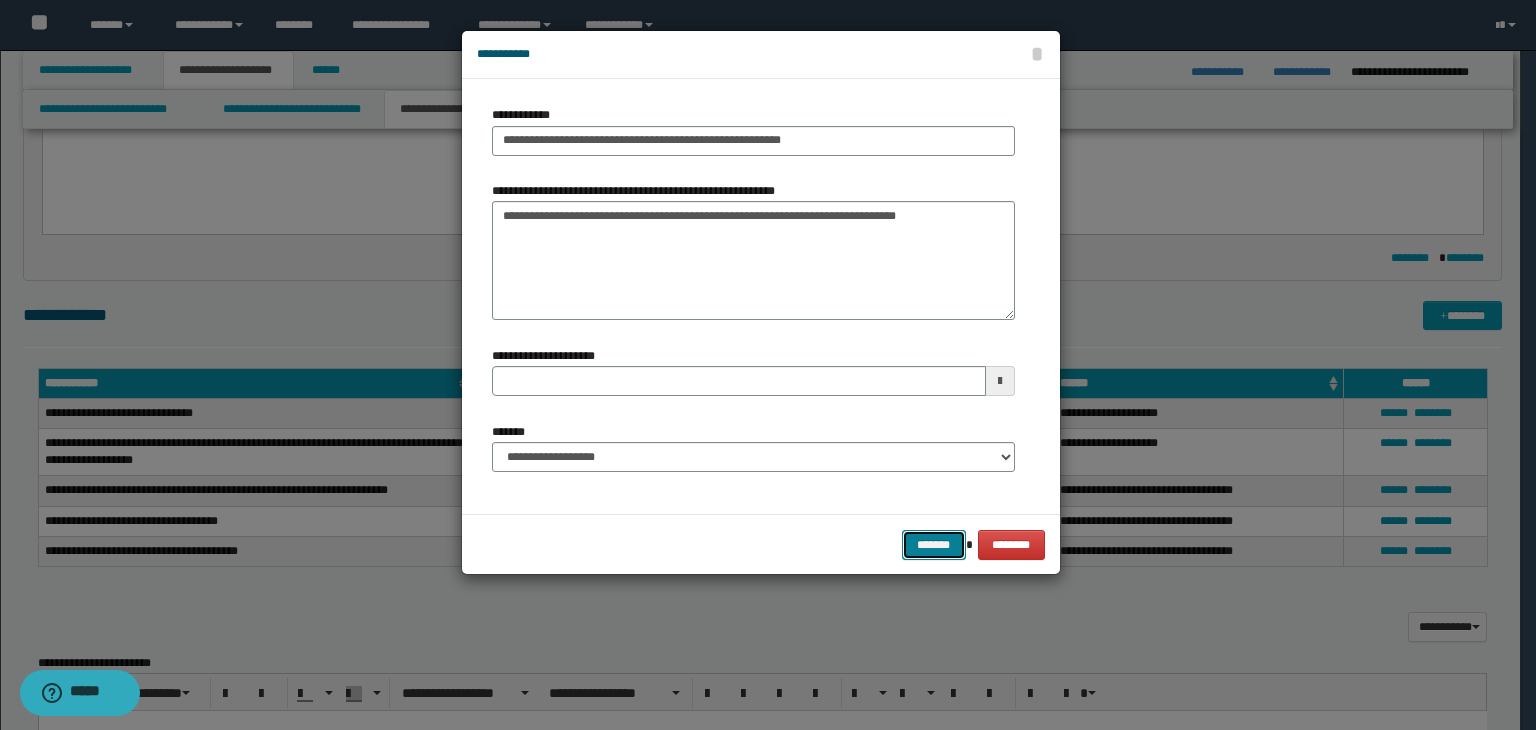 click on "*******" at bounding box center [934, 545] 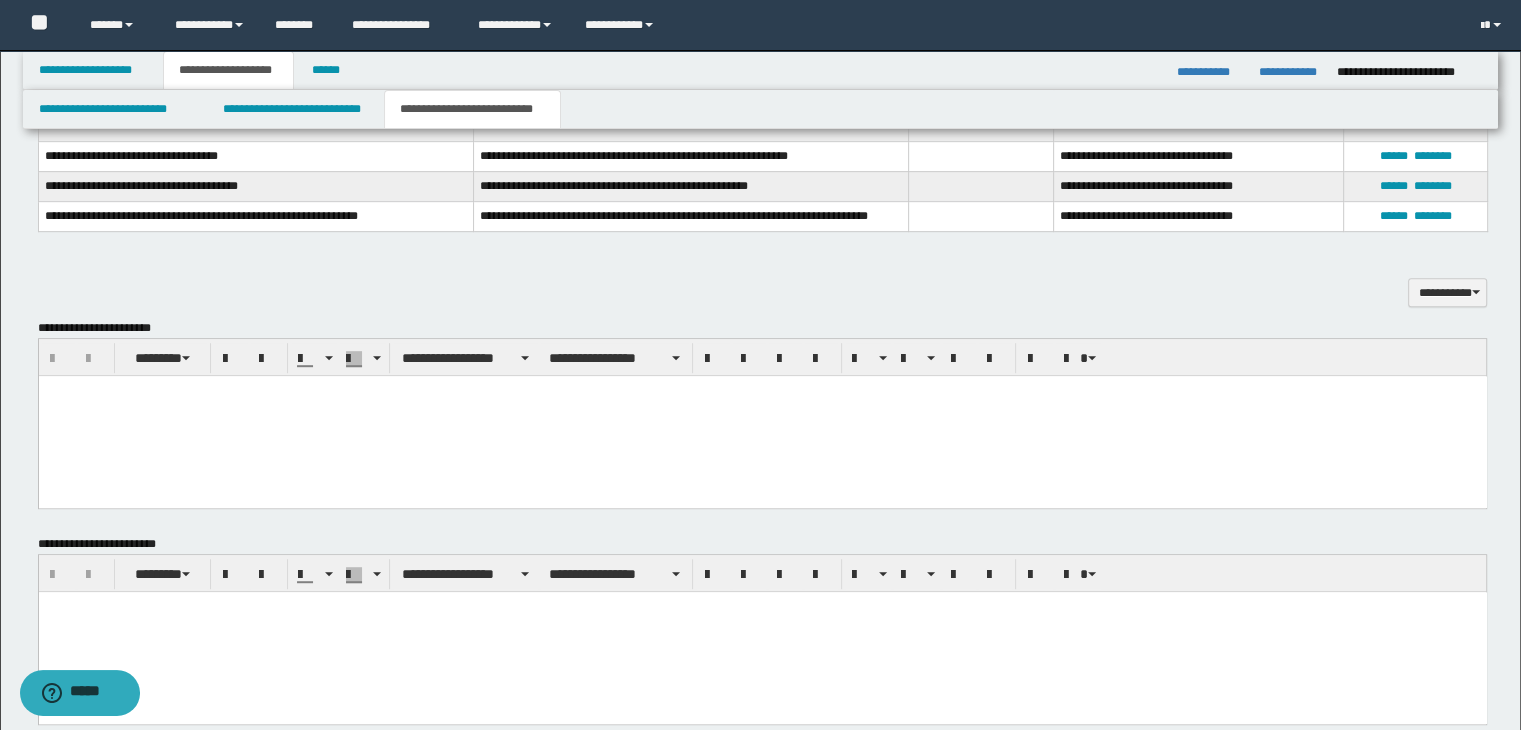 scroll, scrollTop: 1123, scrollLeft: 0, axis: vertical 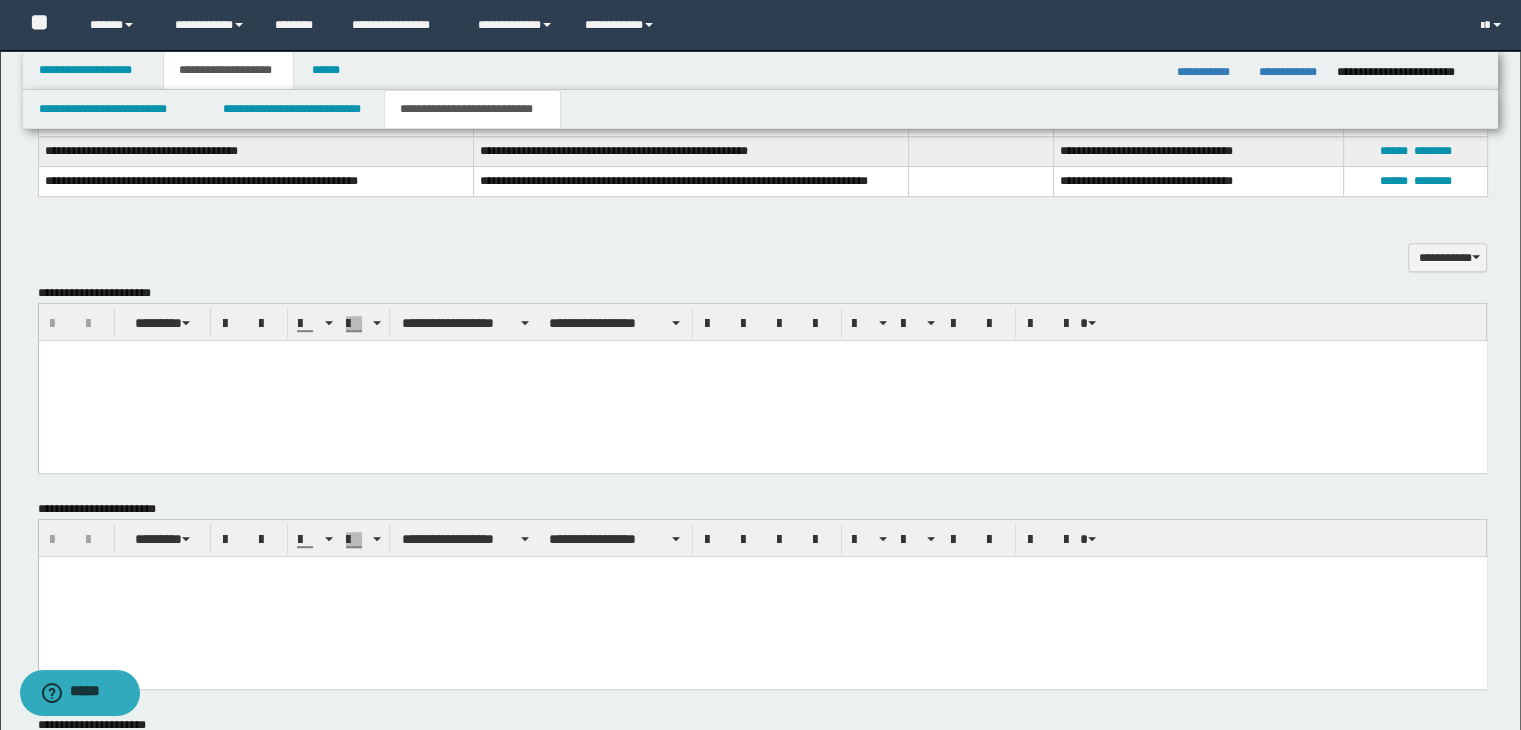 click at bounding box center (762, 381) 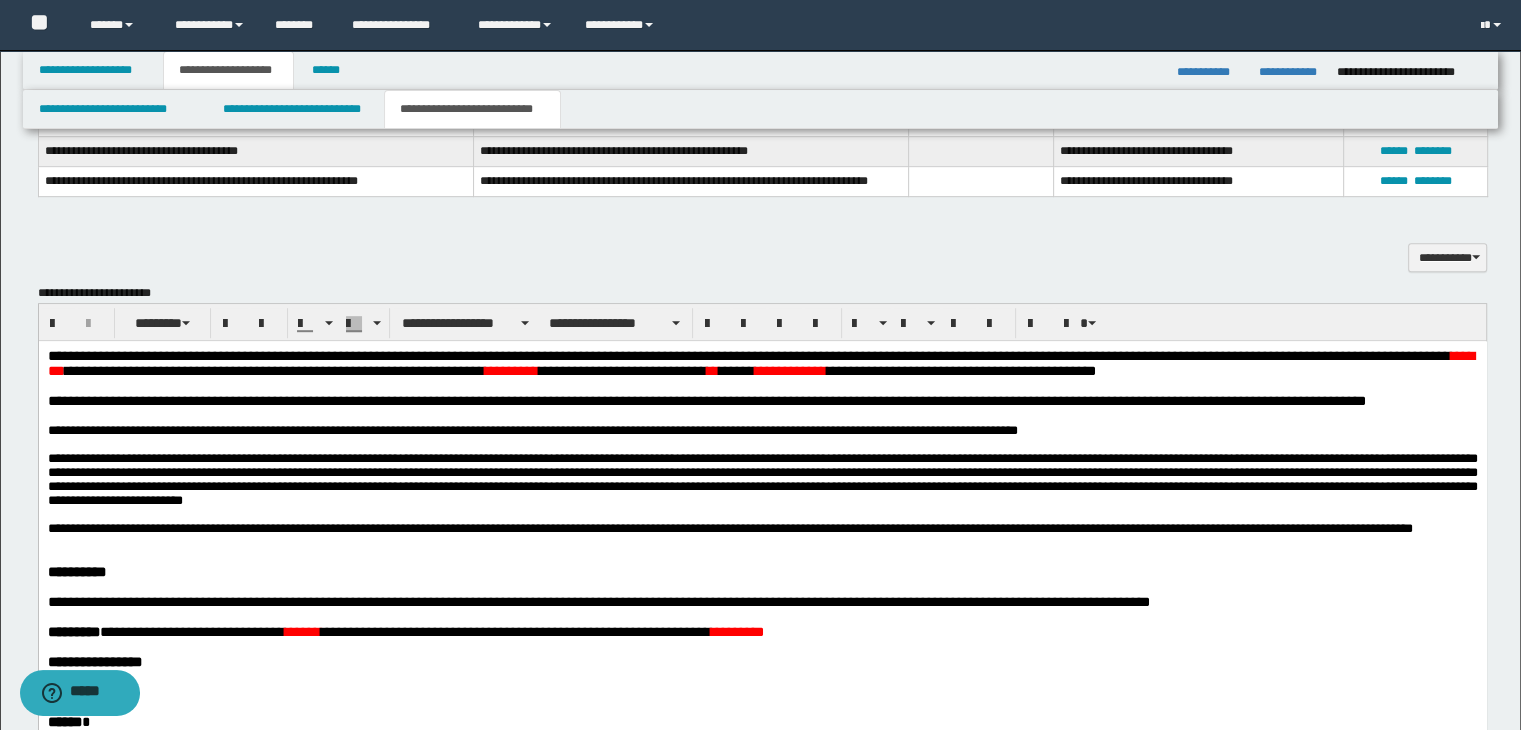 click on "**********" at bounding box center [762, 594] 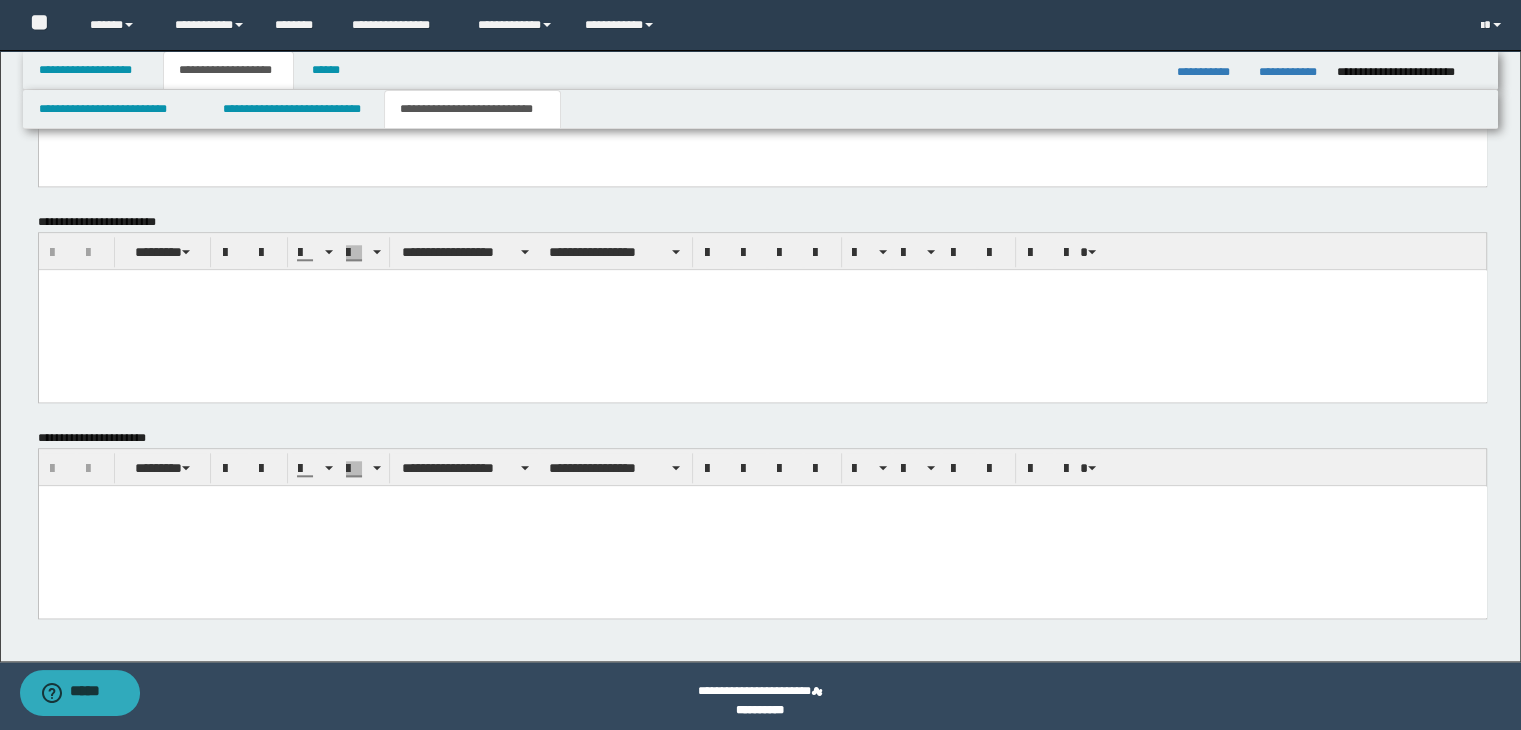 scroll, scrollTop: 1933, scrollLeft: 0, axis: vertical 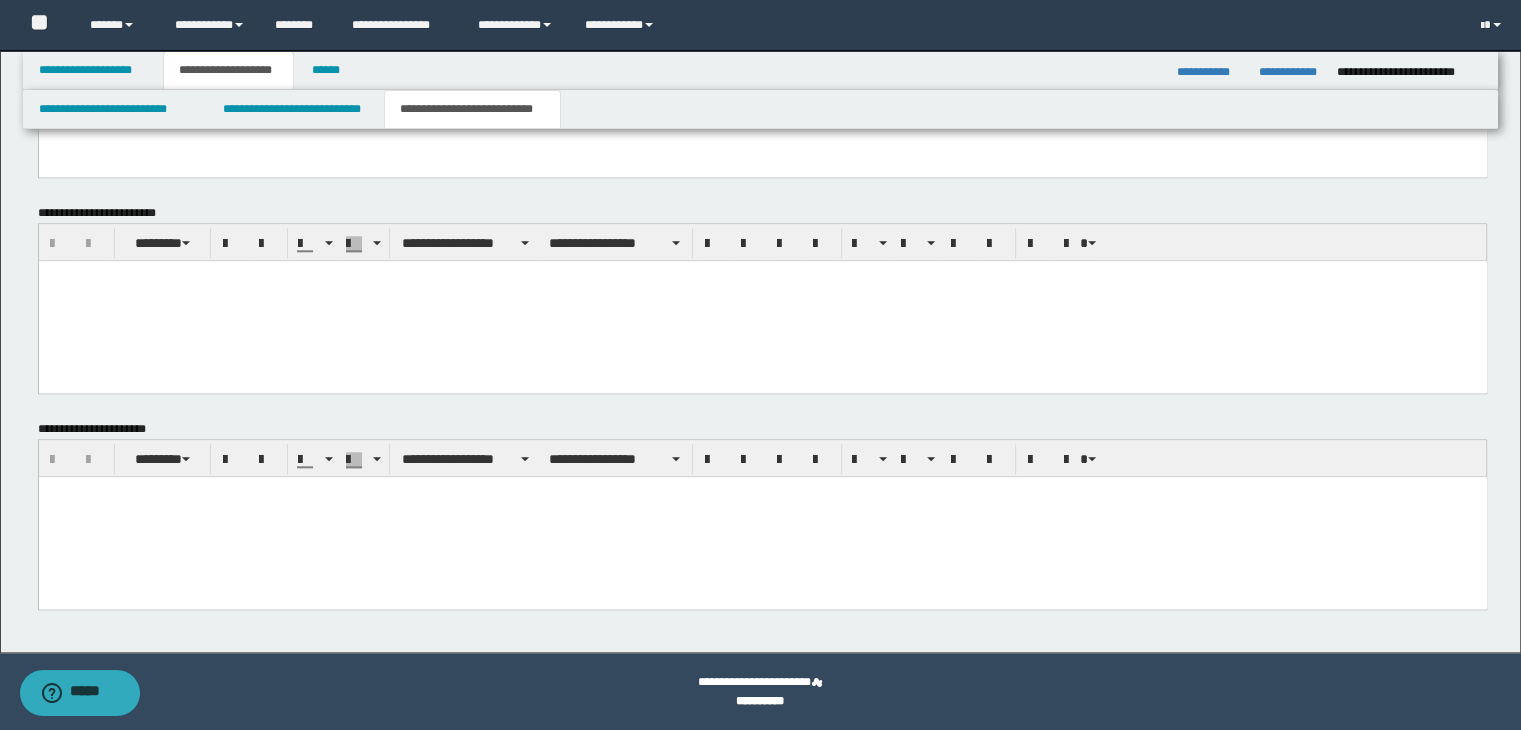 click at bounding box center (762, 516) 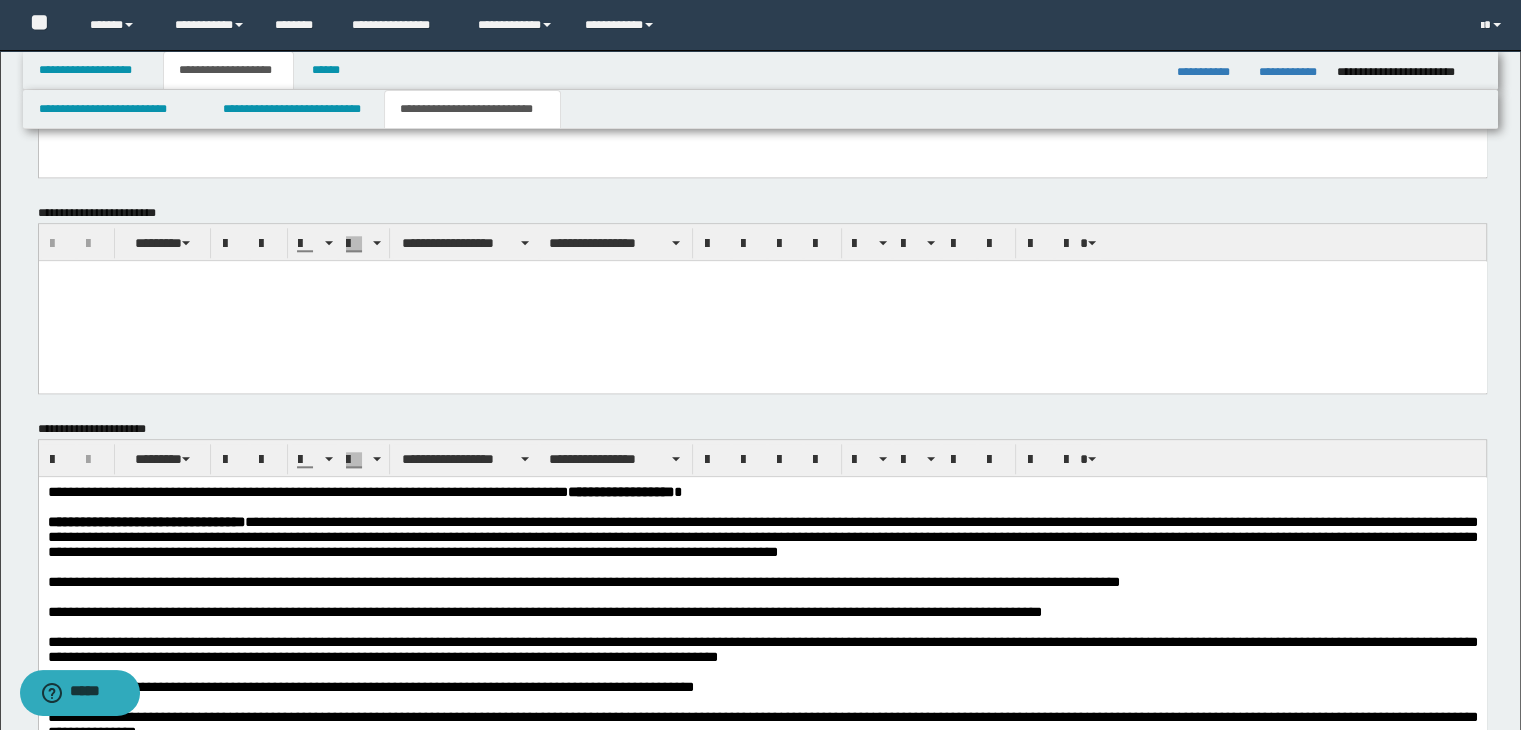 click on "**********" at bounding box center [364, 491] 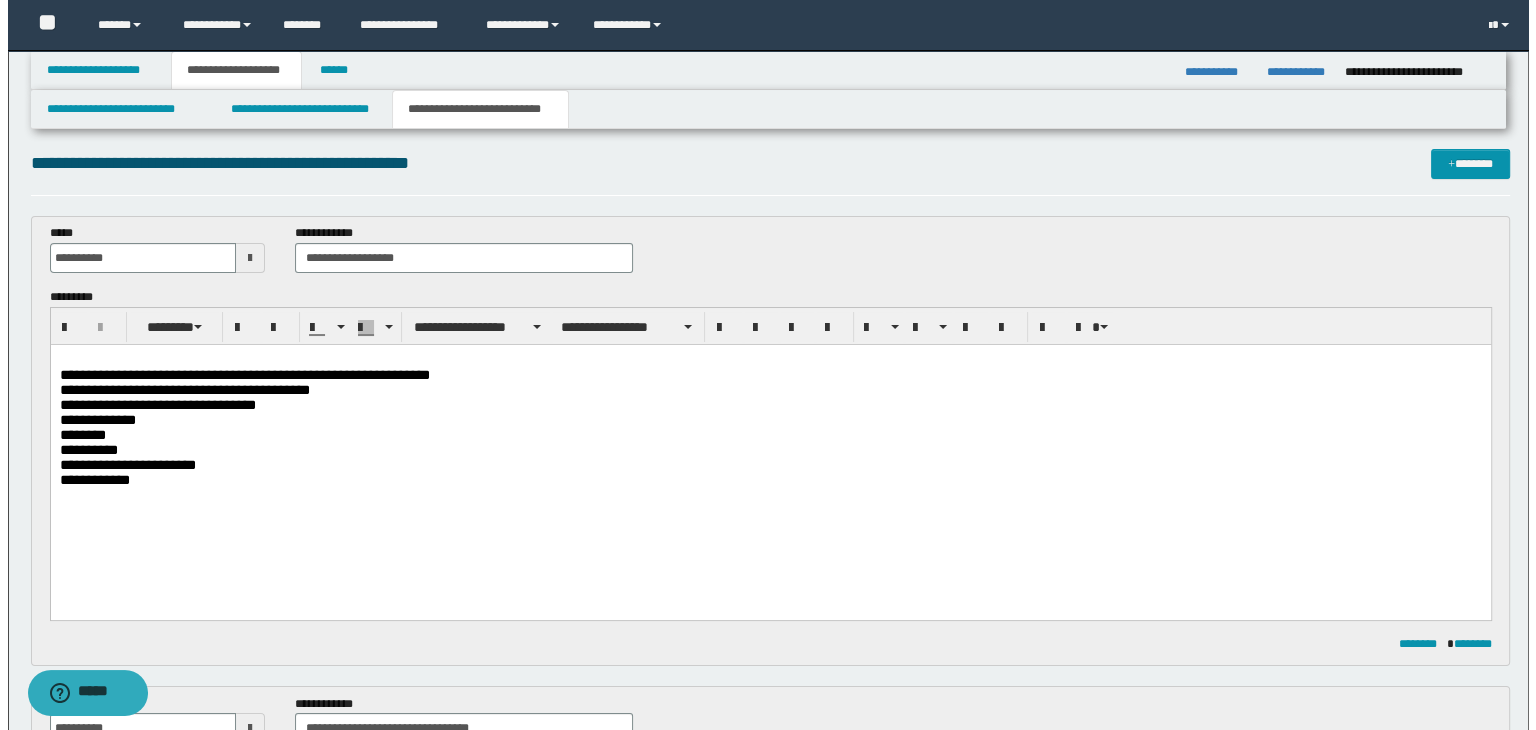 scroll, scrollTop: 0, scrollLeft: 0, axis: both 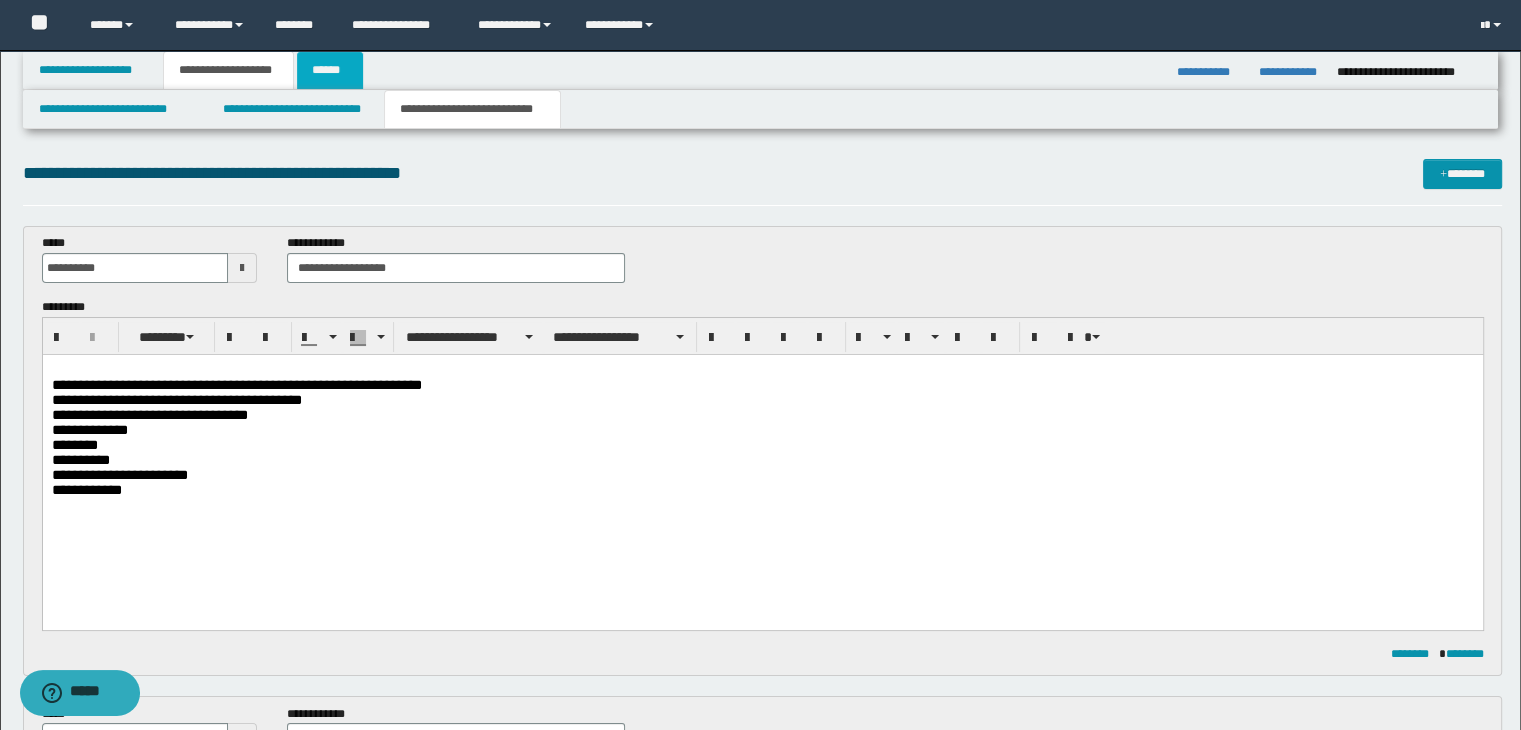click on "******" at bounding box center [330, 70] 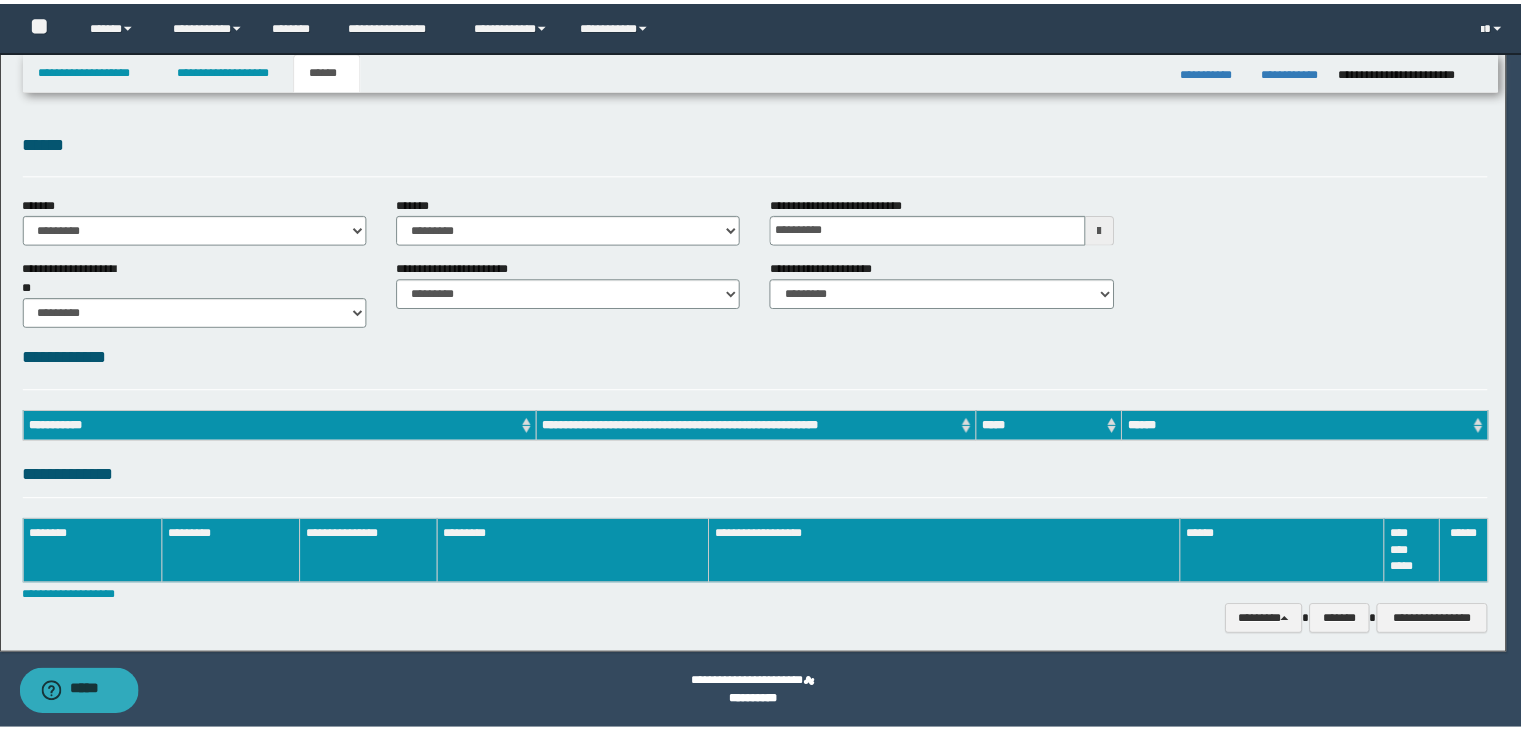 scroll, scrollTop: 0, scrollLeft: 0, axis: both 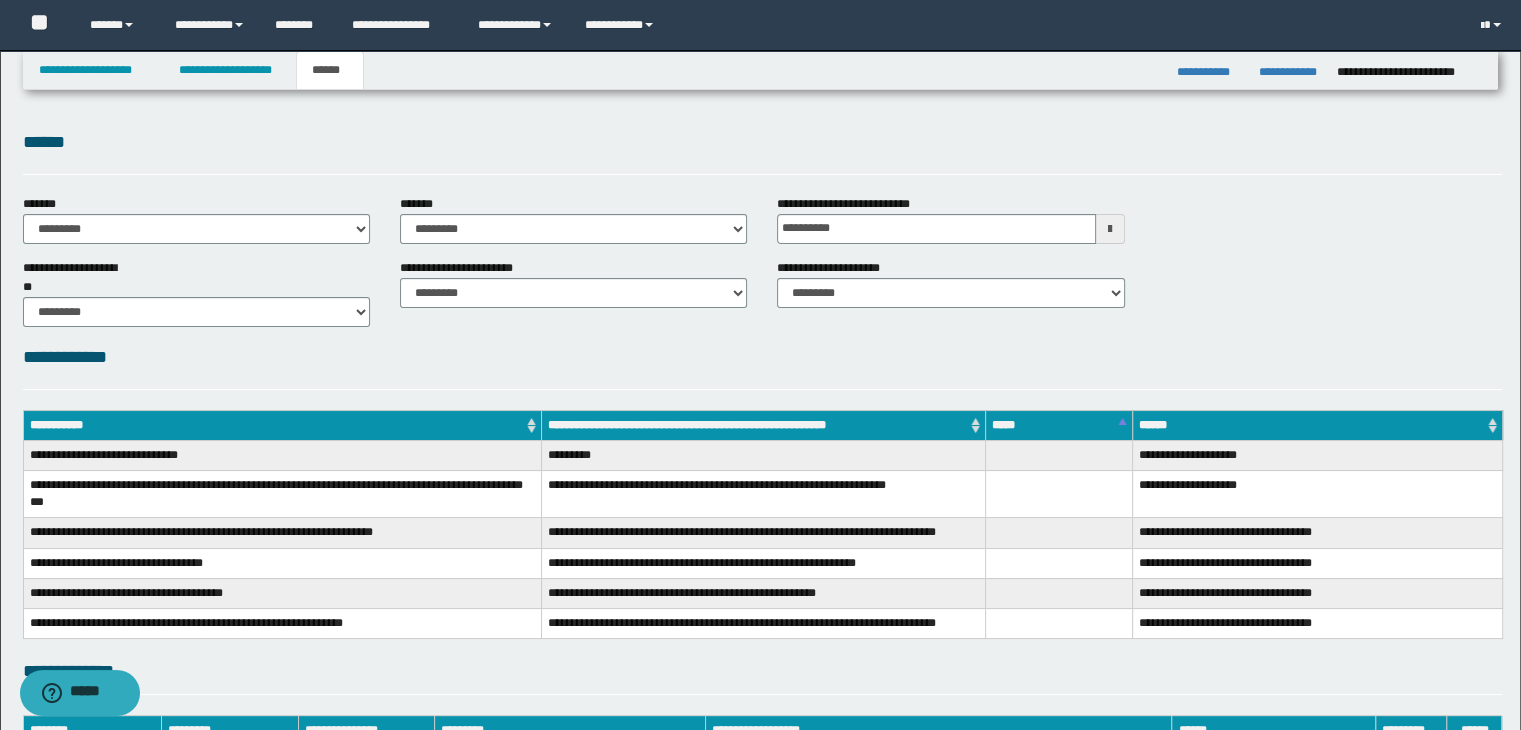 click on "**********" at bounding box center (763, 366) 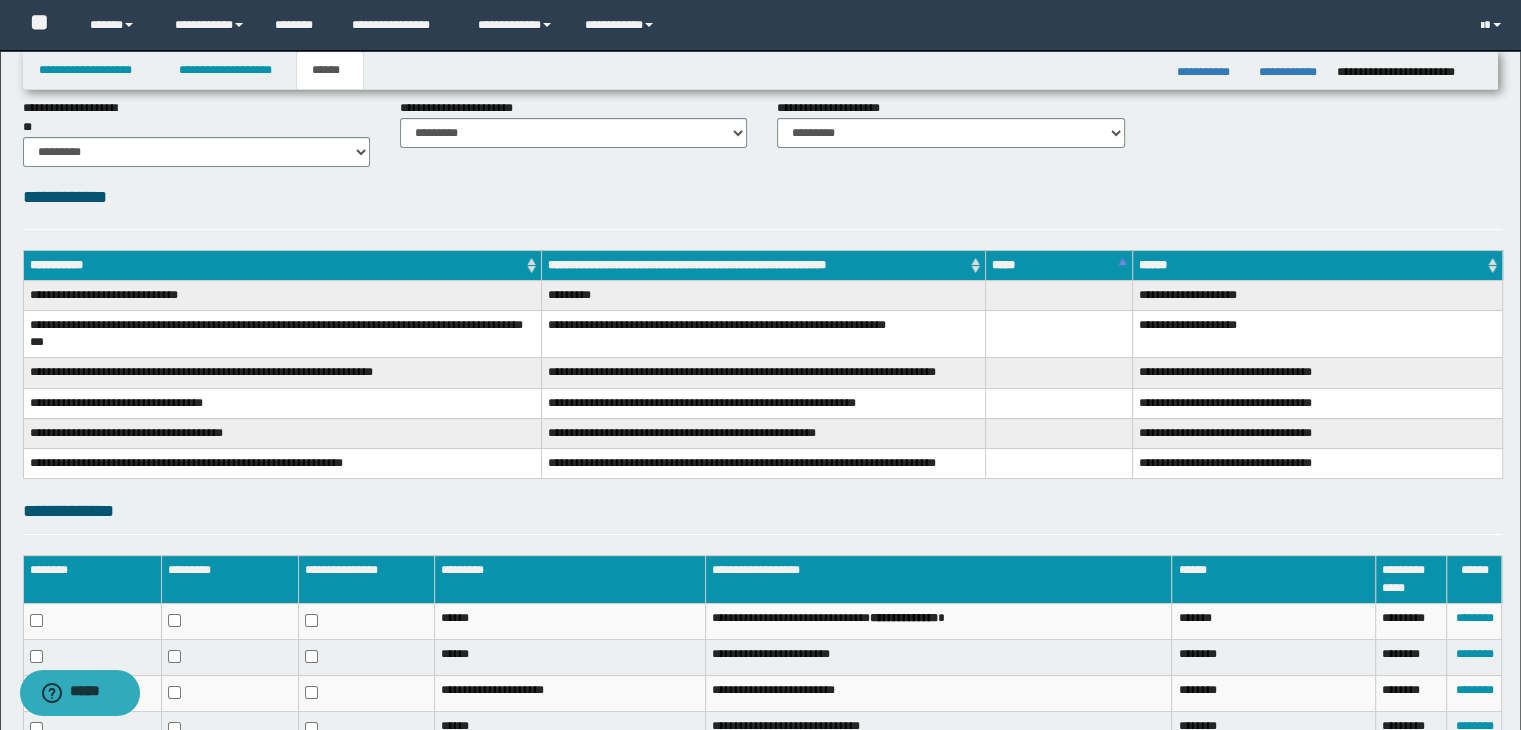 scroll, scrollTop: 0, scrollLeft: 0, axis: both 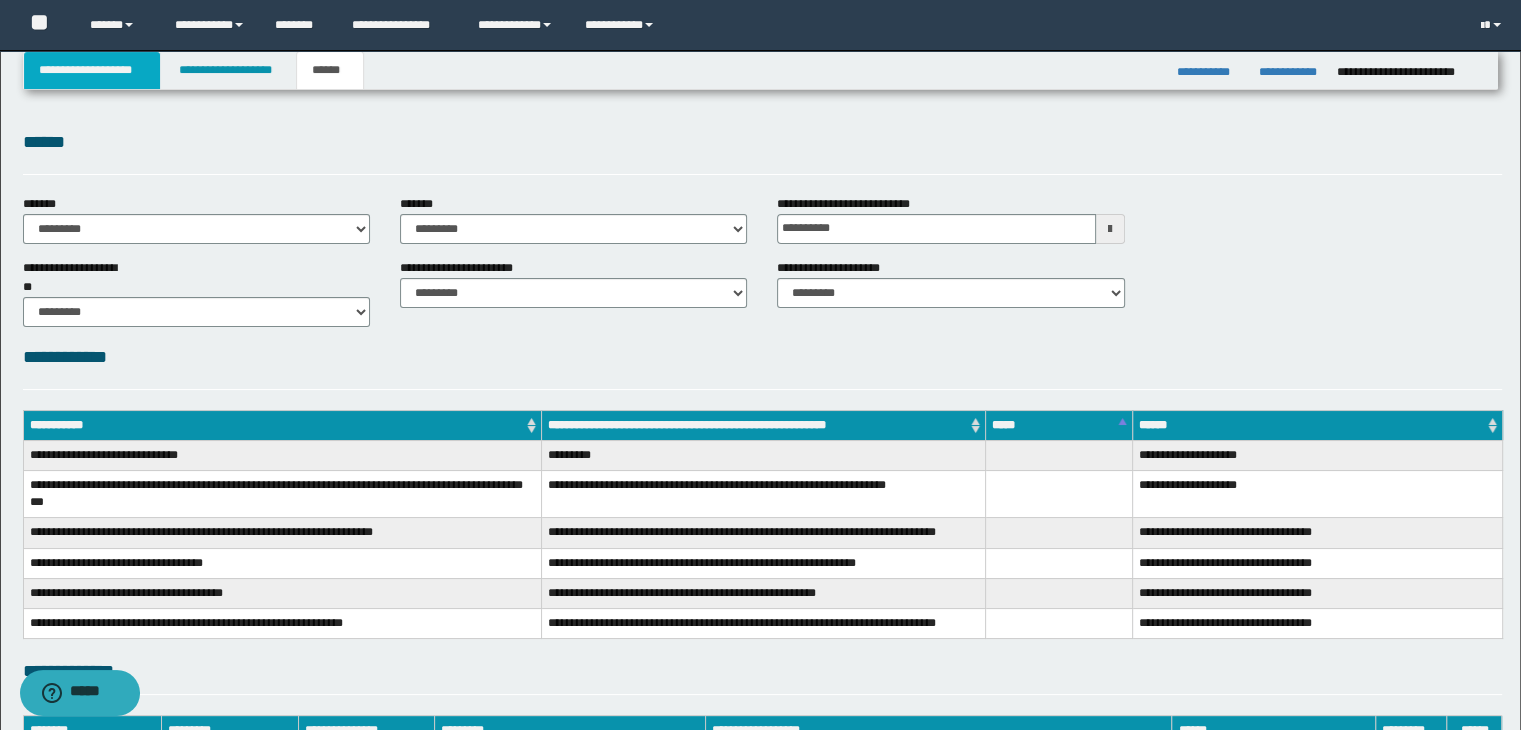 click on "**********" at bounding box center (92, 70) 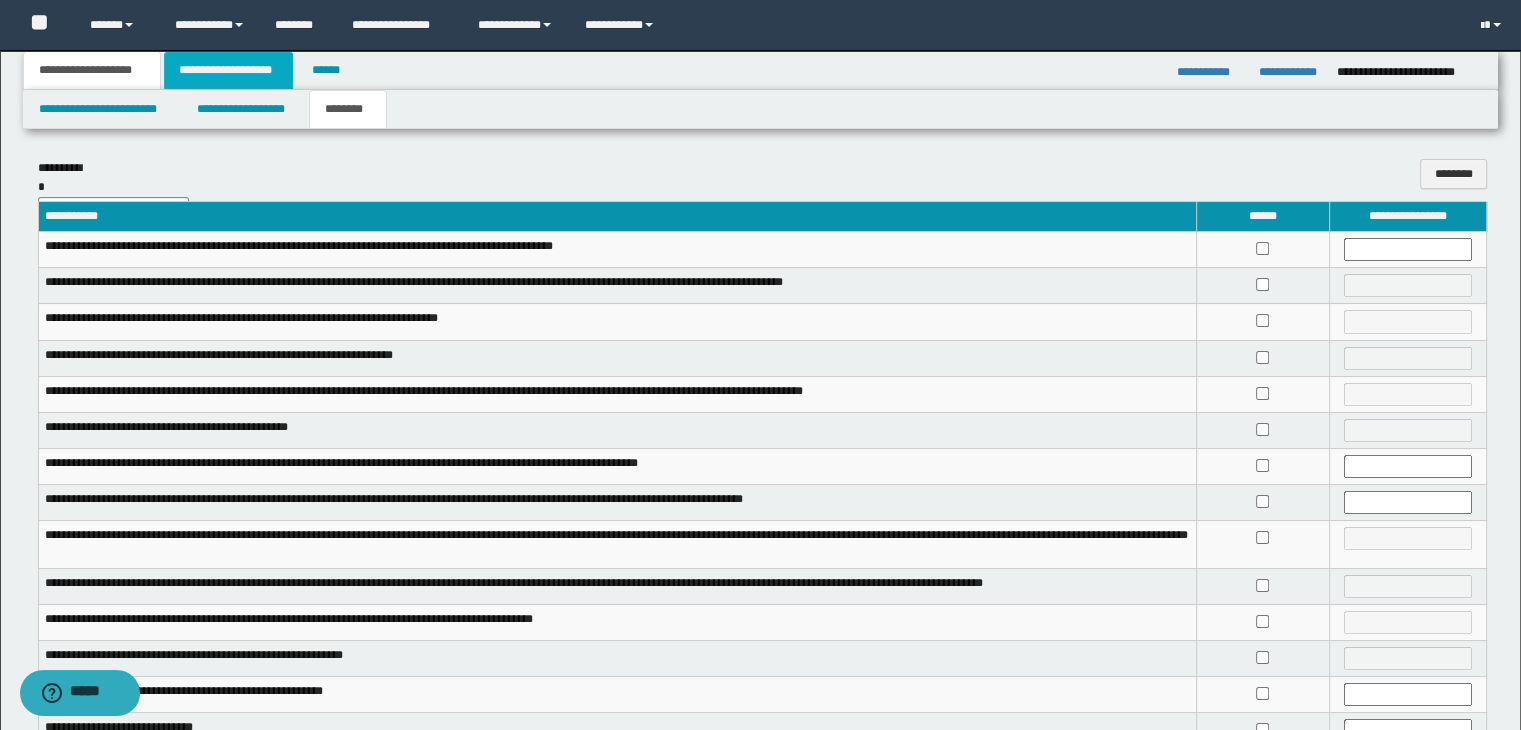 click on "**********" at bounding box center (228, 70) 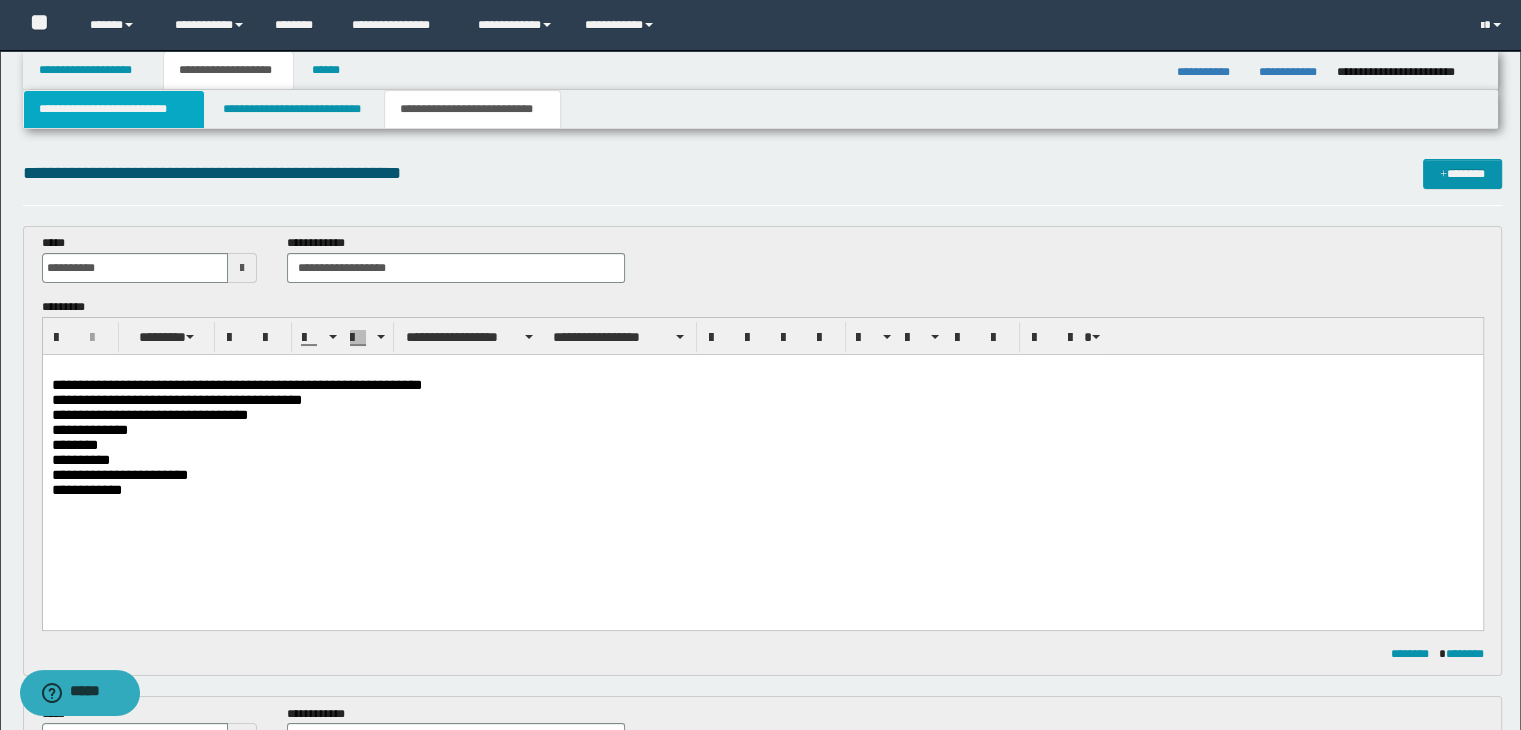 click on "**********" at bounding box center (114, 109) 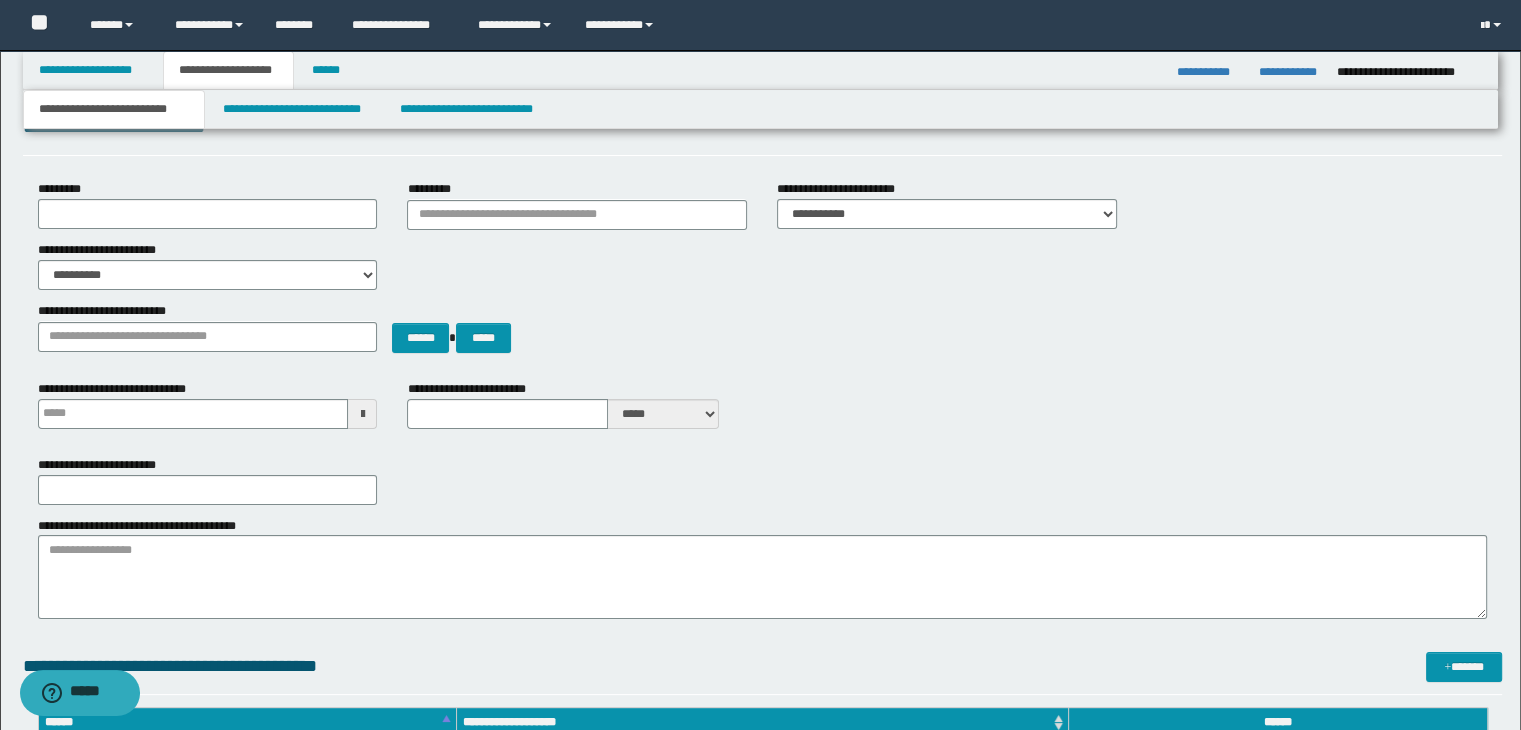 scroll, scrollTop: 200, scrollLeft: 0, axis: vertical 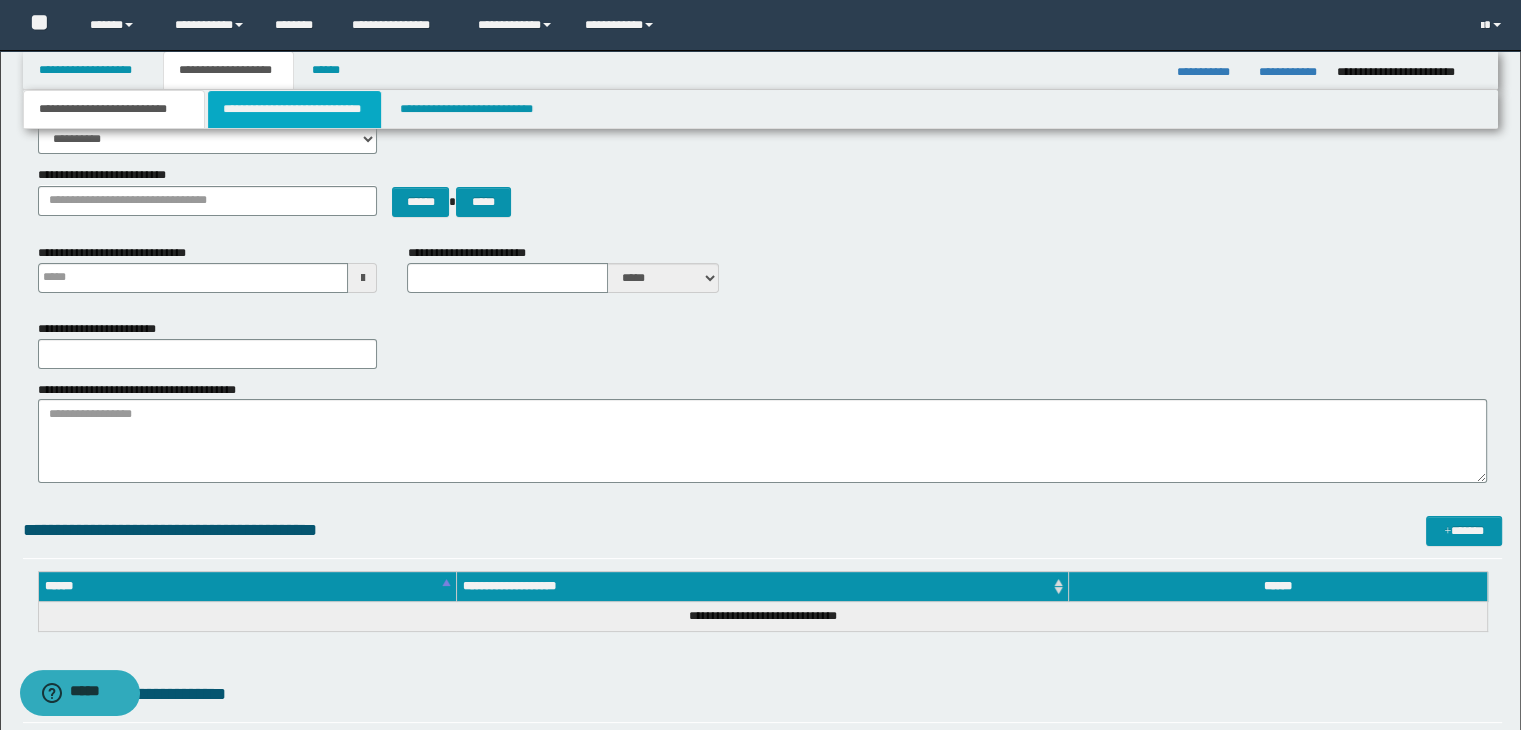 click on "**********" at bounding box center [294, 109] 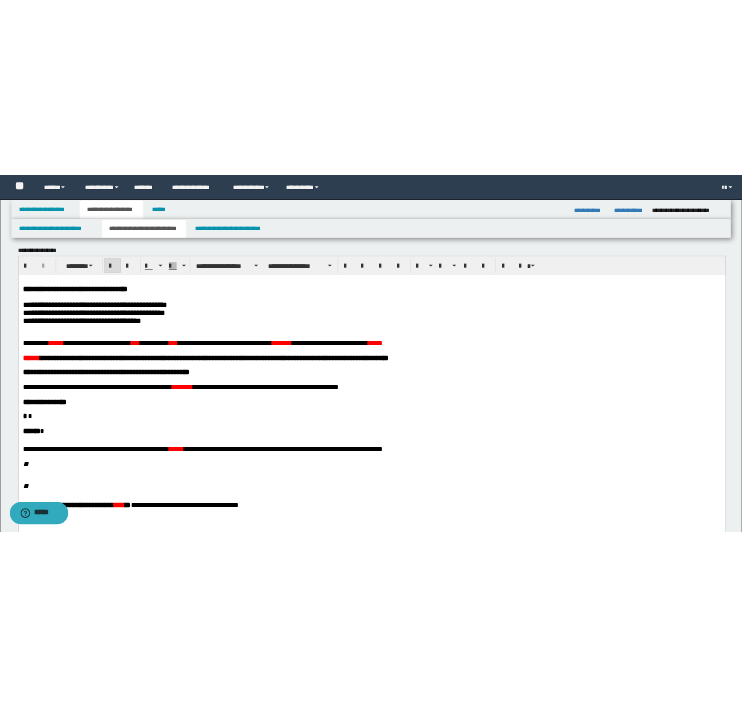 scroll, scrollTop: 0, scrollLeft: 0, axis: both 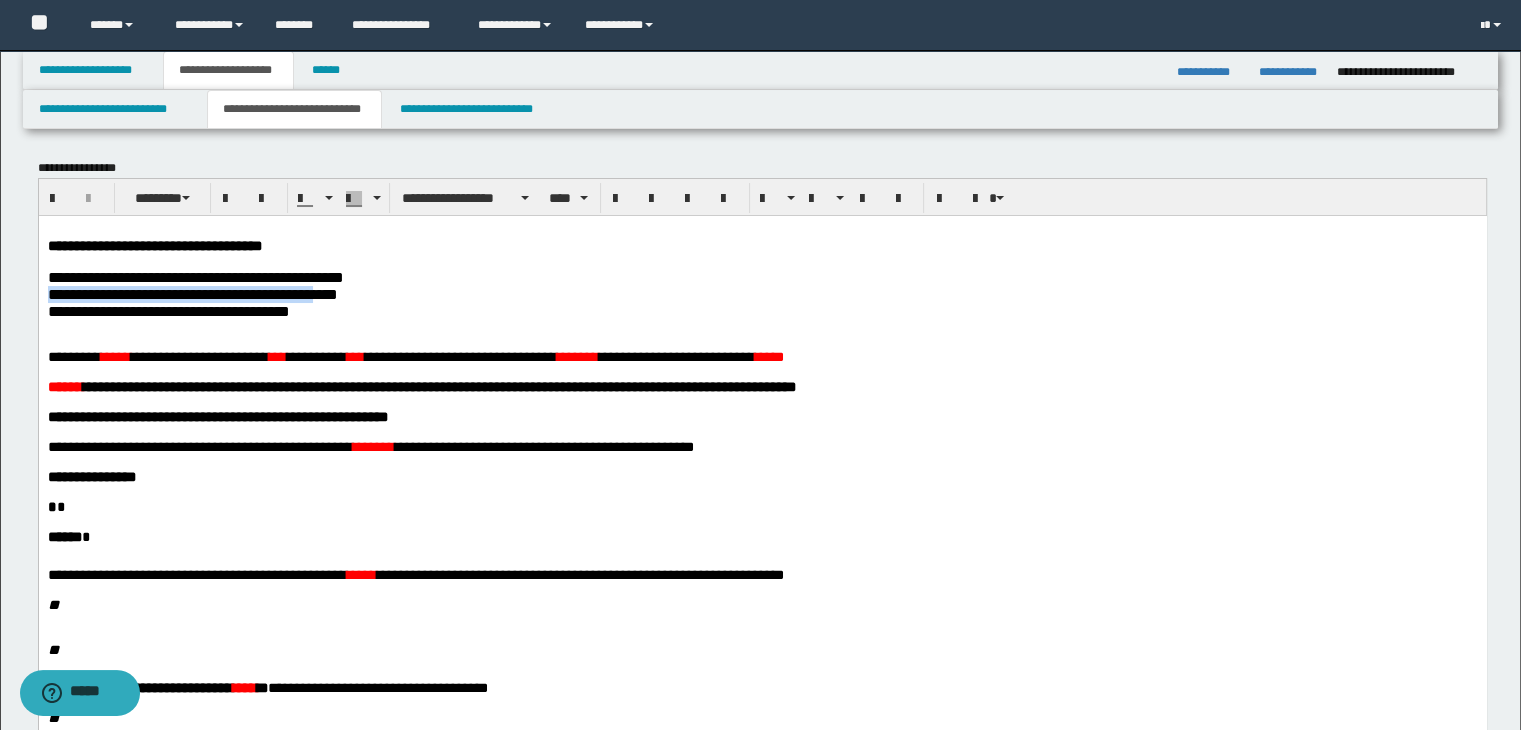 drag, startPoint x: 45, startPoint y: 300, endPoint x: 369, endPoint y: 300, distance: 324 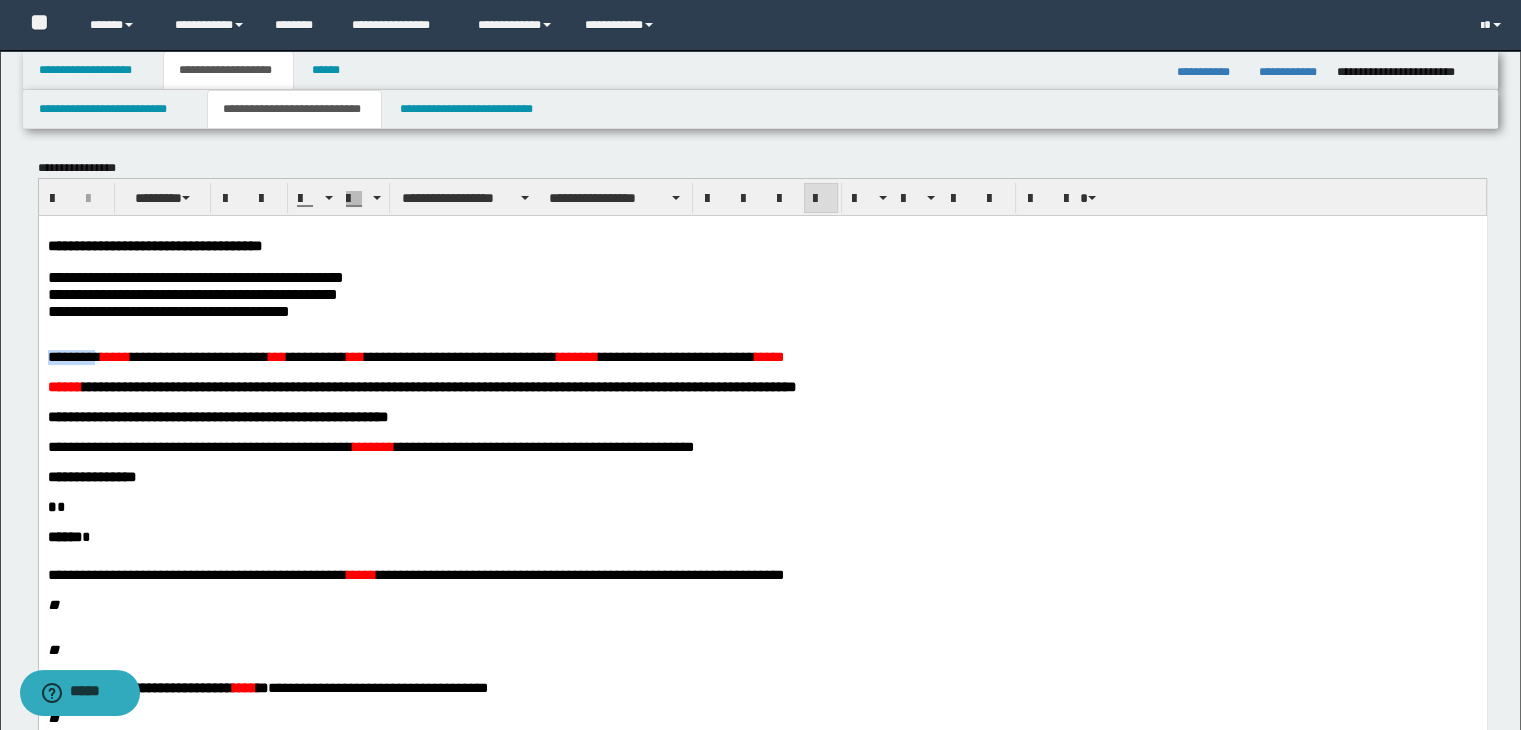 drag, startPoint x: 108, startPoint y: 369, endPoint x: 15, endPoint y: 373, distance: 93.08598 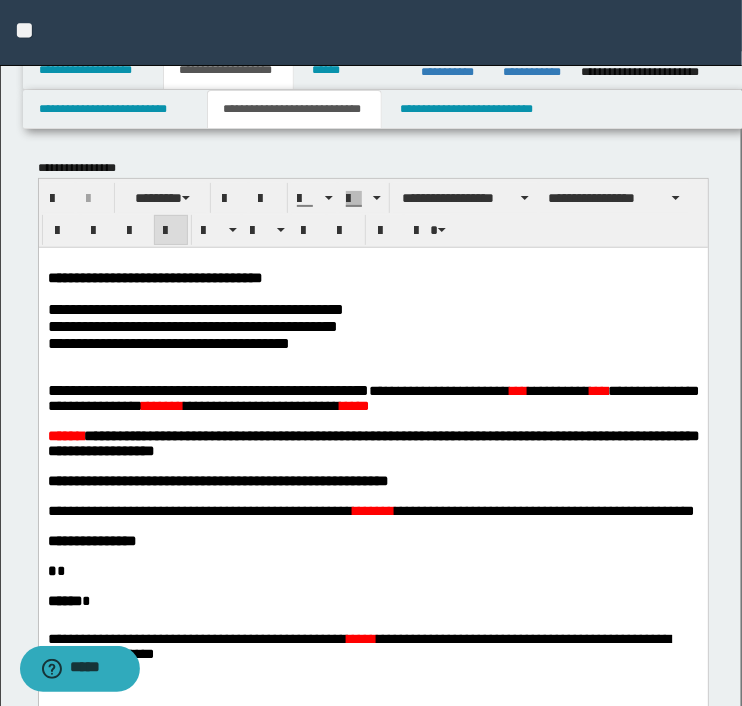 click at bounding box center [372, 292] 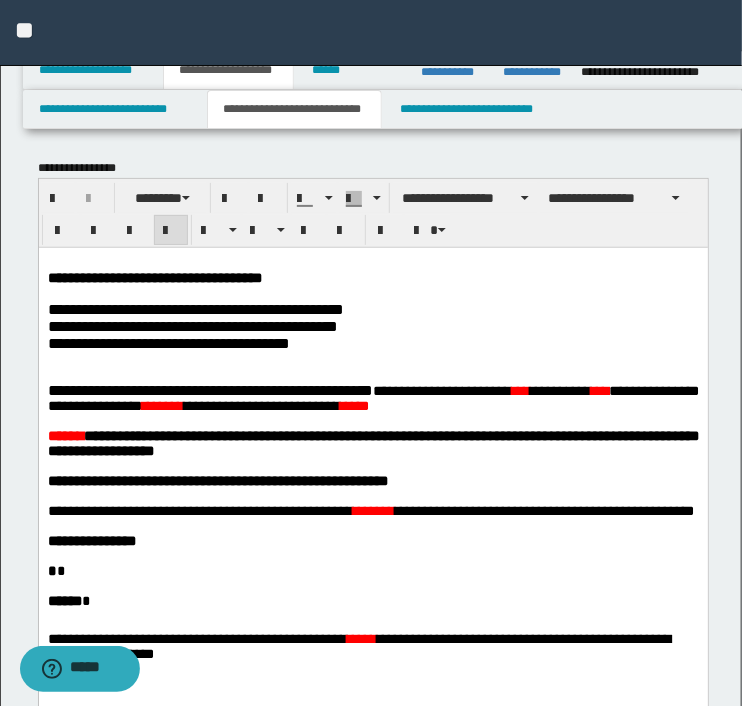 click on "**********" at bounding box center [372, 397] 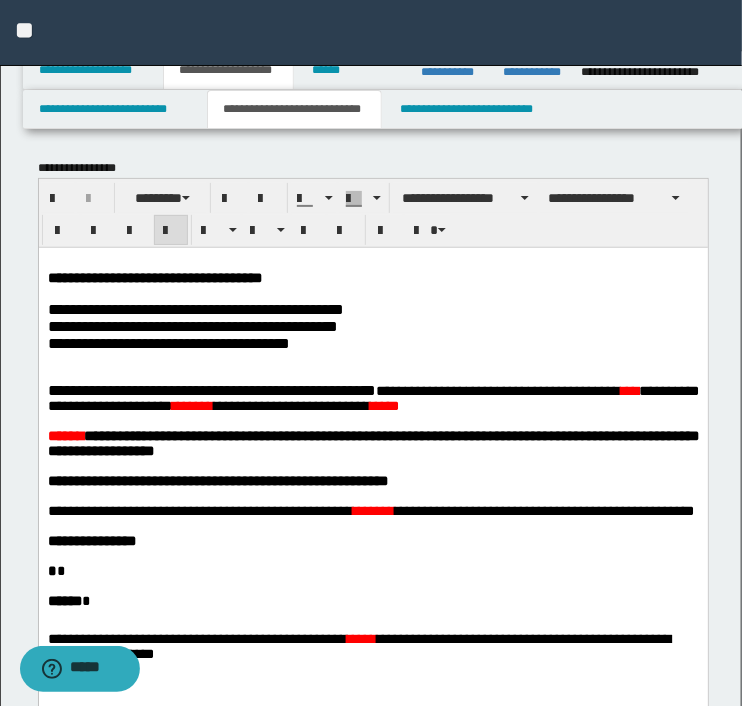 click on "**********" at bounding box center [372, 397] 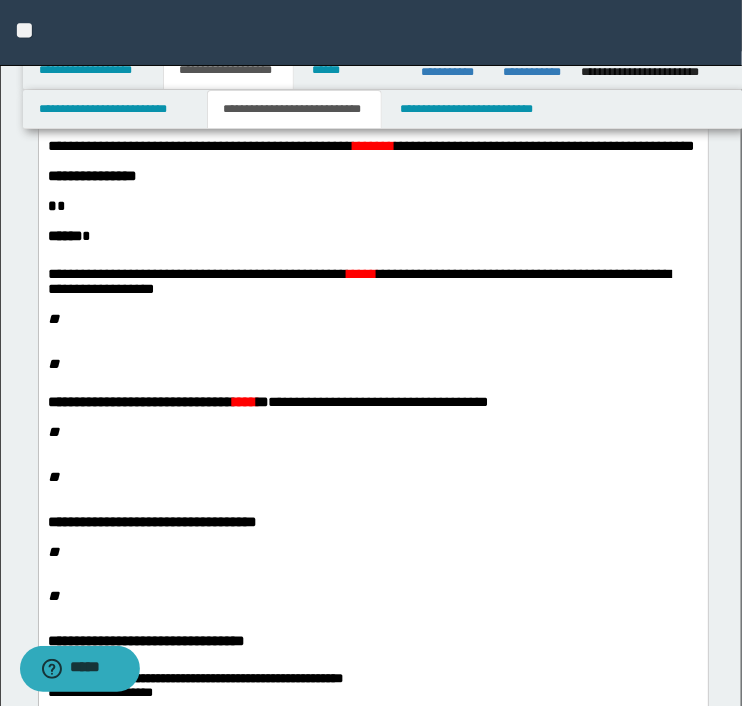 scroll, scrollTop: 400, scrollLeft: 0, axis: vertical 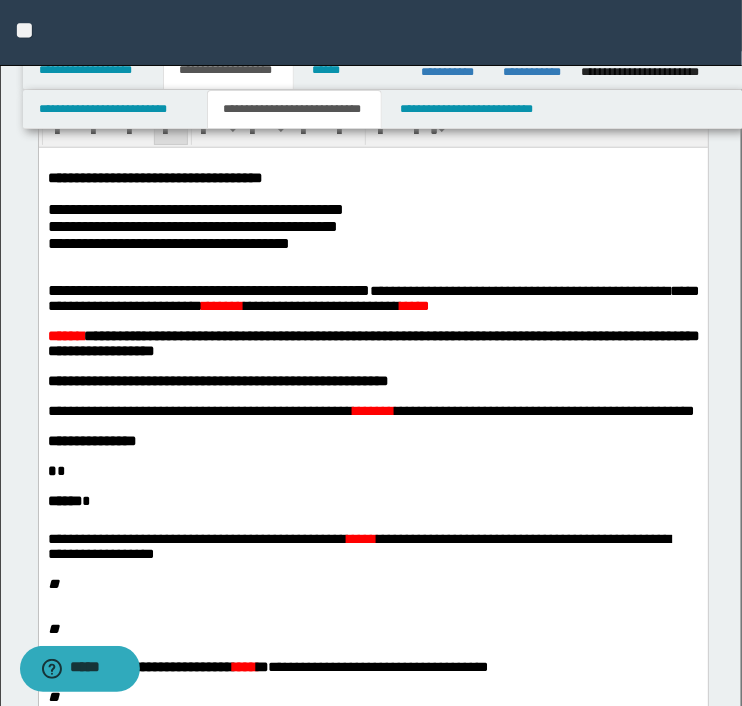 click on "**********" at bounding box center (372, 297) 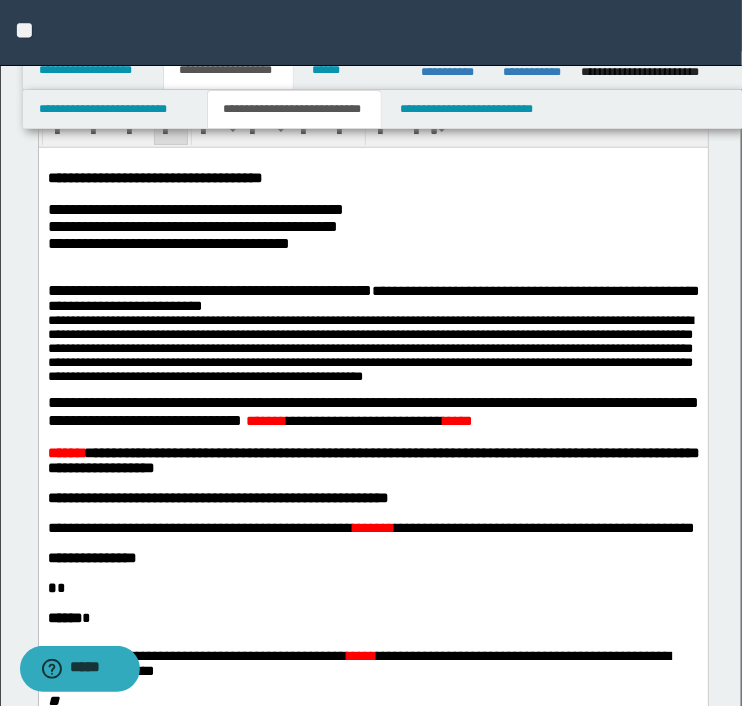 click on "**********" at bounding box center (372, 643) 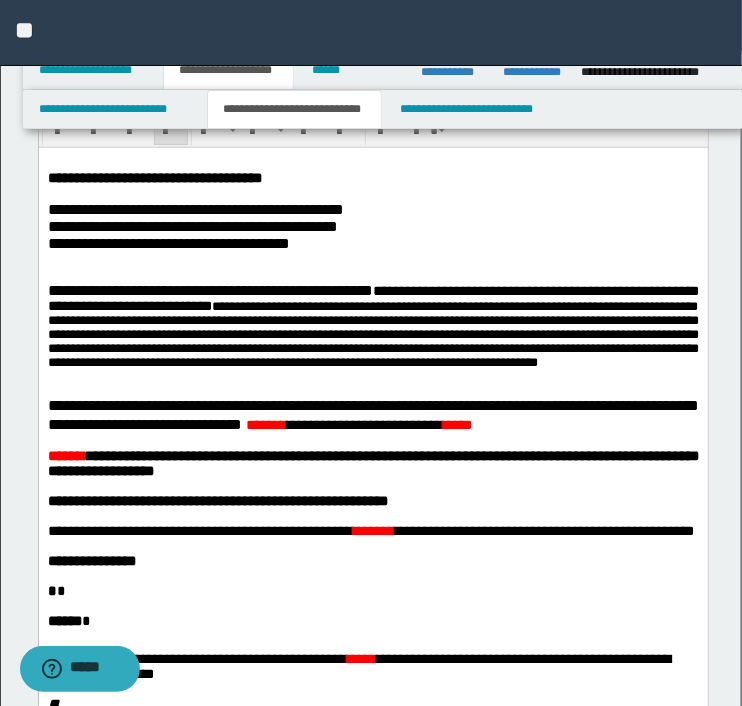 click on "**********" at bounding box center (372, 645) 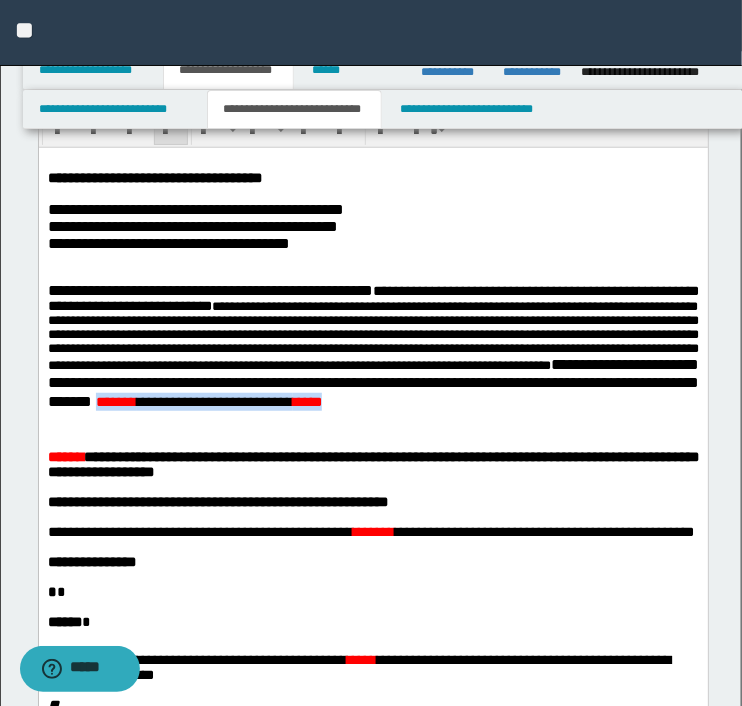 drag, startPoint x: 655, startPoint y: 421, endPoint x: 658, endPoint y: 441, distance: 20.22375 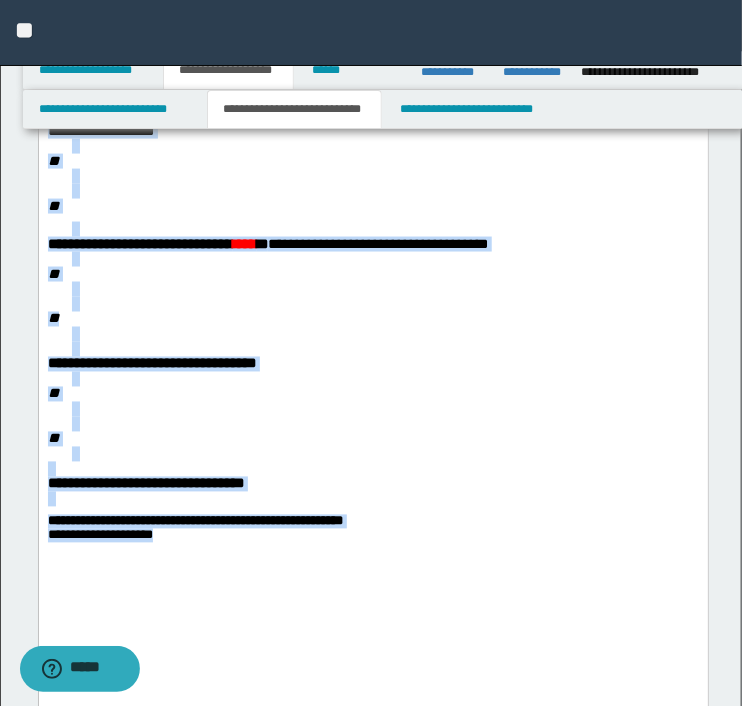scroll, scrollTop: 643, scrollLeft: 0, axis: vertical 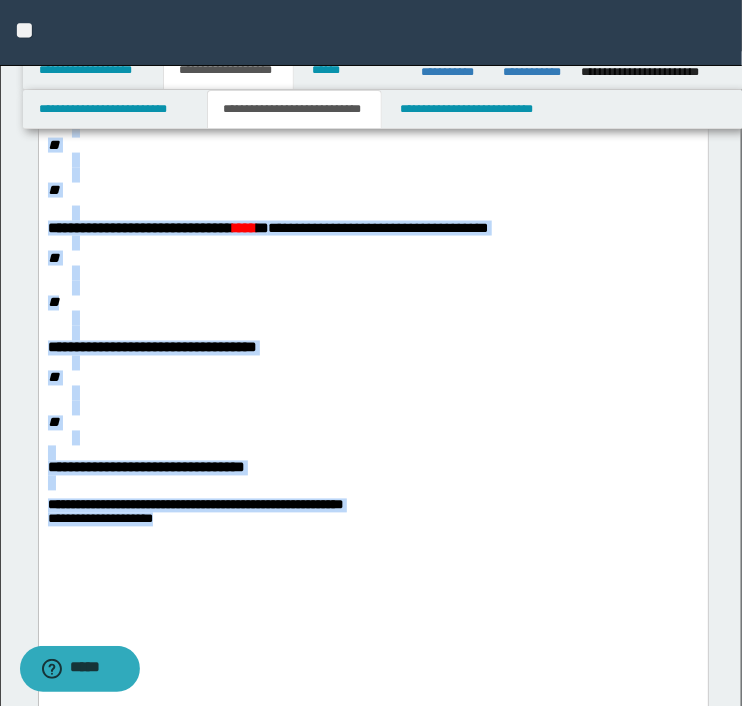 drag, startPoint x: 49, startPoint y: -365, endPoint x: 279, endPoint y: 646, distance: 1036.8322 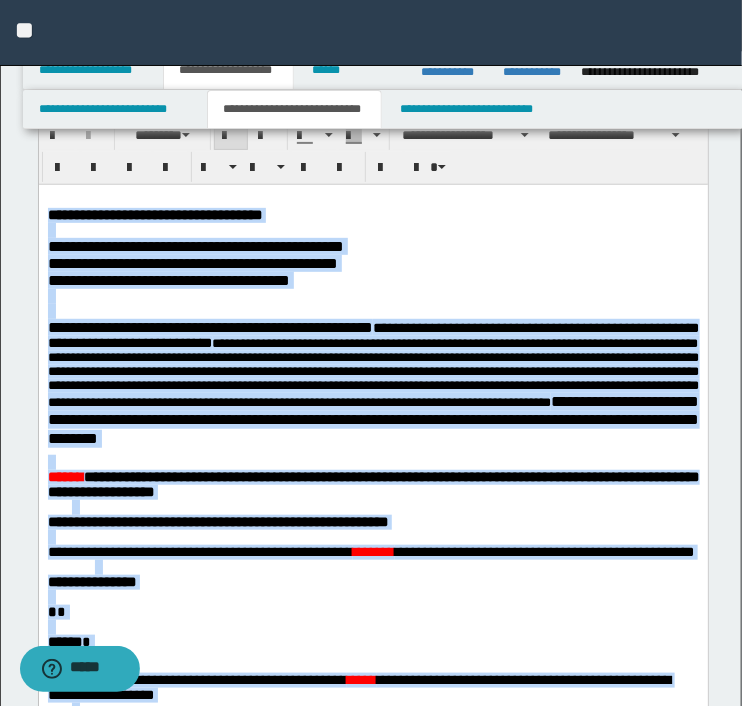 scroll, scrollTop: 0, scrollLeft: 0, axis: both 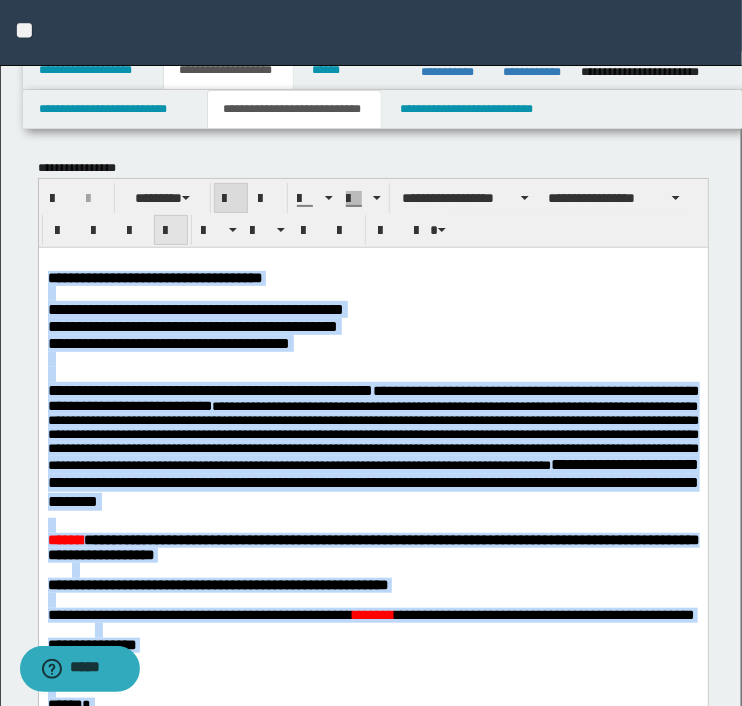 click at bounding box center (171, 231) 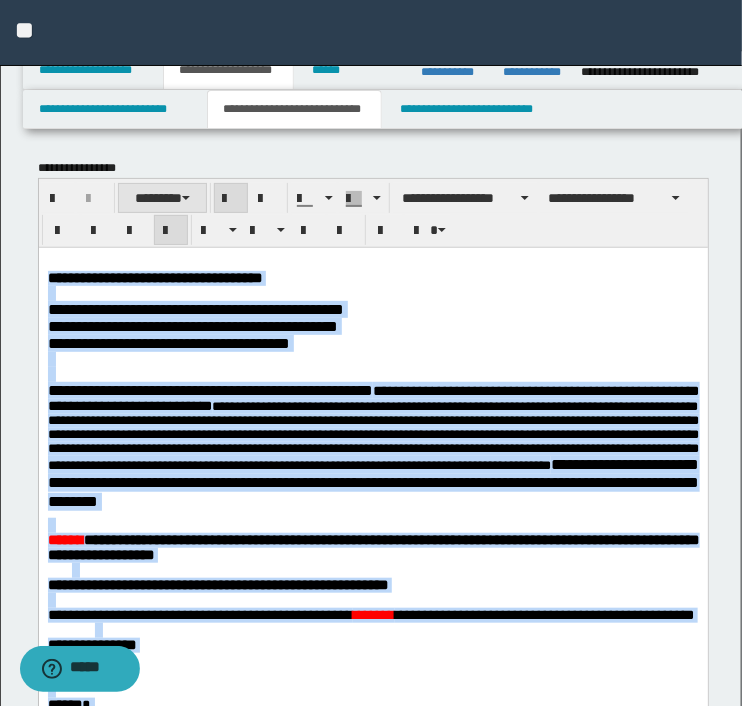 click at bounding box center [186, 198] 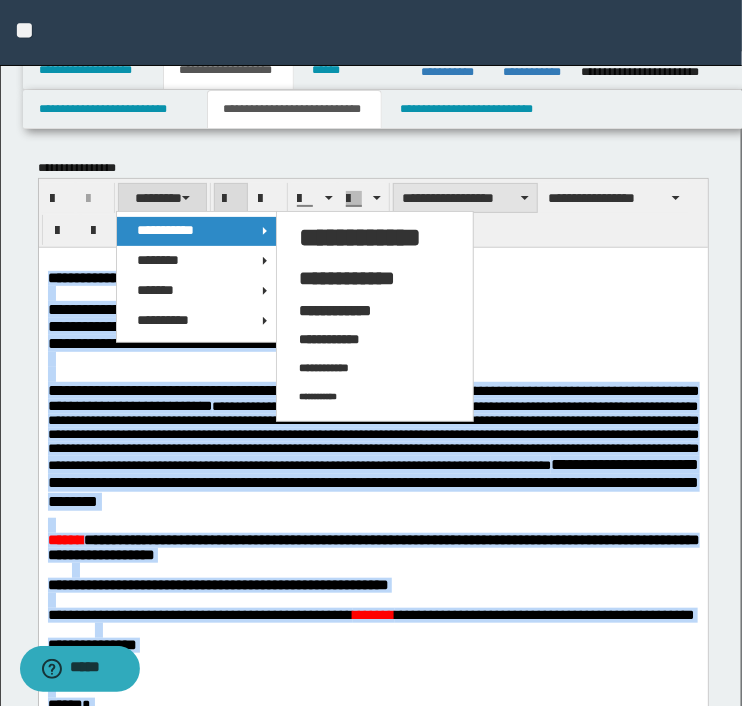 click on "**********" at bounding box center (465, 198) 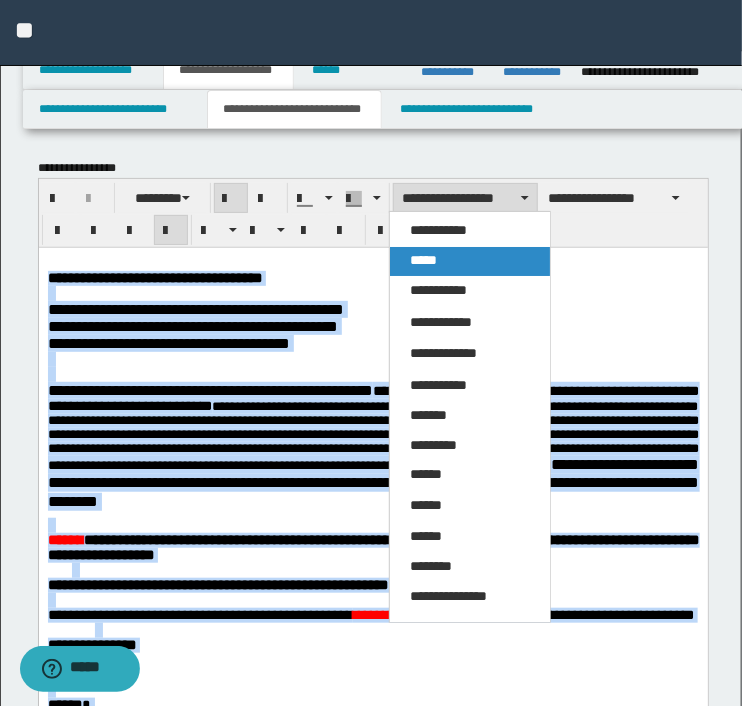 click on "*****" at bounding box center [470, 261] 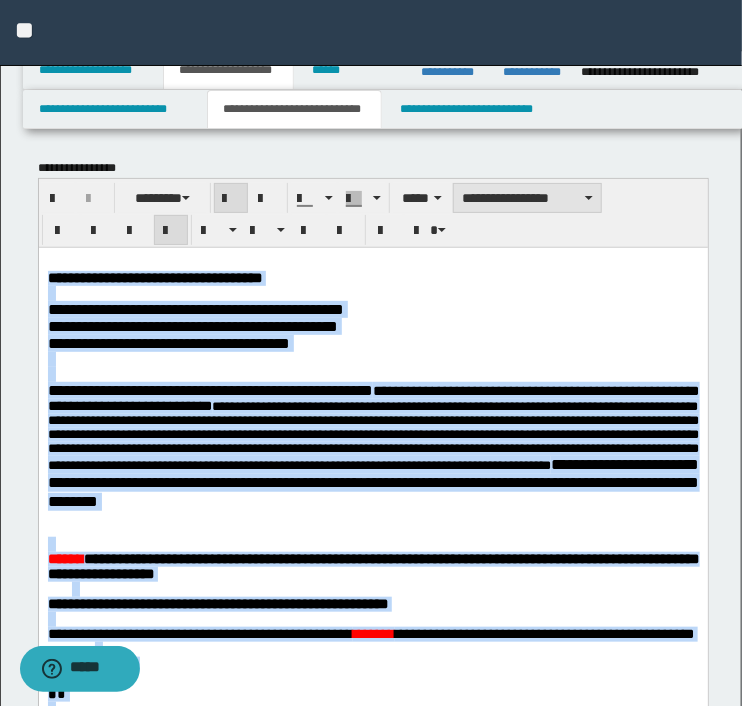click on "**********" at bounding box center [527, 198] 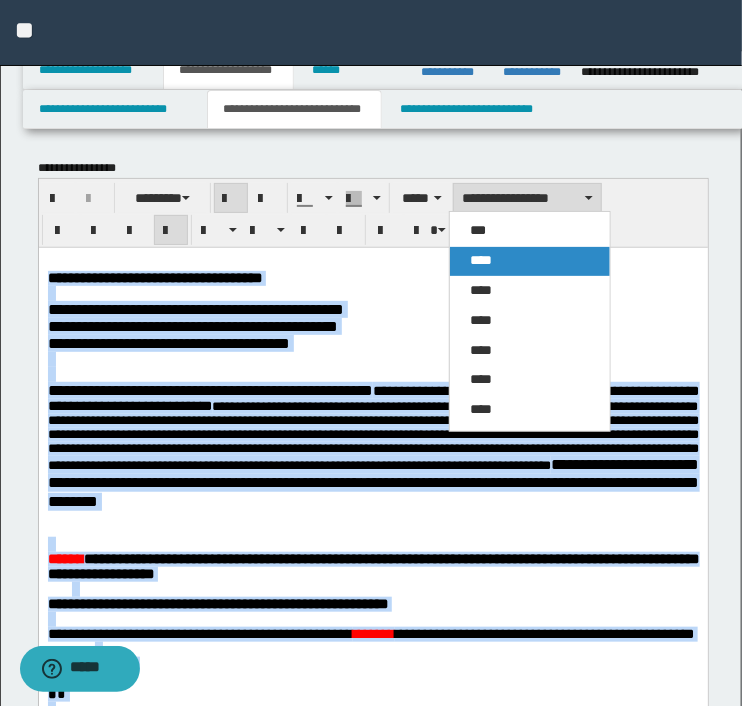 click on "****" at bounding box center (530, 261) 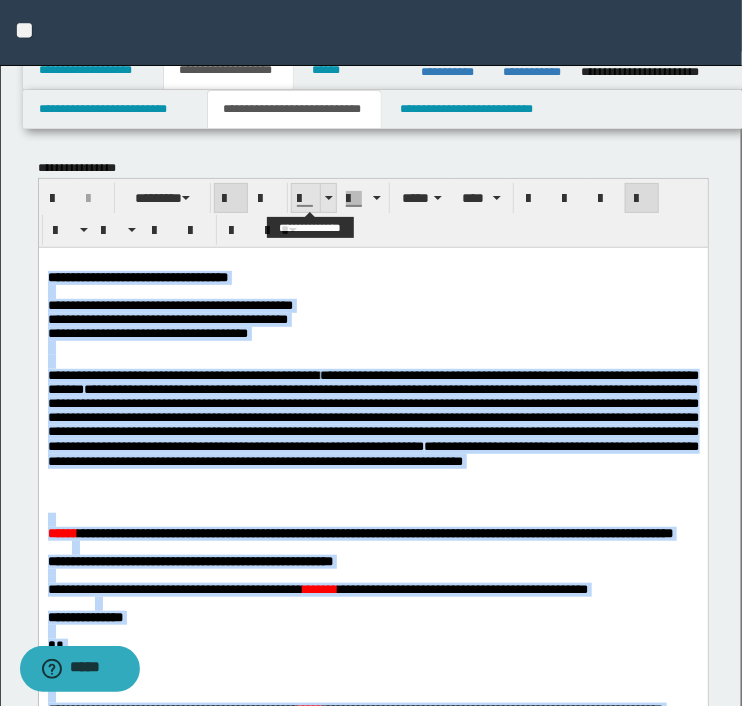 click at bounding box center (328, 198) 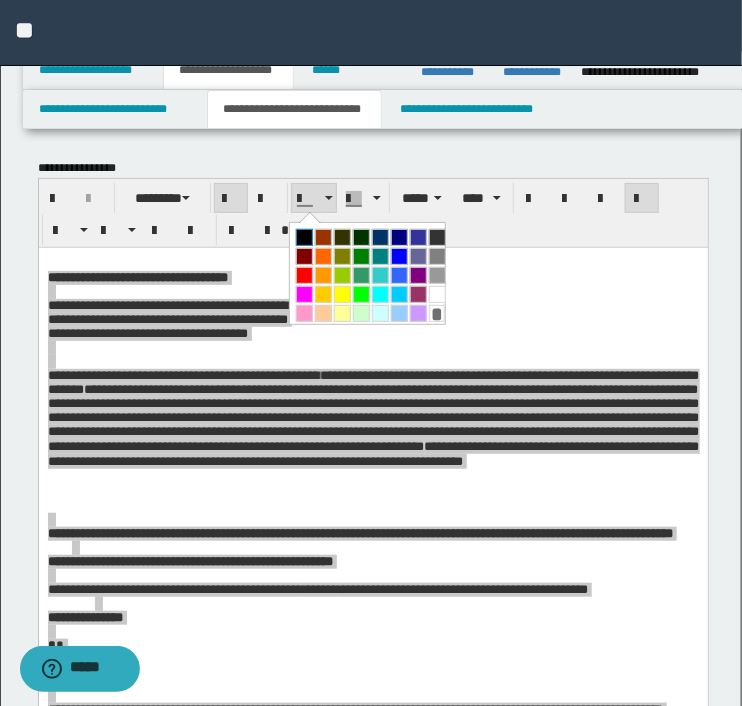 click at bounding box center (304, 237) 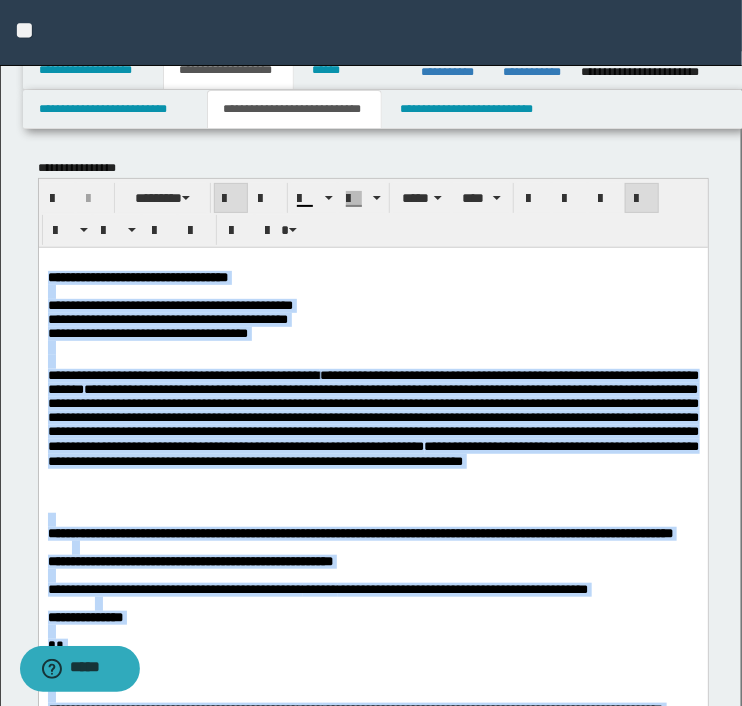 click on "**********" at bounding box center (372, 319) 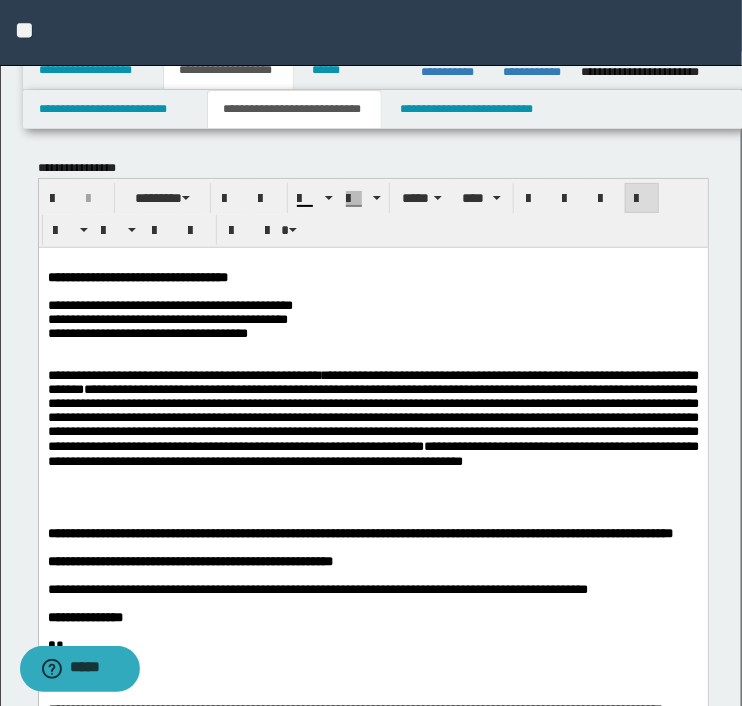click on "**********" at bounding box center [371, 1443] 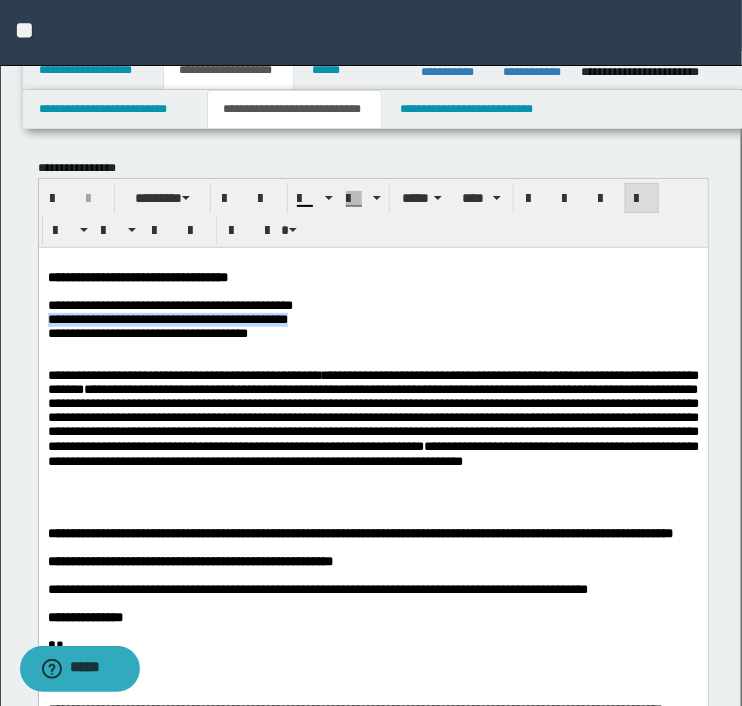 drag, startPoint x: 348, startPoint y: 322, endPoint x: 39, endPoint y: 329, distance: 309.07928 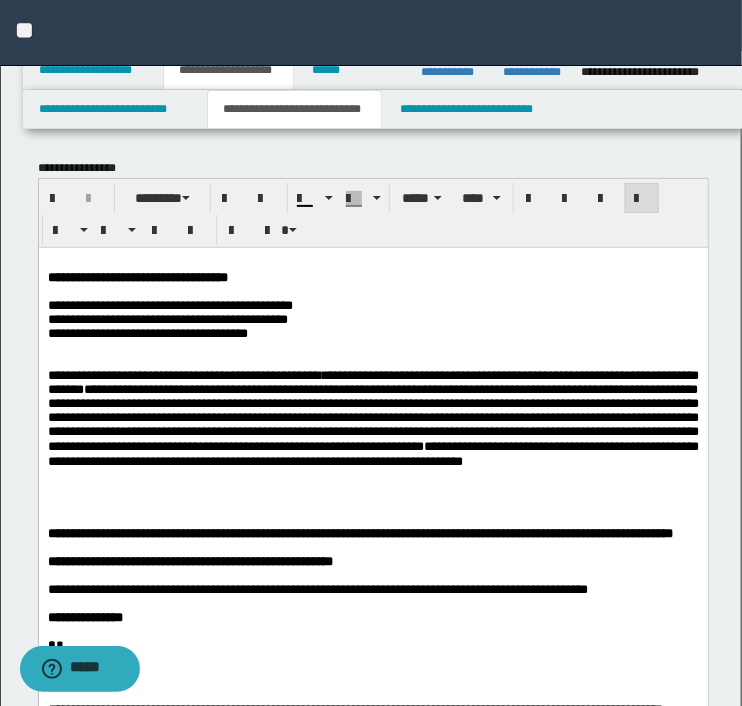 click on "******" at bounding box center [62, 532] 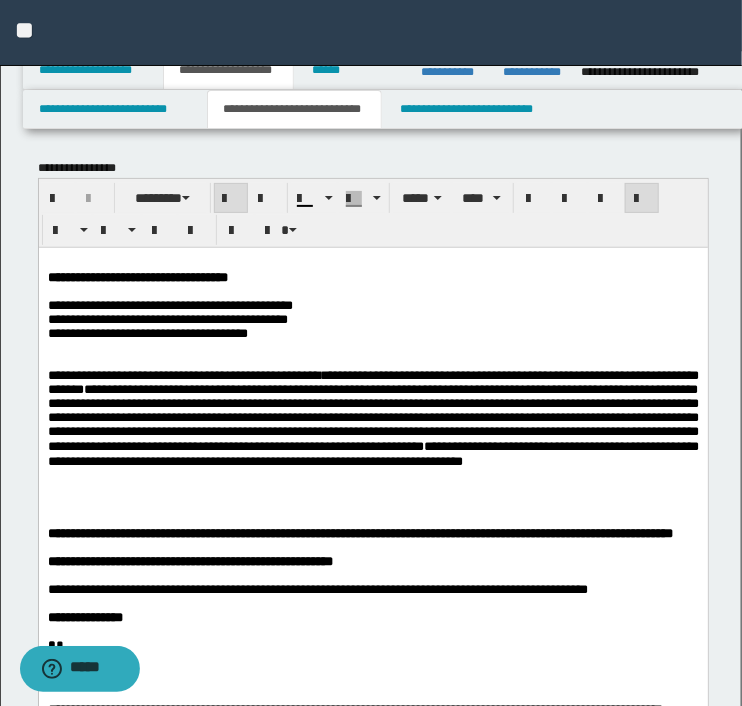 click on "******" at bounding box center [62, 532] 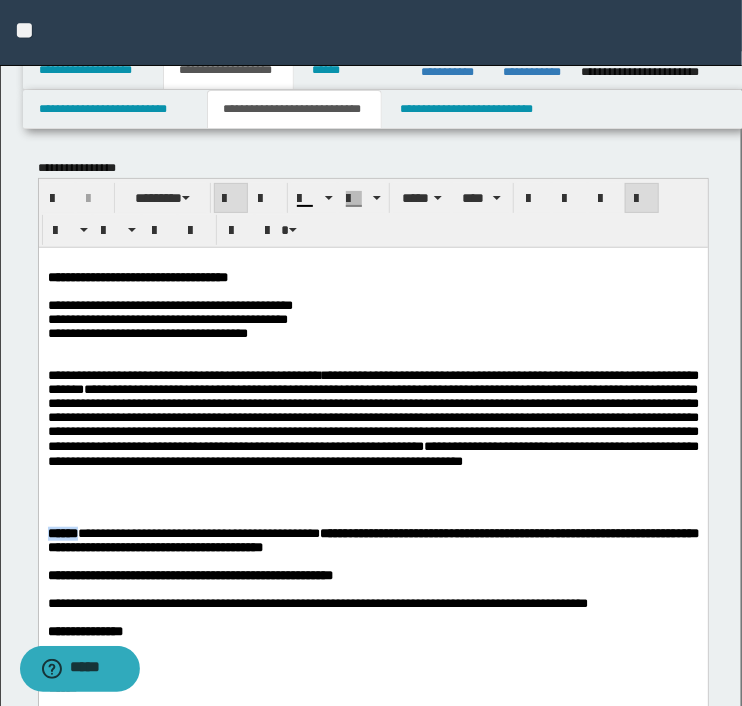 drag, startPoint x: 91, startPoint y: 550, endPoint x: 70, endPoint y: 804, distance: 254.86664 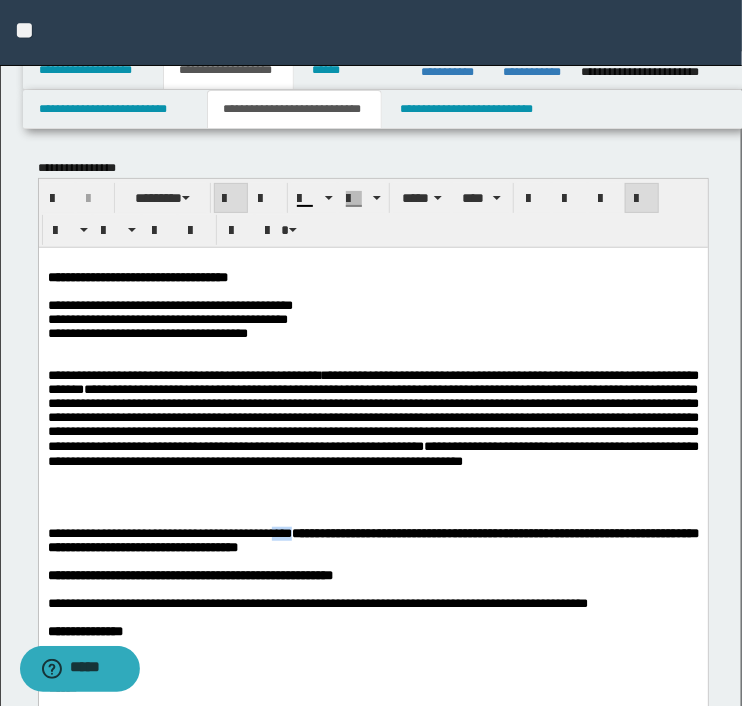 drag, startPoint x: 352, startPoint y: 556, endPoint x: 321, endPoint y: 553, distance: 31.144823 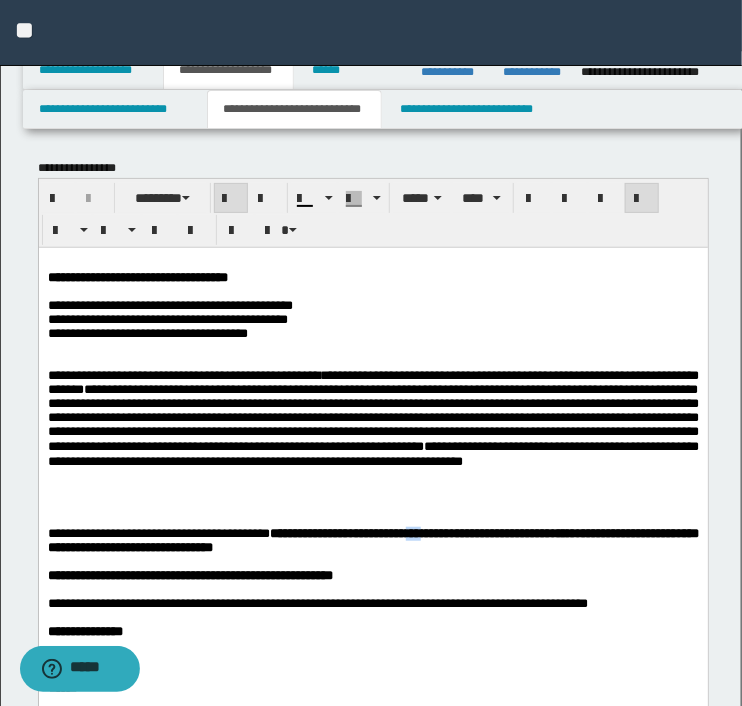 drag, startPoint x: 523, startPoint y: 555, endPoint x: 499, endPoint y: 555, distance: 24 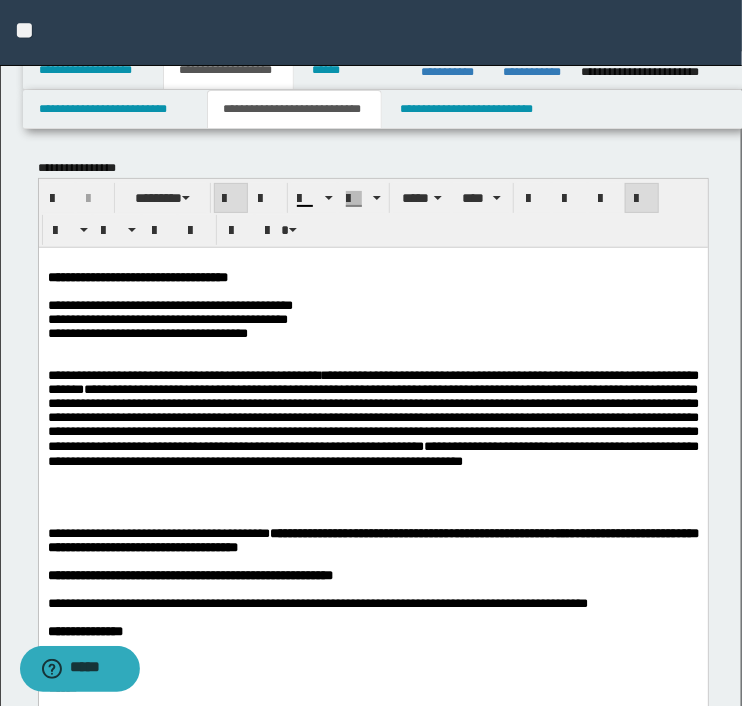 click at bounding box center [372, 347] 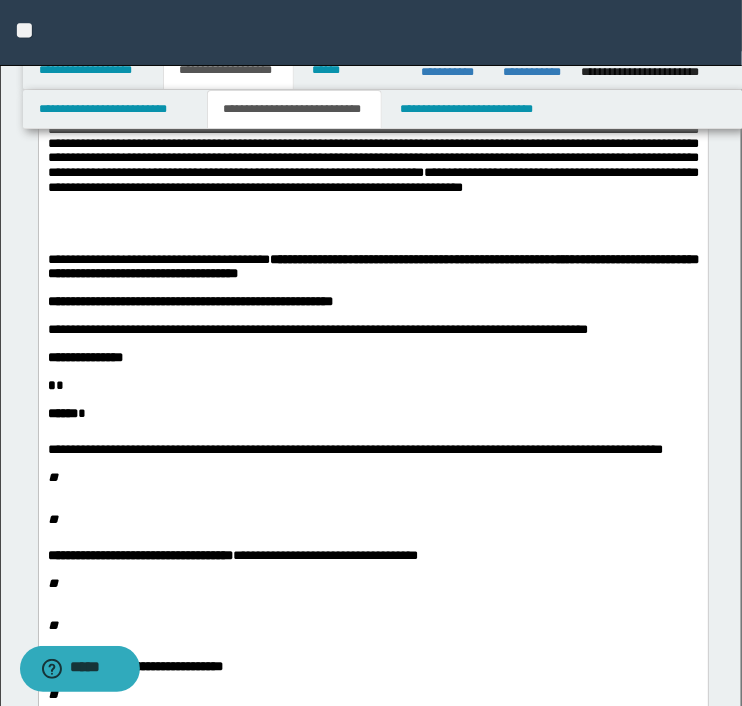 scroll, scrollTop: 300, scrollLeft: 0, axis: vertical 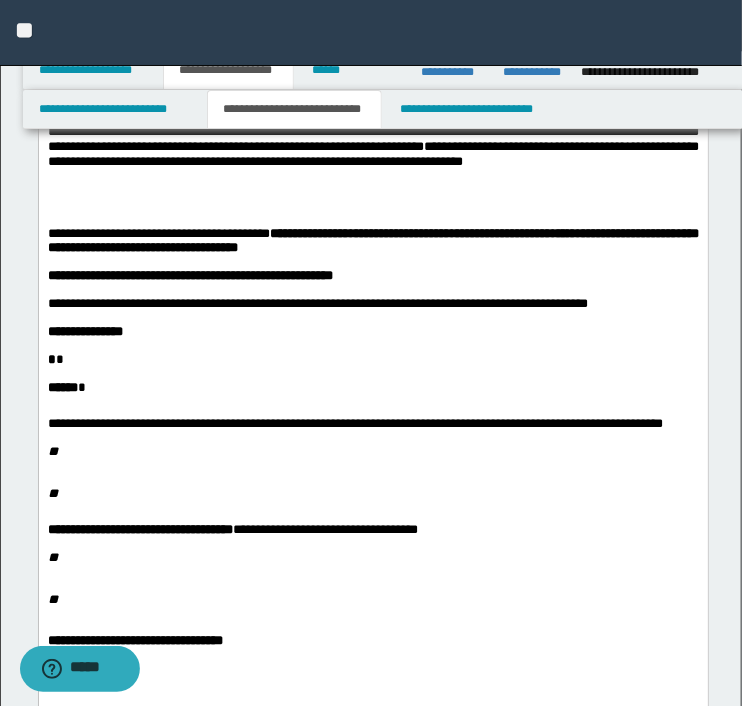 click on "**********" at bounding box center (372, 240) 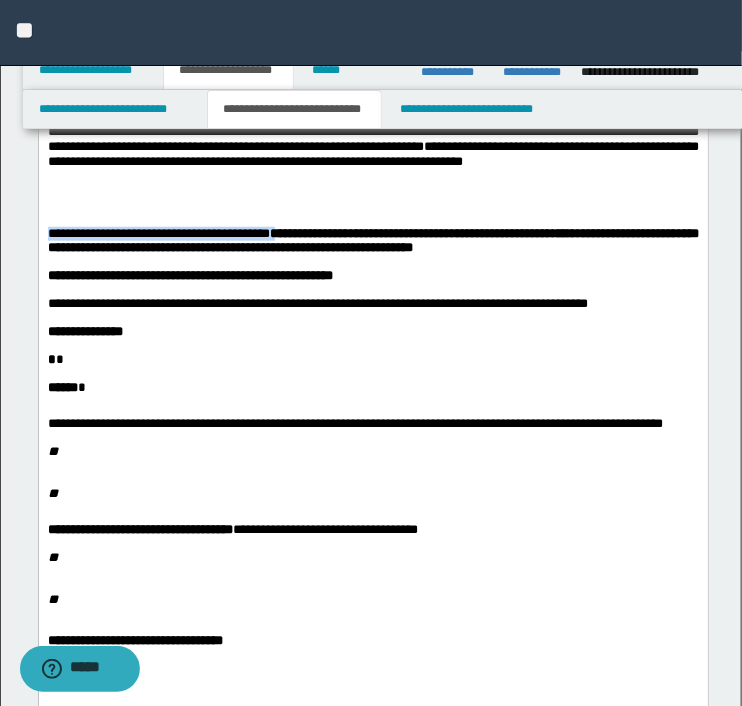 drag, startPoint x: 326, startPoint y: 250, endPoint x: 41, endPoint y: 257, distance: 285.08594 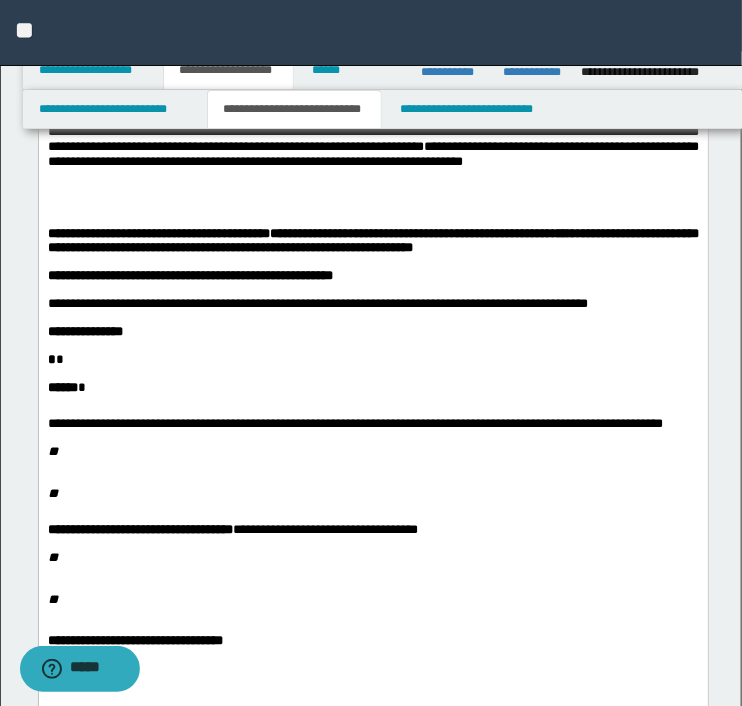 click on "[ADDRESS] [ADDRESS]" at bounding box center (372, 241) 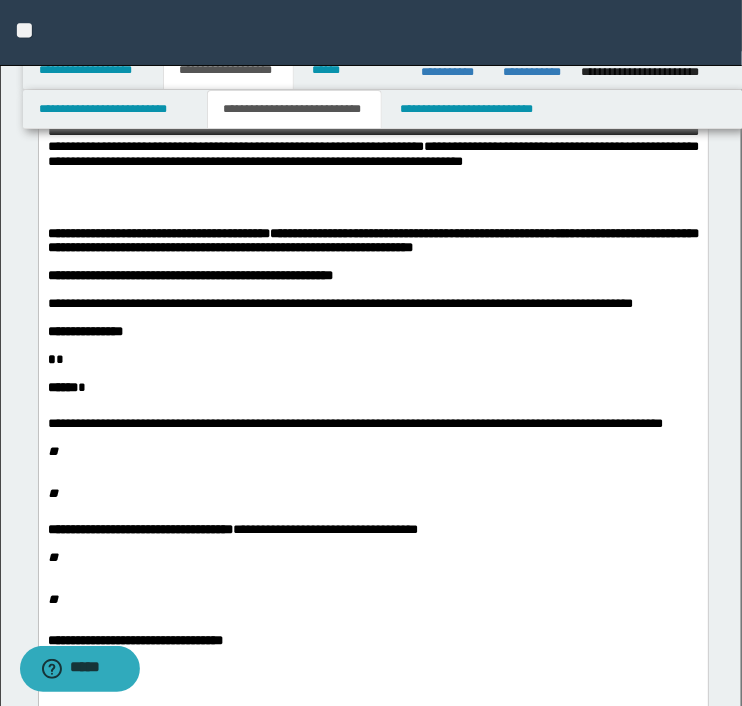 click on "**********" at bounding box center [339, 303] 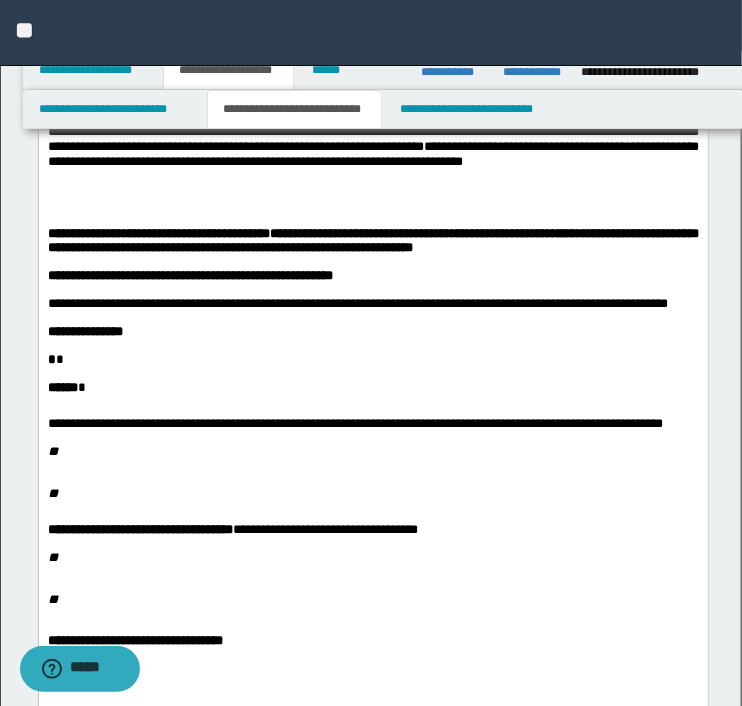 click on "**********" at bounding box center [357, 303] 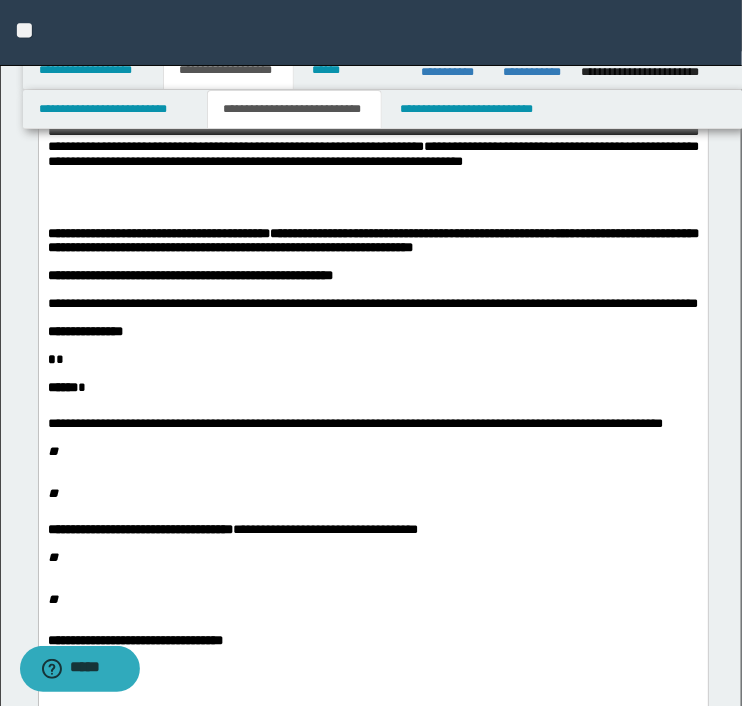 click on "**********" at bounding box center [354, 423] 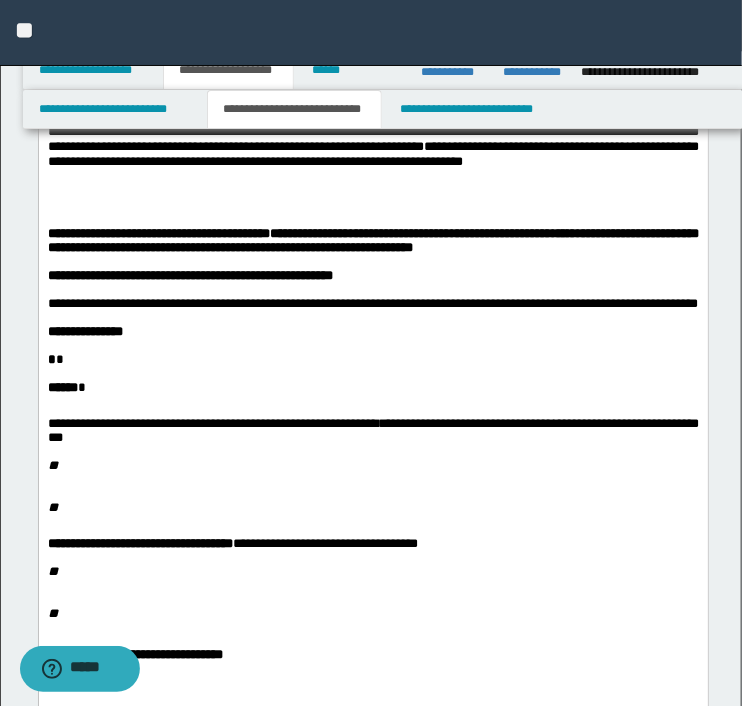 click on "**" at bounding box center [52, 465] 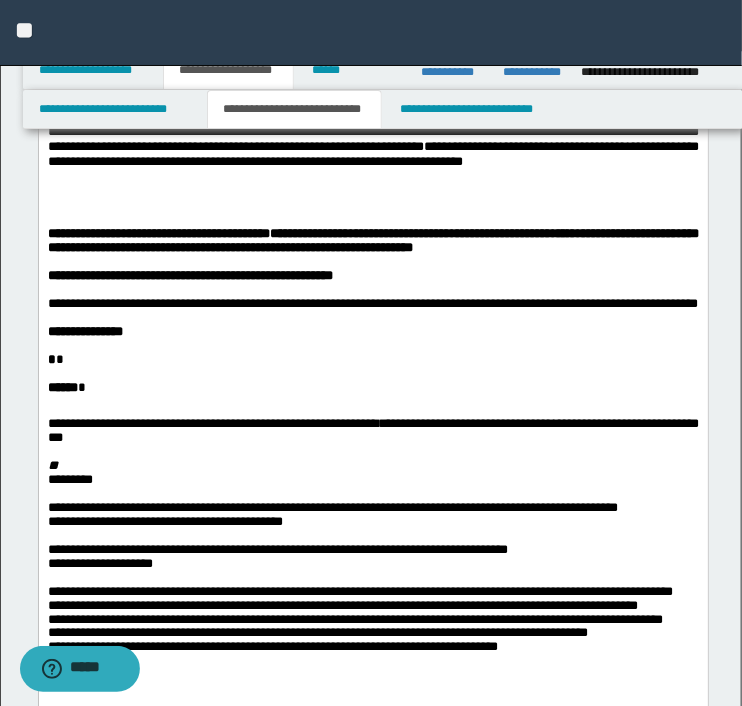 click on "**********" at bounding box center [373, 529] 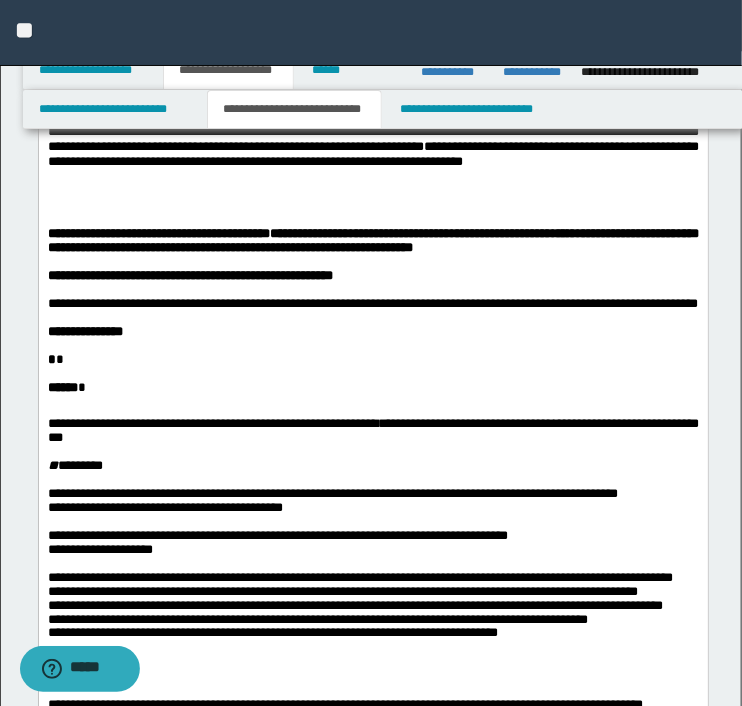 click on "**********" at bounding box center [373, 515] 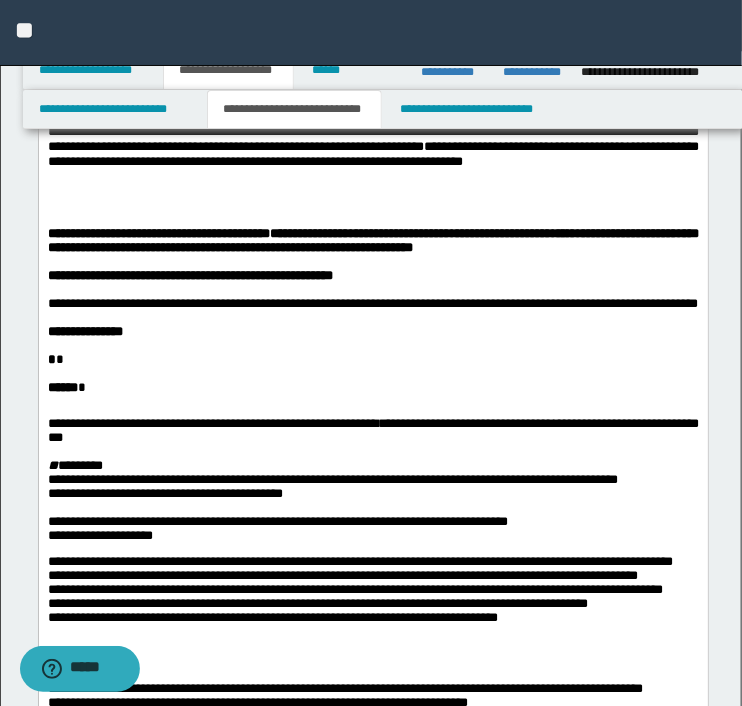 click on "[NAME] [NAME] [ADDRESS] [ADDRESS] [ADDRESS] [ADDRESS] [ADDRESS]" at bounding box center (373, 507) 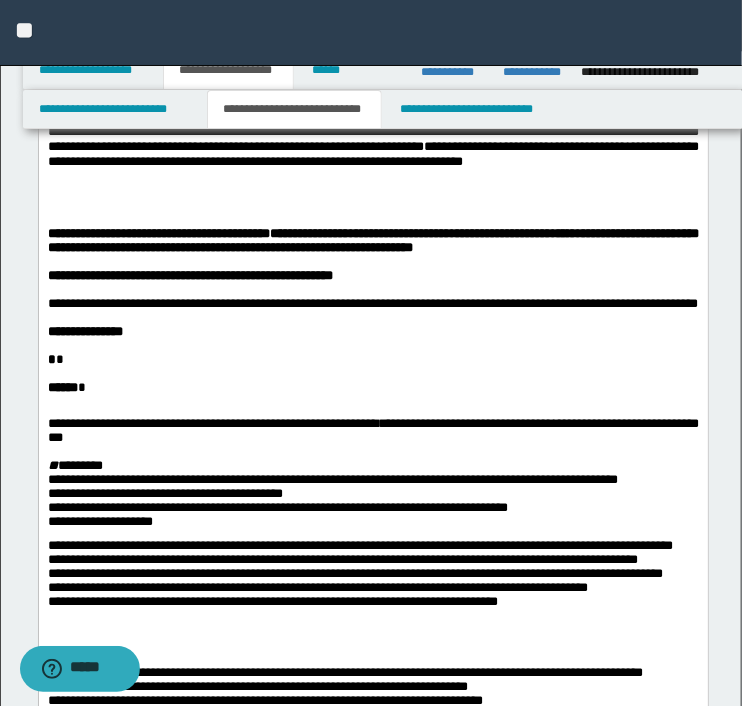 scroll, scrollTop: 400, scrollLeft: 0, axis: vertical 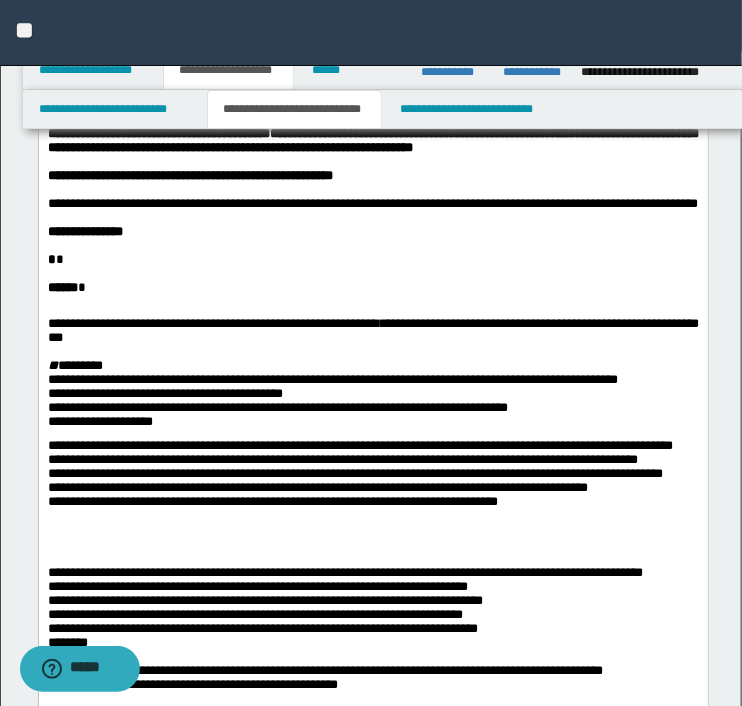 click on "[NAME] [NAME] [ADDRESS] [ADDRESS] [ADDRESS] [ADDRESS] [ADDRESS]" at bounding box center [373, 399] 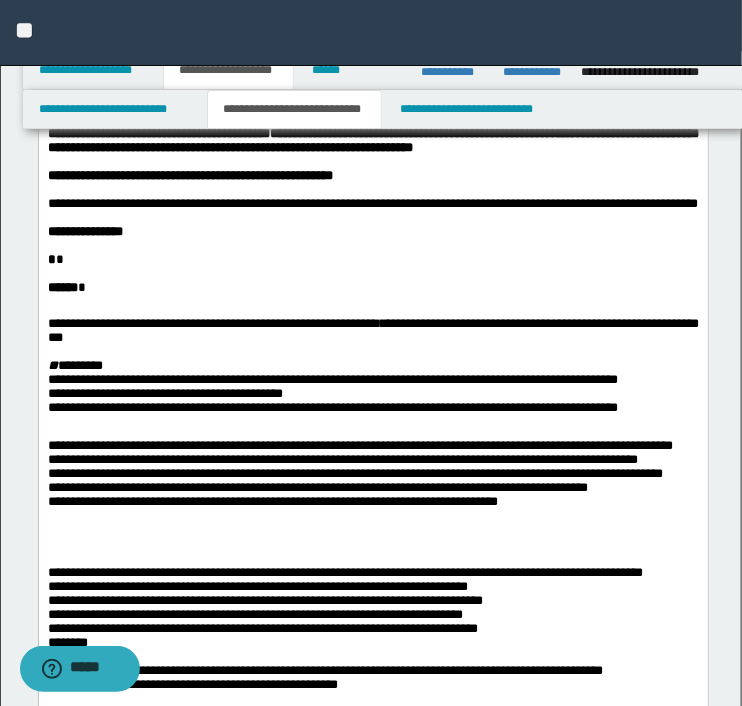 click on "**********" at bounding box center [372, 493] 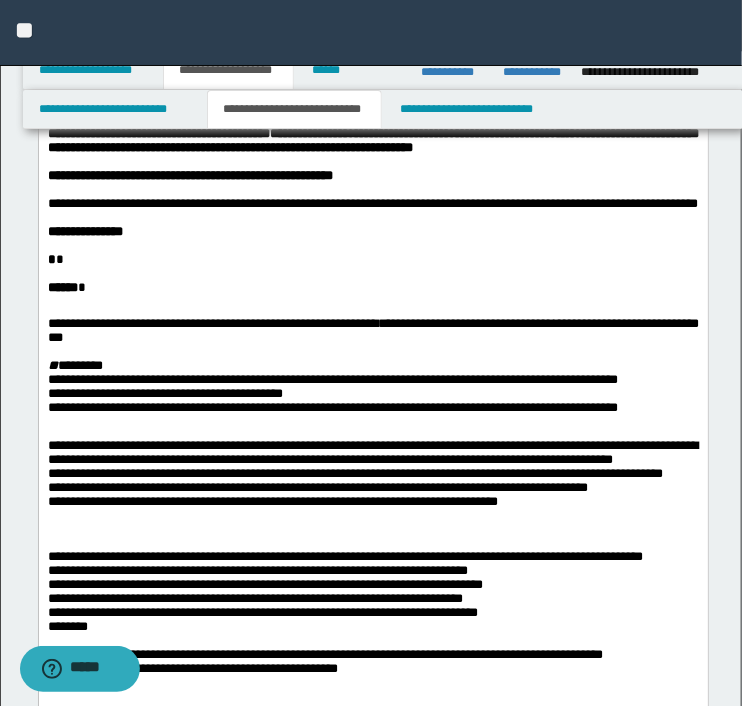click on "**********" at bounding box center [373, 495] 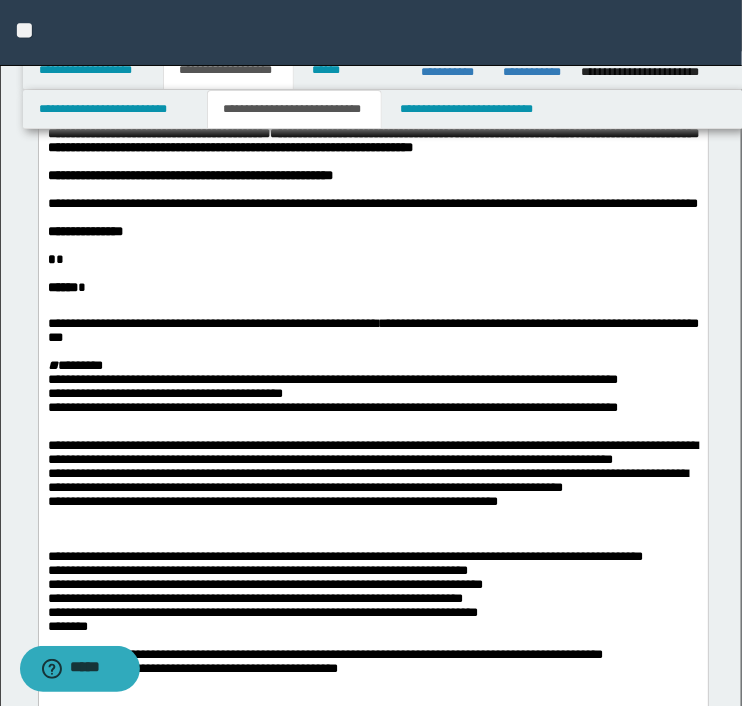 click on "**********" at bounding box center (372, 485) 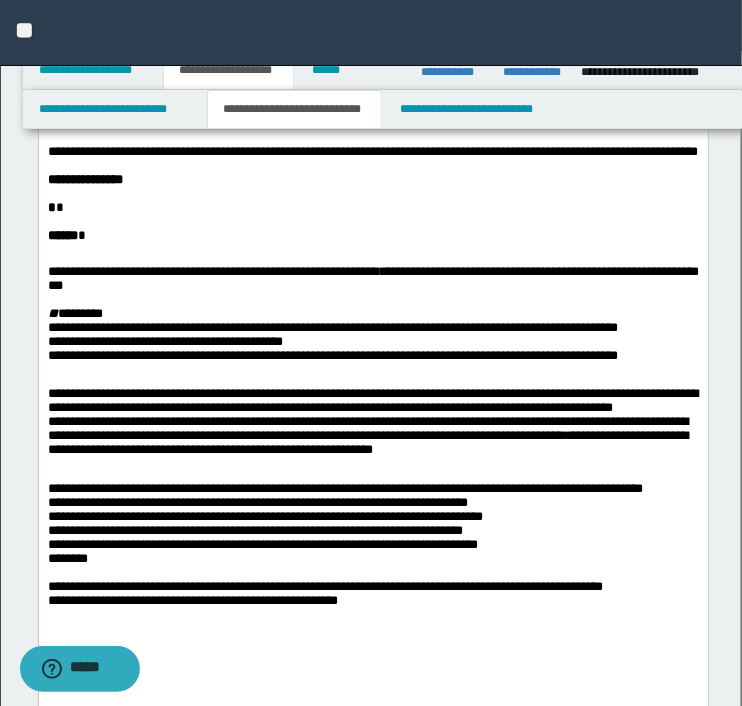 scroll, scrollTop: 500, scrollLeft: 0, axis: vertical 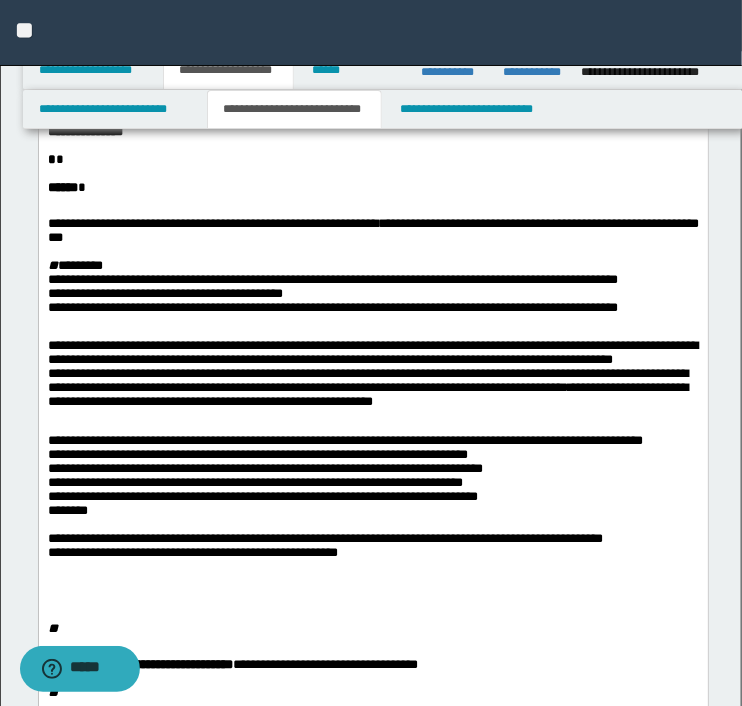 click on "**********" at bounding box center (373, 515) 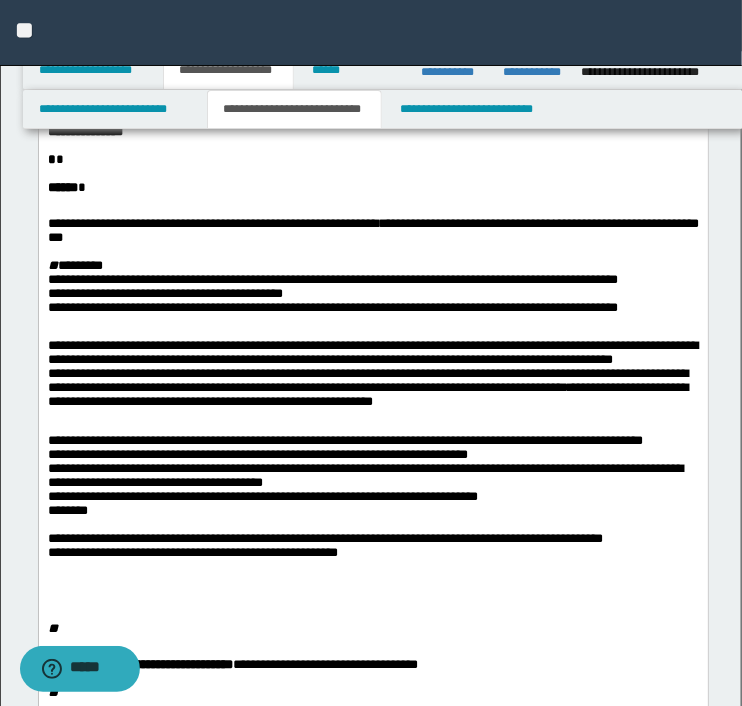 click on "**********" at bounding box center (372, 377) 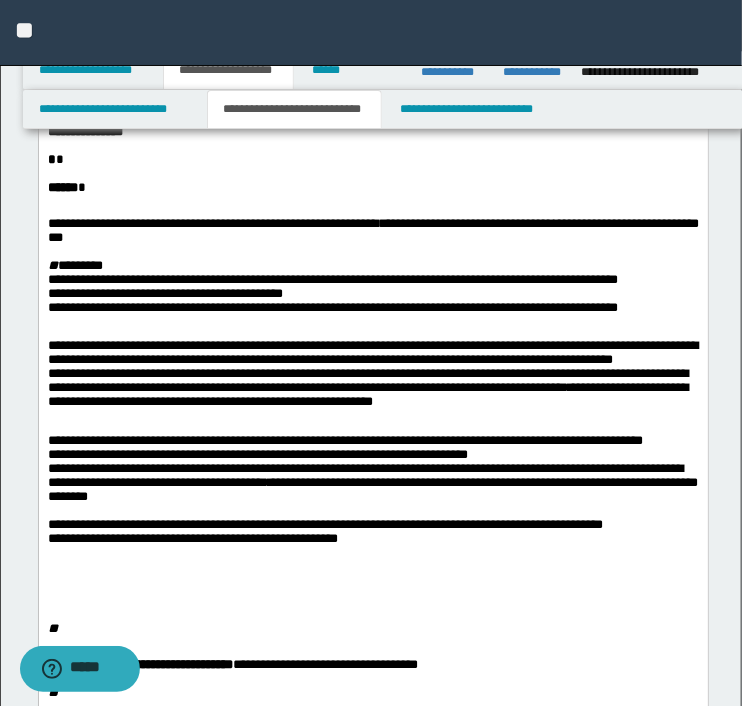 click on "**********" at bounding box center (373, 515) 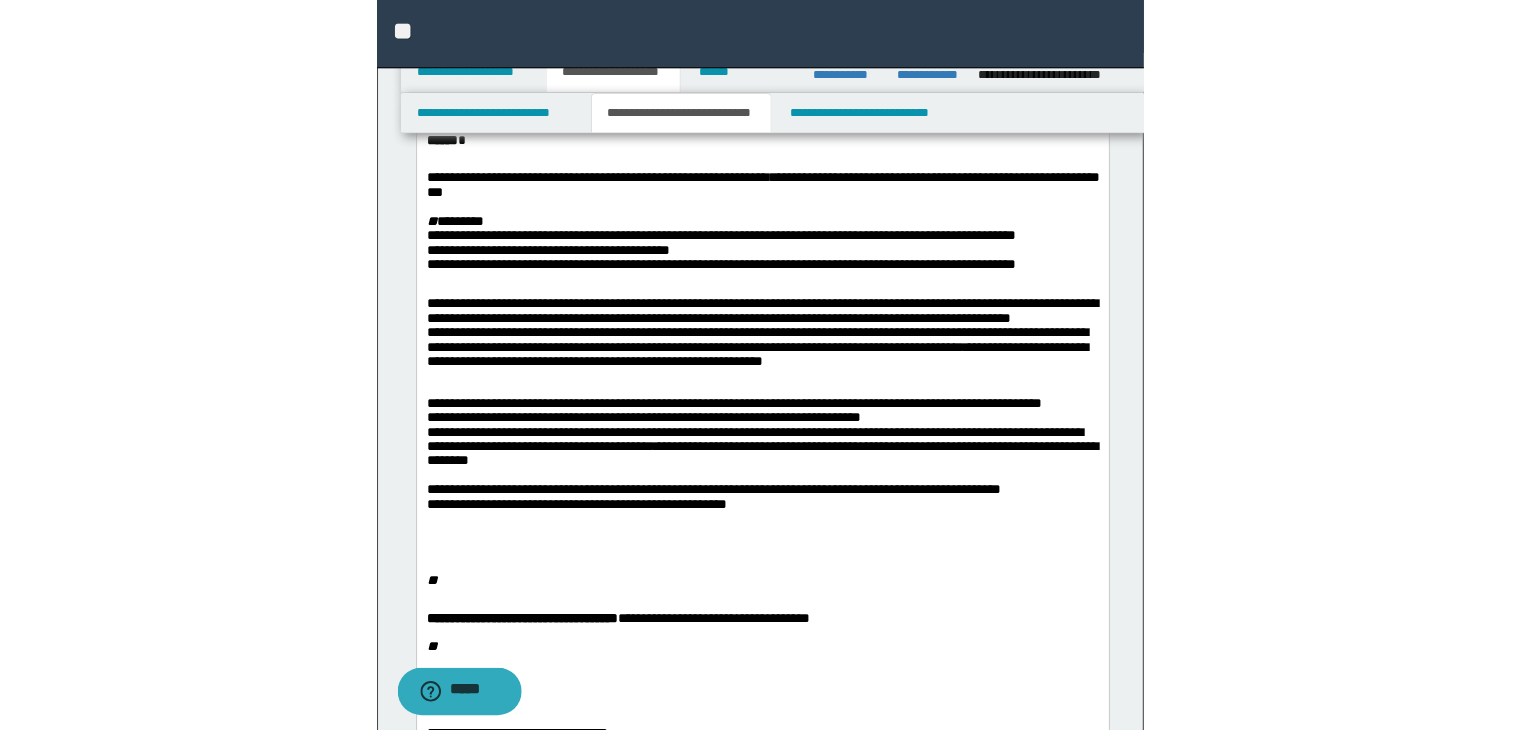 scroll, scrollTop: 600, scrollLeft: 0, axis: vertical 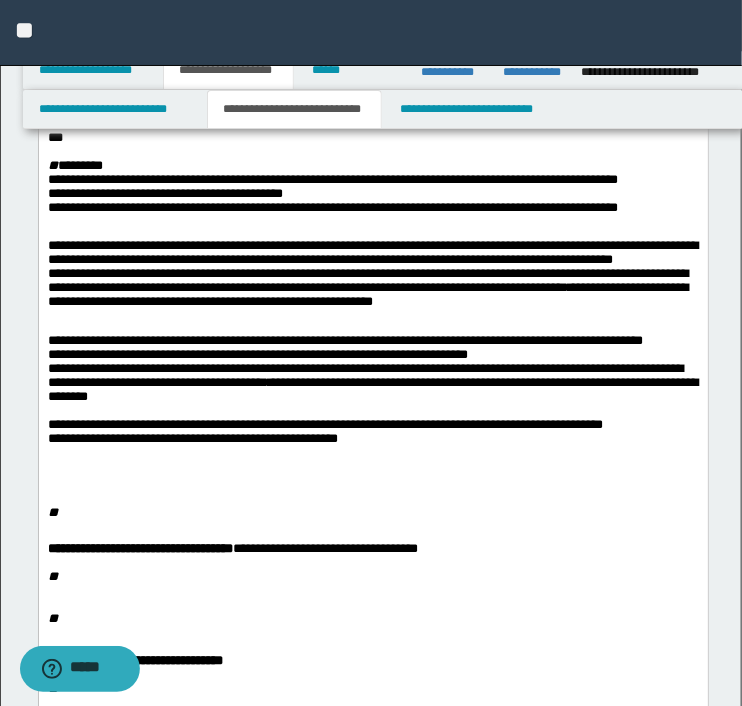 click on "**********" at bounding box center (372, 270) 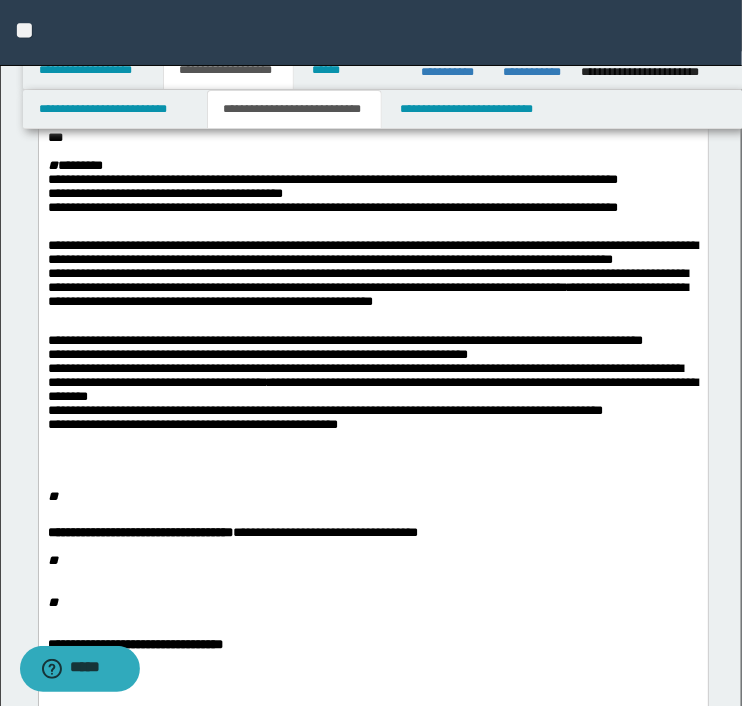 click on "**" at bounding box center (52, 498) 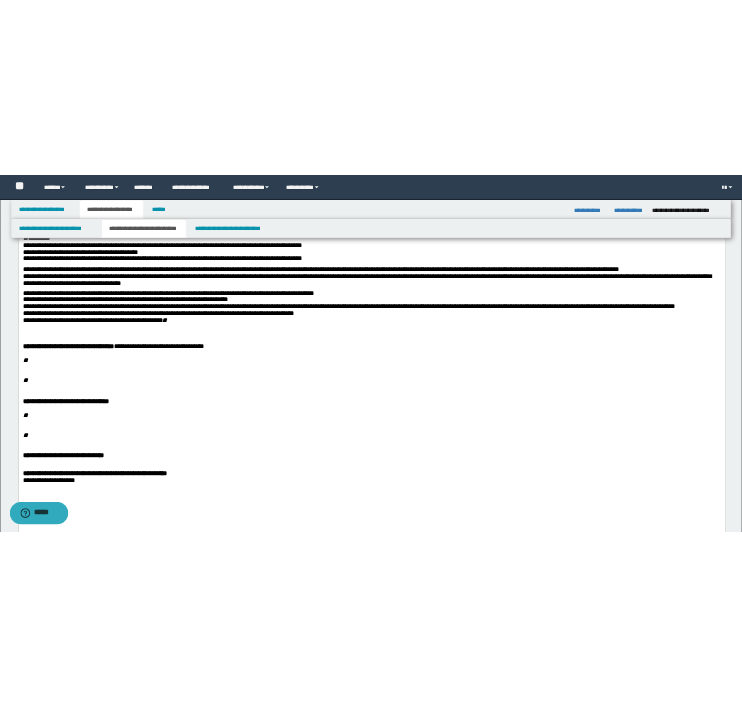 scroll, scrollTop: 400, scrollLeft: 0, axis: vertical 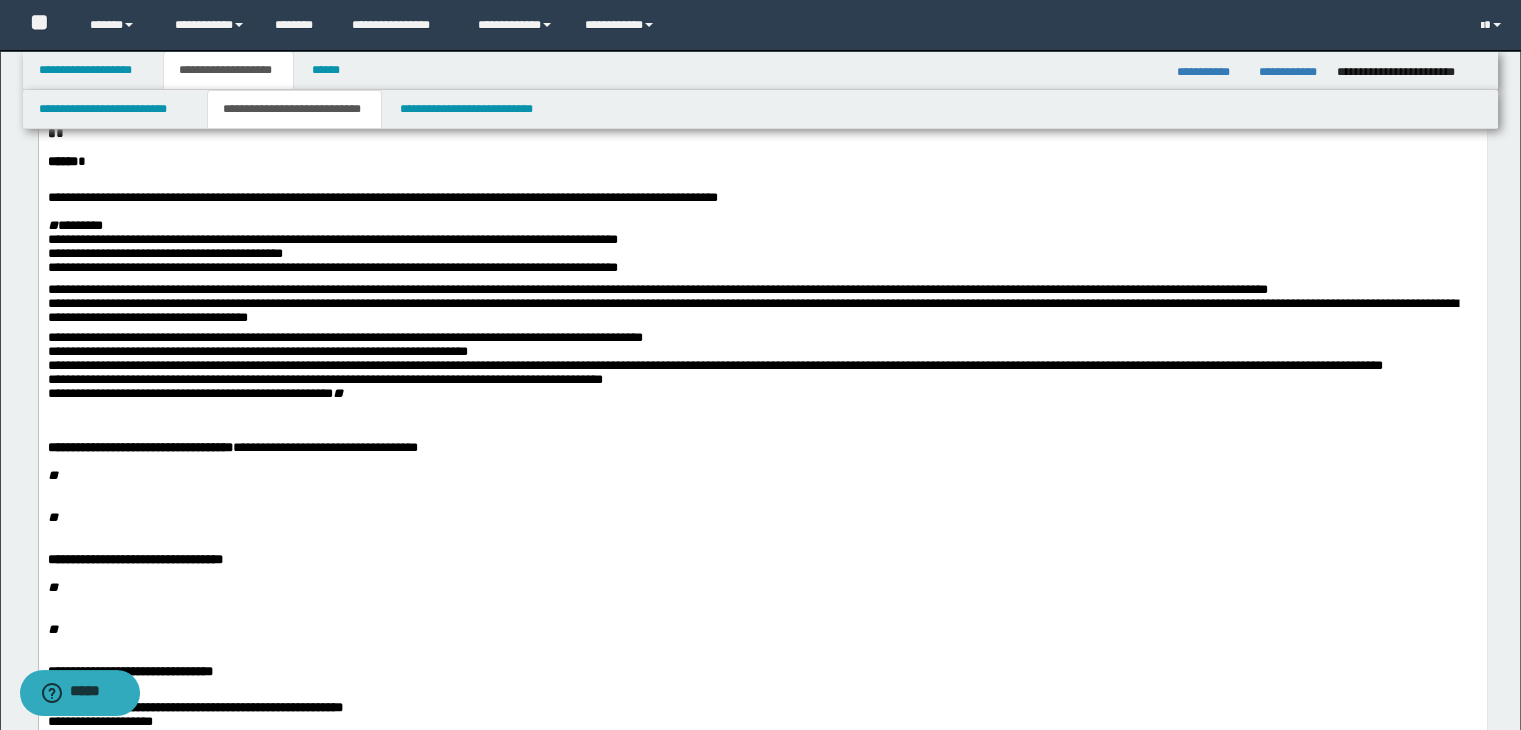 click on "**********" at bounding box center [762, 379] 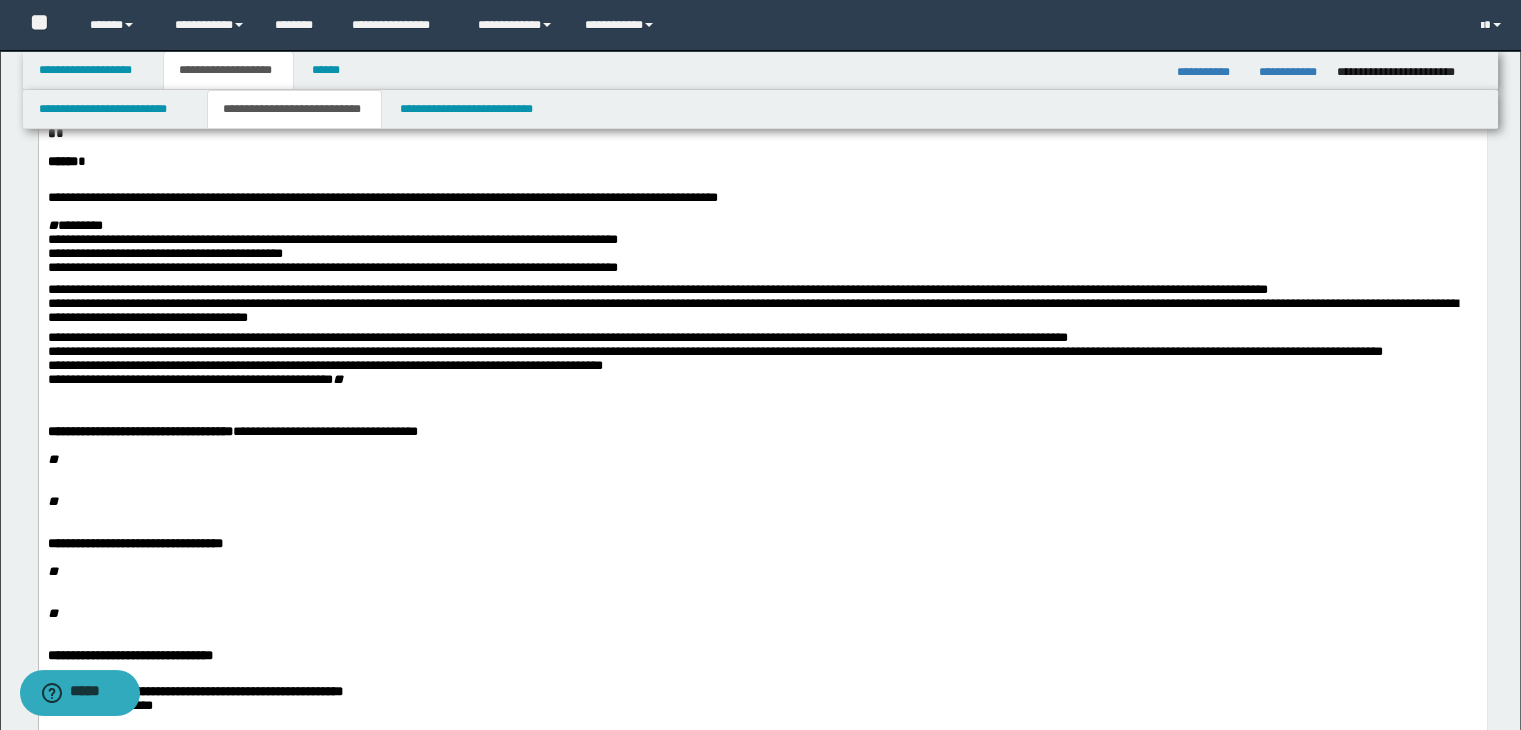 click on "**********" at bounding box center [762, 294] 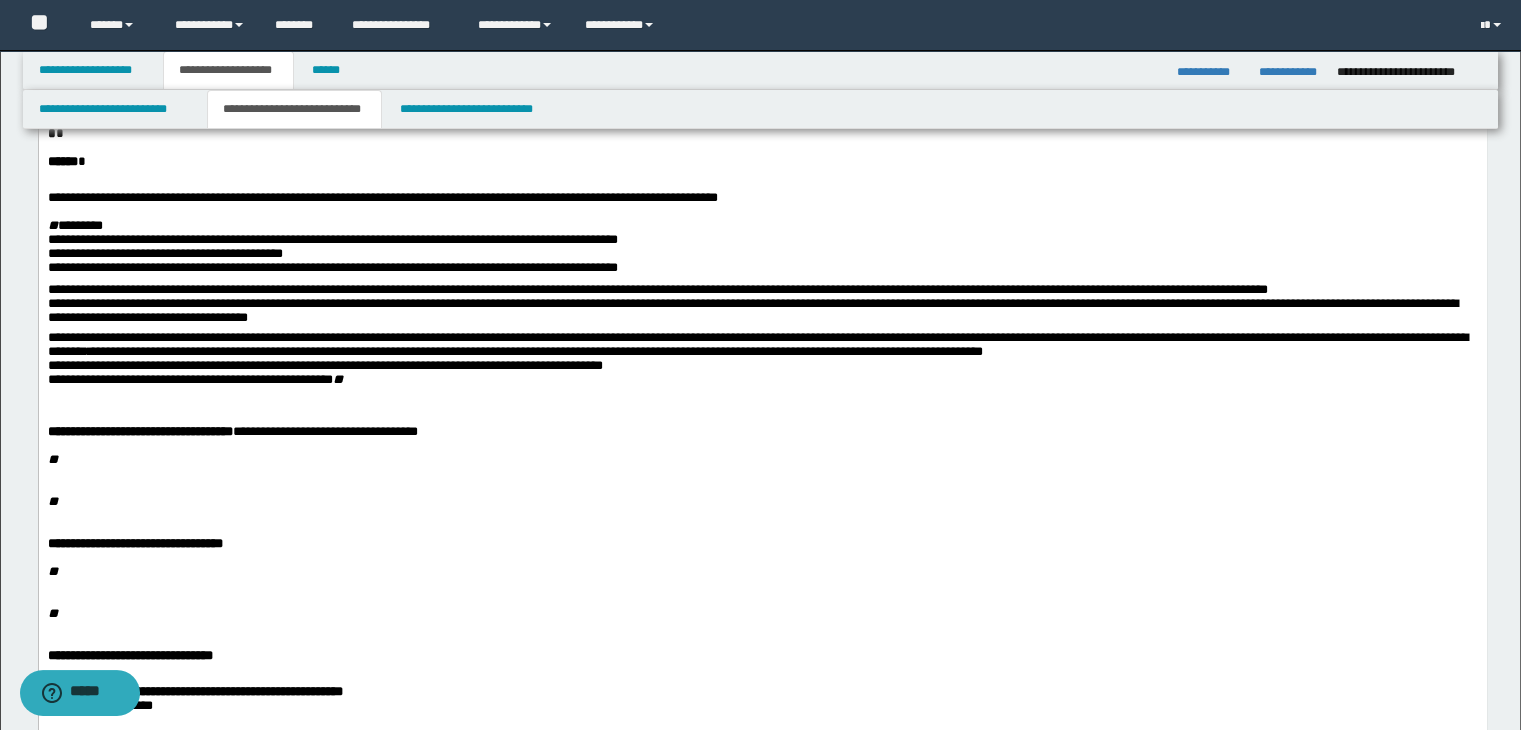 click on "**********" at bounding box center [762, 294] 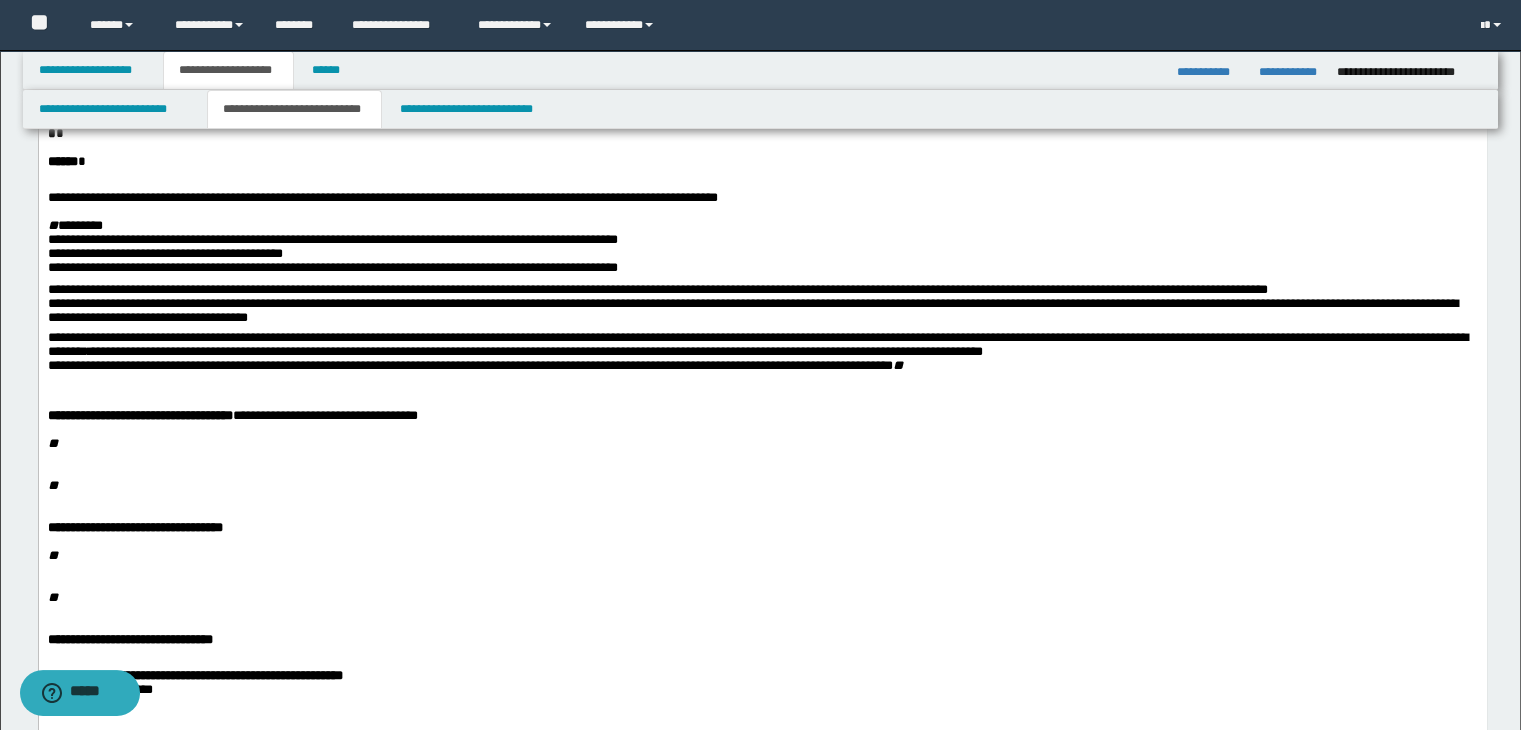 click on "**********" at bounding box center [762, 307] 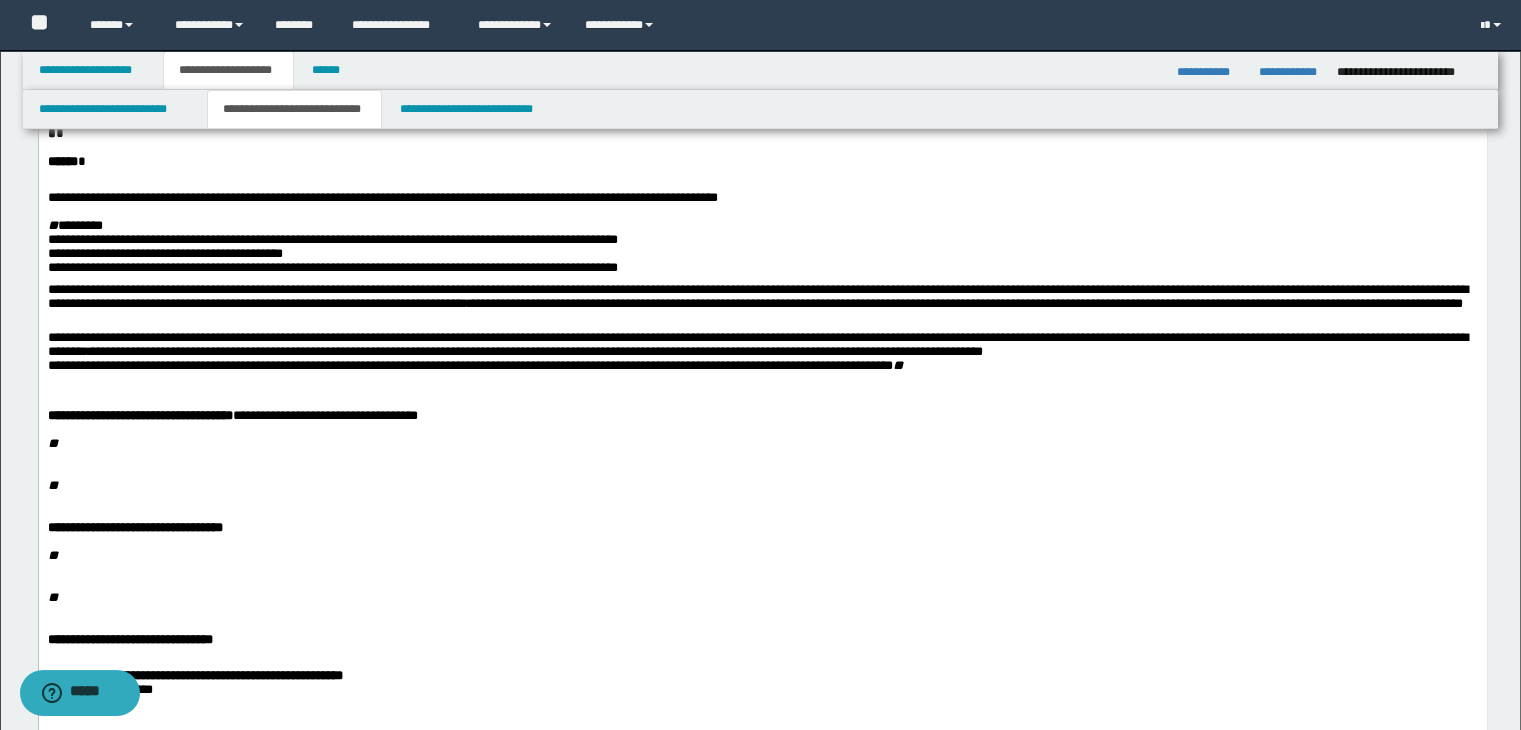 click on "[NAME] [NAME] [ADDRESS] [ADDRESS] [ADDRESS] [ADDRESS] [ADDRESS]" at bounding box center [762, 251] 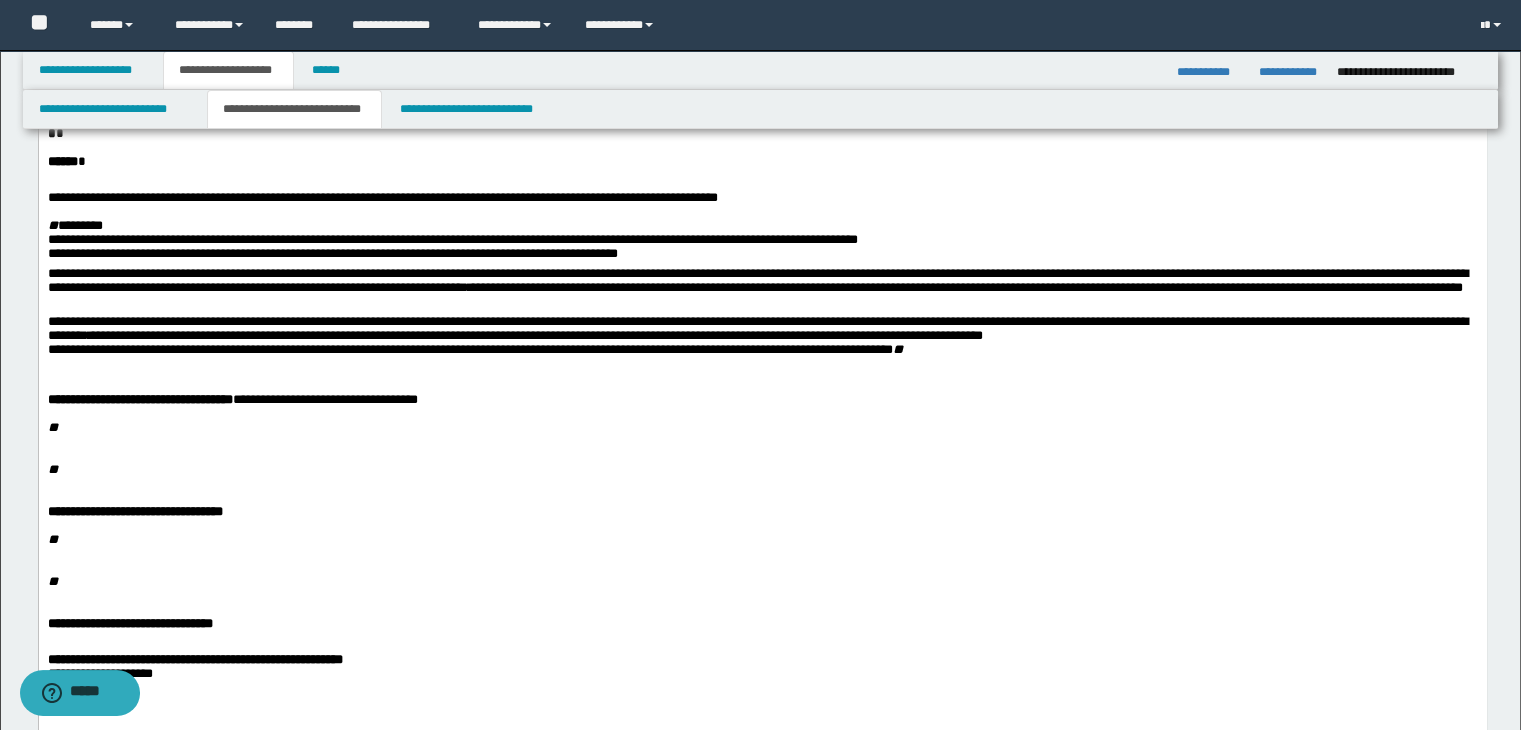 click at bounding box center [774, 456] 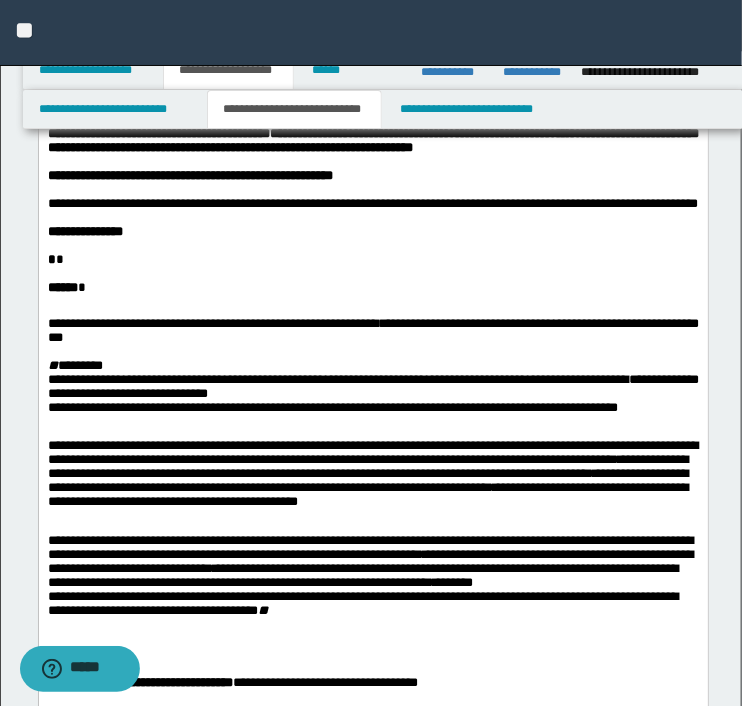 click on "**********" at bounding box center (373, 331) 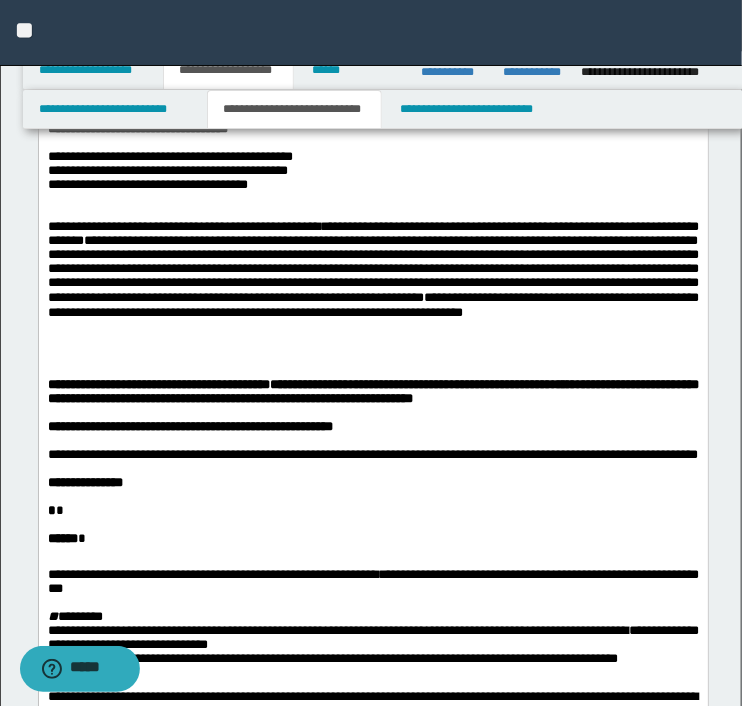 scroll, scrollTop: 100, scrollLeft: 0, axis: vertical 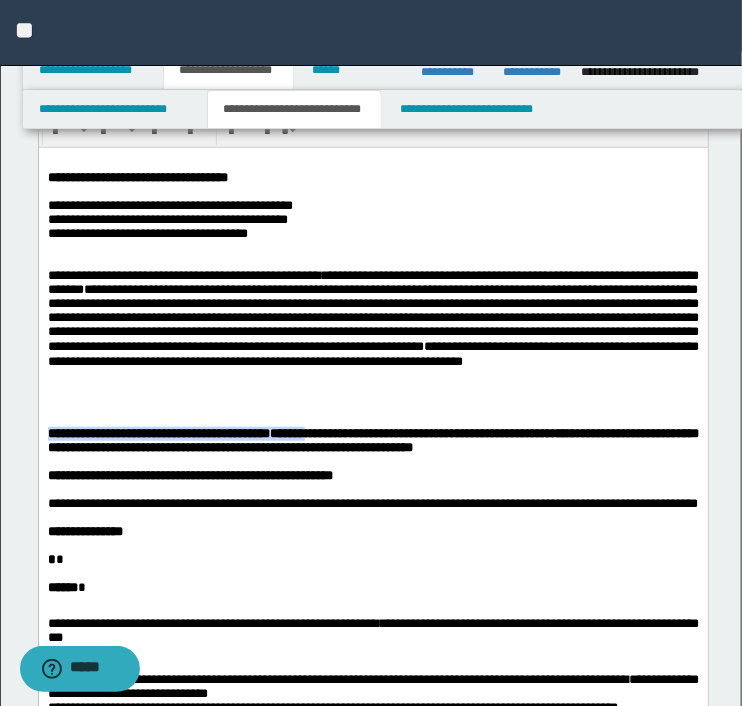 drag, startPoint x: 403, startPoint y: 451, endPoint x: 39, endPoint y: 450, distance: 364.00137 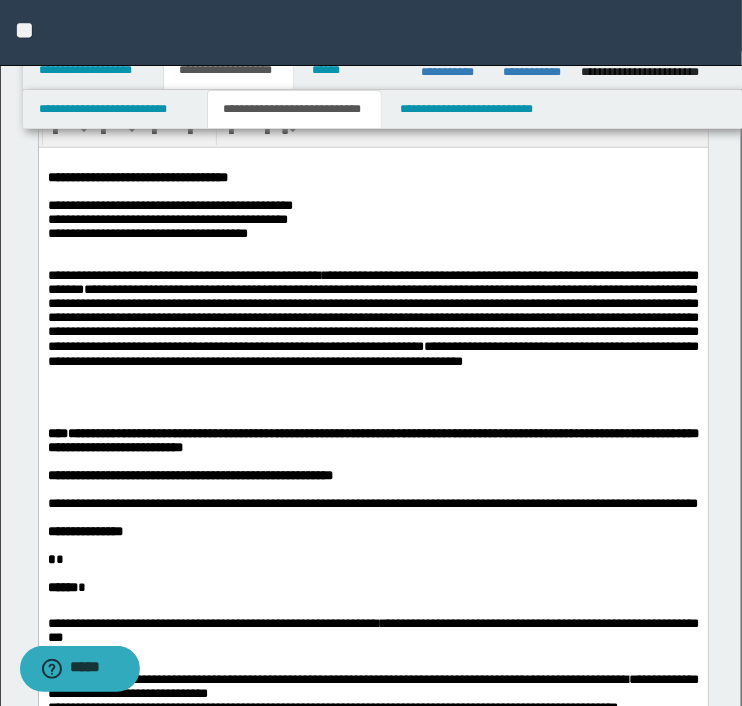 drag, startPoint x: 236, startPoint y: 273, endPoint x: 224, endPoint y: 273, distance: 12 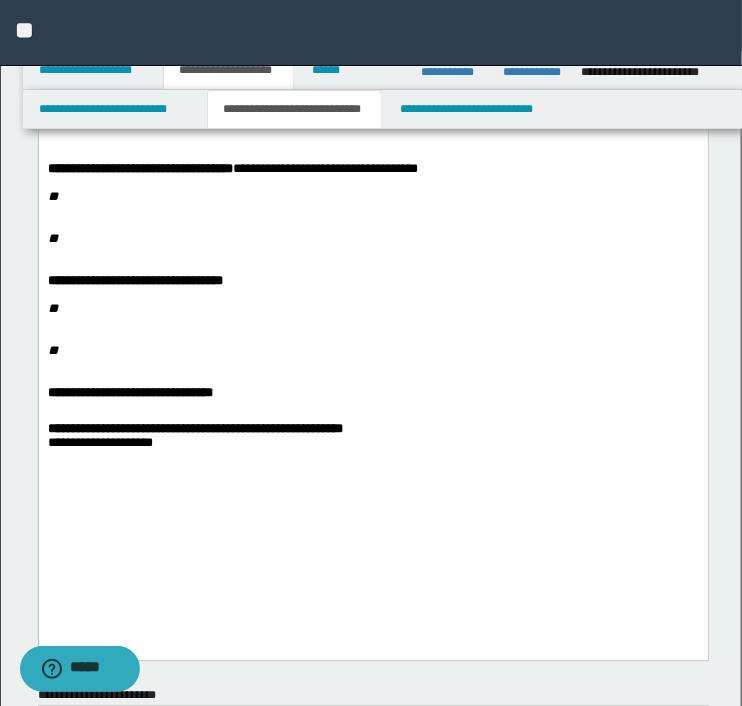 scroll, scrollTop: 800, scrollLeft: 0, axis: vertical 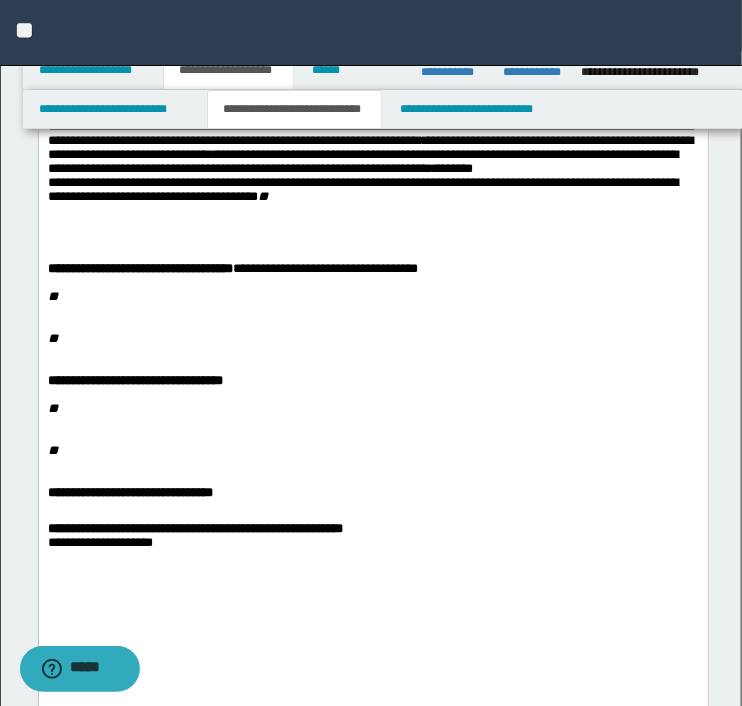 drag, startPoint x: 460, startPoint y: 449, endPoint x: 417, endPoint y: 441, distance: 43.737854 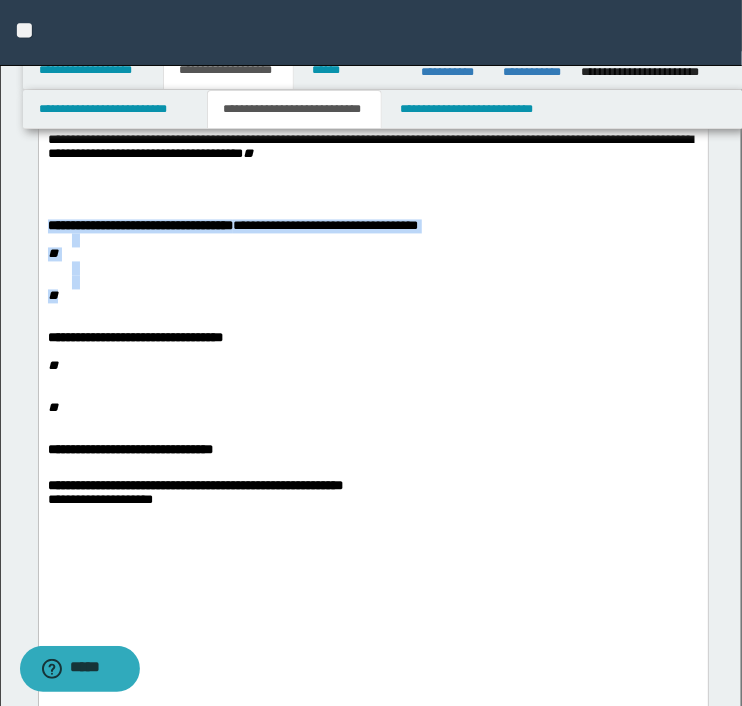 drag, startPoint x: 64, startPoint y: 420, endPoint x: 32, endPoint y: 334, distance: 91.76056 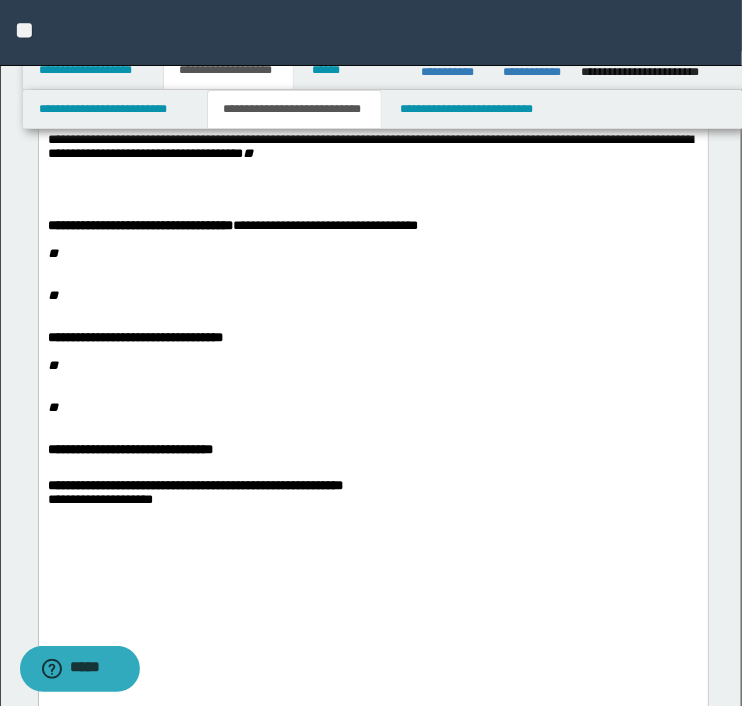 click at bounding box center (384, 312) 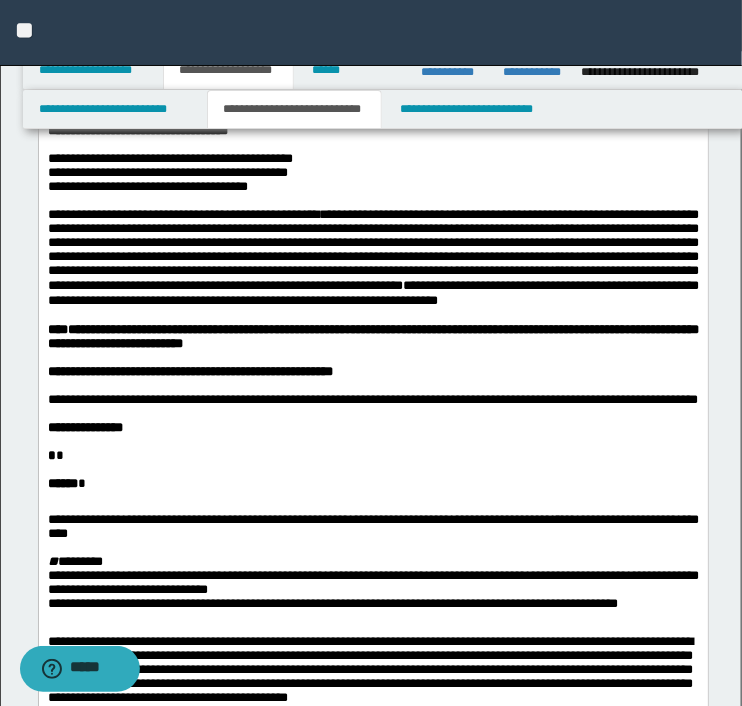 scroll, scrollTop: 100, scrollLeft: 0, axis: vertical 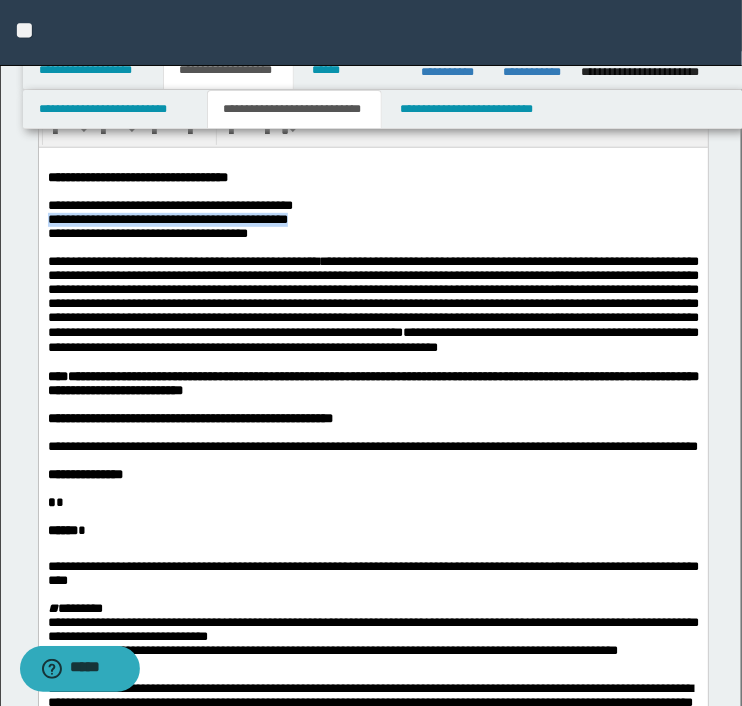 drag, startPoint x: 348, startPoint y: 228, endPoint x: 47, endPoint y: 230, distance: 301.00665 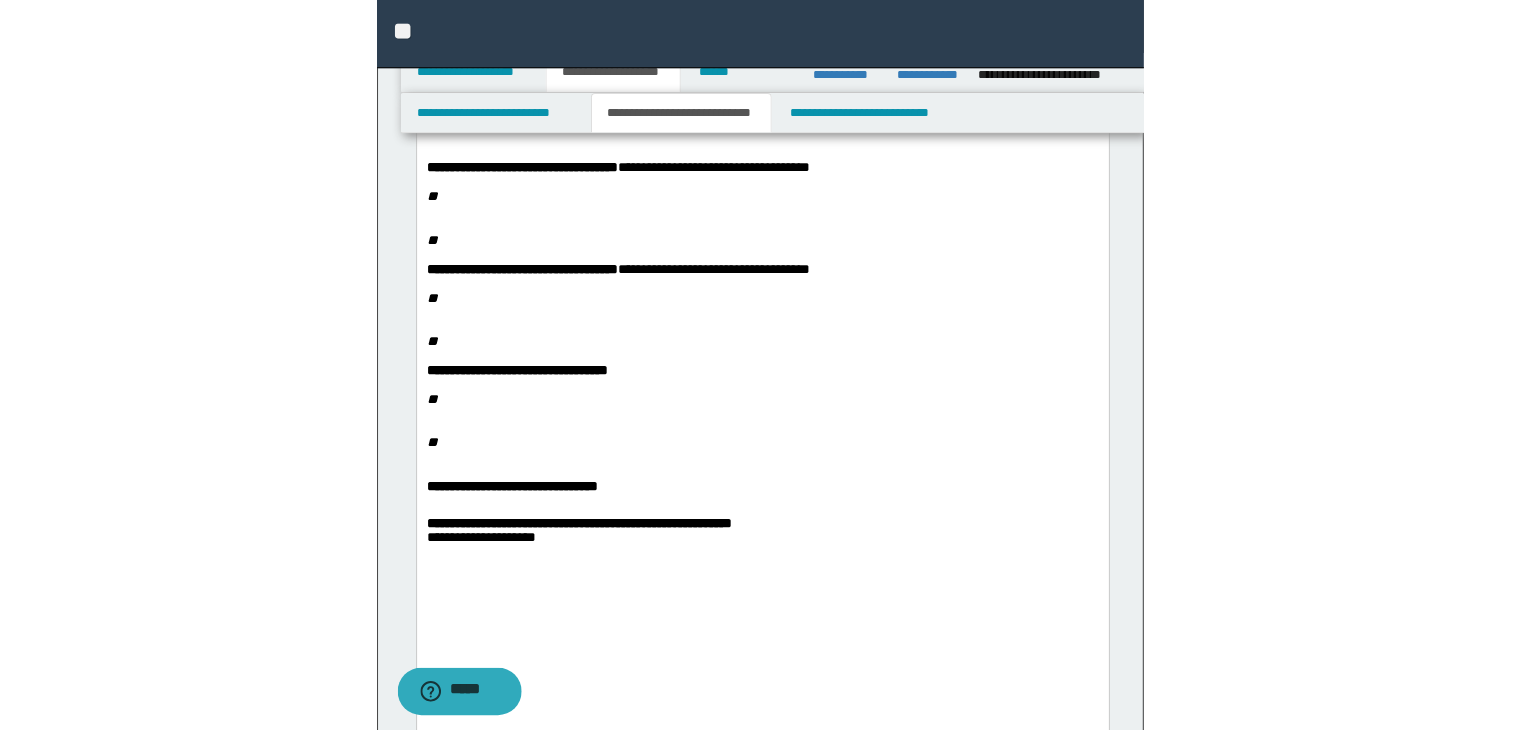 scroll, scrollTop: 900, scrollLeft: 0, axis: vertical 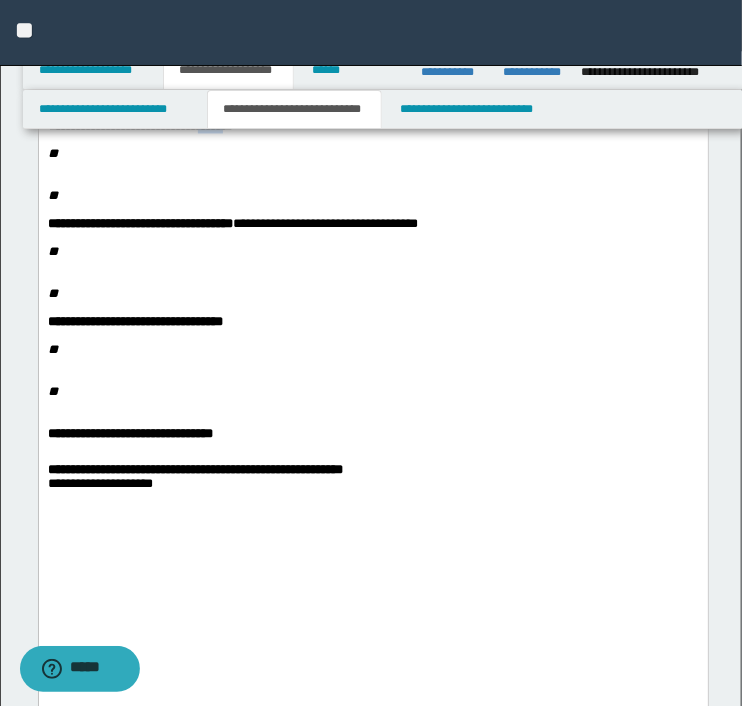 drag, startPoint x: 270, startPoint y: 240, endPoint x: 239, endPoint y: 240, distance: 31 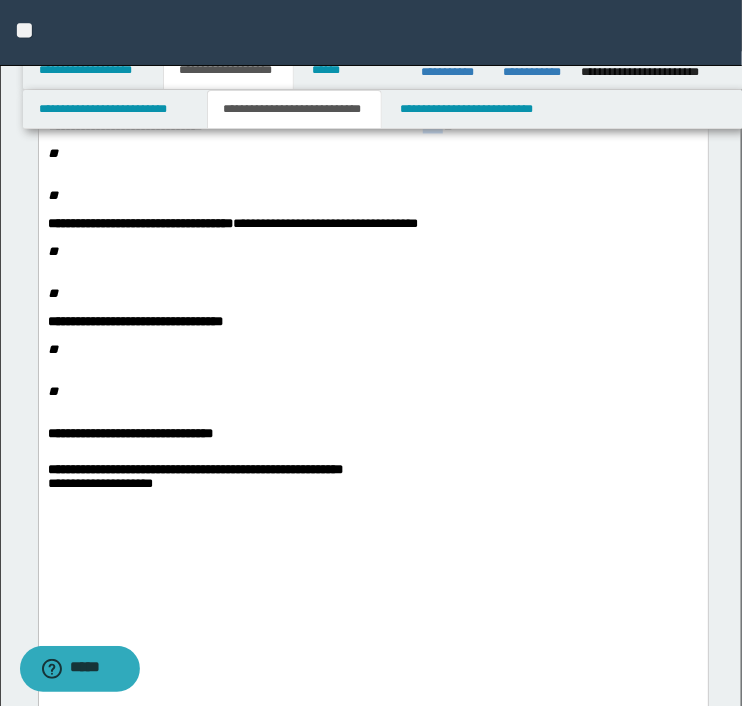 drag, startPoint x: 547, startPoint y: 236, endPoint x: 507, endPoint y: 234, distance: 40.04997 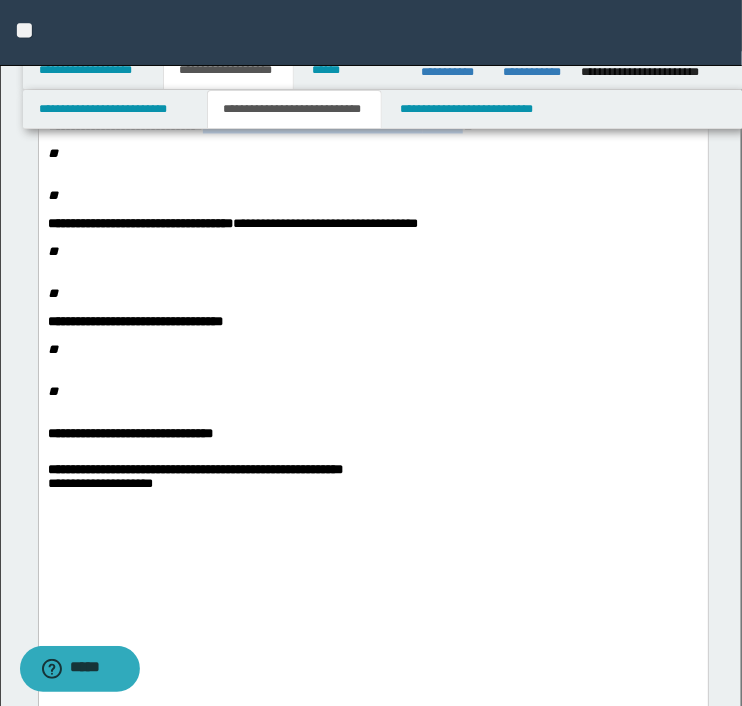 drag, startPoint x: 599, startPoint y: 235, endPoint x: 259, endPoint y: 243, distance: 340.09412 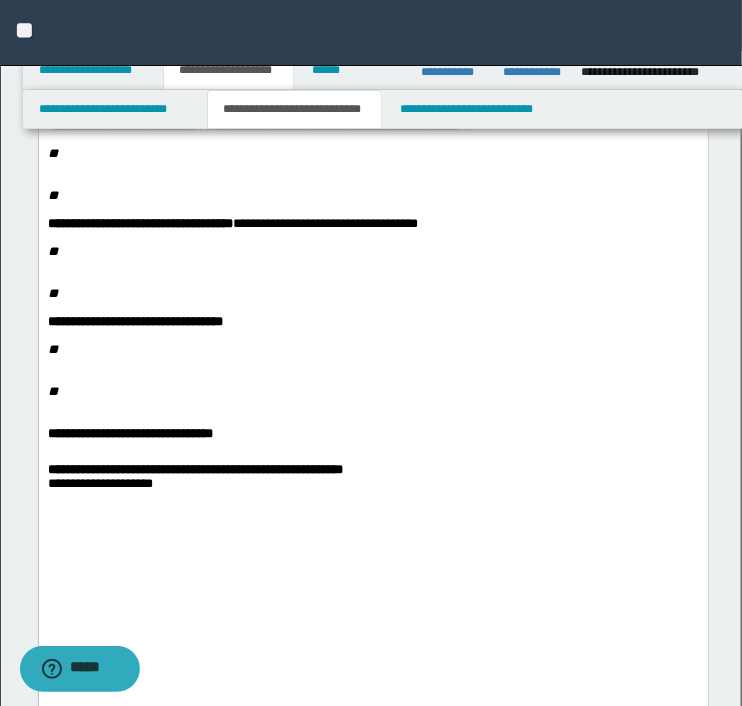 click on "**" at bounding box center (372, 156) 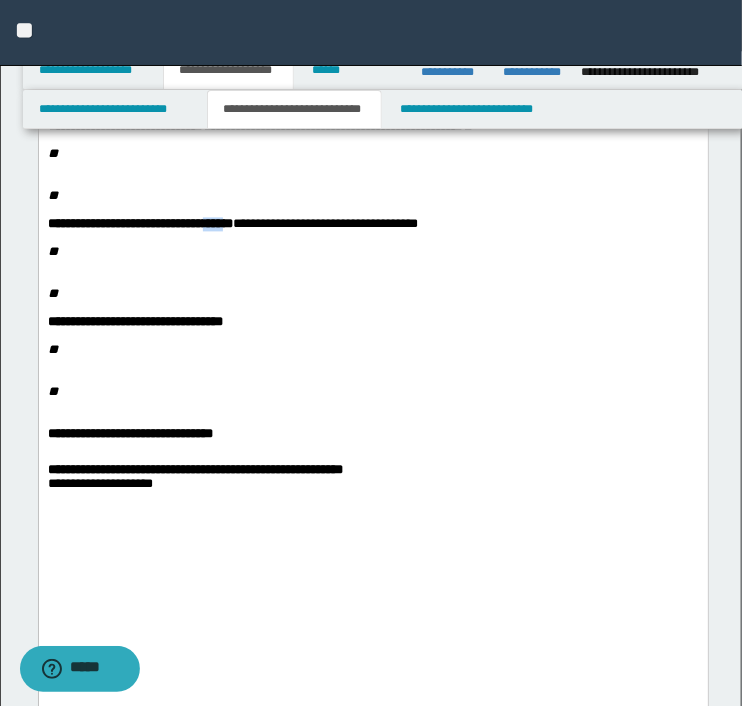 drag, startPoint x: 271, startPoint y: 361, endPoint x: 243, endPoint y: 369, distance: 29.12044 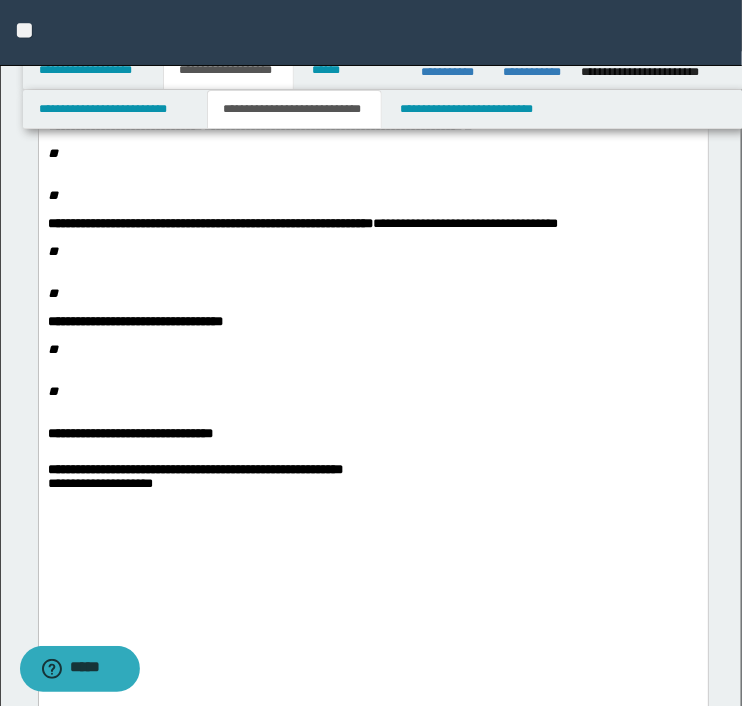 click at bounding box center [384, 184] 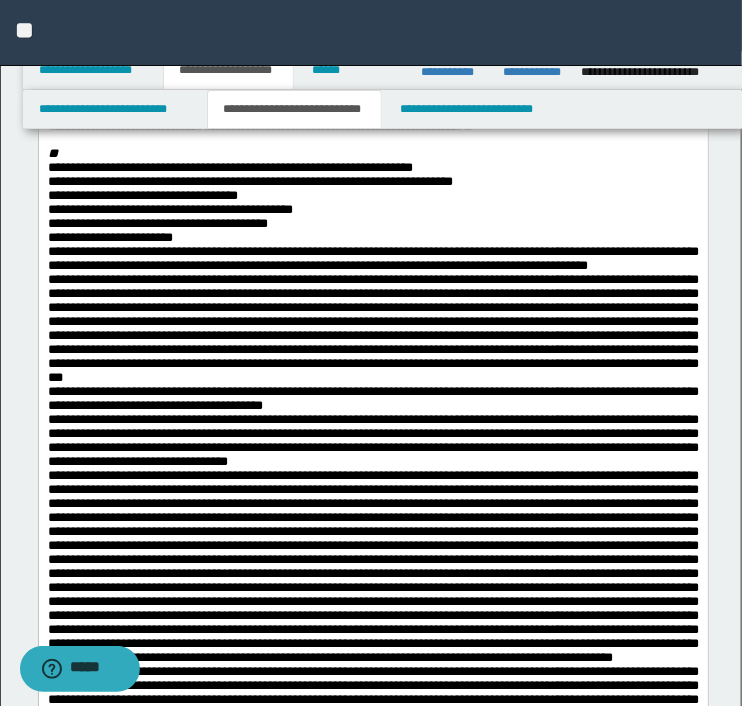 click on "**********" at bounding box center [372, 356] 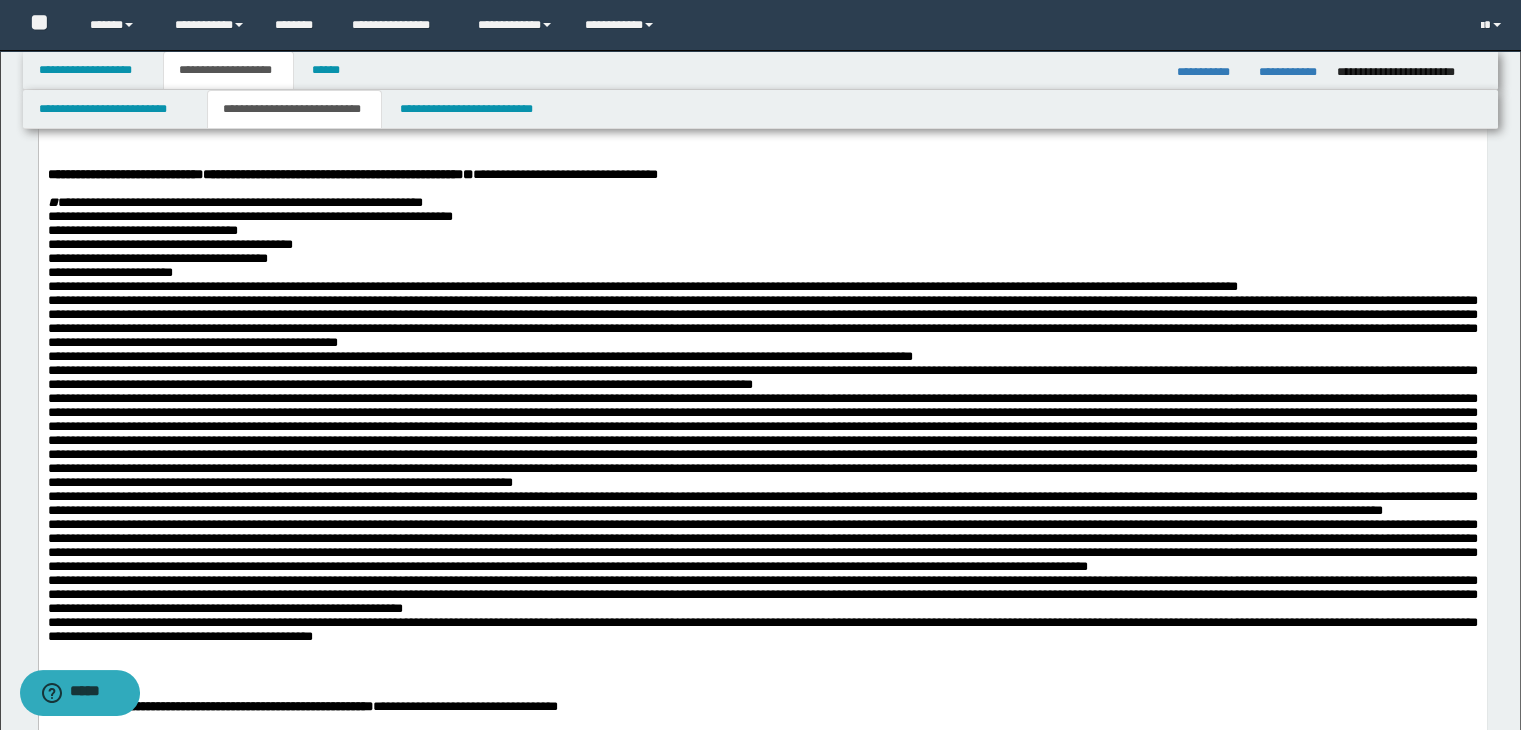 scroll, scrollTop: 600, scrollLeft: 0, axis: vertical 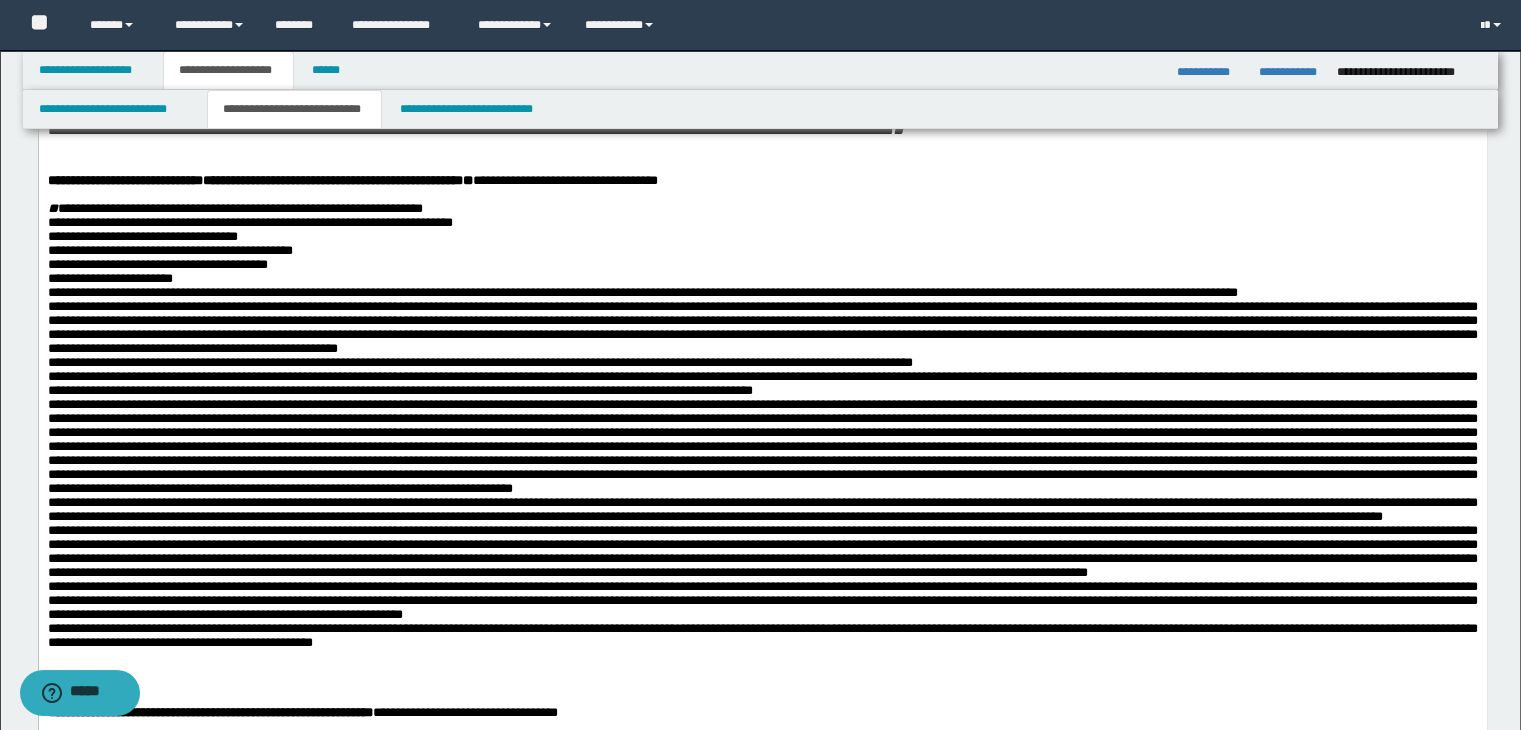 click on "**********" at bounding box center [762, 327] 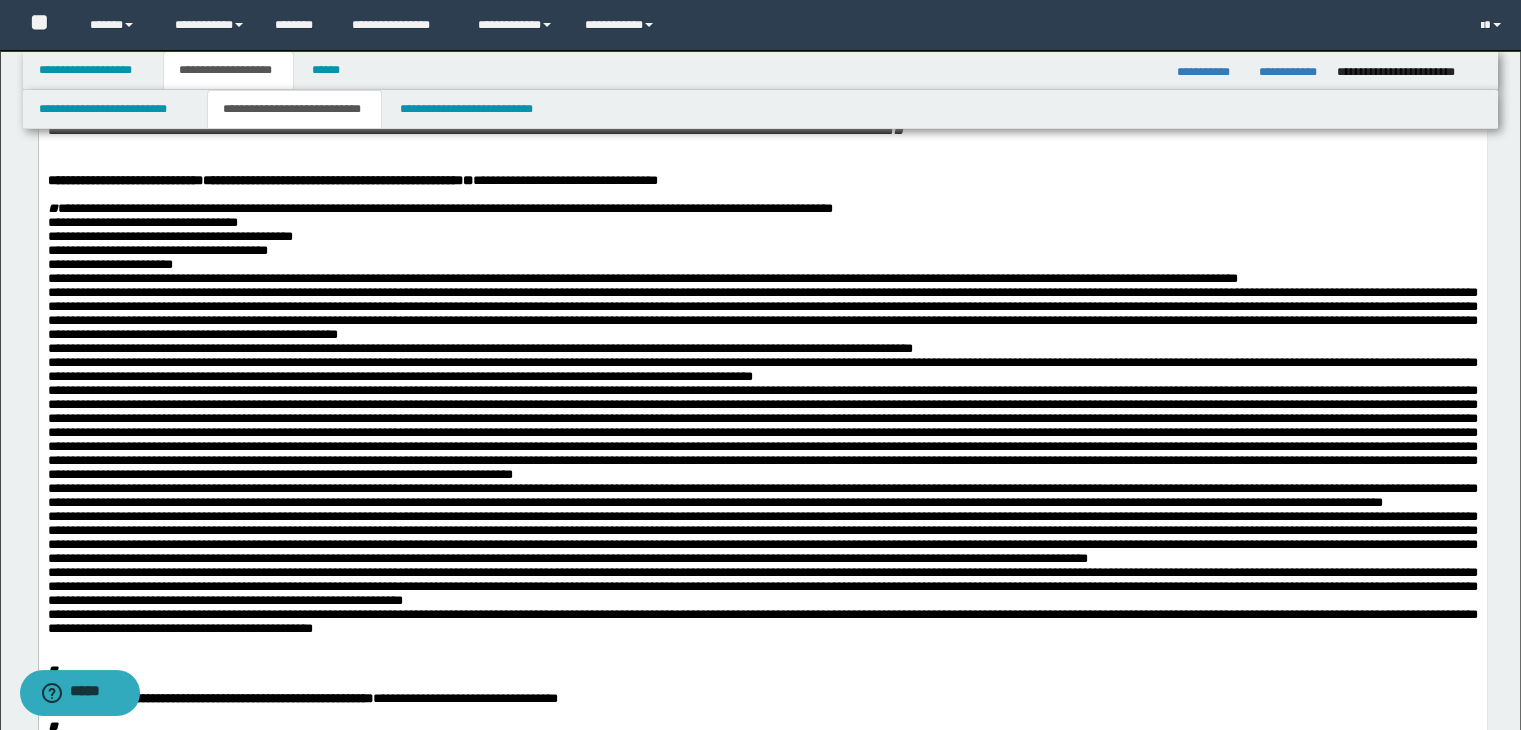 click on "**********" at bounding box center [762, 313] 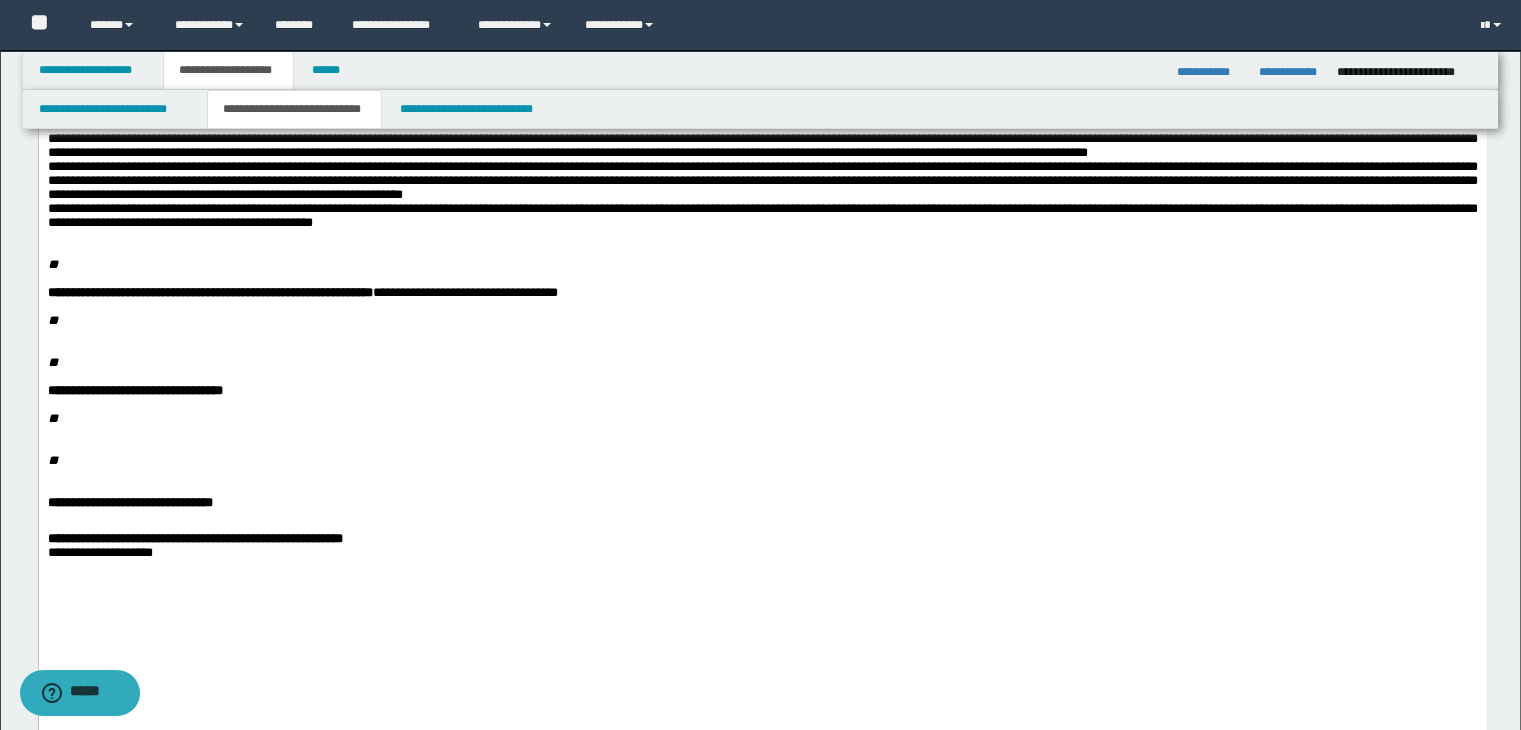 scroll, scrollTop: 1000, scrollLeft: 0, axis: vertical 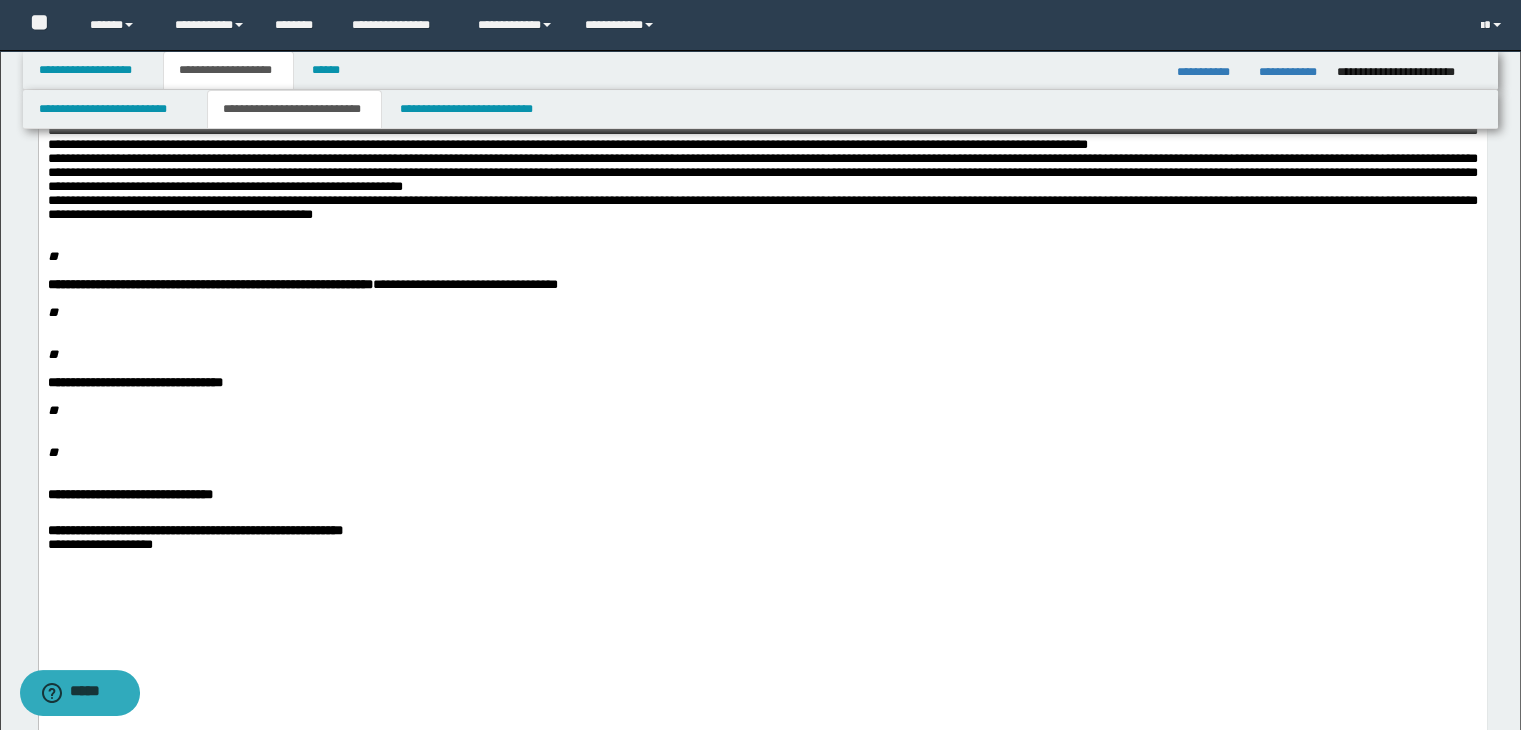 click on "*" at bounding box center [52, 256] 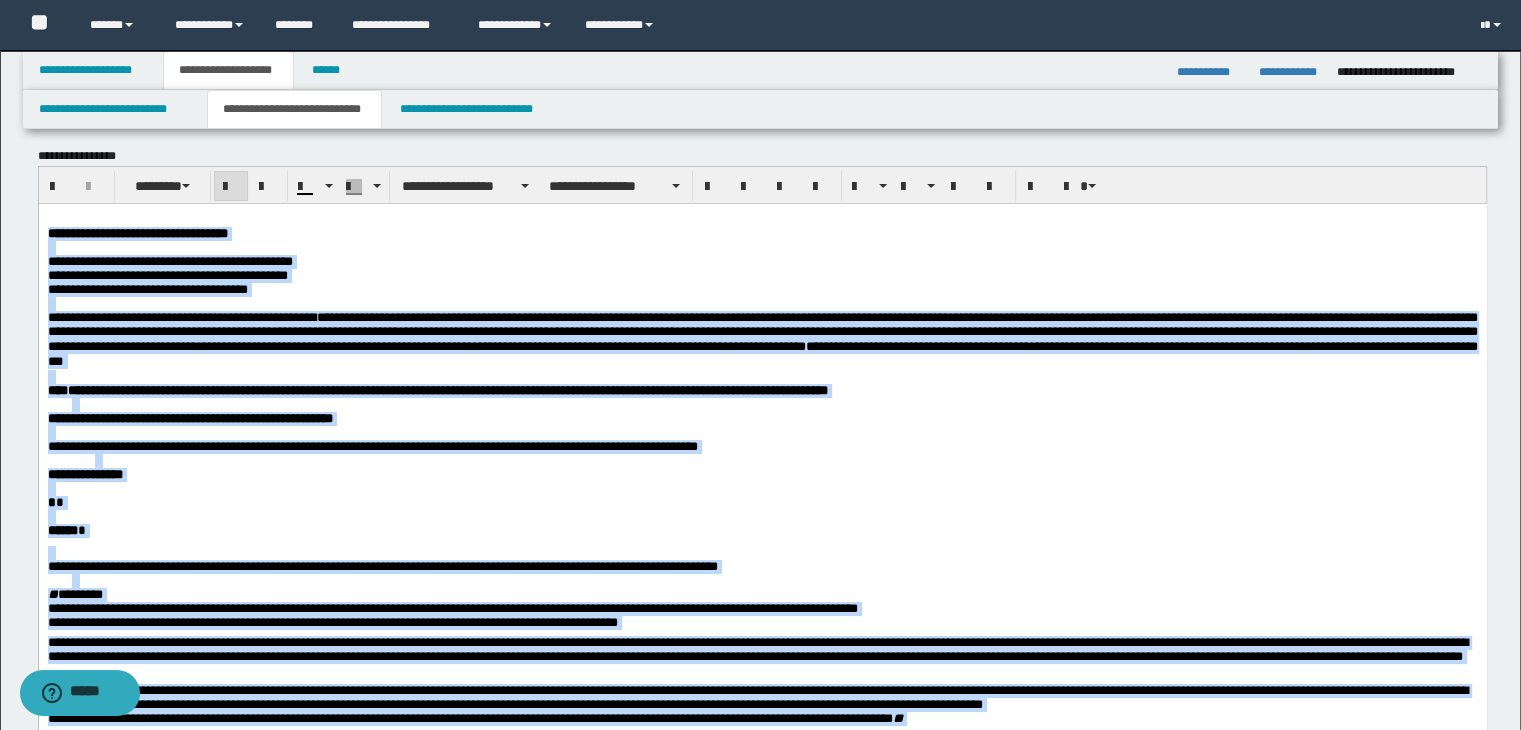 scroll, scrollTop: 0, scrollLeft: 0, axis: both 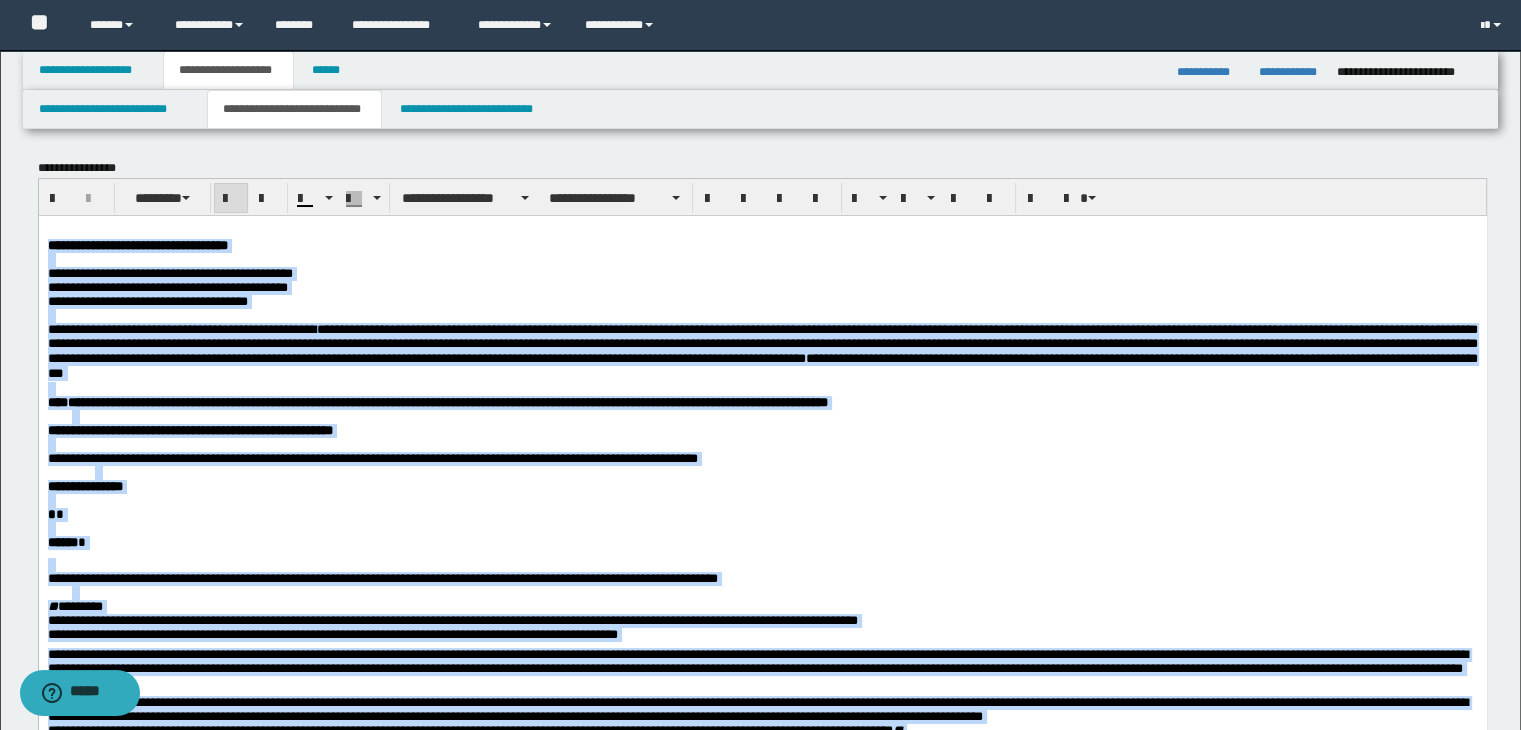 drag, startPoint x: 820, startPoint y: 1435, endPoint x: 22, endPoint y: 201, distance: 1469.5442 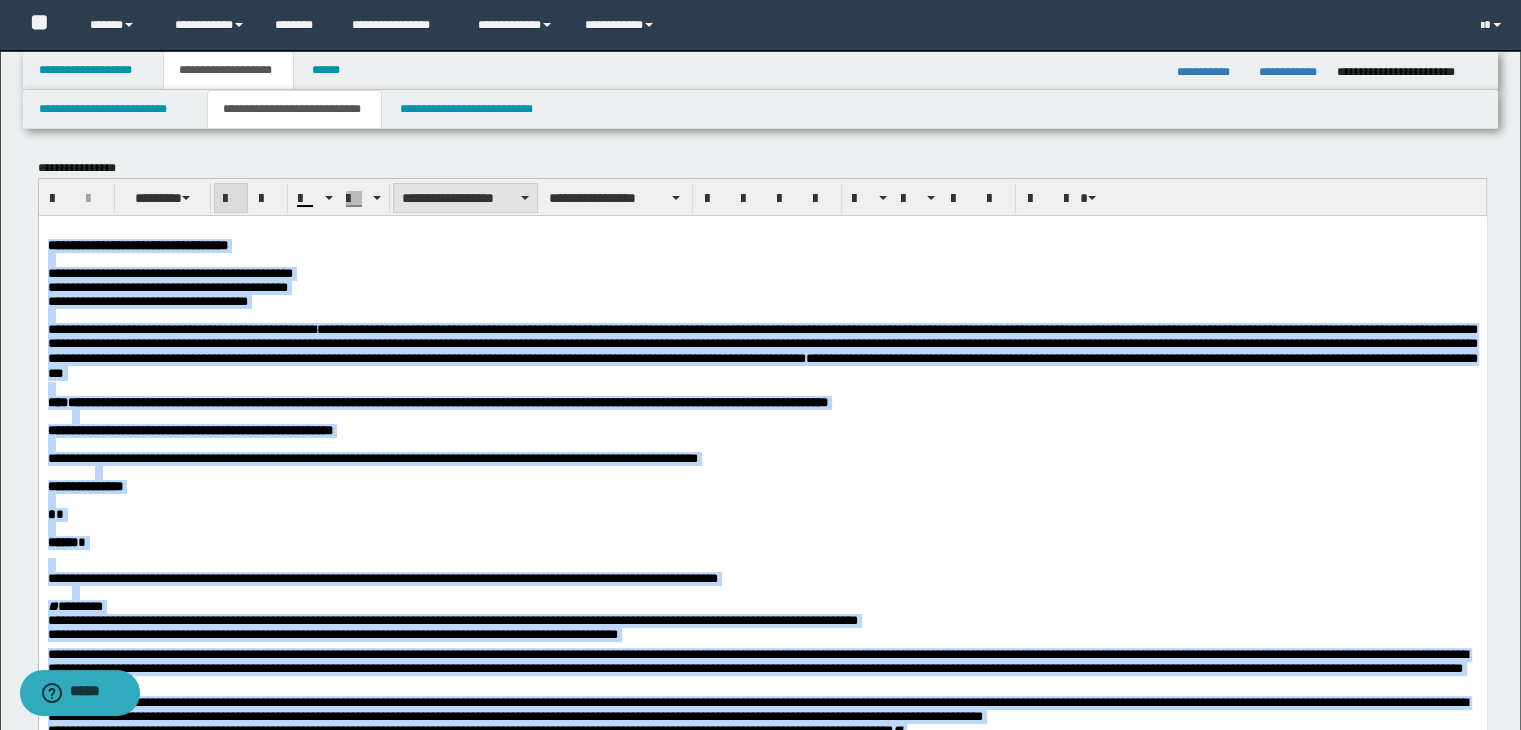 click on "**********" at bounding box center [465, 198] 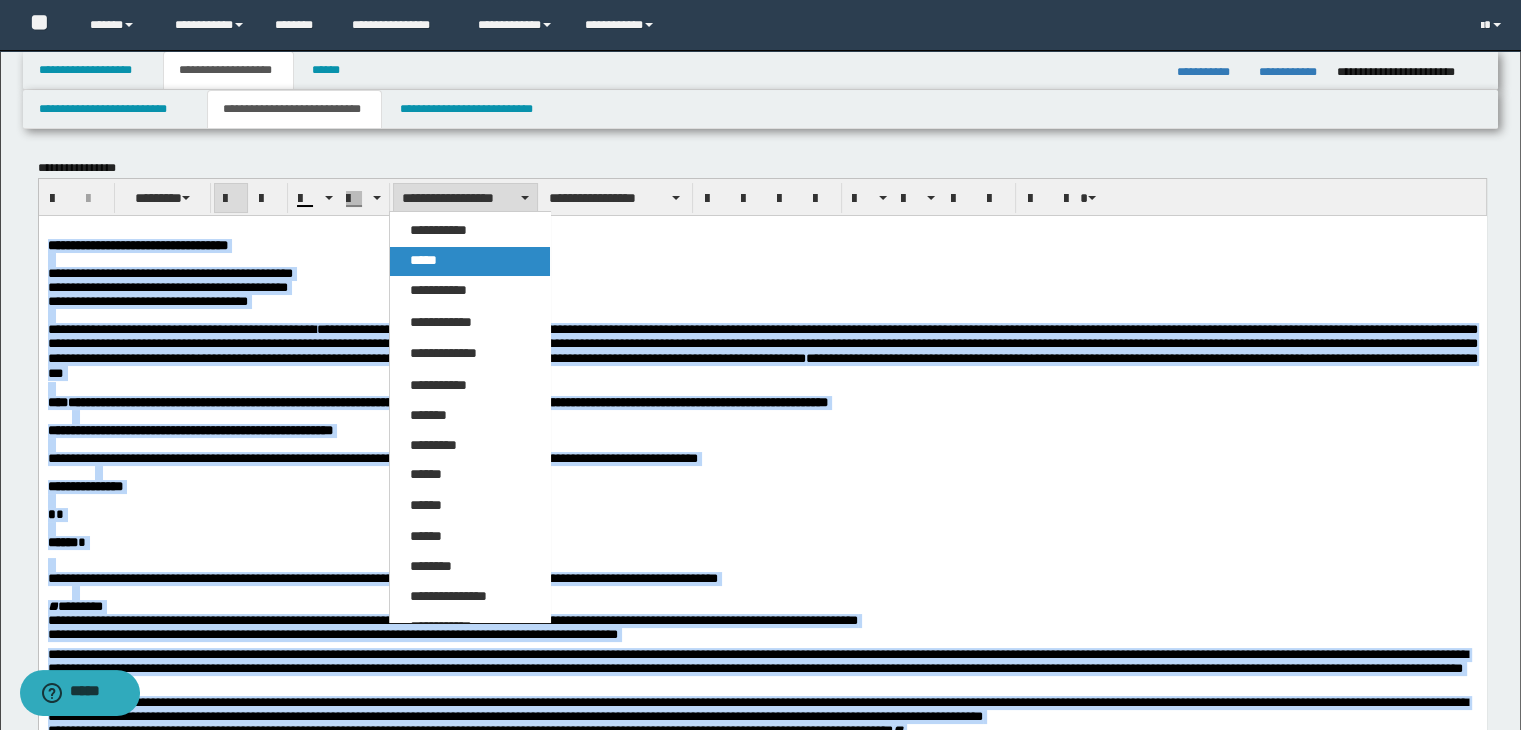 click on "*****" at bounding box center [470, 261] 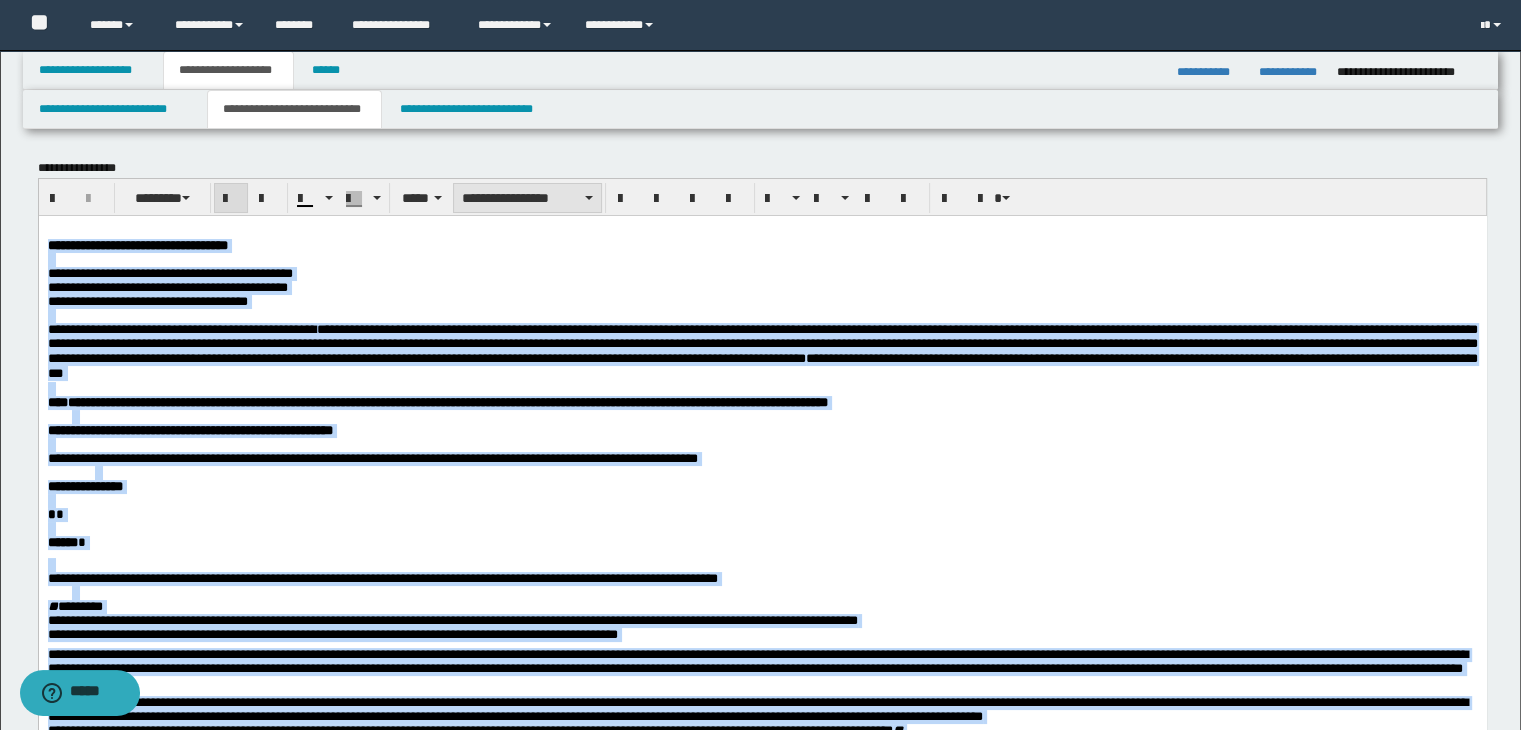 click on "**********" at bounding box center [527, 198] 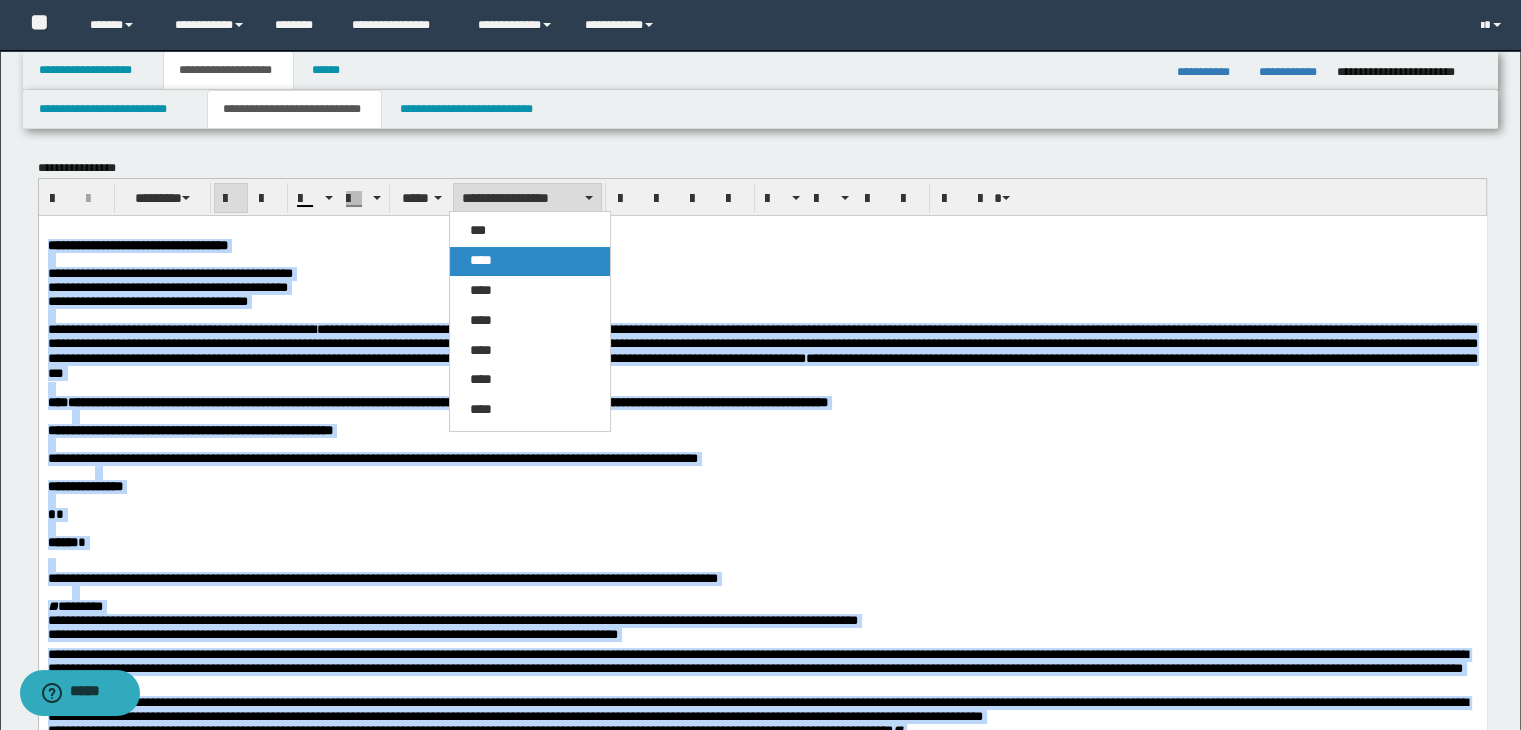 click on "****" at bounding box center [530, 261] 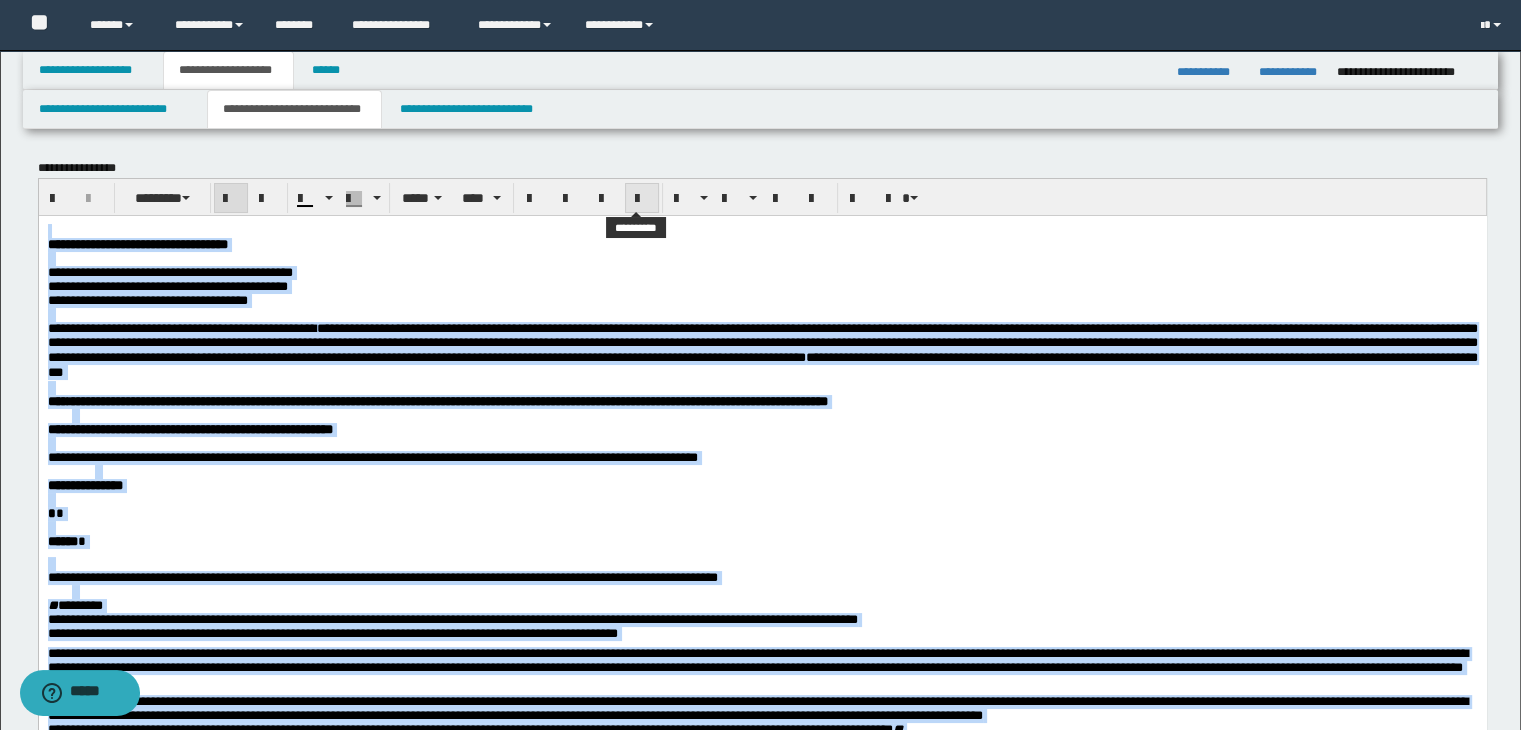 click at bounding box center [642, 199] 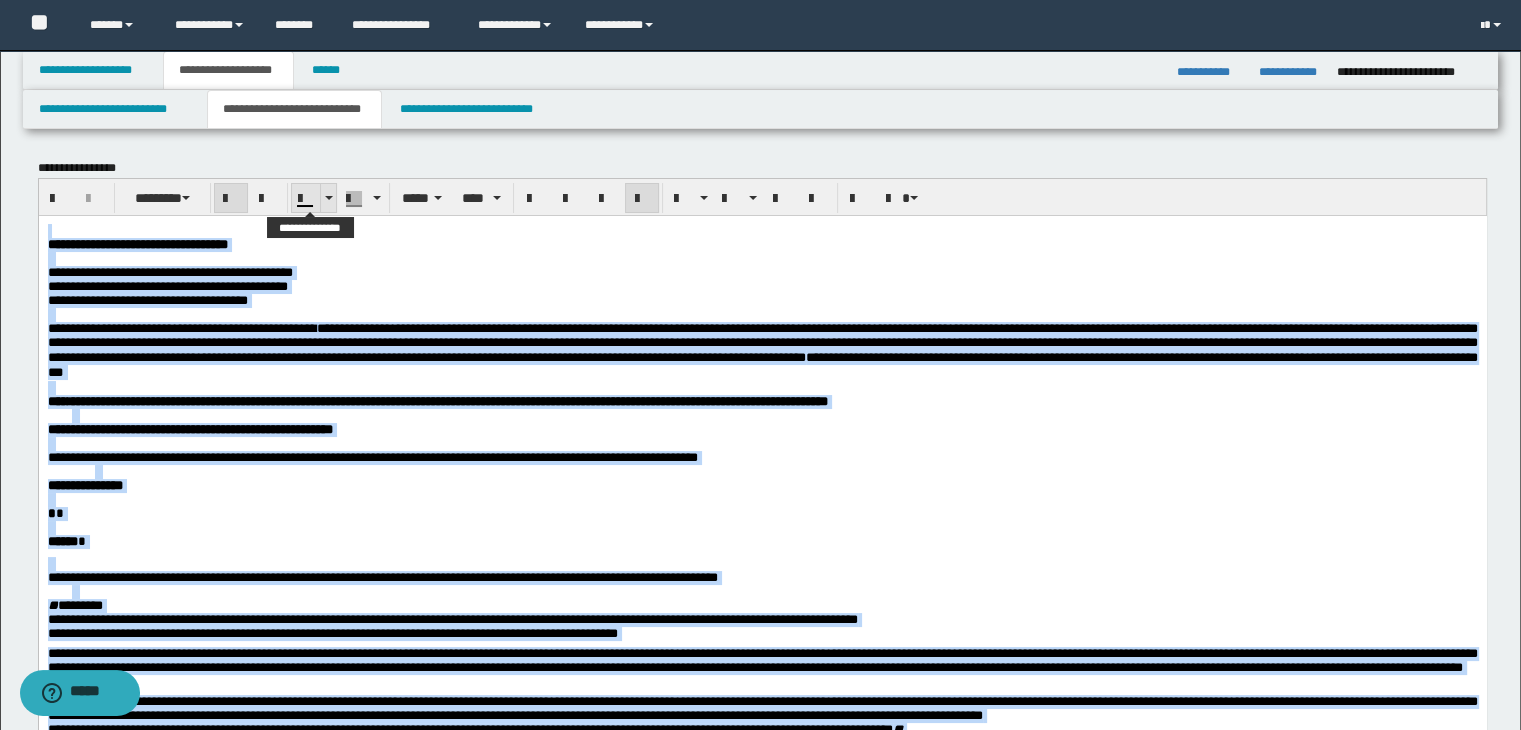 drag, startPoint x: 322, startPoint y: 197, endPoint x: 308, endPoint y: 207, distance: 17.20465 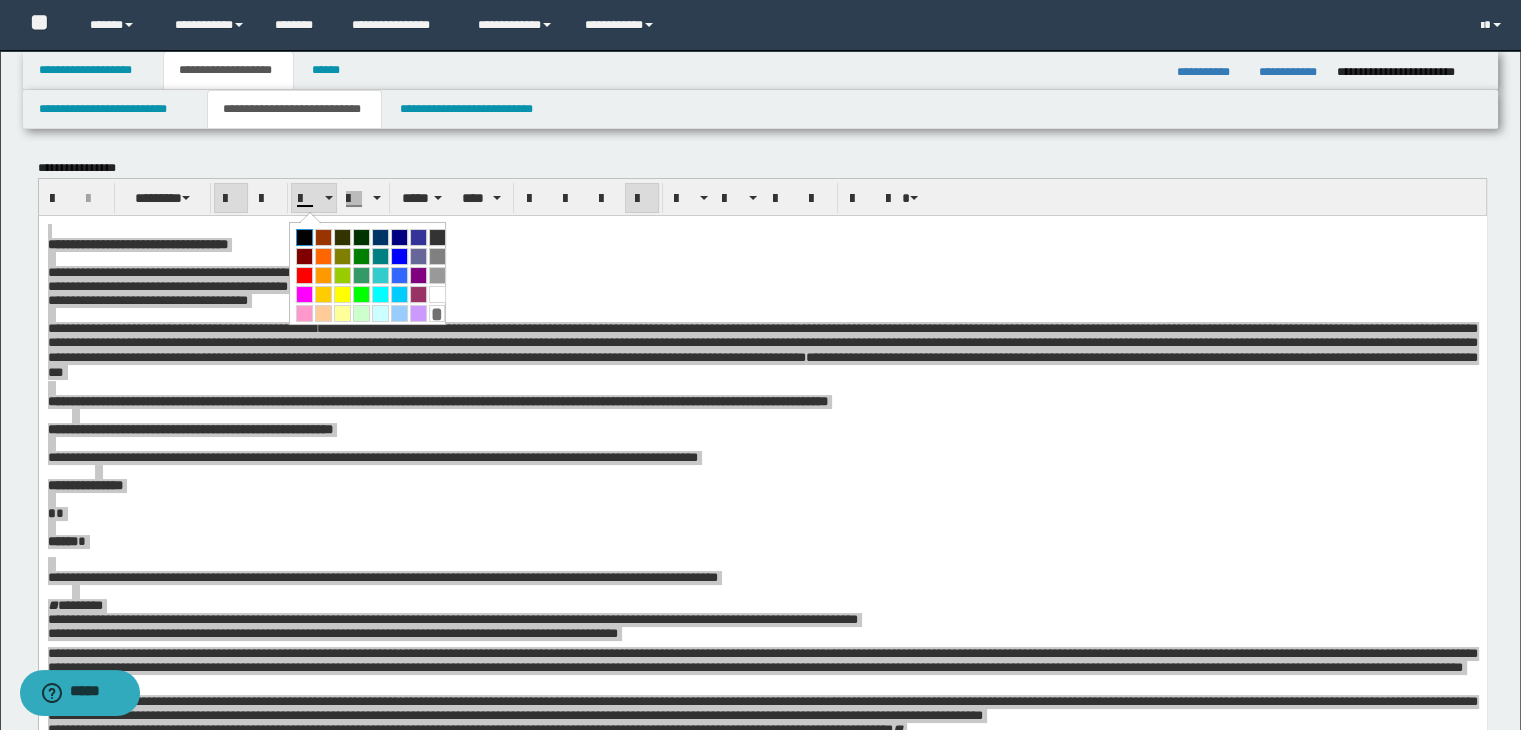 click at bounding box center [304, 237] 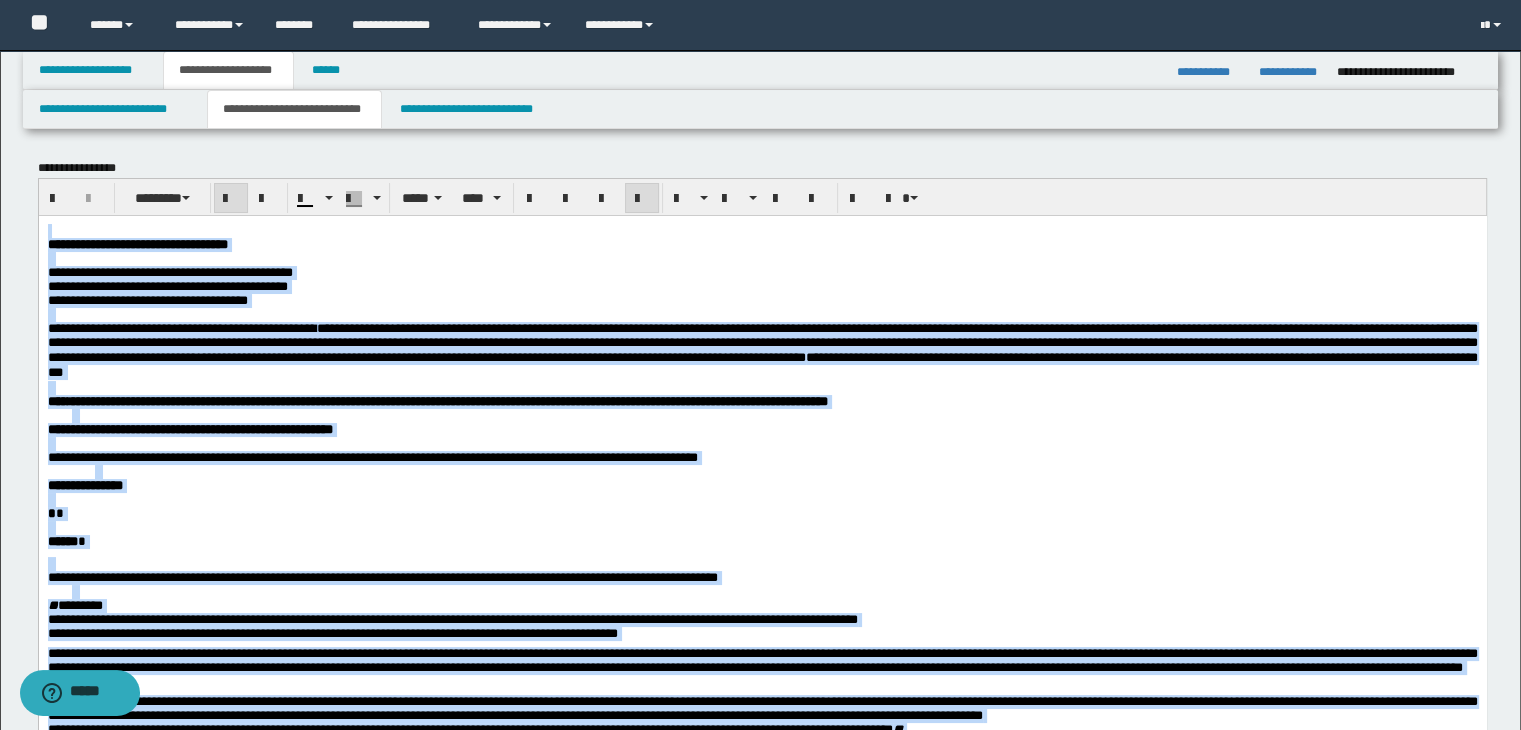 click at bounding box center (762, 258) 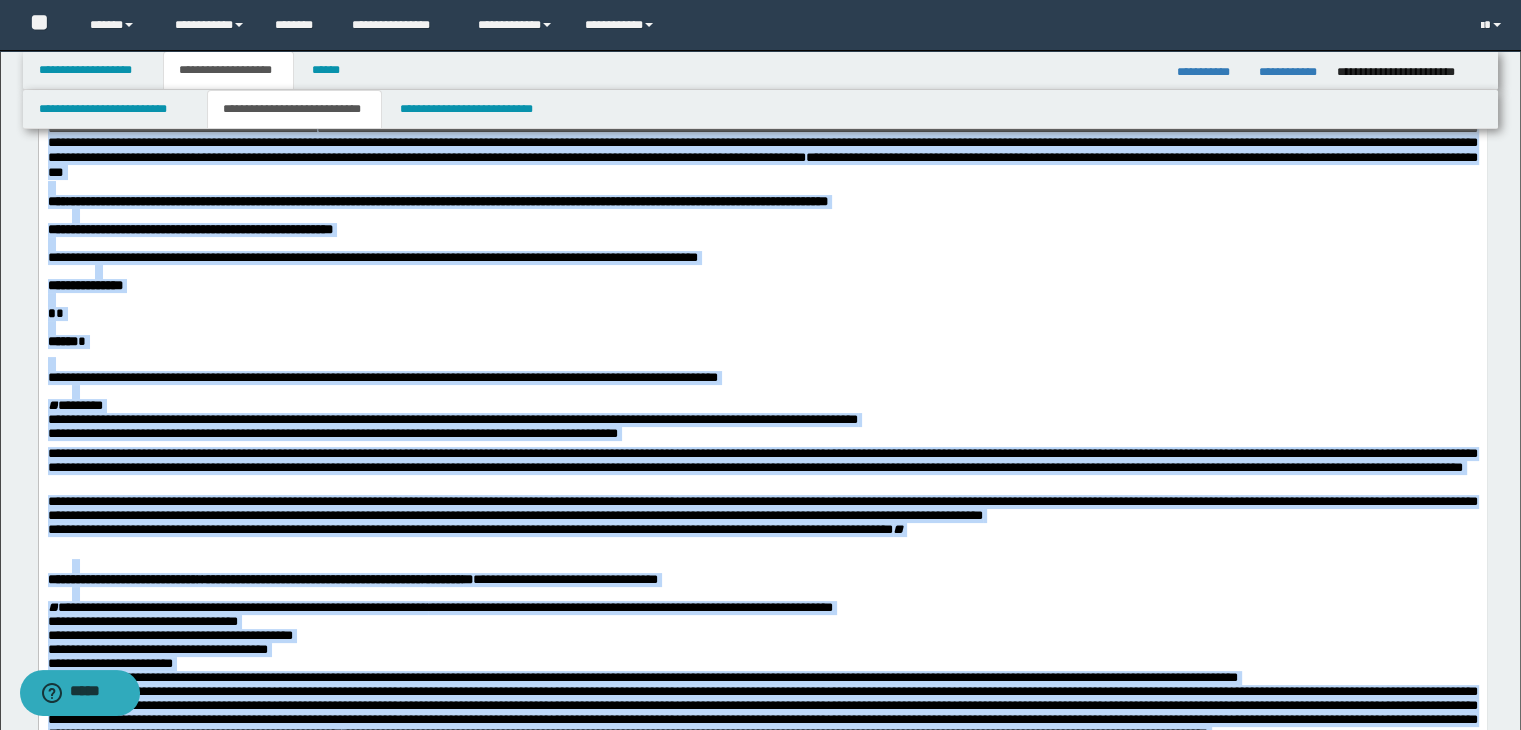 click on "**********" at bounding box center [762, 459] 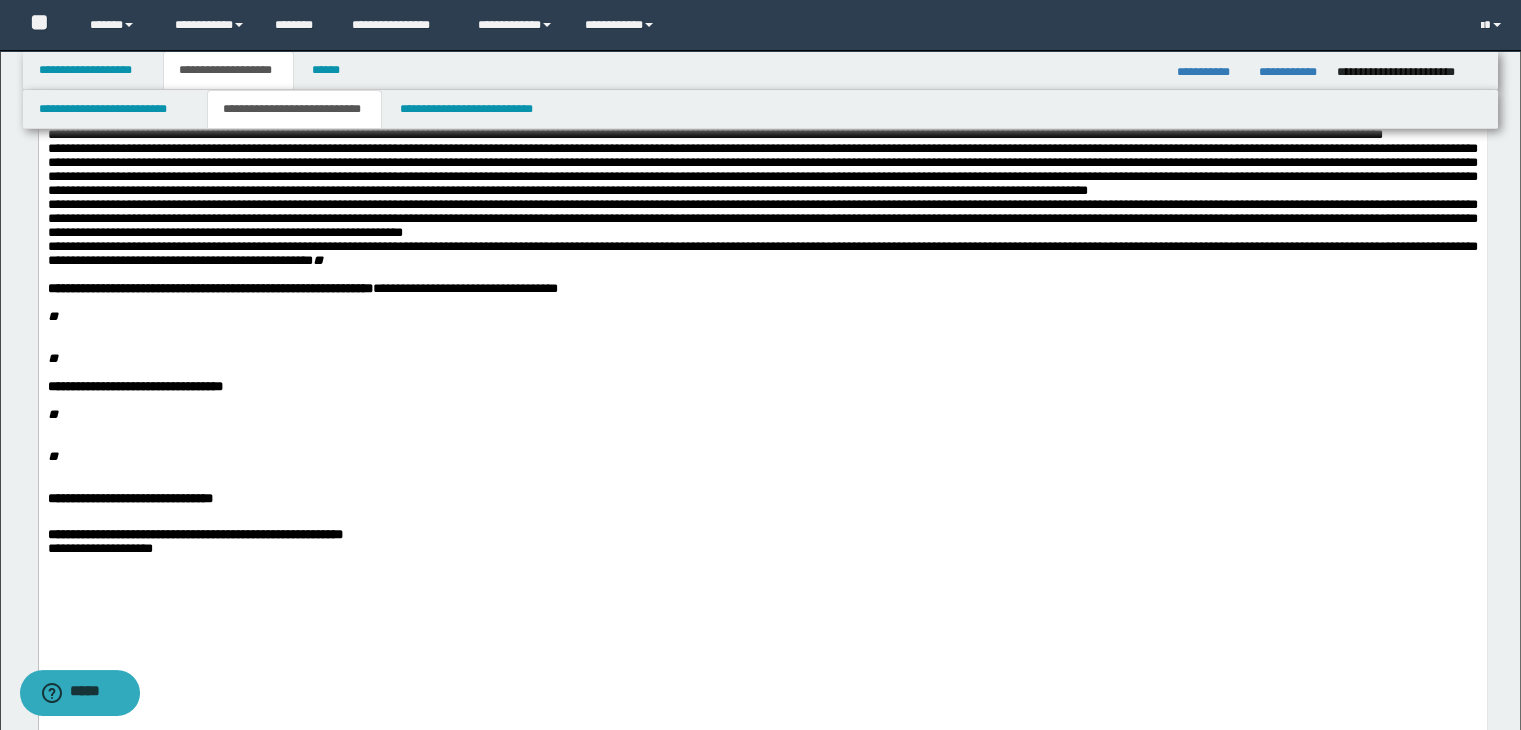 scroll, scrollTop: 1000, scrollLeft: 0, axis: vertical 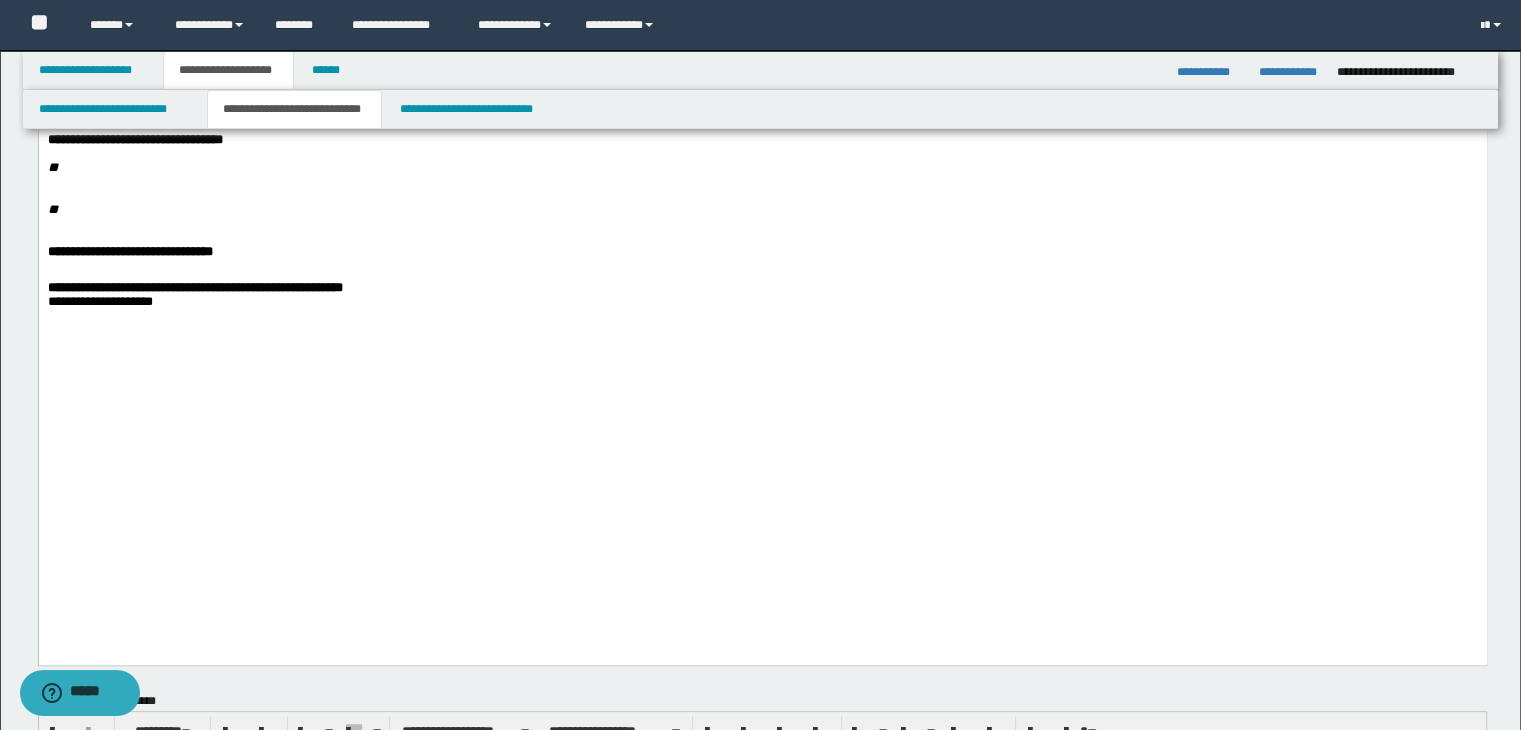 click on "**" at bounding box center (762, 70) 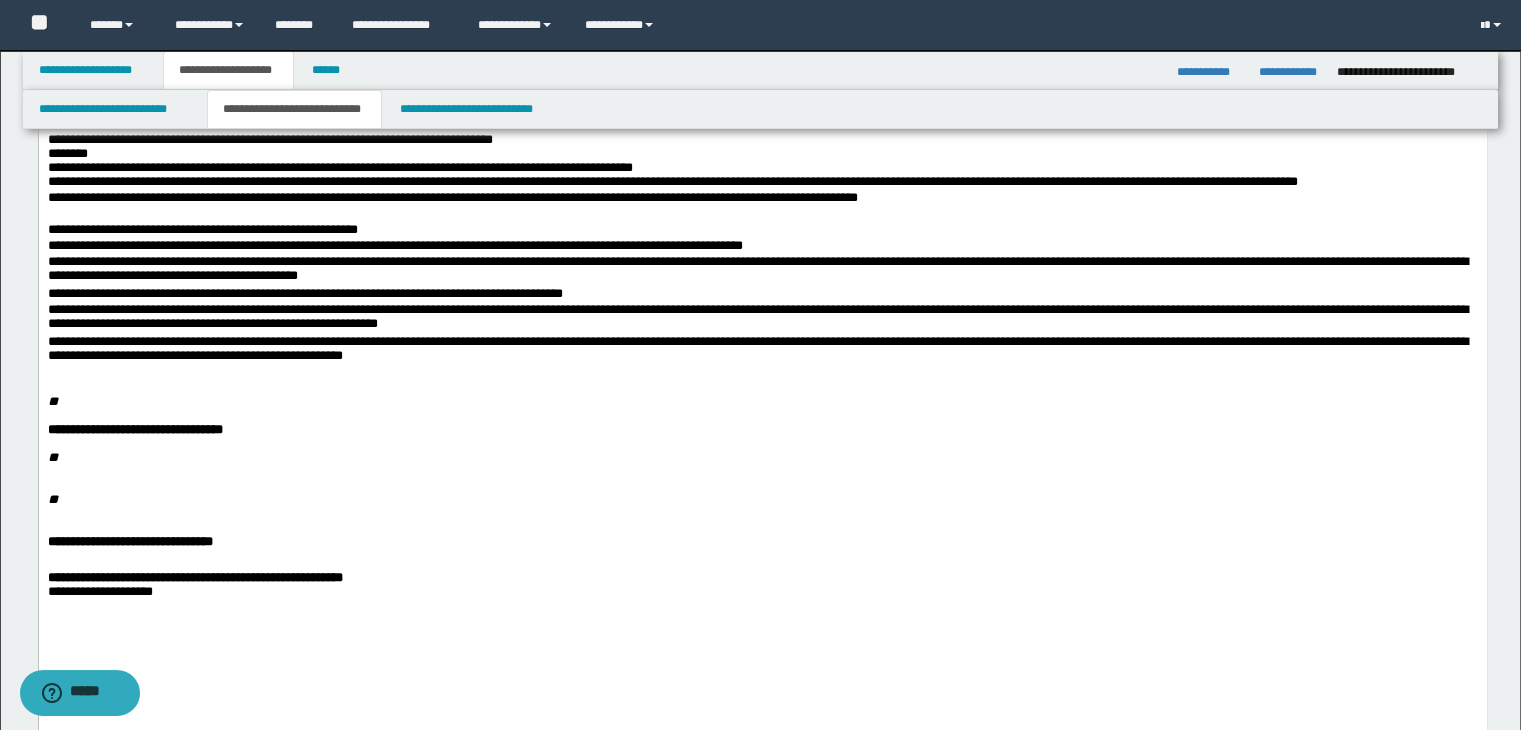 click on "**********" at bounding box center [437, 83] 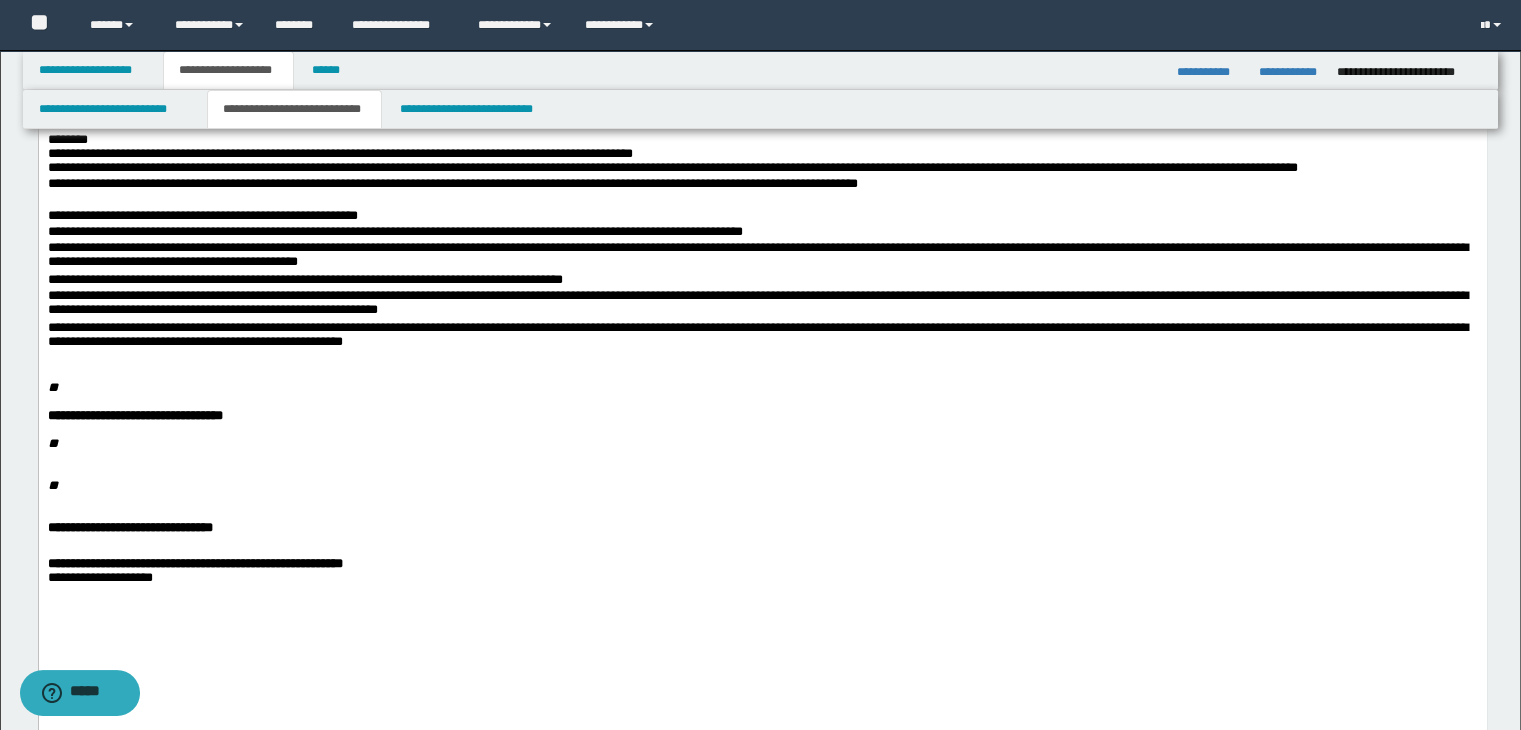 click on "**********" at bounding box center (269, 111) 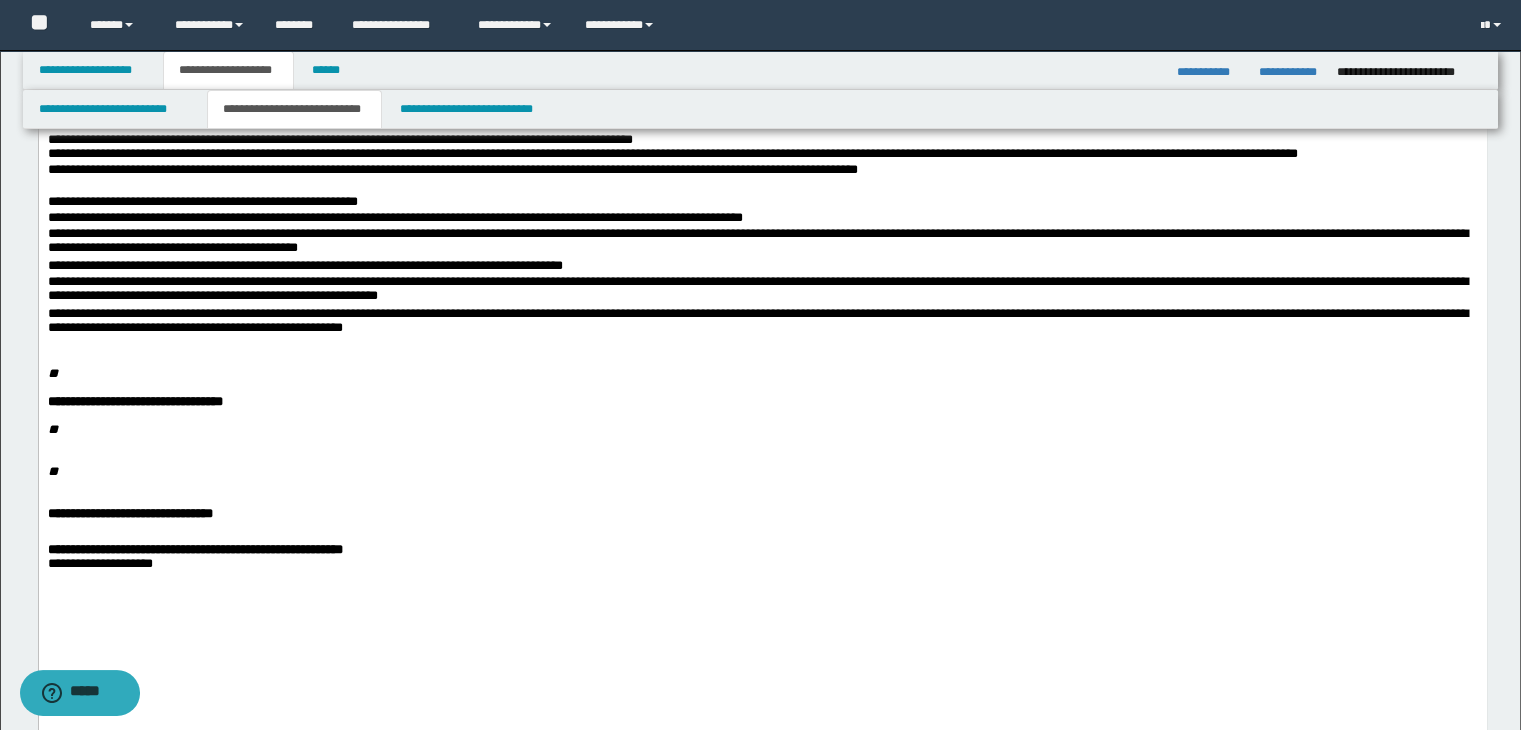 click on "********" at bounding box center (67, 125) 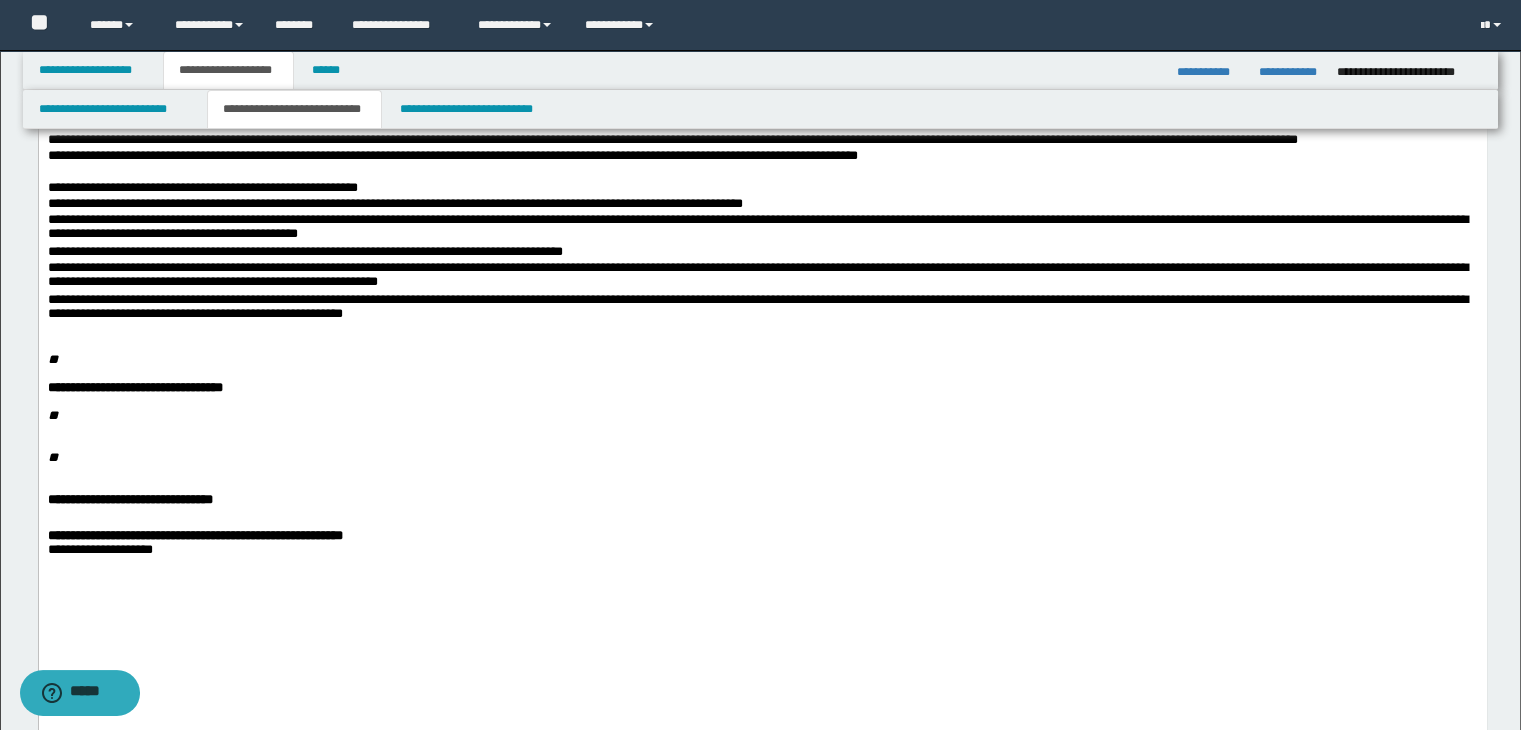 click on "**********" at bounding box center (762, 189) 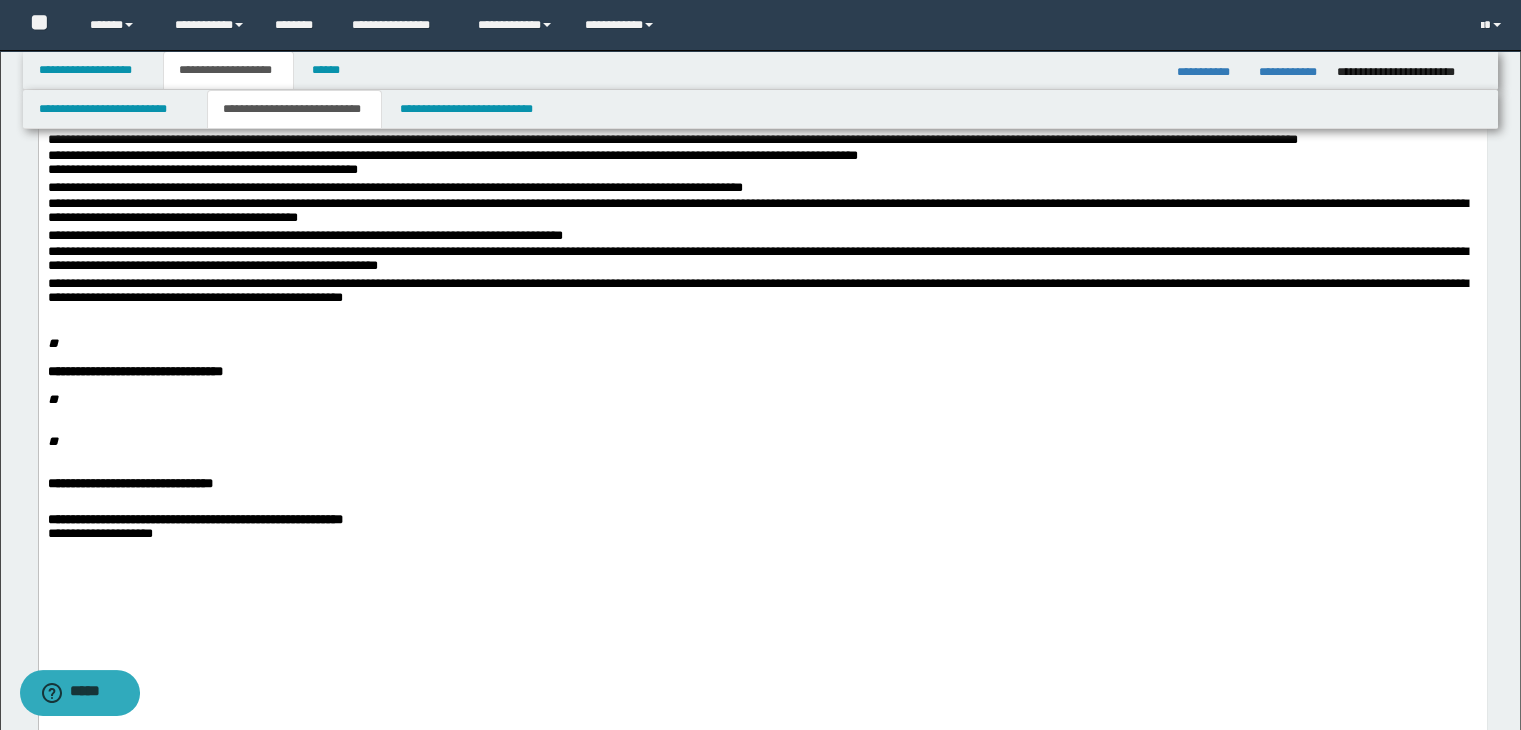 click on "**********" at bounding box center [762, 189] 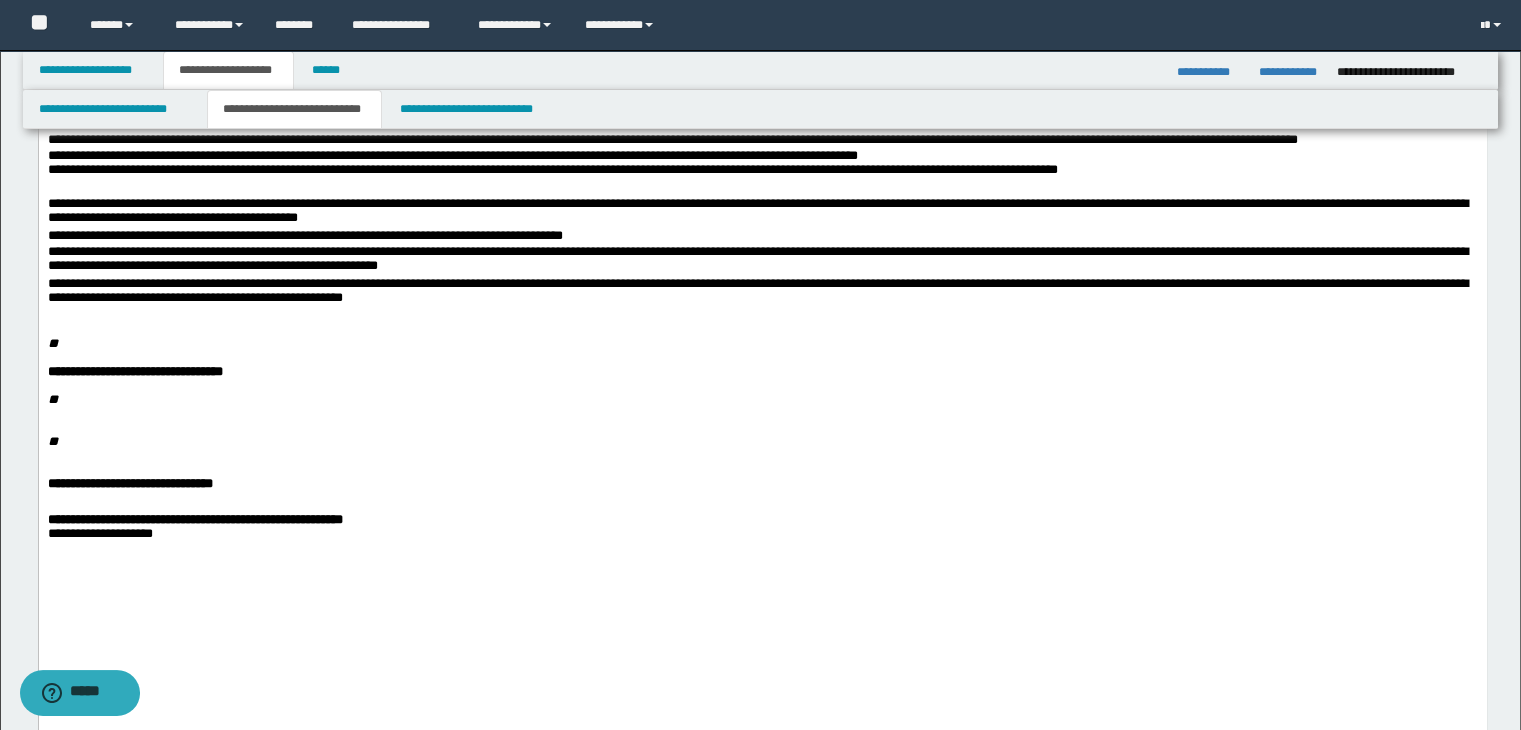 click on "**********" at bounding box center [762, -193] 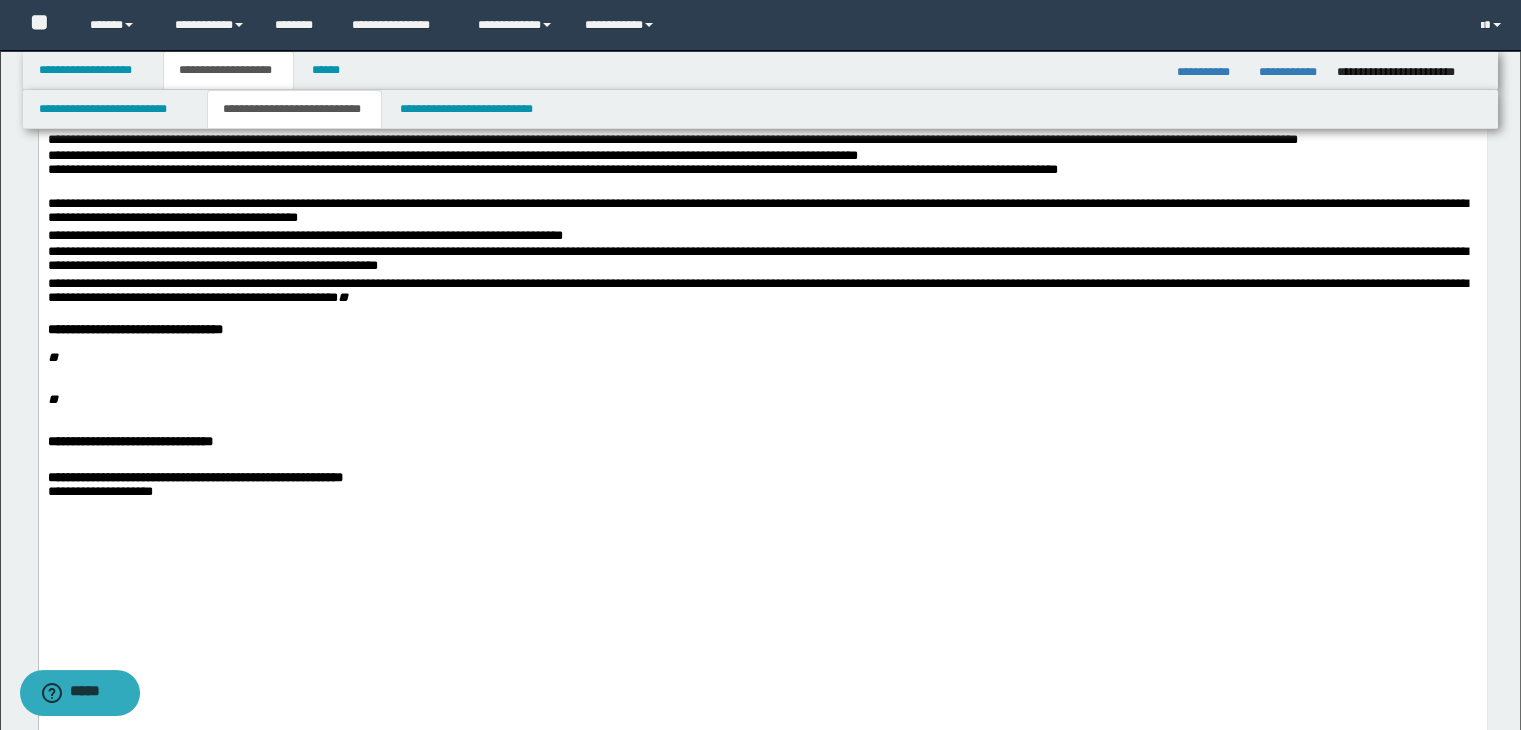 click at bounding box center (774, 316) 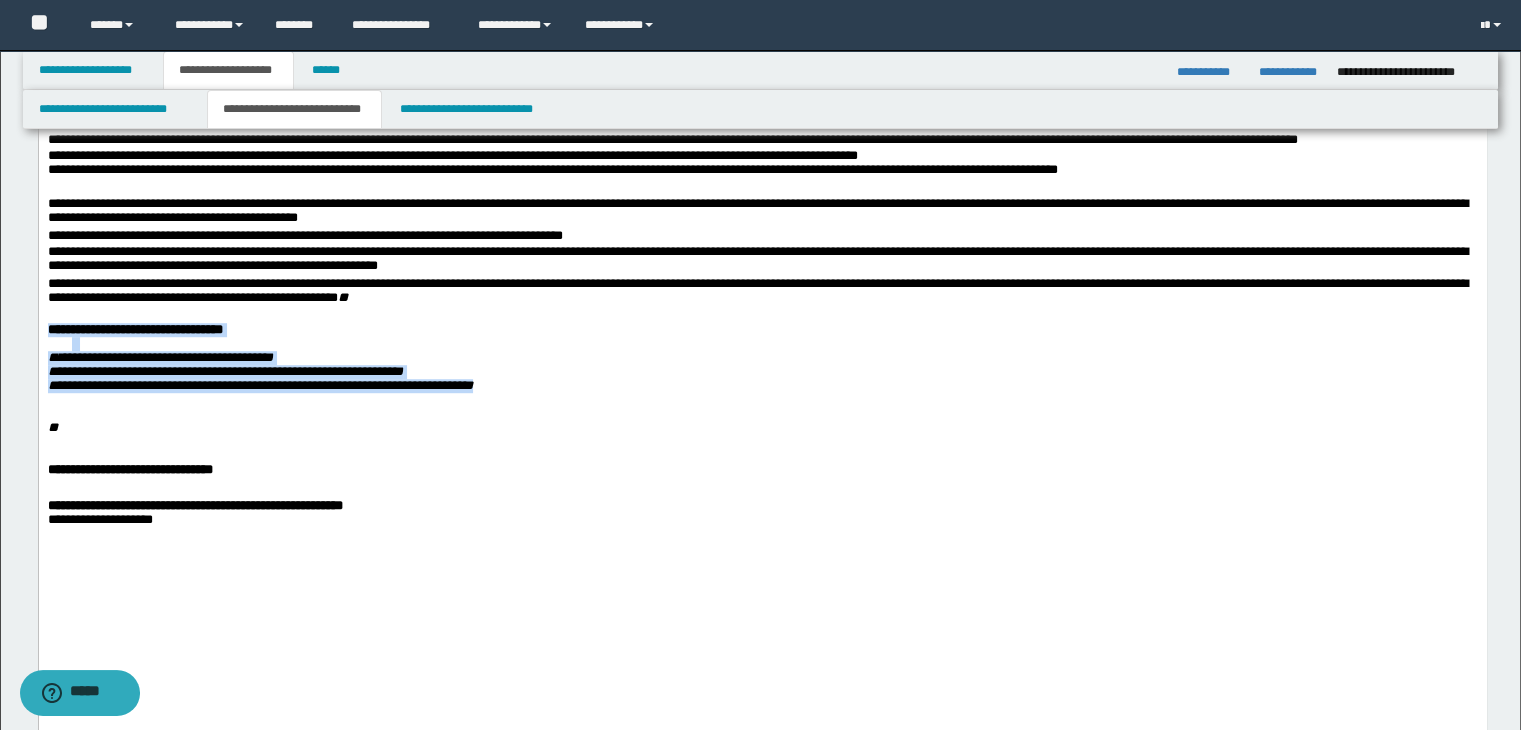 drag, startPoint x: 621, startPoint y: 616, endPoint x: 35, endPoint y: 560, distance: 588.6697 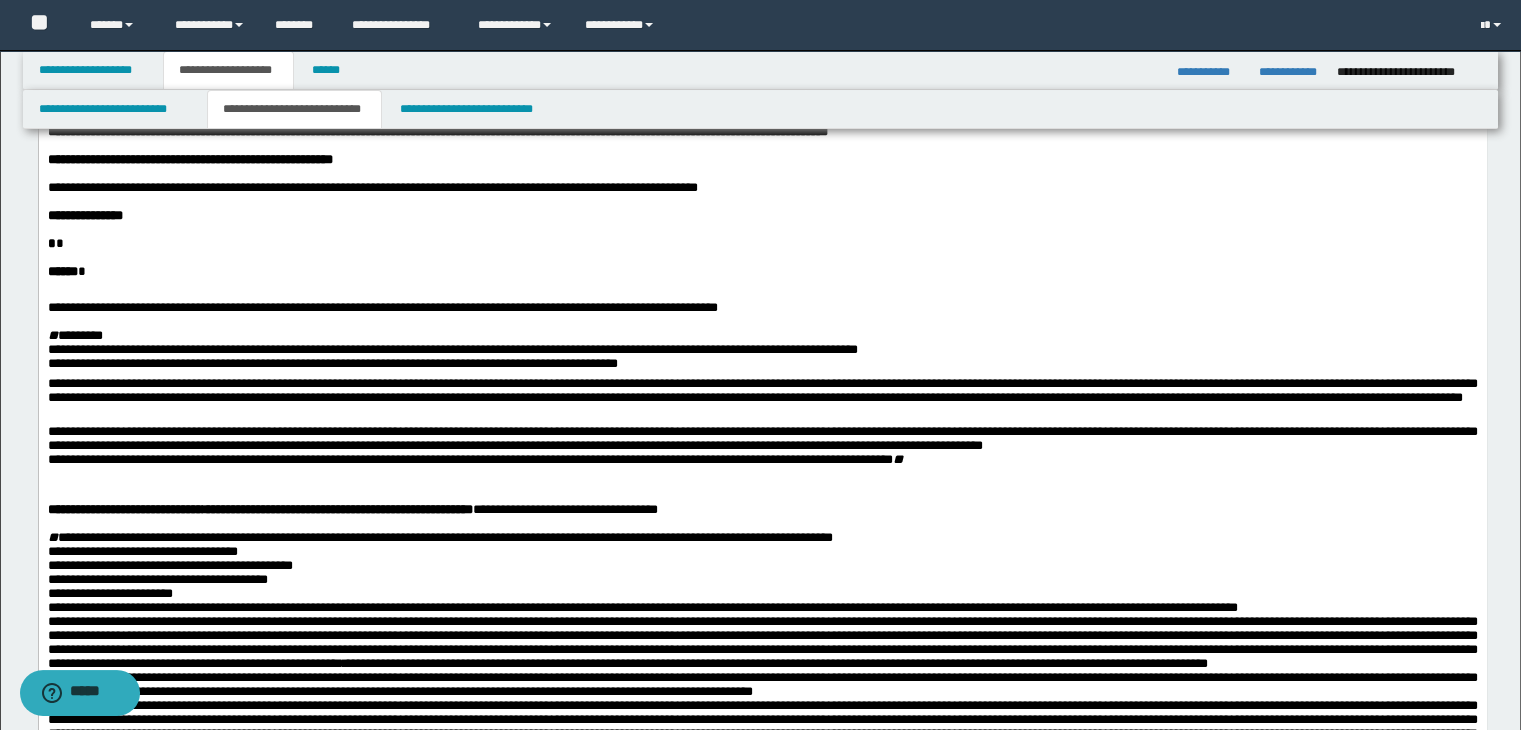 scroll, scrollTop: 0, scrollLeft: 0, axis: both 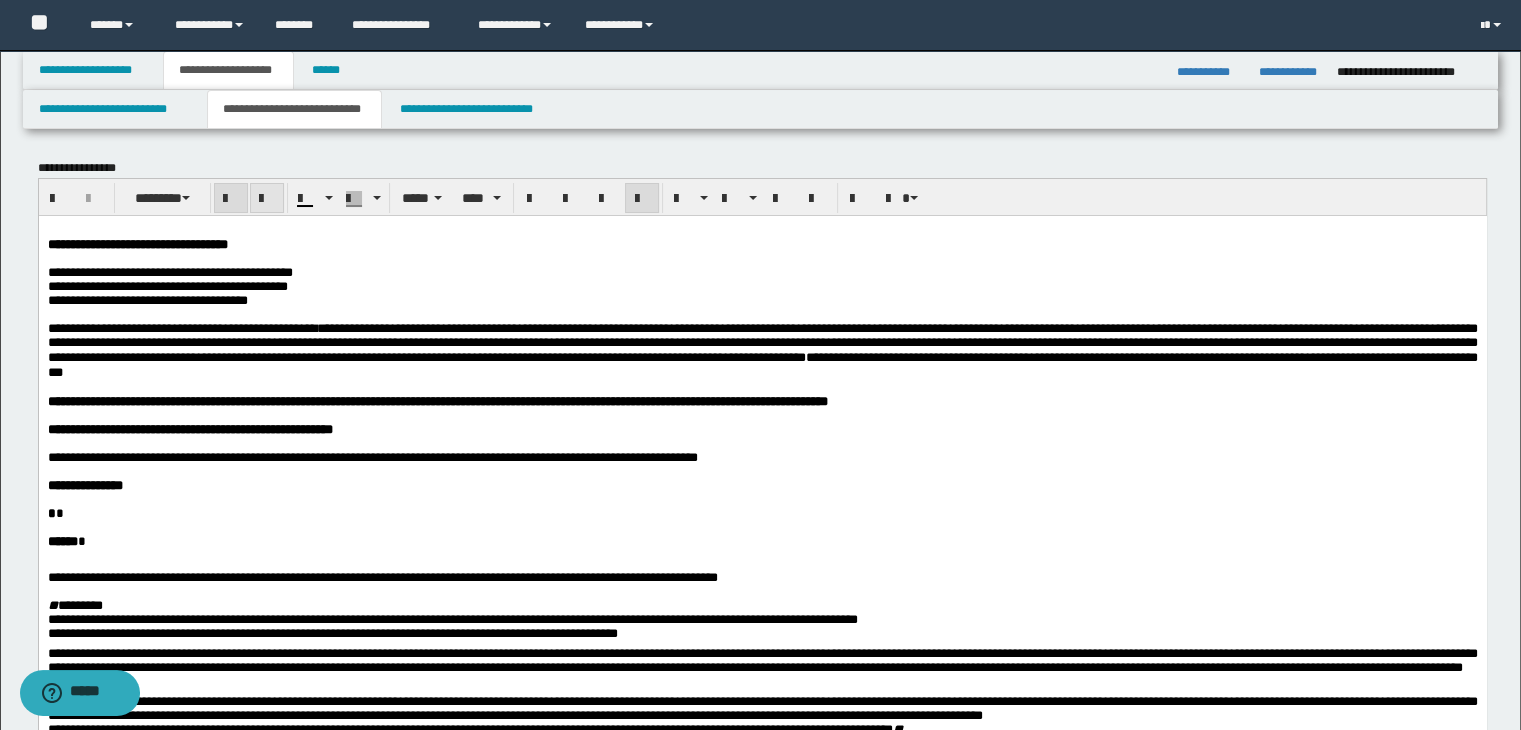 click at bounding box center [267, 198] 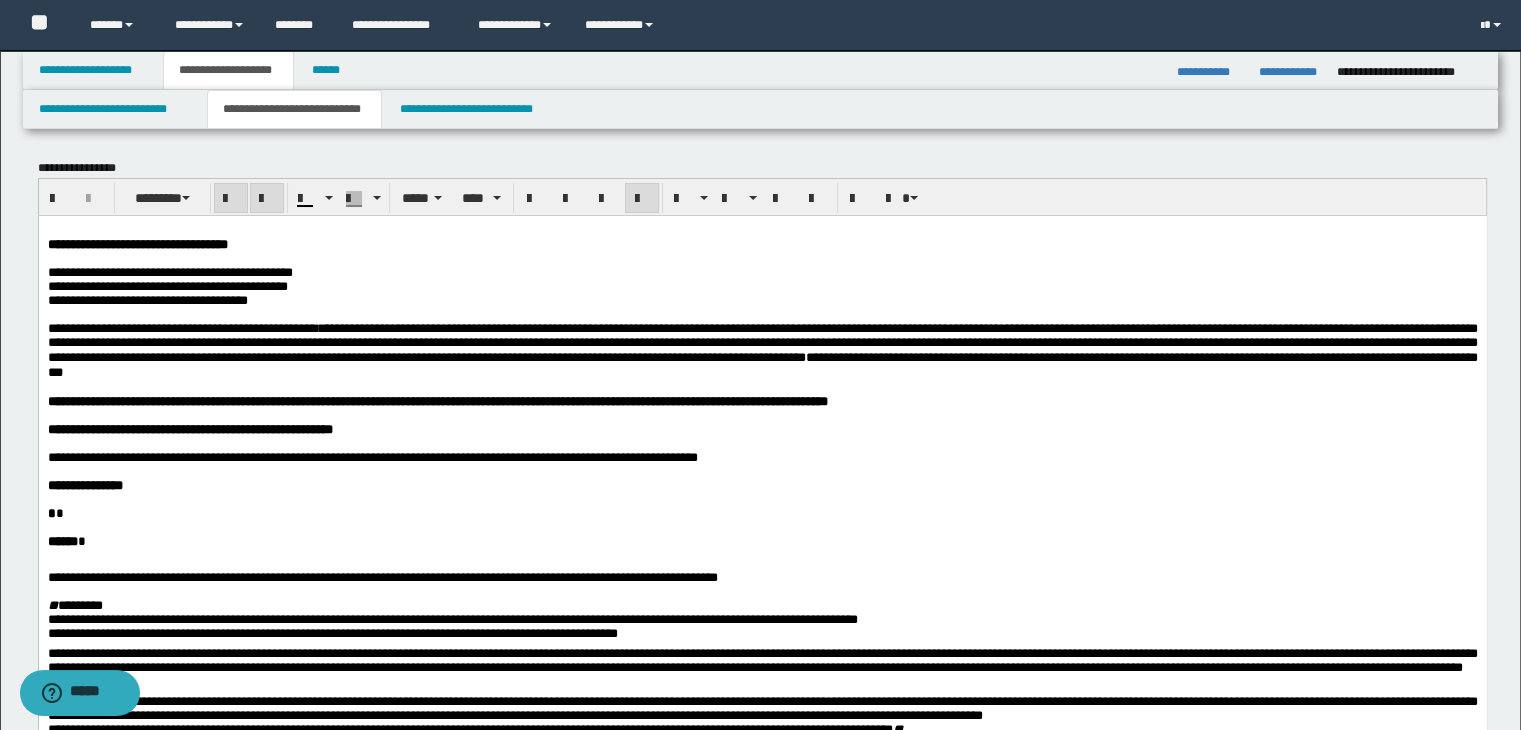 click at bounding box center (267, 199) 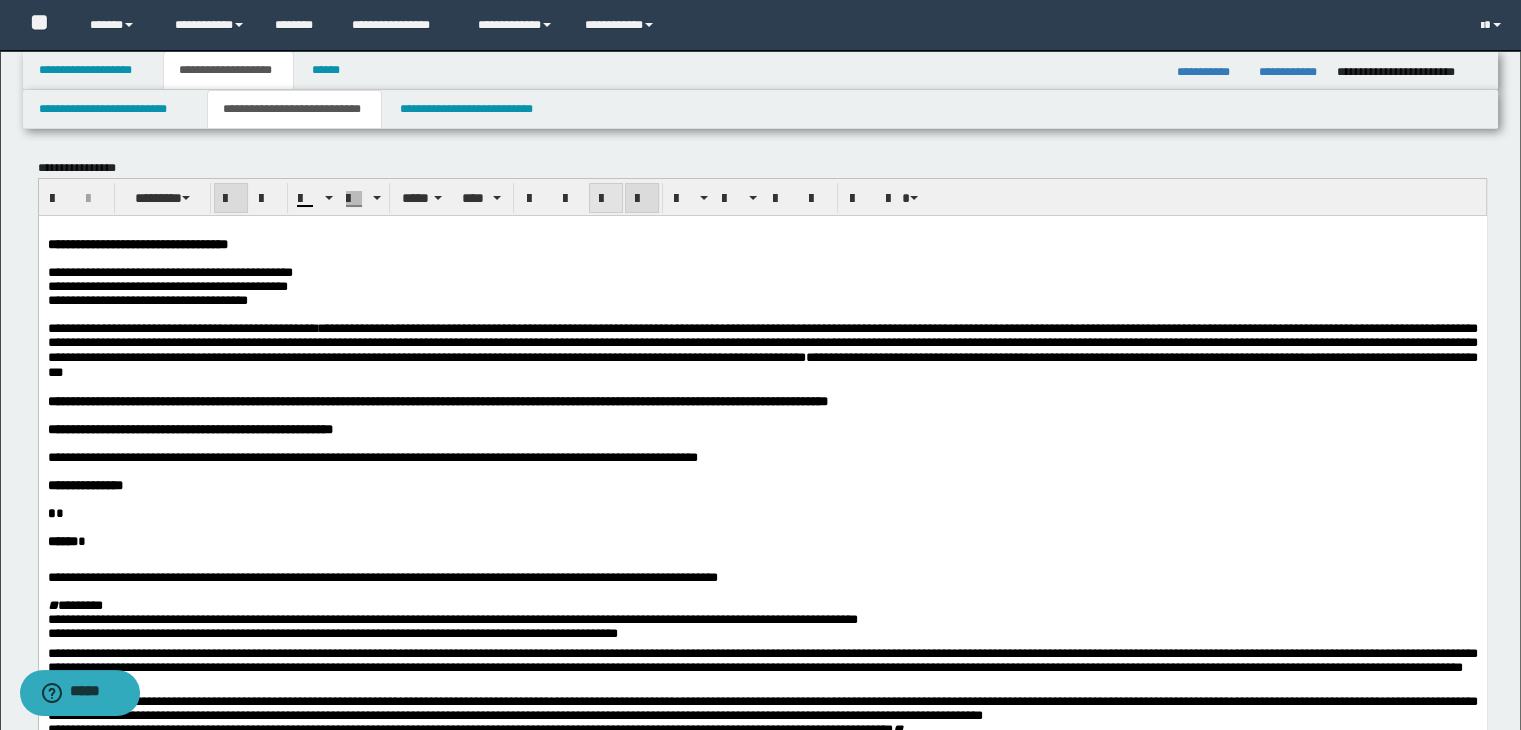 click at bounding box center [606, 199] 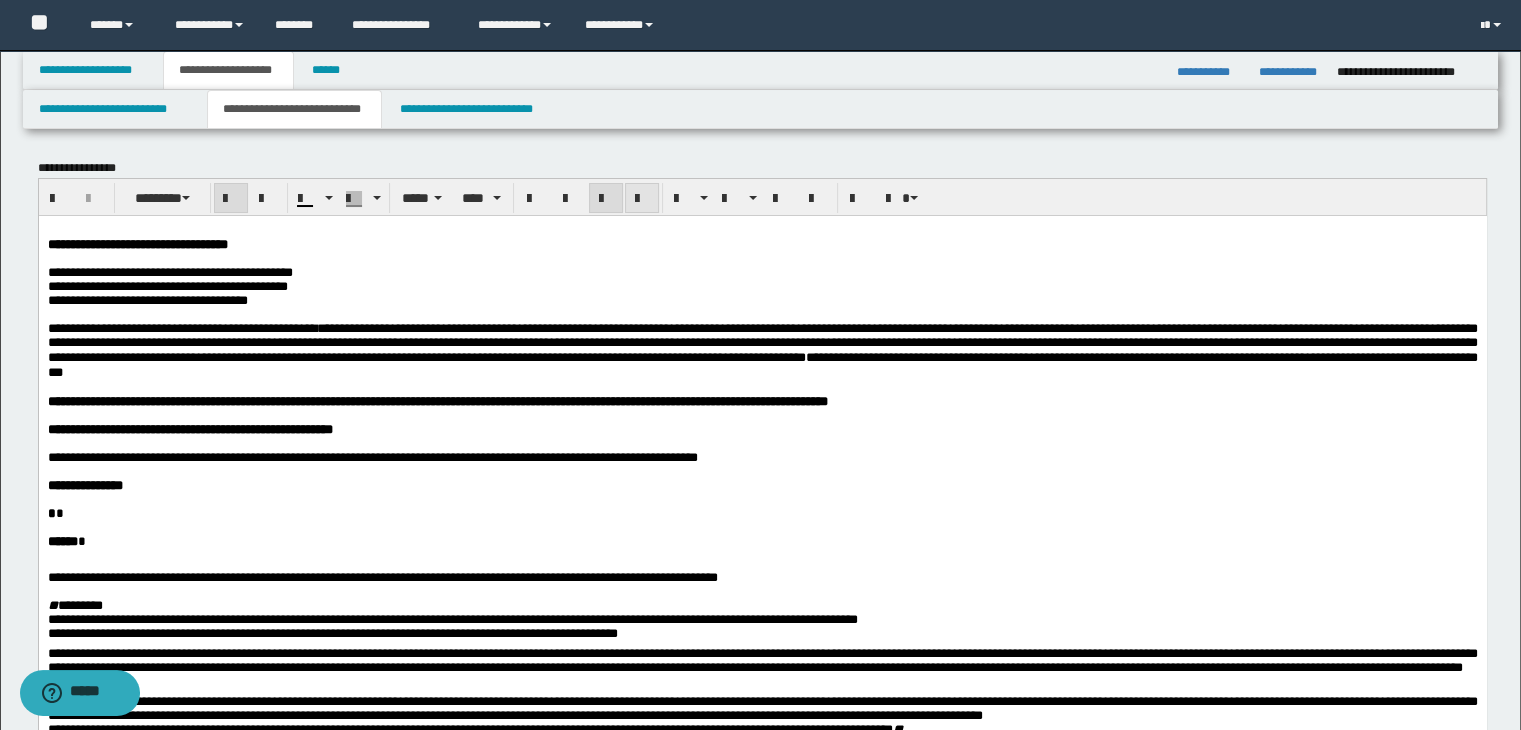 click at bounding box center [642, 198] 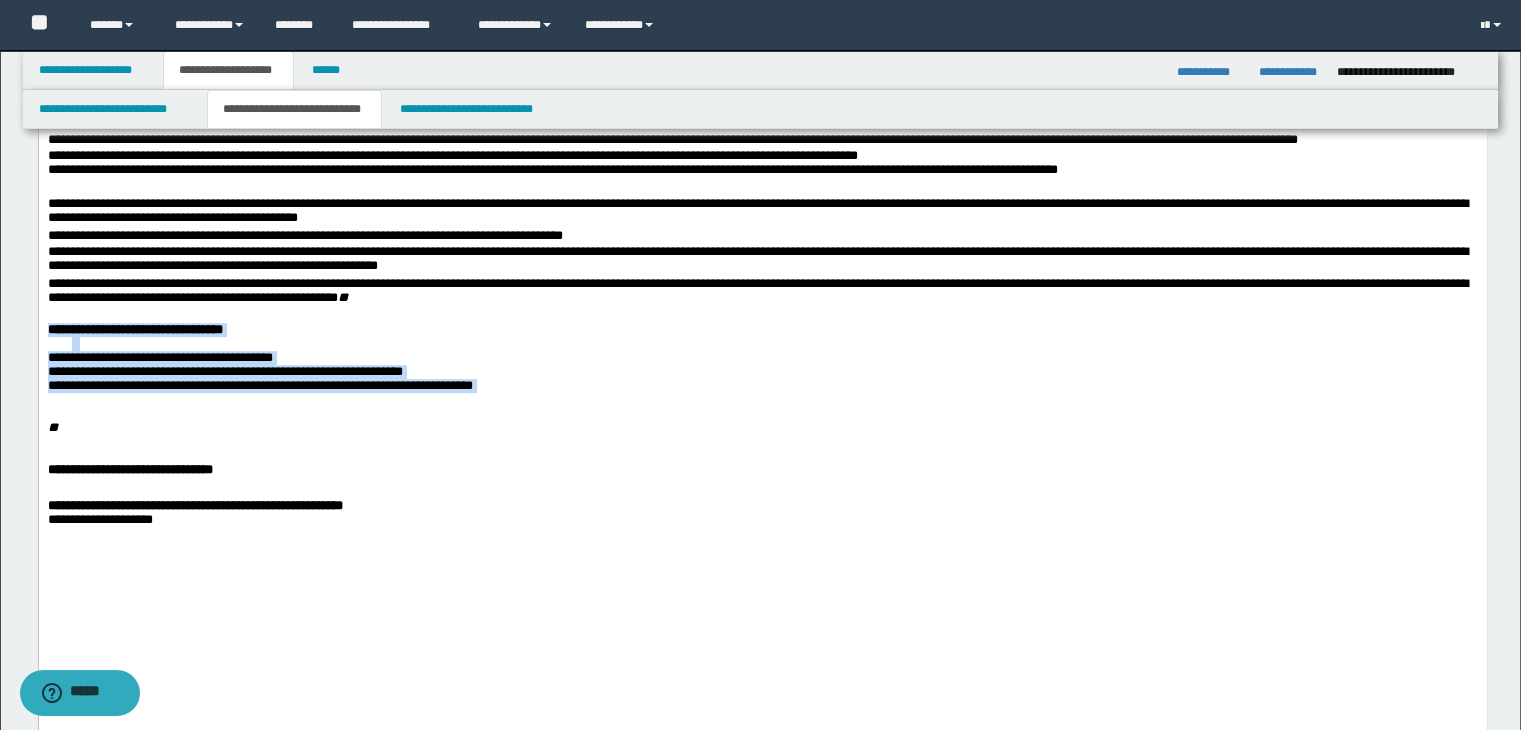 scroll, scrollTop: 1500, scrollLeft: 0, axis: vertical 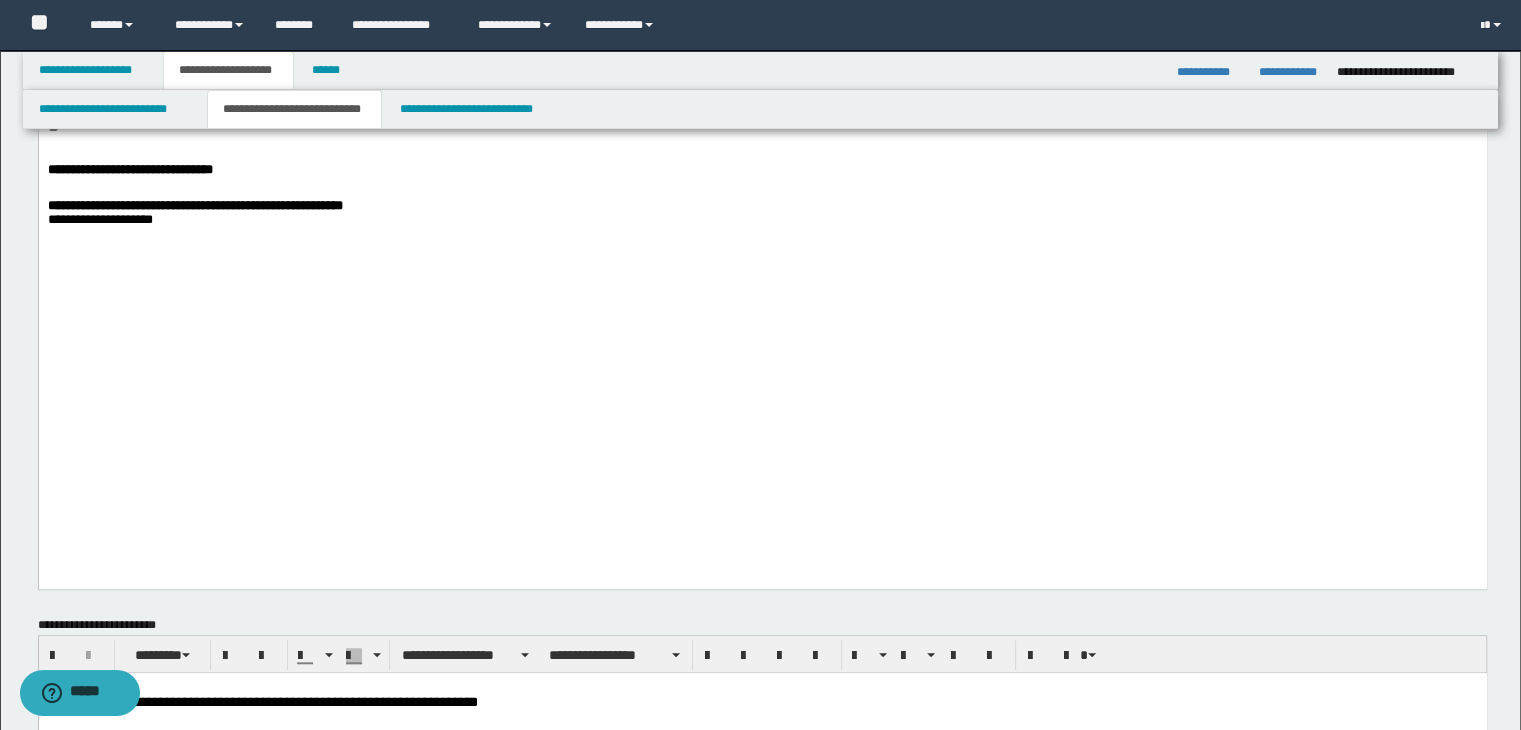 click at bounding box center (762, 156) 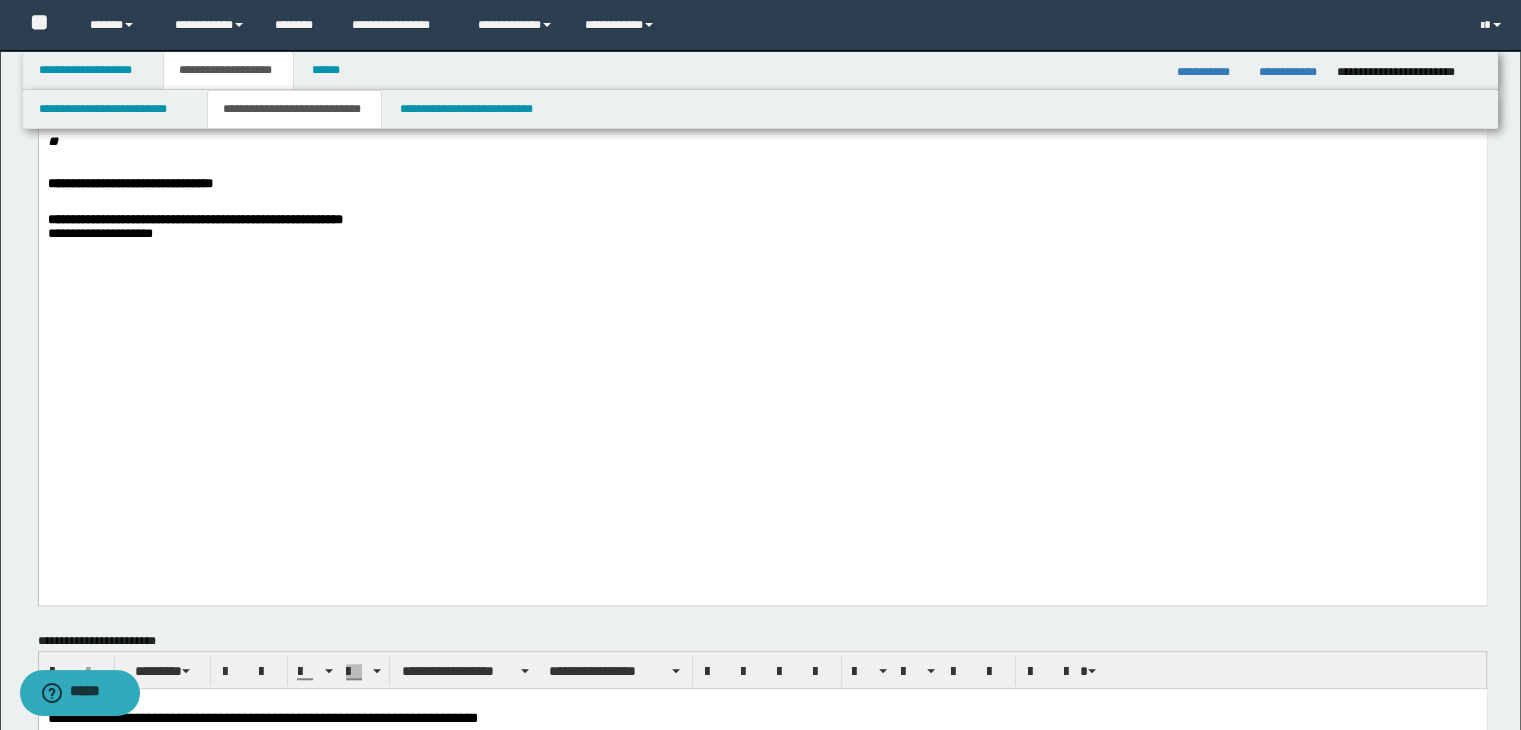 drag, startPoint x: 839, startPoint y: 379, endPoint x: 731, endPoint y: 399, distance: 109.83624 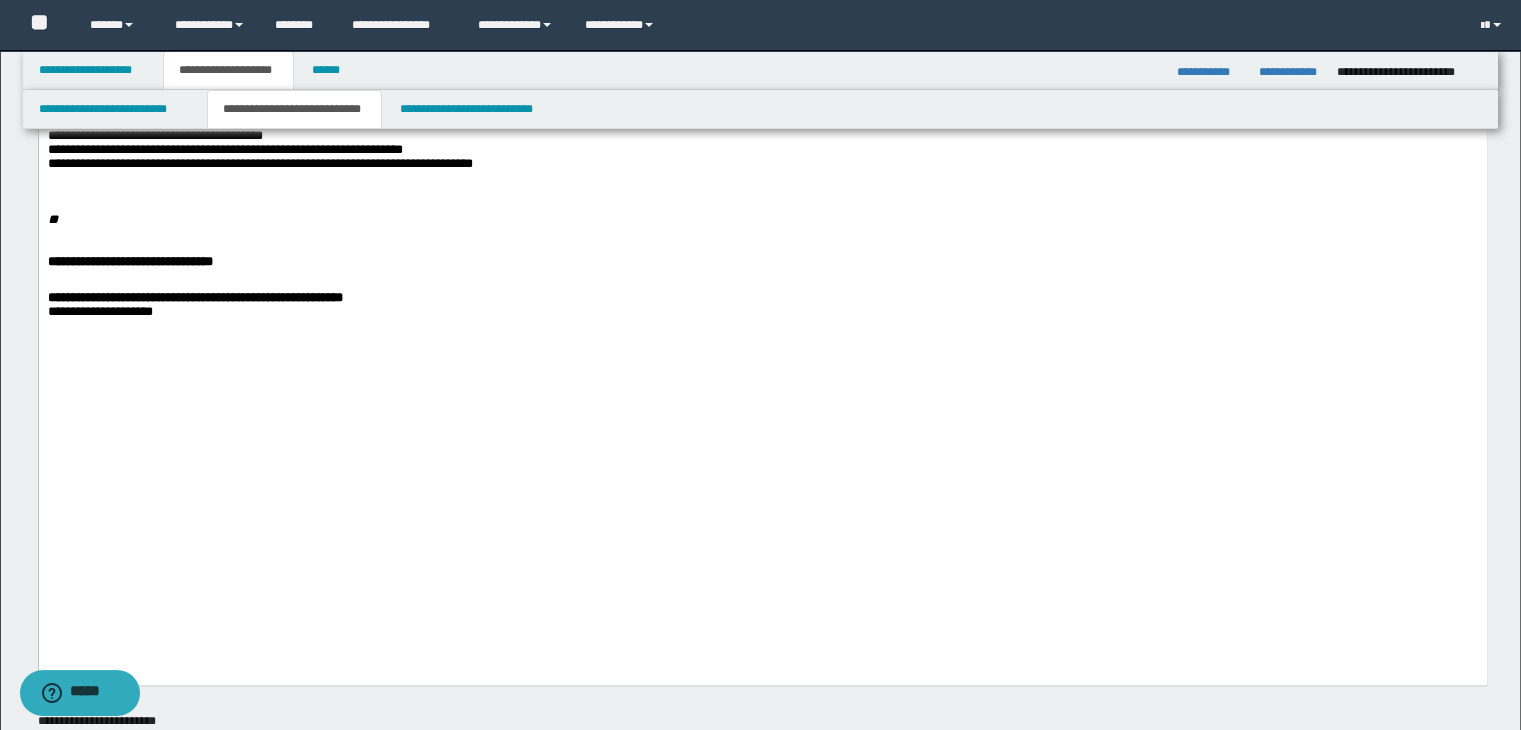 click on "**********" at bounding box center [762, 81] 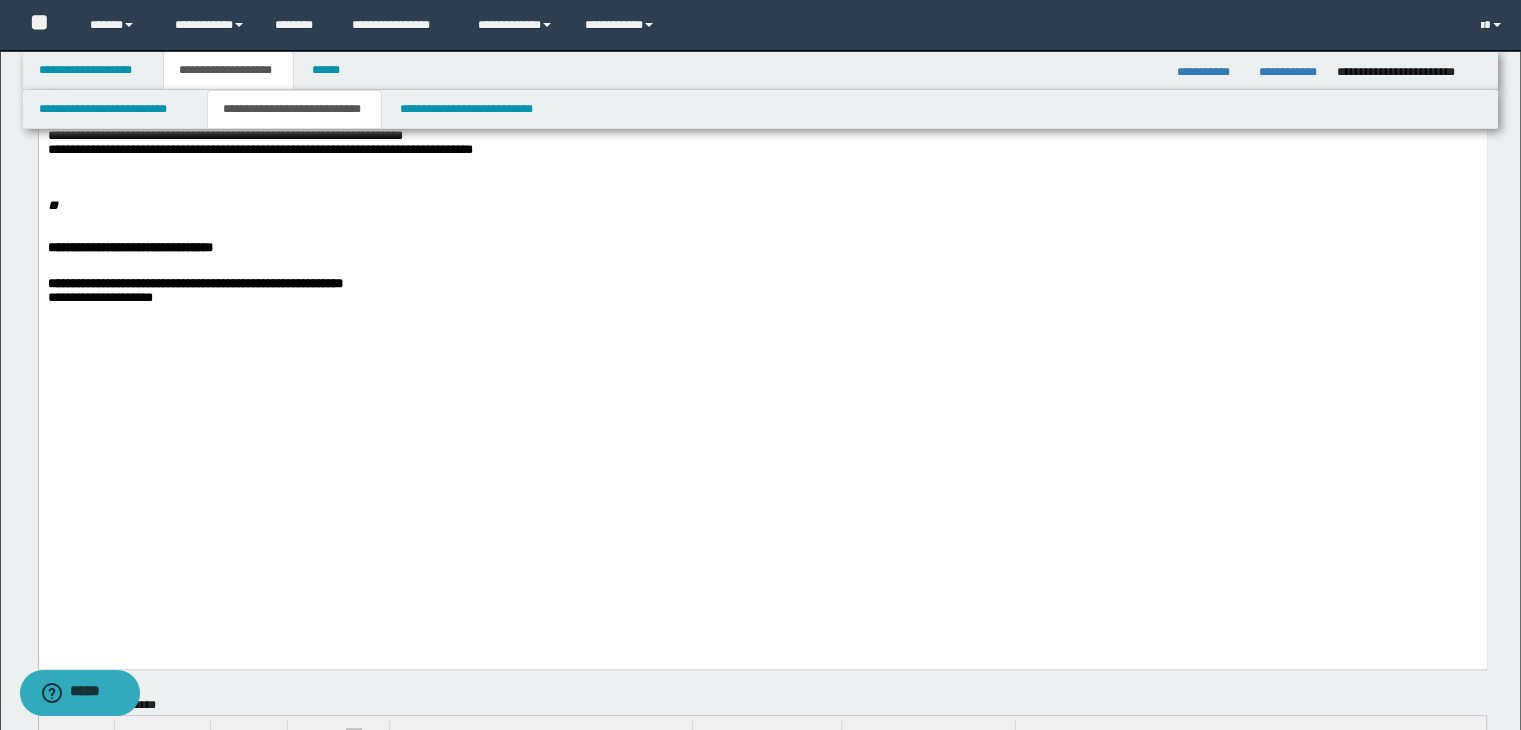 click on "**********" at bounding box center [762, 136] 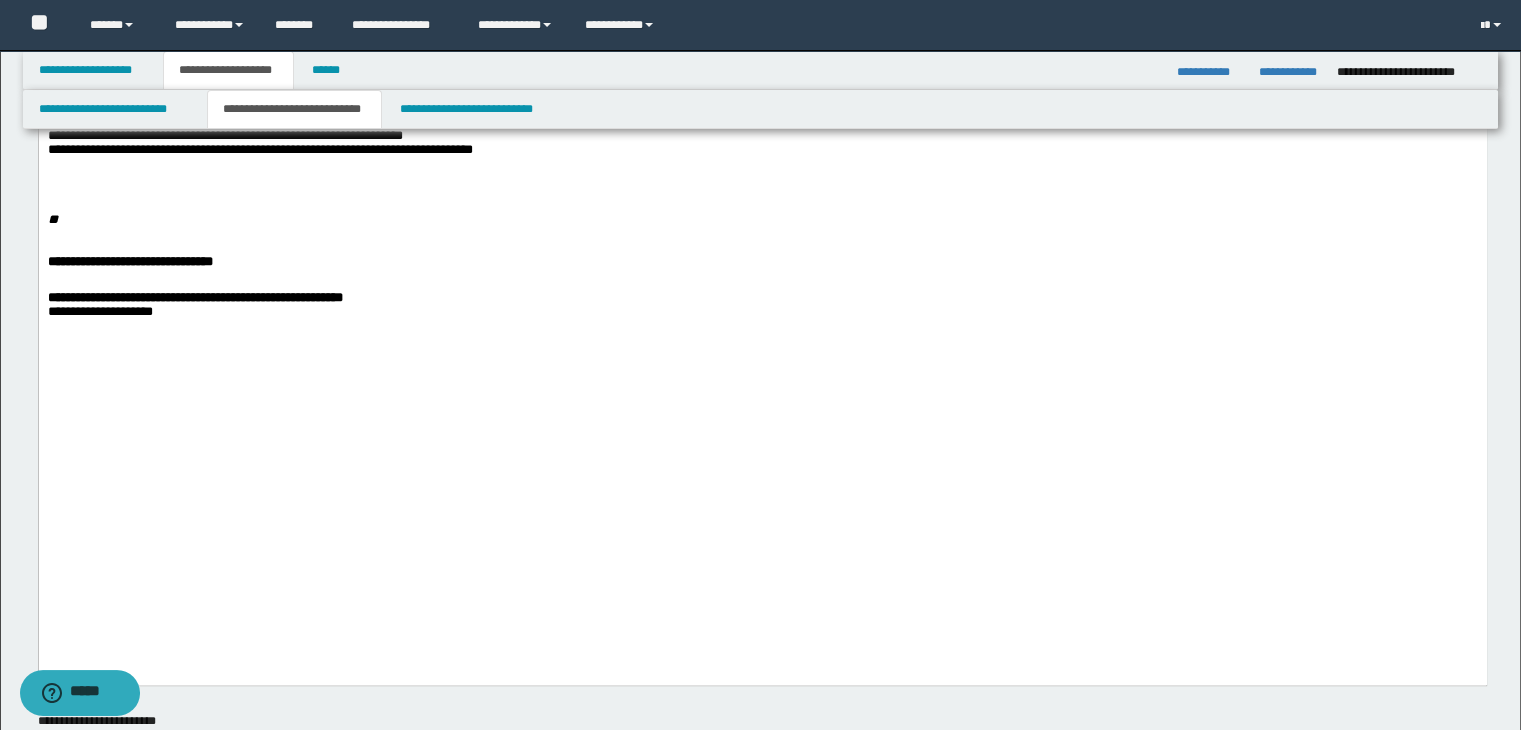 click on "**********" at bounding box center [762, 136] 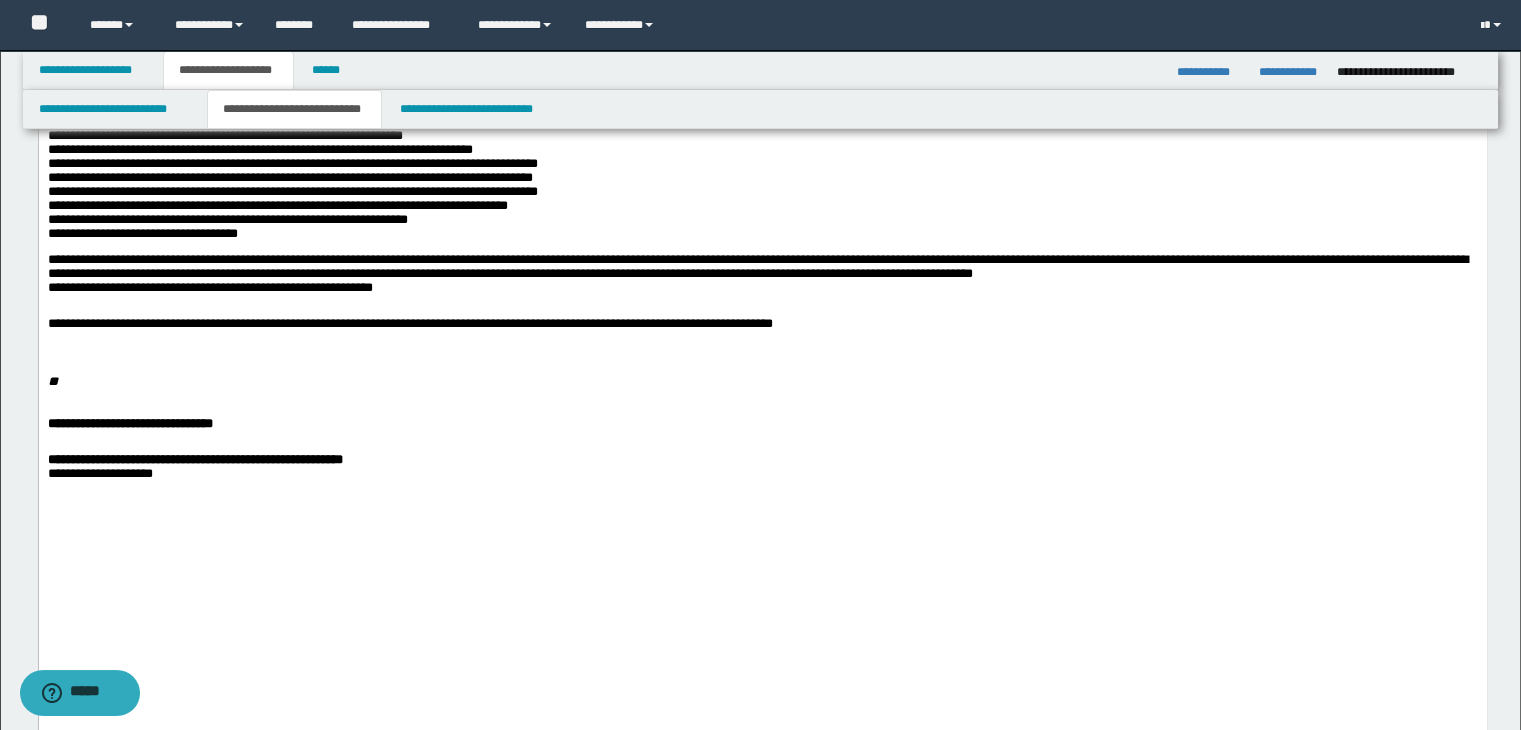 click on "**********" at bounding box center [762, 205] 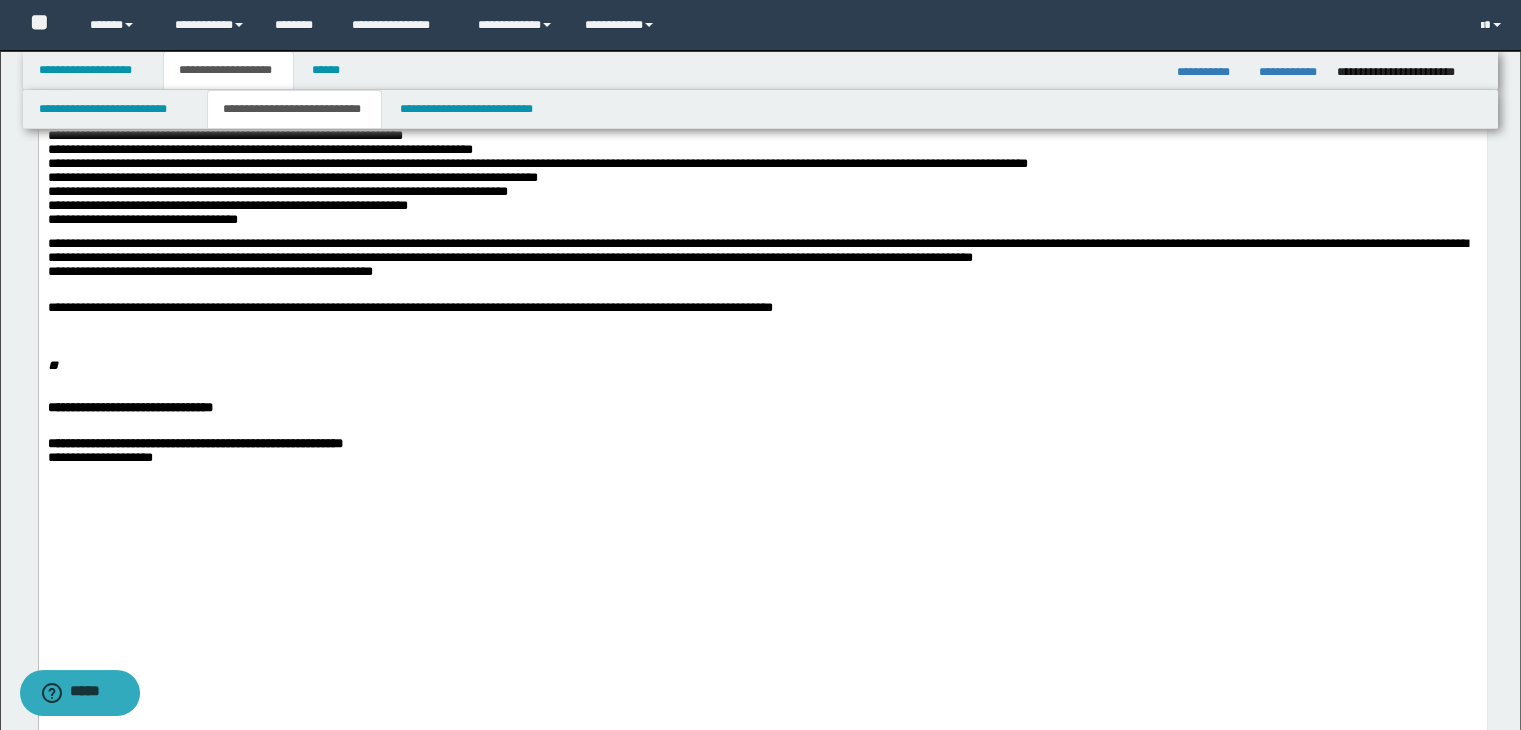 click on "**********" at bounding box center (762, 197) 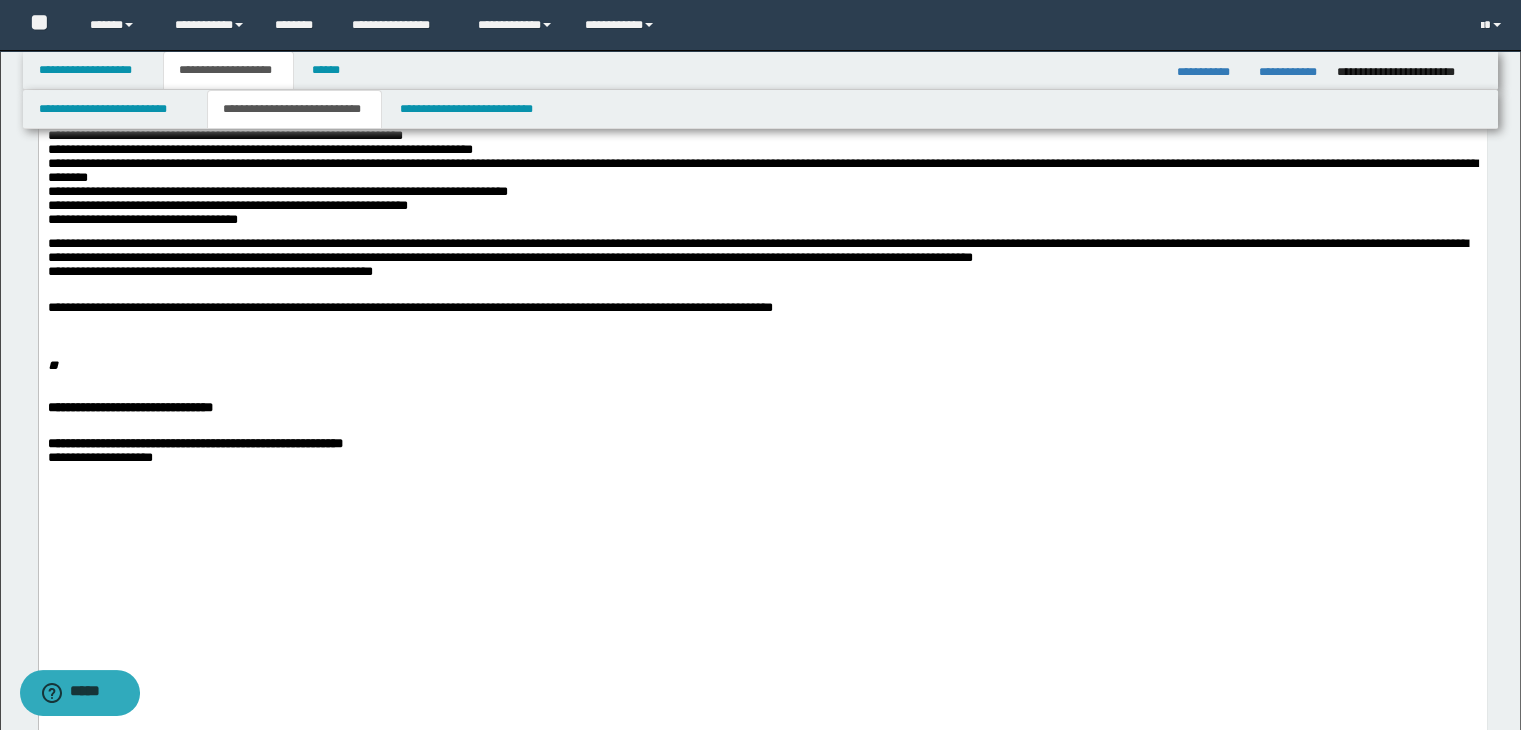 click on "**********" at bounding box center [762, 197] 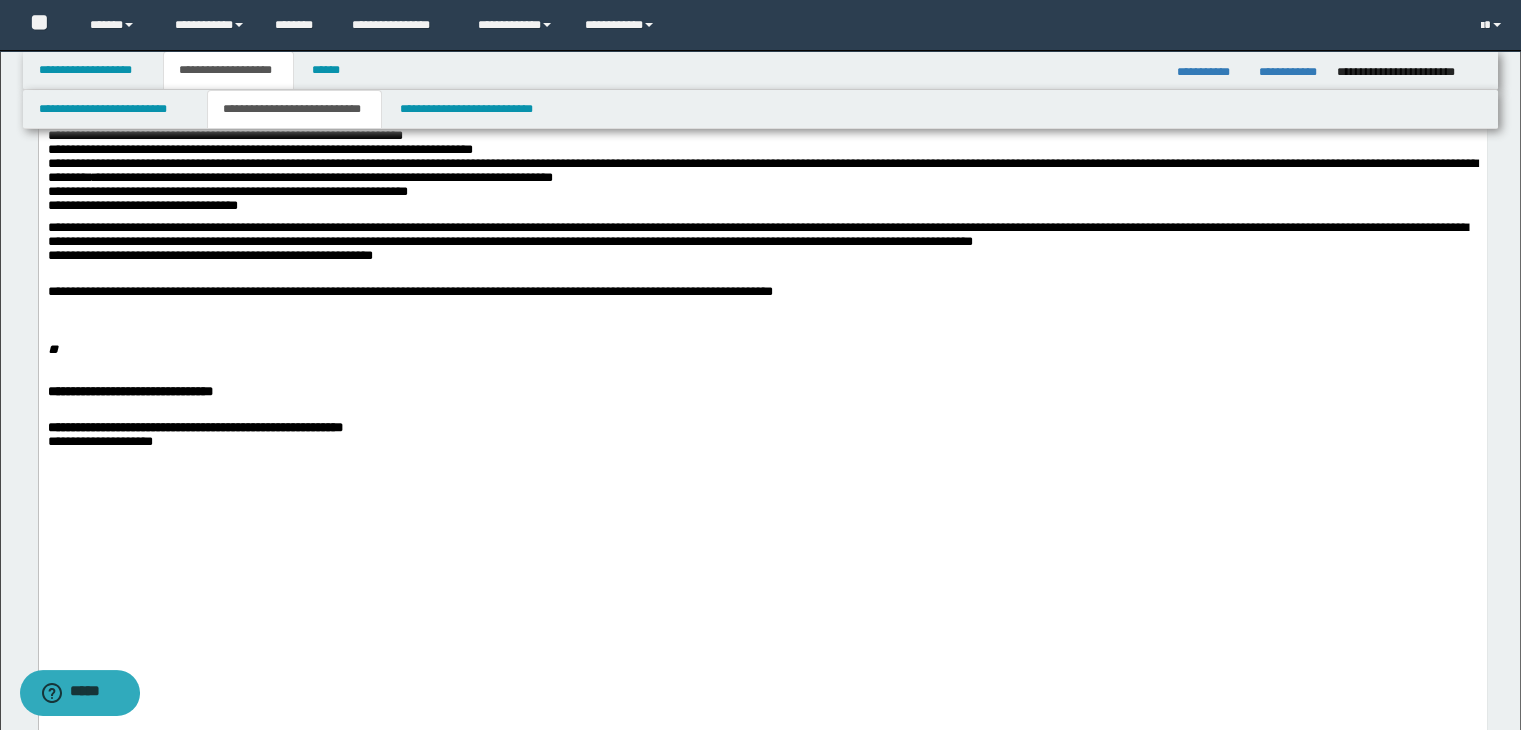 click on "**********" at bounding box center (762, 189) 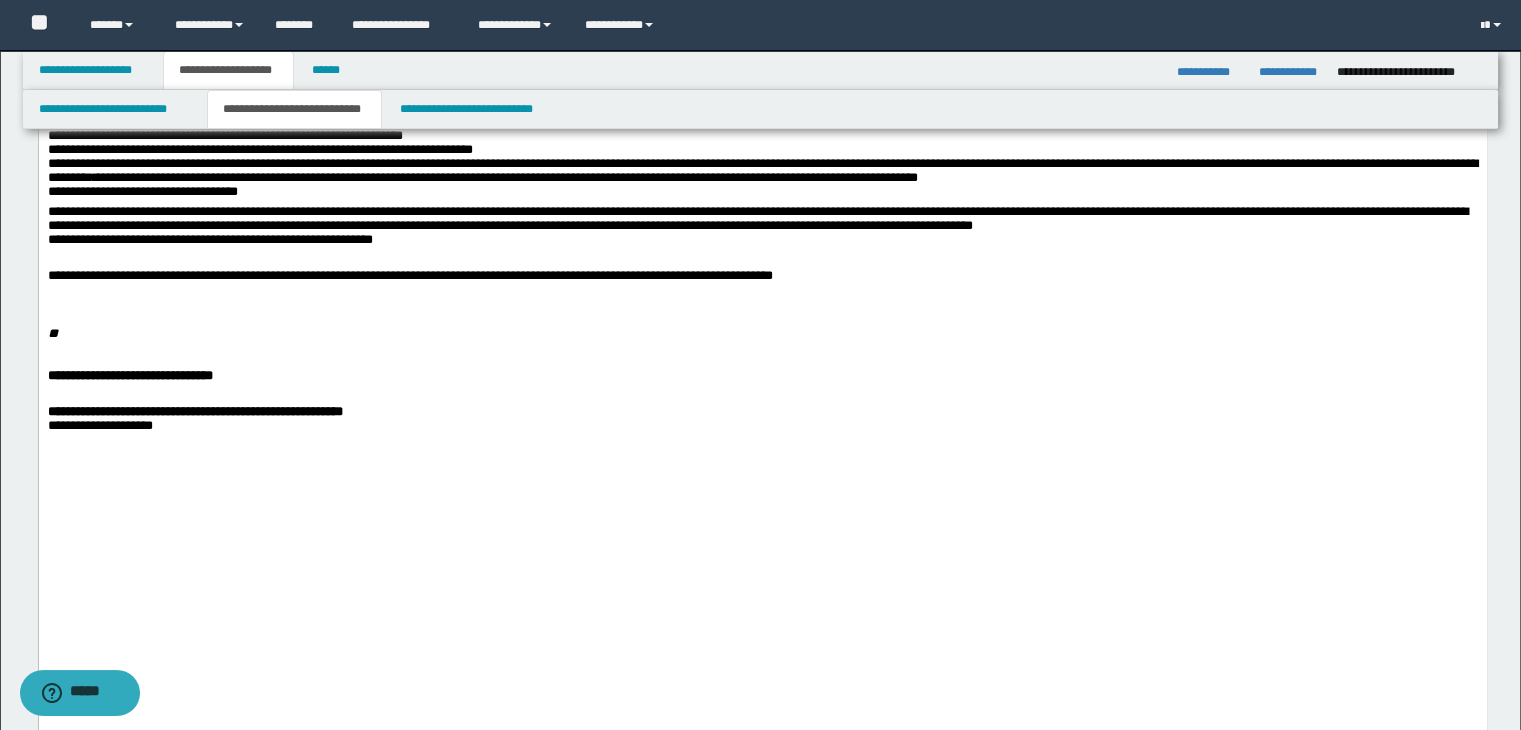 click on "**********" at bounding box center [762, -397] 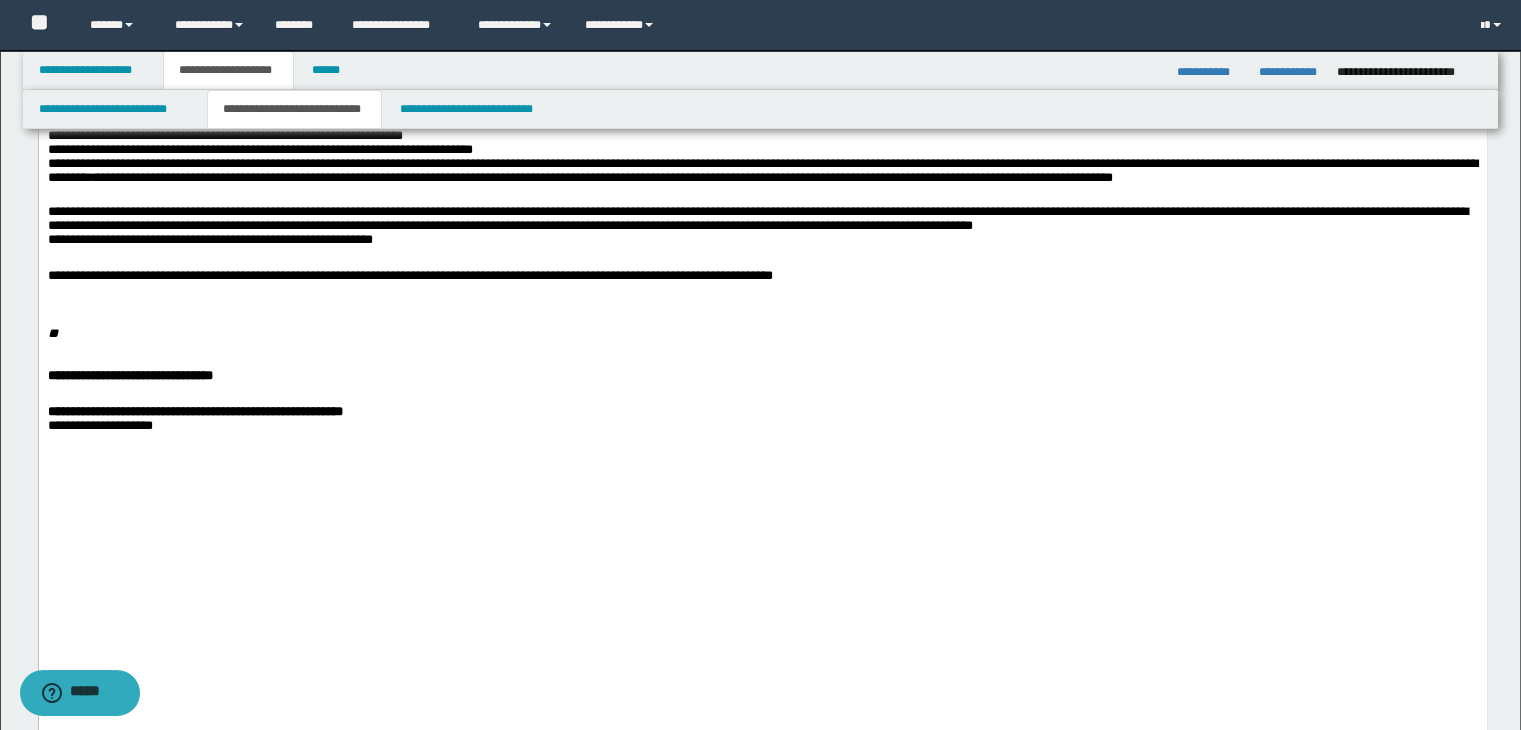 click on "**********" at bounding box center (762, 237) 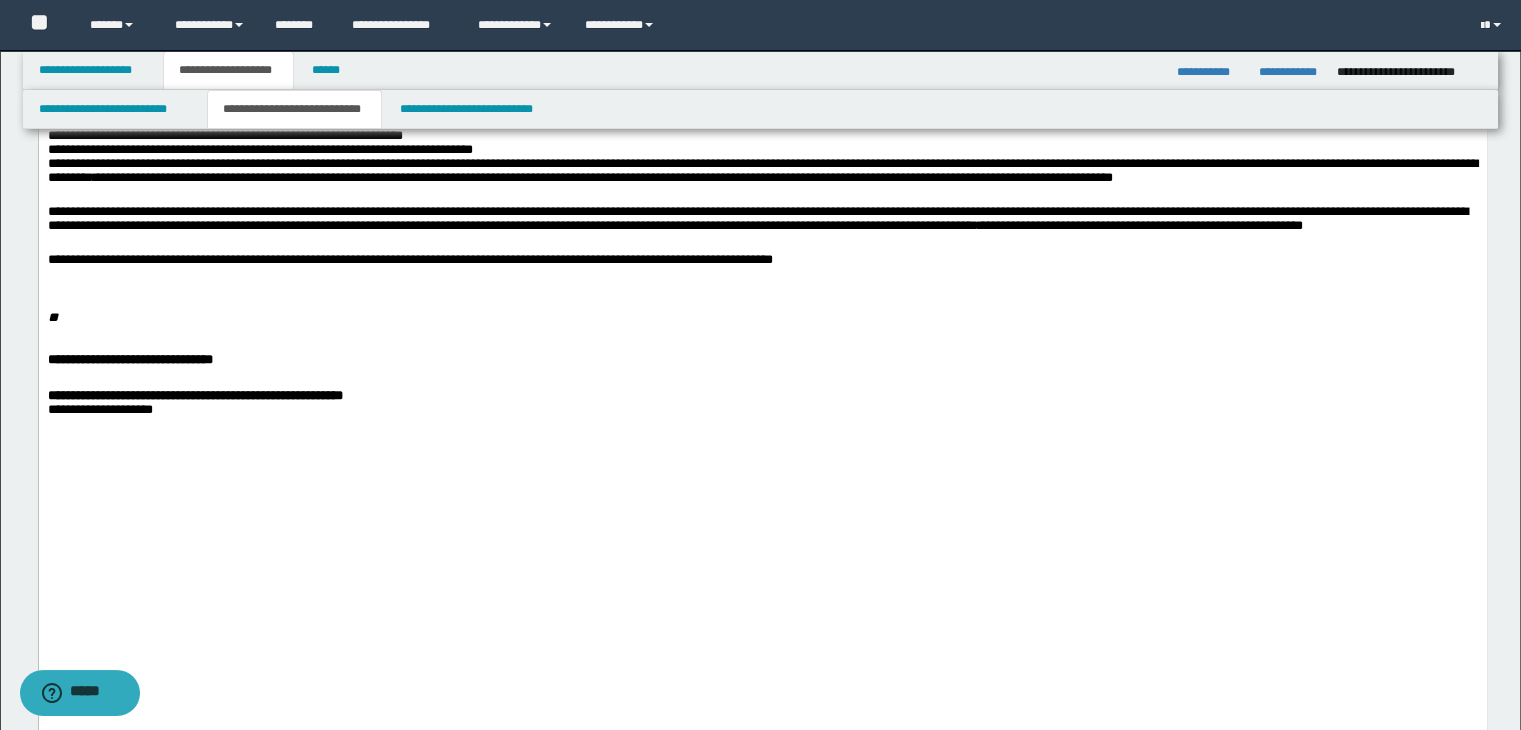 click on "**********" at bounding box center [762, 261] 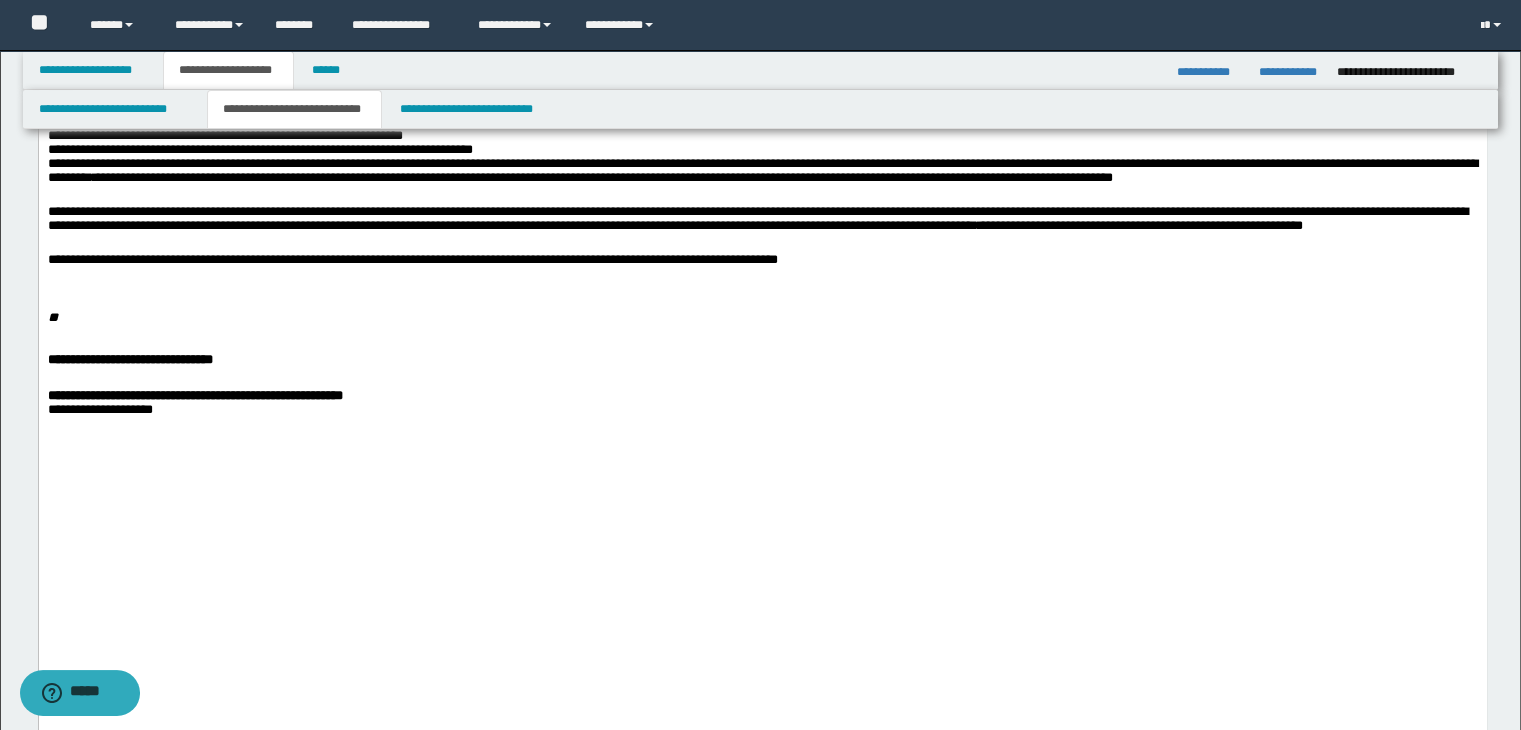click at bounding box center [762, 276] 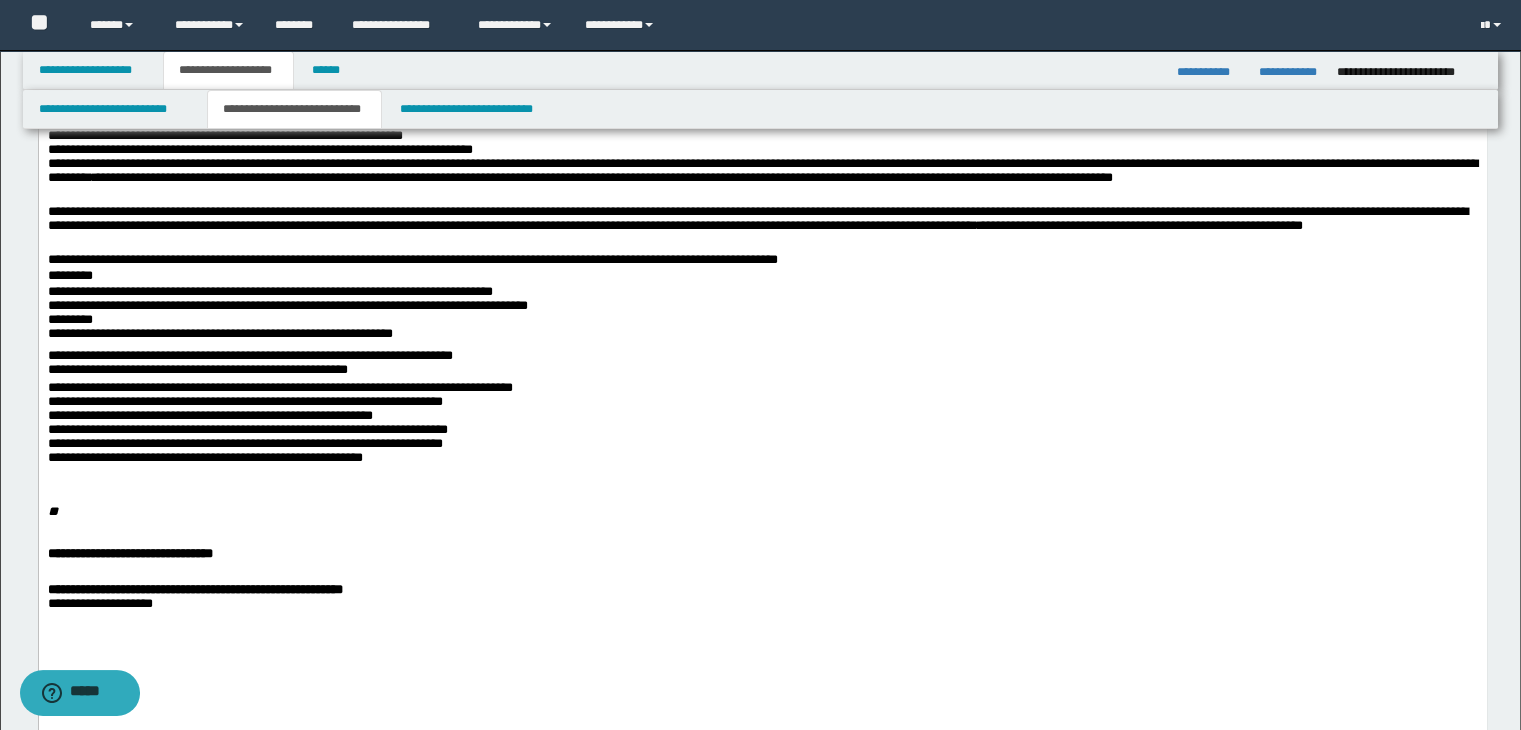 click on "**********" at bounding box center (762, 317) 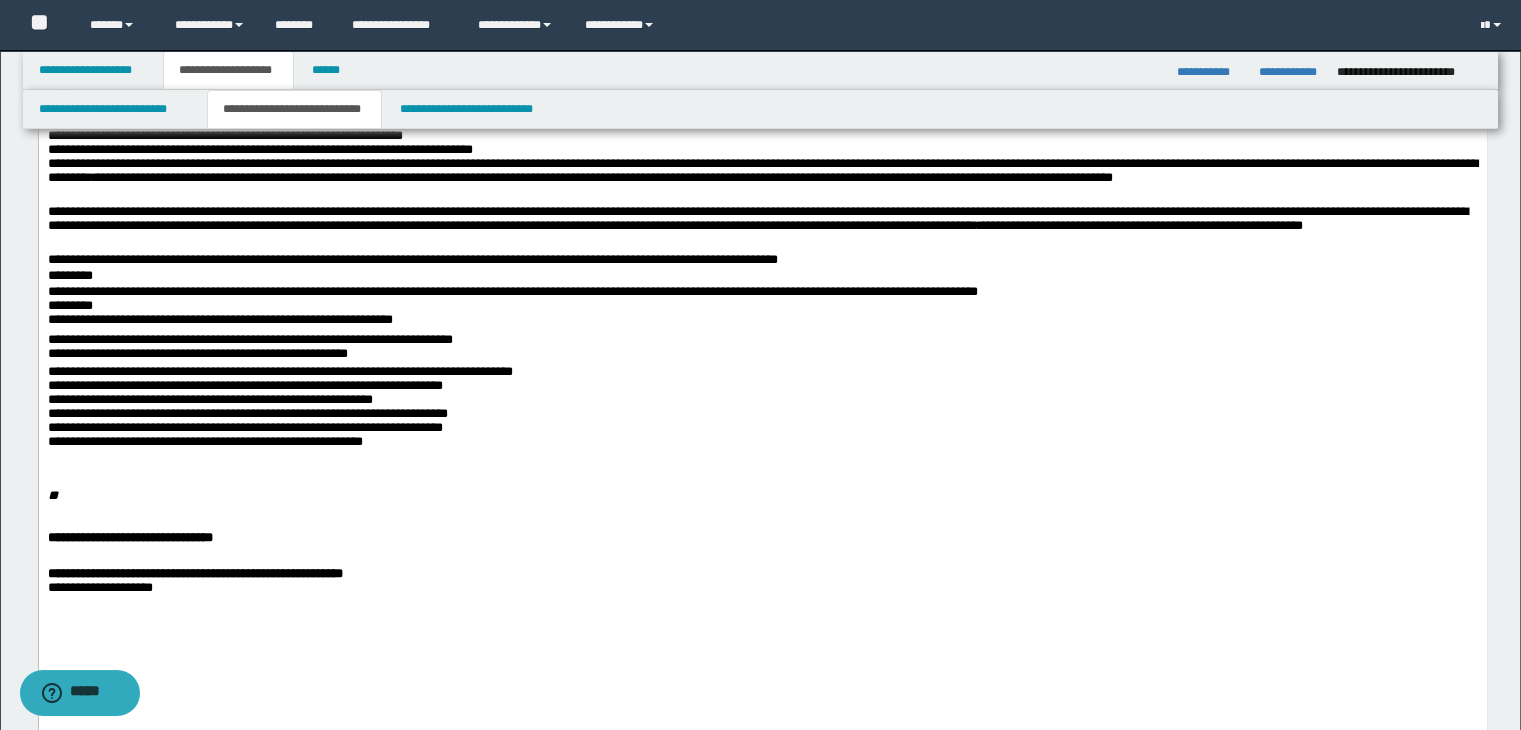 click on "**********" at bounding box center [762, -316] 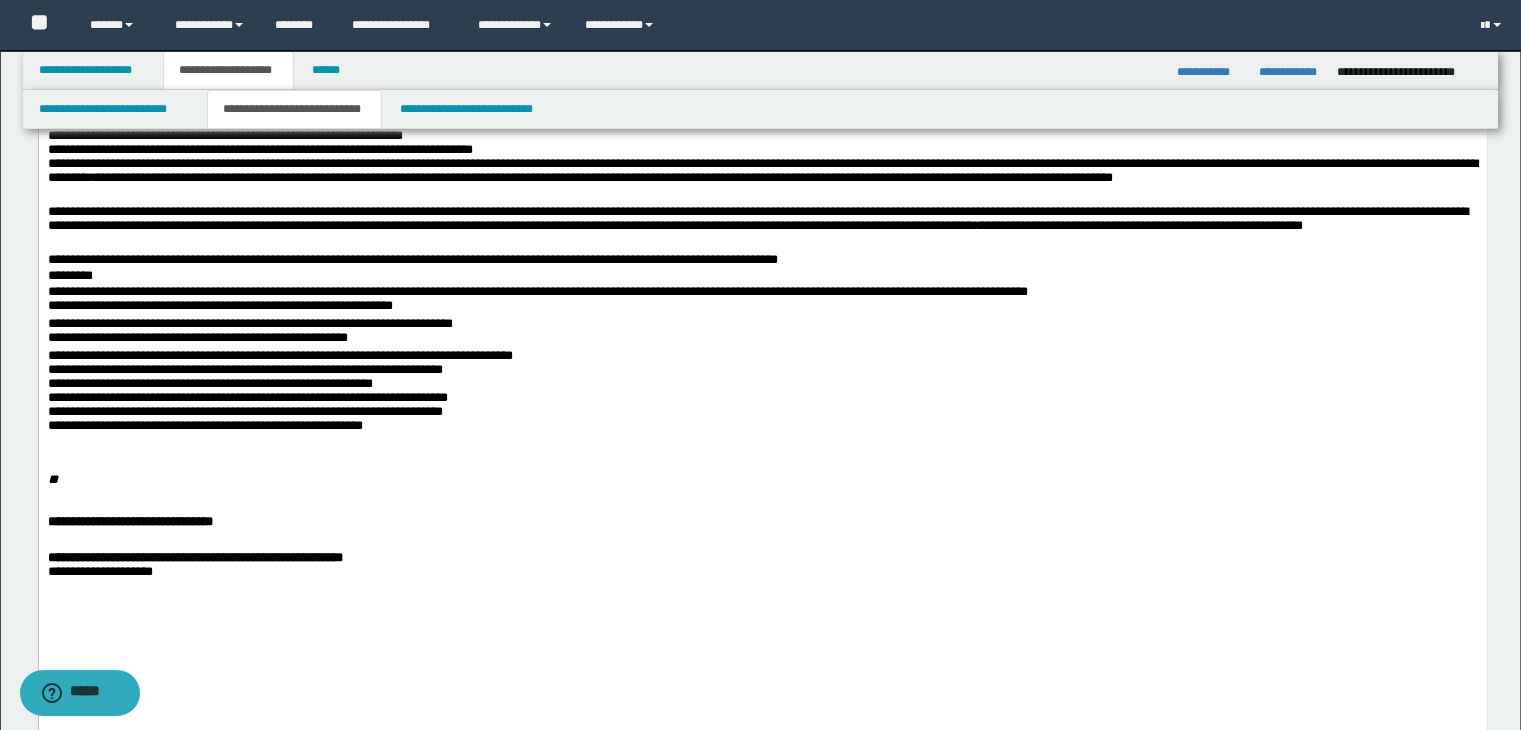 scroll, scrollTop: 1600, scrollLeft: 0, axis: vertical 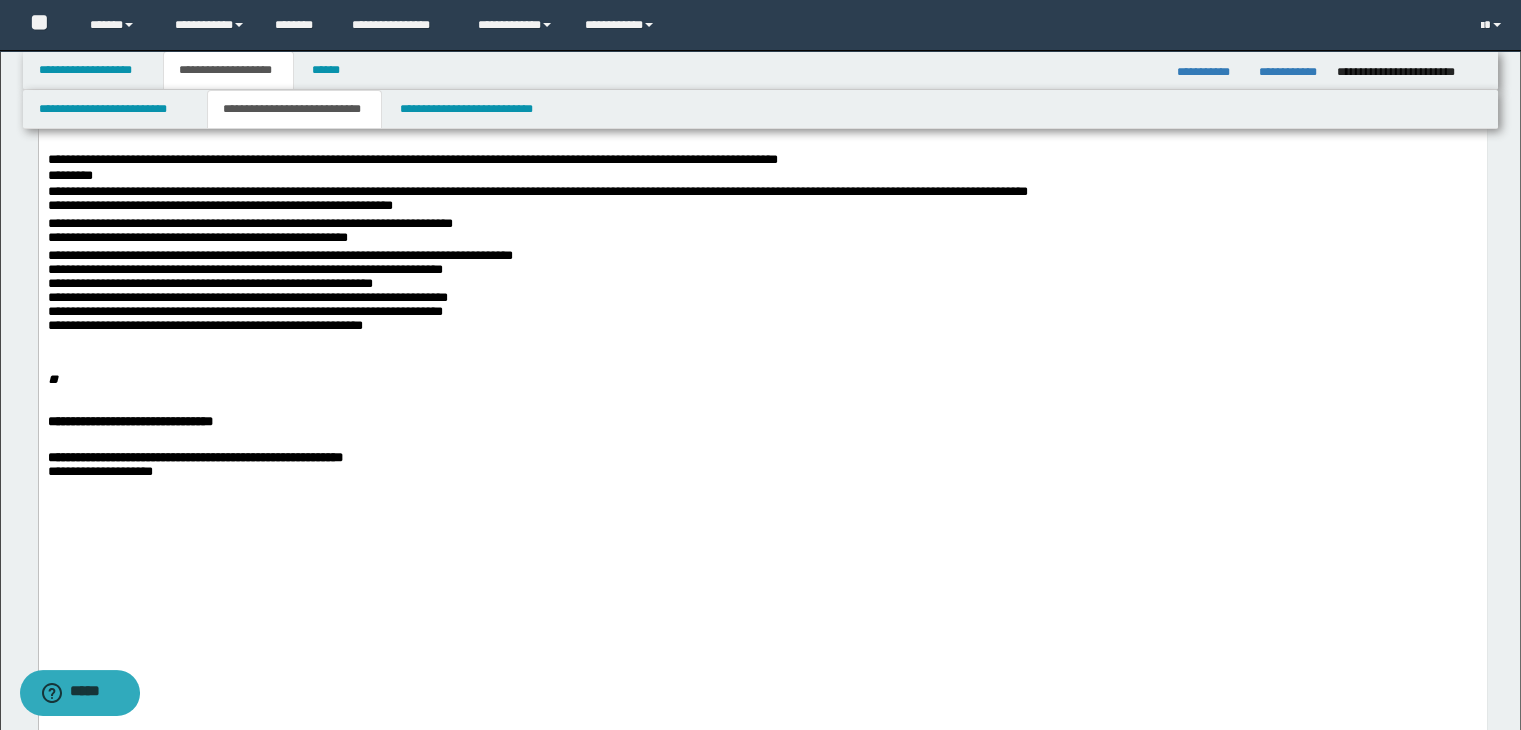 click on "**********" at bounding box center [762, 297] 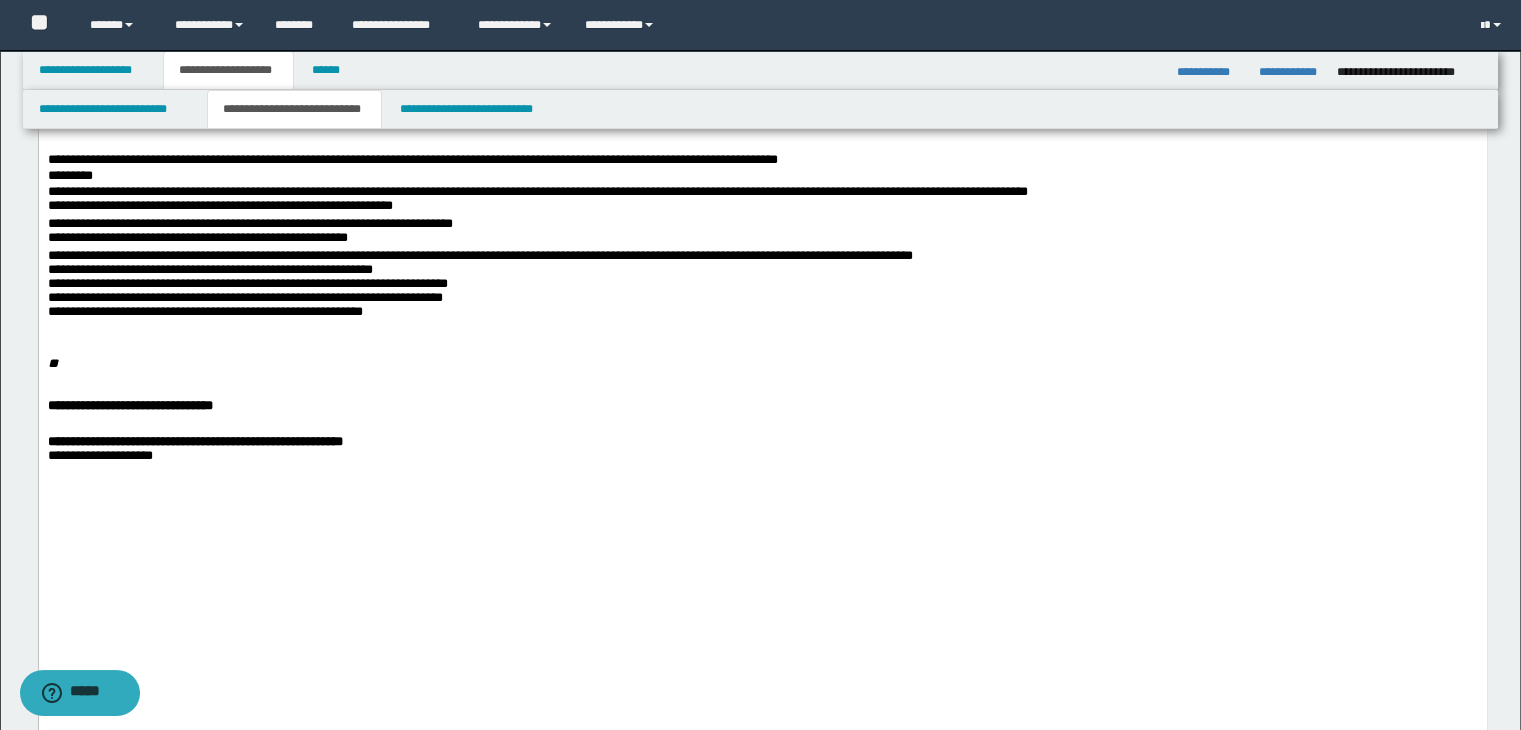 click on "**********" at bounding box center [762, 289] 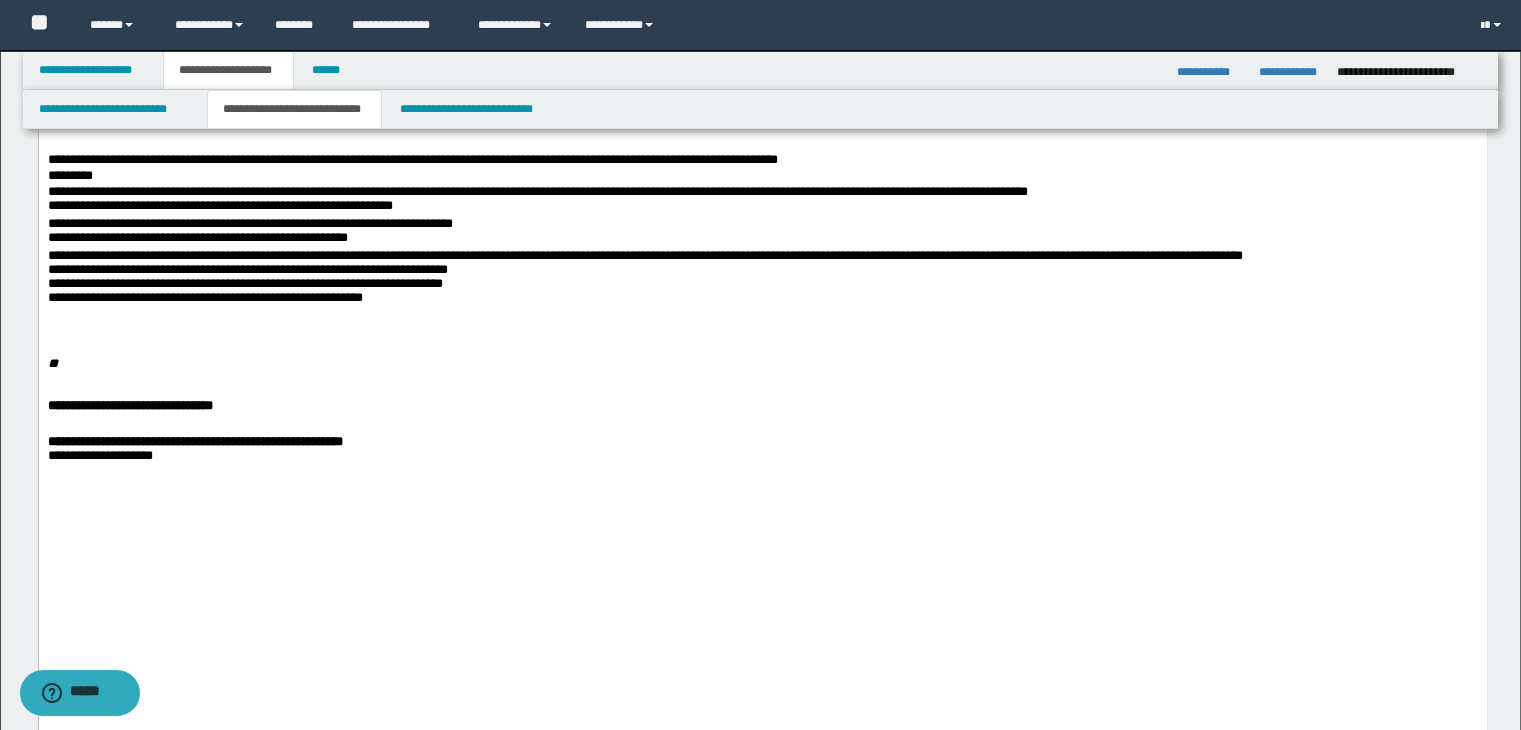 click on "**********" at bounding box center (762, 289) 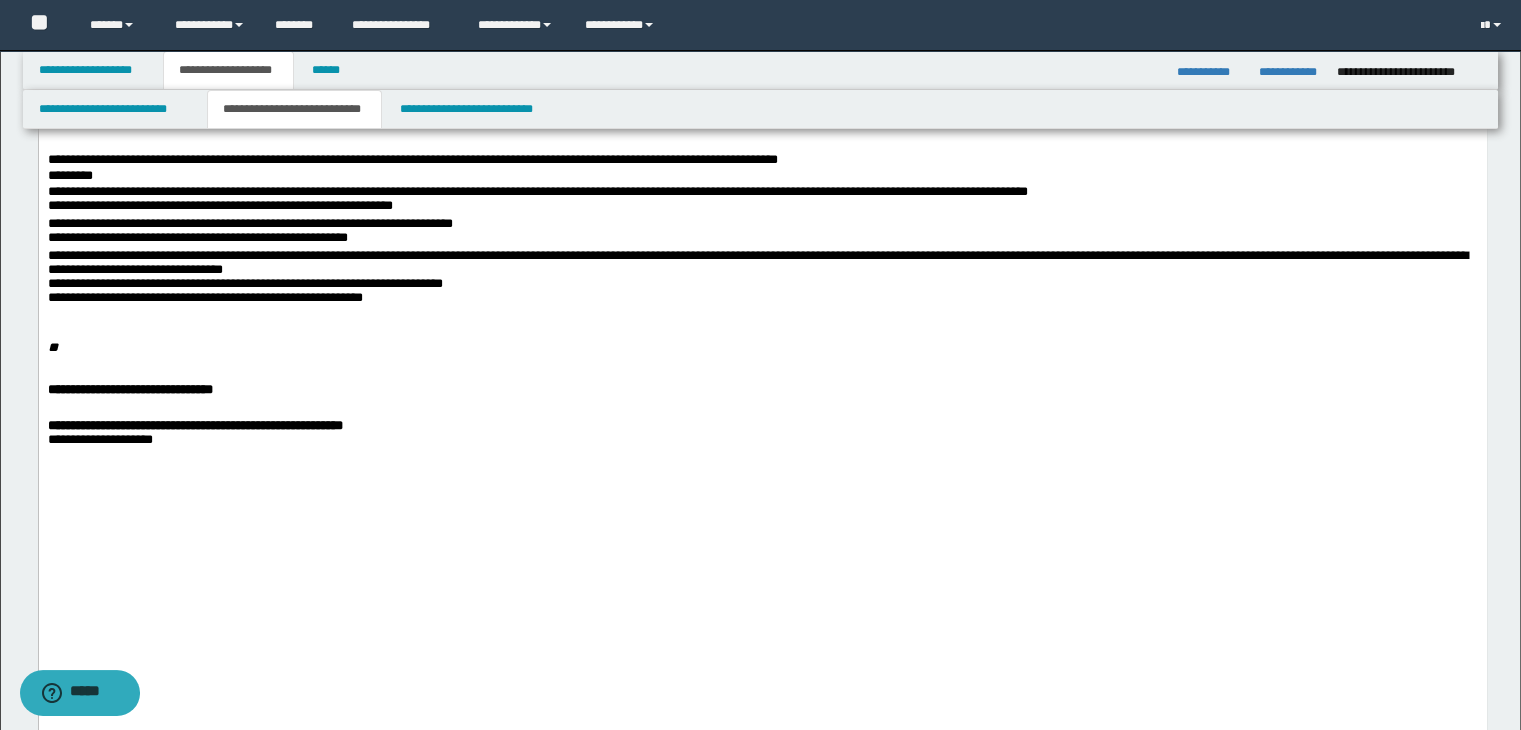 click on "**********" at bounding box center (762, 281) 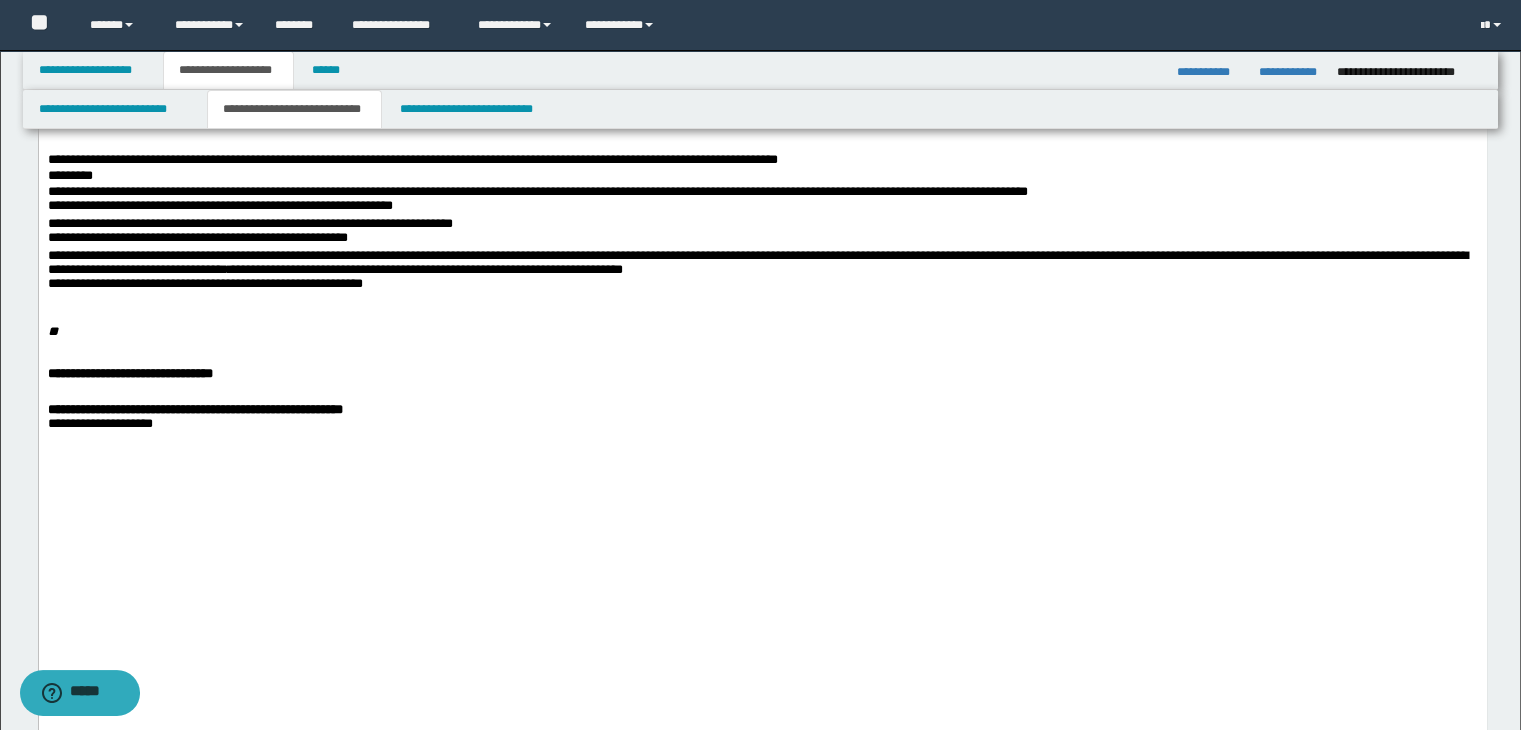 click on "**********" at bounding box center [762, 233] 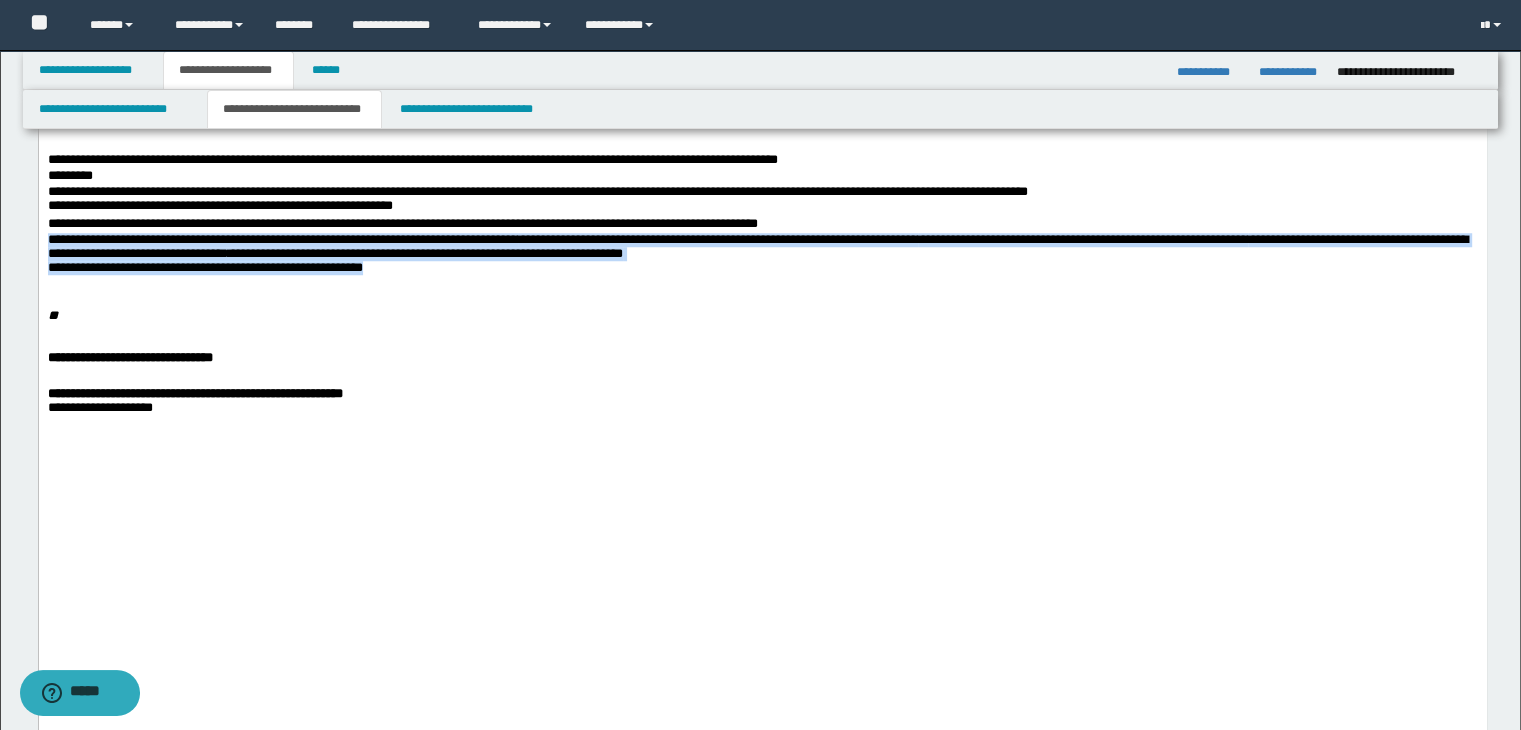 drag, startPoint x: 45, startPoint y: 481, endPoint x: 51, endPoint y: 532, distance: 51.351727 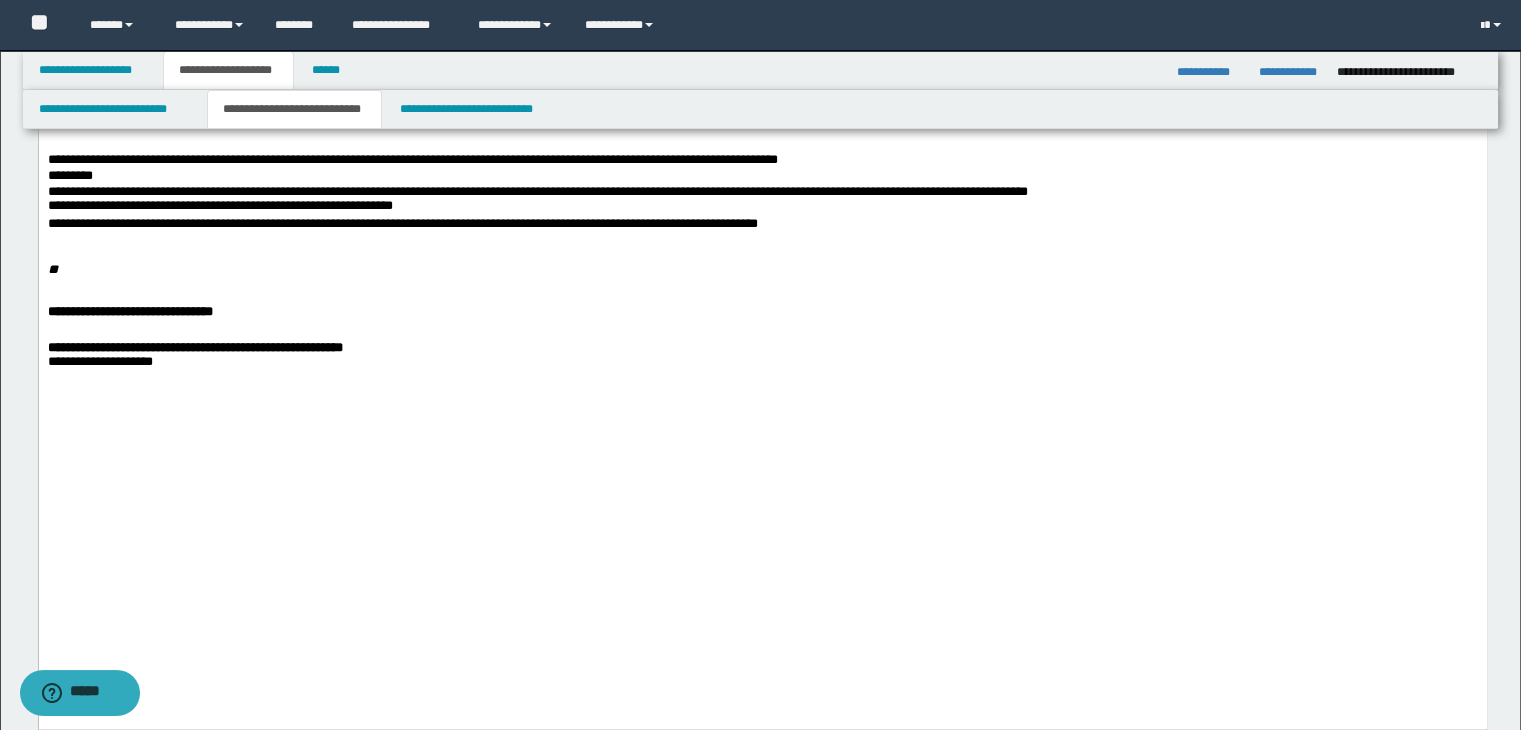 drag, startPoint x: 48, startPoint y: 510, endPoint x: 75, endPoint y: 515, distance: 27.45906 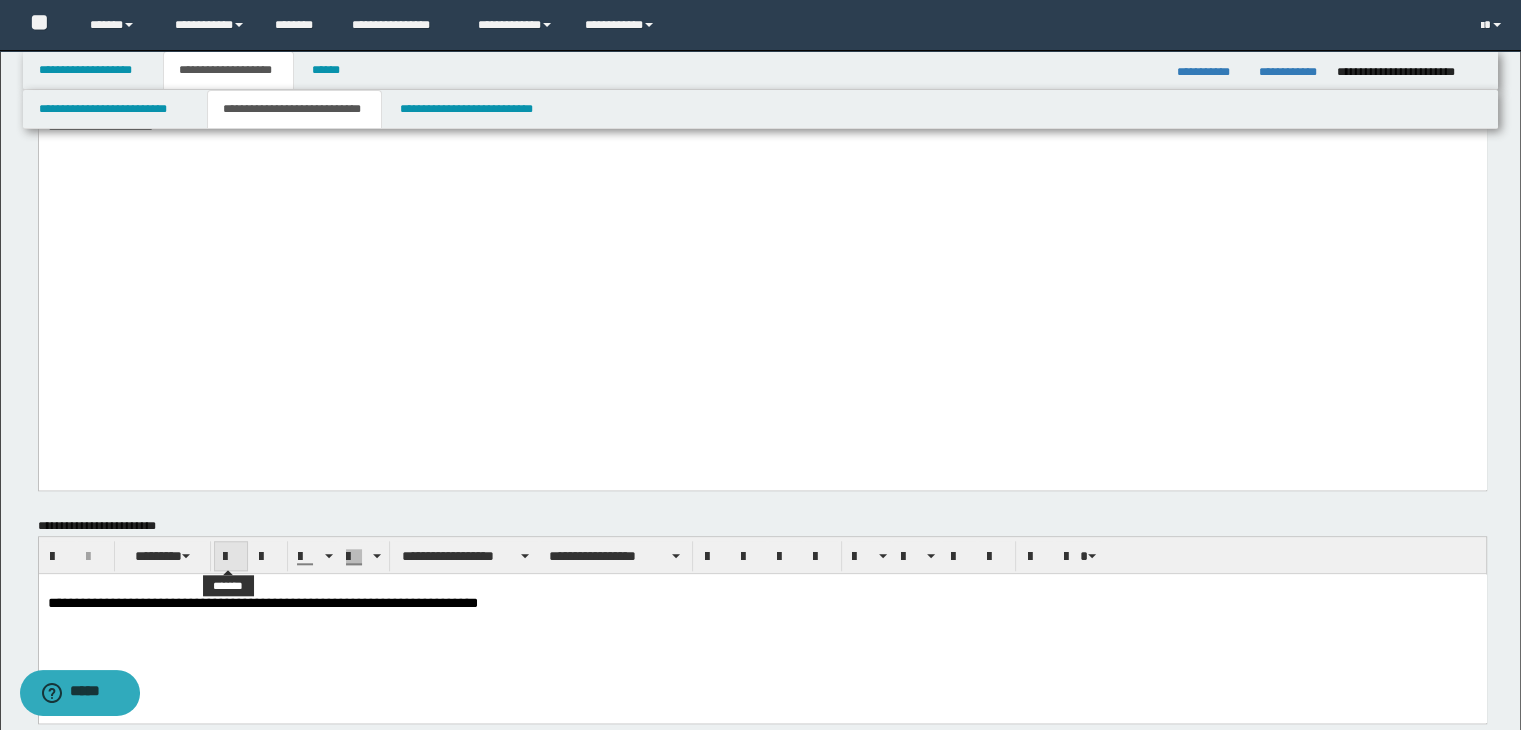 scroll, scrollTop: 1800, scrollLeft: 0, axis: vertical 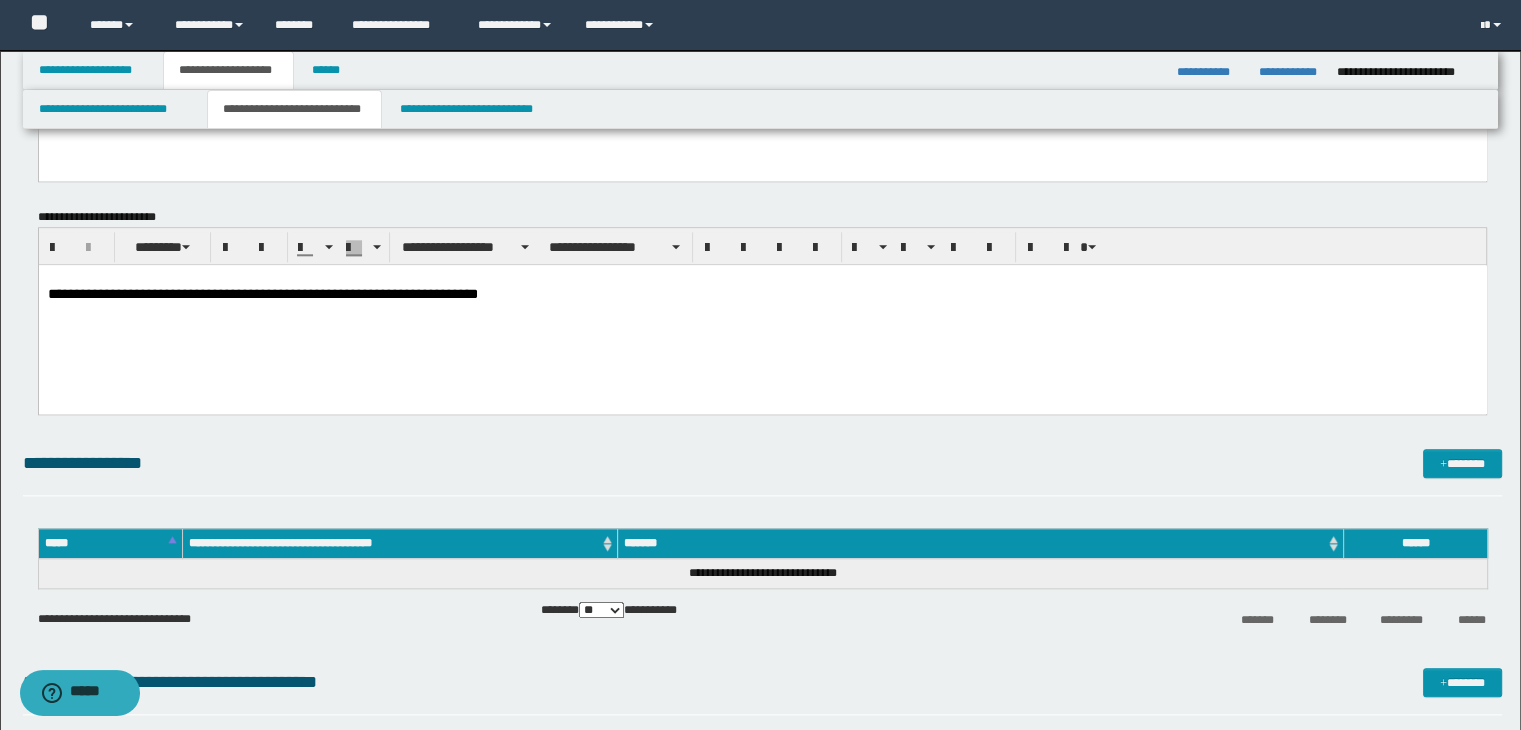 drag, startPoint x: 397, startPoint y: 102, endPoint x: 370, endPoint y: 92, distance: 28.79236 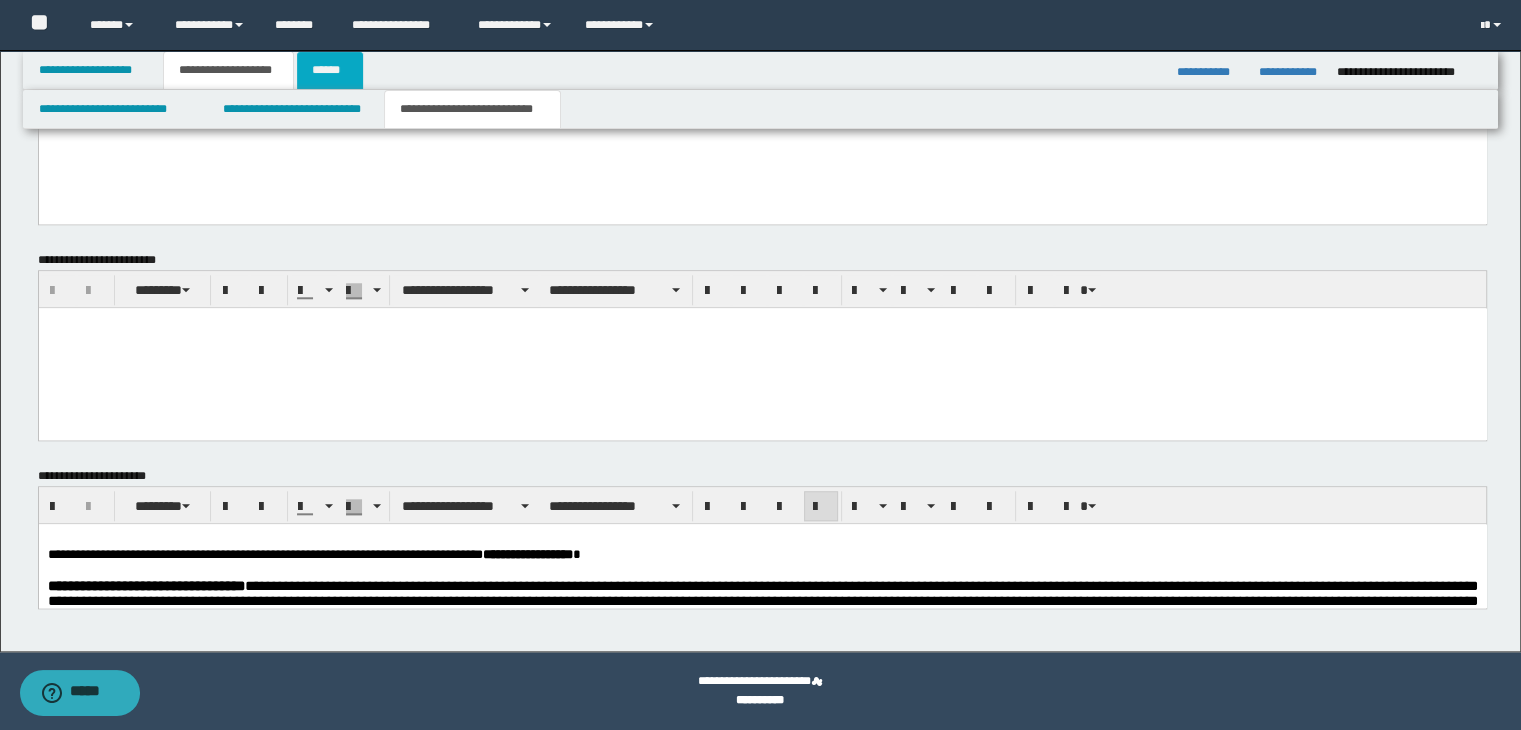 click on "******" at bounding box center (330, 70) 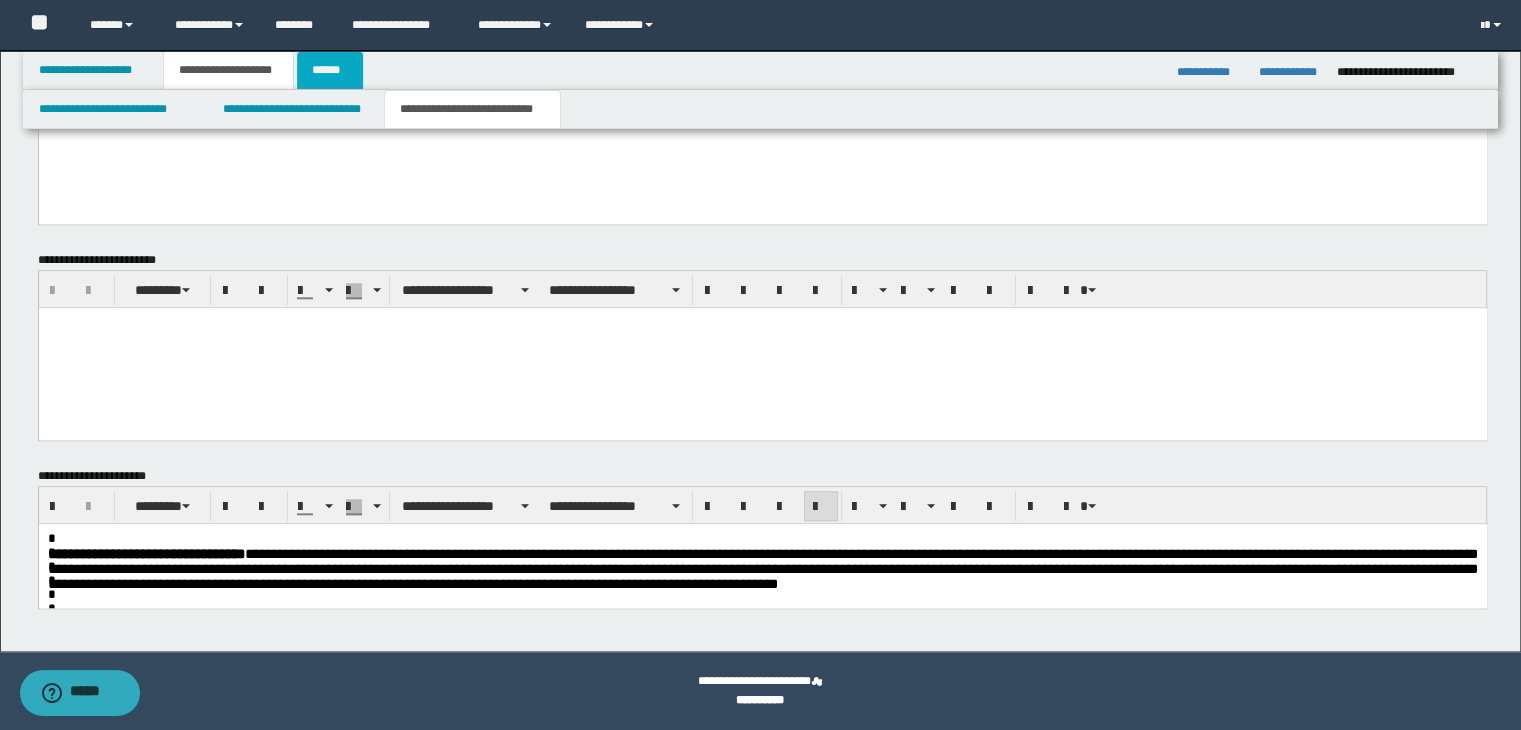 scroll, scrollTop: 335, scrollLeft: 0, axis: vertical 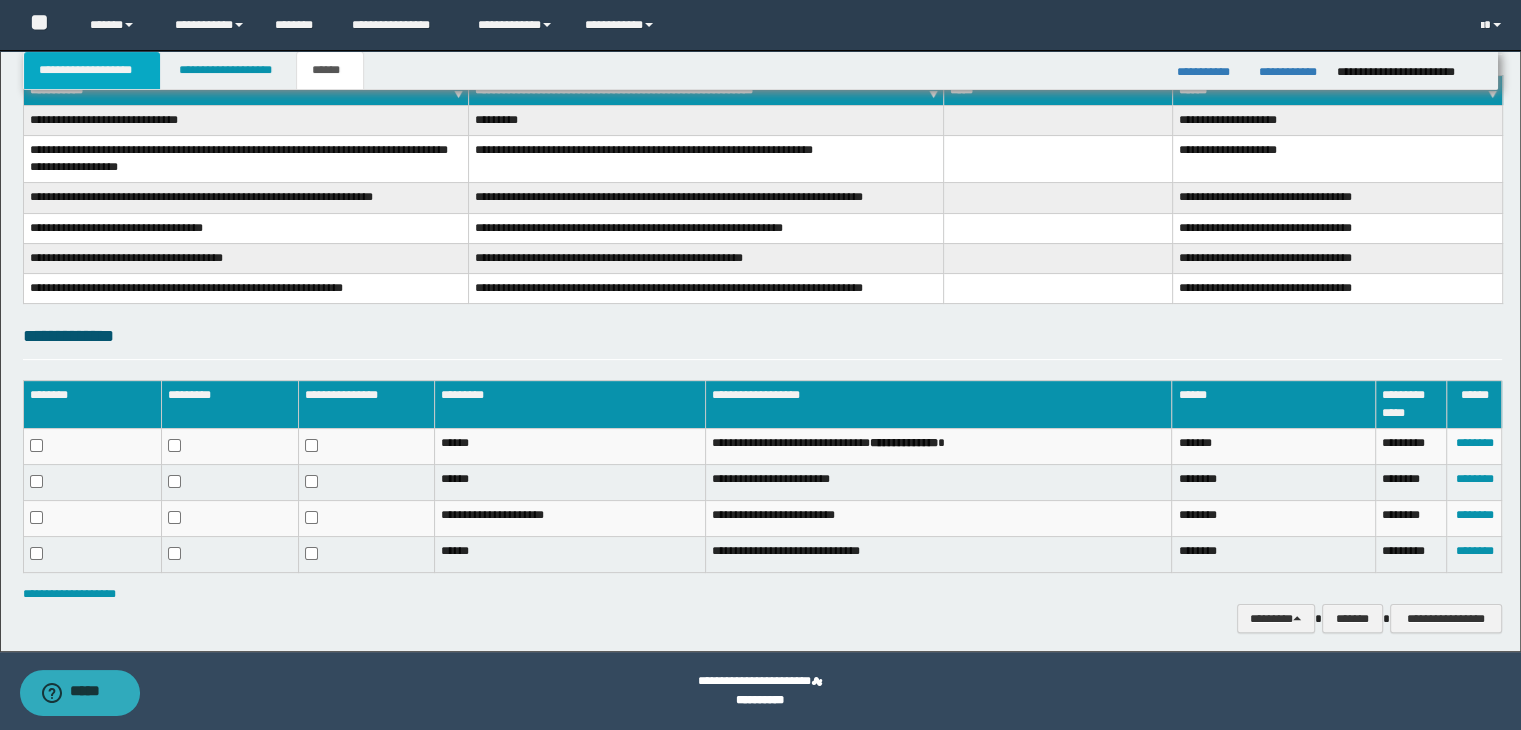 click on "**********" at bounding box center (92, 70) 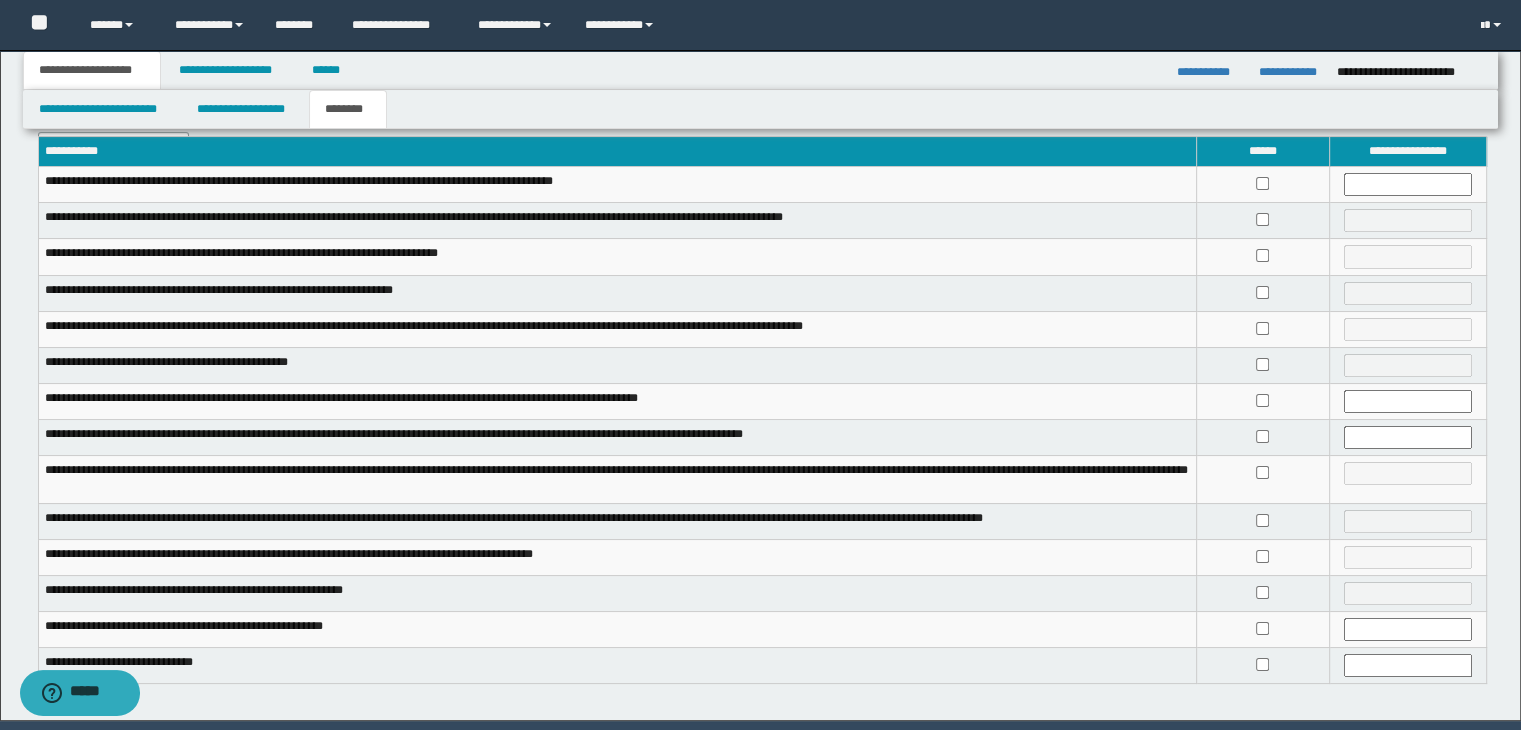 scroll, scrollTop: 0, scrollLeft: 0, axis: both 